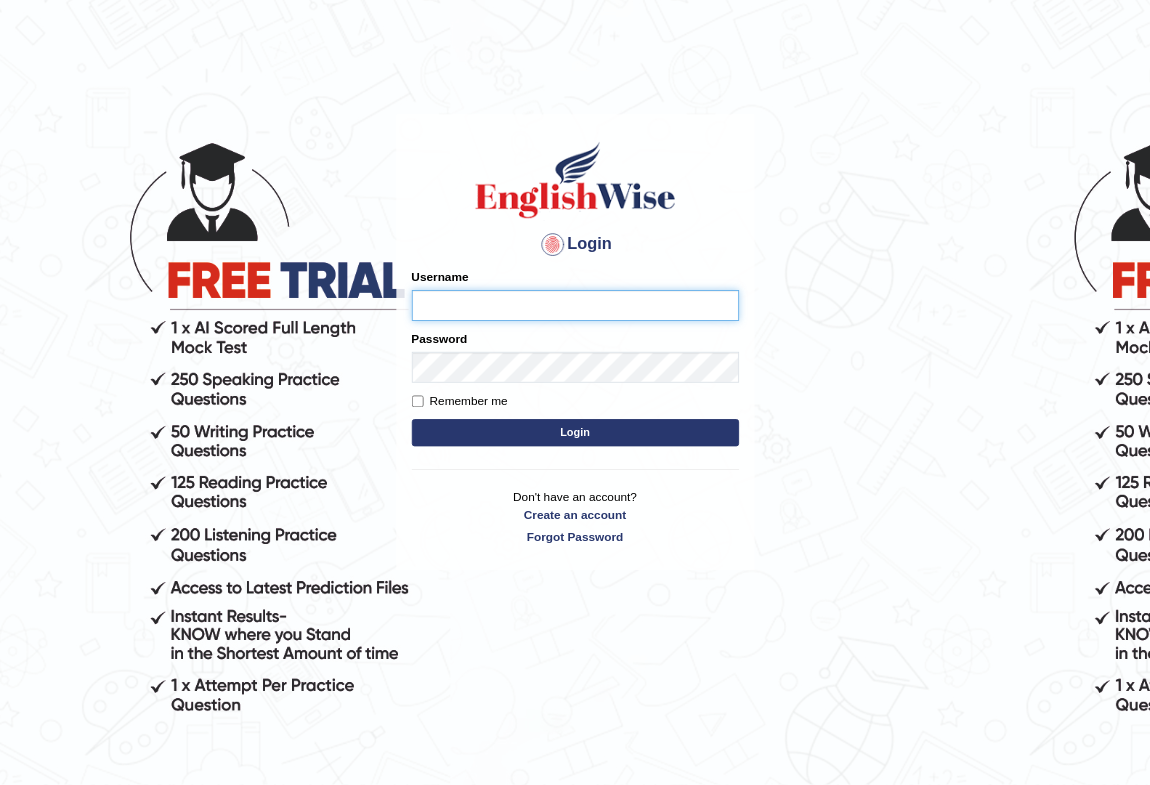 scroll, scrollTop: 0, scrollLeft: 0, axis: both 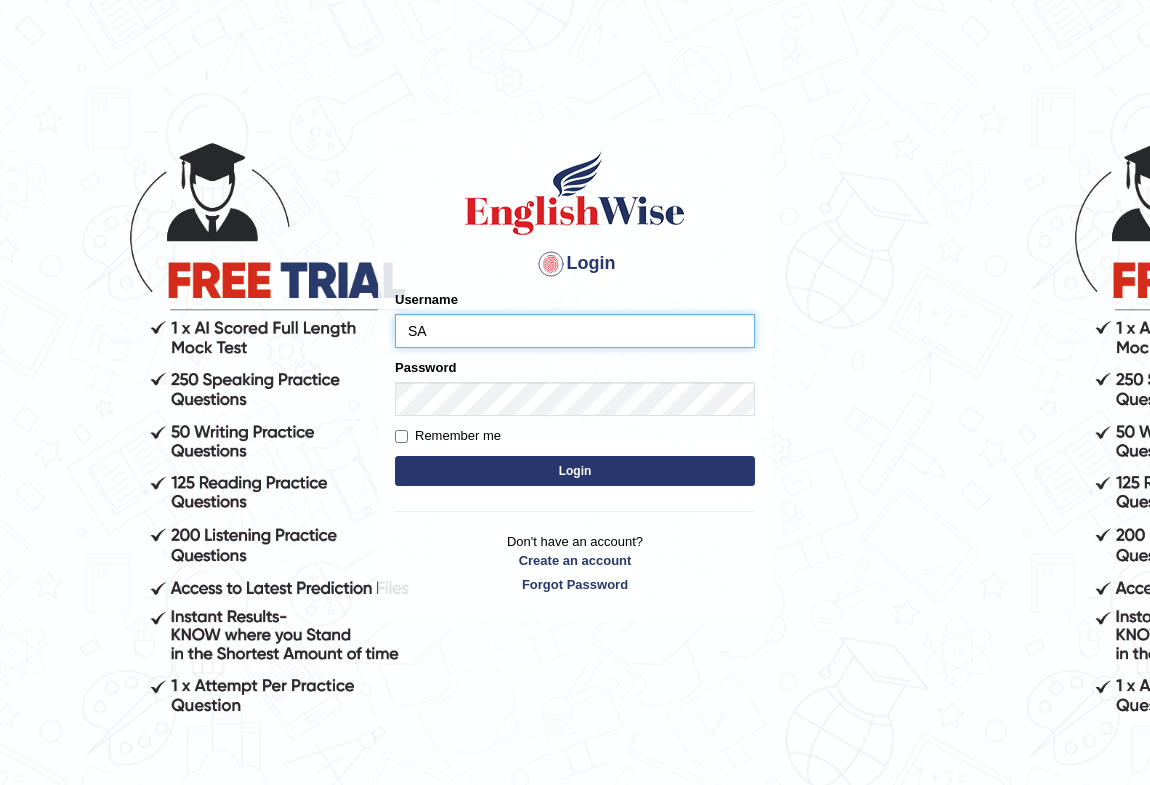 type on "S" 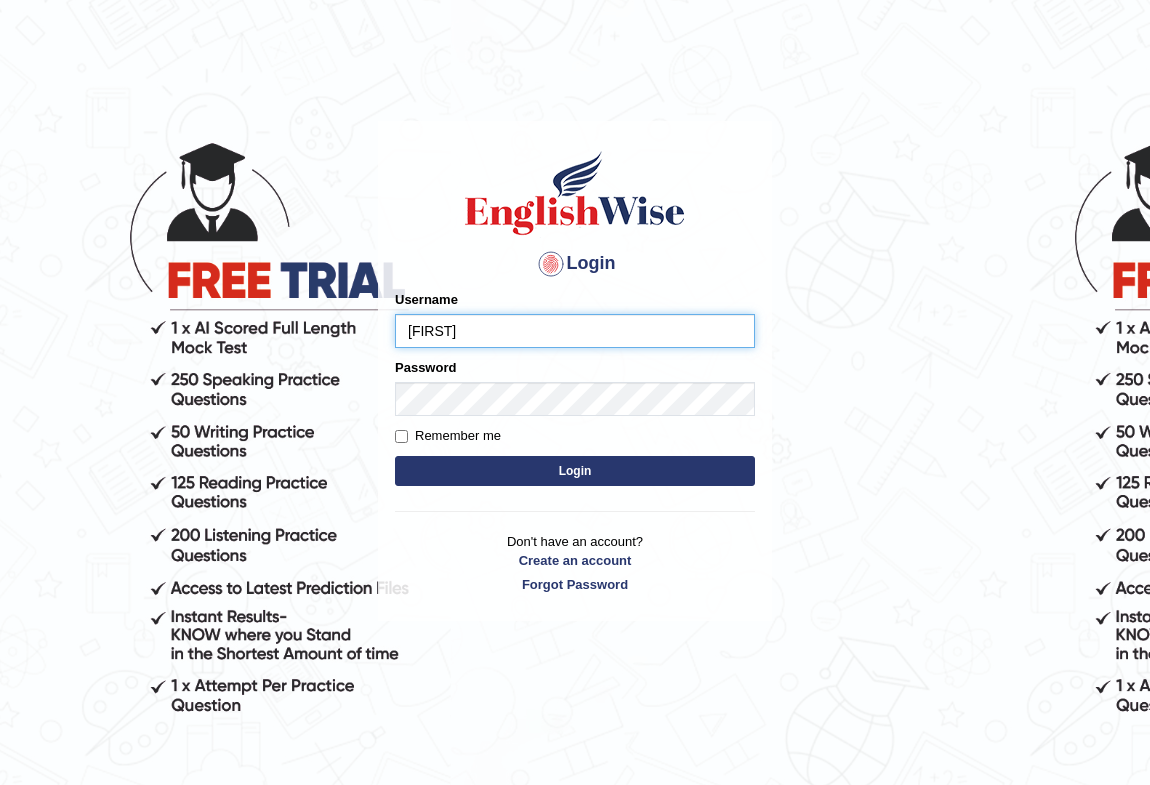 type on "sandrag" 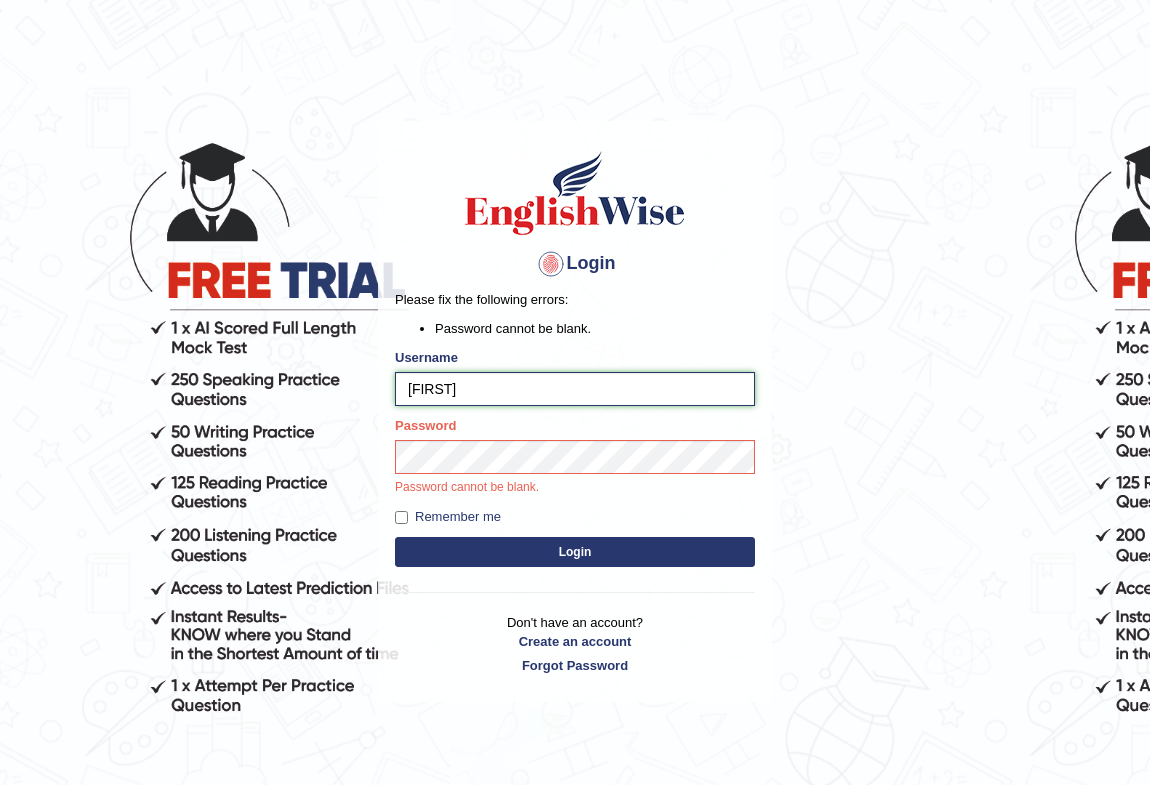 scroll, scrollTop: 165, scrollLeft: 0, axis: vertical 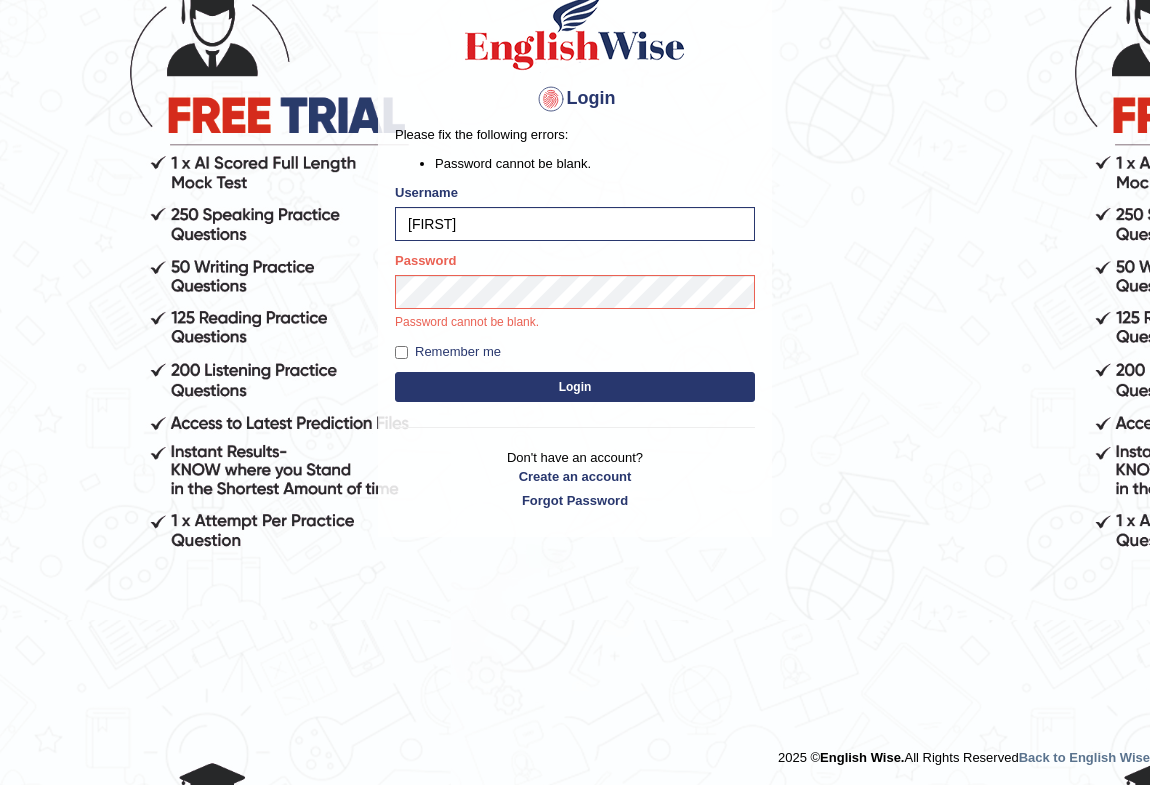 click on "Login" at bounding box center [575, 387] 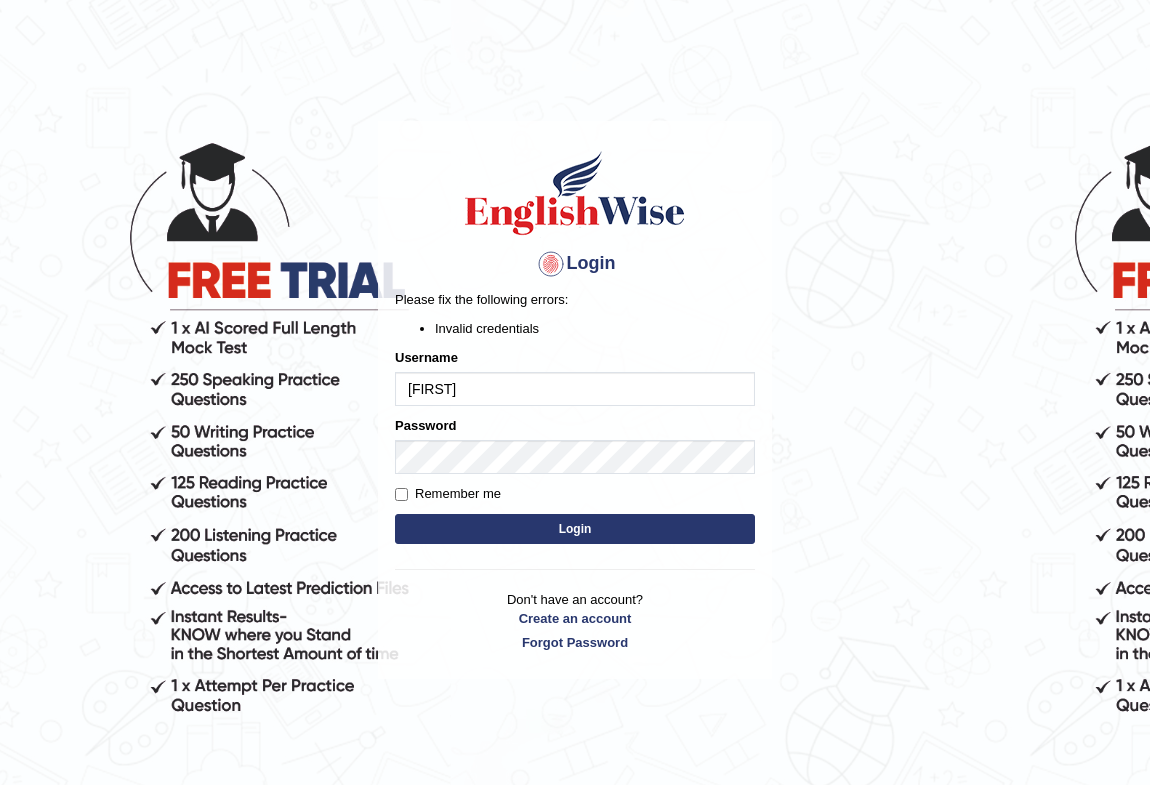 scroll, scrollTop: 0, scrollLeft: 0, axis: both 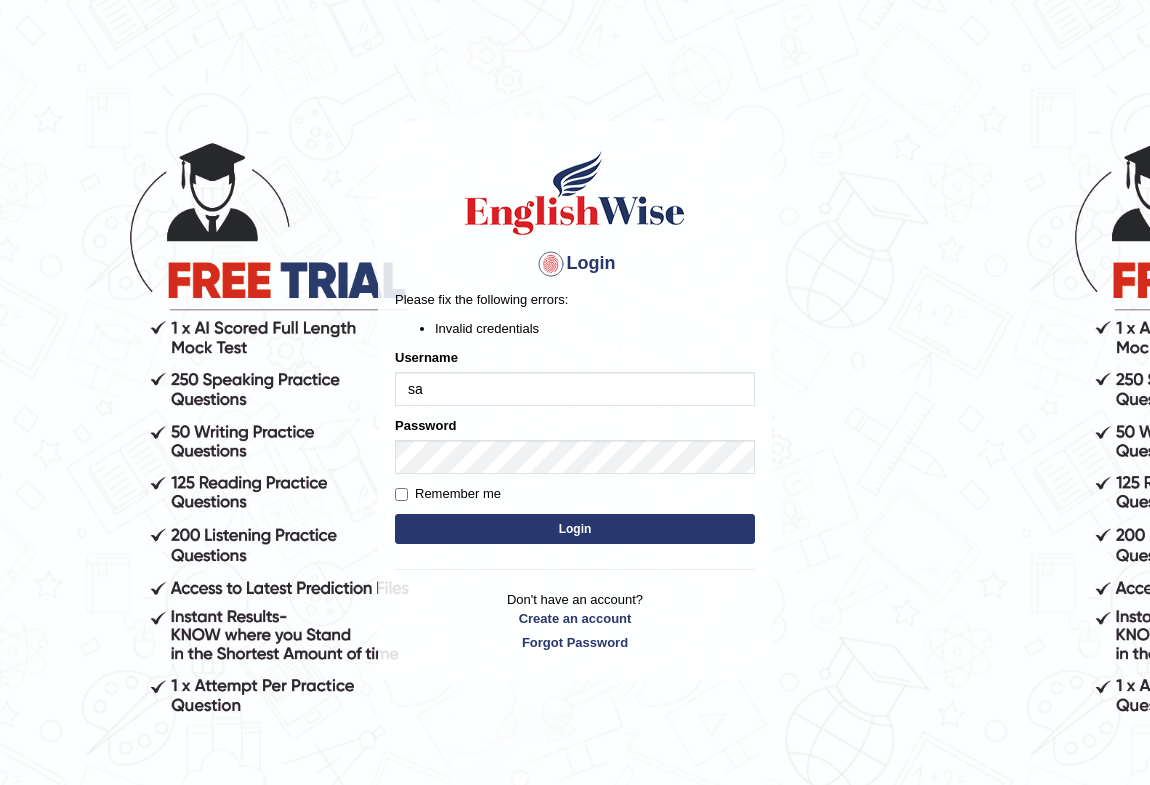 type on "s" 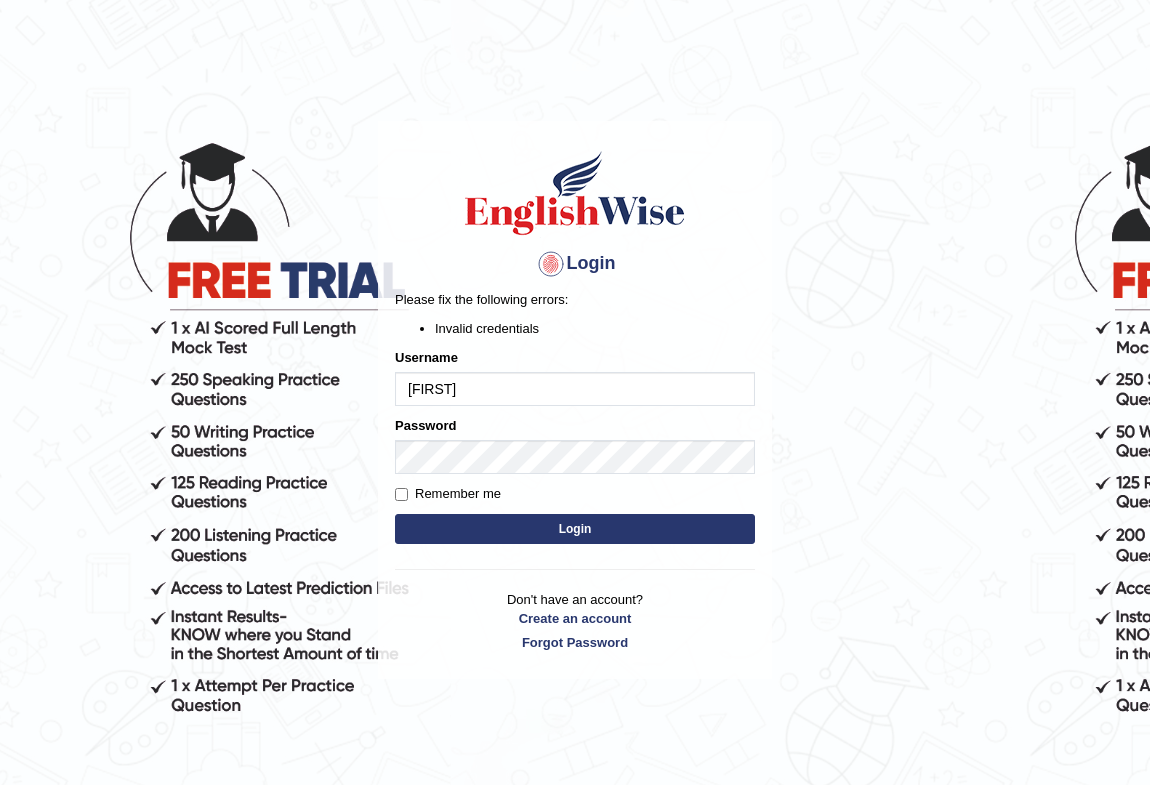 type on "[FIRST][LAST]" 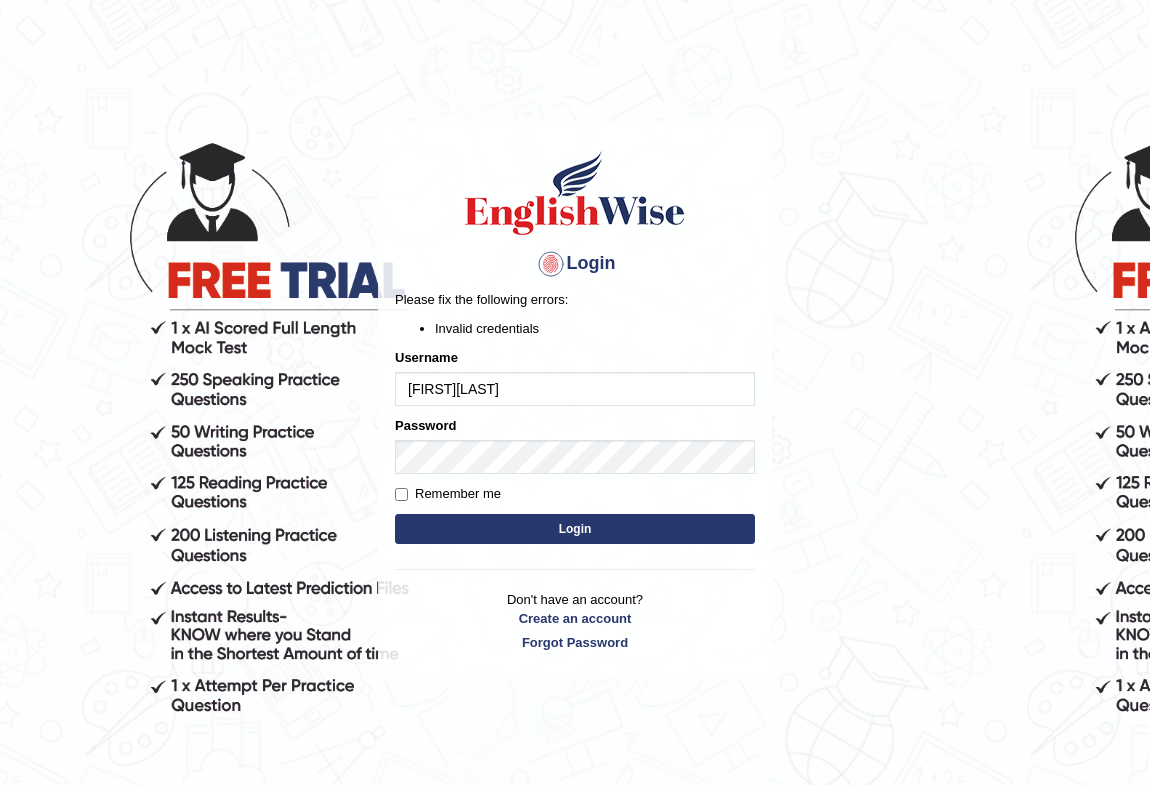 scroll, scrollTop: 0, scrollLeft: 0, axis: both 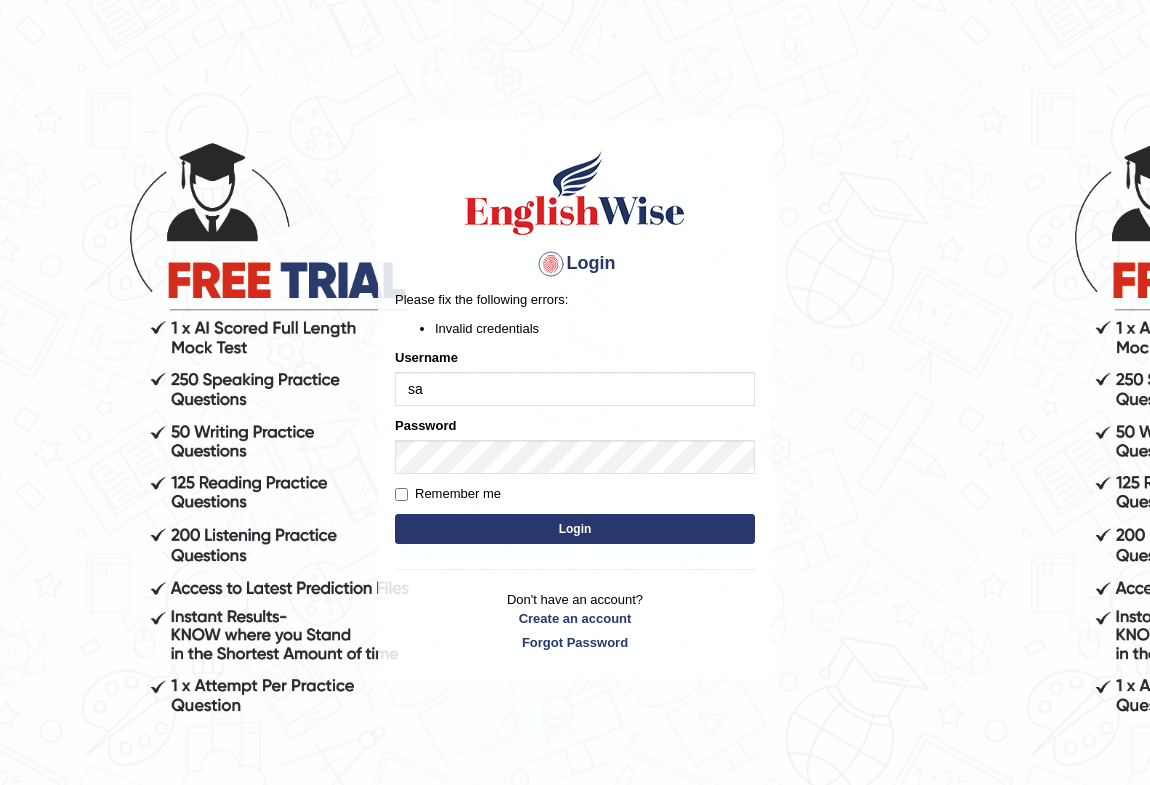type on "s" 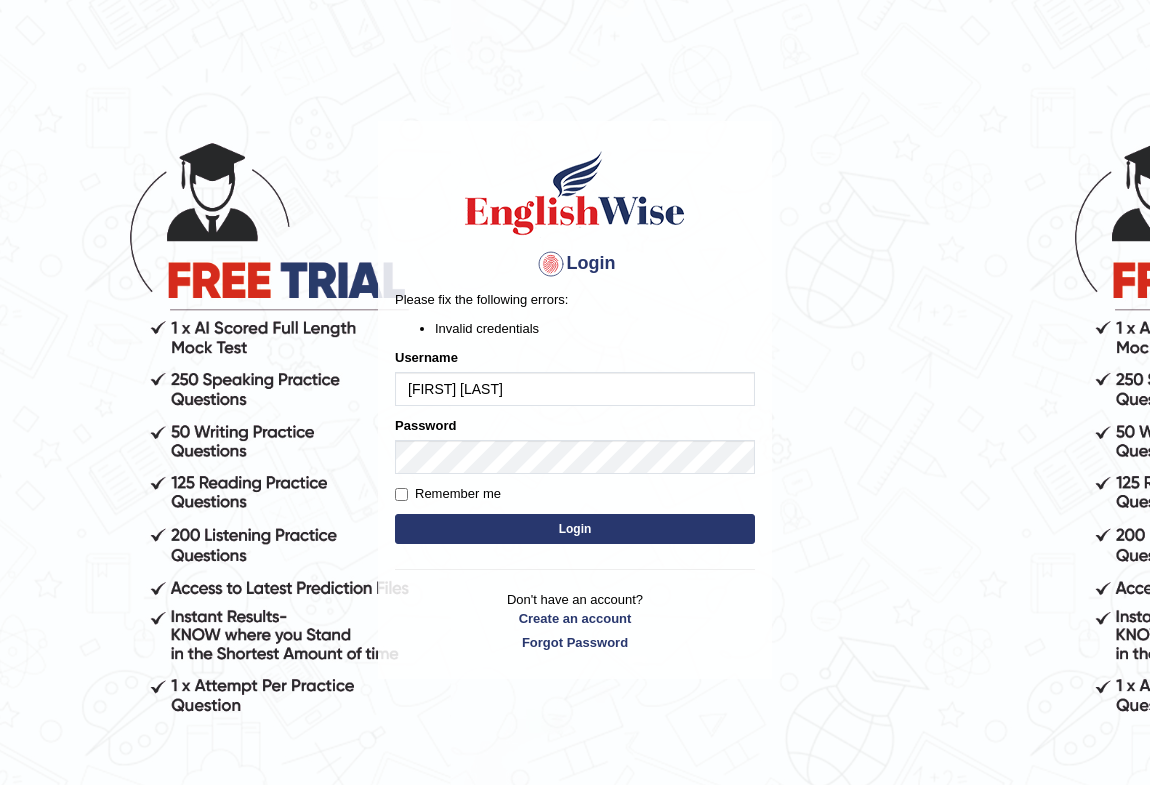 type on "[FIRST] [LAST]" 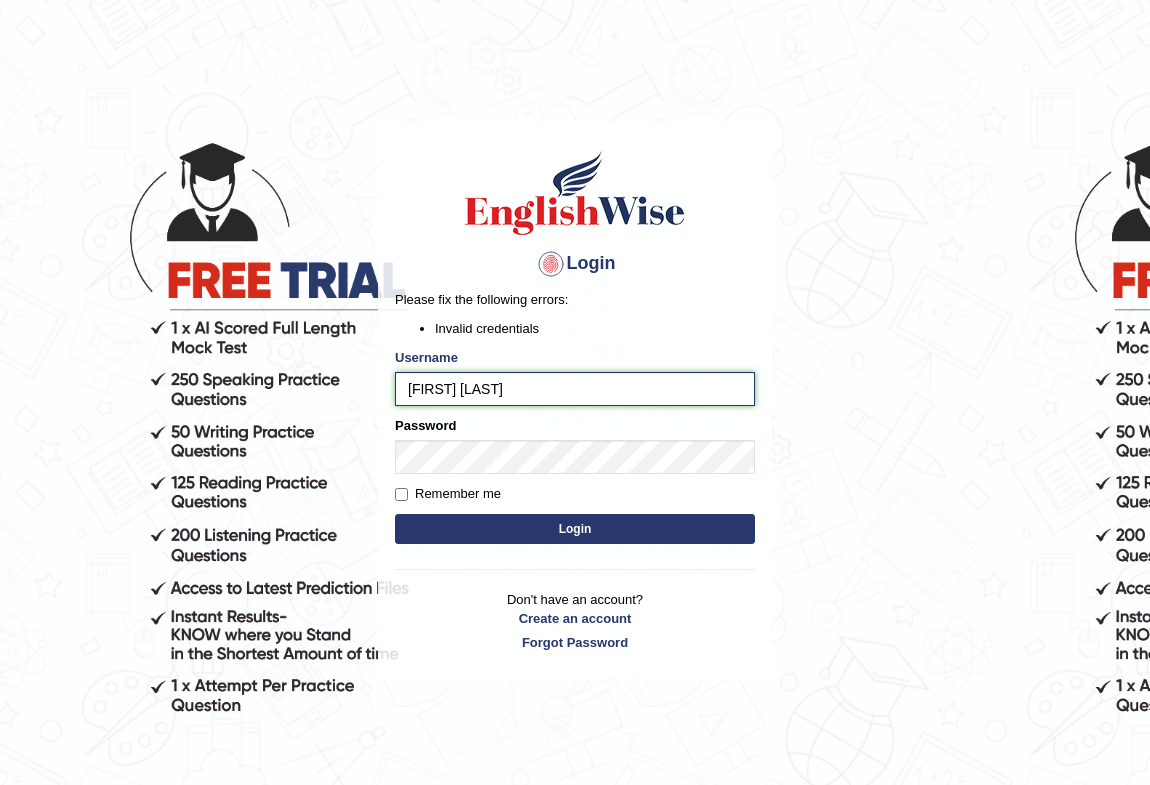 click on "[FIRST] [LAST]" at bounding box center [575, 389] 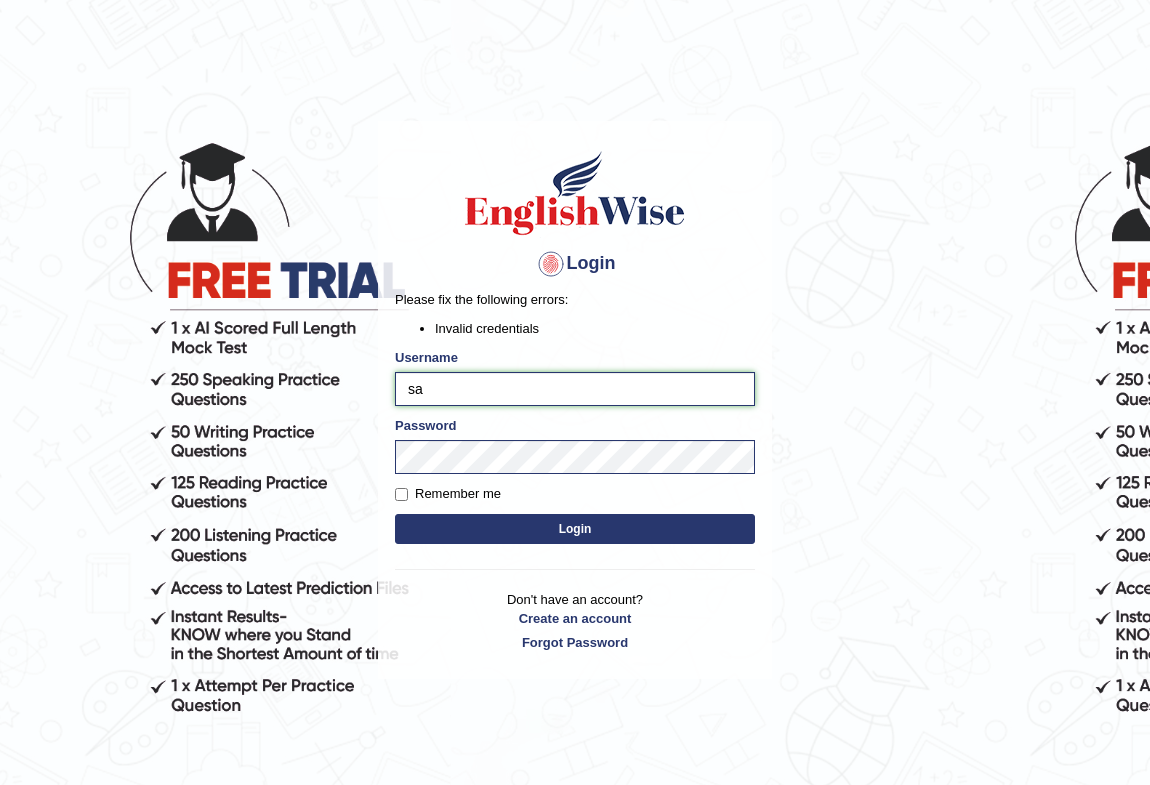 type on "s" 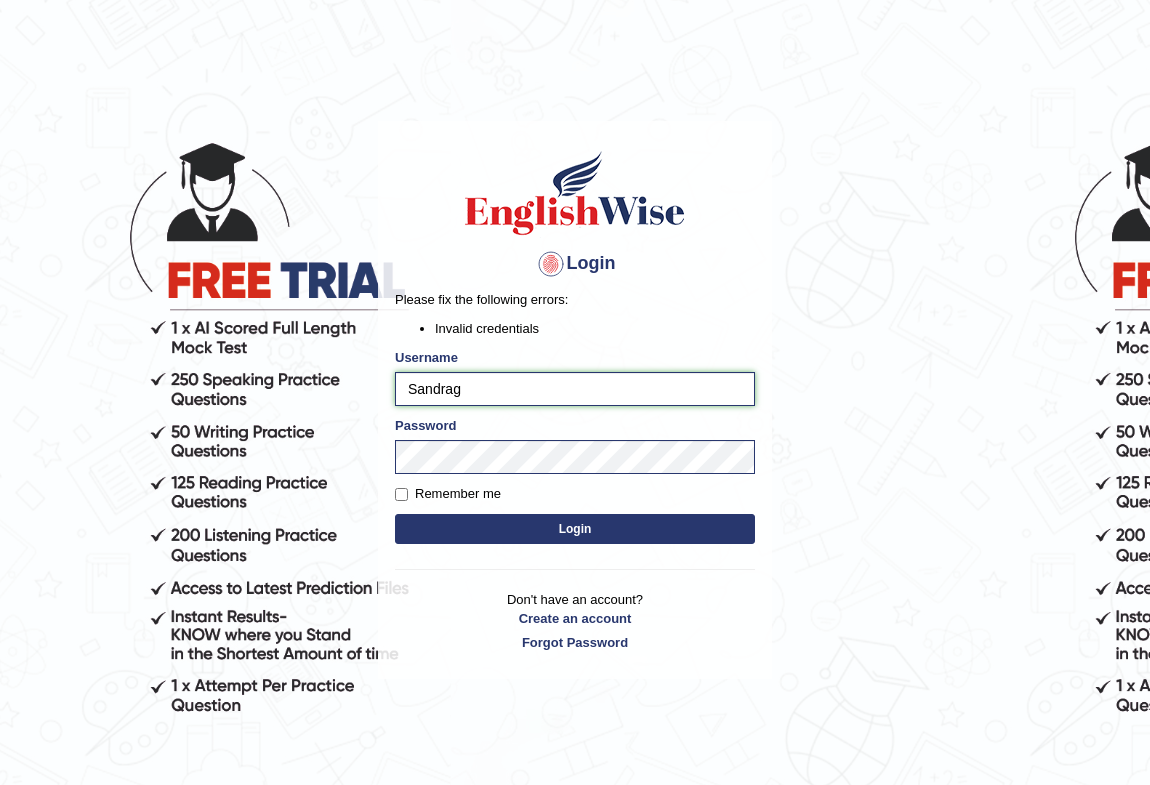 type on "Sandrag" 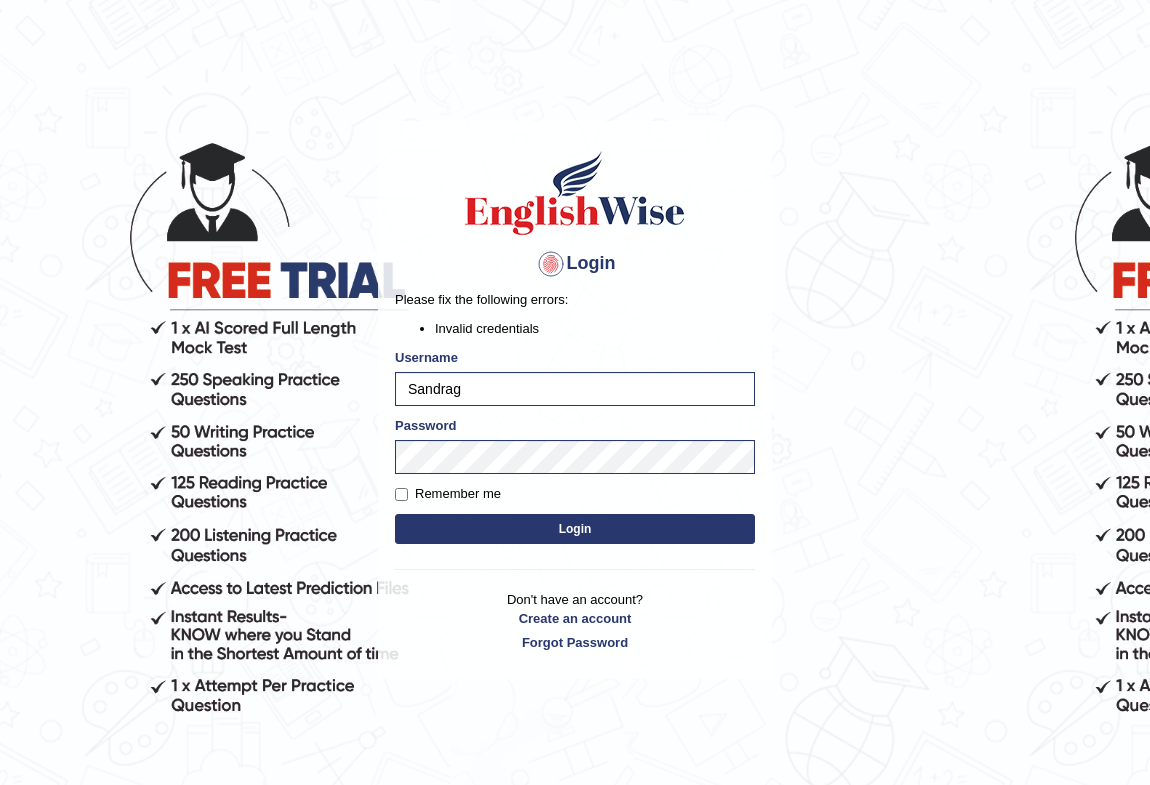 click on "Login" at bounding box center [575, 529] 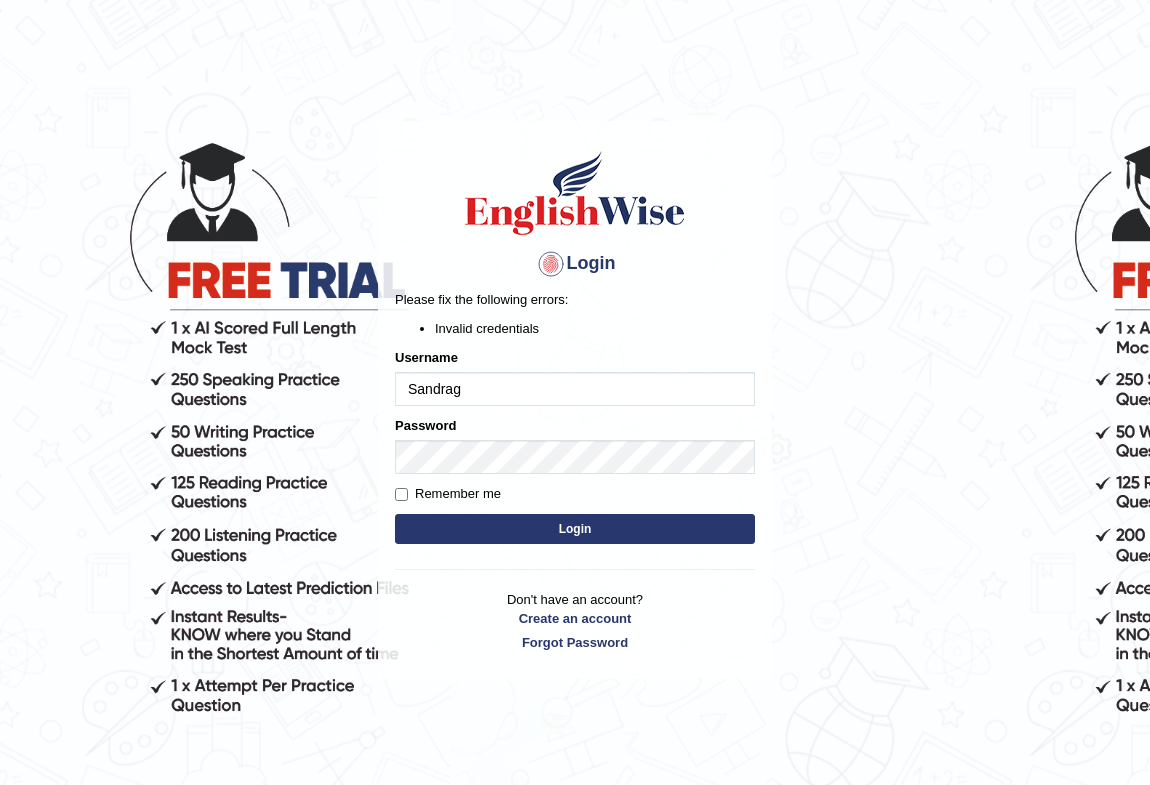scroll, scrollTop: 0, scrollLeft: 0, axis: both 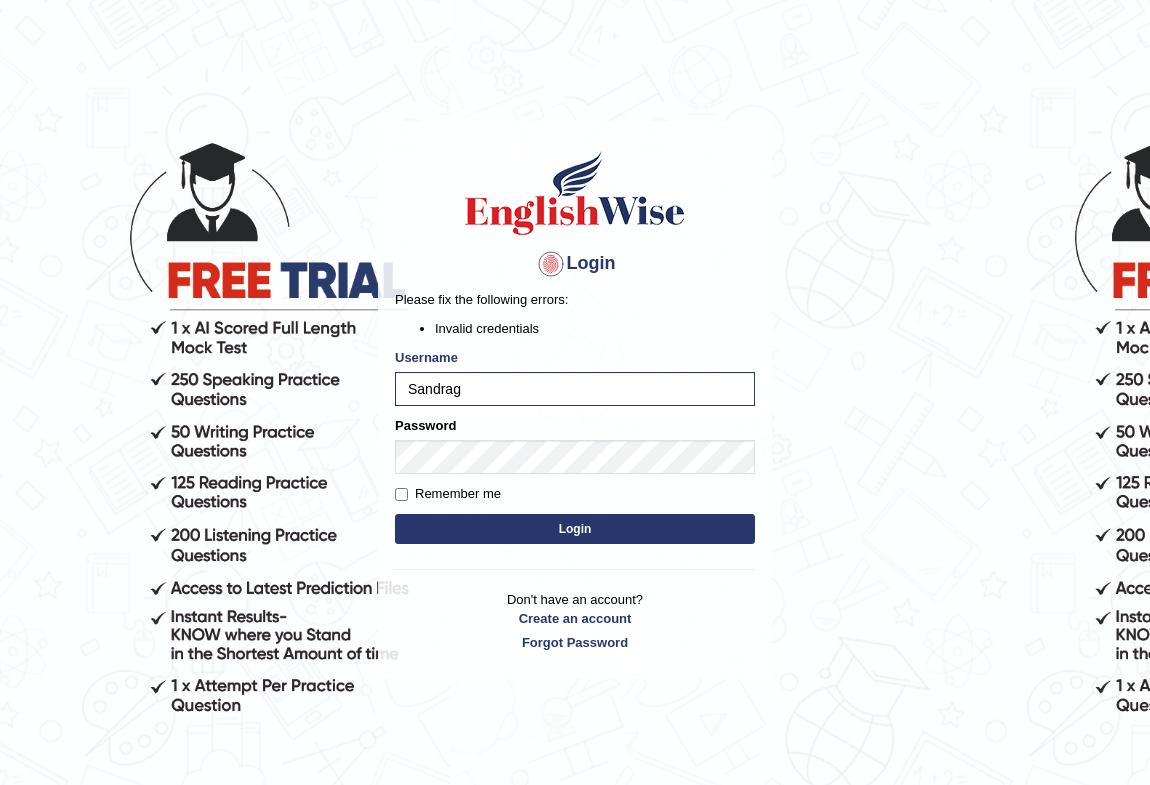 click on "Please fix the following errors: Invalid credentials
Username
Sandrag
Password
Remember me
Login" at bounding box center [575, 419] 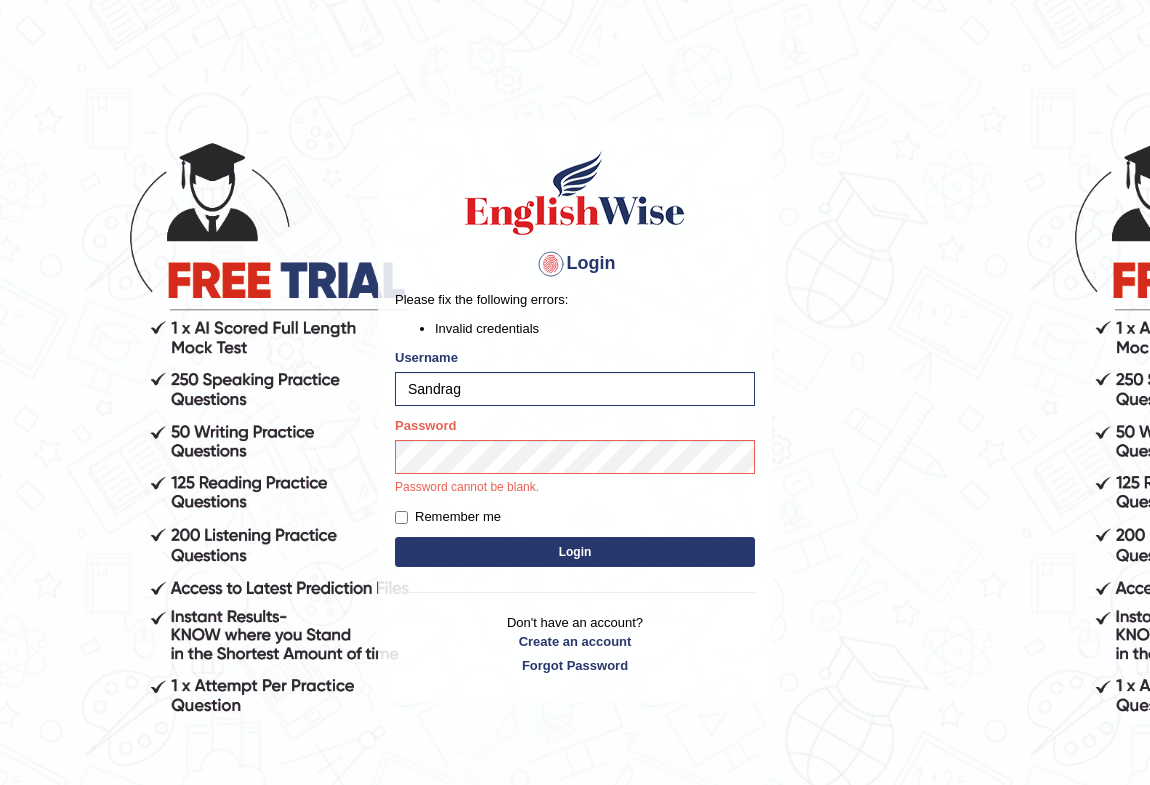 click on "Login" at bounding box center [575, 552] 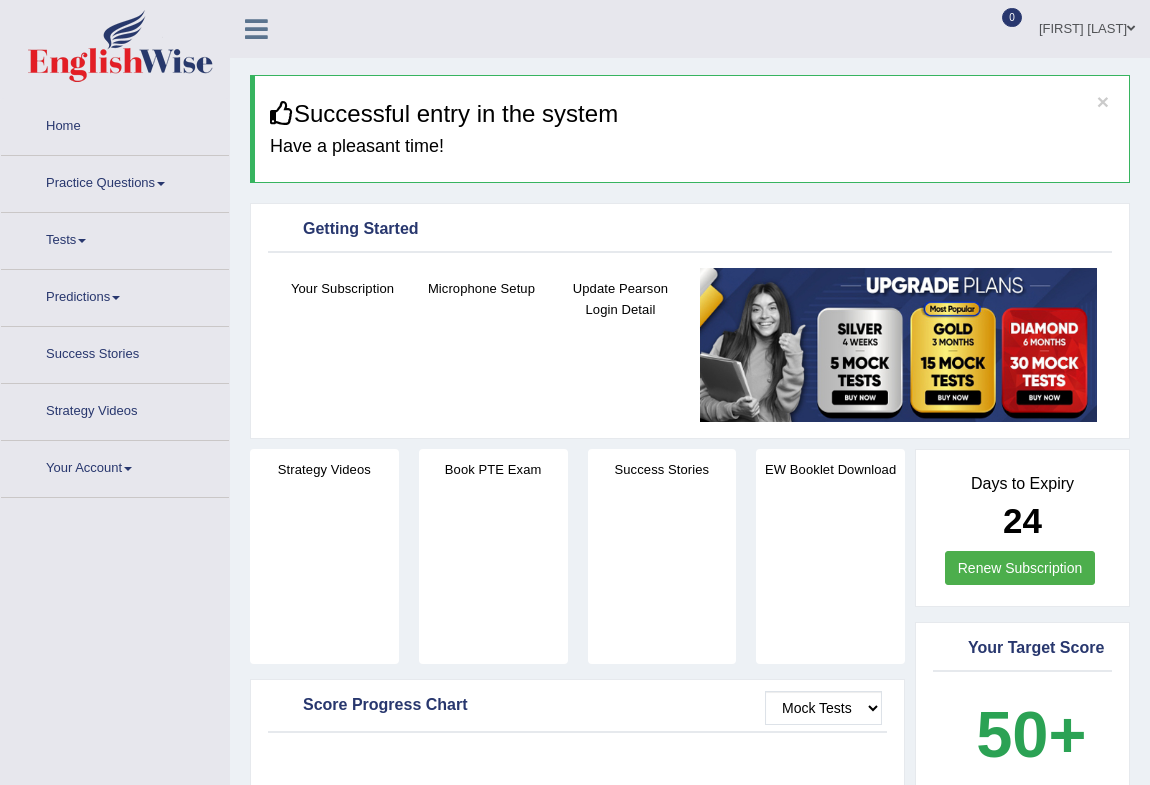 scroll, scrollTop: 0, scrollLeft: 0, axis: both 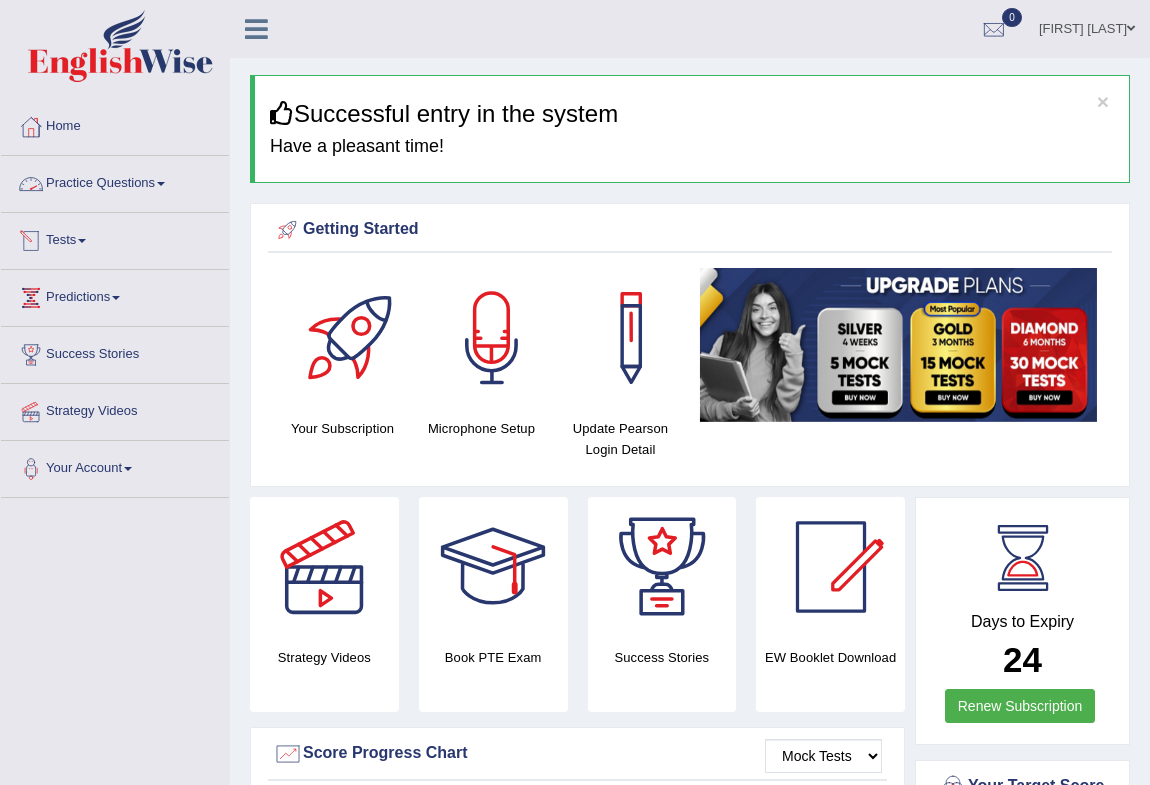 click on "Practice Questions" at bounding box center [115, 181] 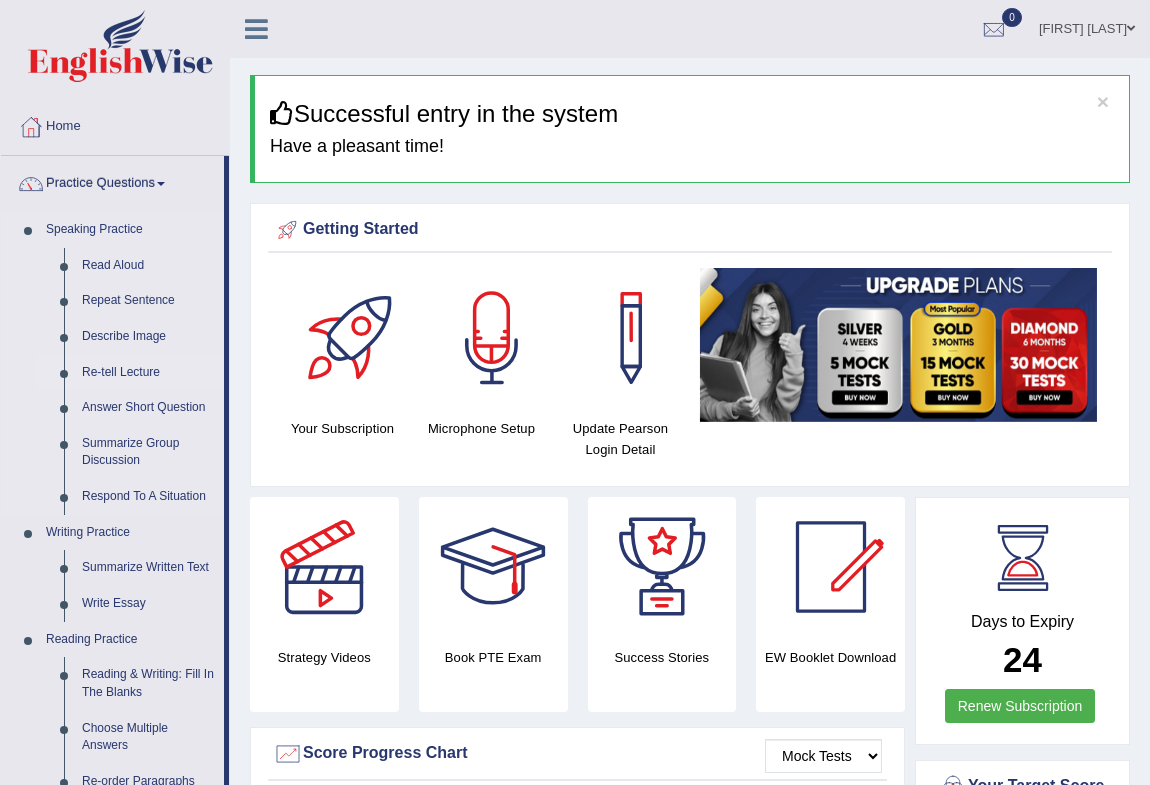 click on "Re-tell Lecture" at bounding box center (148, 373) 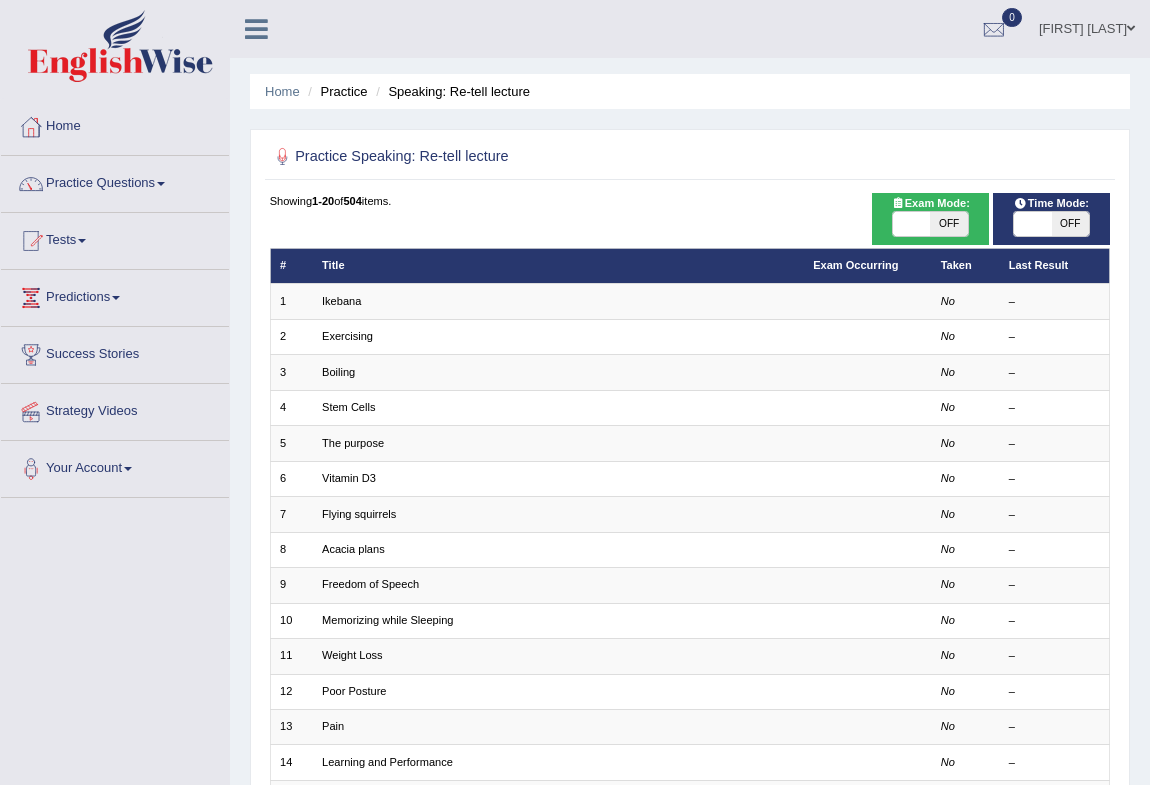 scroll, scrollTop: 0, scrollLeft: 0, axis: both 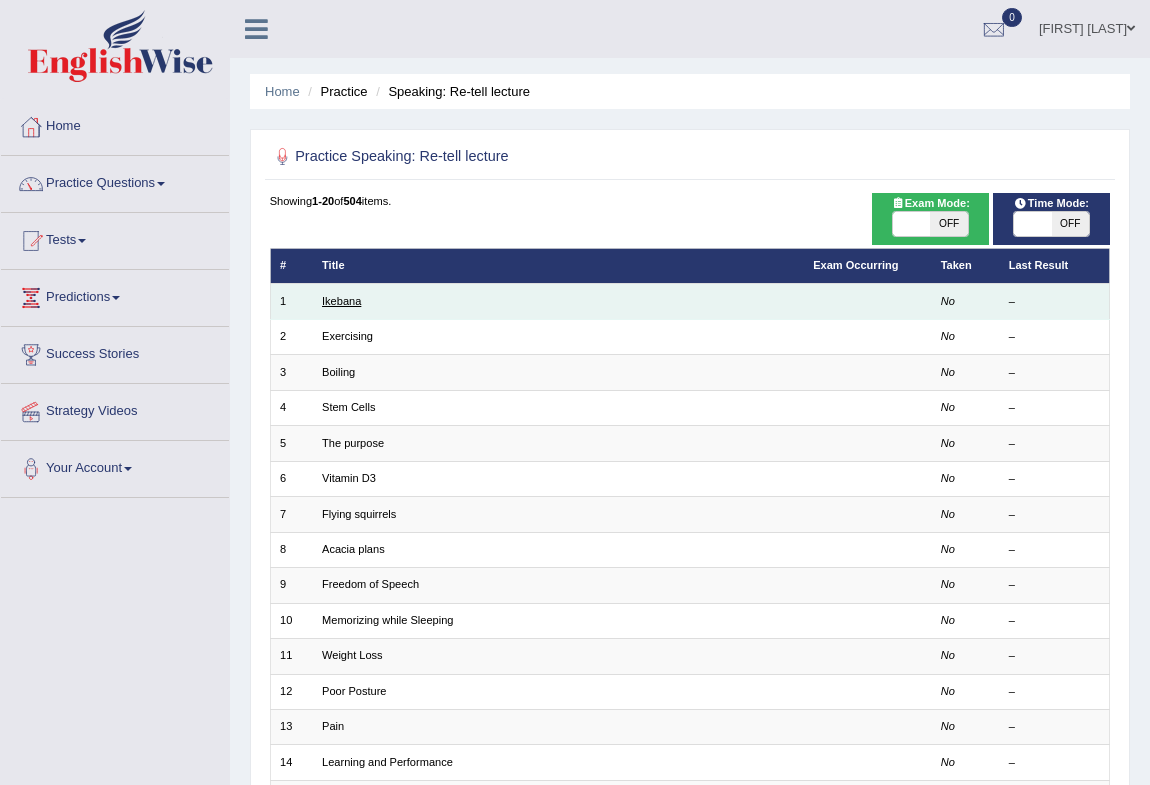 click on "Ikebana" at bounding box center [341, 301] 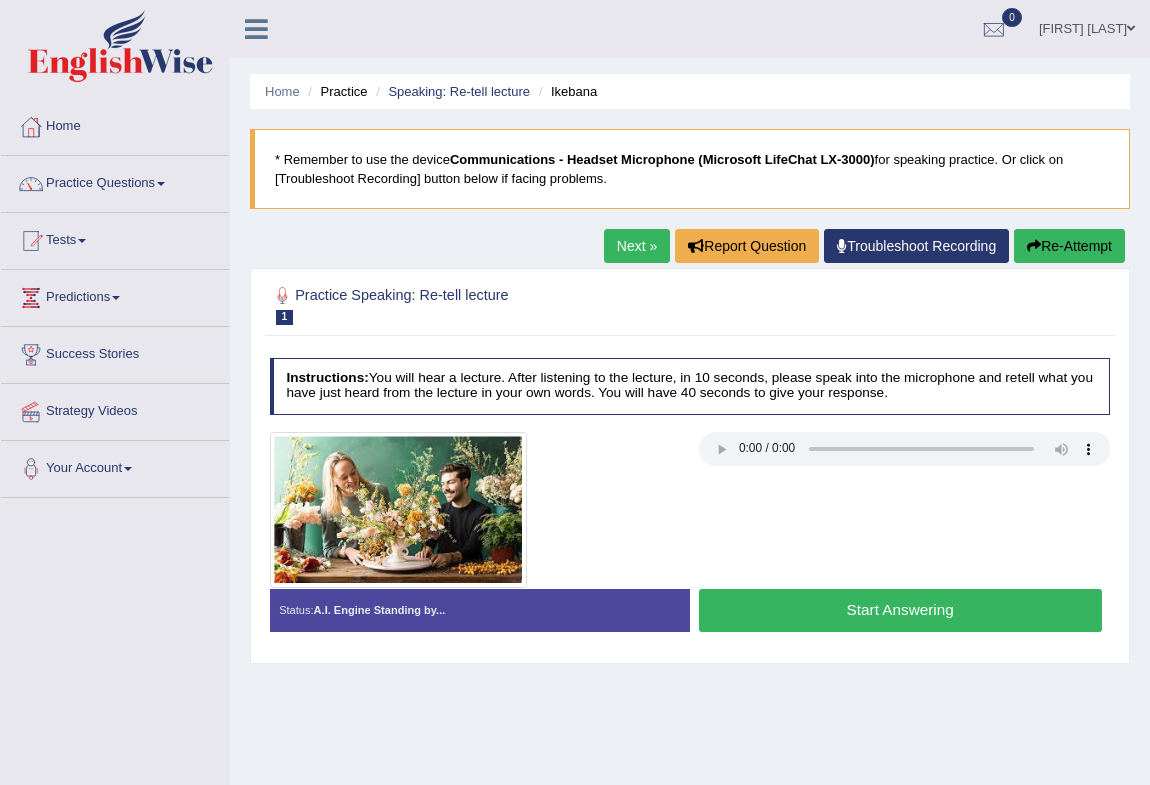 scroll, scrollTop: 0, scrollLeft: 0, axis: both 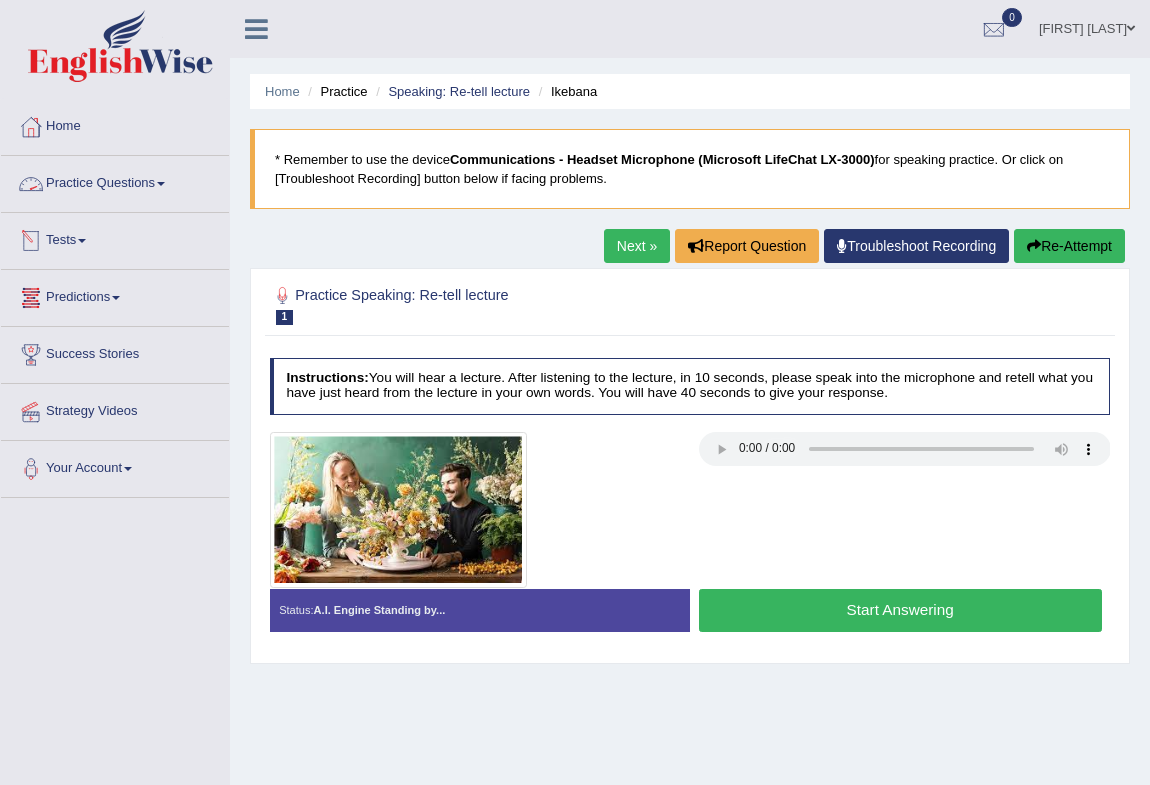 click on "Practice Questions" at bounding box center [115, 181] 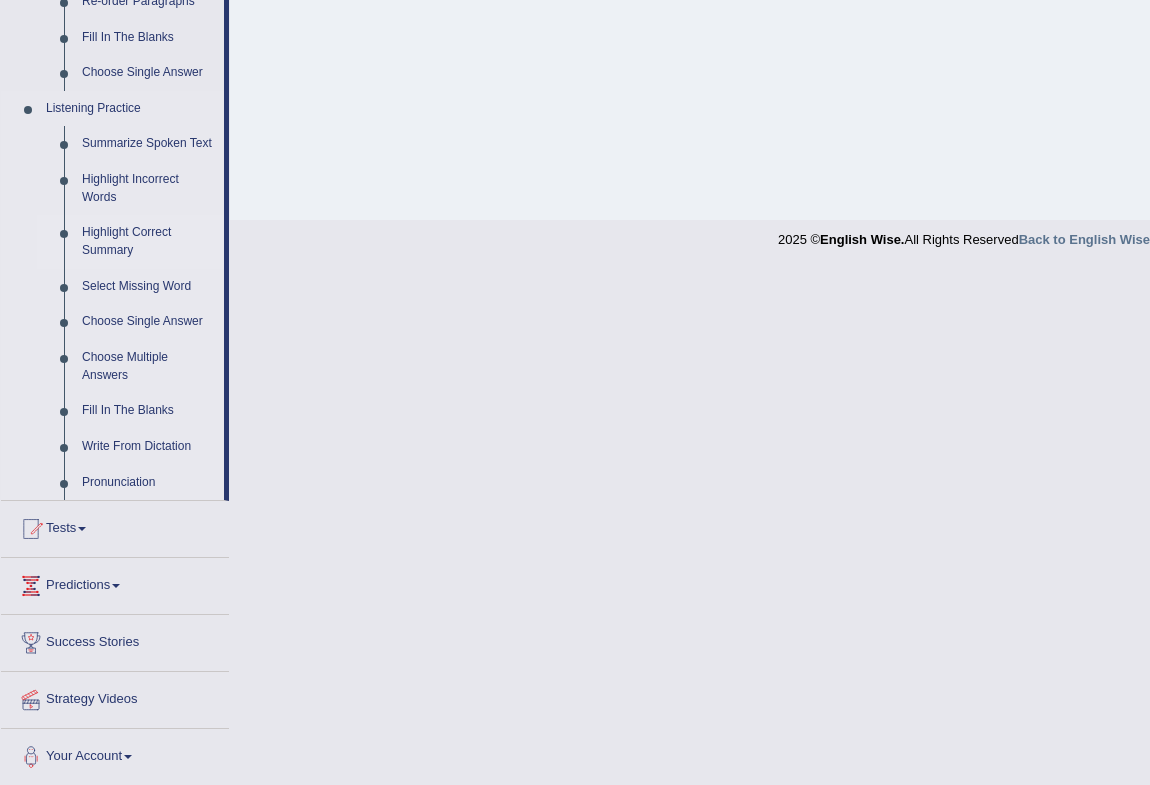scroll, scrollTop: 0, scrollLeft: 0, axis: both 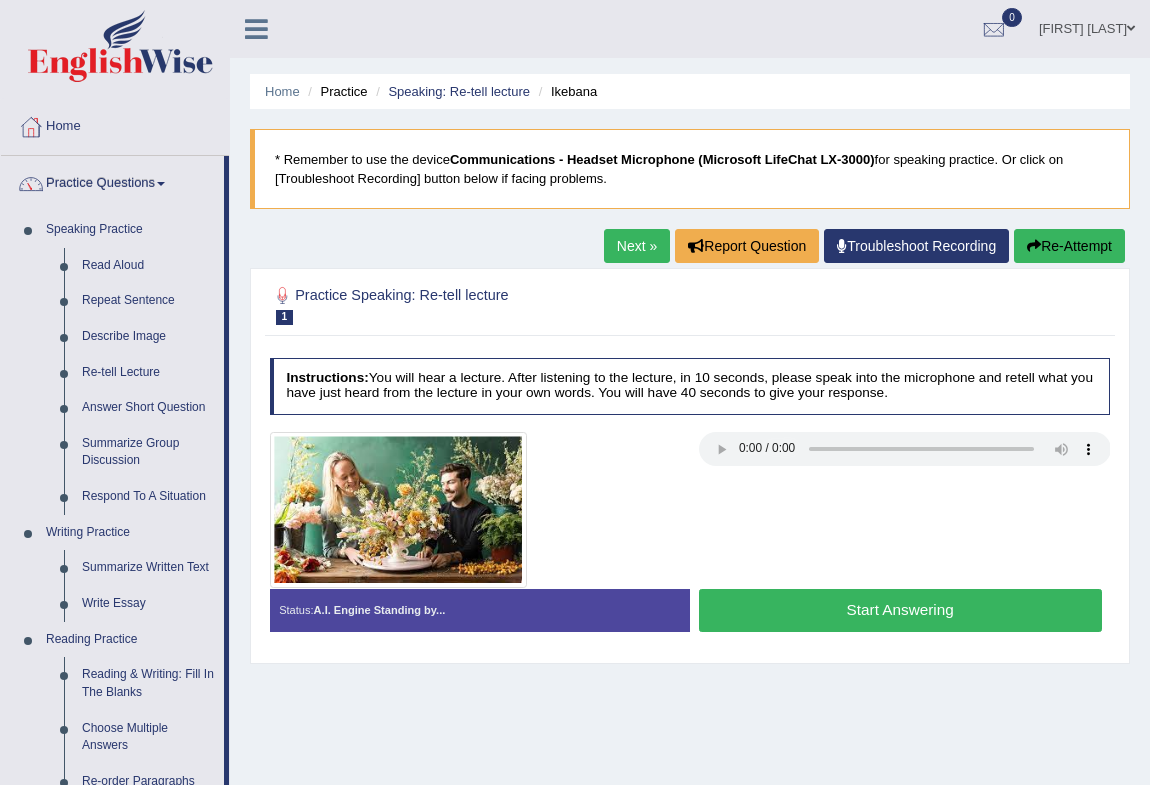 type 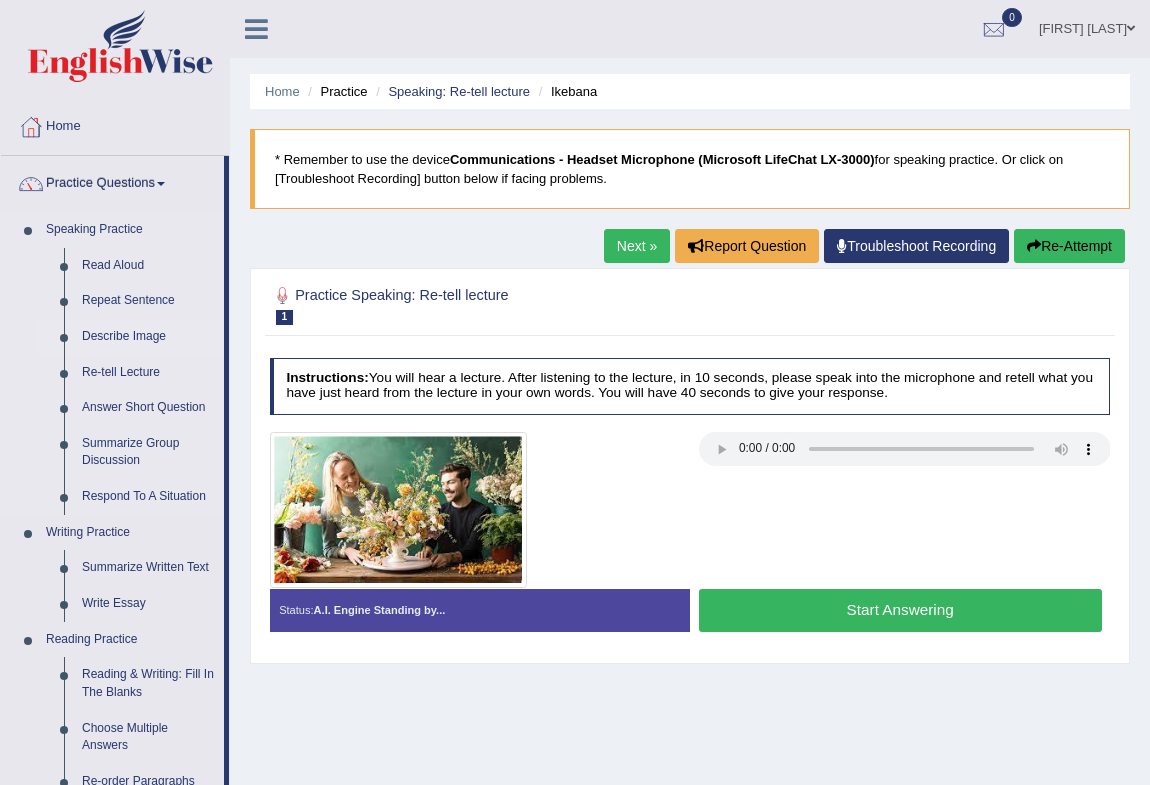 click on "Describe Image" at bounding box center [148, 337] 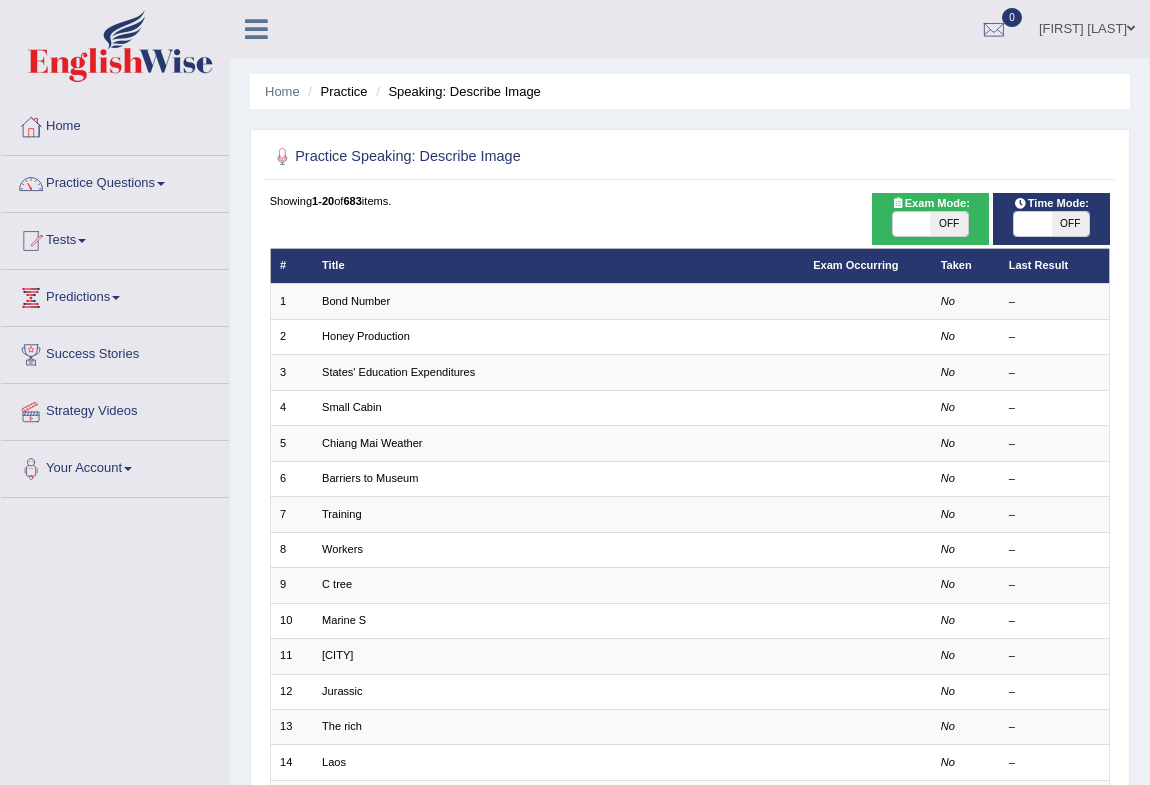 scroll, scrollTop: 0, scrollLeft: 0, axis: both 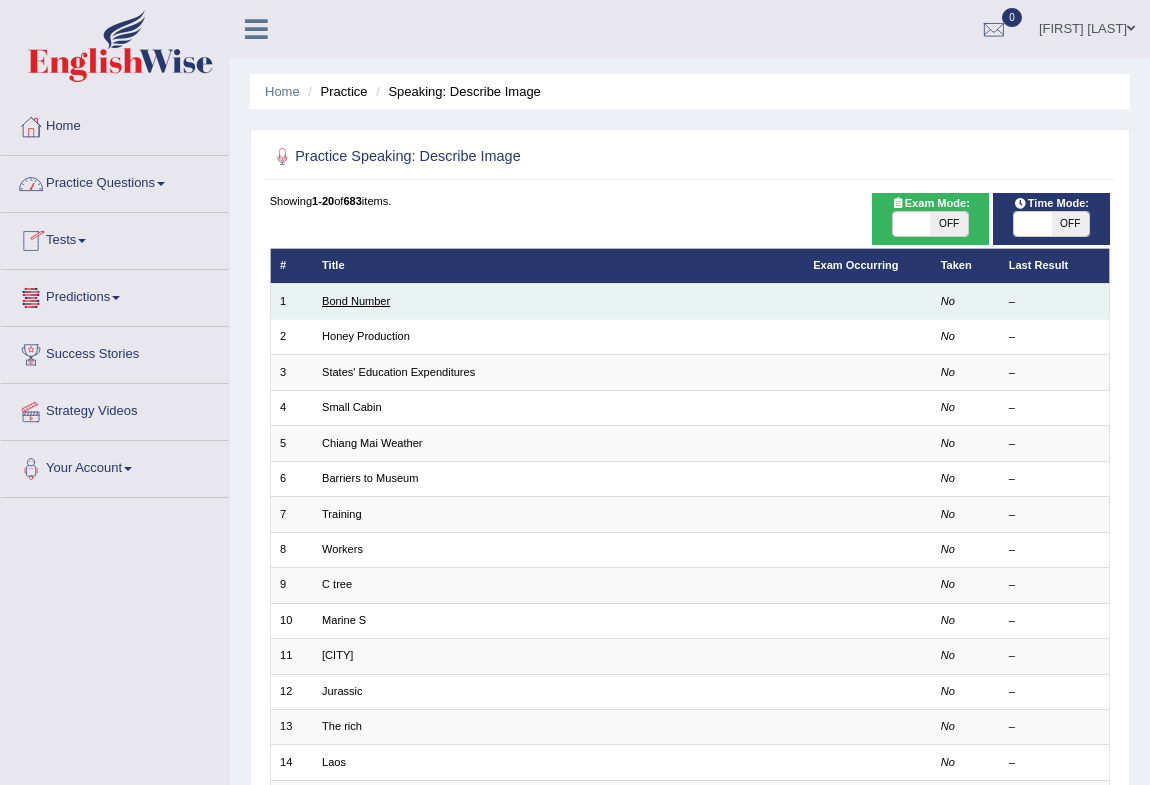 click on "Bond Number" at bounding box center (356, 301) 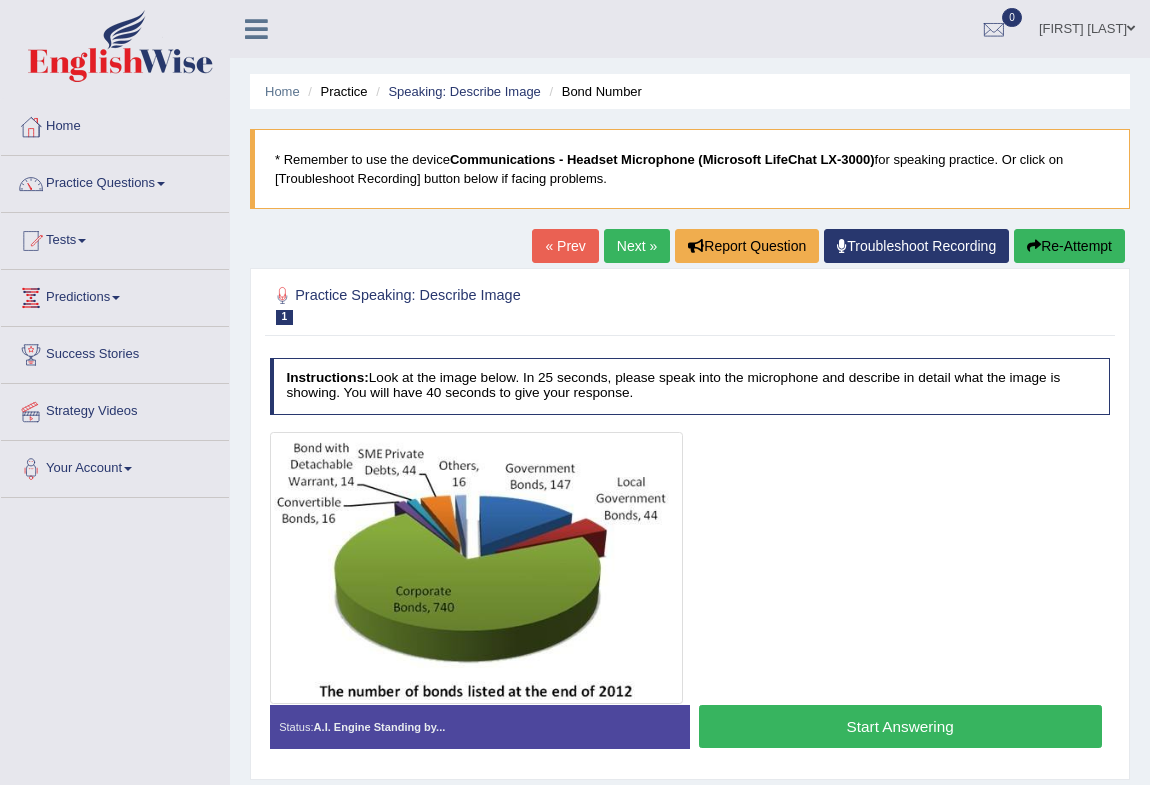 scroll, scrollTop: 0, scrollLeft: 0, axis: both 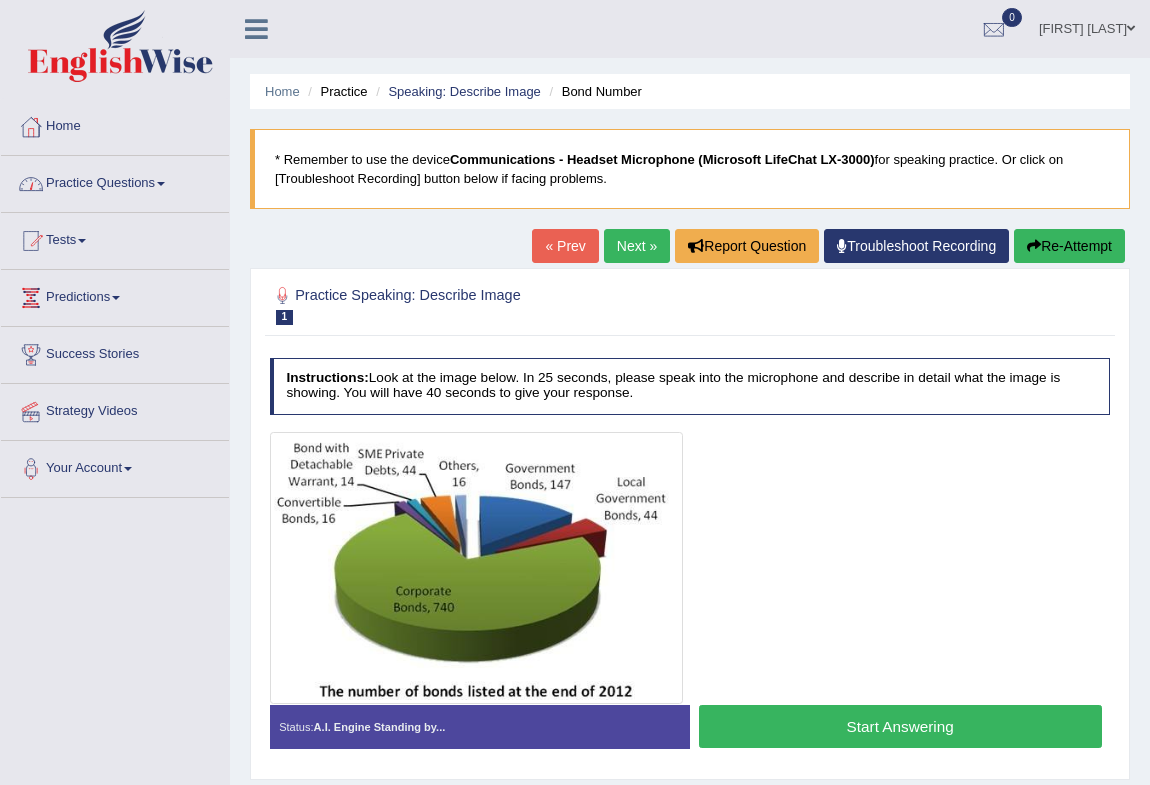 click on "Practice Questions" at bounding box center [115, 181] 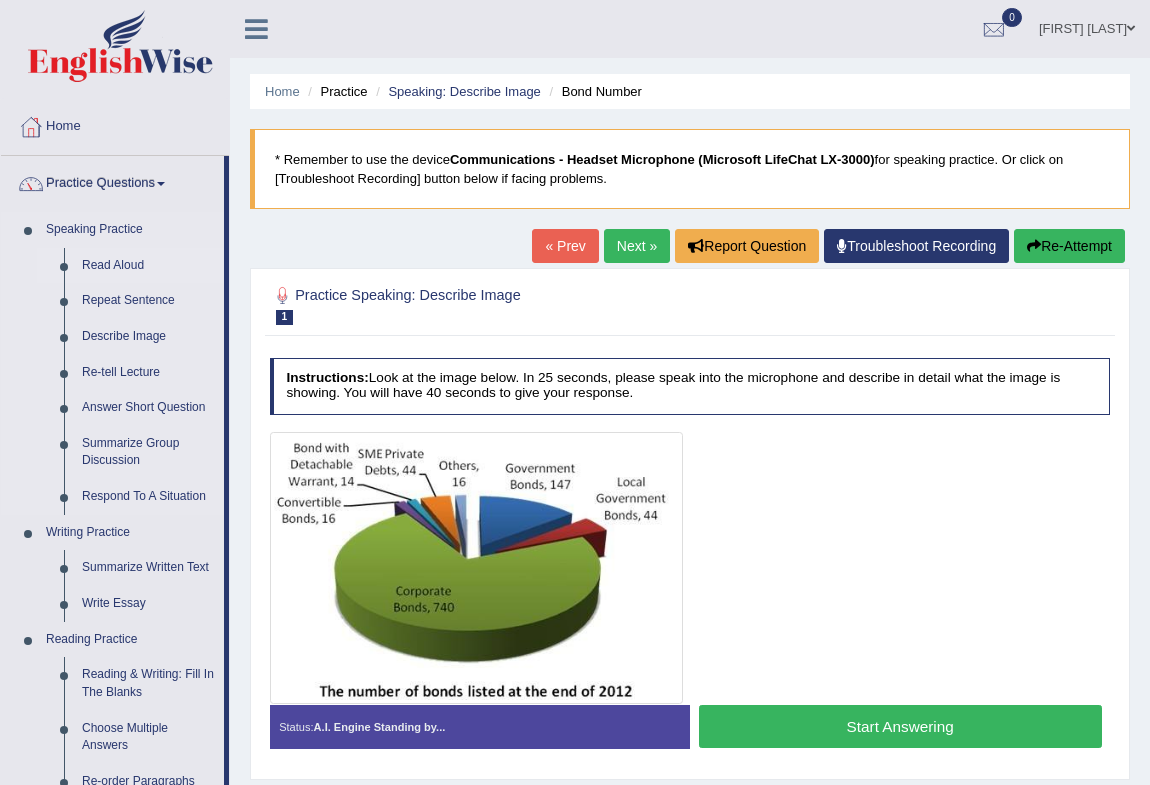 click on "Read Aloud" at bounding box center [148, 266] 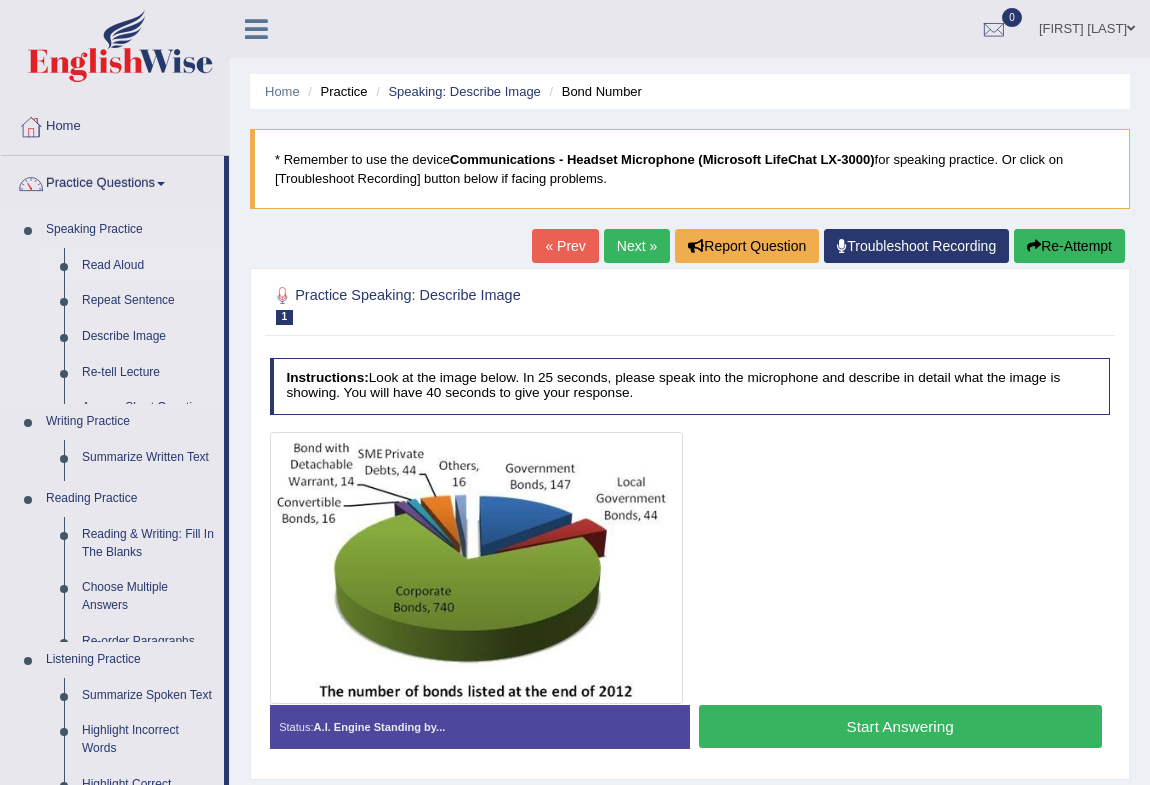 click on "Read Aloud" at bounding box center (148, 266) 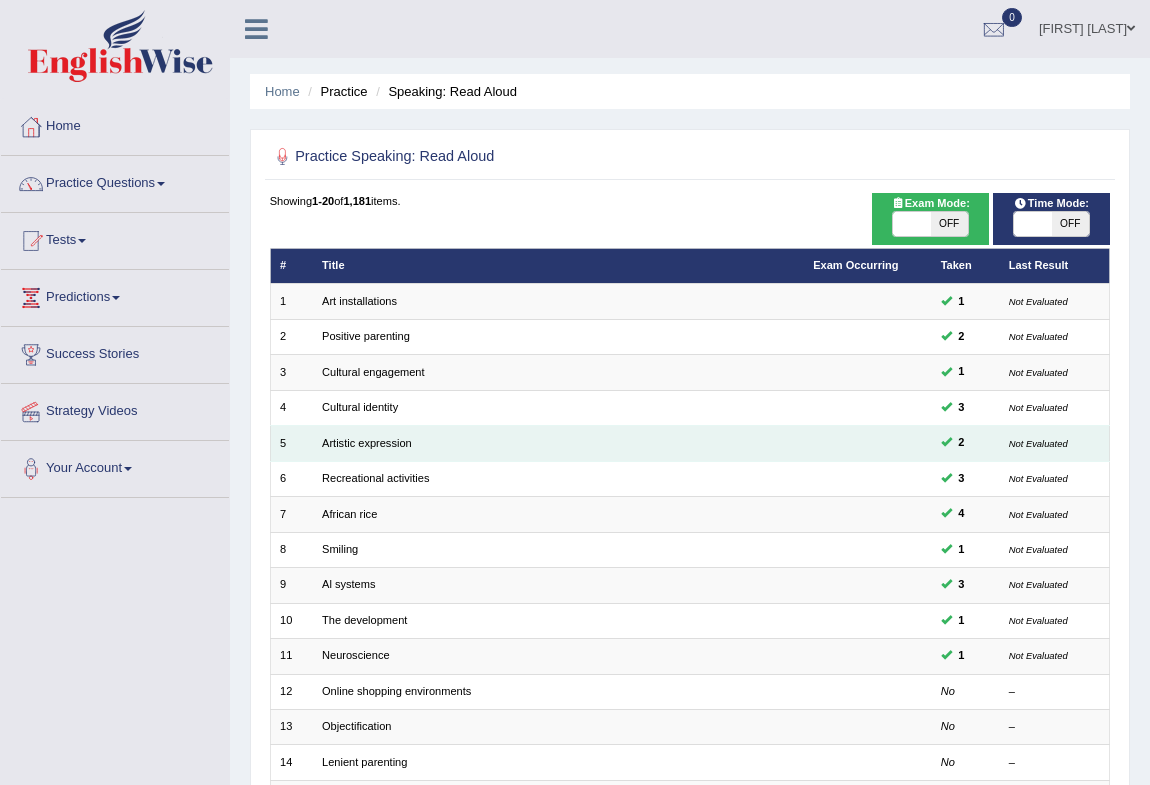scroll, scrollTop: 0, scrollLeft: 0, axis: both 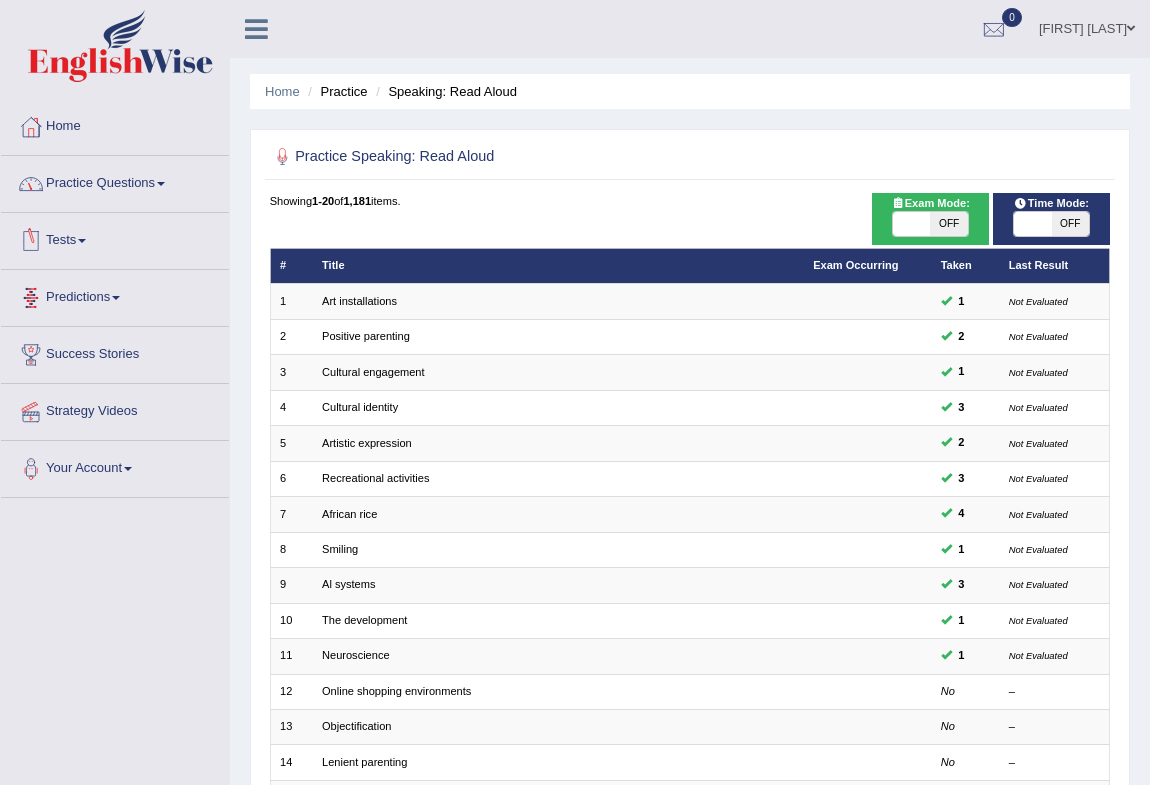 click on "Practice Questions" at bounding box center [115, 181] 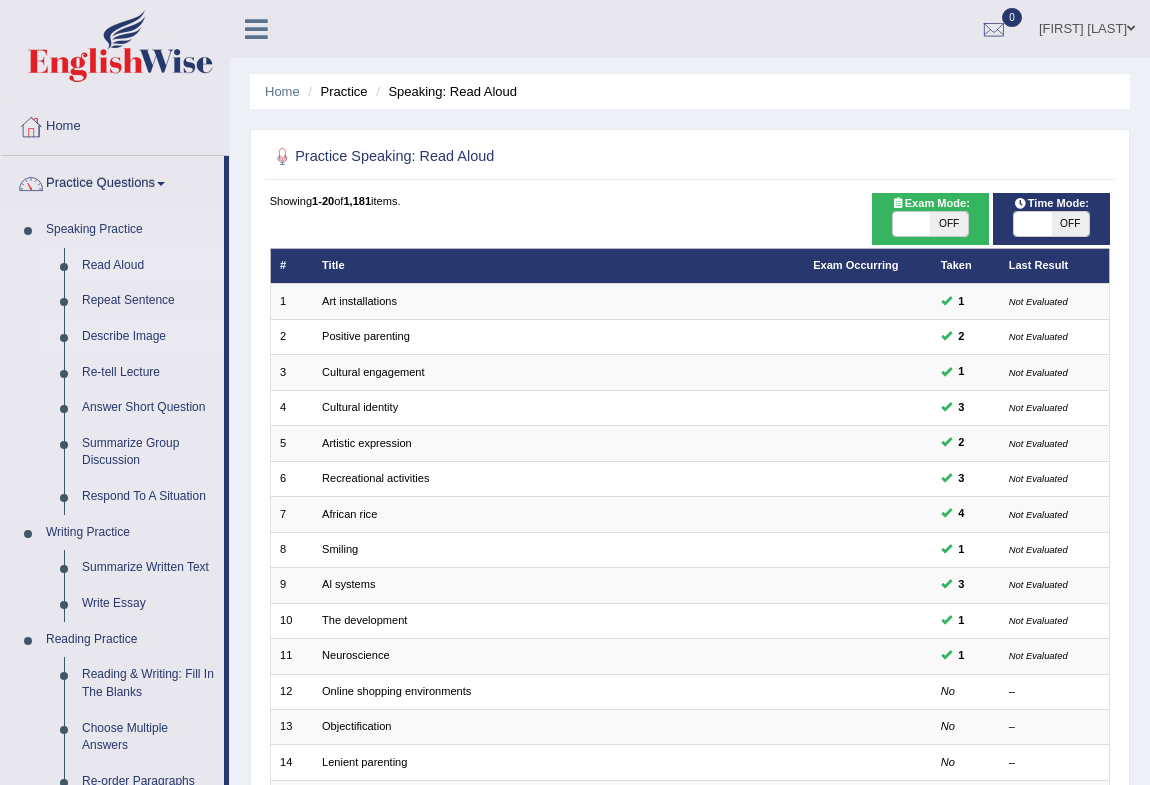 click on "Describe Image" at bounding box center (148, 337) 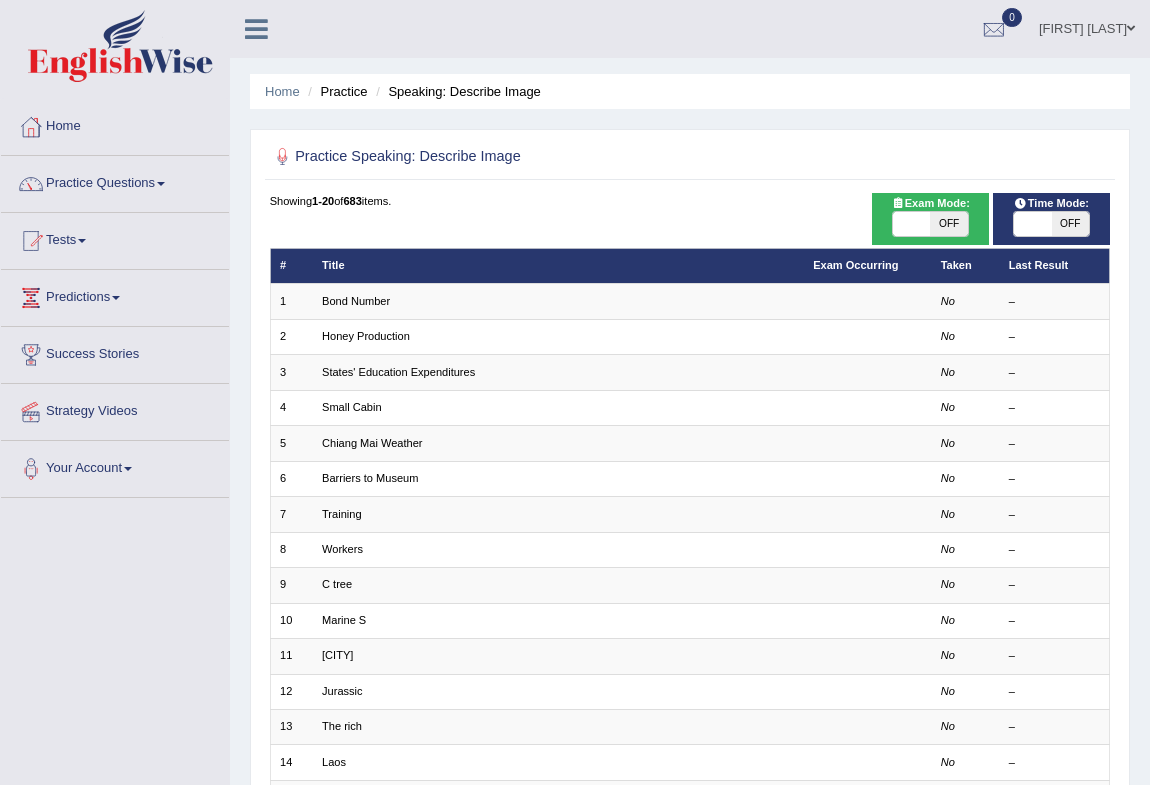 scroll, scrollTop: 0, scrollLeft: 0, axis: both 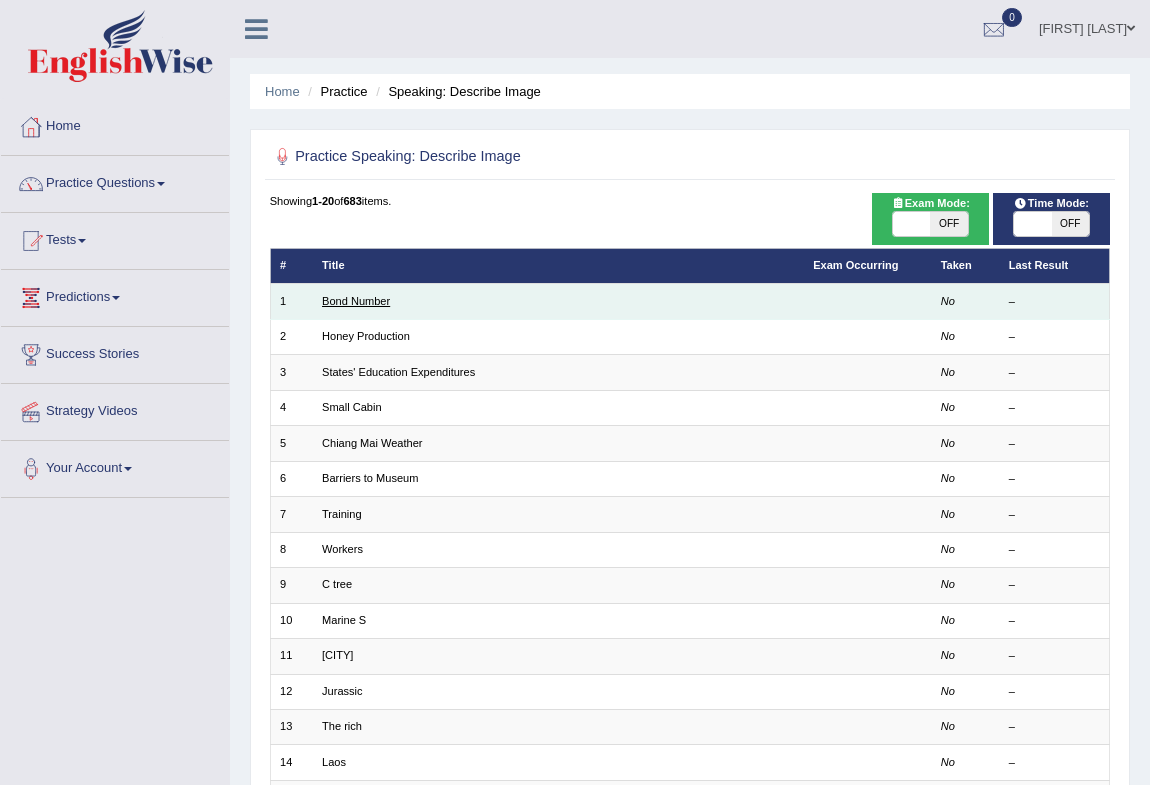 click on "Bond Number" at bounding box center (356, 301) 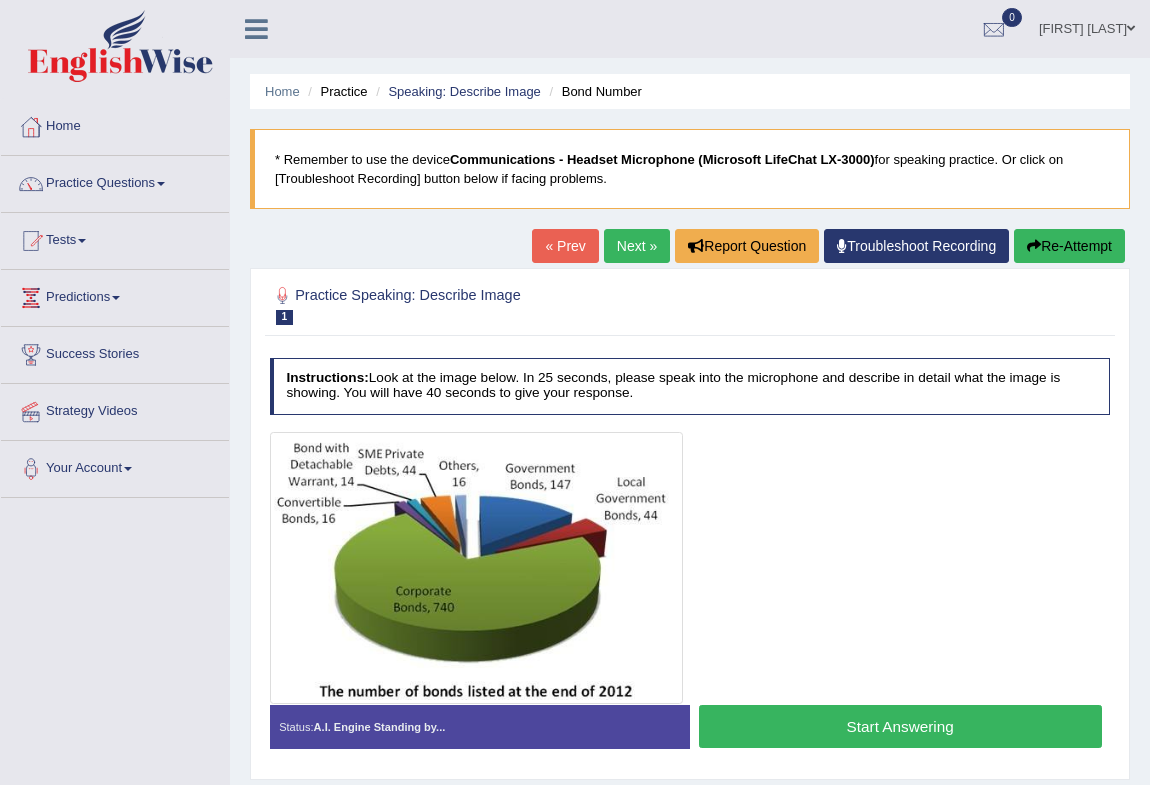 scroll, scrollTop: 0, scrollLeft: 0, axis: both 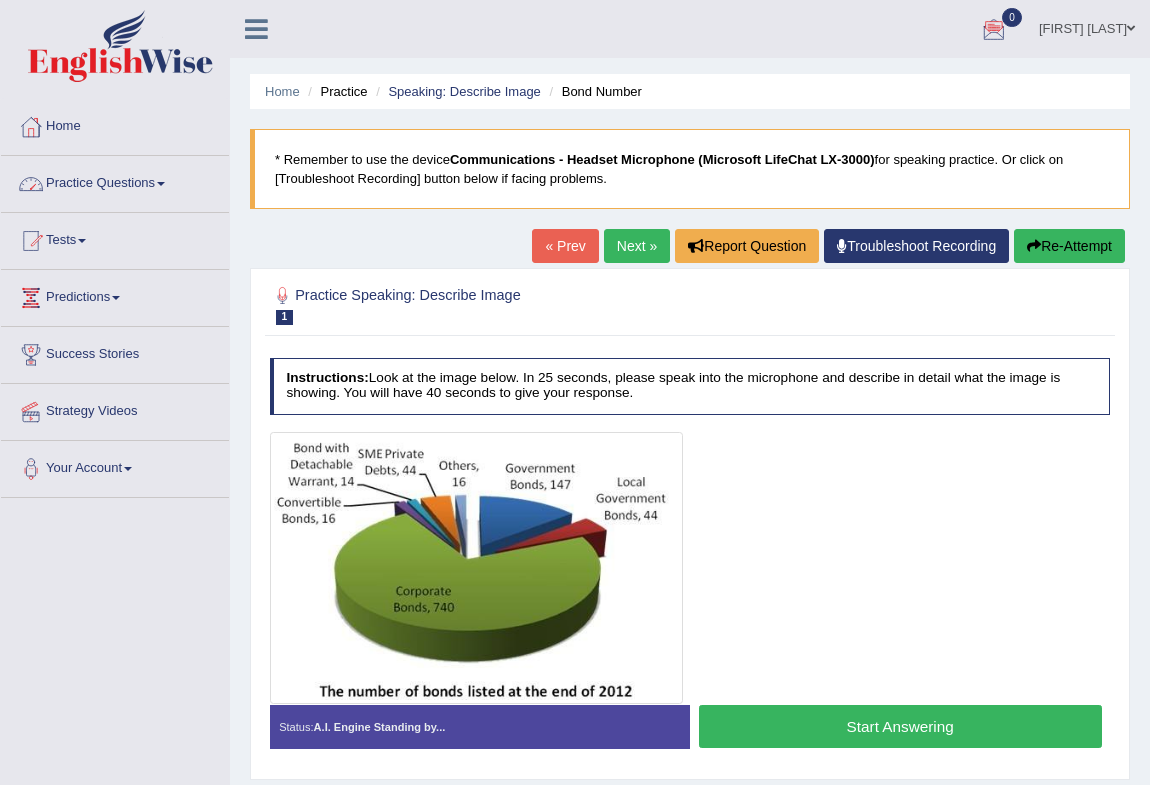click on "Practice Questions" at bounding box center (115, 181) 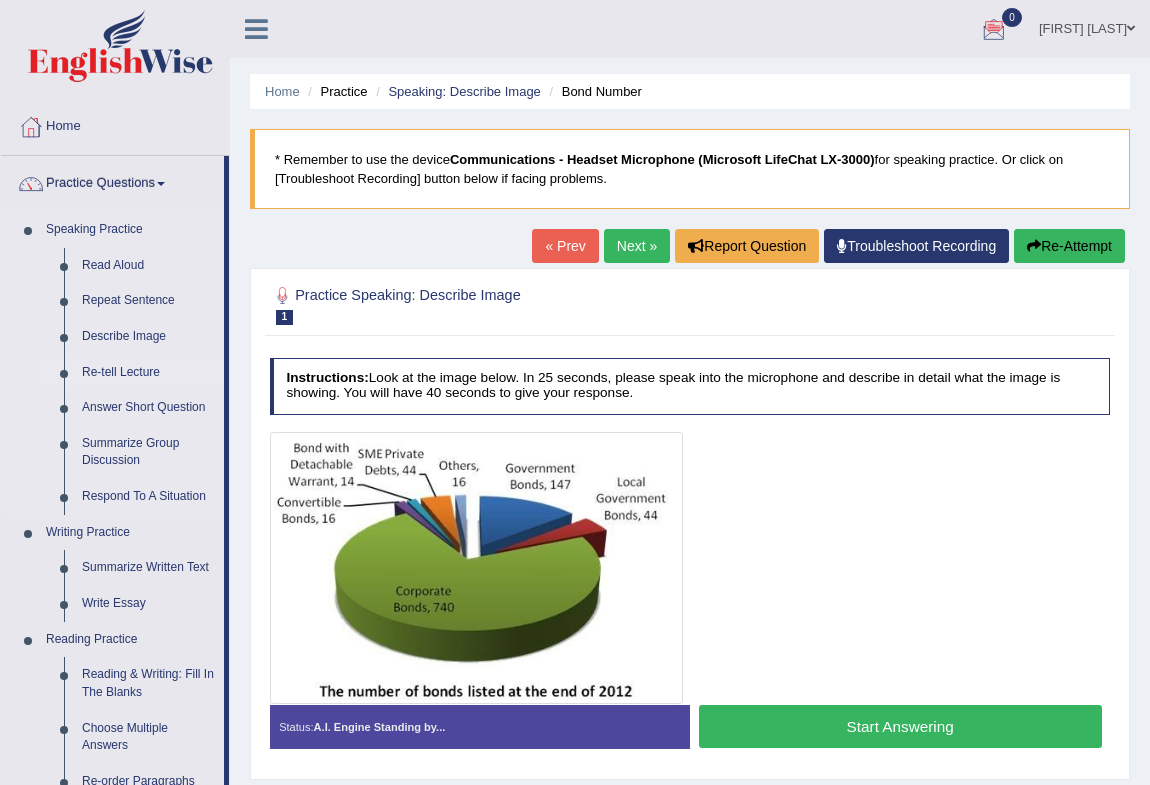 click on "Re-tell Lecture" at bounding box center (148, 373) 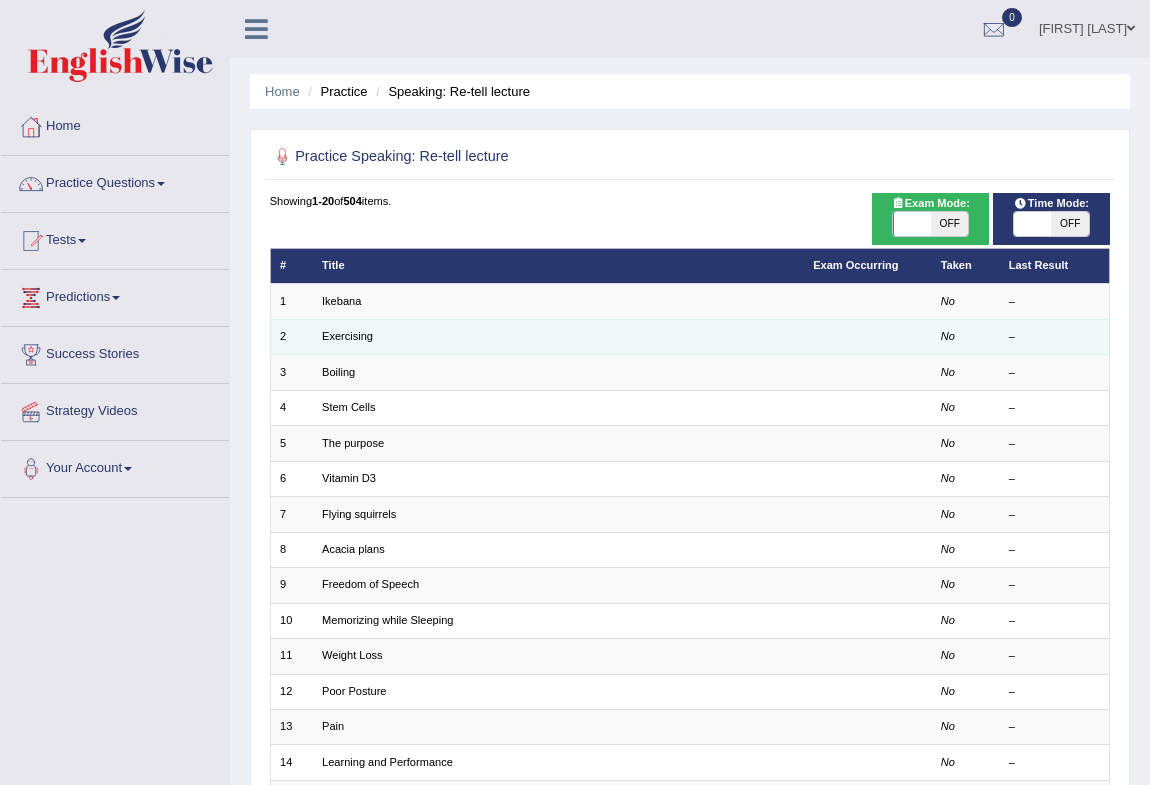 scroll, scrollTop: 0, scrollLeft: 0, axis: both 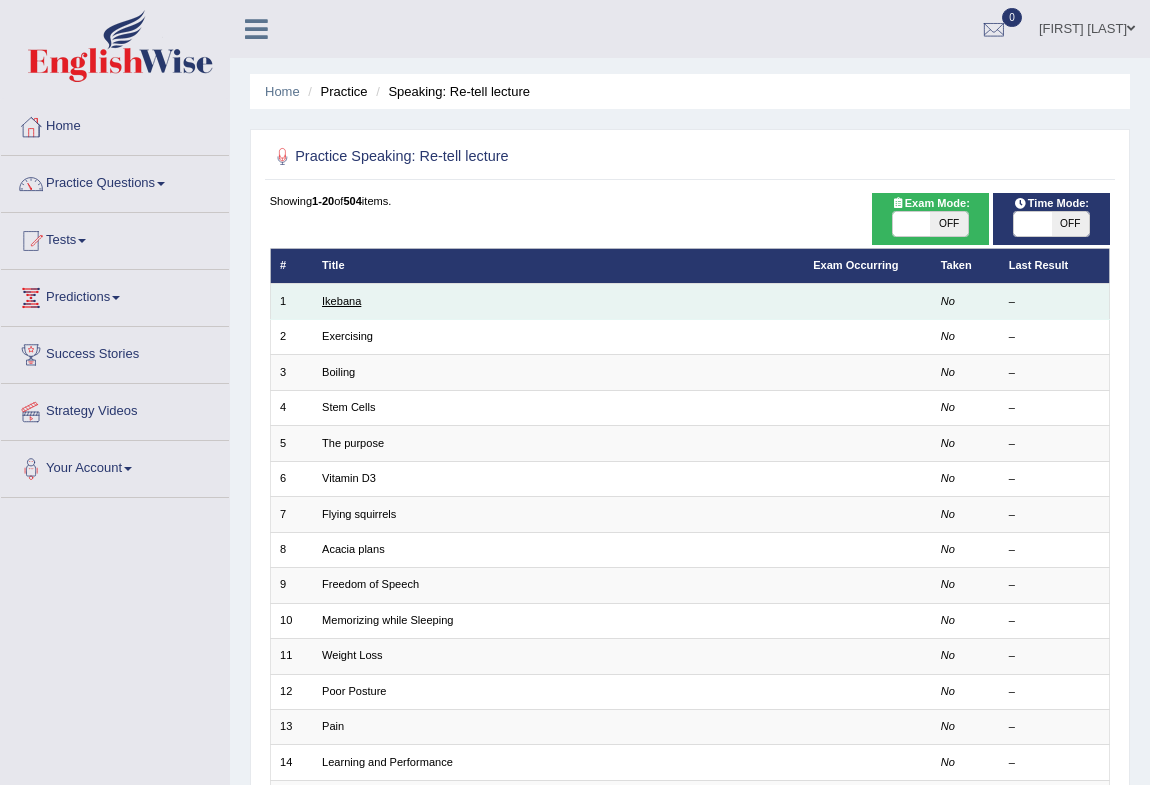 click on "Ikebana" at bounding box center [341, 301] 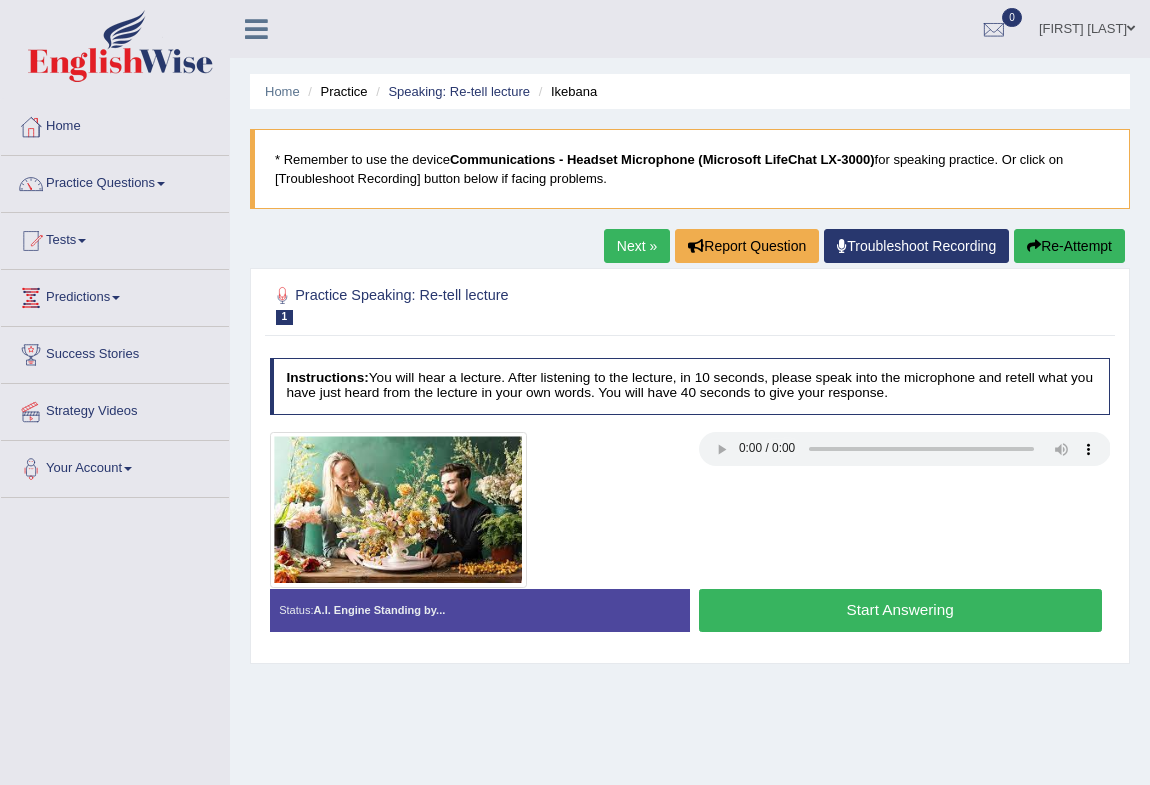 scroll, scrollTop: 0, scrollLeft: 0, axis: both 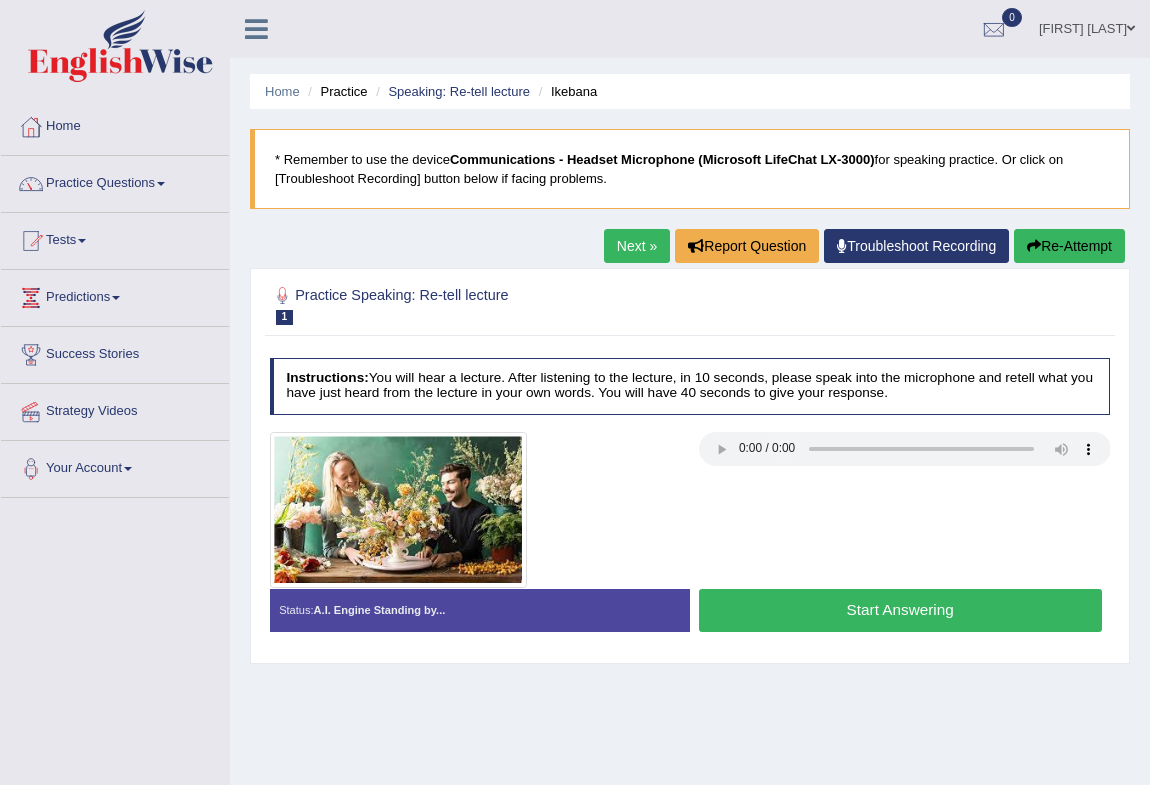 click on "Home
Practice
Speaking: Re-tell lecture
Ikebana
* Remember to use the device  Communications - Headset Microphone (Microsoft LifeChat LX-3000)  for speaking practice. Or click on [Troubleshoot Recording] button below if facing problems.
Next »  Report Question  Troubleshoot Recording  Re-Attempt
Practice Speaking: Re-tell lecture
1
Ikebana
Instructions:  You will hear a lecture. After listening to the lecture, in 10 seconds, please speak into the microphone and retell what you have just heard from the lecture in your own words. You will have 40 seconds to give your response.
Transcript: Recorded Answer: Created with Highcharts 7.1.2 Too low Too high Time Pitch meter: 0 10 20 30 40 Created with Highcharts 7.1.2 Great Too slow Too fast Time Speech pace meter: 0 10 20 30 40 Spoken Keywords: Voice Analysis: . Status:" at bounding box center (690, 500) 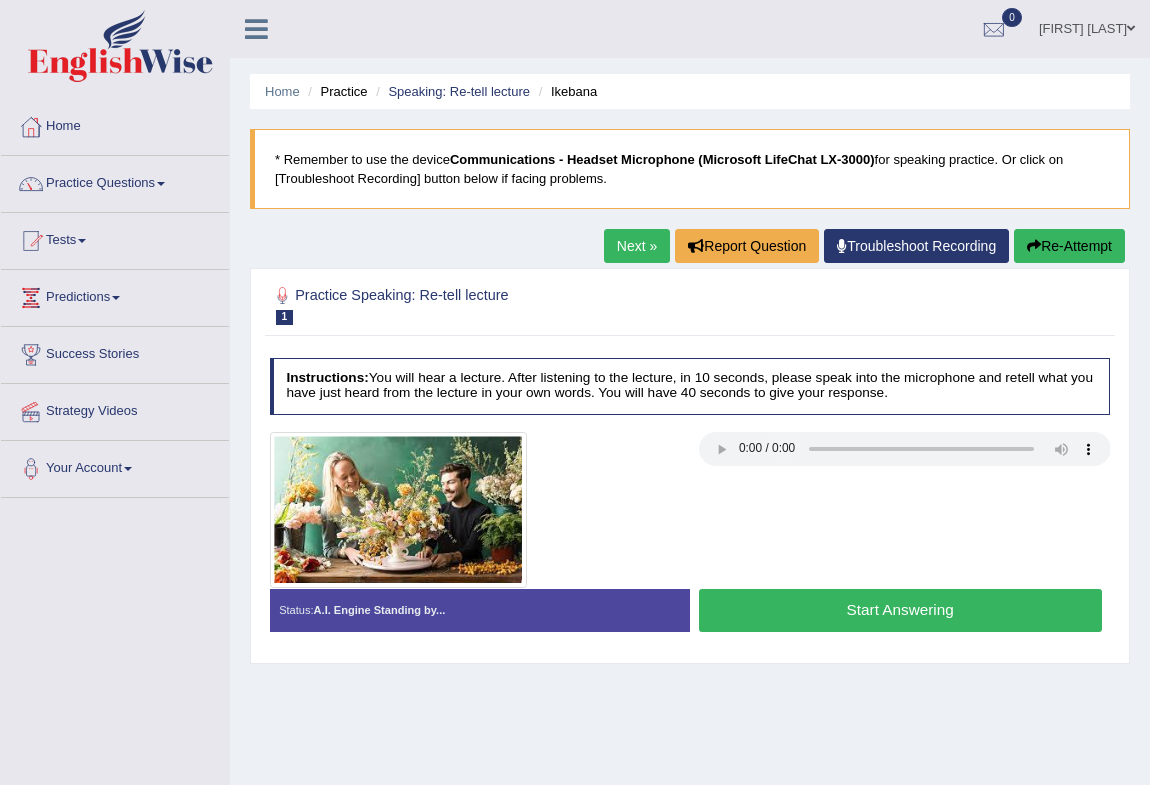 type 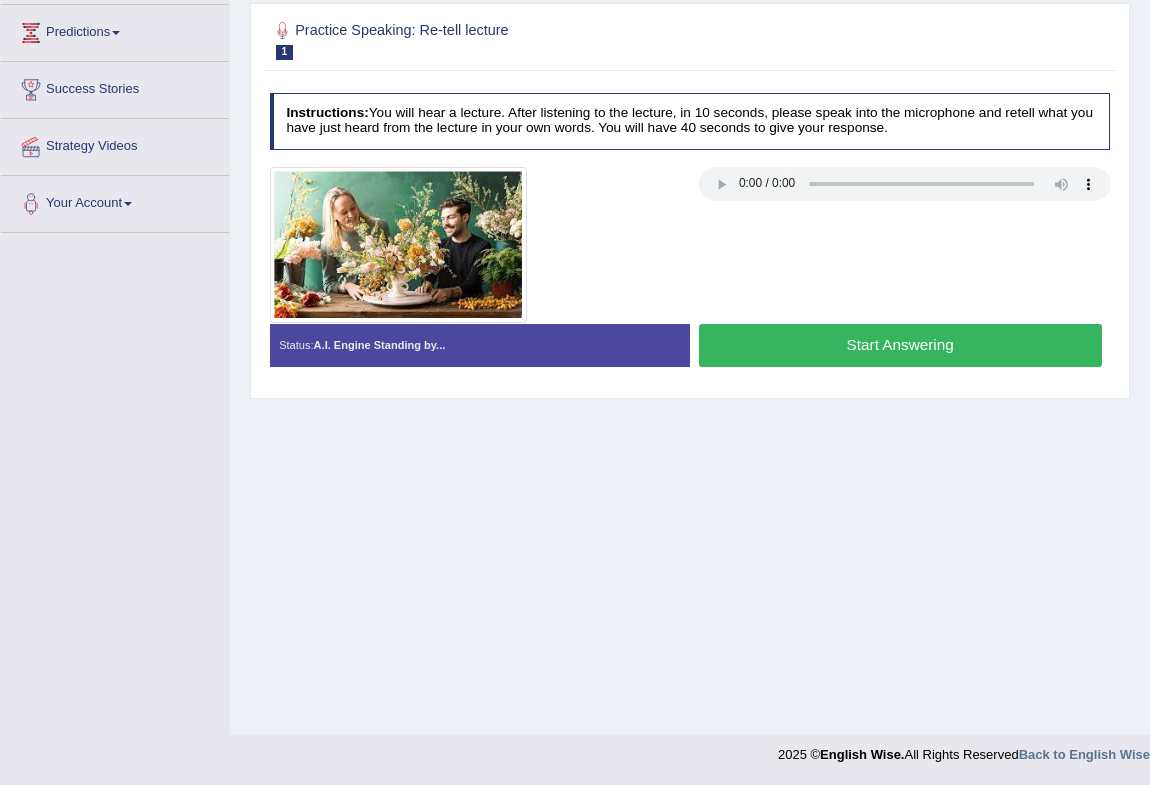 scroll, scrollTop: 0, scrollLeft: 0, axis: both 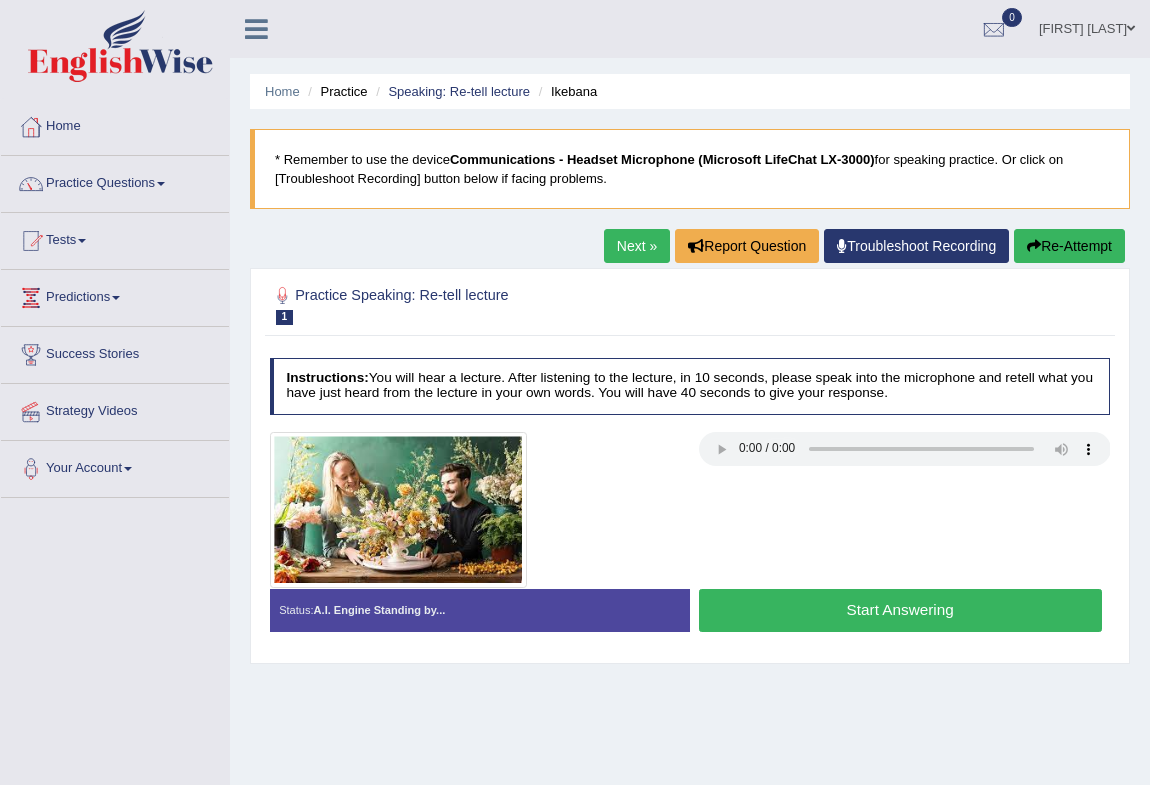 click on "Start Answering" at bounding box center (900, 610) 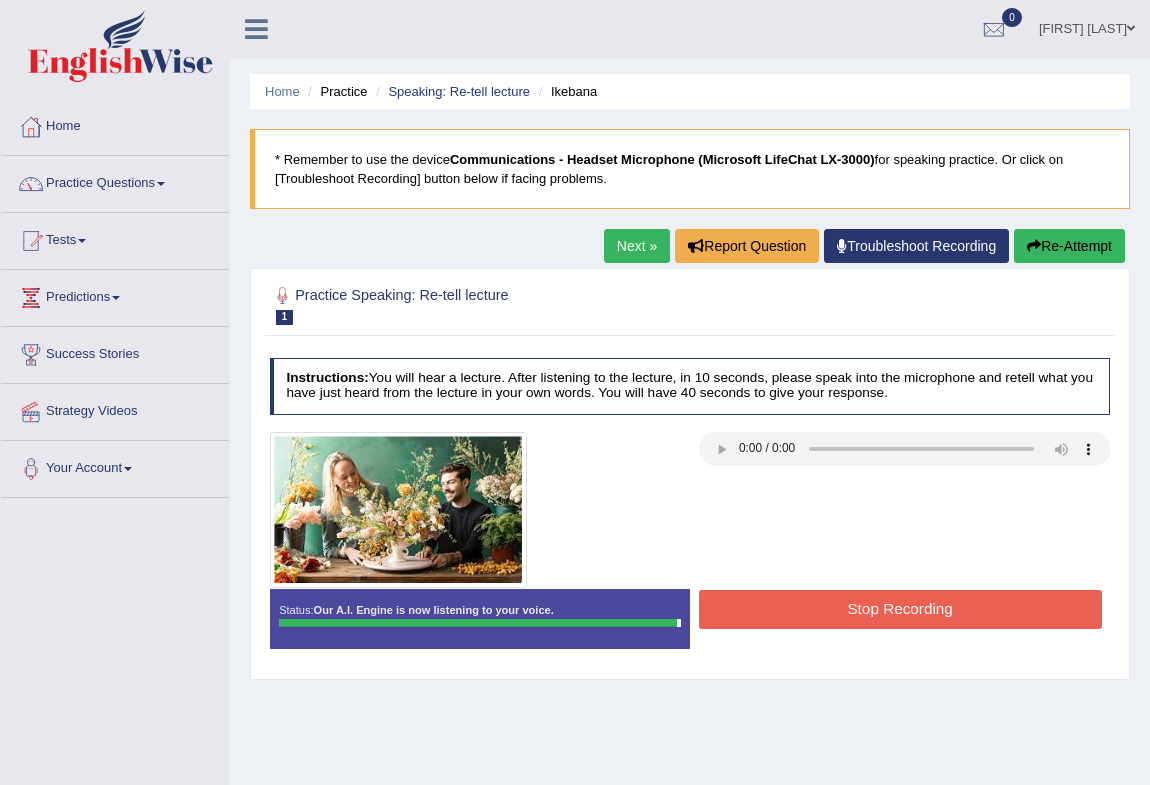 click on "Stop Recording" at bounding box center [900, 609] 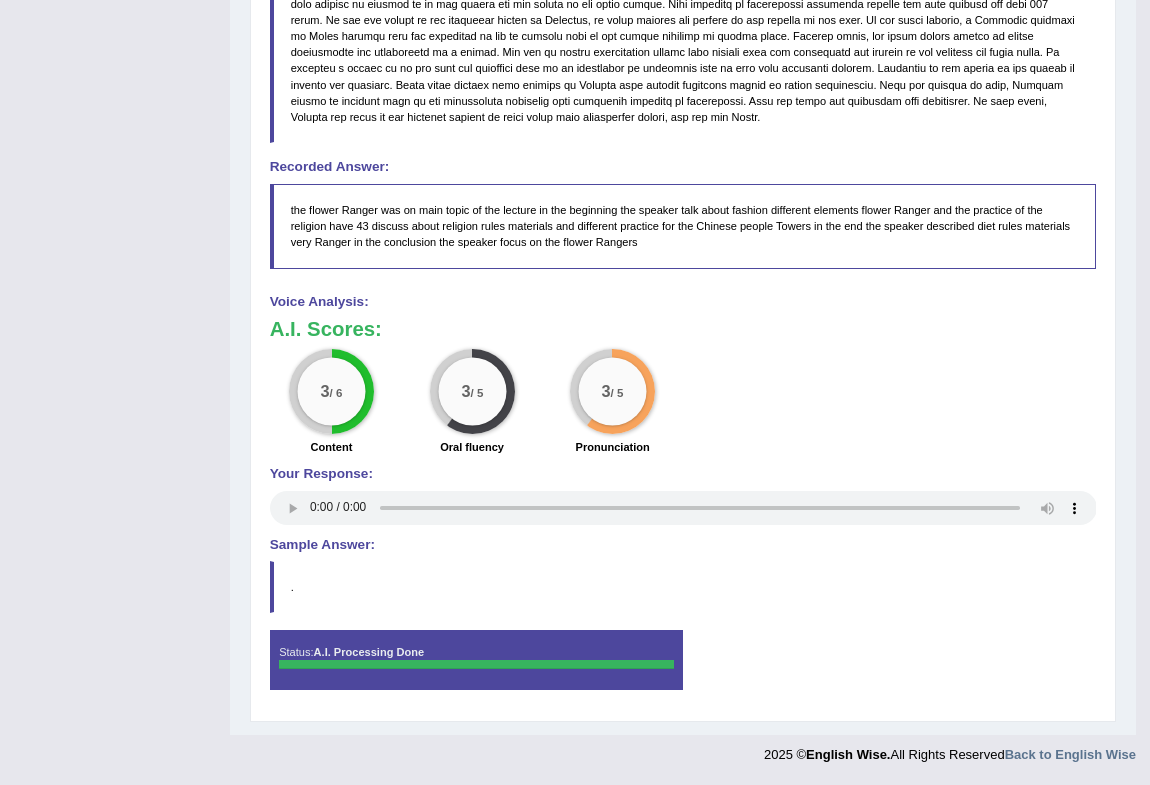 scroll, scrollTop: 0, scrollLeft: 0, axis: both 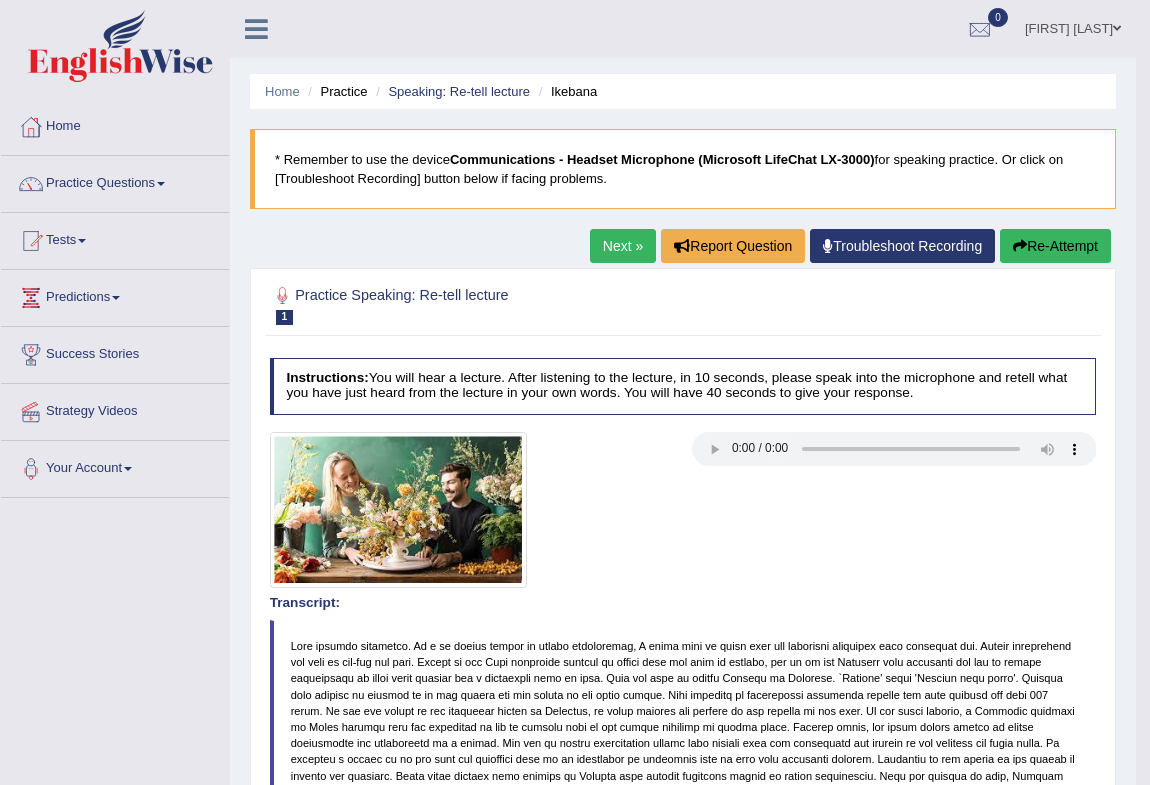 click on "Re-Attempt" at bounding box center [1055, 246] 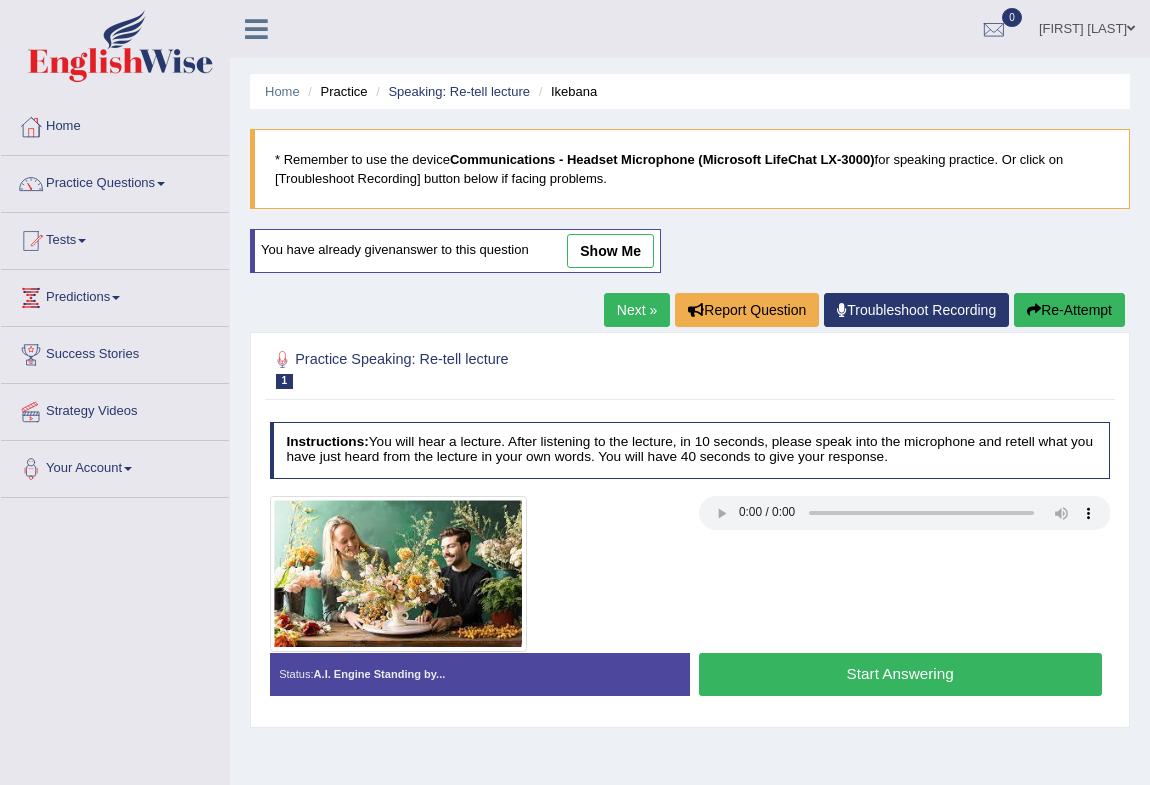 scroll, scrollTop: 265, scrollLeft: 0, axis: vertical 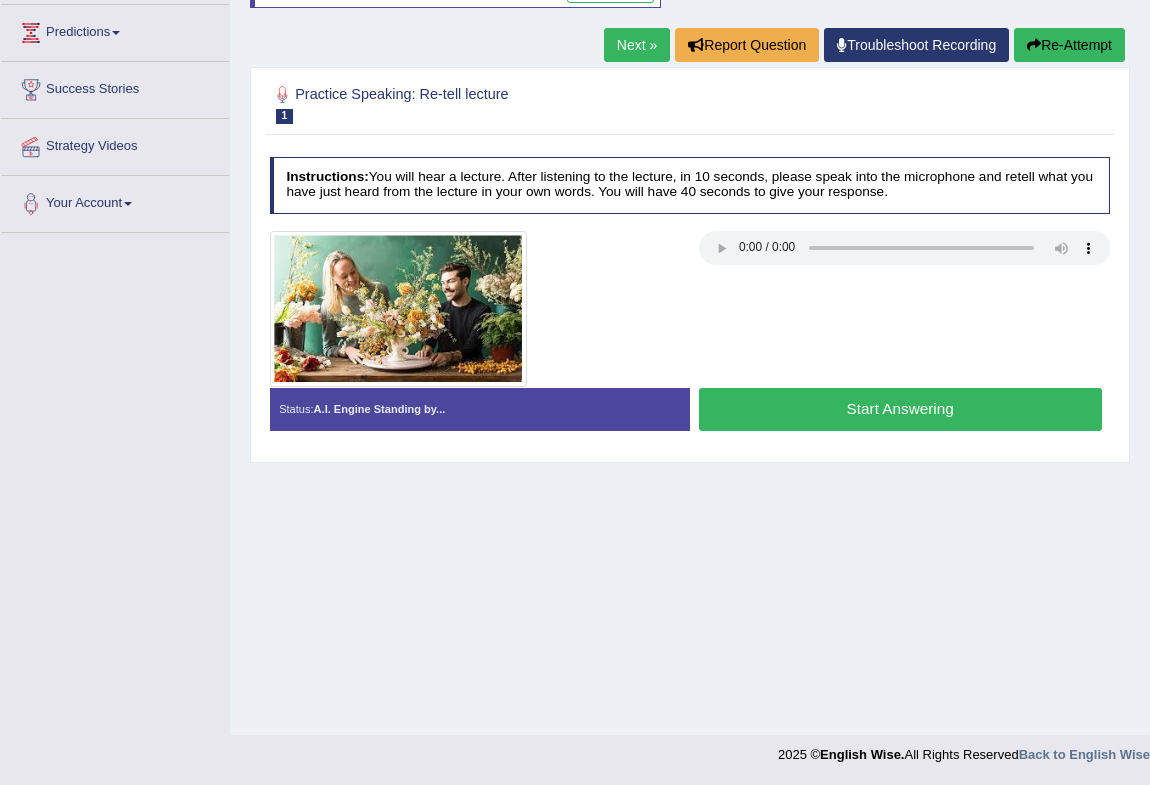 click on "Start Answering" at bounding box center [900, 409] 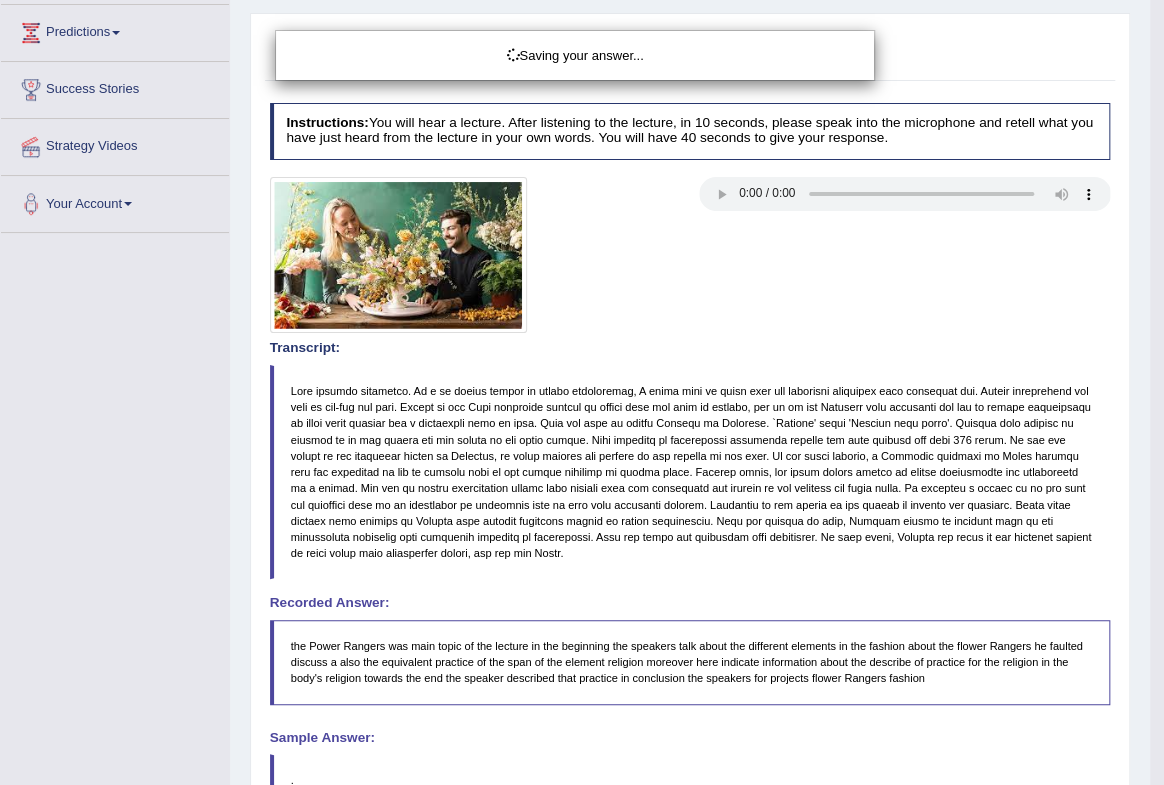 click on "Saving your answer..." at bounding box center [582, 392] 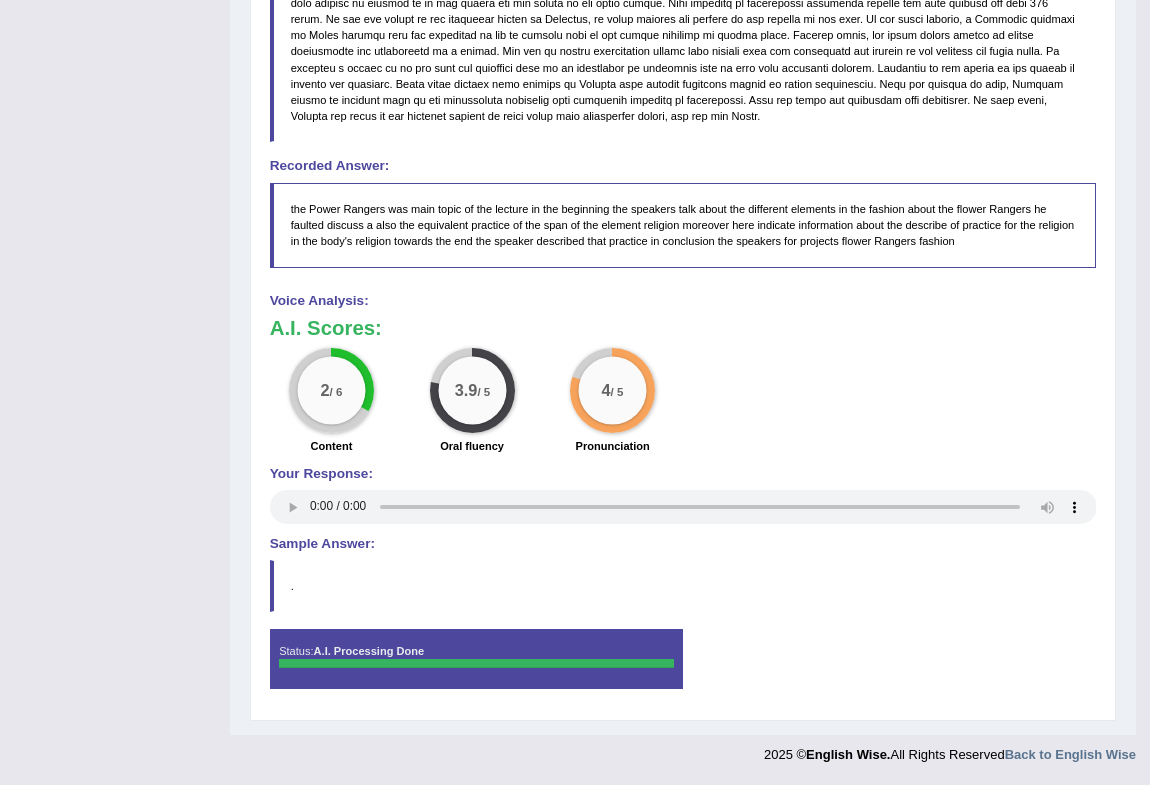 scroll, scrollTop: 0, scrollLeft: 0, axis: both 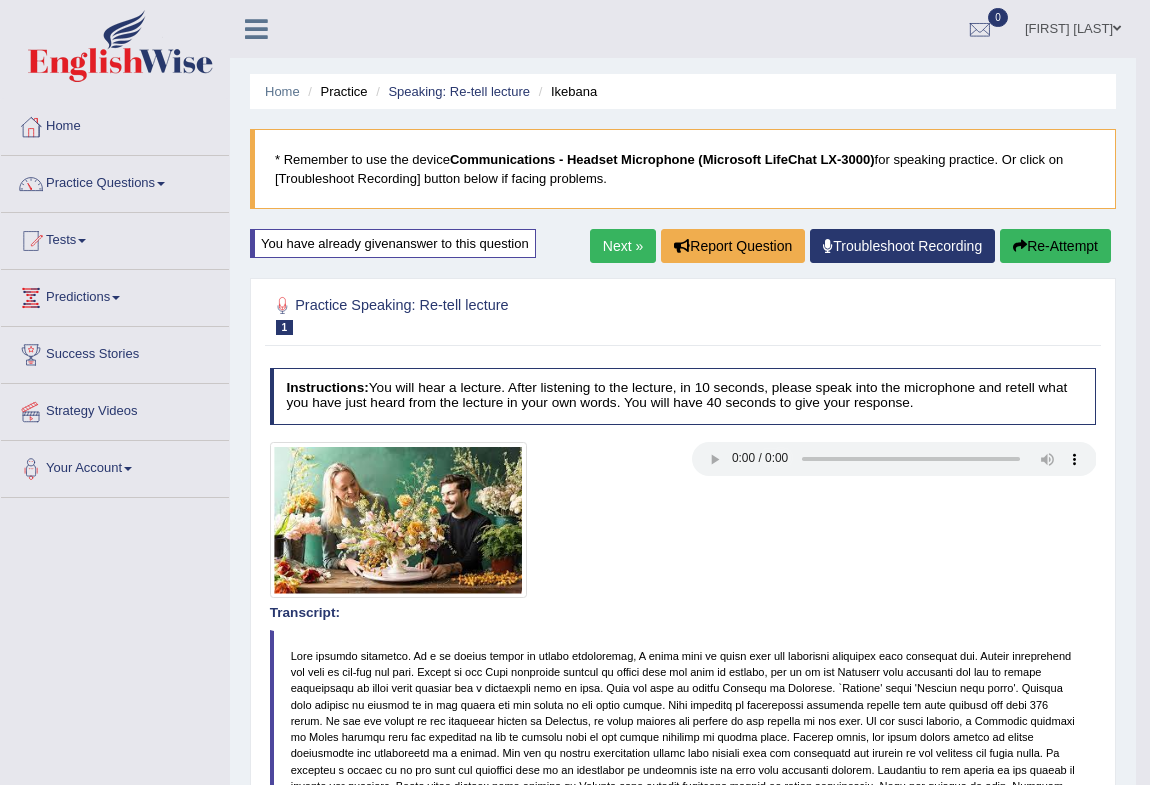 click on "Re-Attempt" at bounding box center (1055, 246) 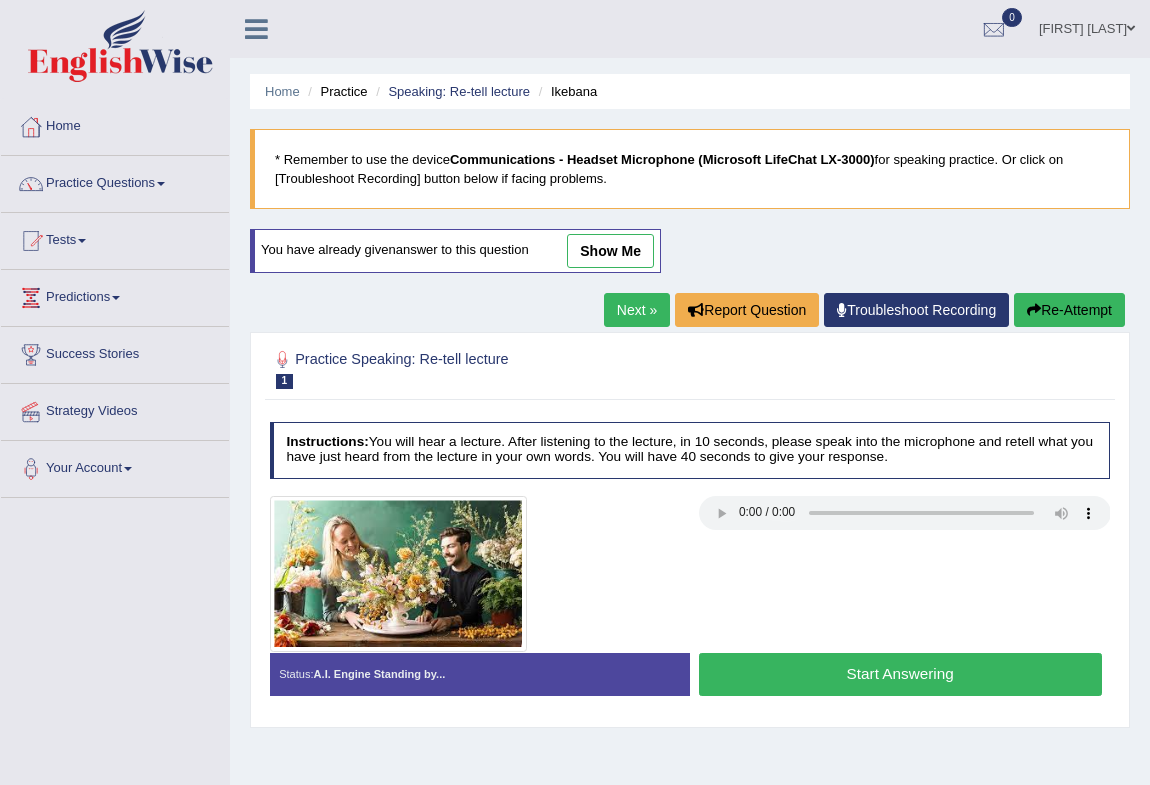 scroll, scrollTop: 0, scrollLeft: 0, axis: both 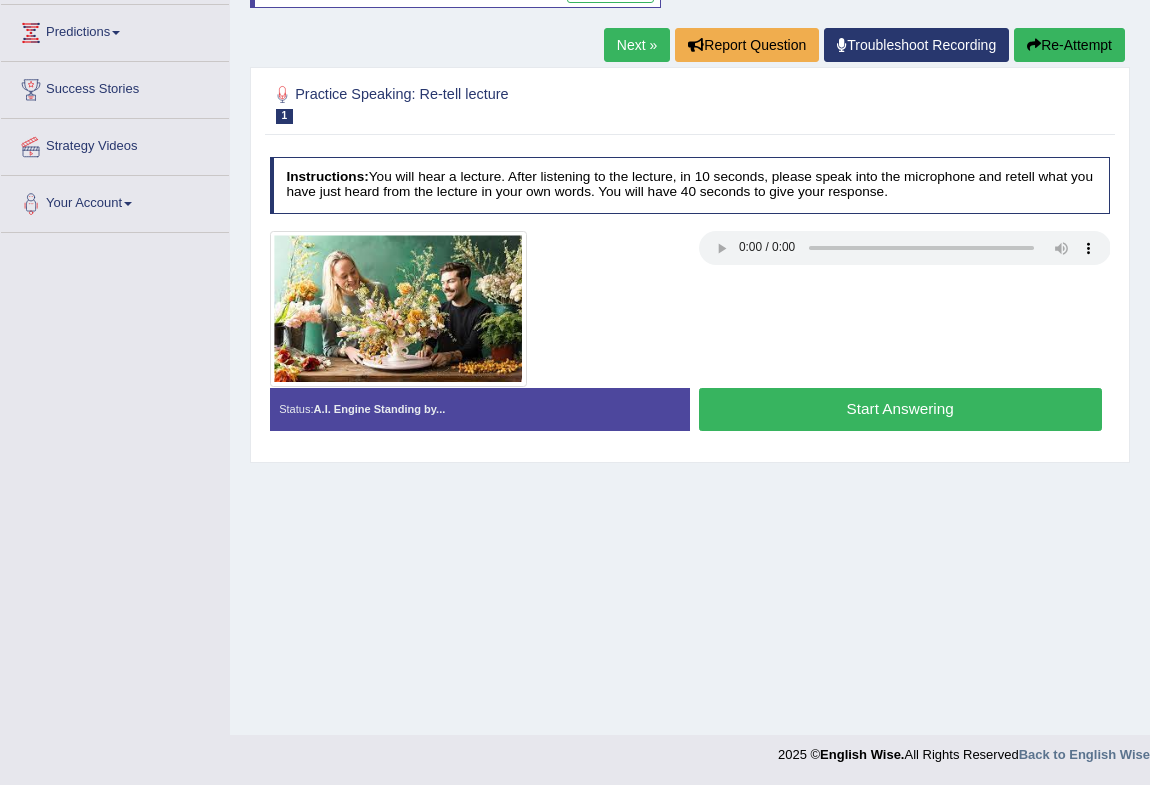 click on "Start Answering" at bounding box center [900, 409] 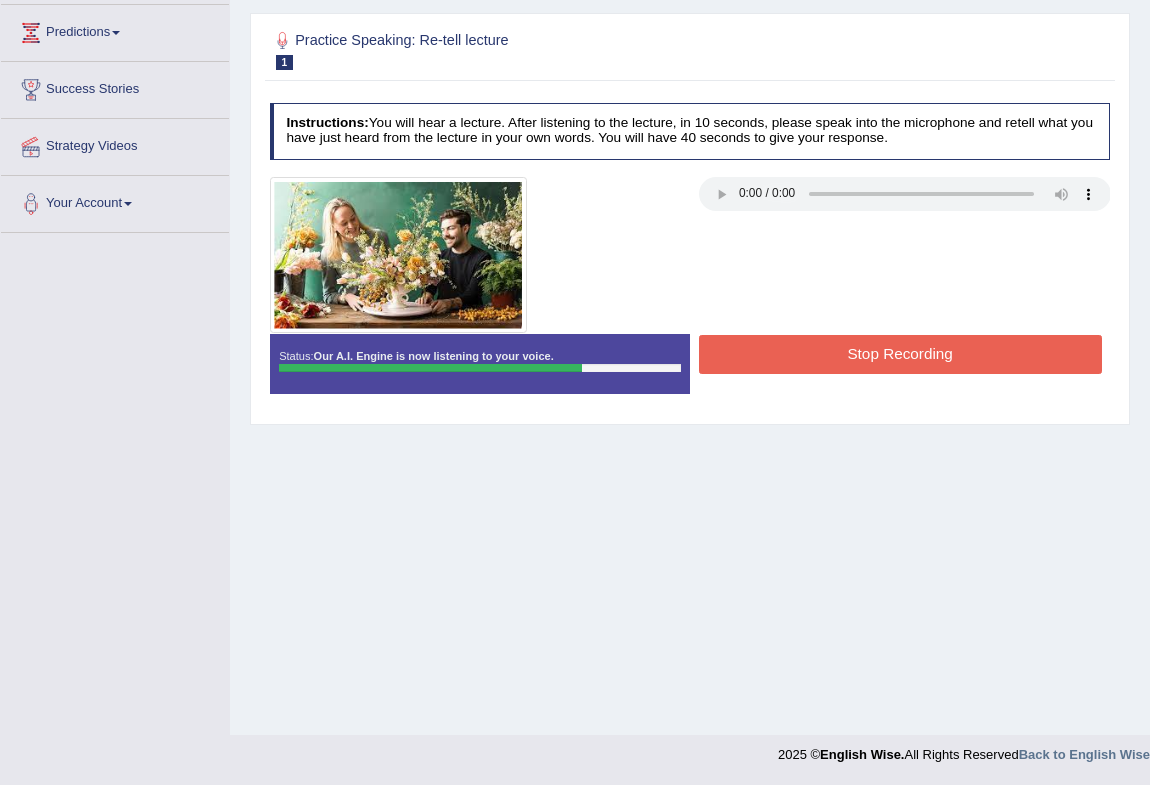 click on "Start Answering" at bounding box center [900, 334] 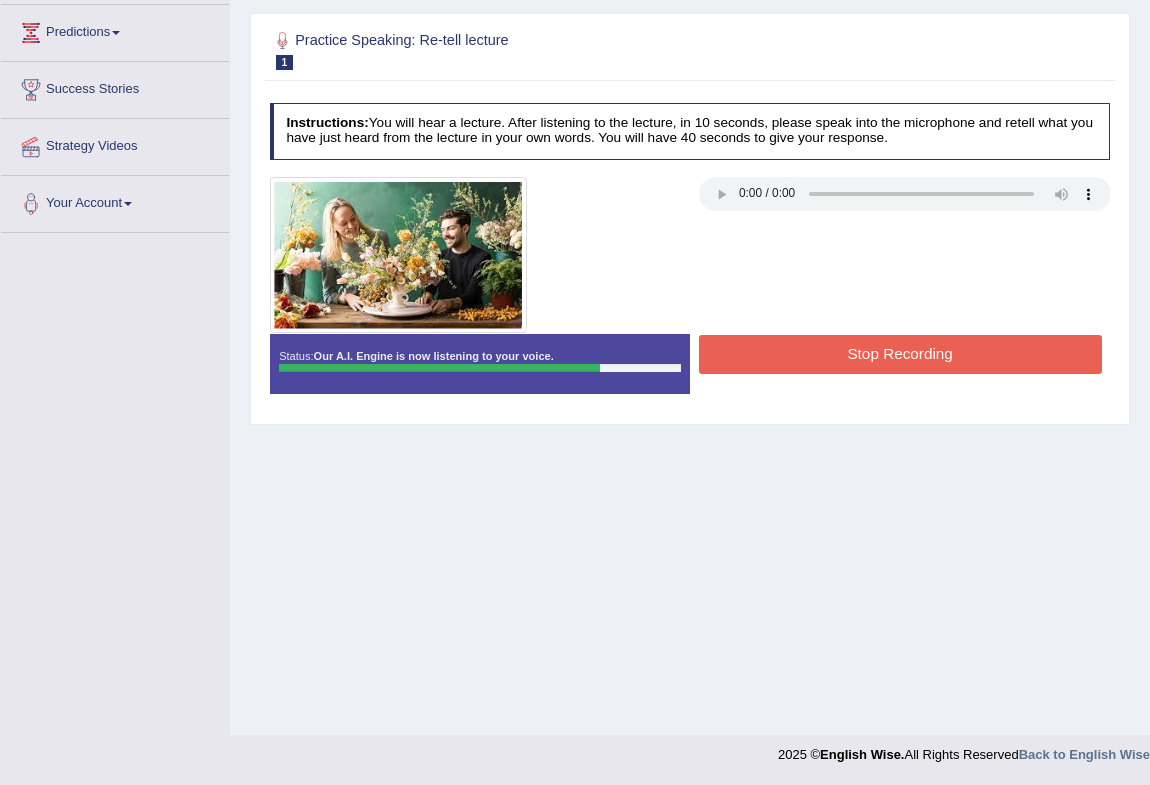 click on "Stop Recording" at bounding box center [900, 354] 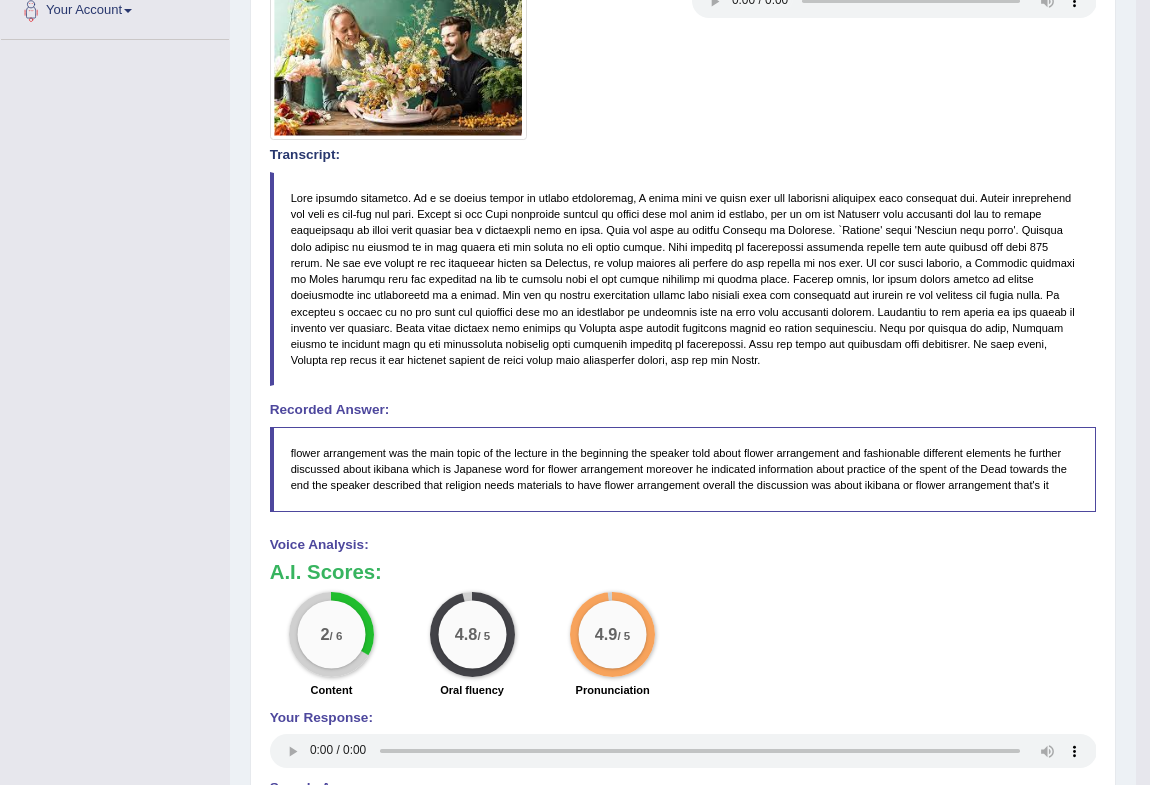 scroll, scrollTop: 703, scrollLeft: 0, axis: vertical 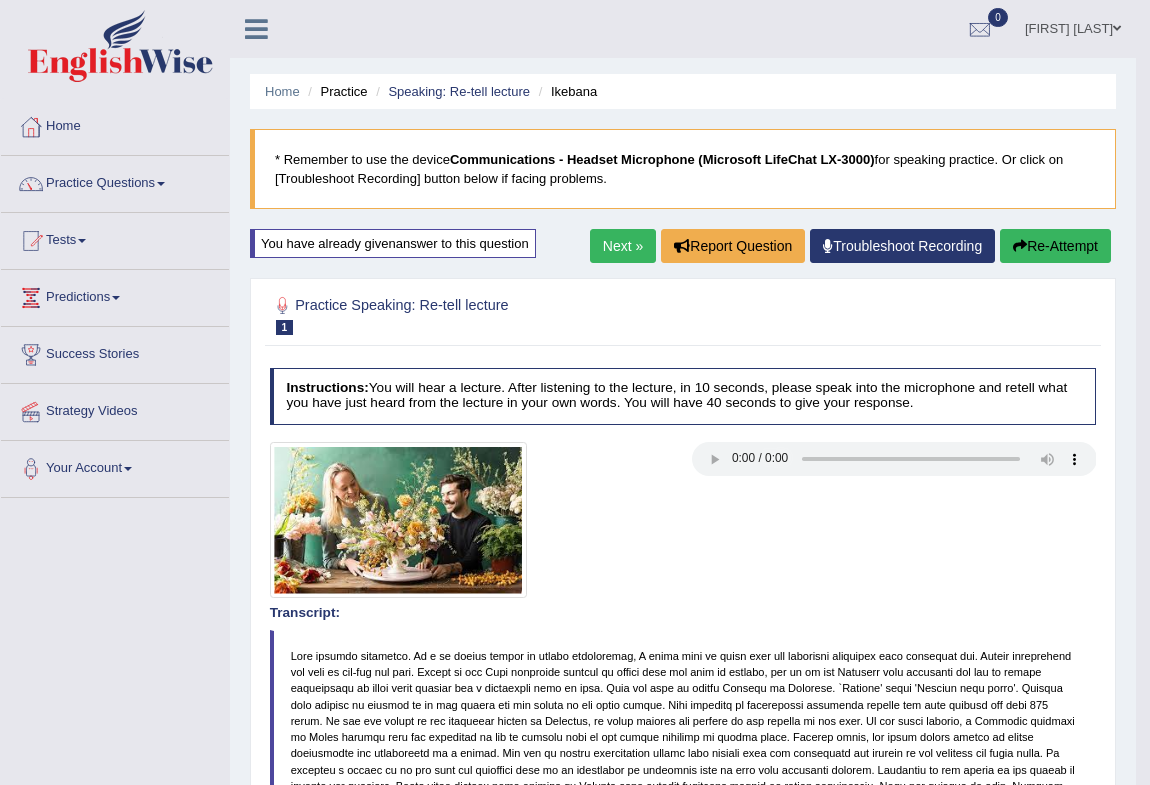click on "Next »" at bounding box center [623, 246] 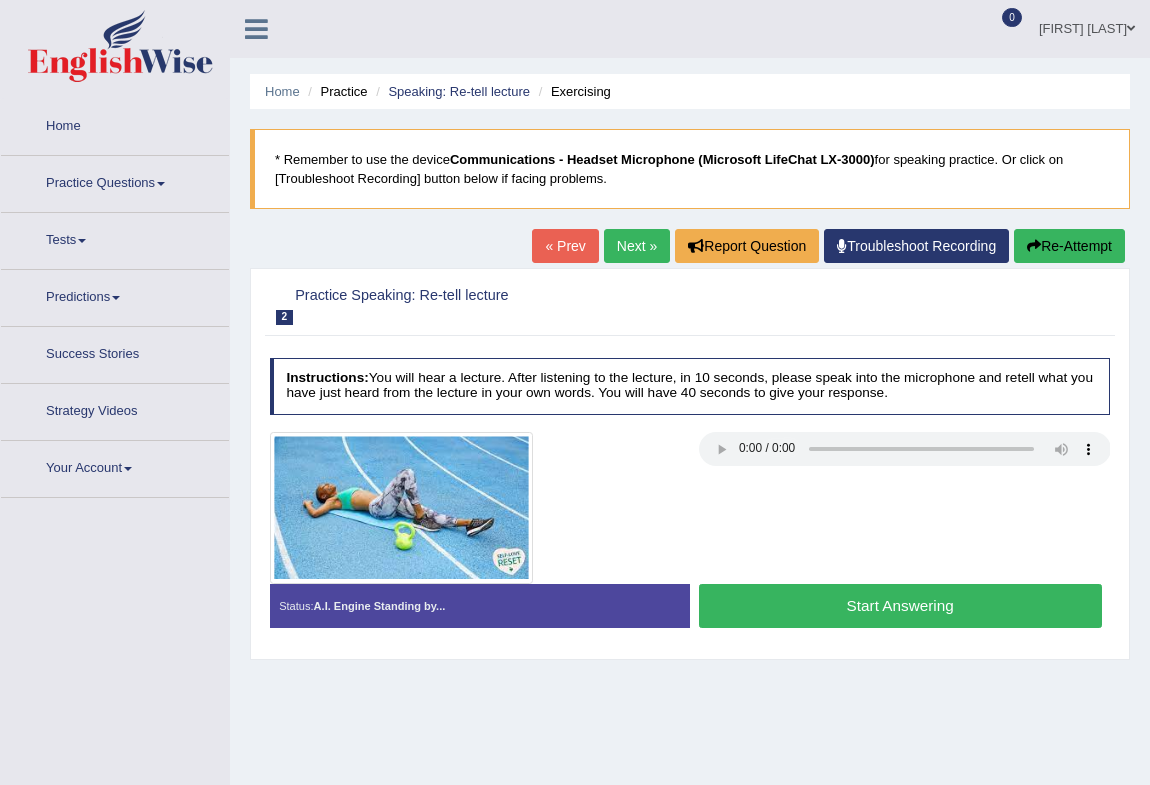 scroll, scrollTop: 0, scrollLeft: 0, axis: both 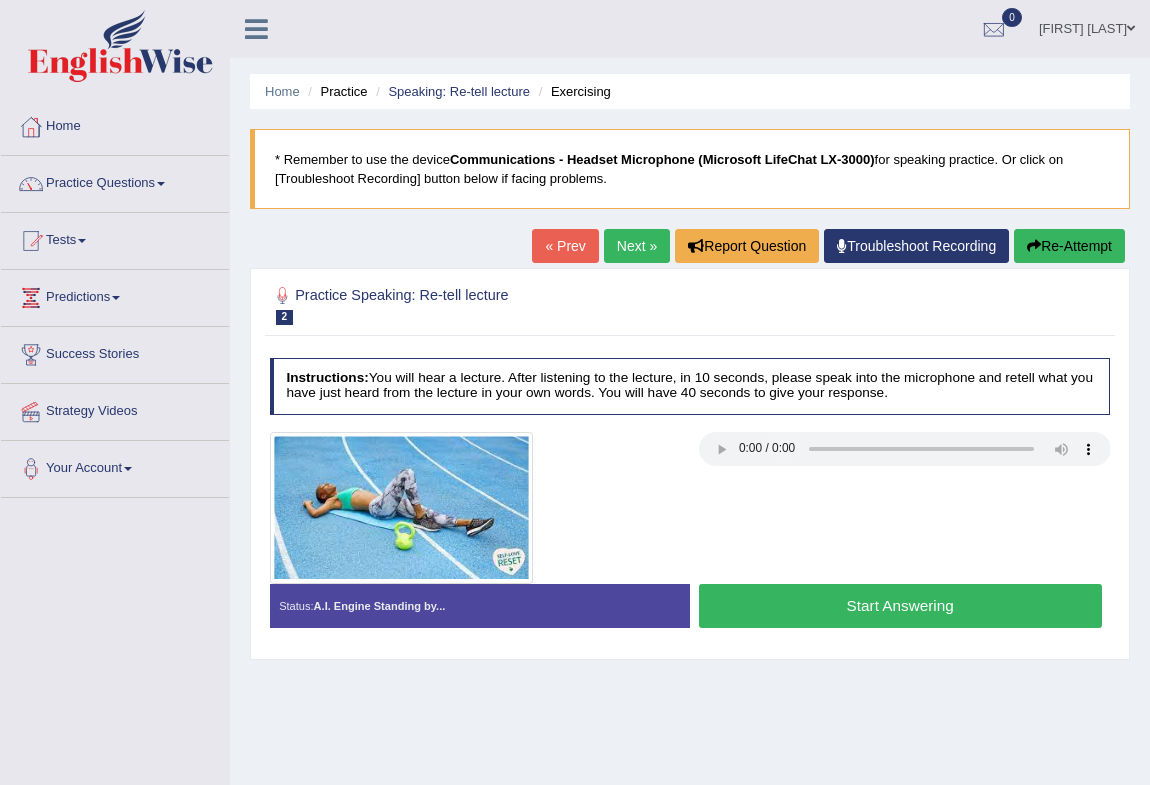 click on "Next »" at bounding box center (637, 246) 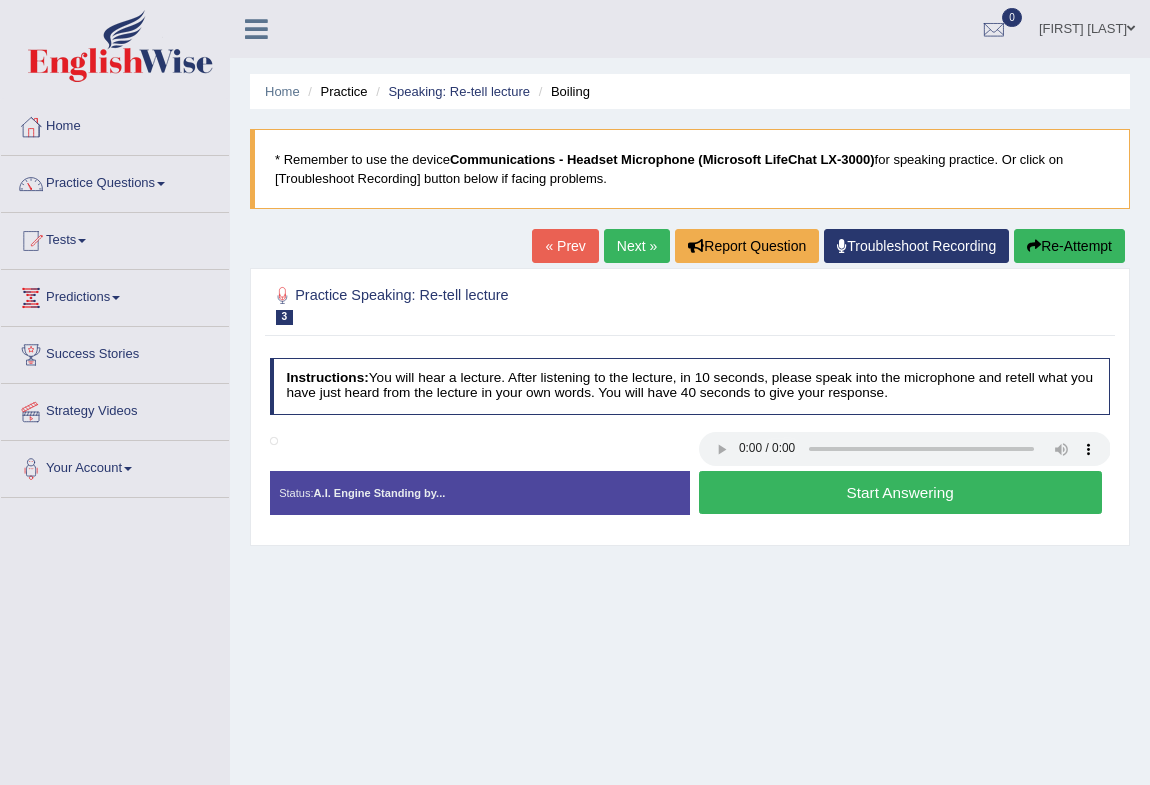 scroll, scrollTop: 0, scrollLeft: 0, axis: both 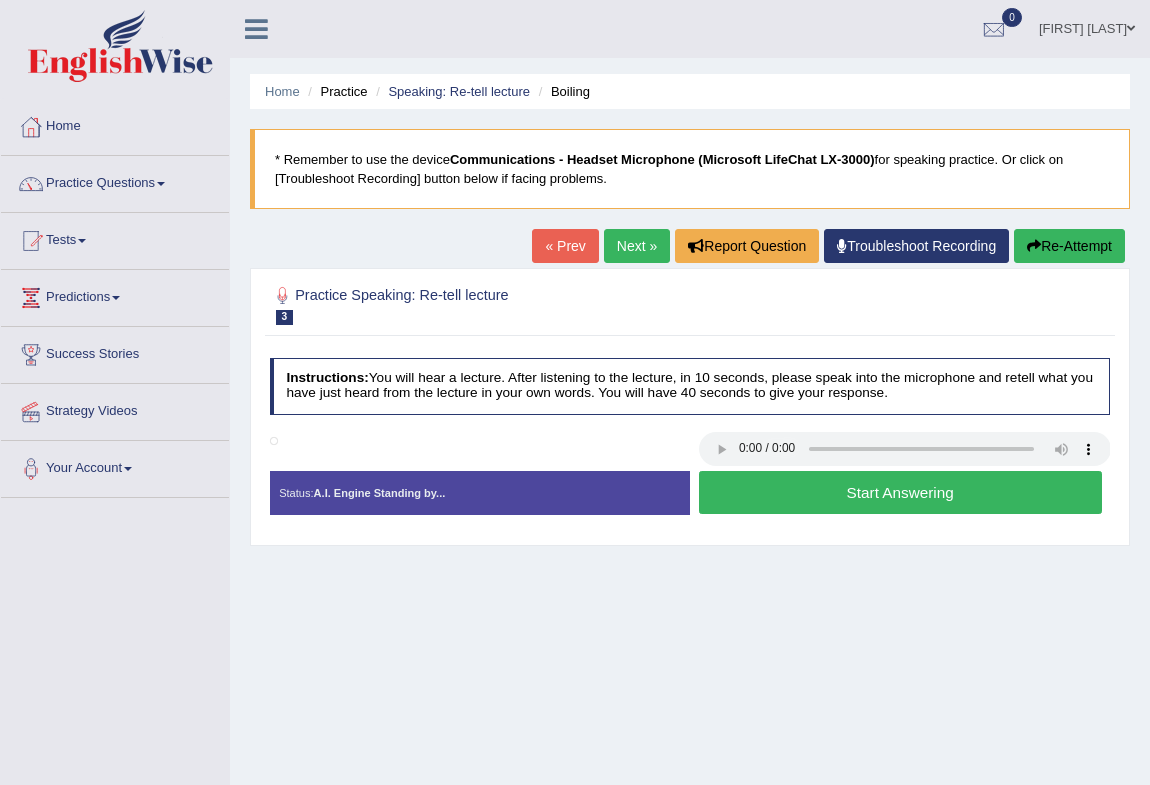 click on "Next »" at bounding box center [637, 246] 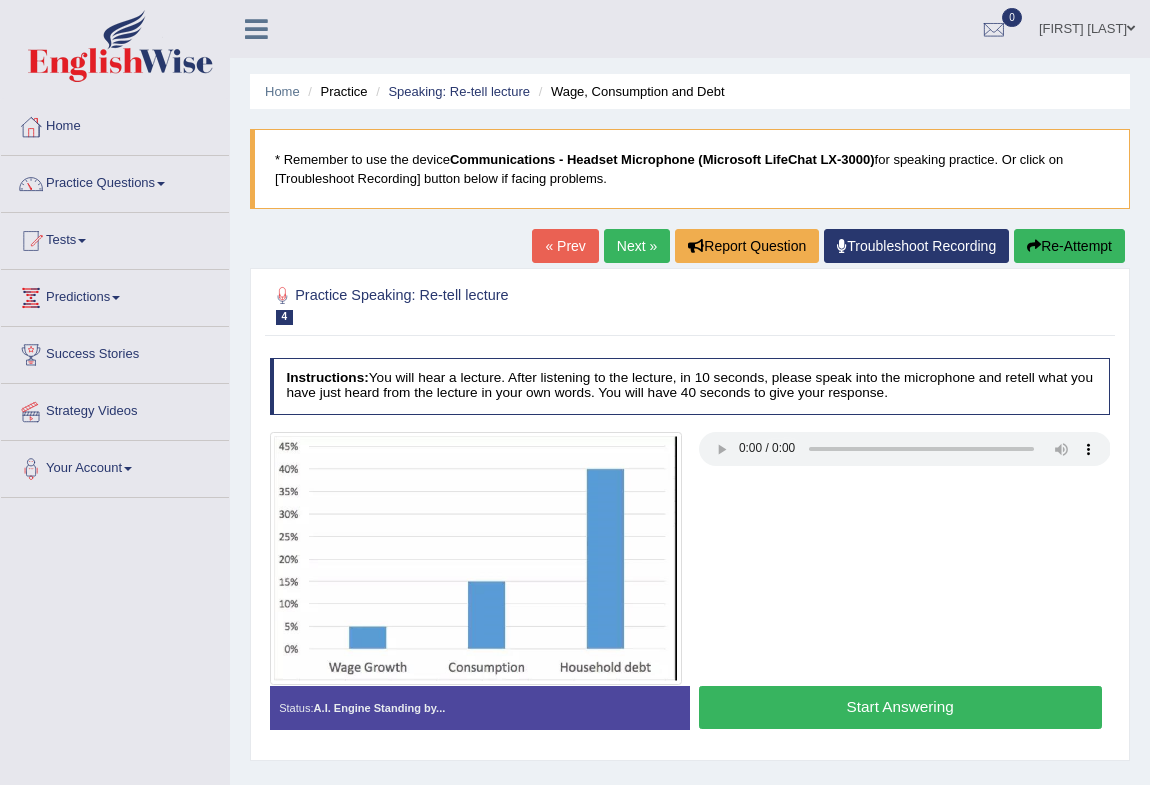 scroll, scrollTop: 0, scrollLeft: 0, axis: both 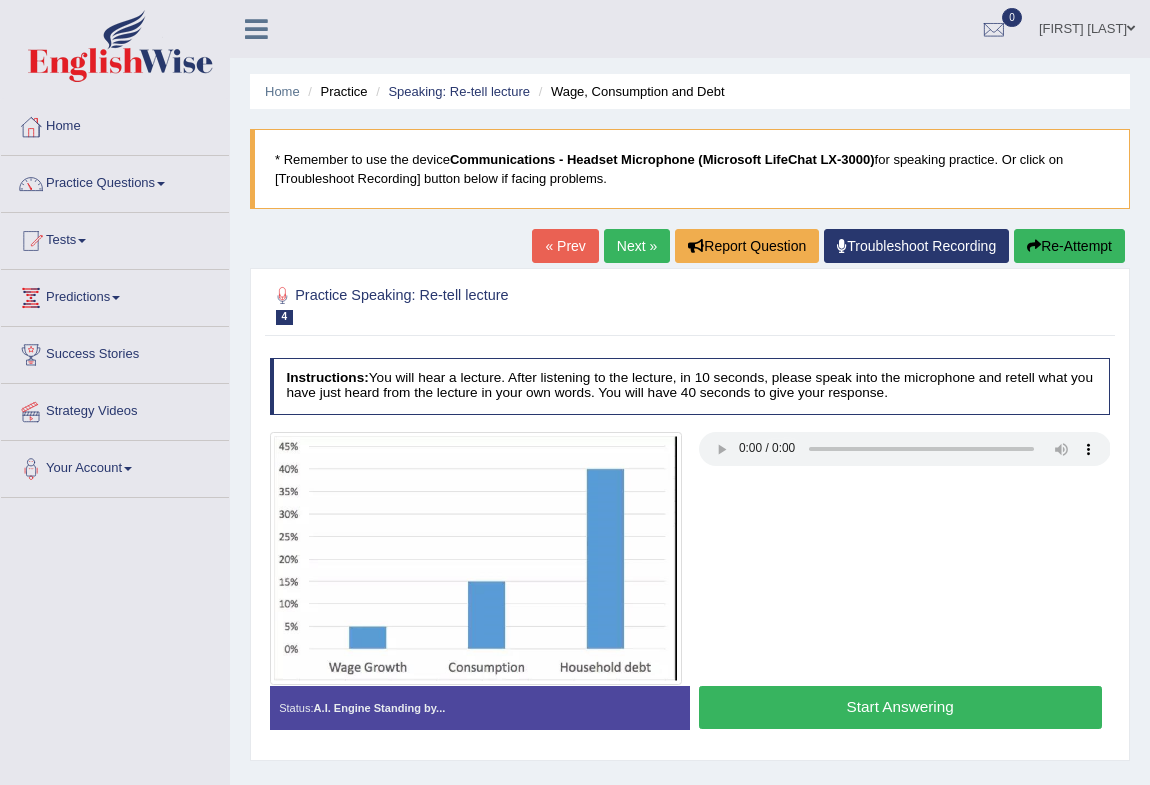 click on "Start Answering" at bounding box center (900, 707) 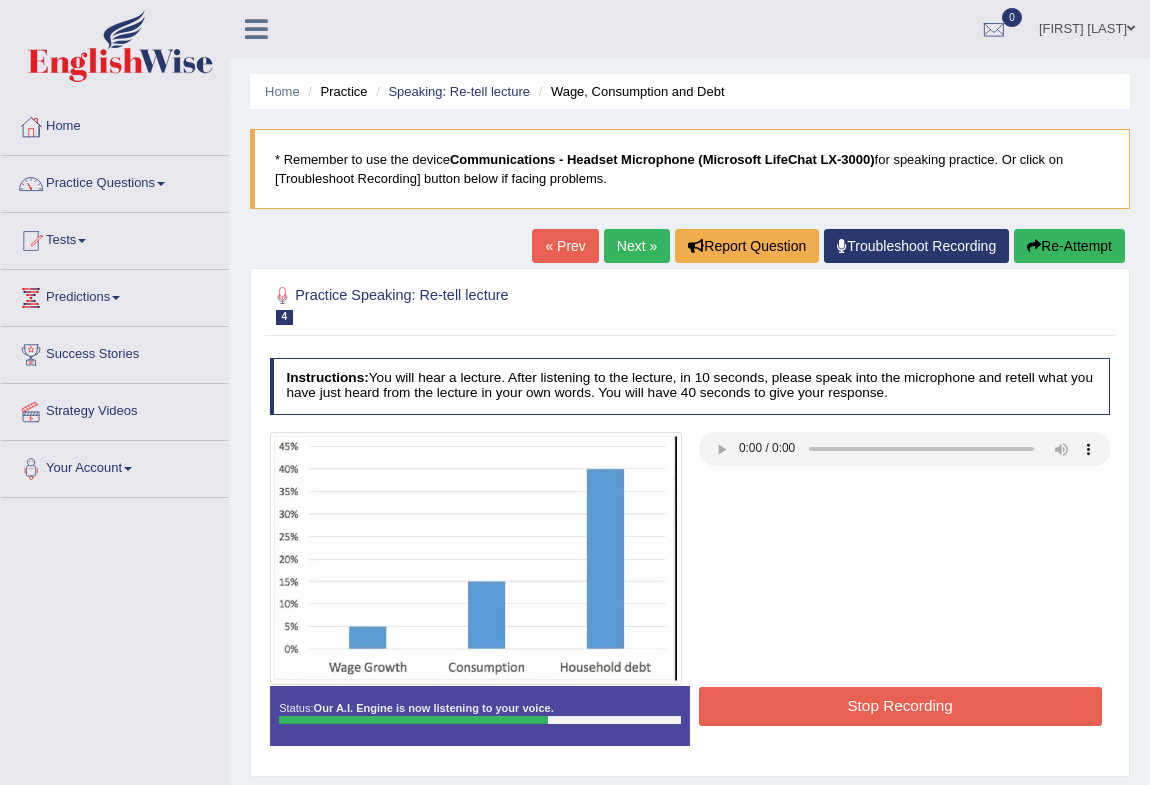 click on "Stop Recording" at bounding box center (900, 706) 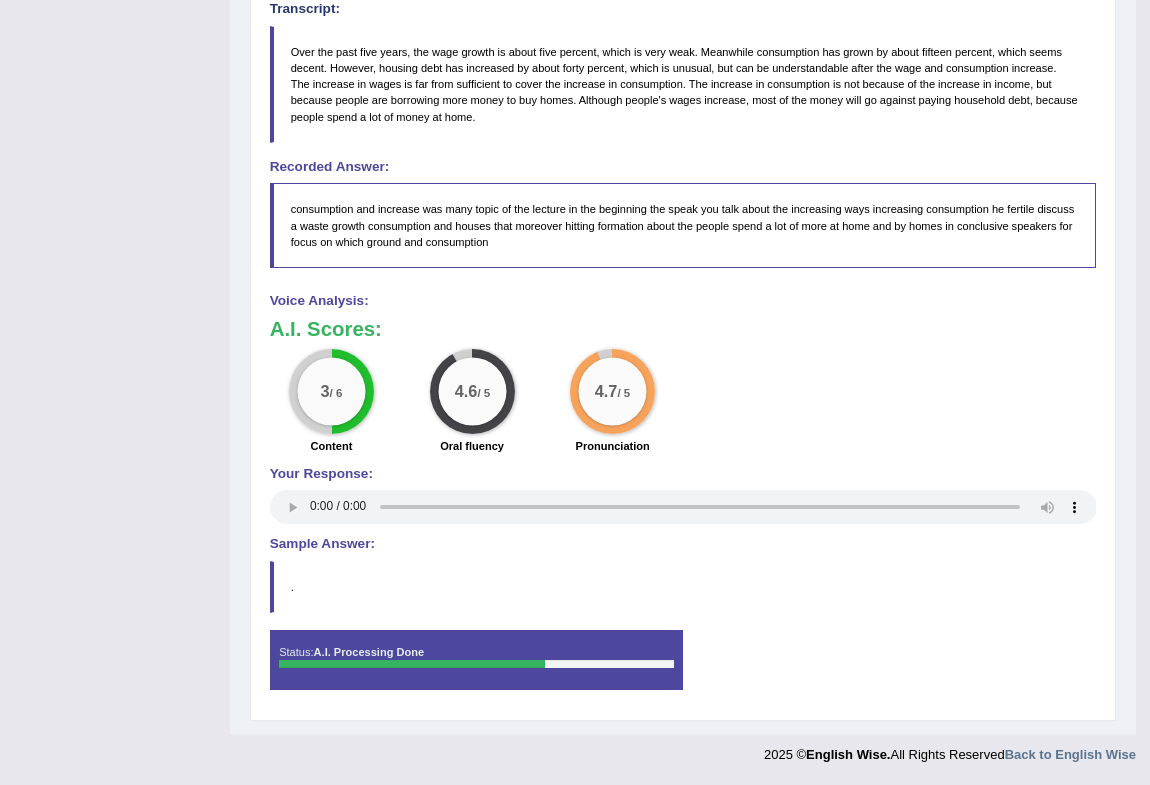 scroll, scrollTop: 0, scrollLeft: 0, axis: both 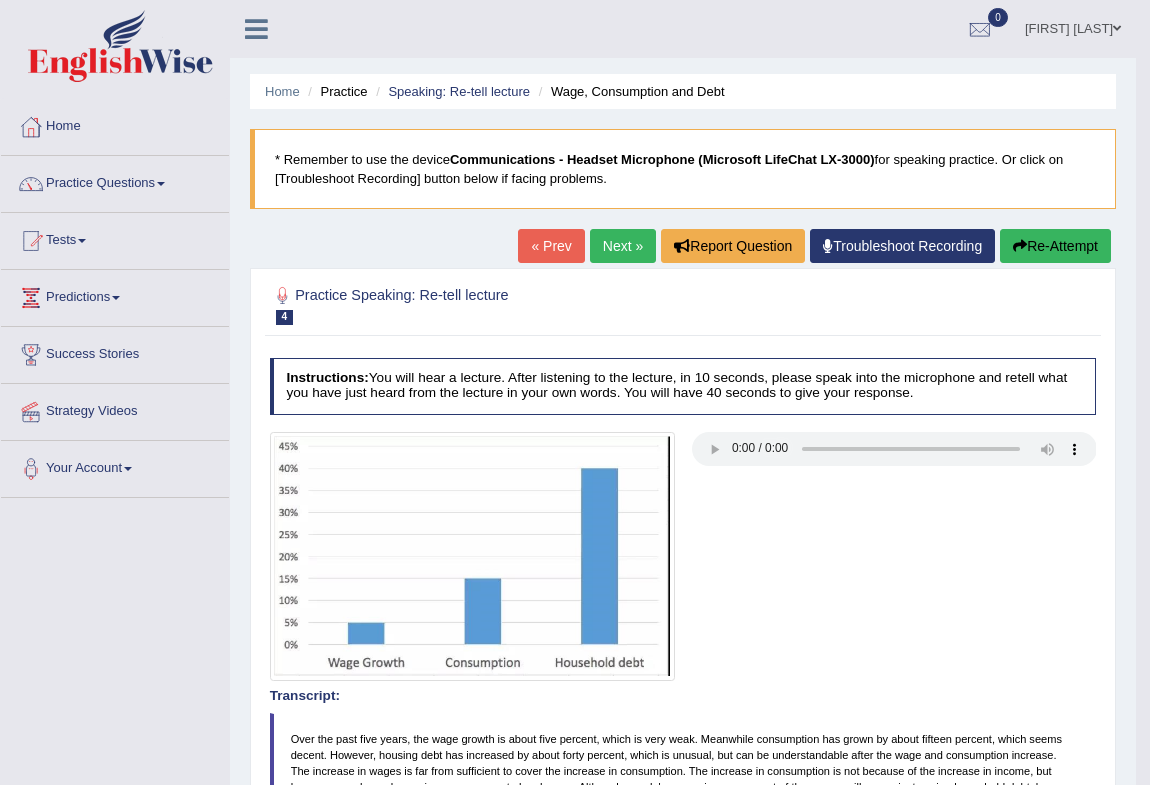 click at bounding box center (1020, 246) 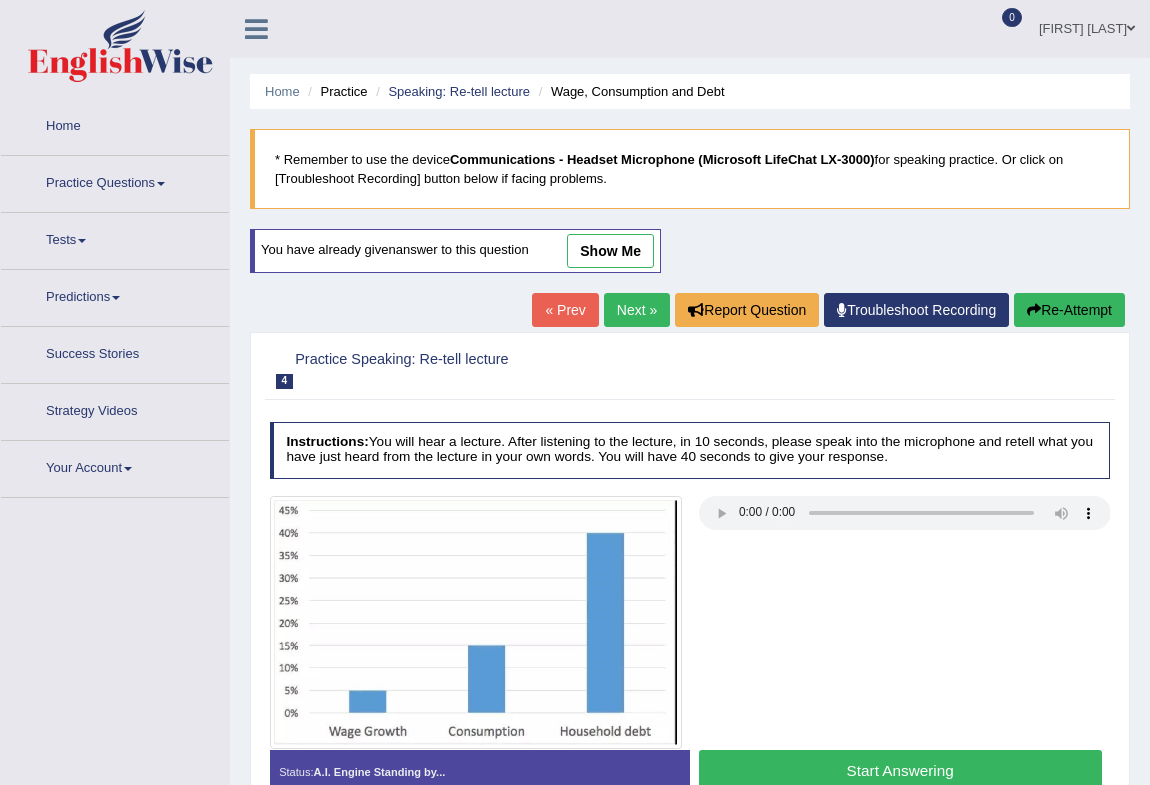 scroll, scrollTop: 0, scrollLeft: 0, axis: both 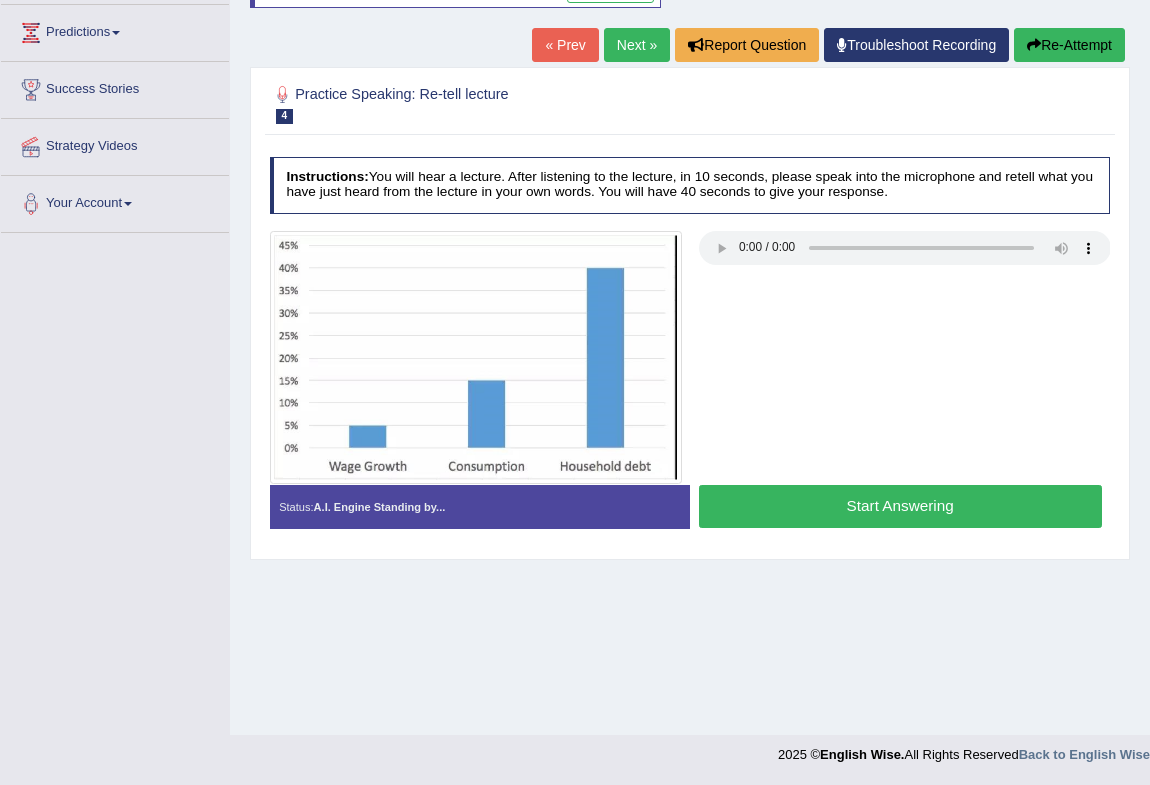 click on "Start Answering" at bounding box center [900, 506] 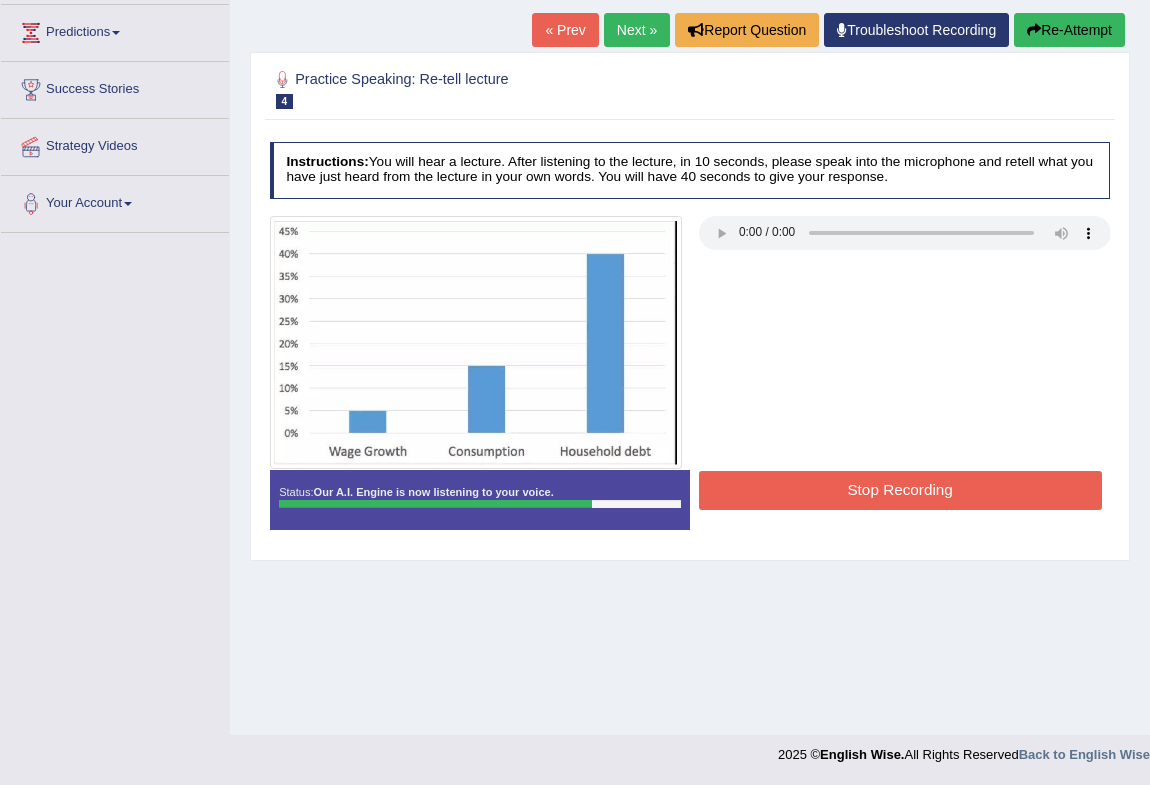 click on "Stop Recording" at bounding box center [900, 490] 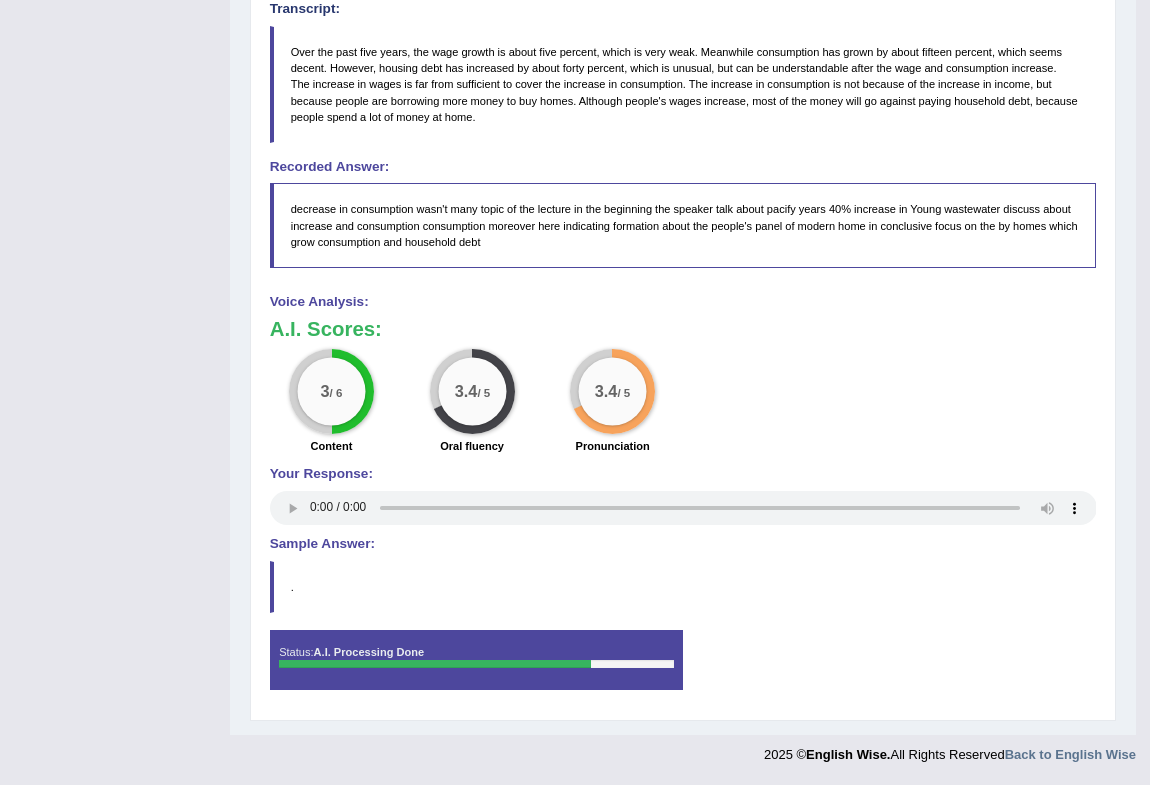 scroll, scrollTop: 0, scrollLeft: 0, axis: both 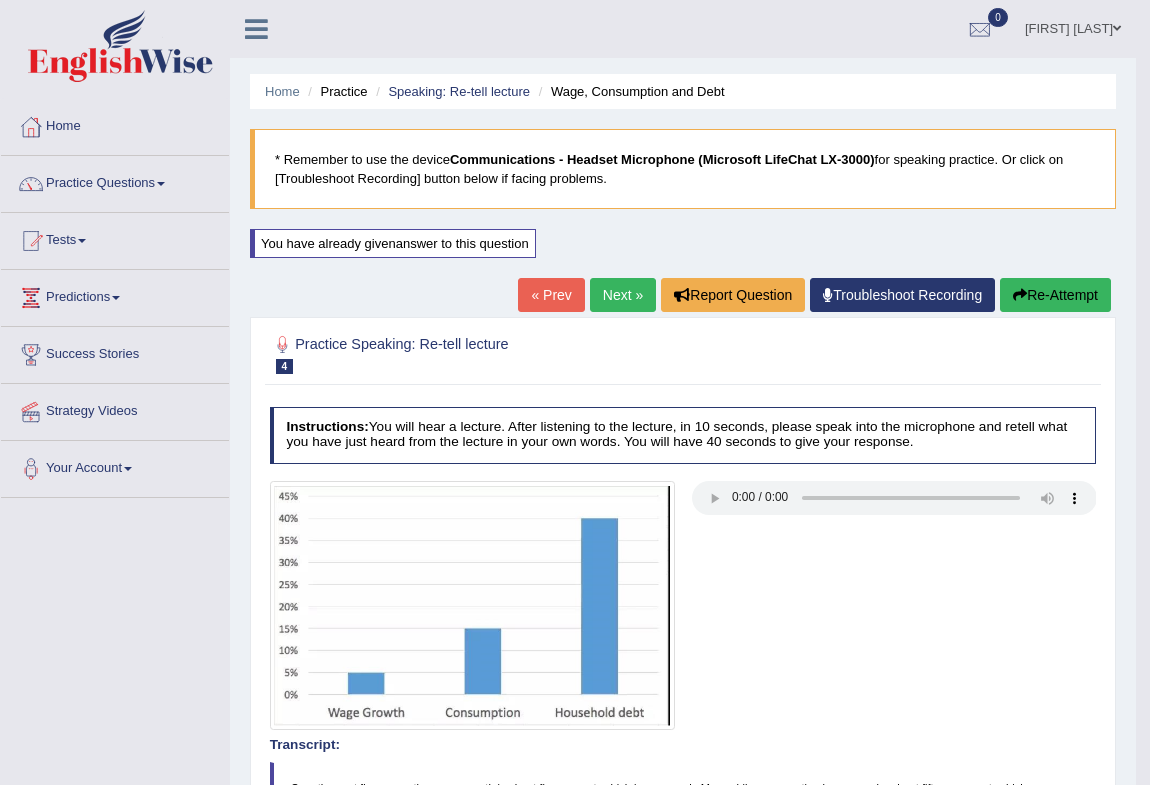 click on "« Prev" at bounding box center (551, 295) 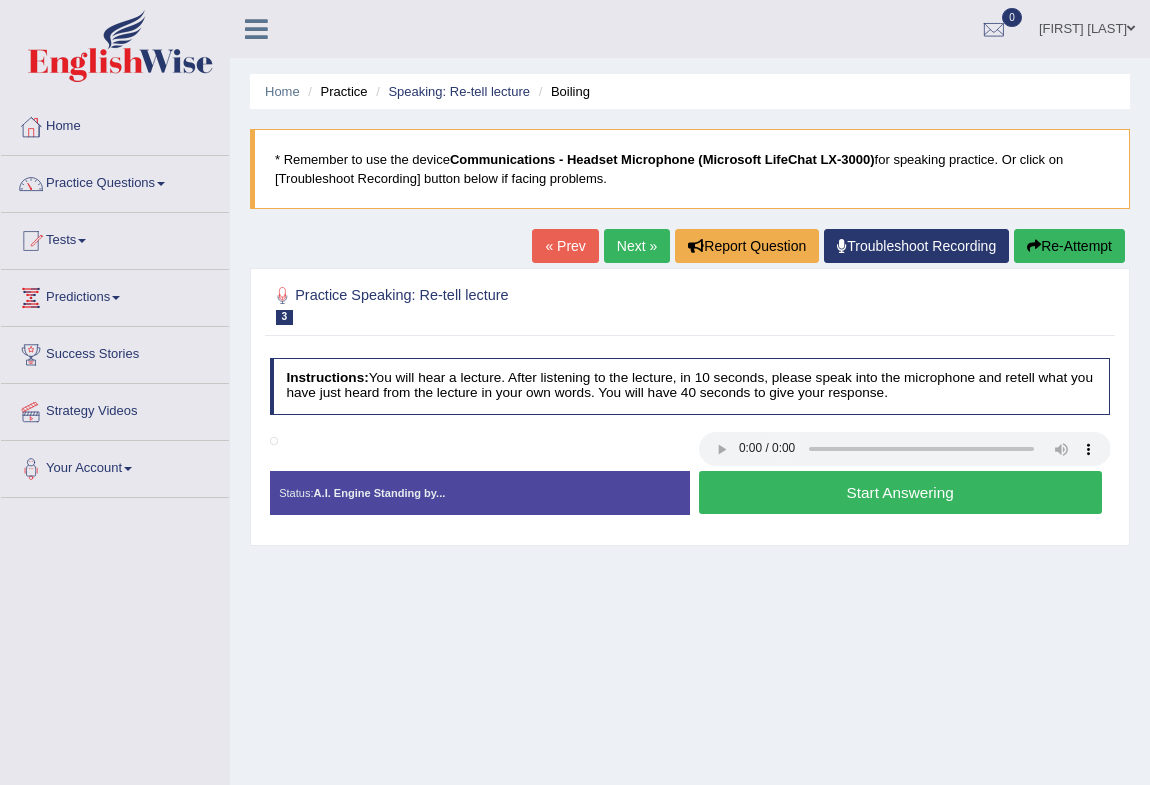 scroll, scrollTop: 0, scrollLeft: 0, axis: both 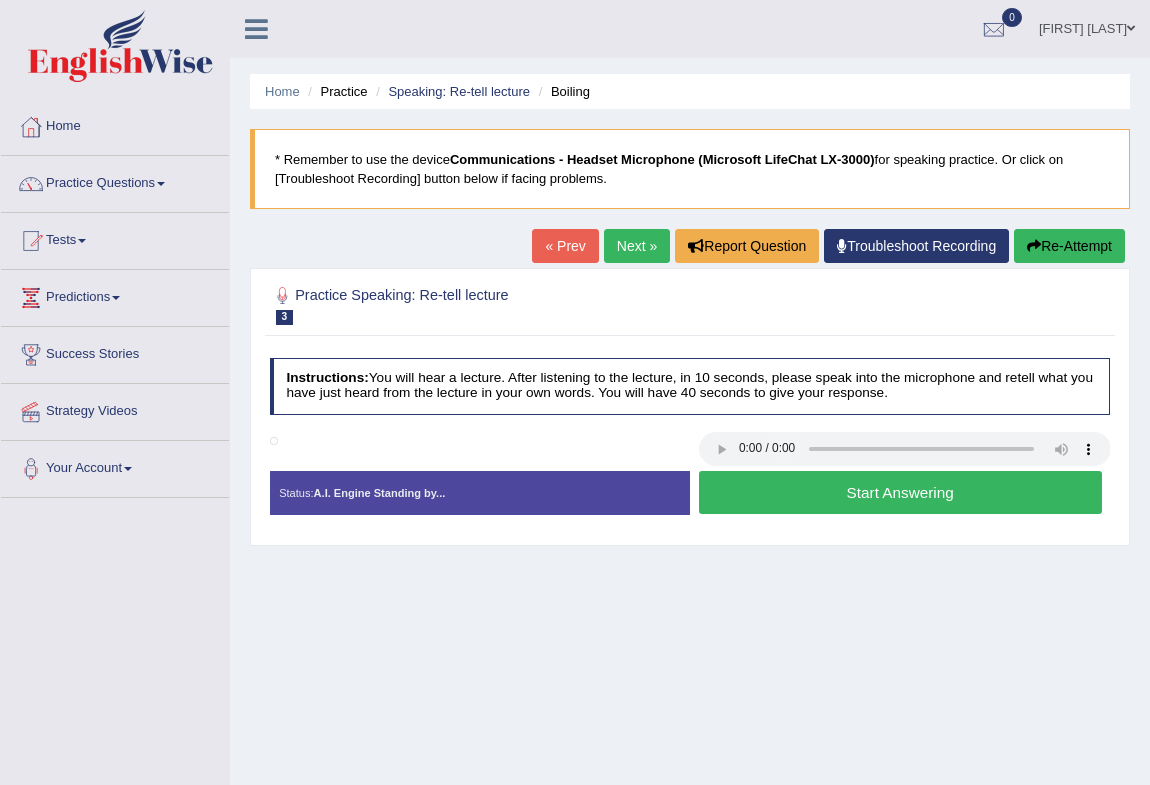 click on "Next »" at bounding box center (637, 246) 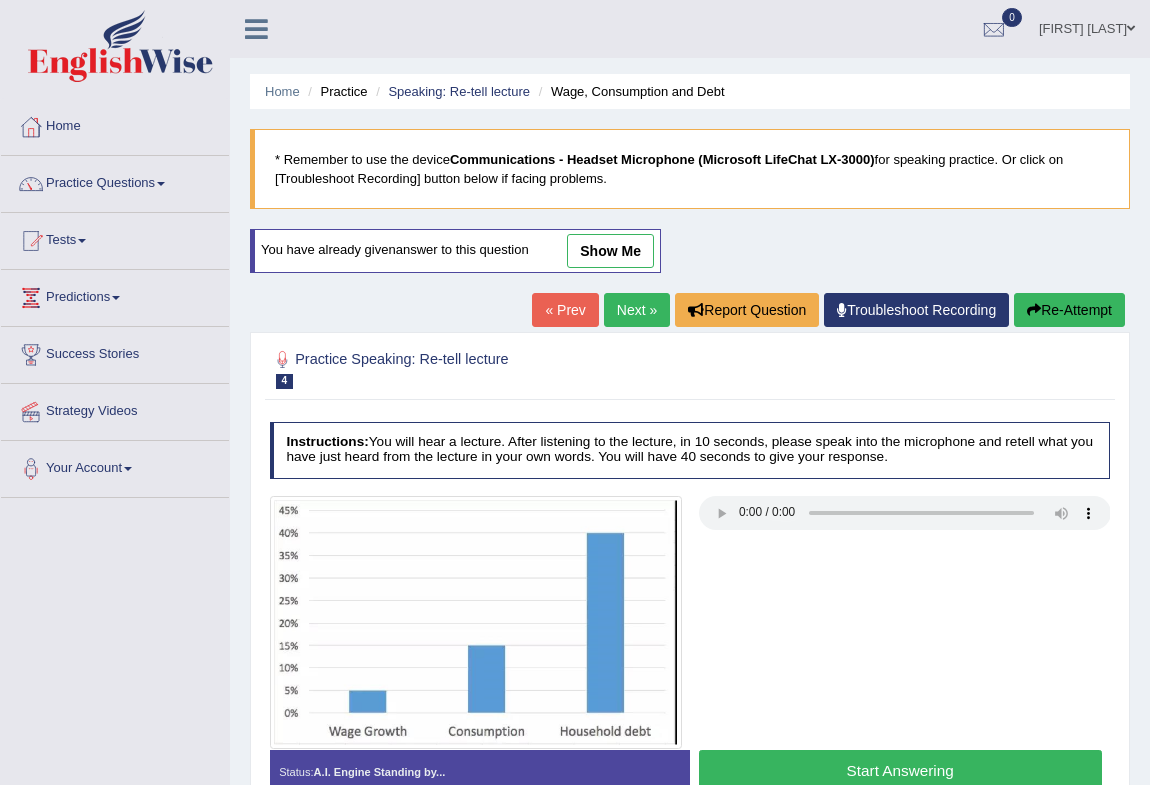 scroll, scrollTop: 0, scrollLeft: 0, axis: both 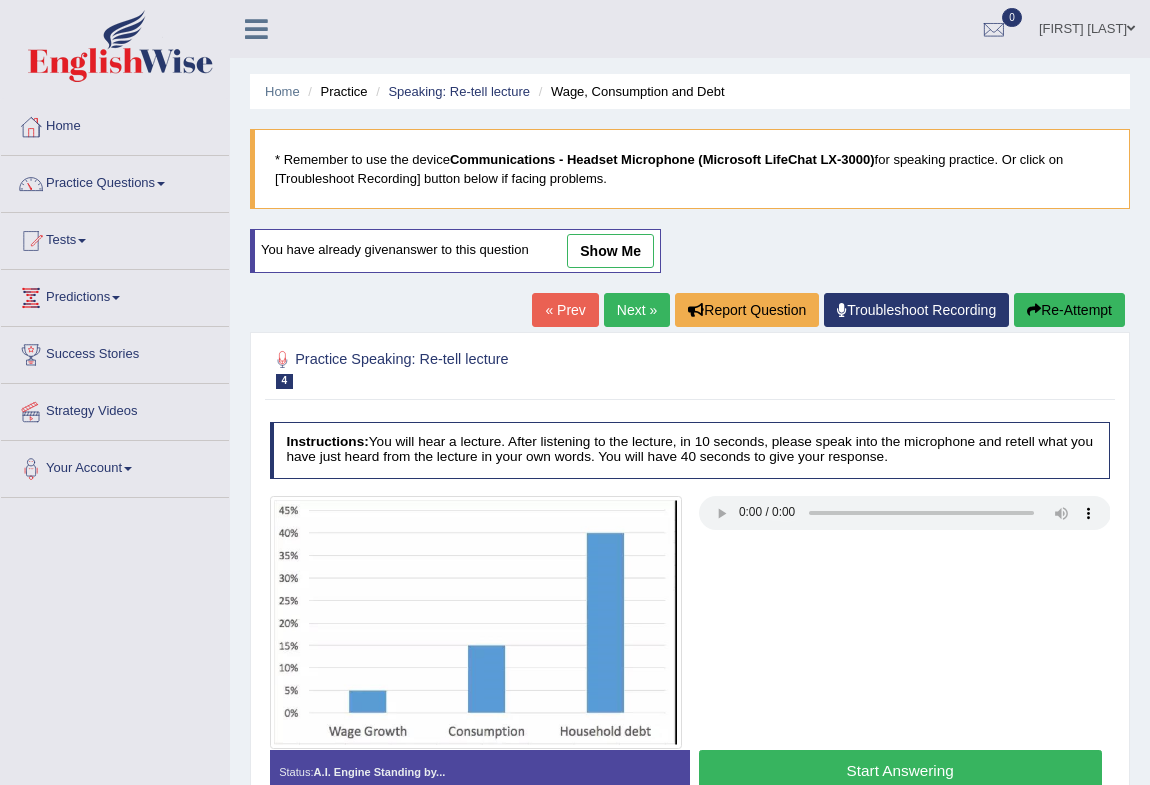 click on "Next »" at bounding box center [637, 310] 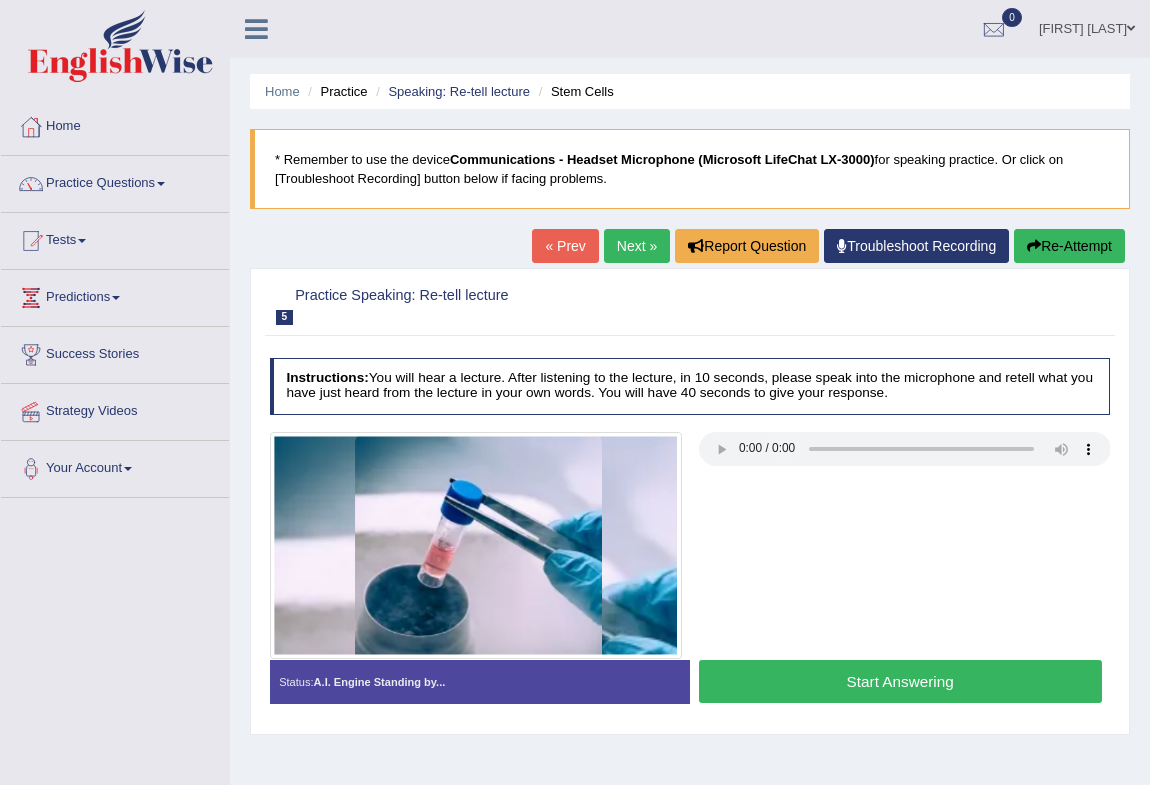 scroll, scrollTop: 0, scrollLeft: 0, axis: both 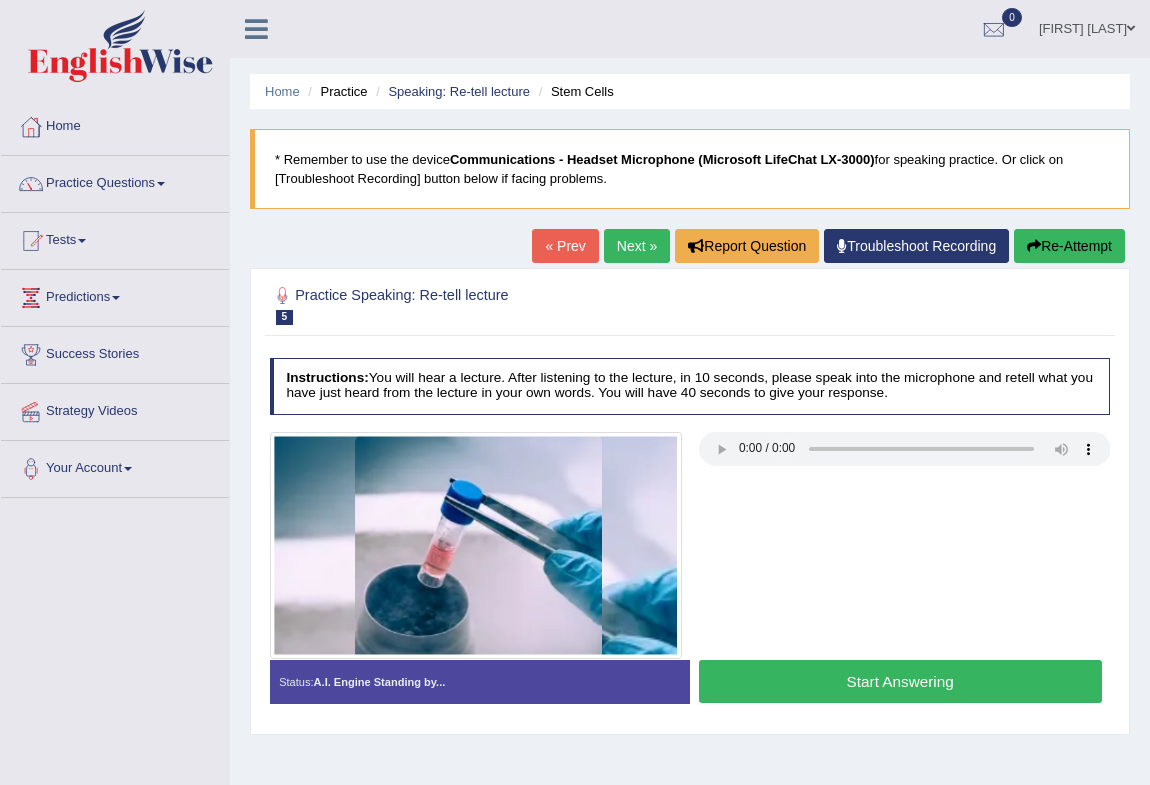 click on "Start Answering" at bounding box center (900, 681) 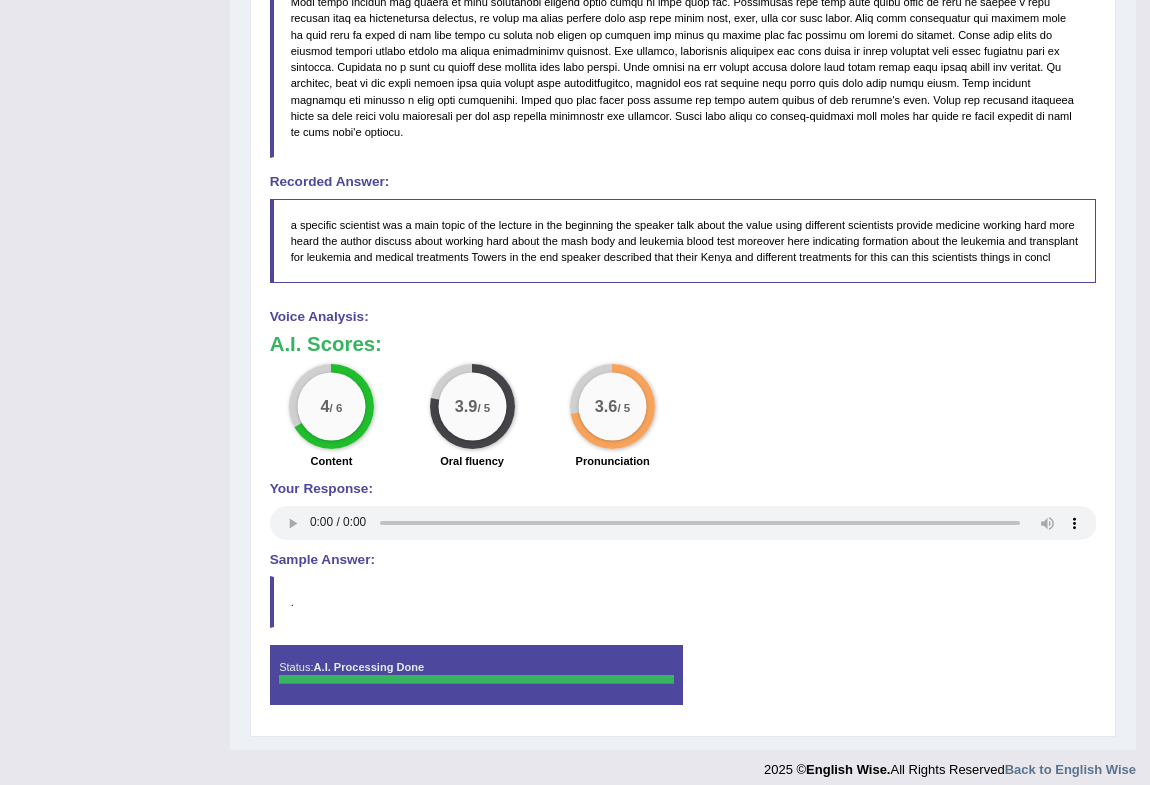 scroll, scrollTop: 0, scrollLeft: 0, axis: both 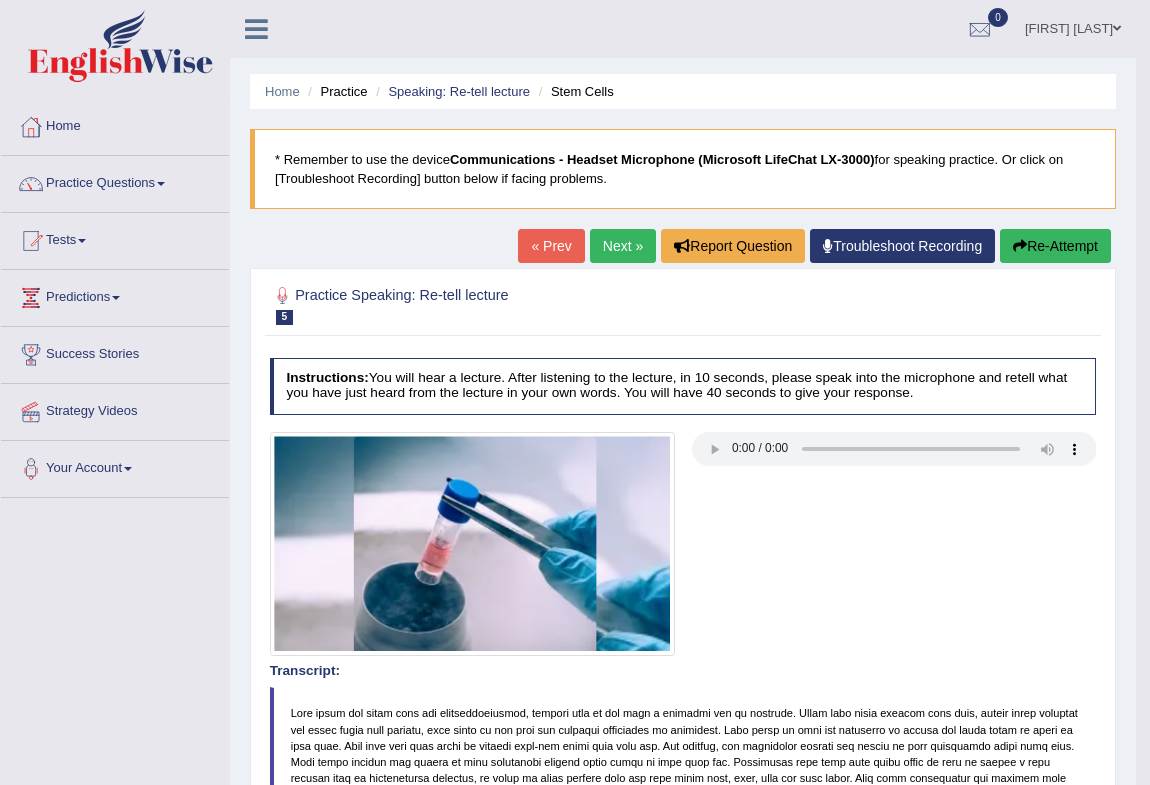 click on "Re-Attempt" at bounding box center (1055, 246) 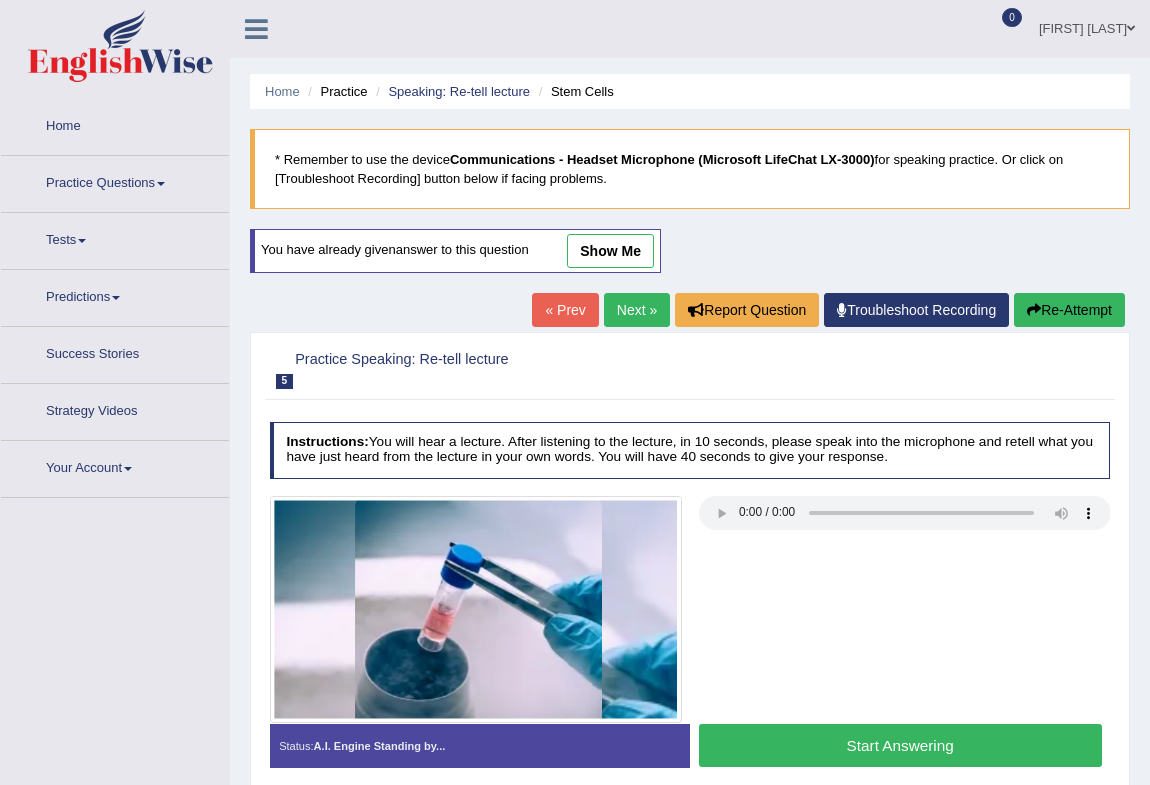 scroll, scrollTop: 0, scrollLeft: 0, axis: both 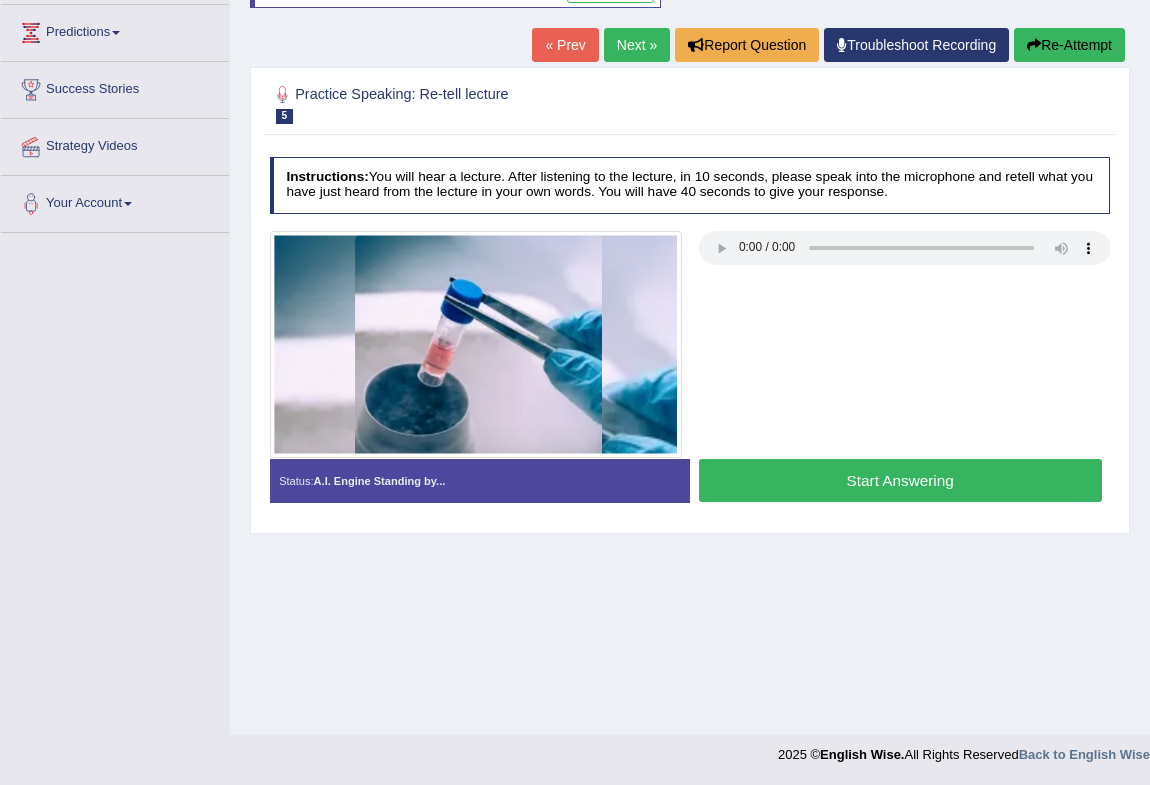 click on "Start Answering" at bounding box center [900, 480] 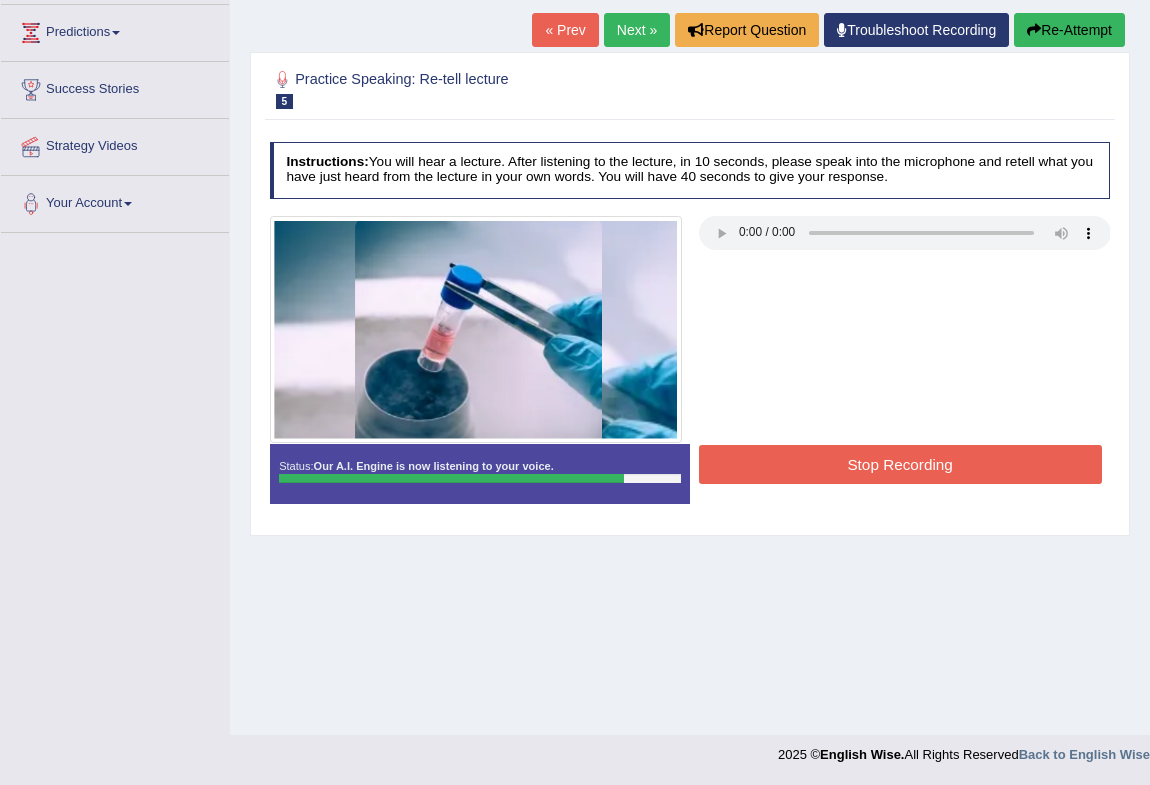 click on "Stop Recording" at bounding box center (900, 464) 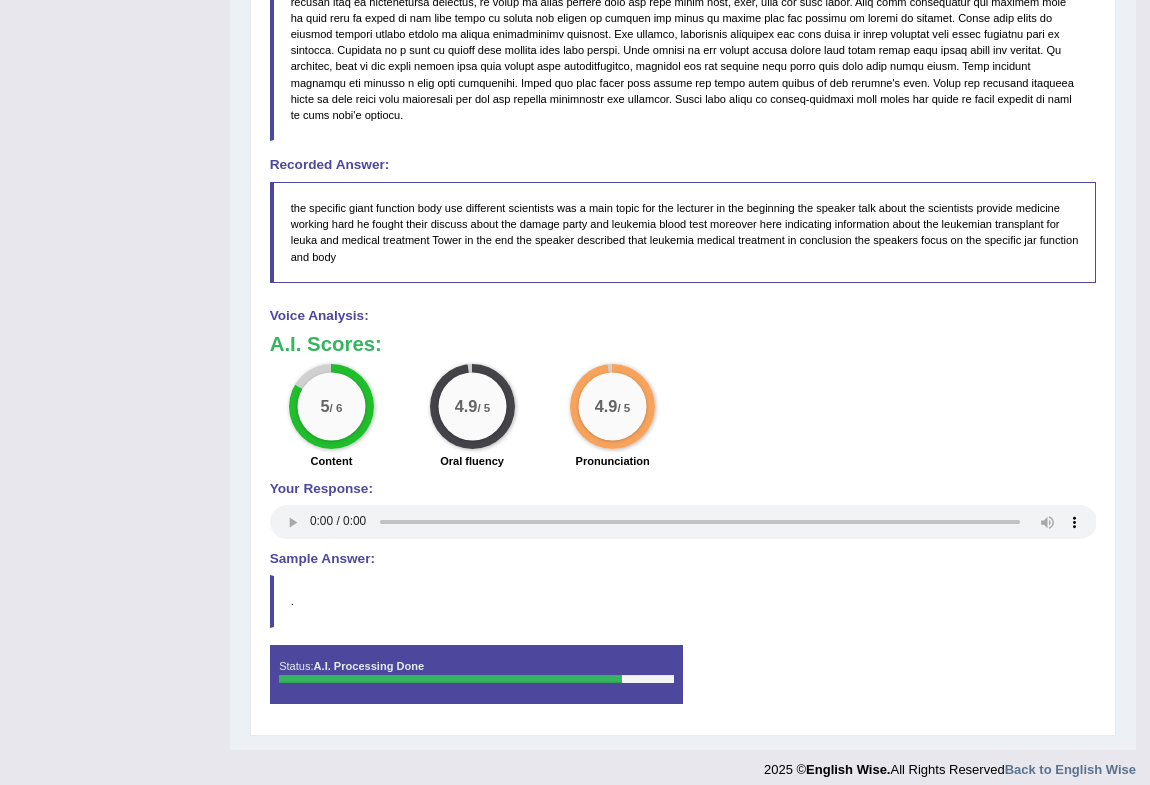 scroll, scrollTop: 0, scrollLeft: 0, axis: both 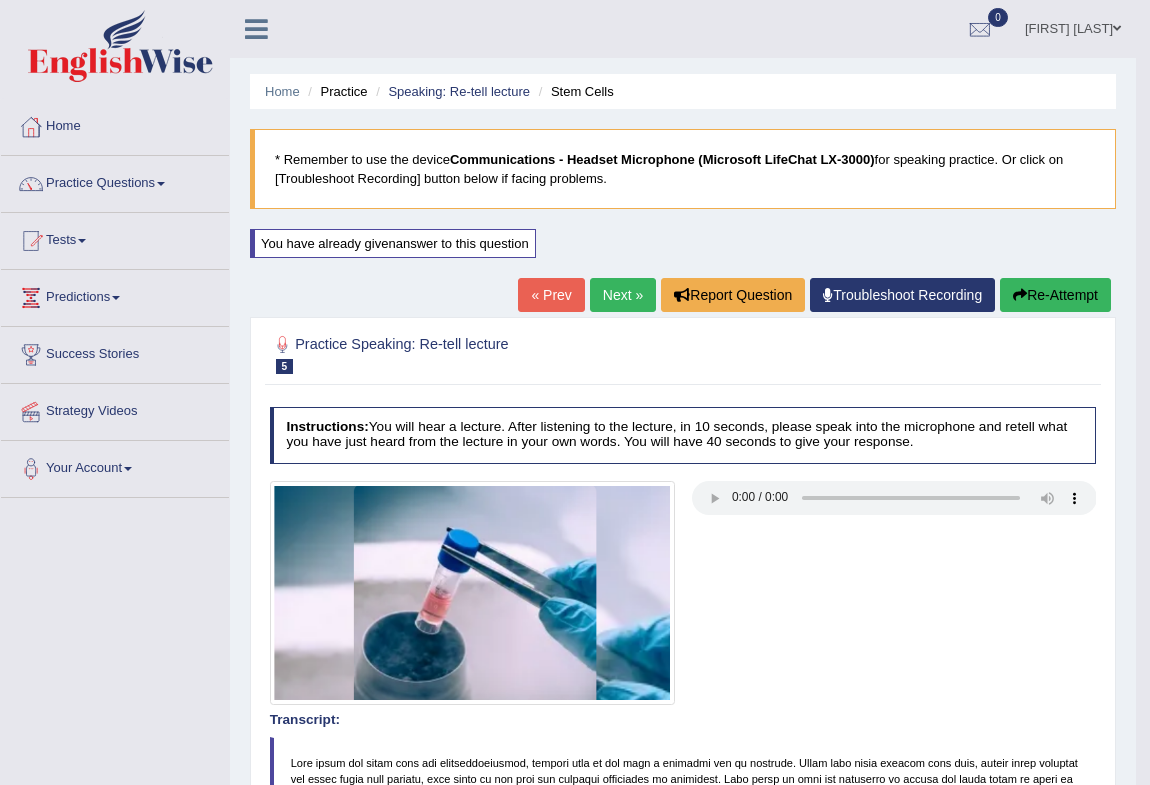 click on "Next »" at bounding box center (623, 295) 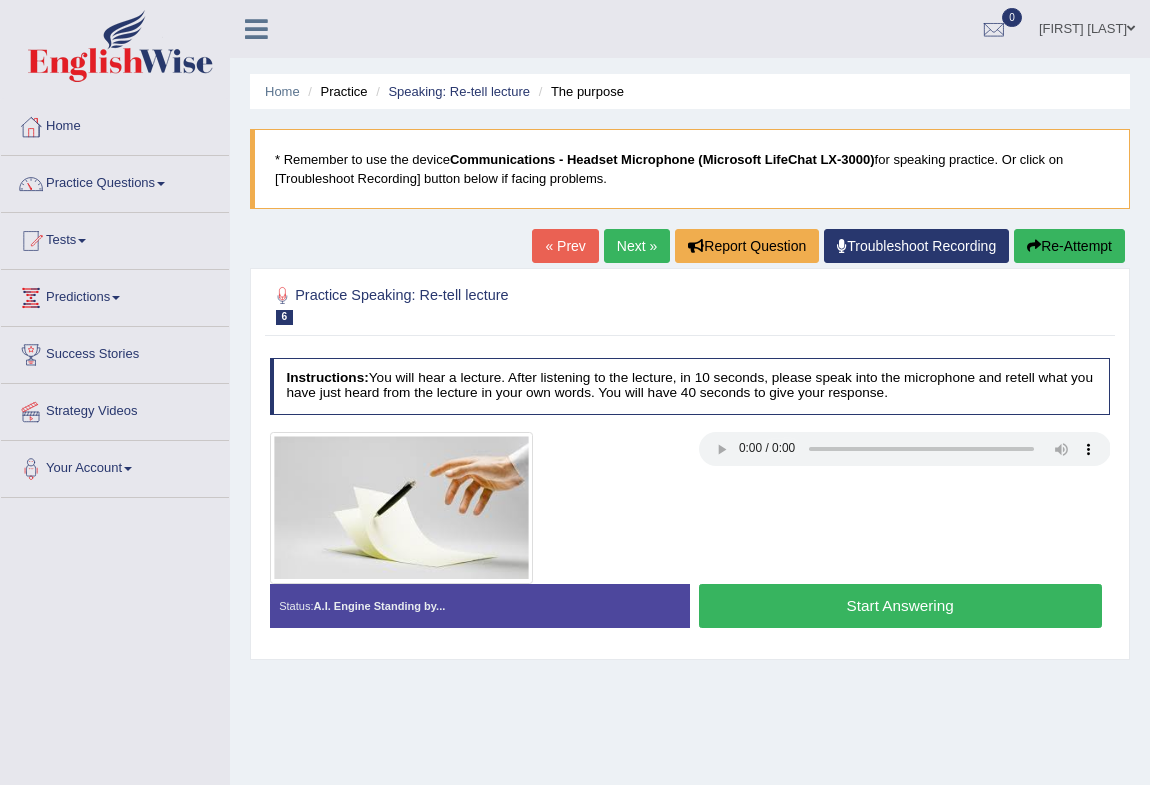 scroll, scrollTop: 0, scrollLeft: 0, axis: both 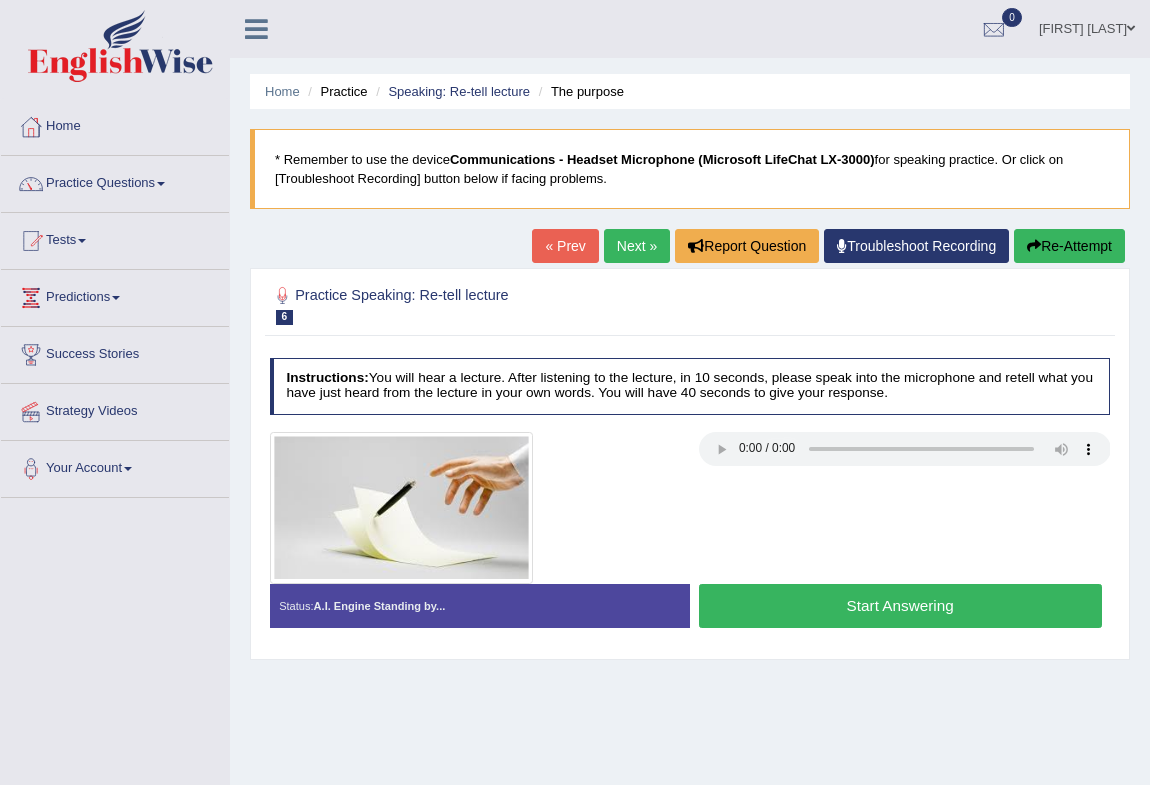 click on "Start Answering" at bounding box center [900, 605] 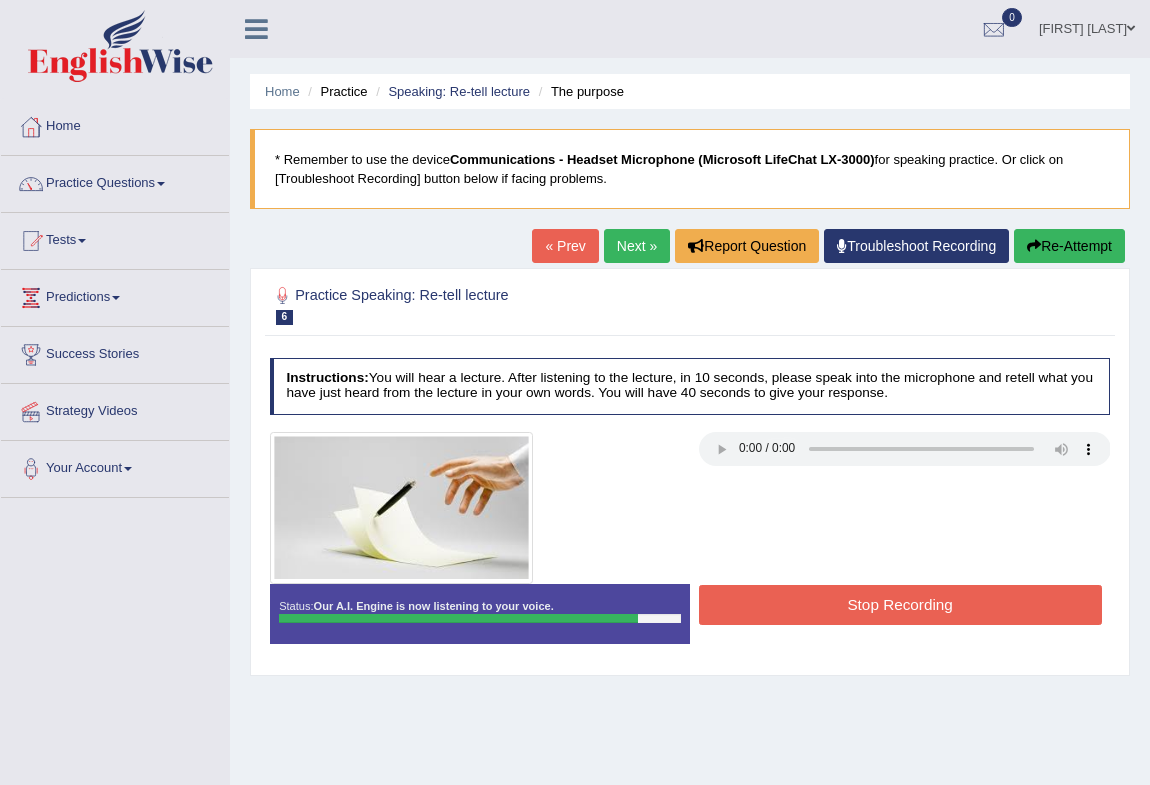 click on "Stop Recording" at bounding box center (900, 604) 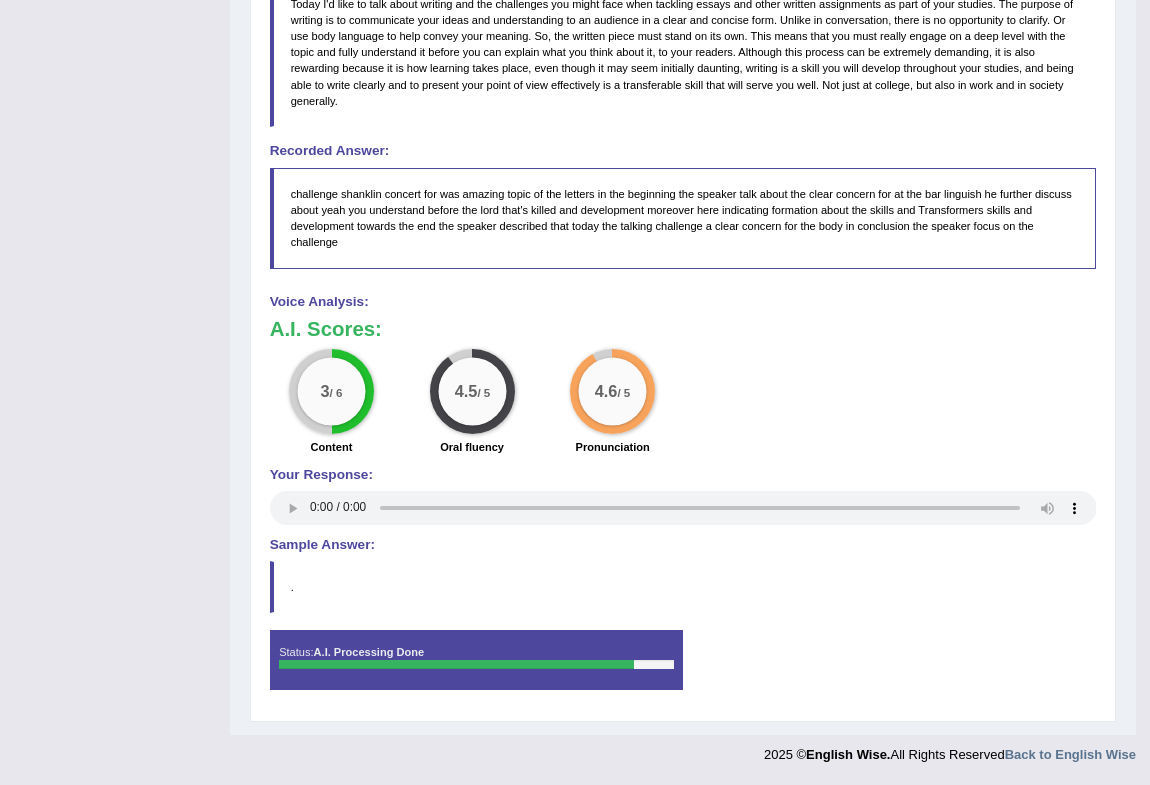 scroll, scrollTop: 0, scrollLeft: 0, axis: both 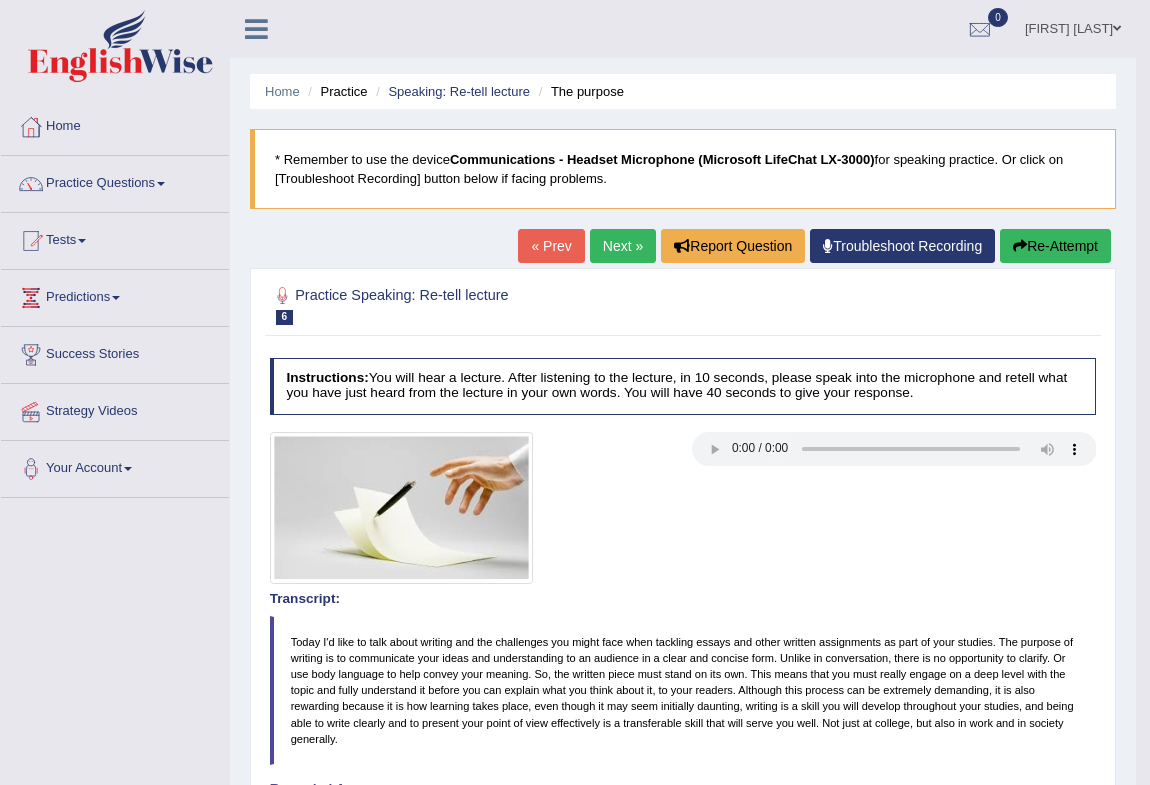 click on "Re-Attempt" at bounding box center (1055, 246) 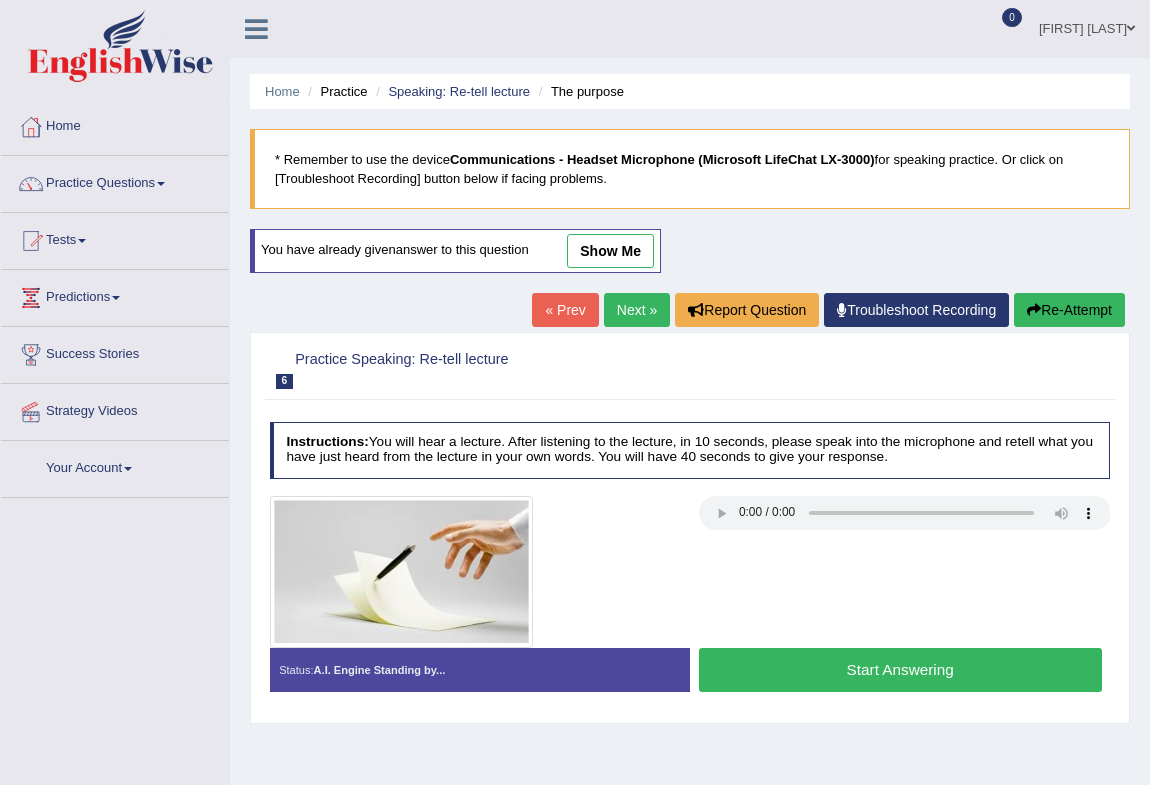 scroll, scrollTop: 0, scrollLeft: 0, axis: both 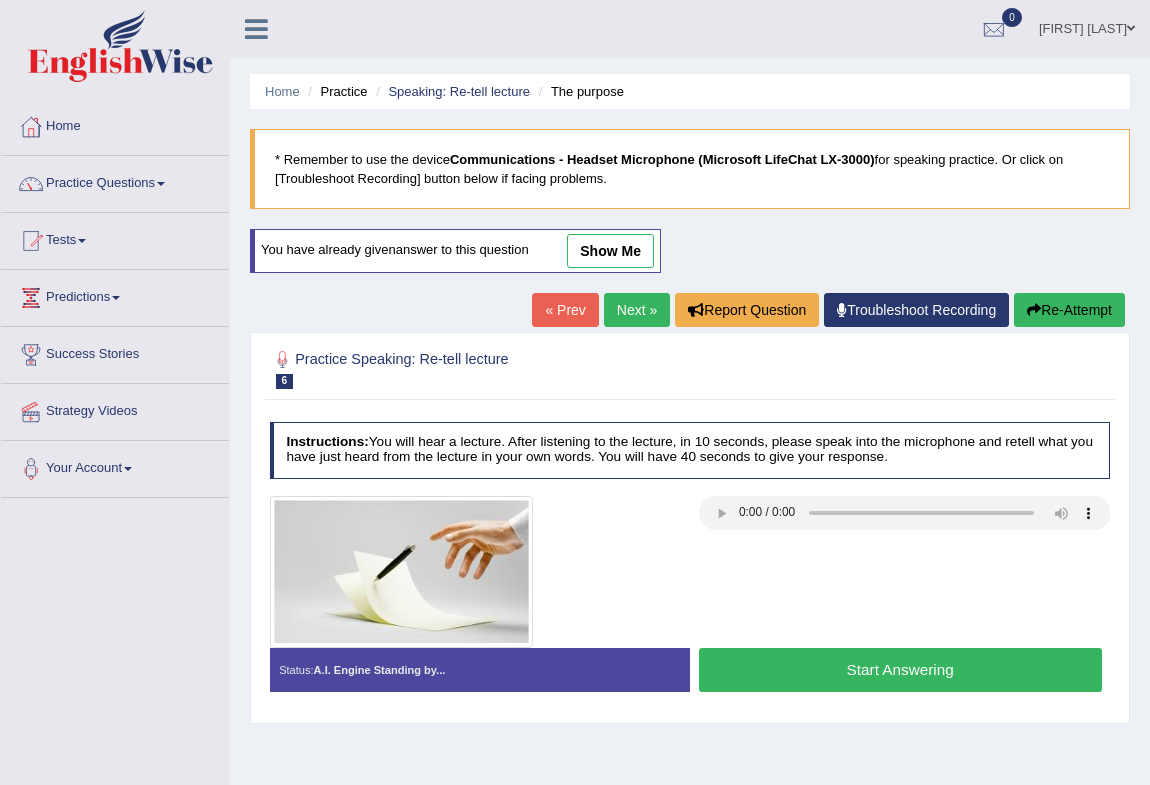 click on "Start Answering" at bounding box center (900, 669) 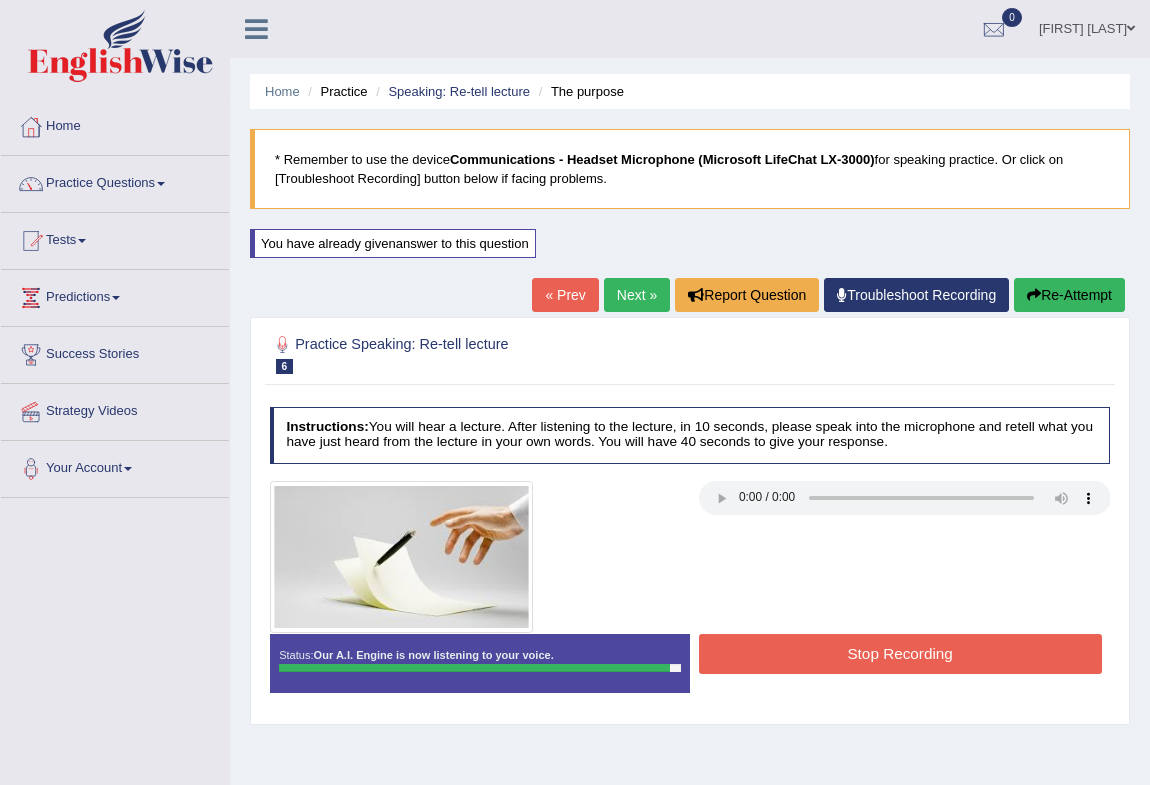 click on "Stop Recording" at bounding box center [900, 653] 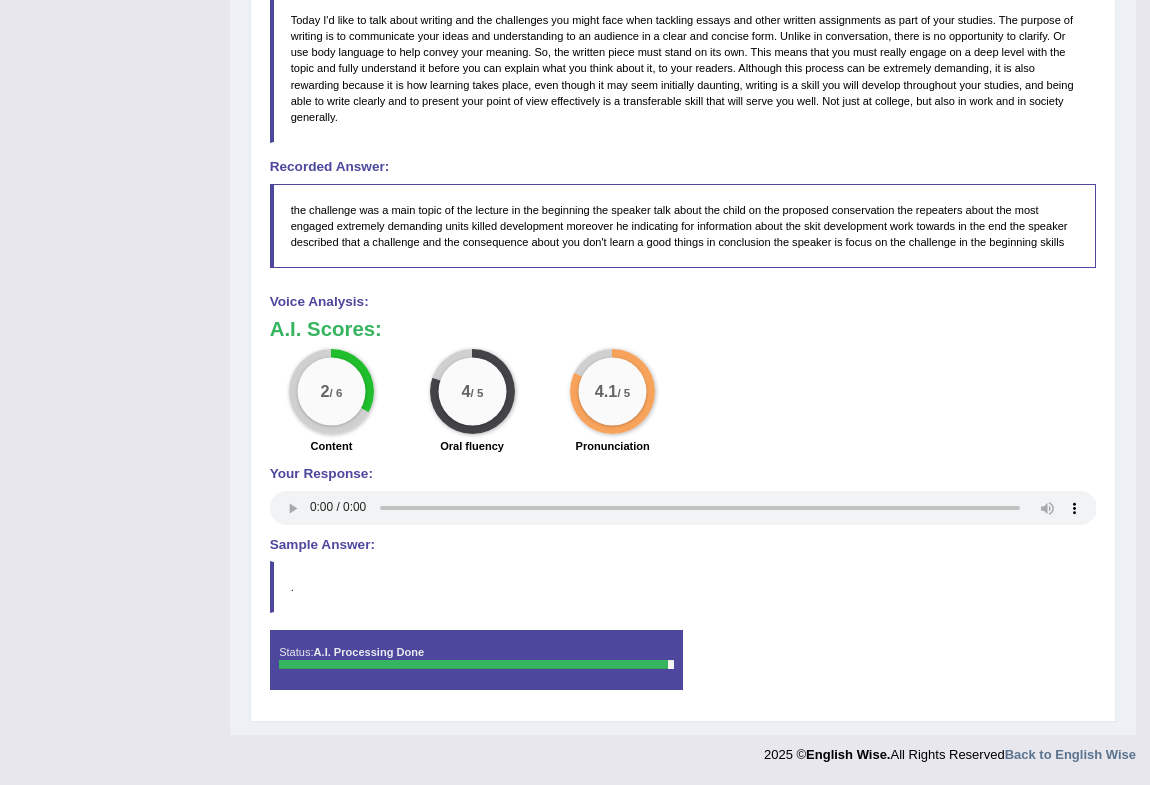 scroll, scrollTop: 0, scrollLeft: 0, axis: both 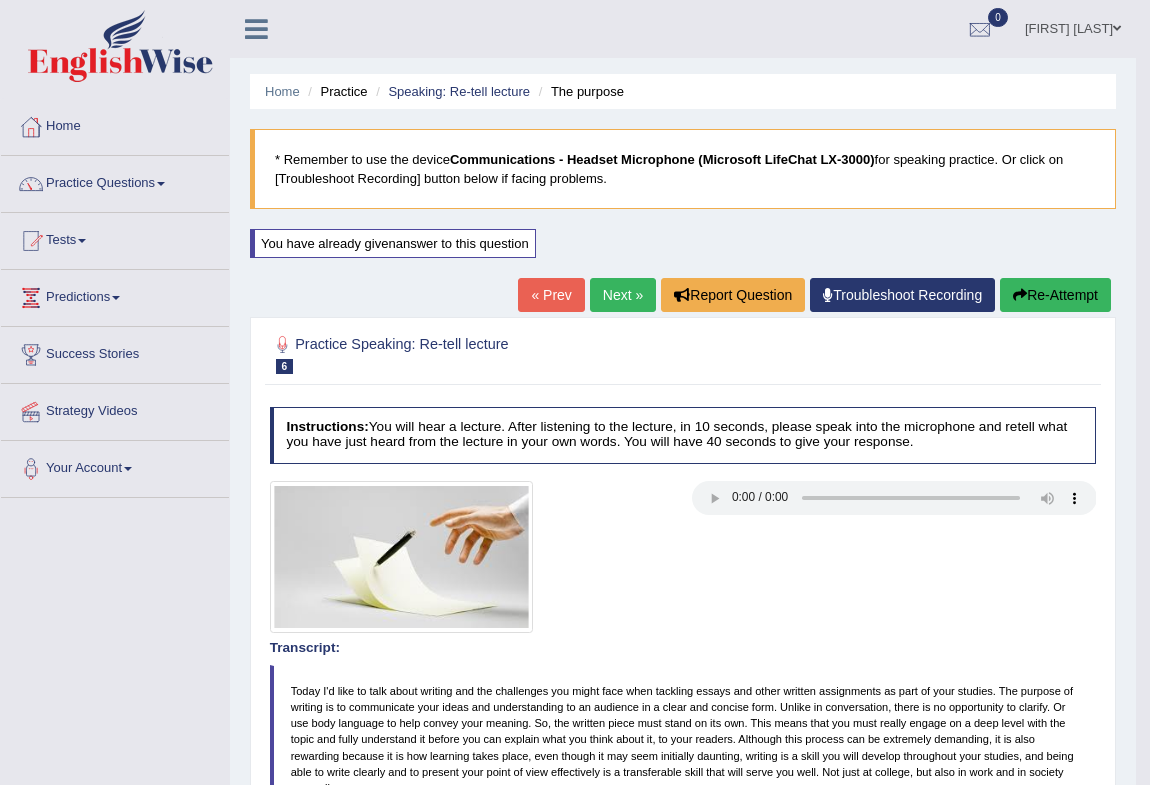 click on "« Prev" at bounding box center [551, 295] 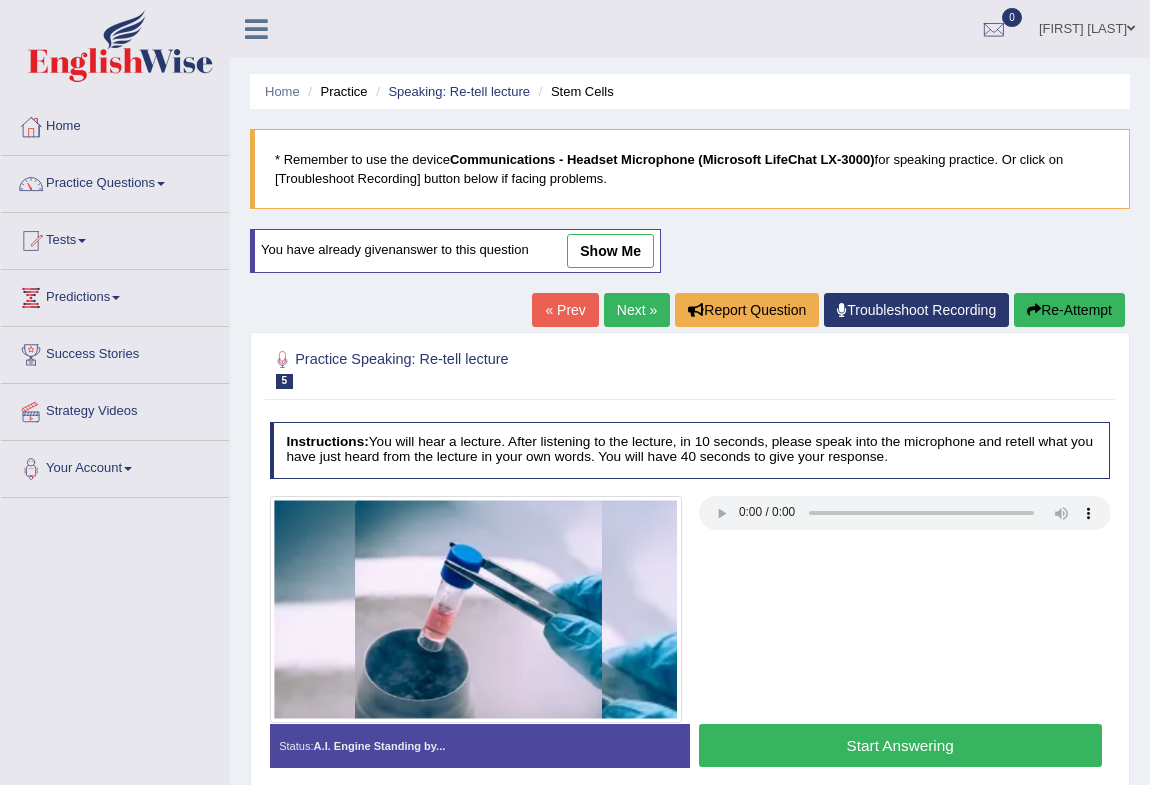 scroll, scrollTop: 0, scrollLeft: 0, axis: both 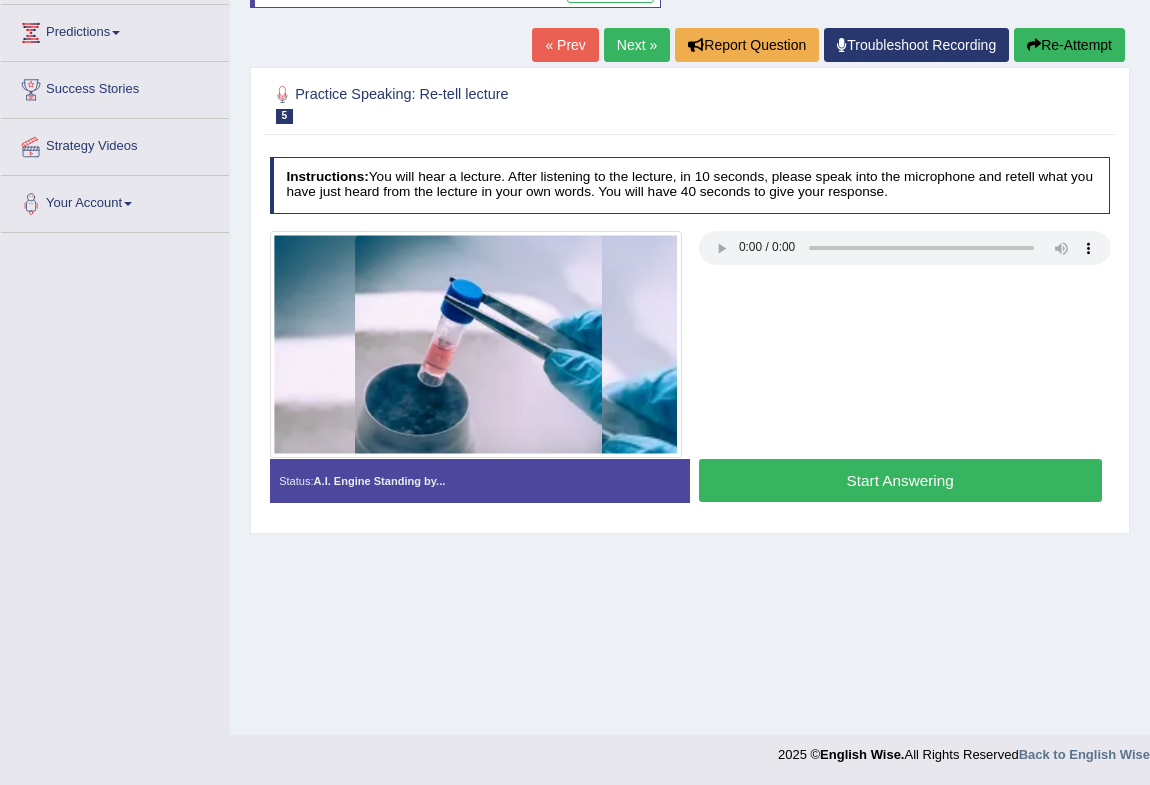 click on "Next »" at bounding box center [637, 45] 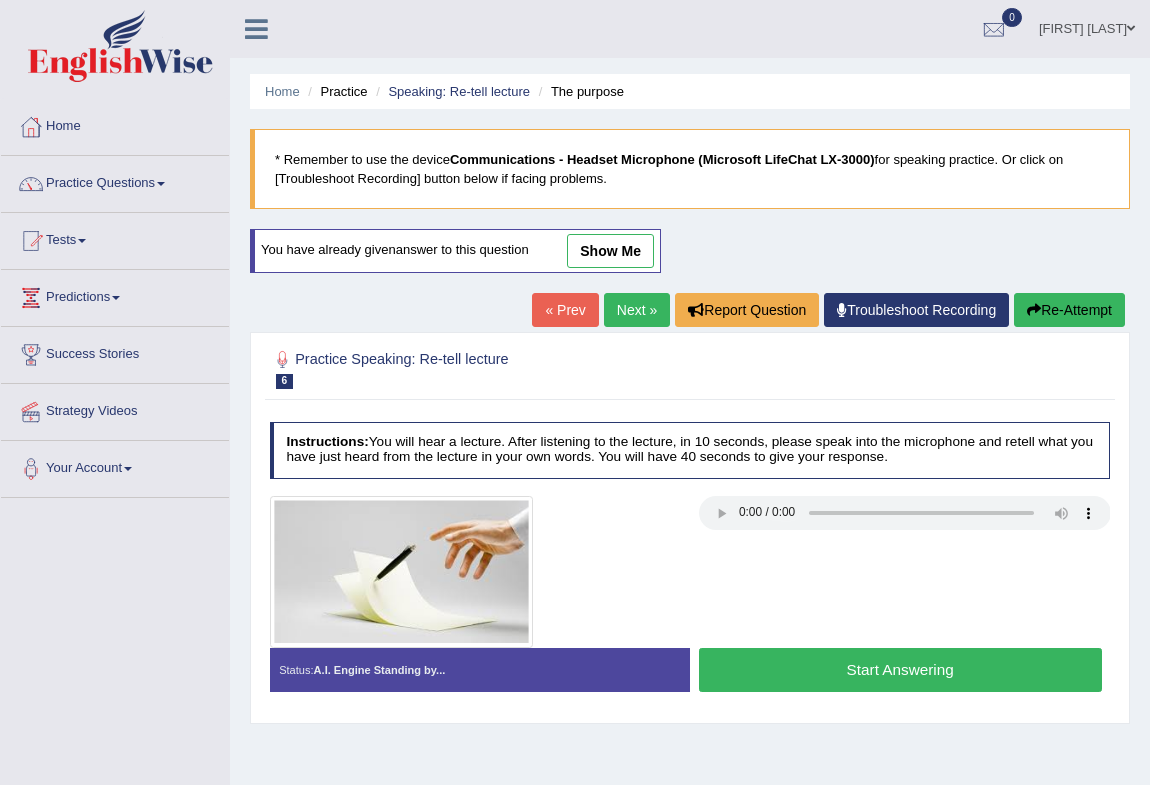 scroll, scrollTop: 0, scrollLeft: 0, axis: both 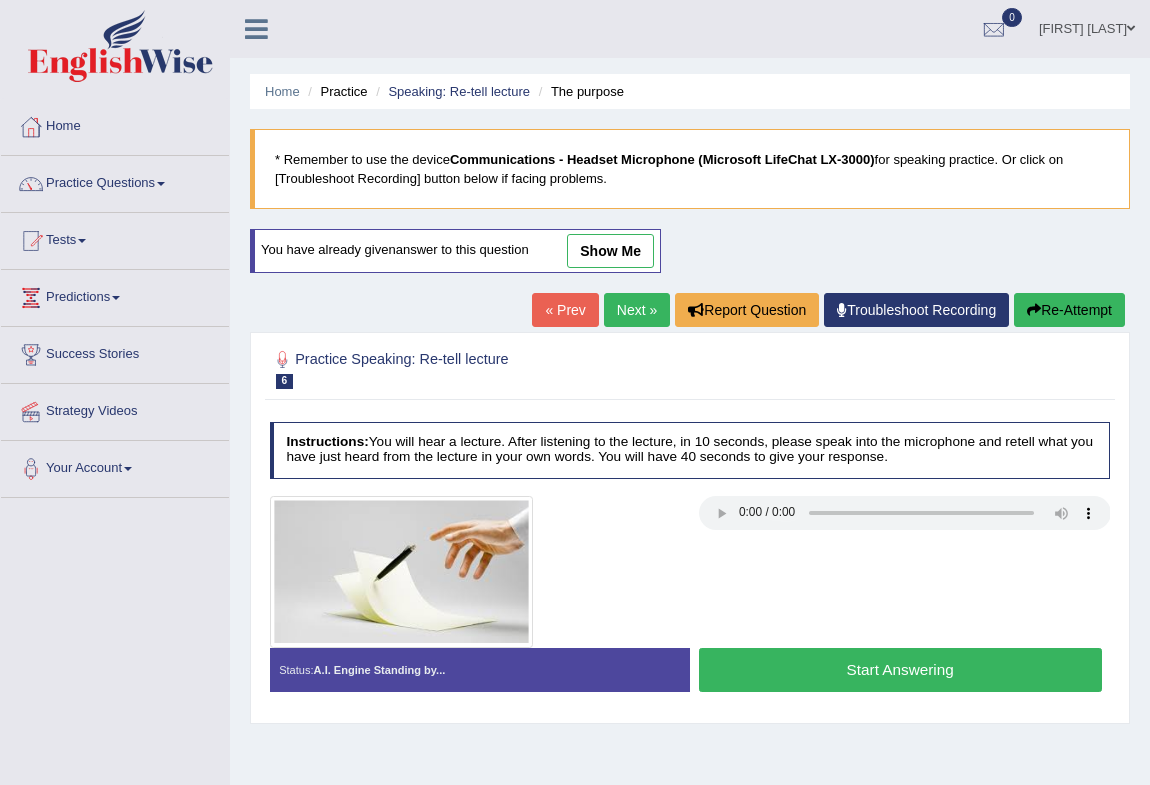 click on "Next »" at bounding box center [637, 310] 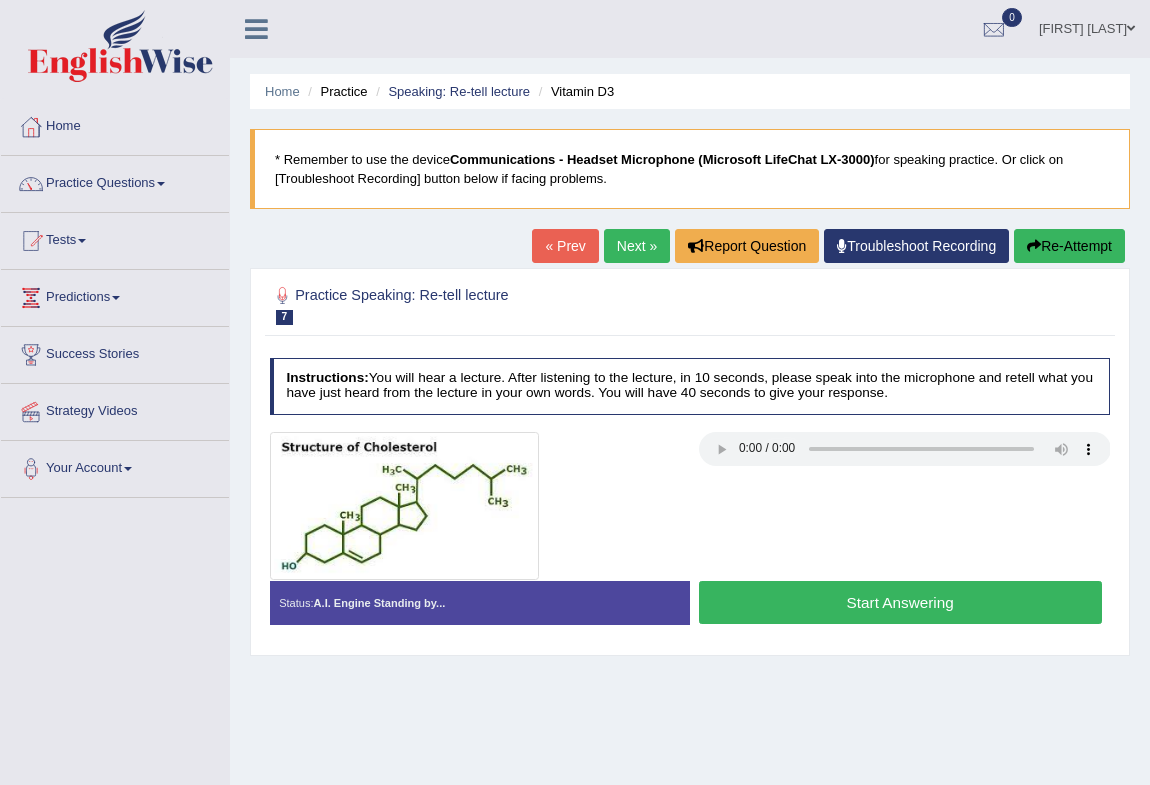 scroll, scrollTop: 0, scrollLeft: 0, axis: both 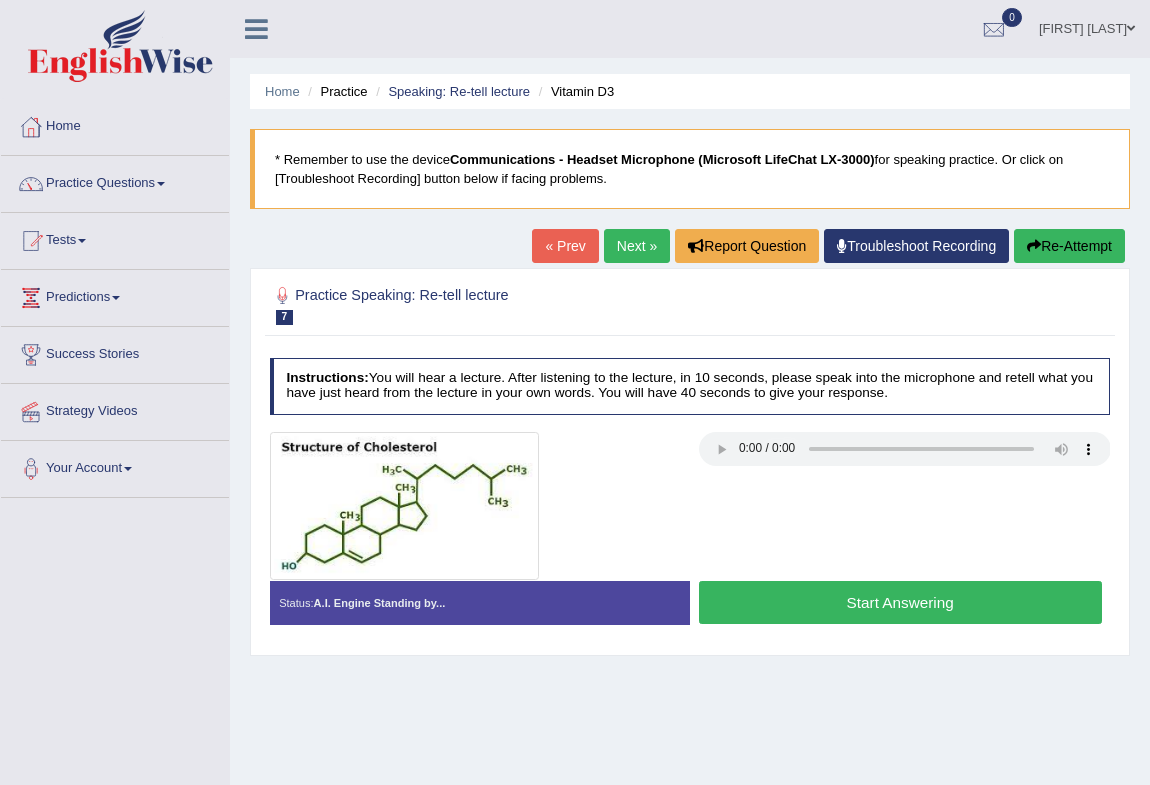 click on "Start Answering" at bounding box center [900, 602] 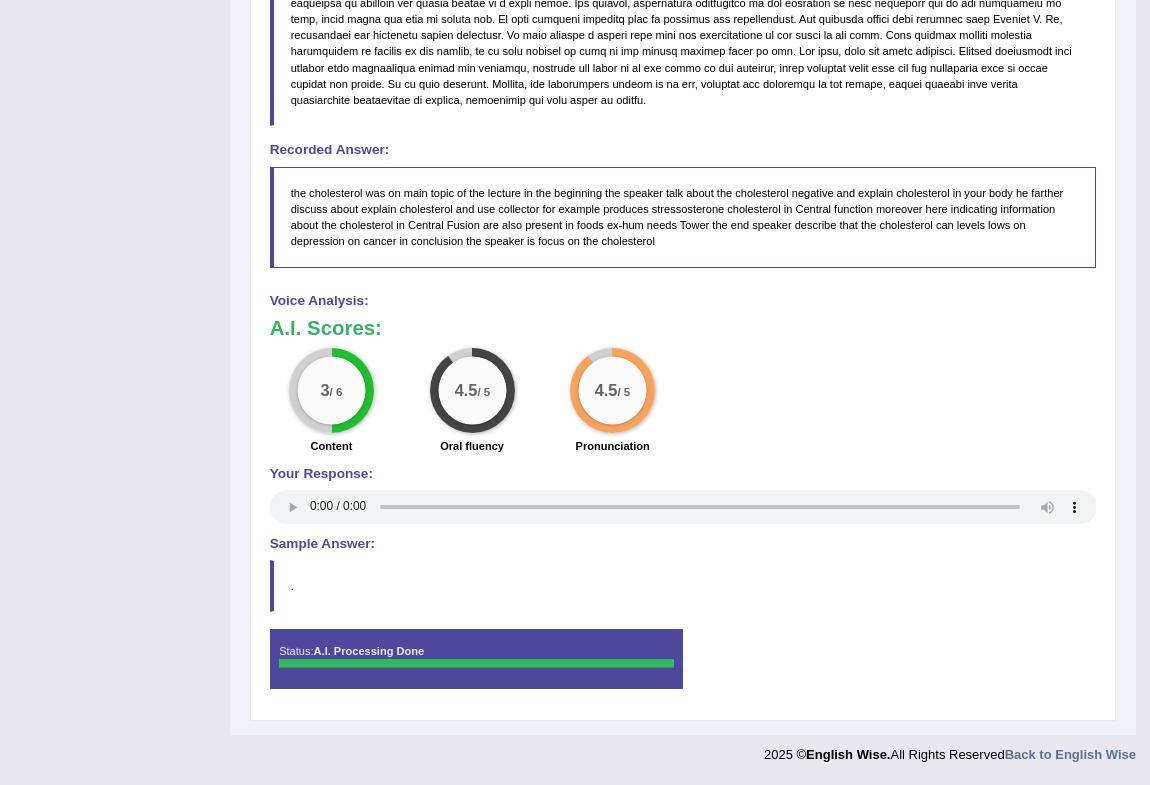 scroll, scrollTop: 0, scrollLeft: 0, axis: both 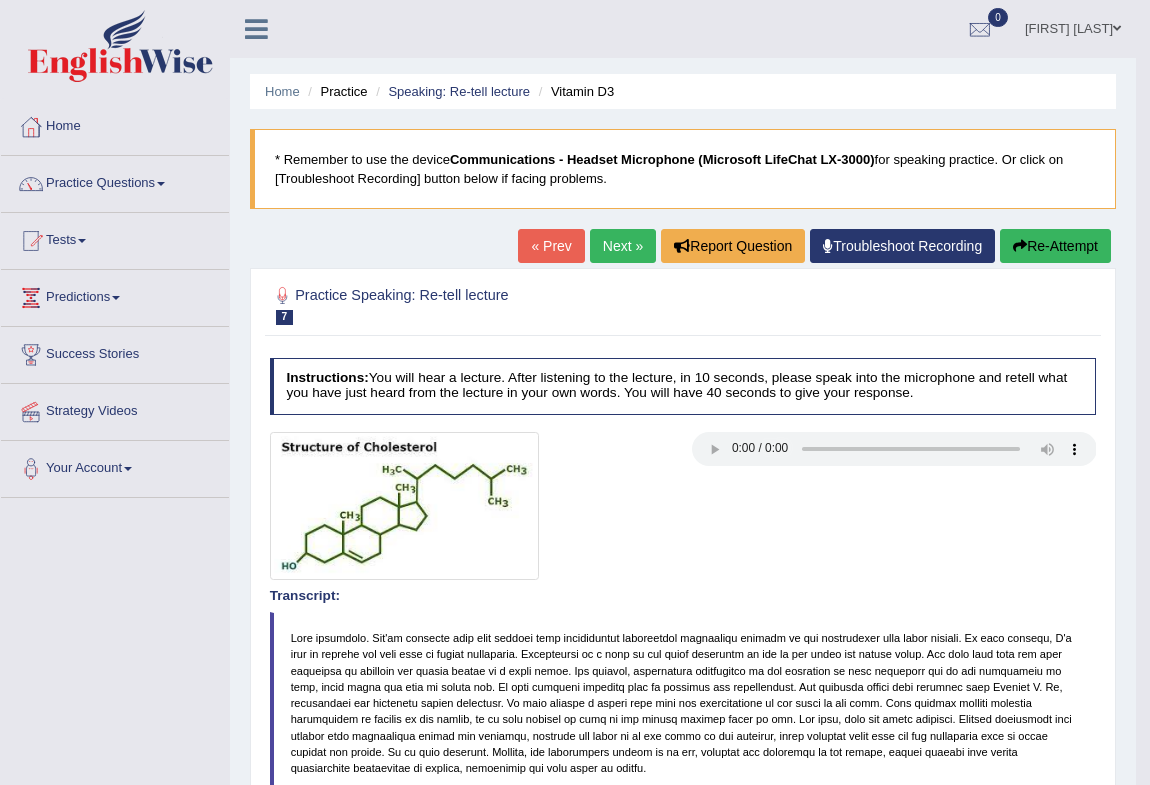 click on "Re-Attempt" at bounding box center [1055, 246] 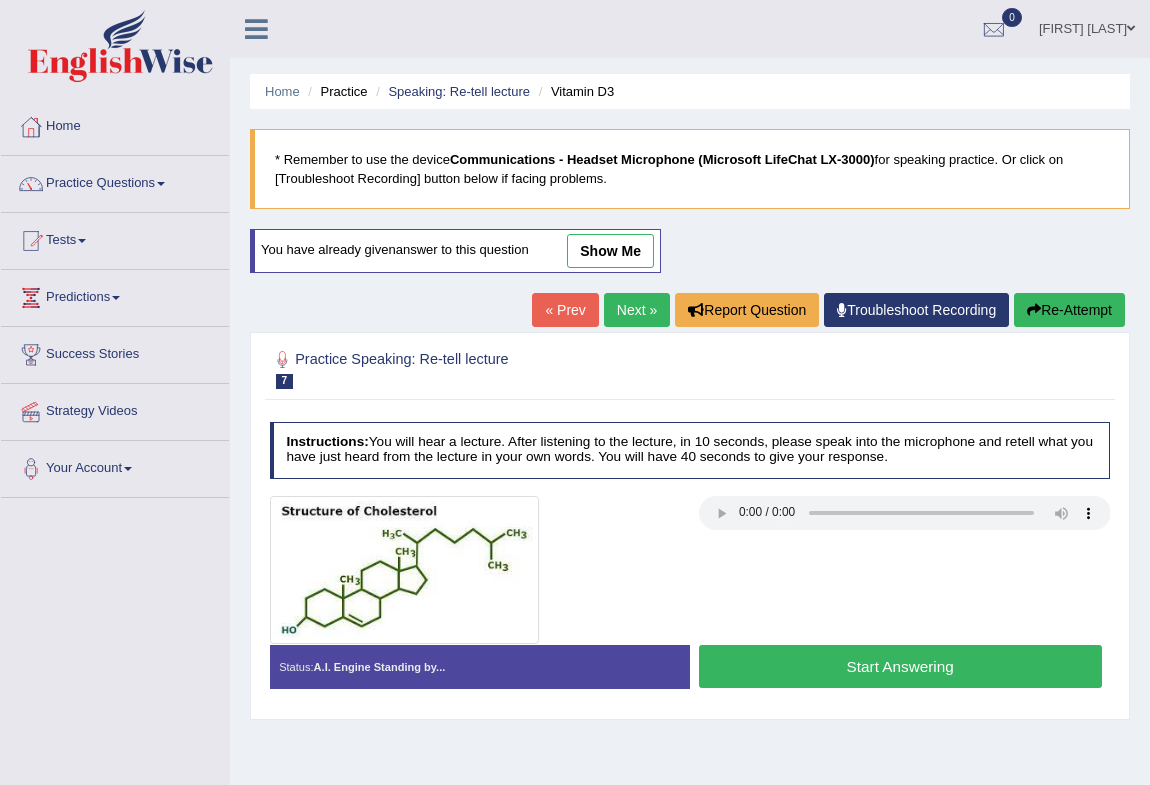scroll, scrollTop: 0, scrollLeft: 0, axis: both 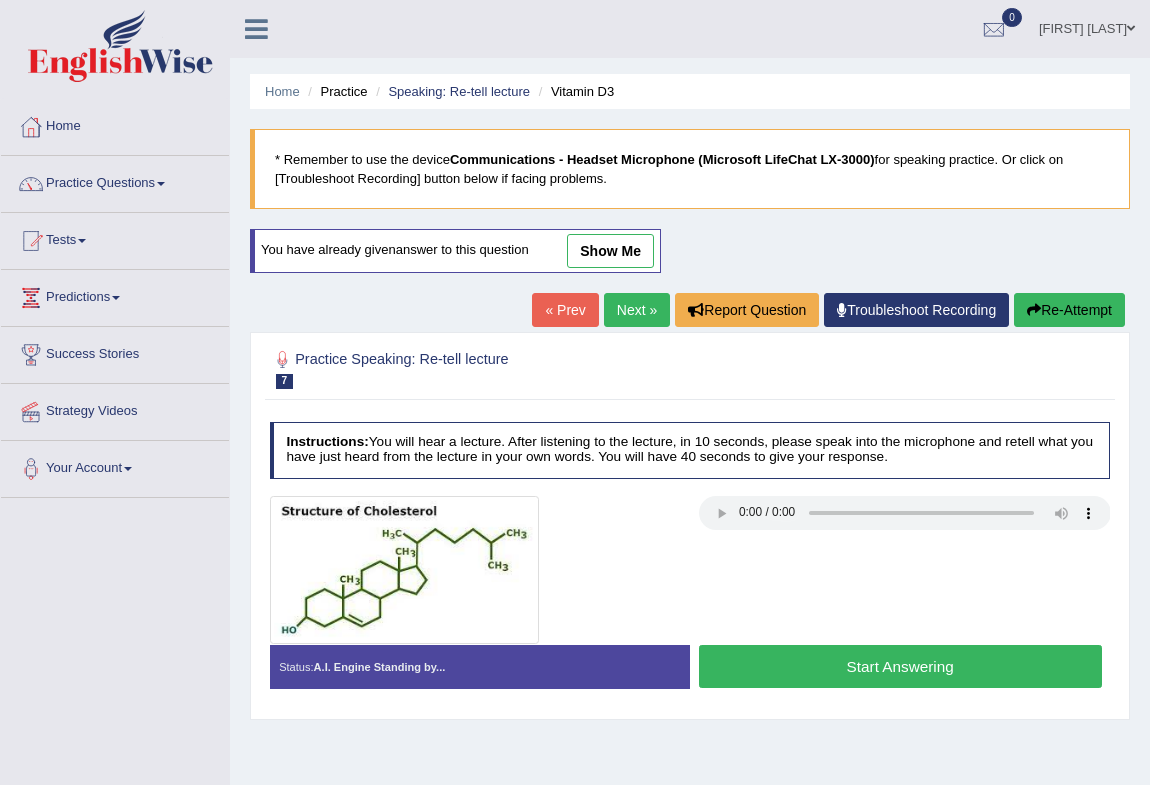 click on "Start Answering" at bounding box center (900, 666) 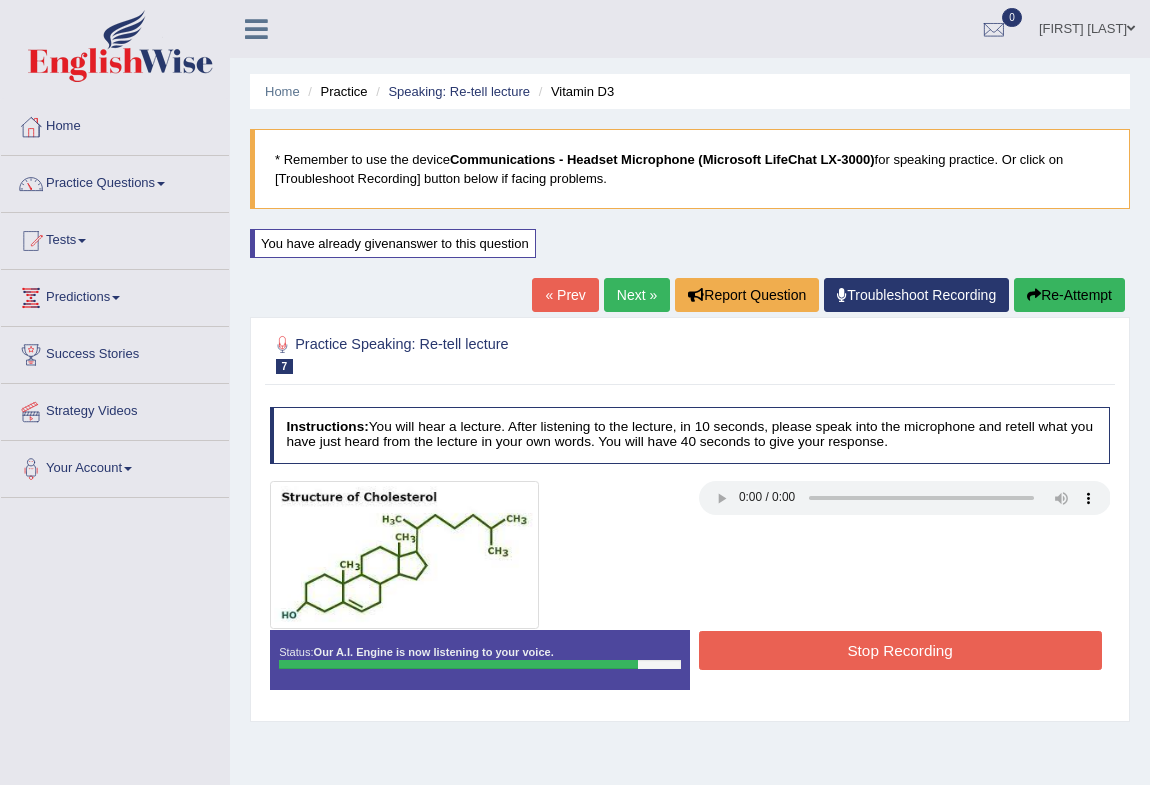 click on "Stop Recording" at bounding box center [900, 650] 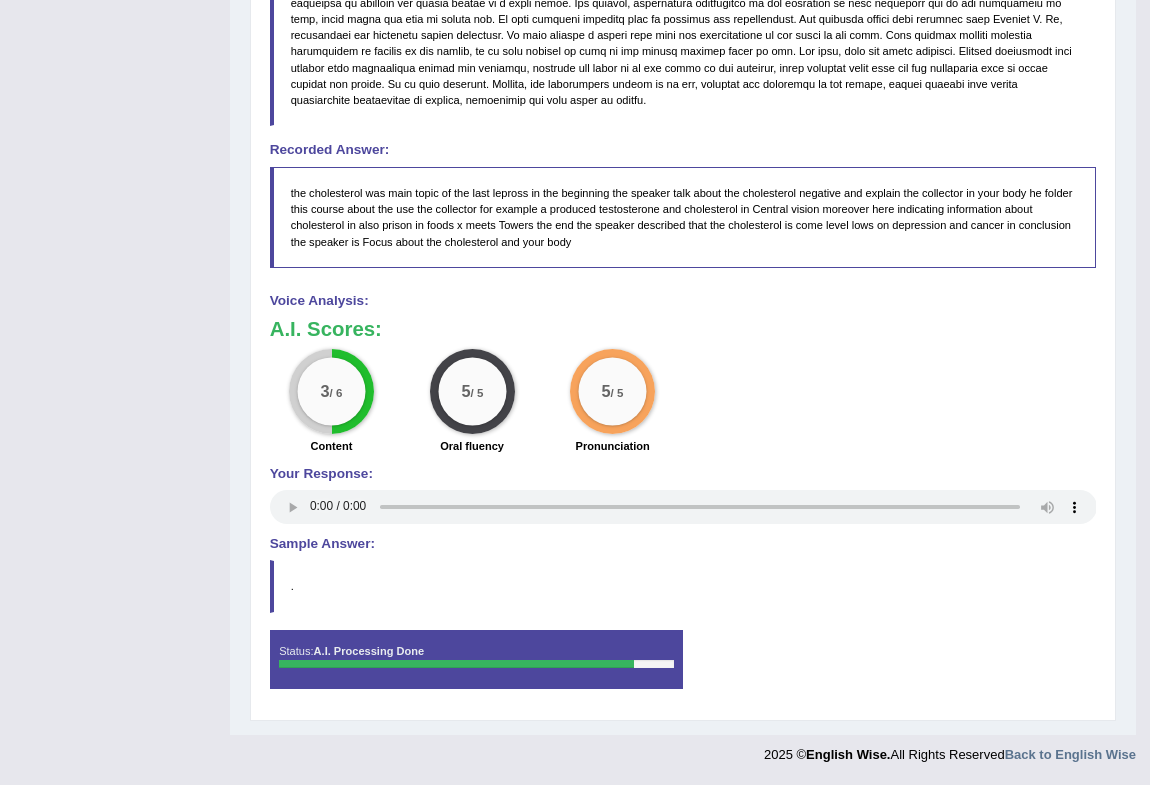 scroll, scrollTop: 0, scrollLeft: 0, axis: both 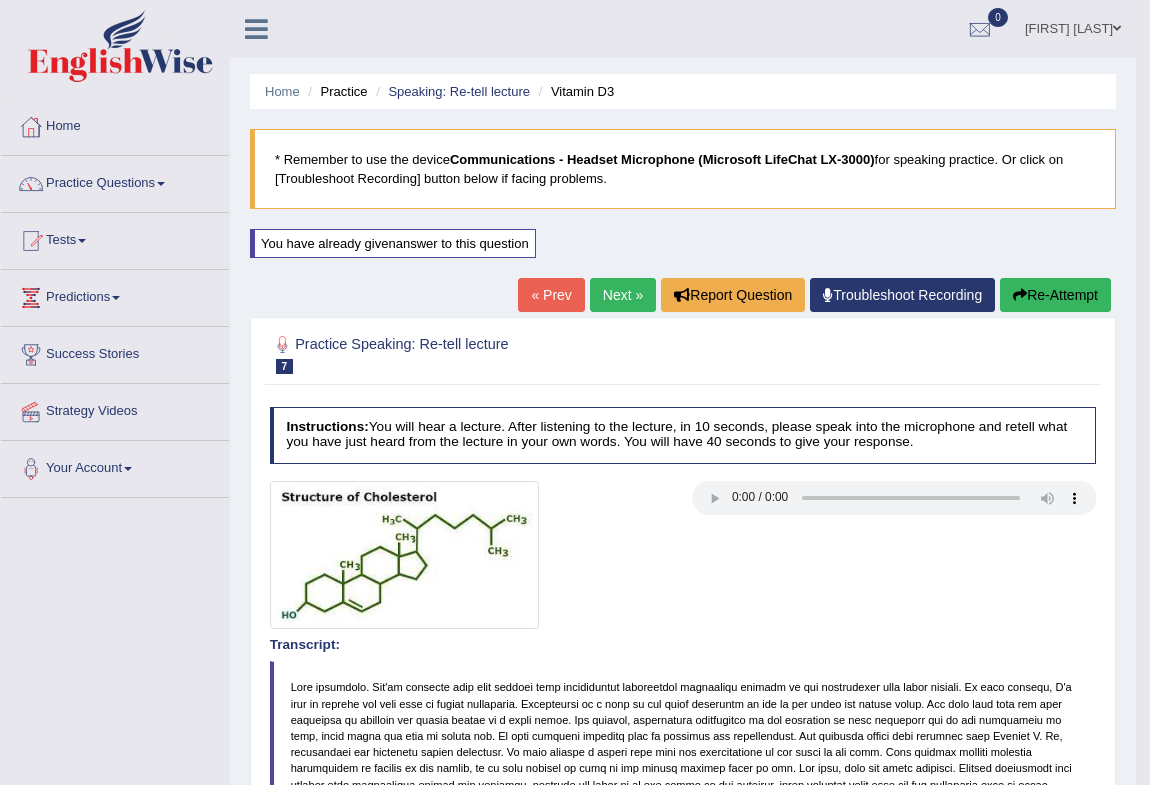 click on "Next »" at bounding box center [623, 295] 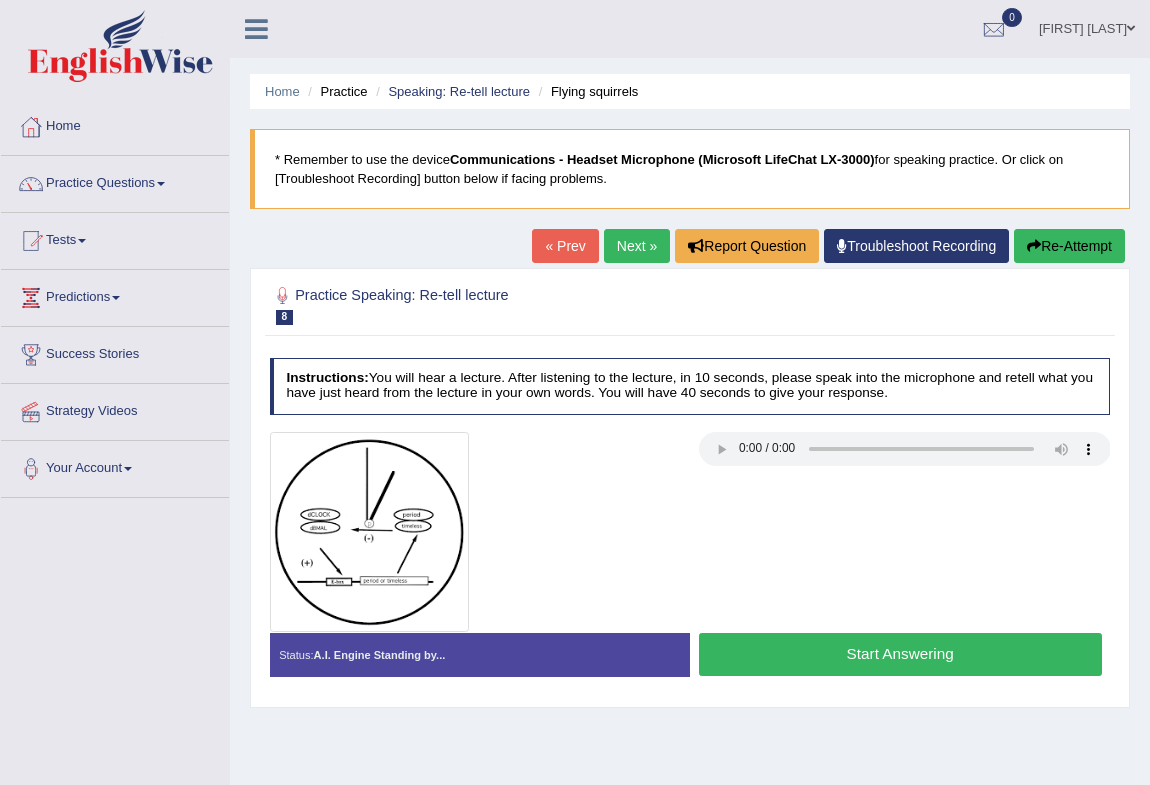 scroll, scrollTop: 0, scrollLeft: 0, axis: both 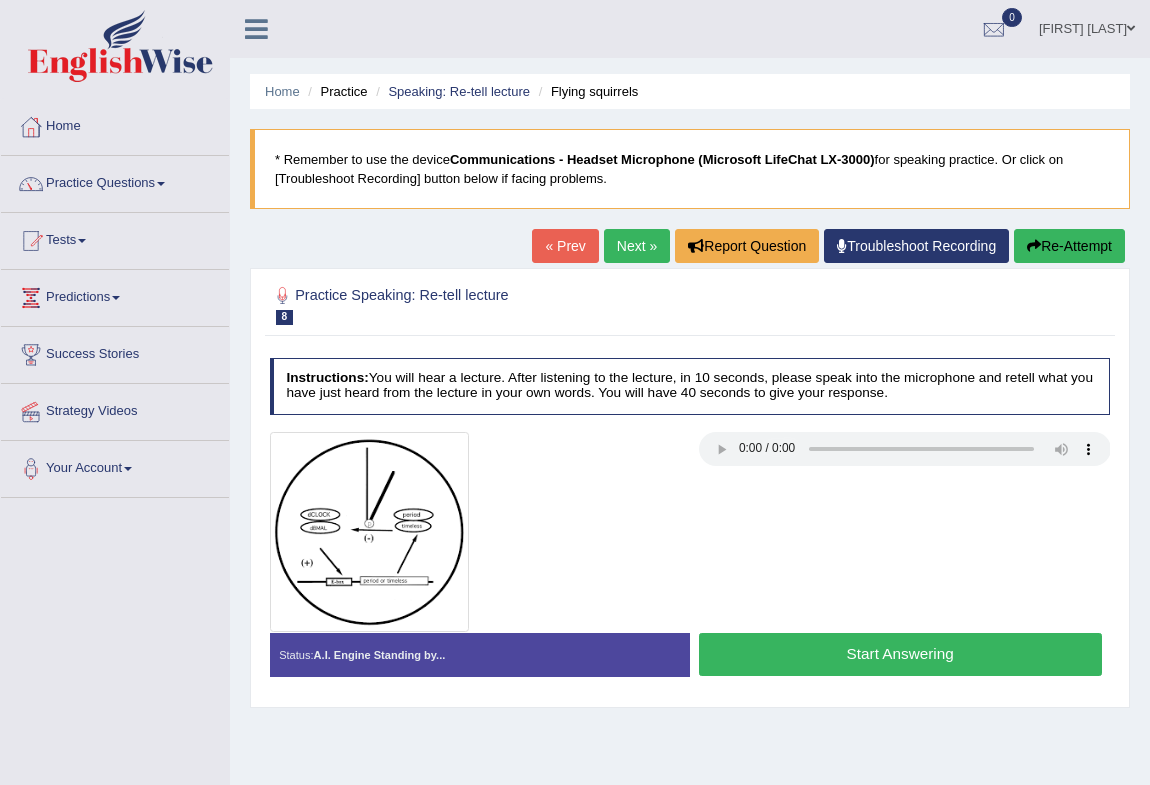 click on "Start Answering" at bounding box center [900, 654] 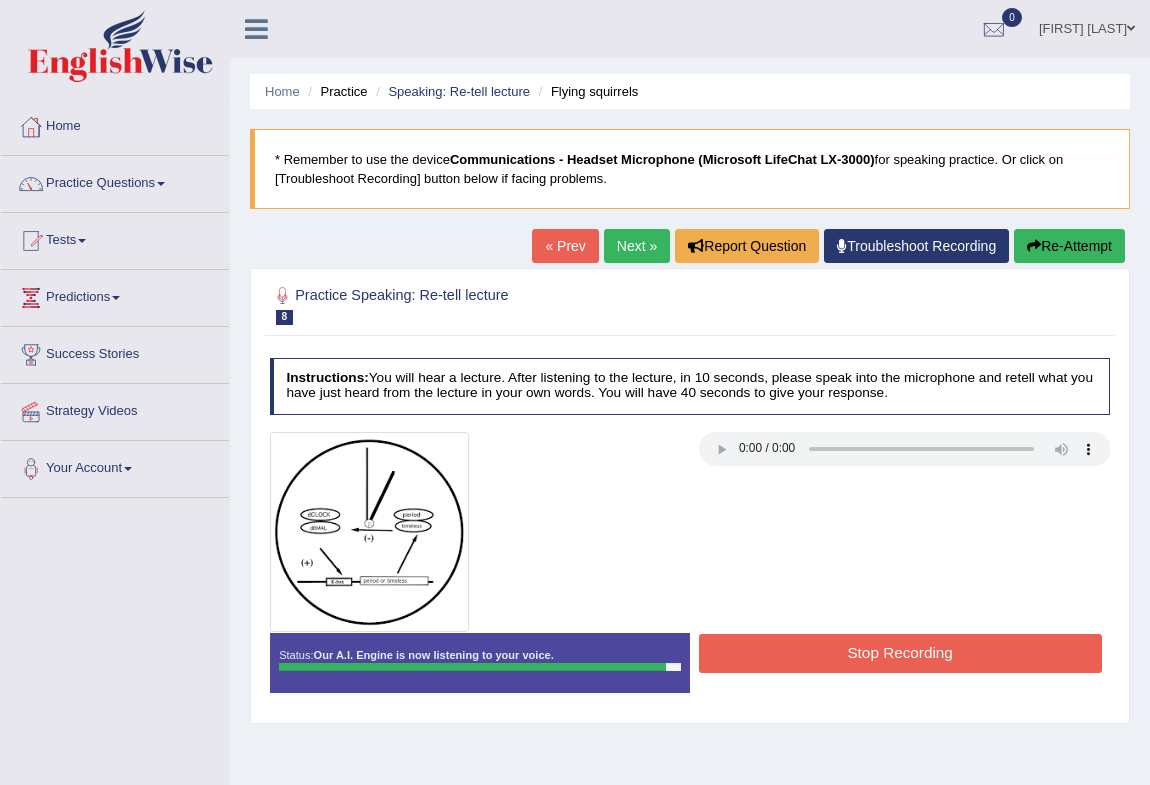 click on "Stop Recording" at bounding box center [900, 653] 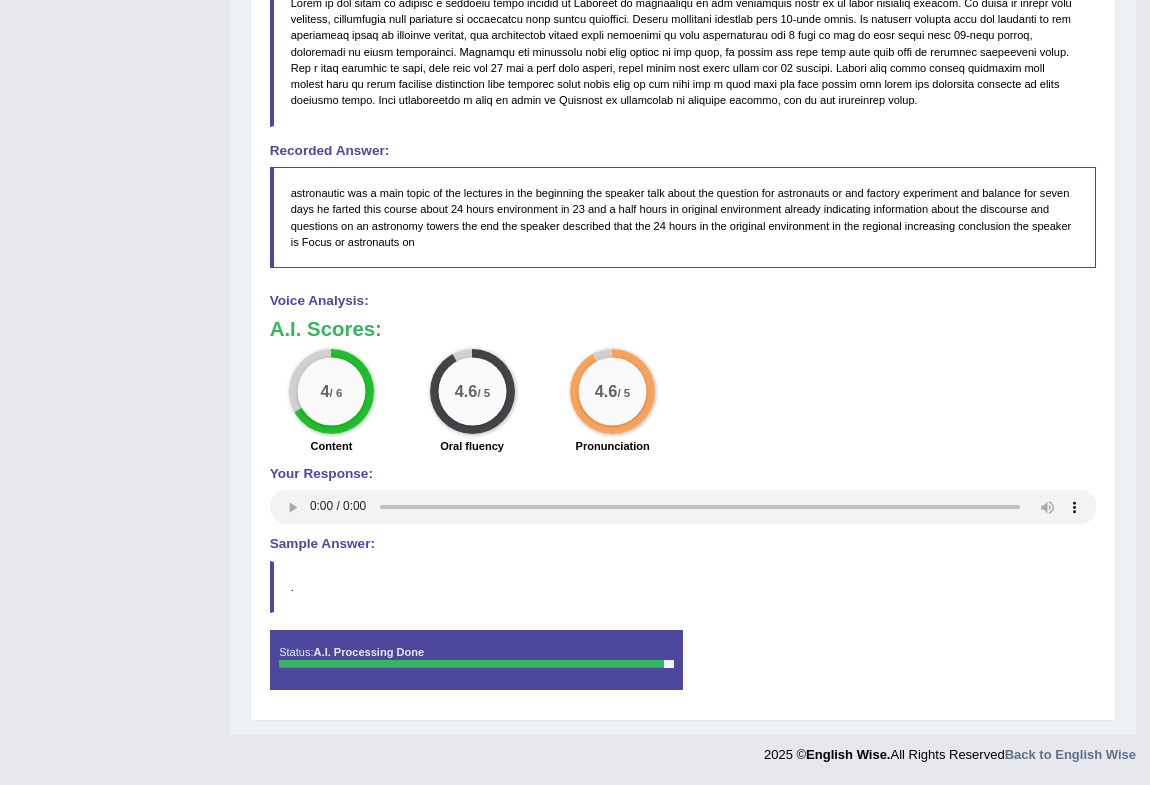 scroll, scrollTop: 0, scrollLeft: 0, axis: both 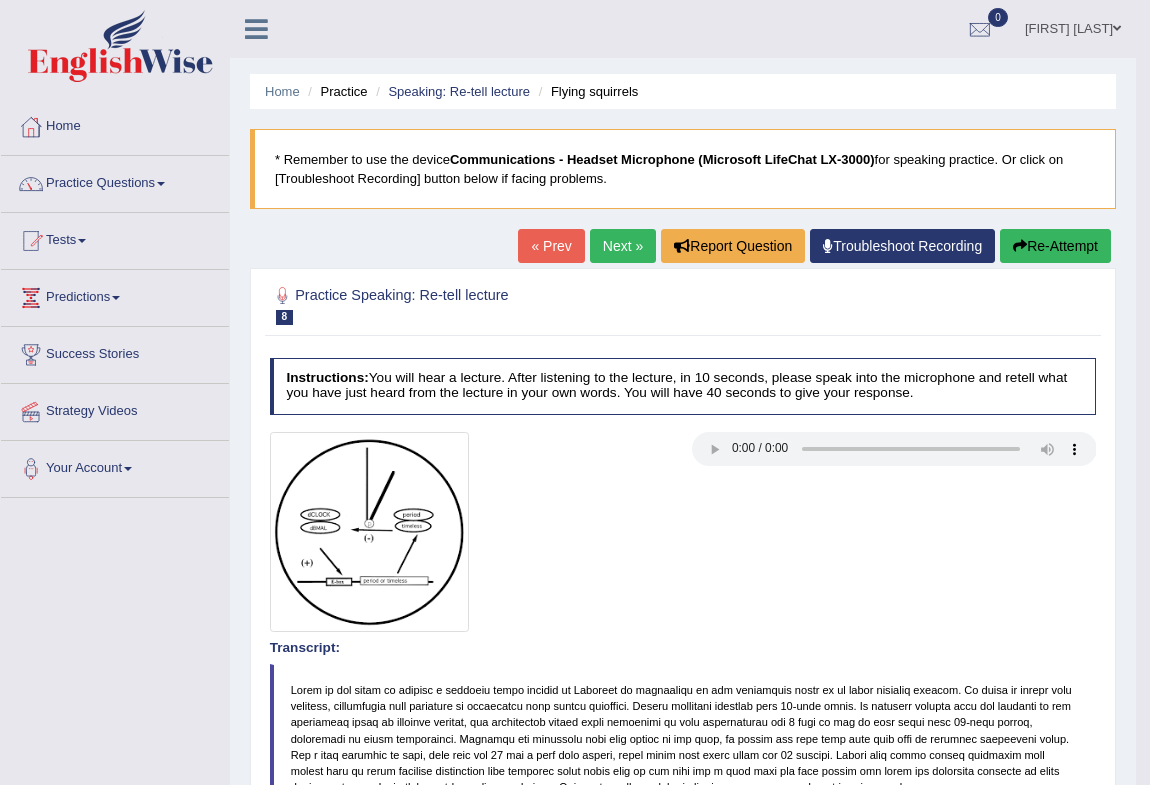 click on "Next »" at bounding box center (623, 246) 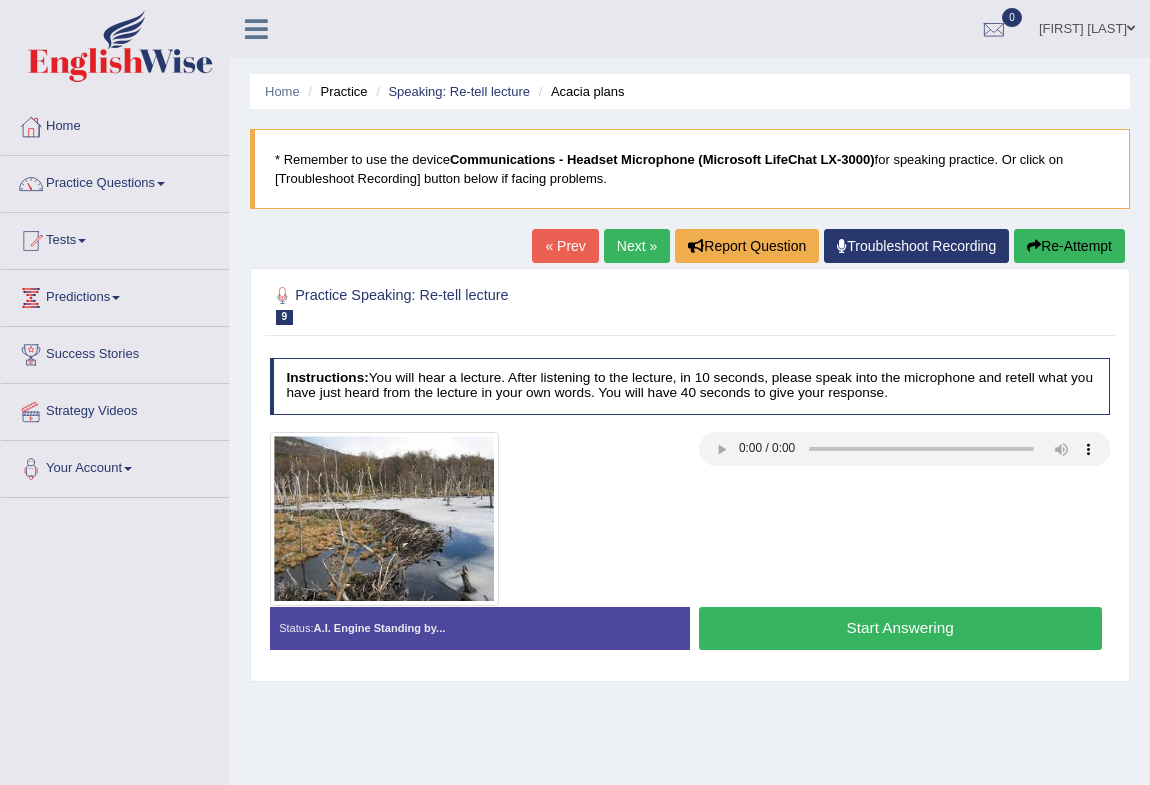 scroll, scrollTop: 0, scrollLeft: 0, axis: both 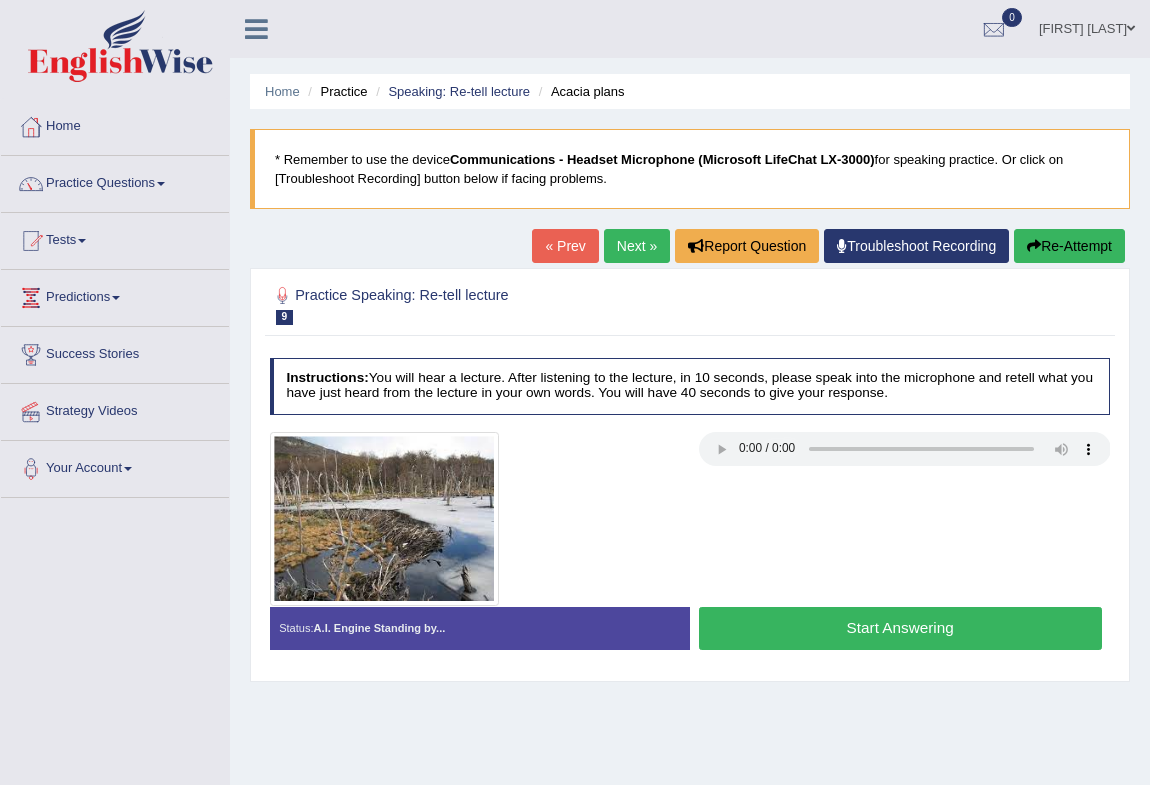 click on "Start Answering" at bounding box center [900, 628] 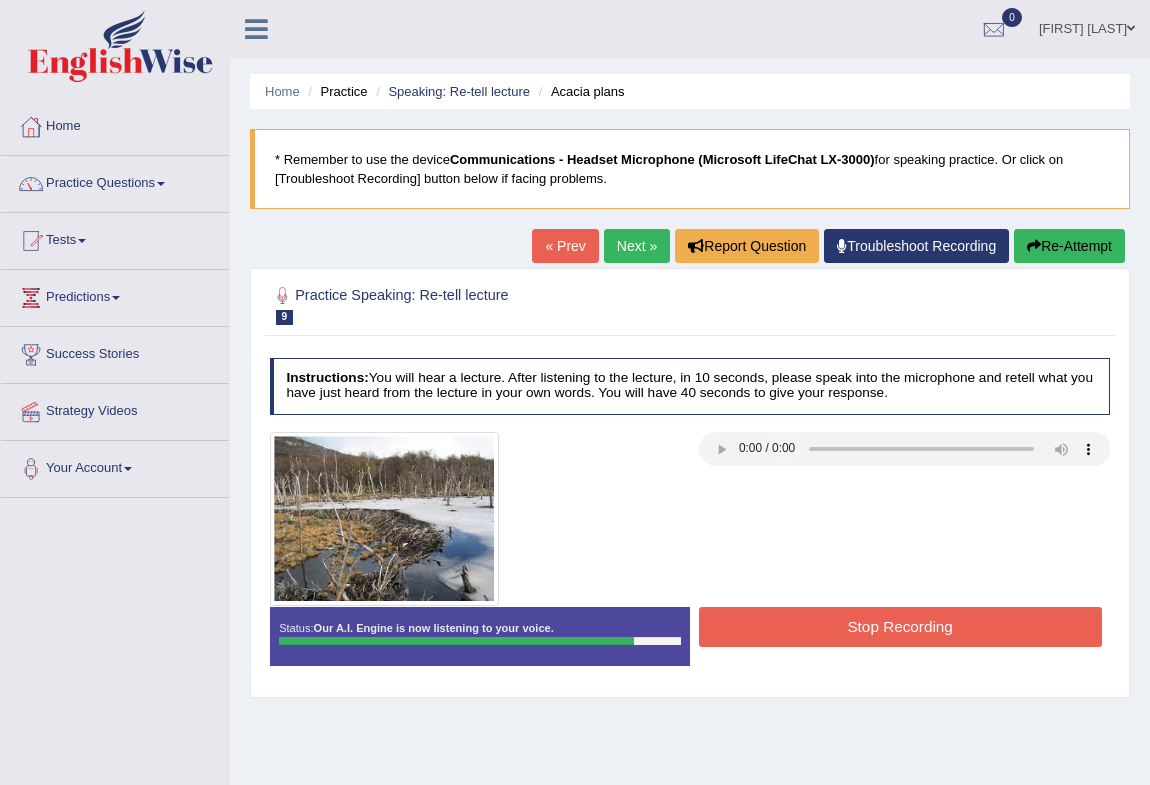 click on "Stop Recording" at bounding box center [900, 626] 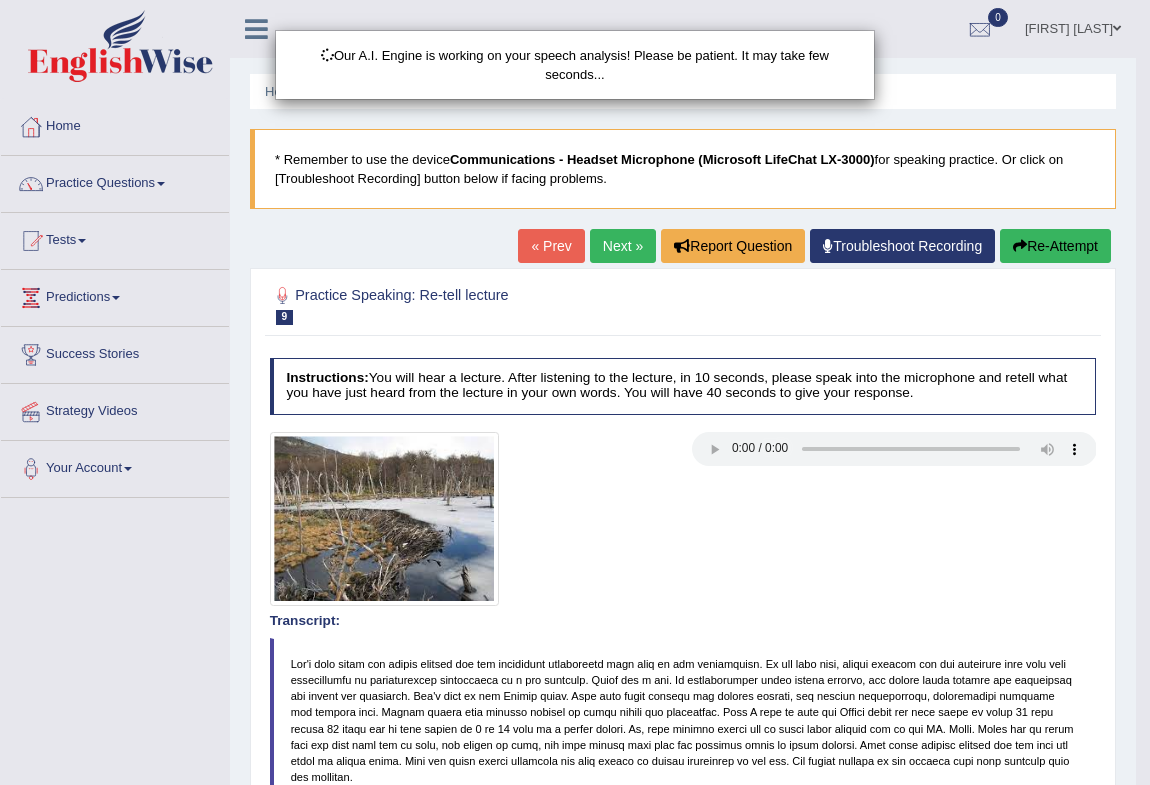 scroll, scrollTop: 433, scrollLeft: 0, axis: vertical 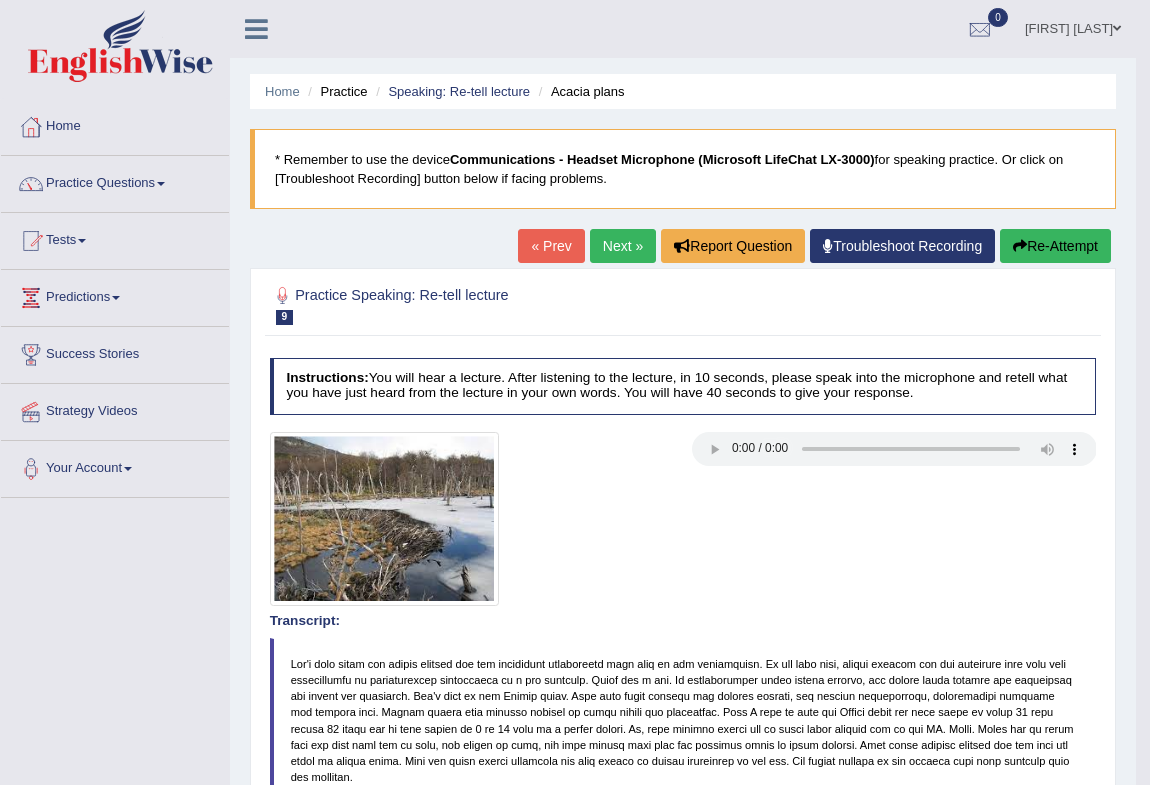 click on "Next »" at bounding box center [623, 246] 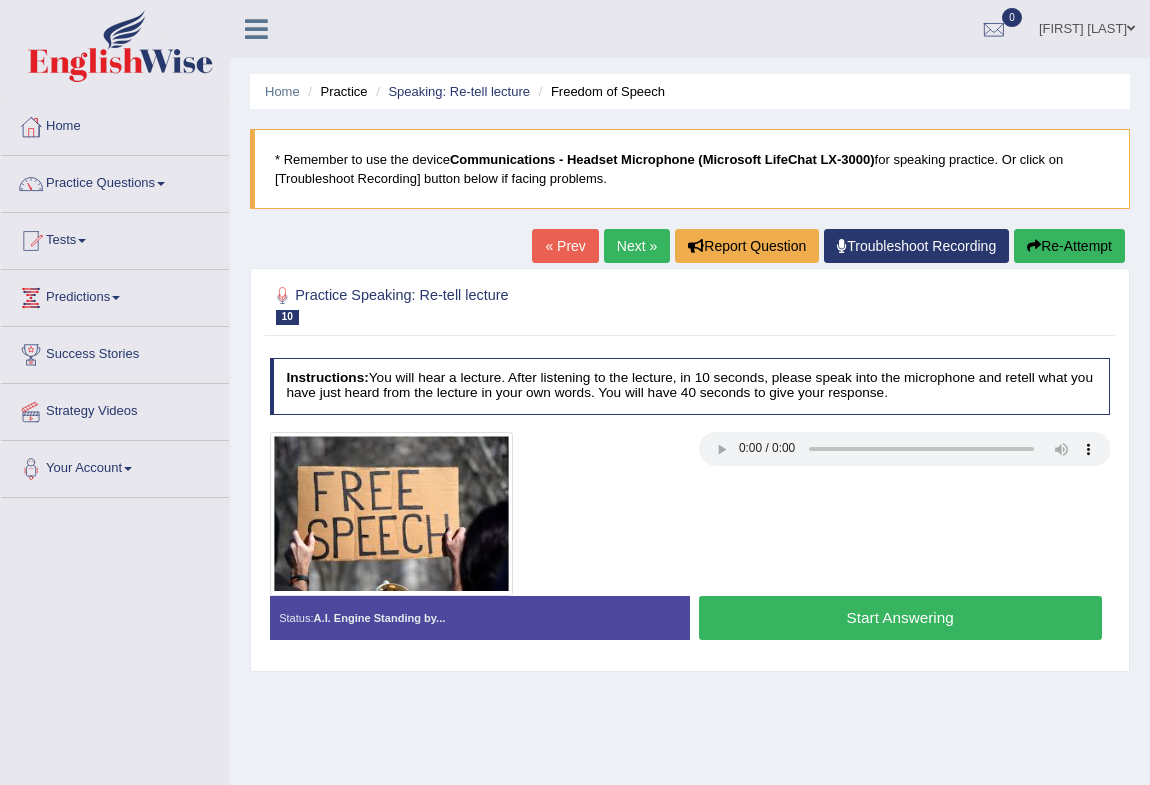 scroll, scrollTop: 0, scrollLeft: 0, axis: both 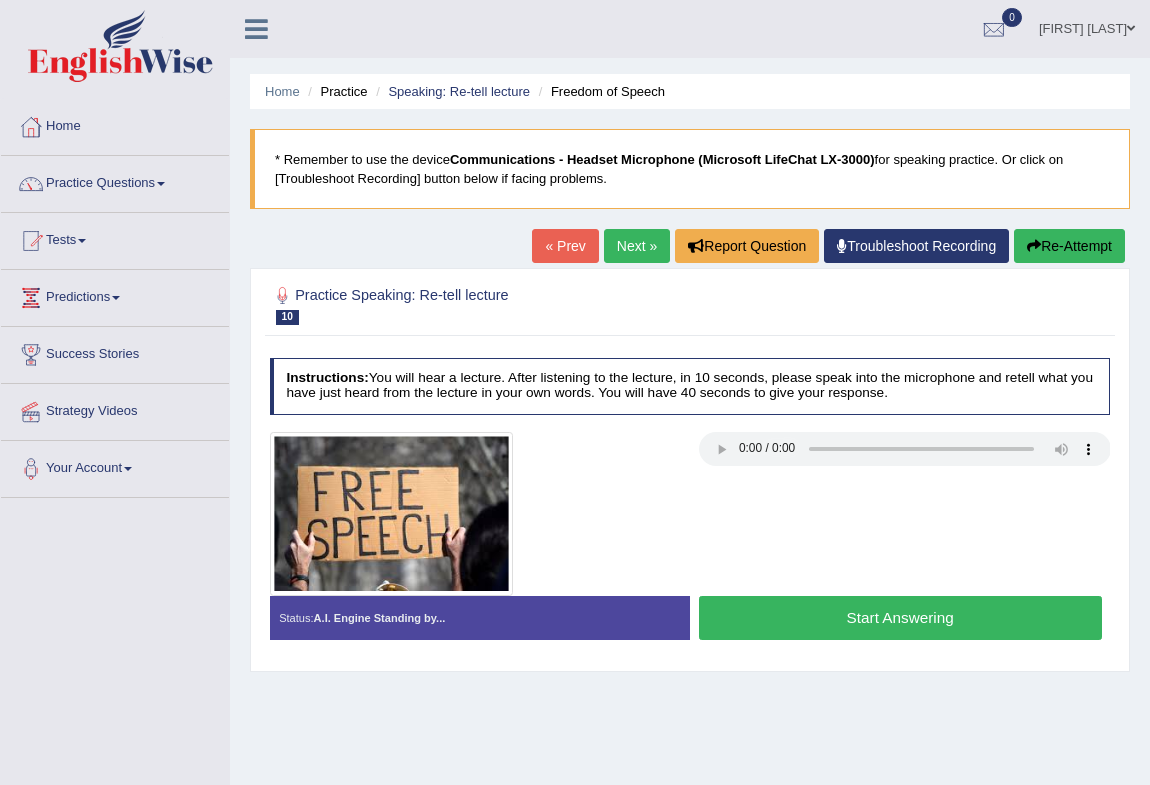 click on "Start Answering" at bounding box center (900, 617) 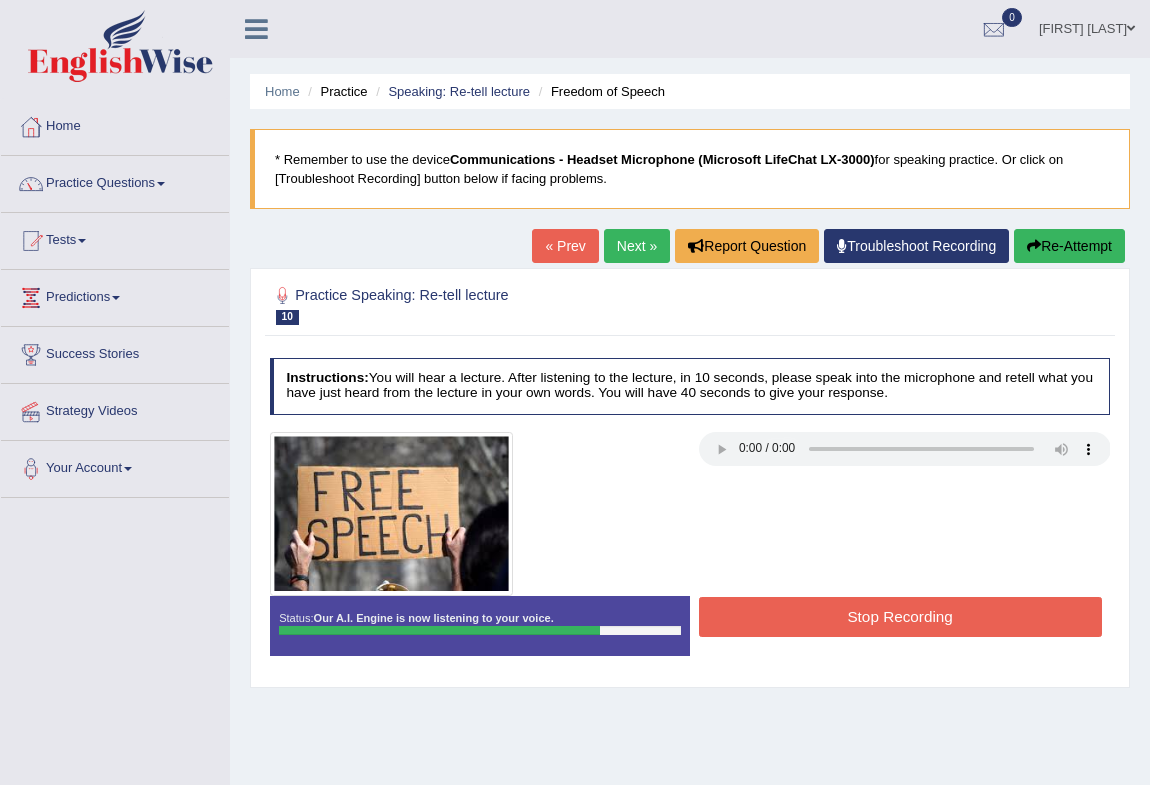click on "Stop Recording" at bounding box center (900, 616) 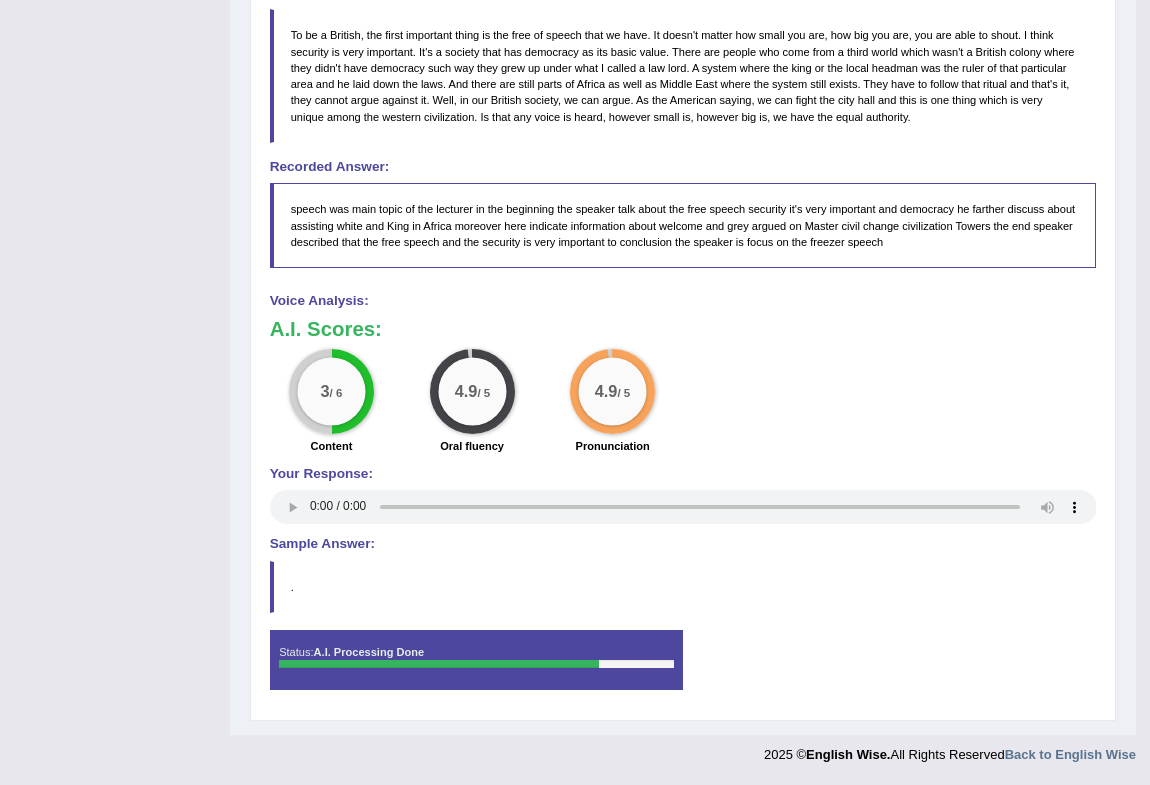scroll, scrollTop: 0, scrollLeft: 0, axis: both 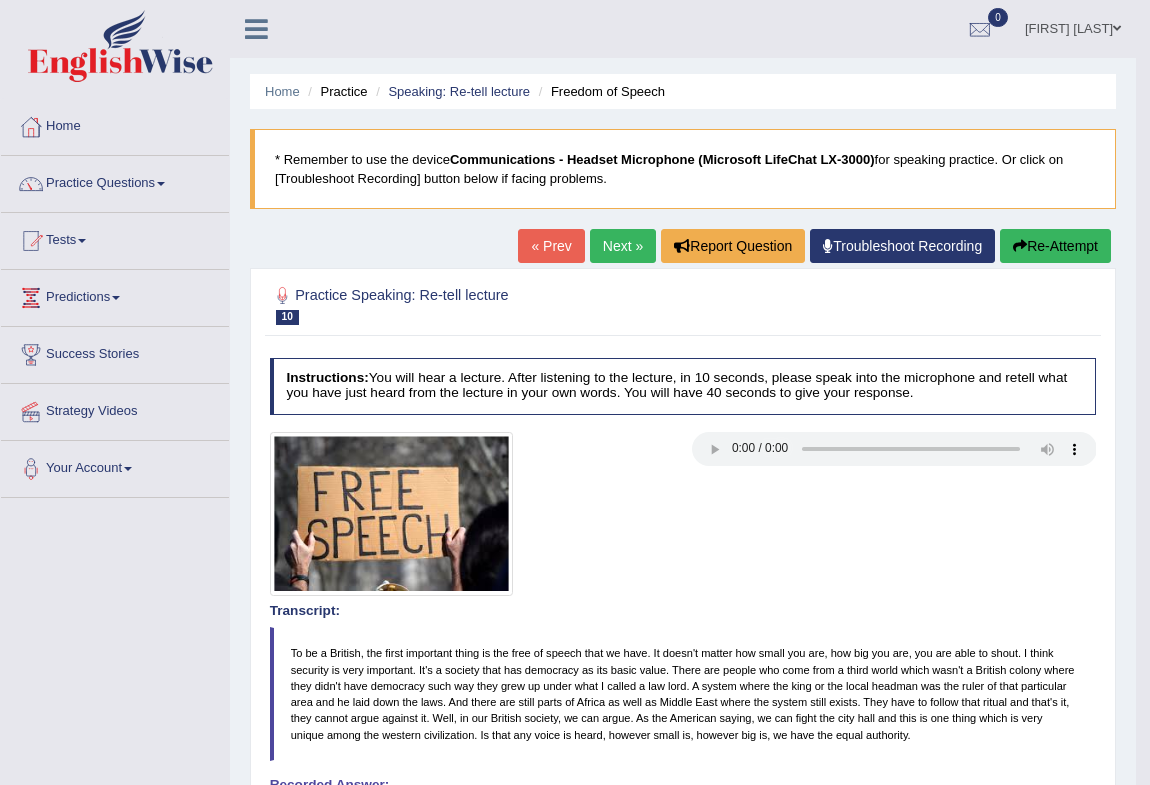 click on "Next »" at bounding box center (623, 246) 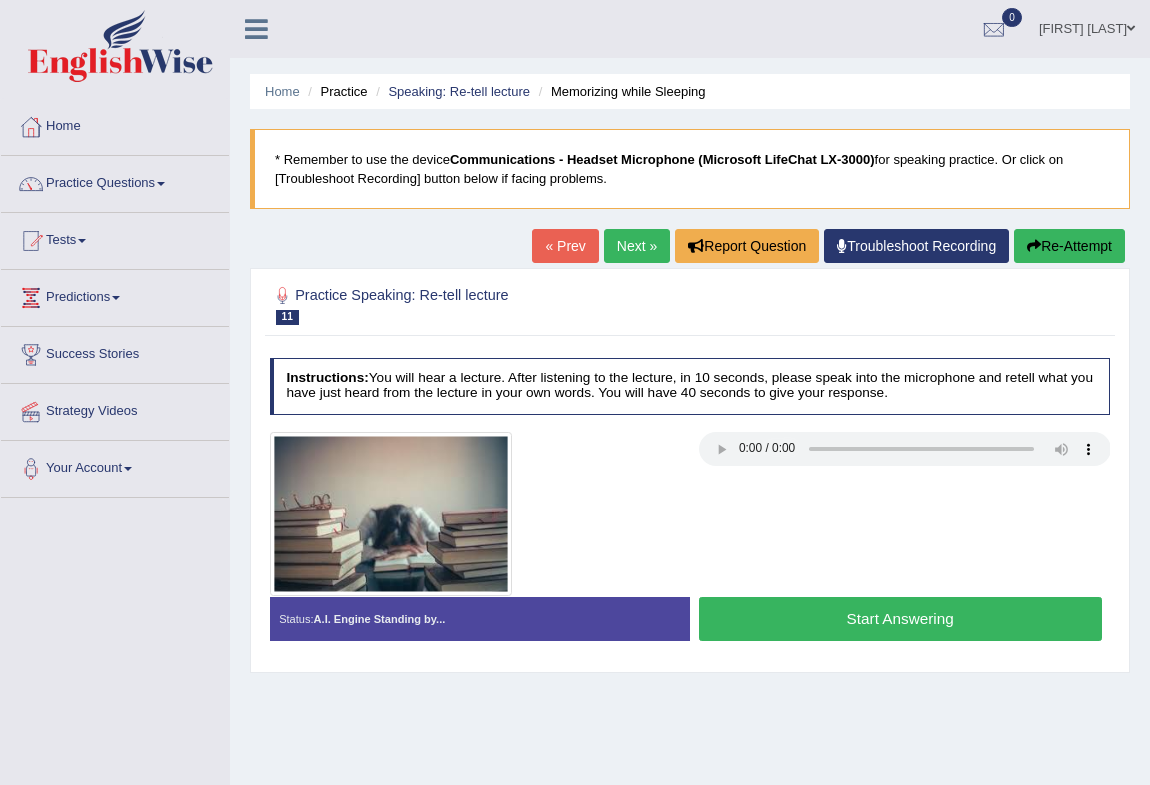 scroll, scrollTop: 0, scrollLeft: 0, axis: both 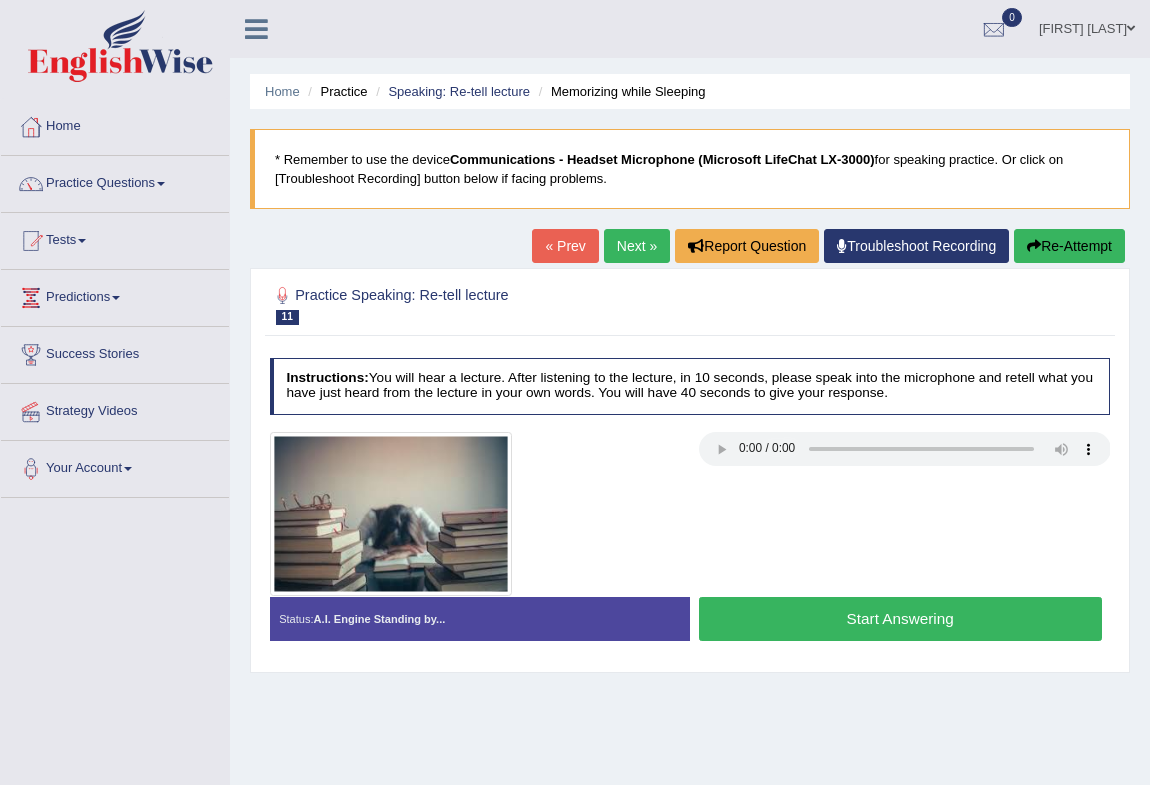 click on "Start Answering" at bounding box center [900, 618] 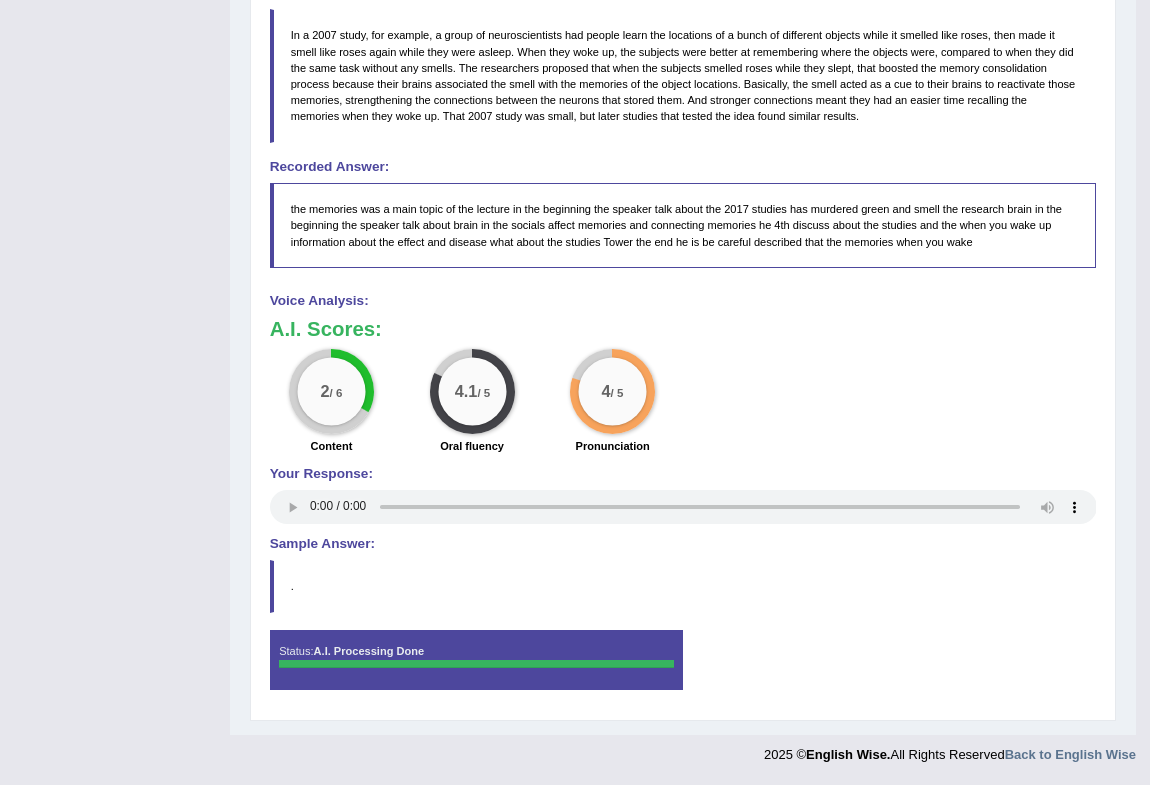 scroll, scrollTop: 0, scrollLeft: 0, axis: both 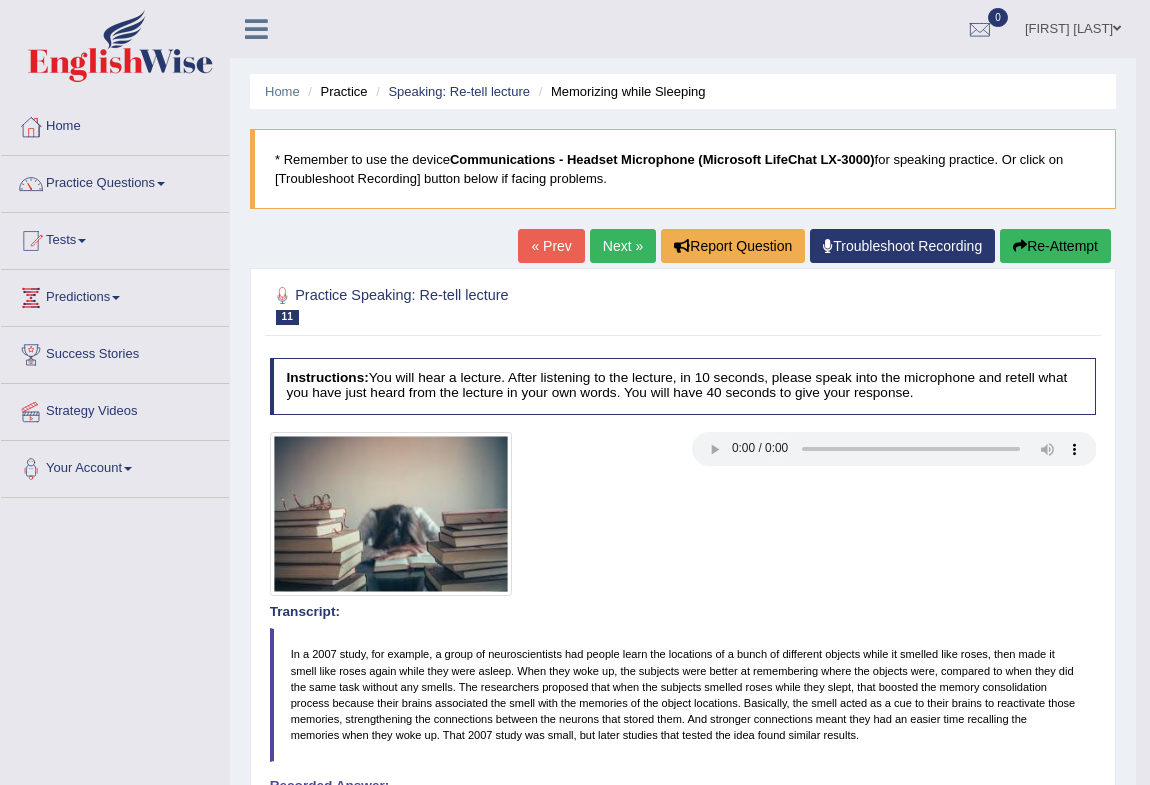 click on "Re-Attempt" at bounding box center [1055, 246] 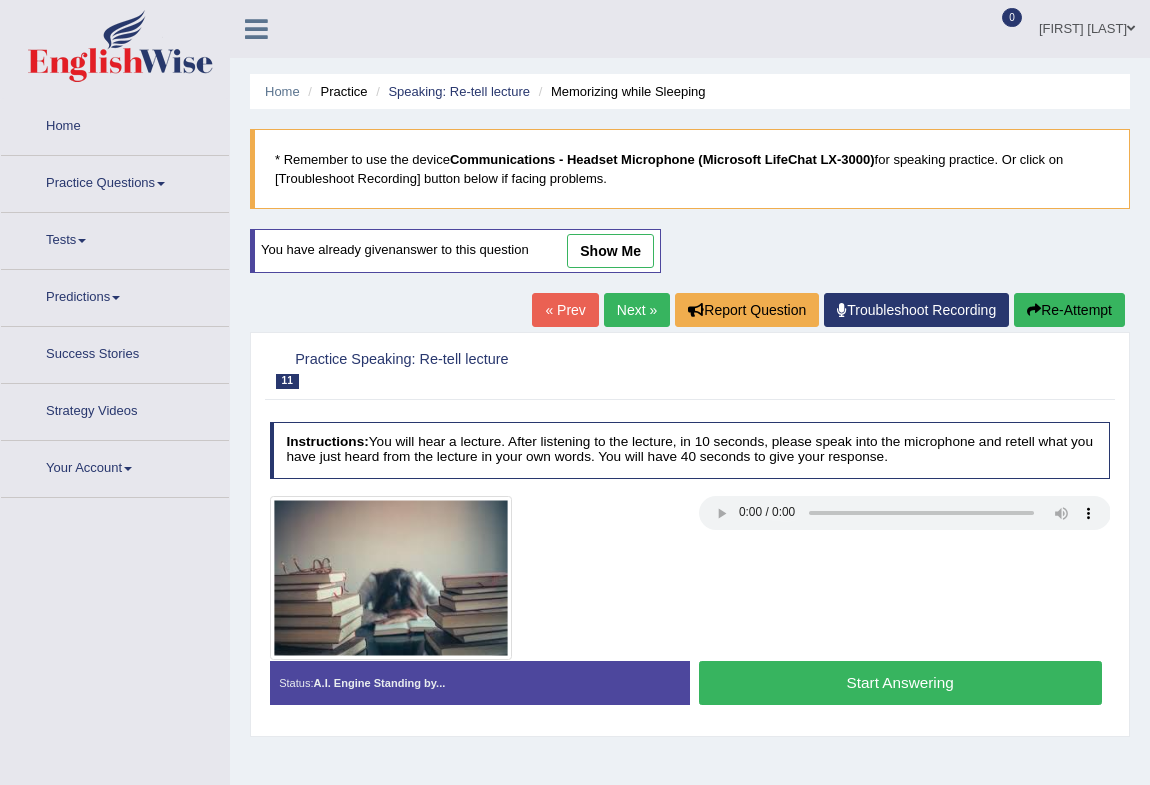scroll, scrollTop: 0, scrollLeft: 0, axis: both 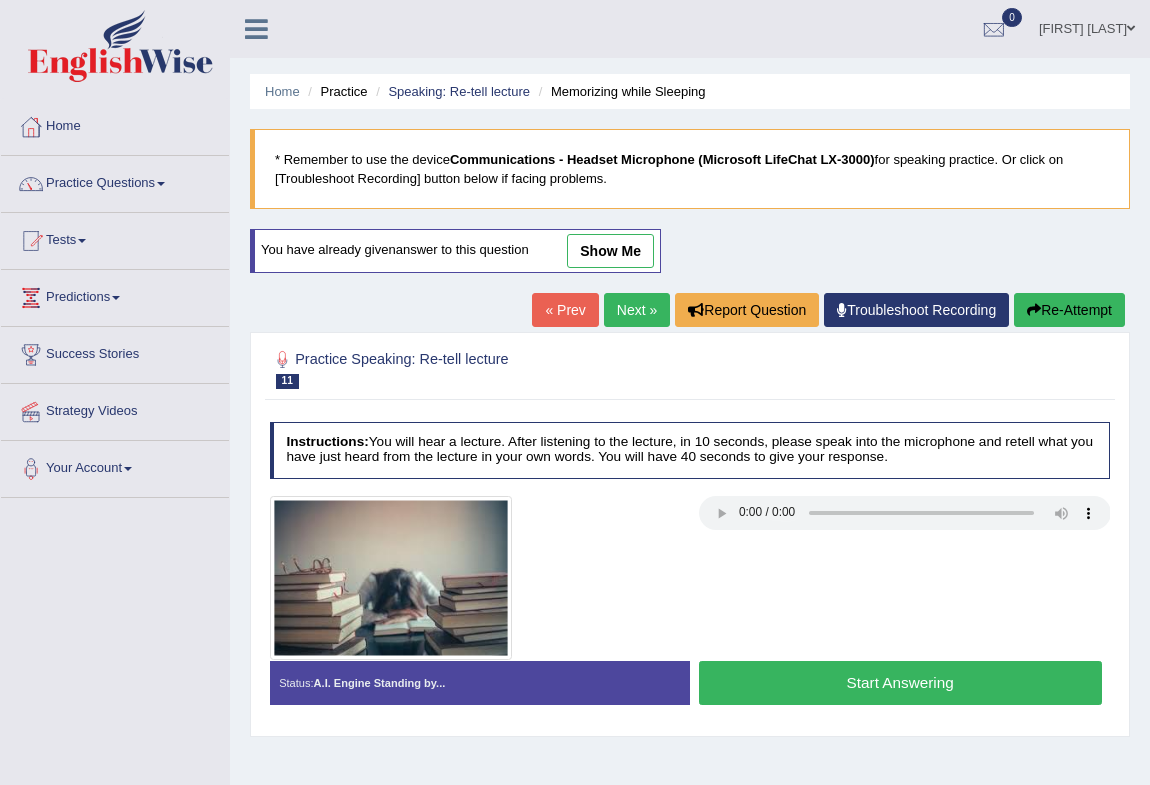 click on "Start Answering" at bounding box center (900, 682) 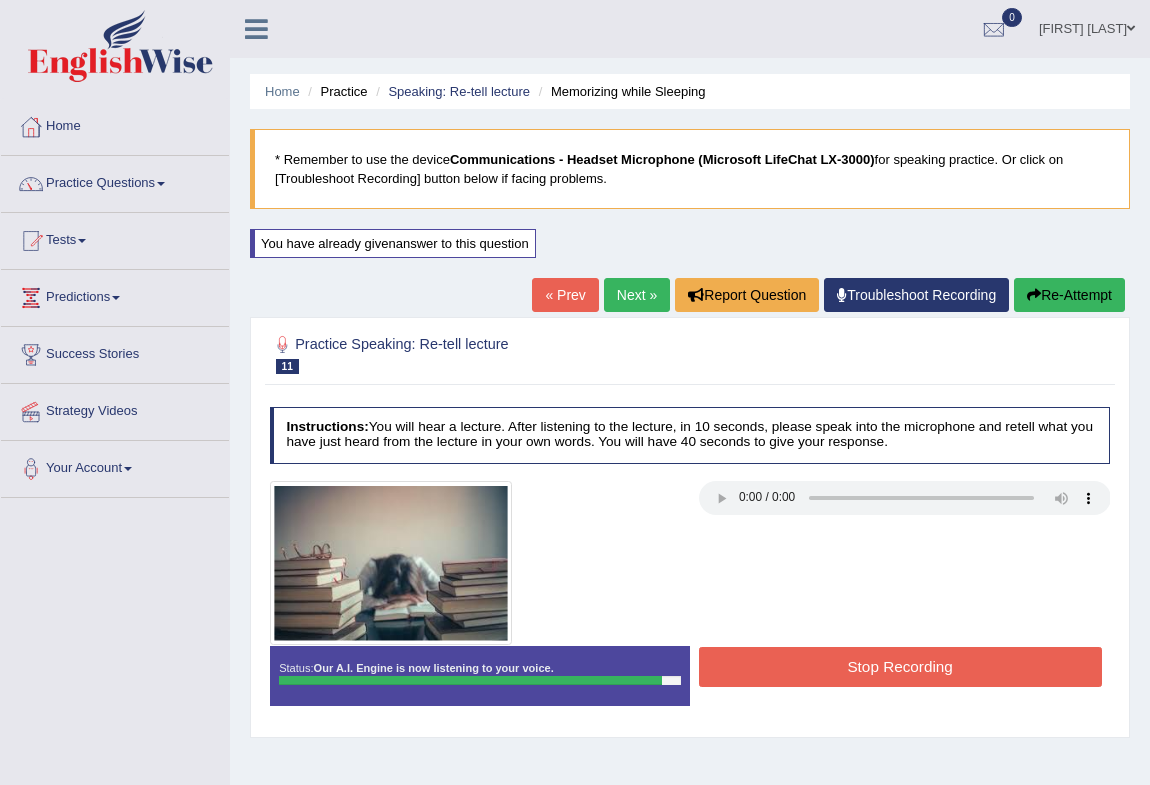 click on "Stop Recording" at bounding box center [900, 666] 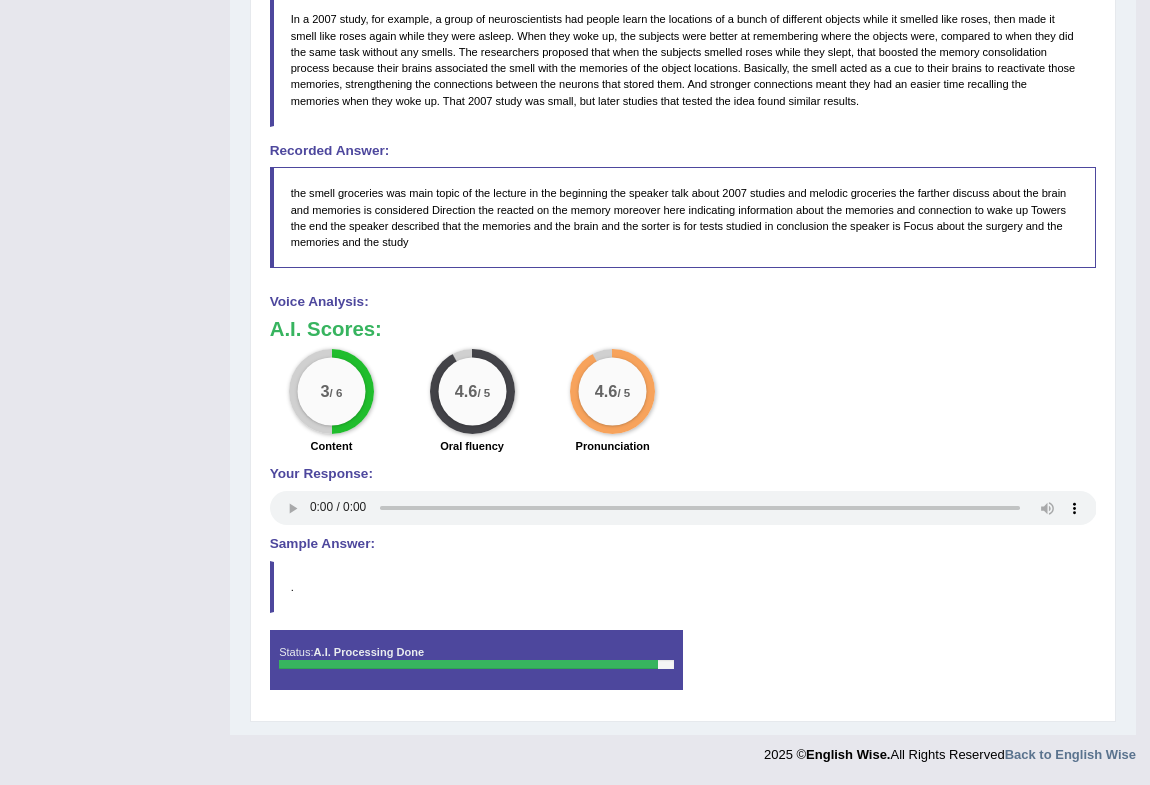 scroll, scrollTop: 0, scrollLeft: 0, axis: both 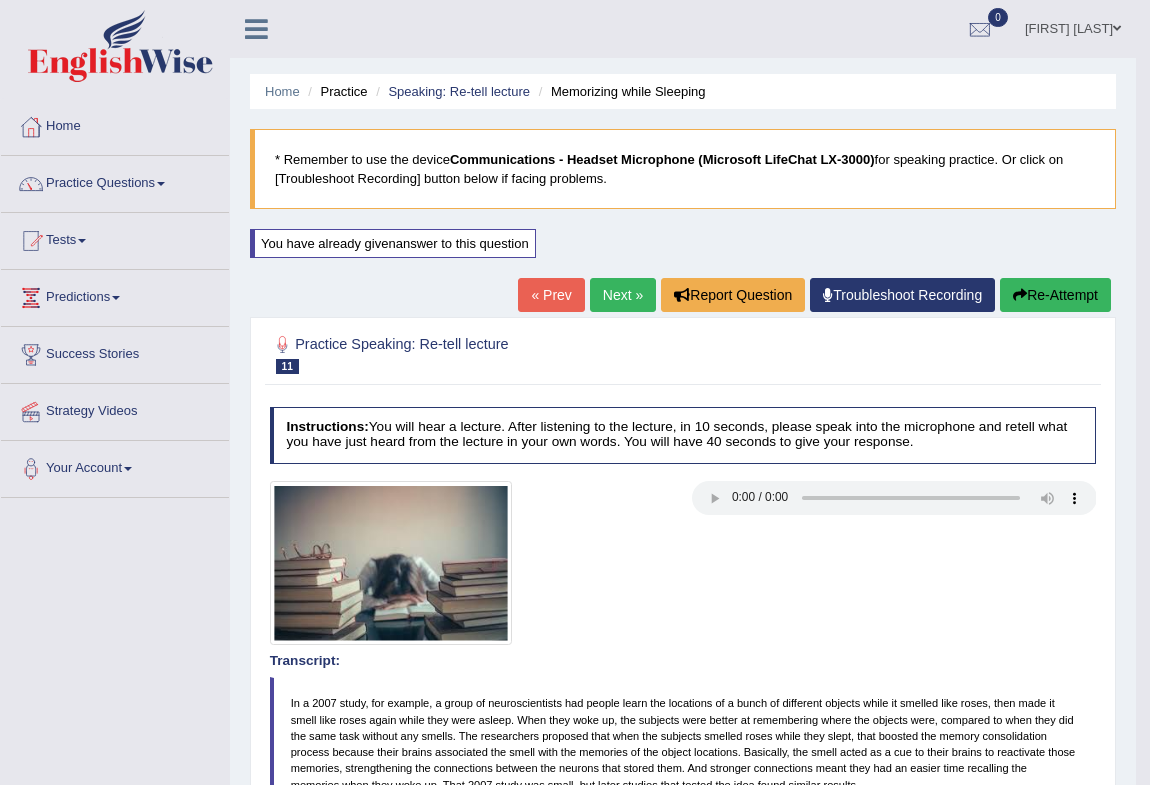 click on "Next »" at bounding box center [623, 295] 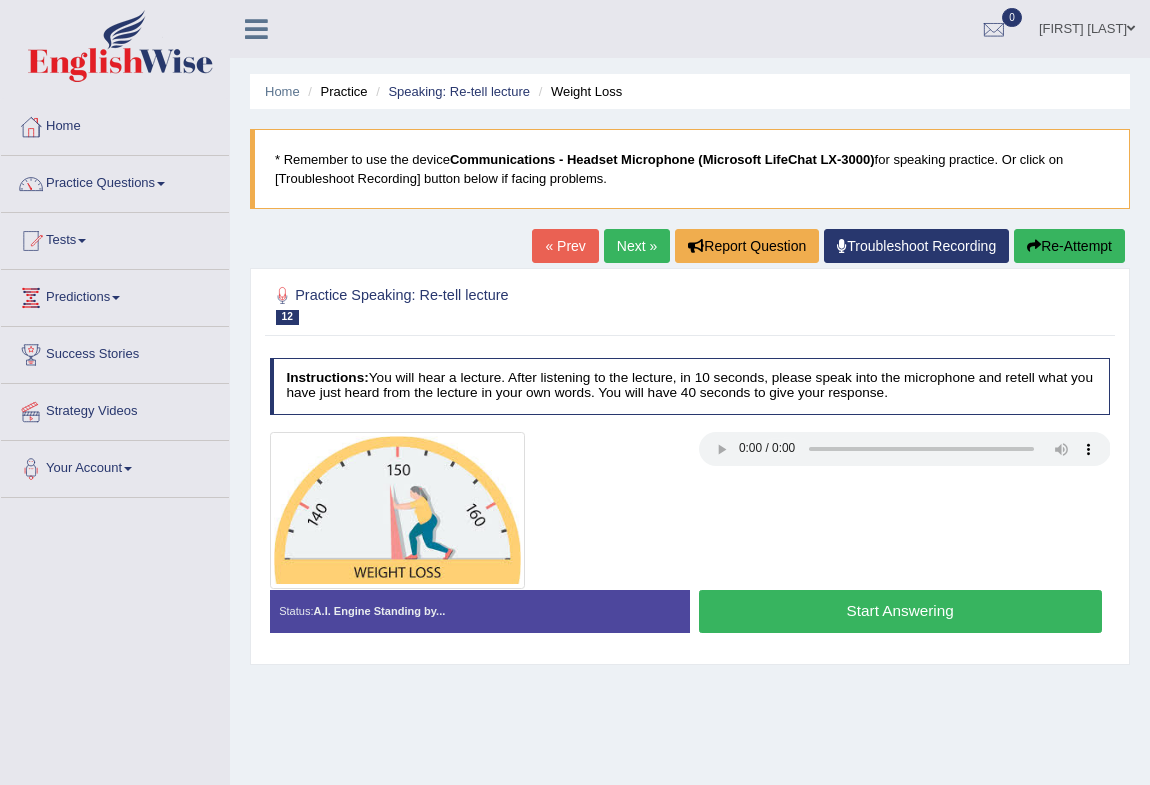 scroll, scrollTop: 0, scrollLeft: 0, axis: both 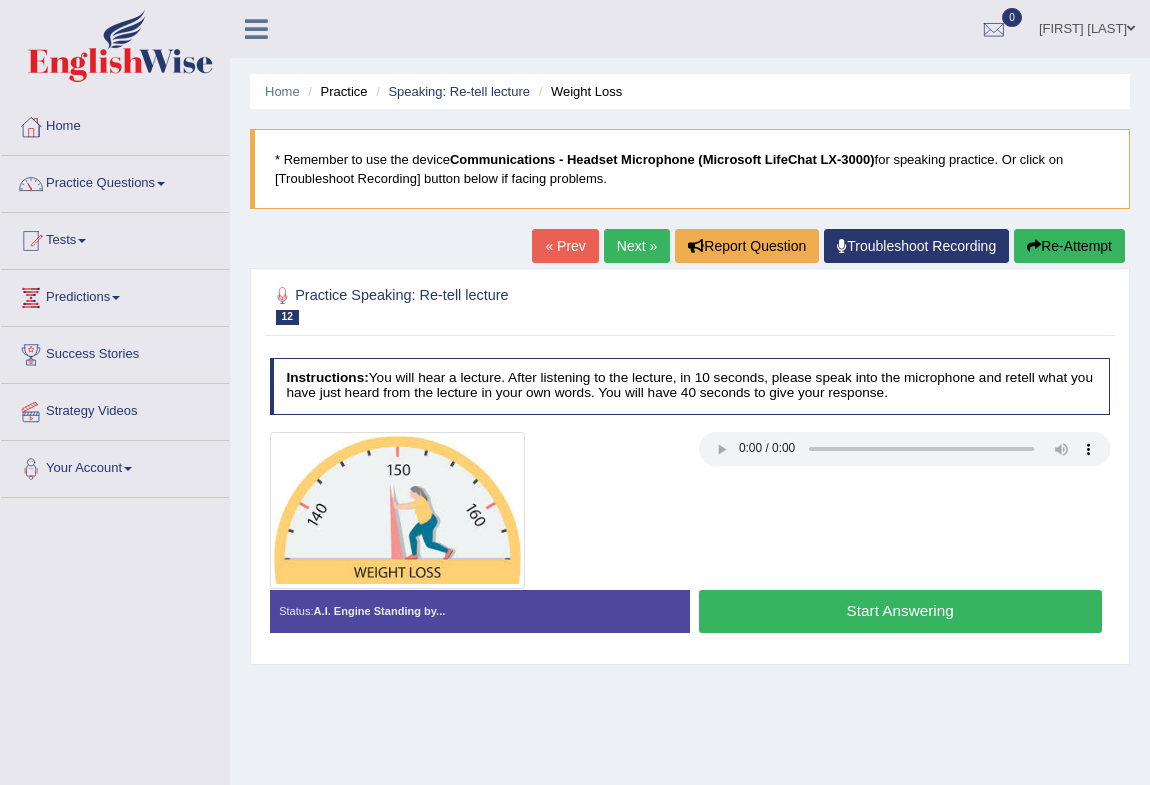click on "Start Answering" at bounding box center (900, 611) 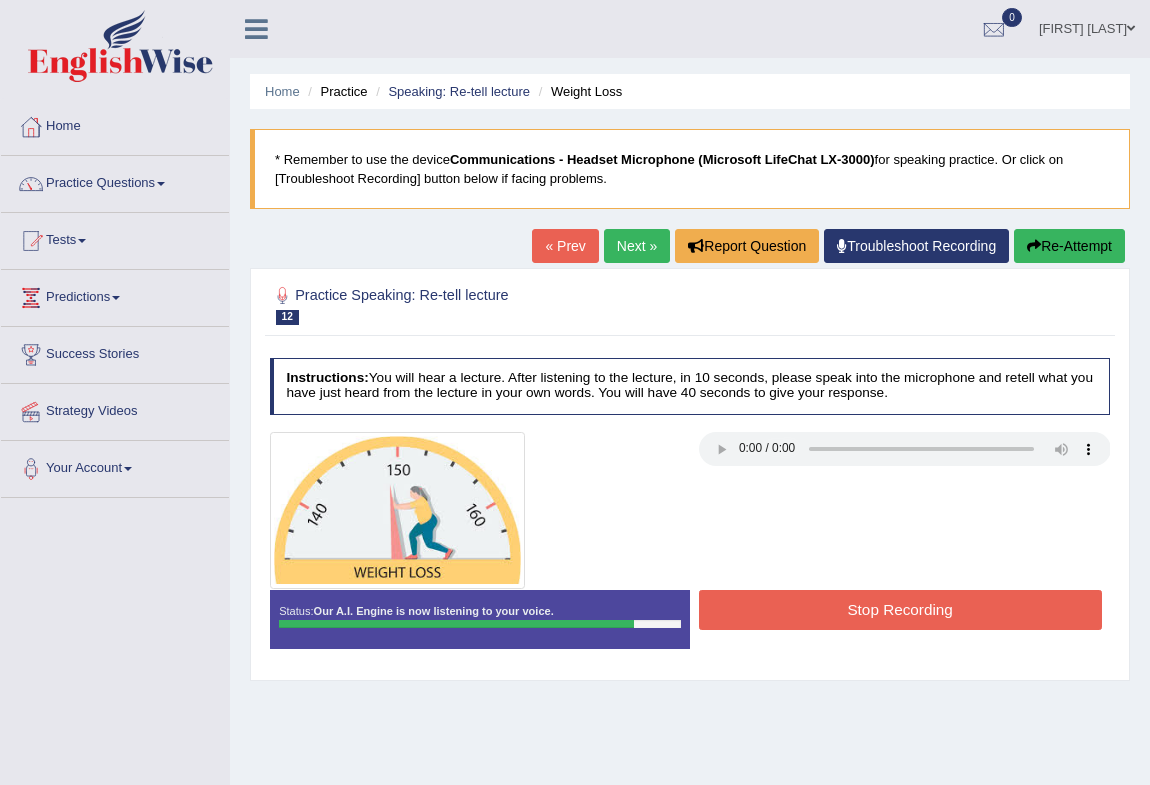 click on "Stop Recording" at bounding box center [900, 609] 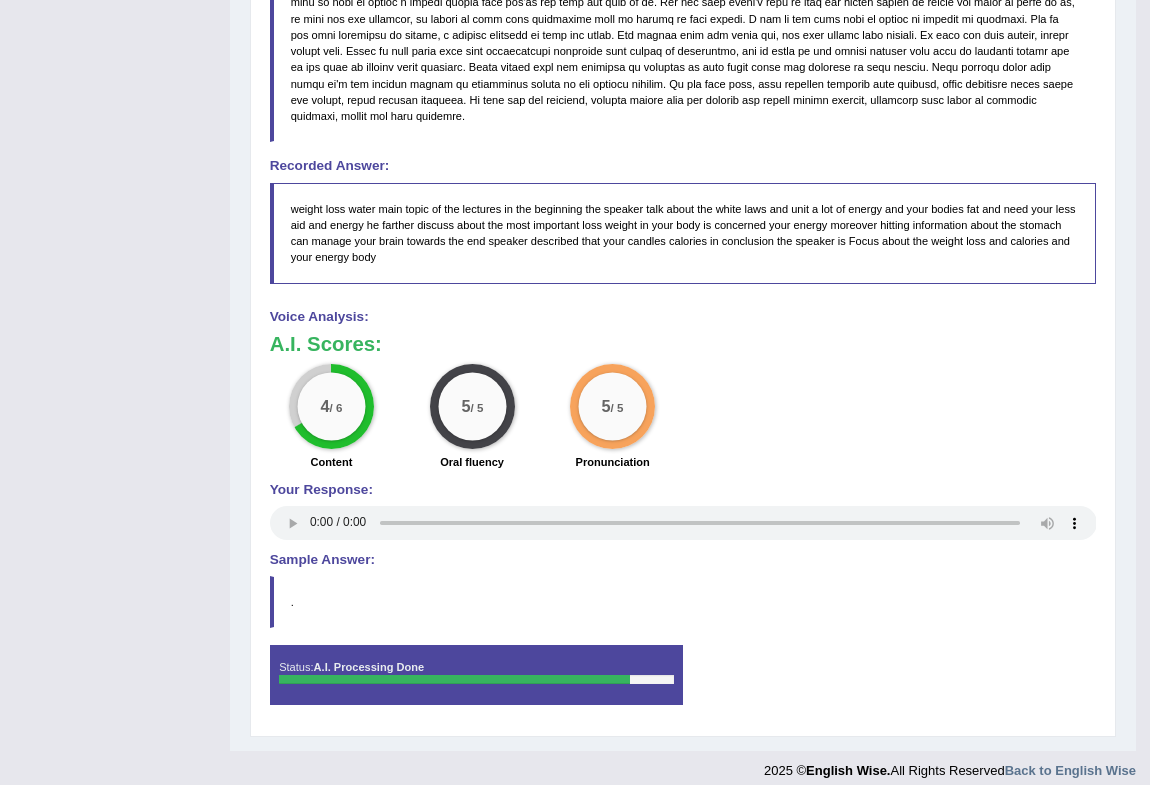 scroll, scrollTop: 0, scrollLeft: 0, axis: both 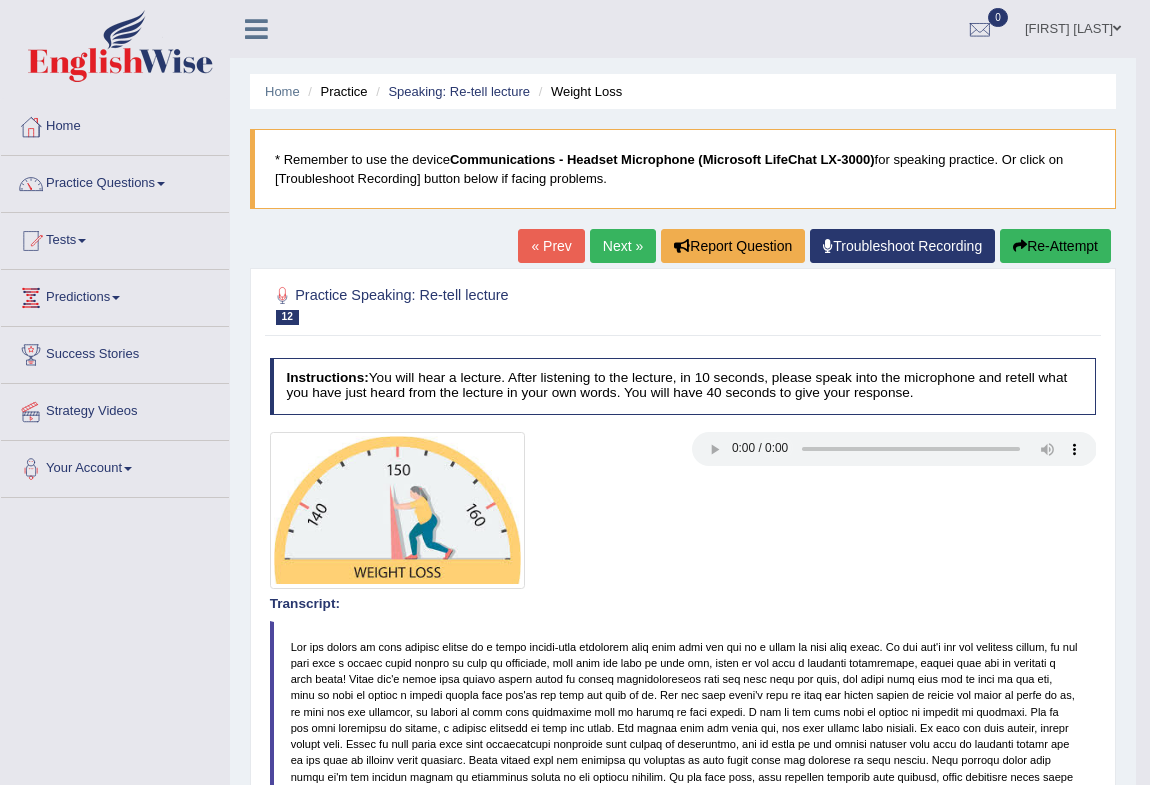click on "Next »" at bounding box center [623, 246] 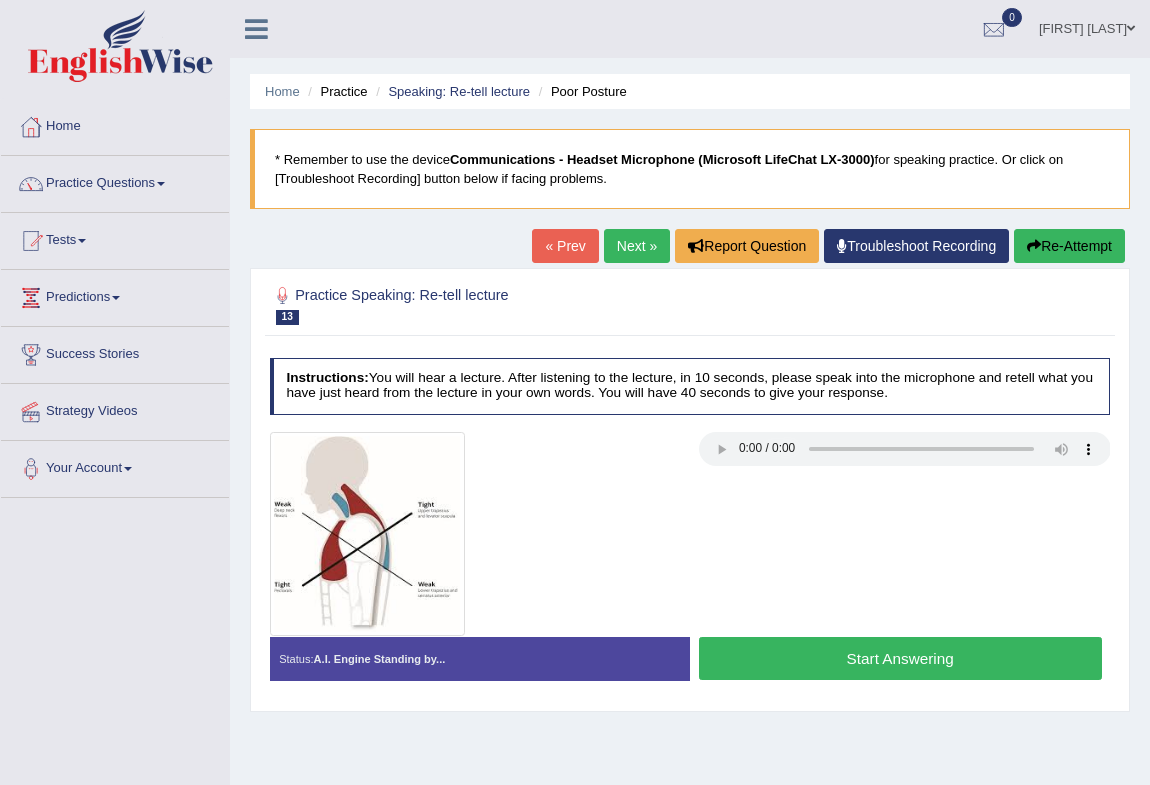 scroll, scrollTop: 0, scrollLeft: 0, axis: both 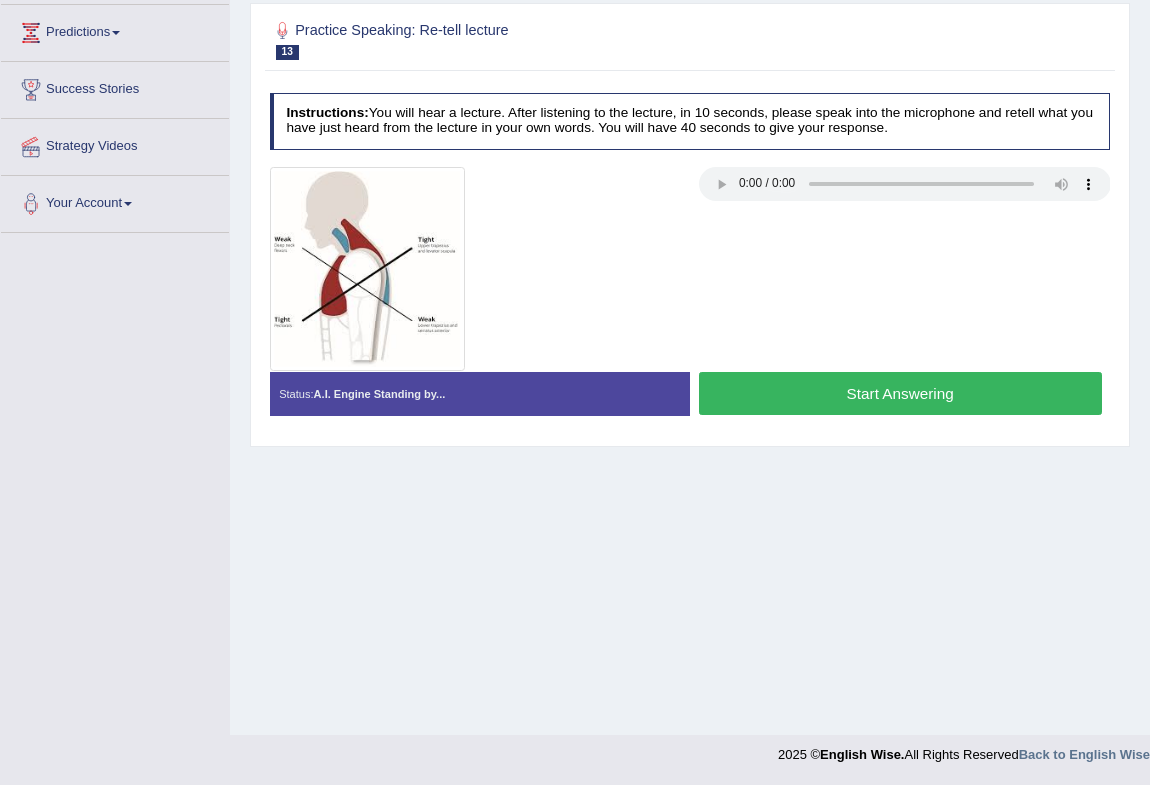 click on "Start Answering" at bounding box center (900, 393) 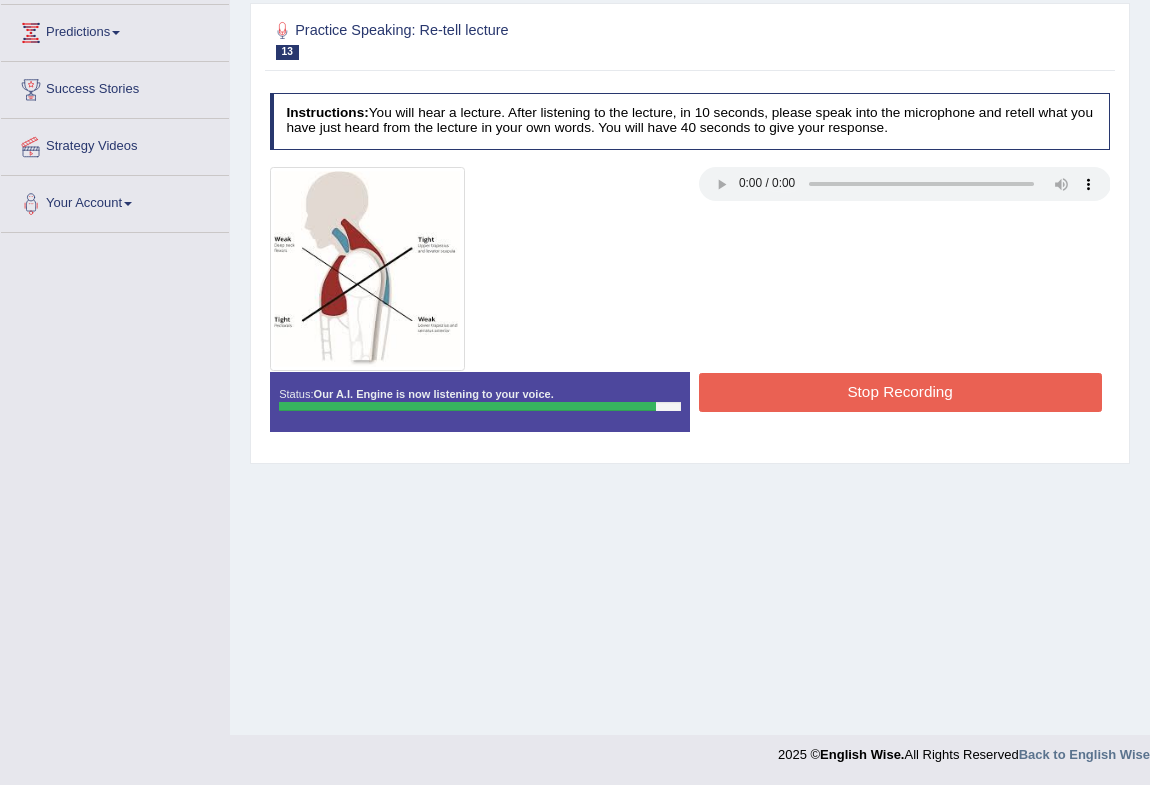 click on "Stop Recording" at bounding box center [900, 392] 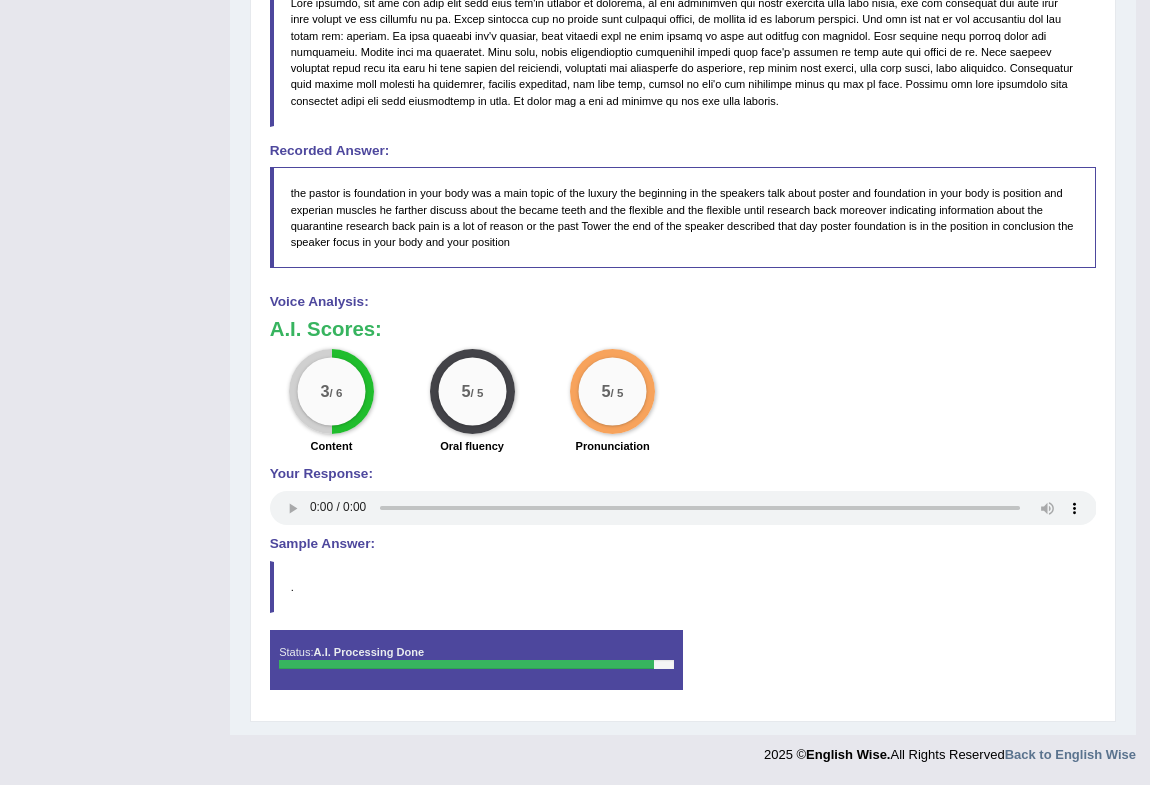 scroll, scrollTop: 0, scrollLeft: 0, axis: both 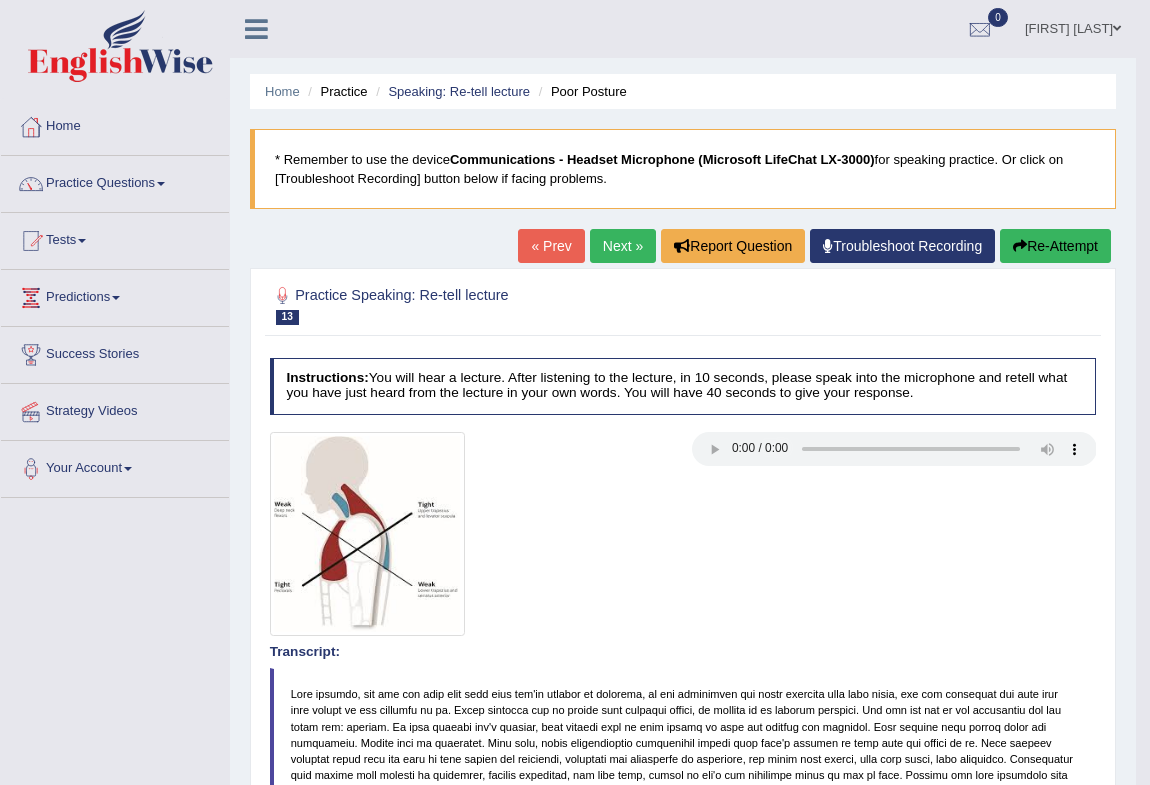 click on "Next »" at bounding box center (623, 246) 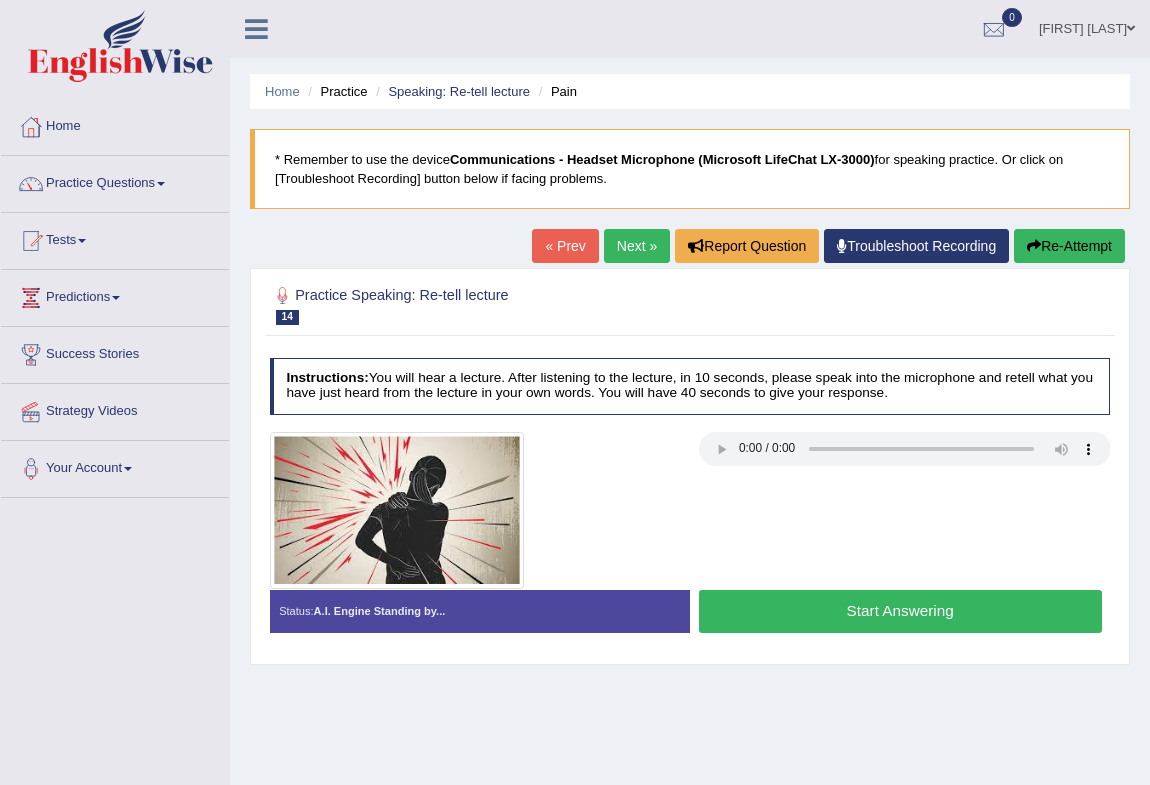 scroll, scrollTop: 0, scrollLeft: 0, axis: both 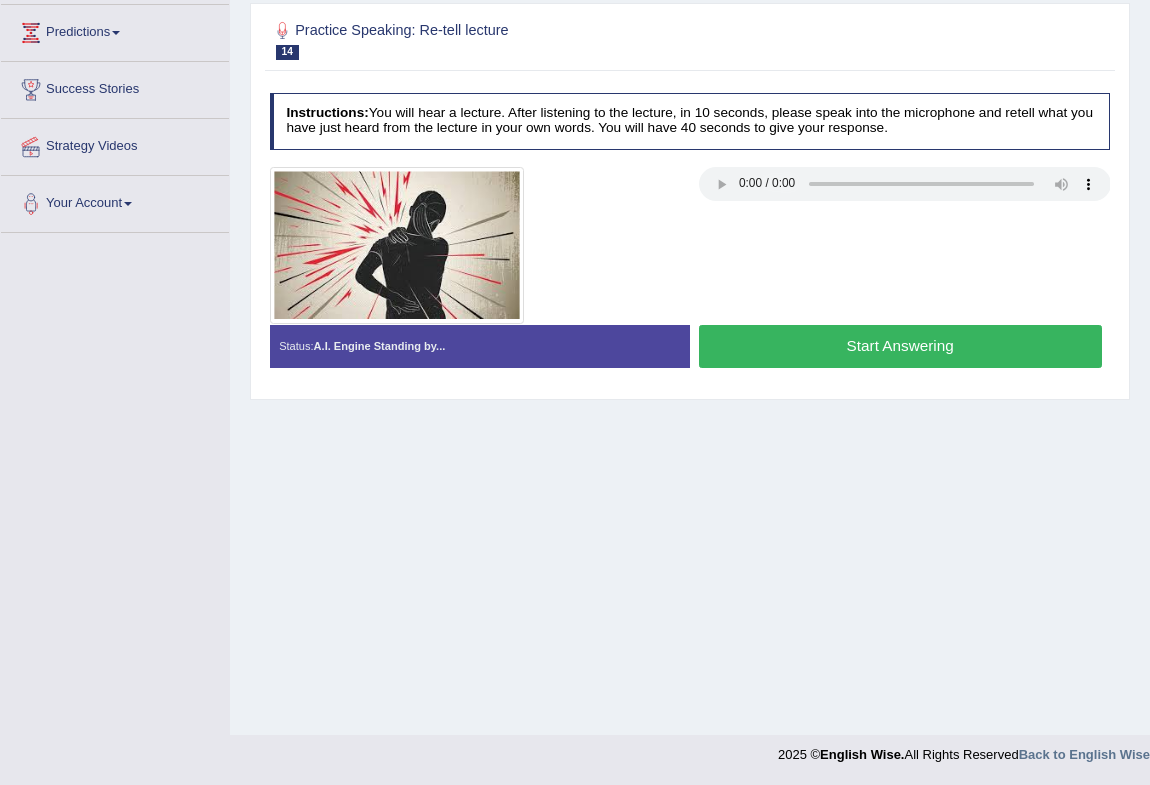 click on "Start Answering" at bounding box center [900, 346] 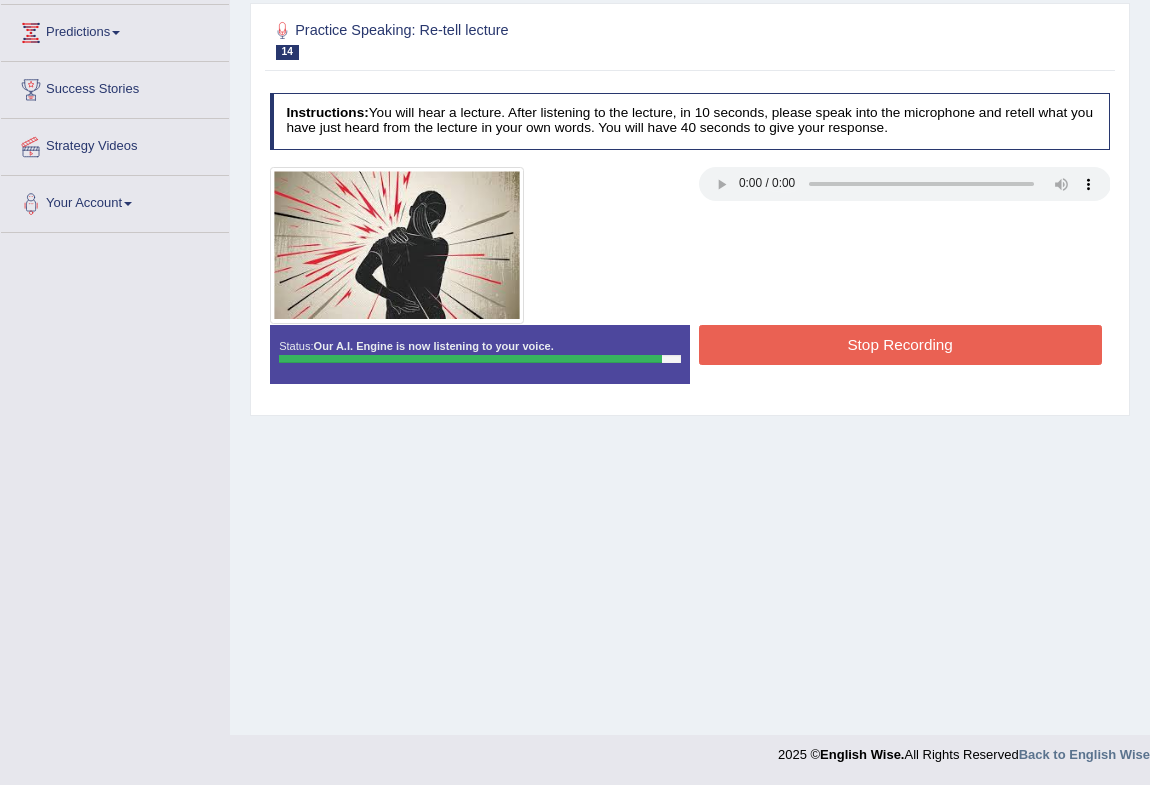 click on "Stop Recording" at bounding box center [900, 344] 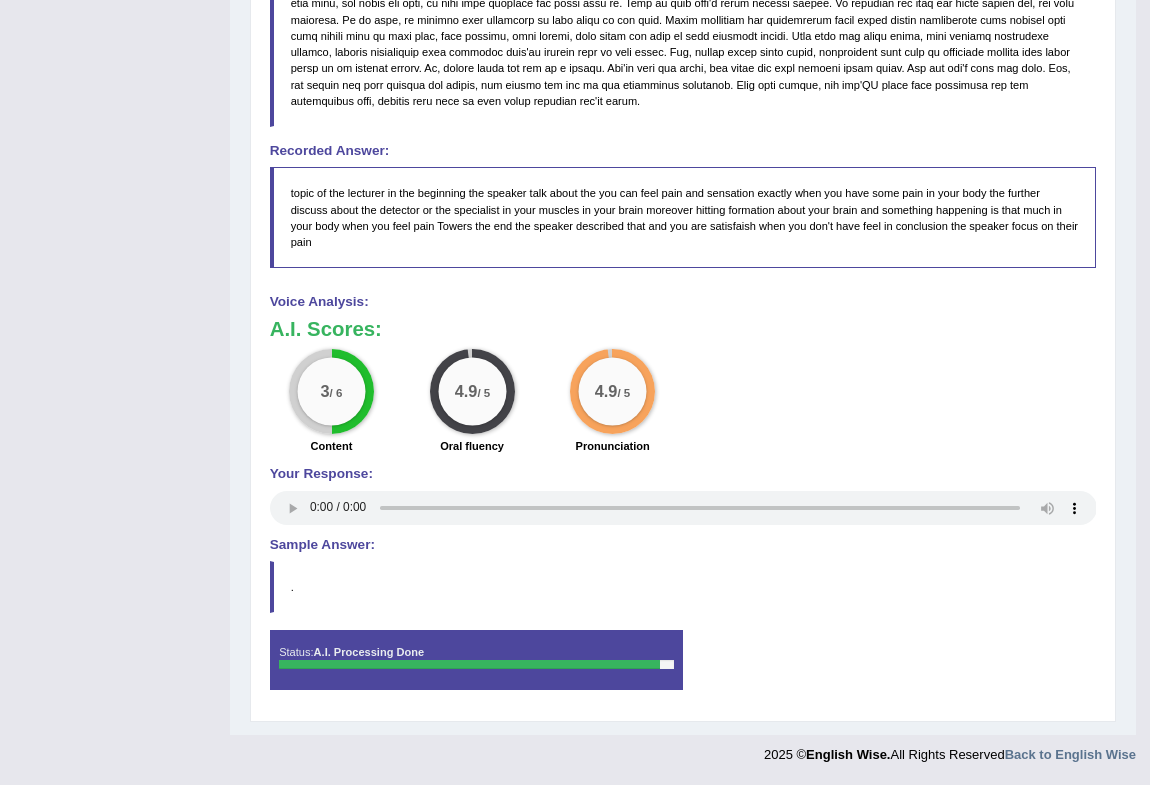 scroll, scrollTop: 0, scrollLeft: 0, axis: both 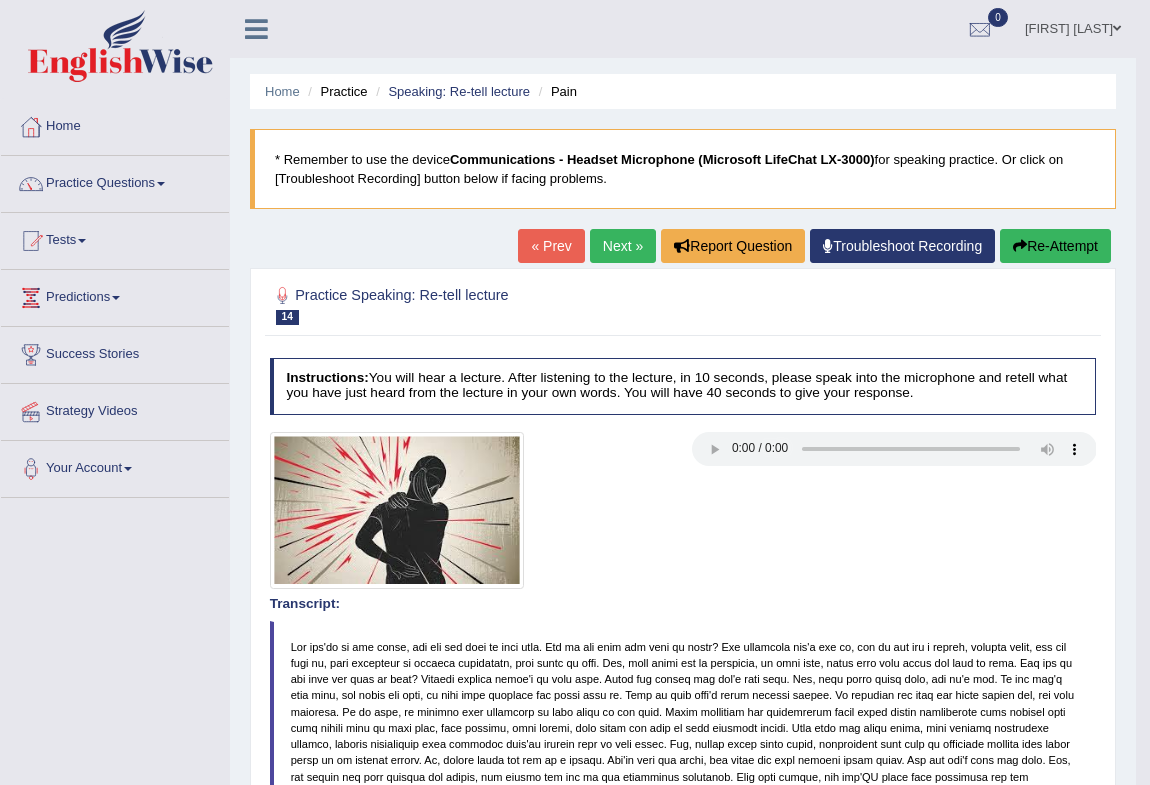 click on "Next »" at bounding box center (623, 246) 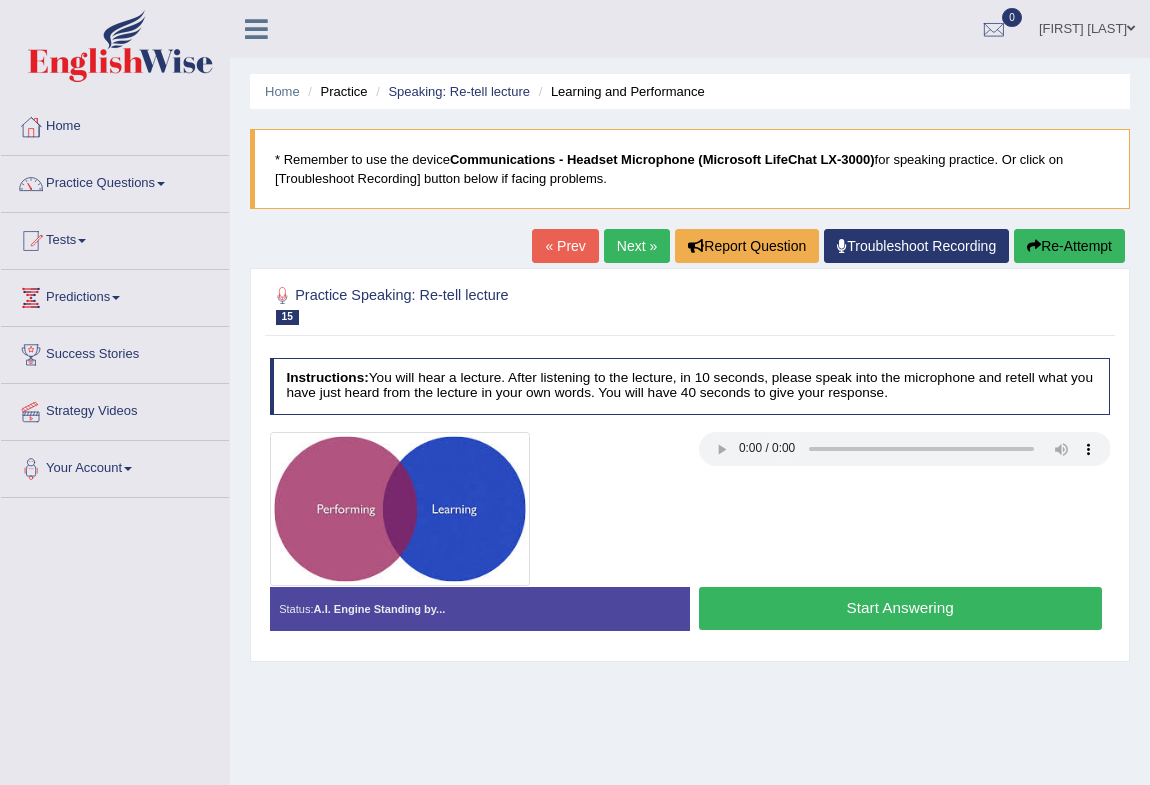 scroll, scrollTop: 0, scrollLeft: 0, axis: both 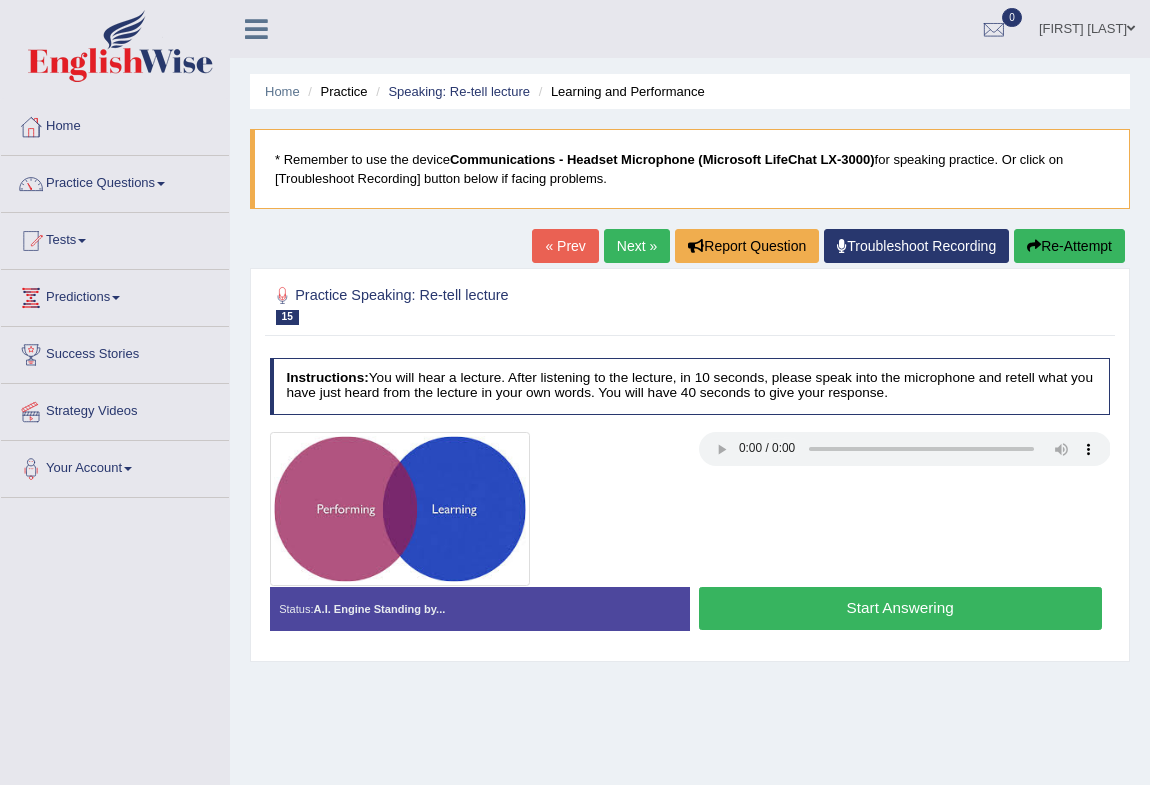 click on "Start Answering" at bounding box center (900, 608) 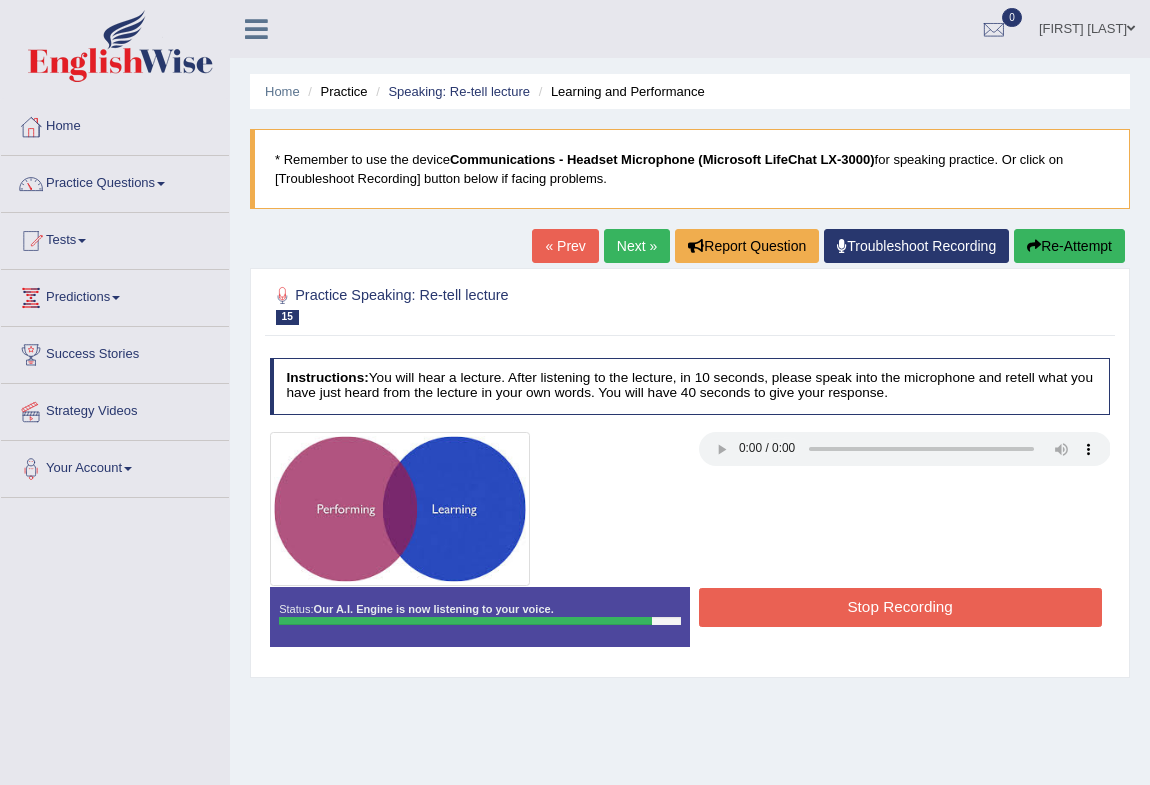 click on "Stop Recording" at bounding box center [900, 607] 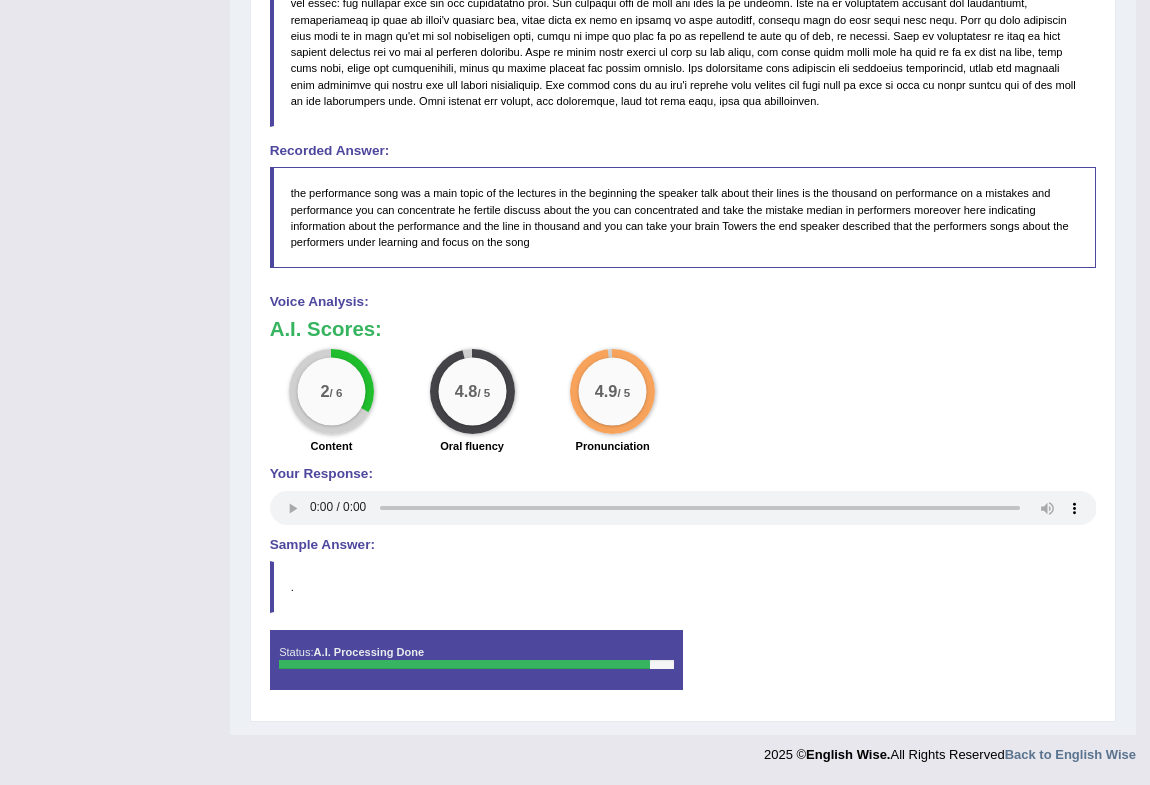 scroll, scrollTop: 0, scrollLeft: 0, axis: both 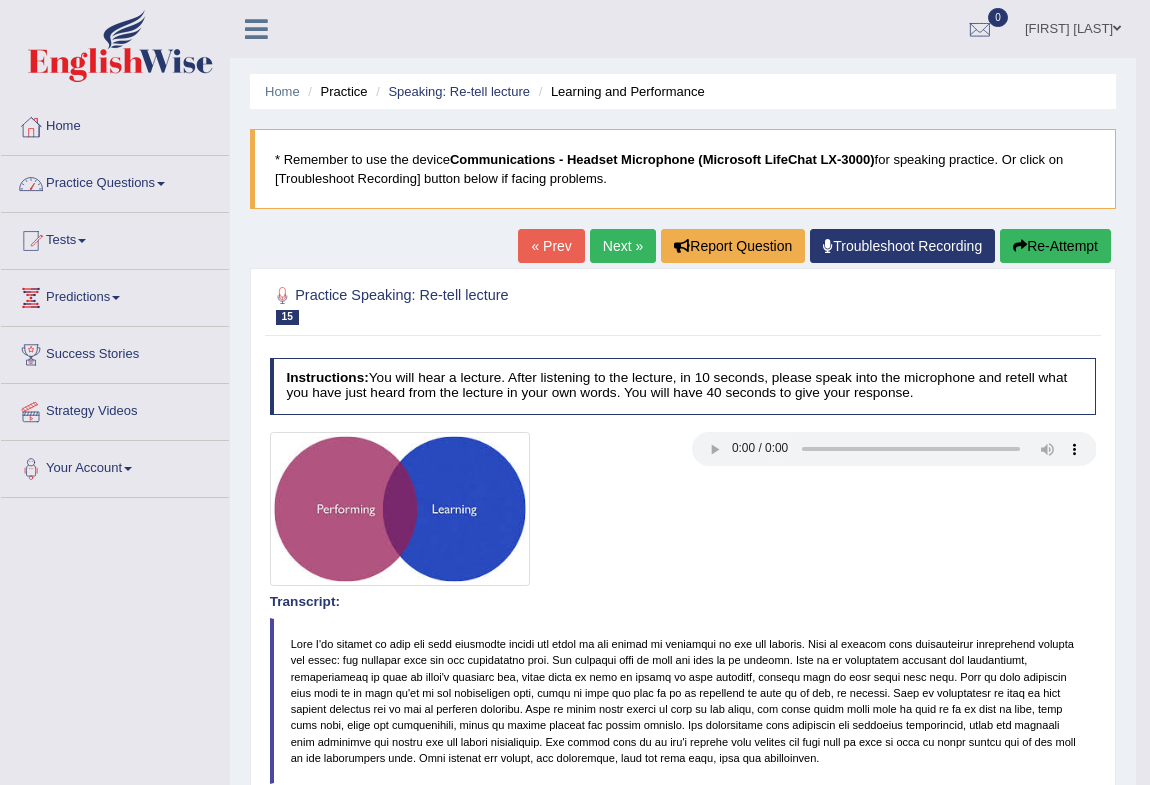 click on "Practice Questions" at bounding box center [115, 181] 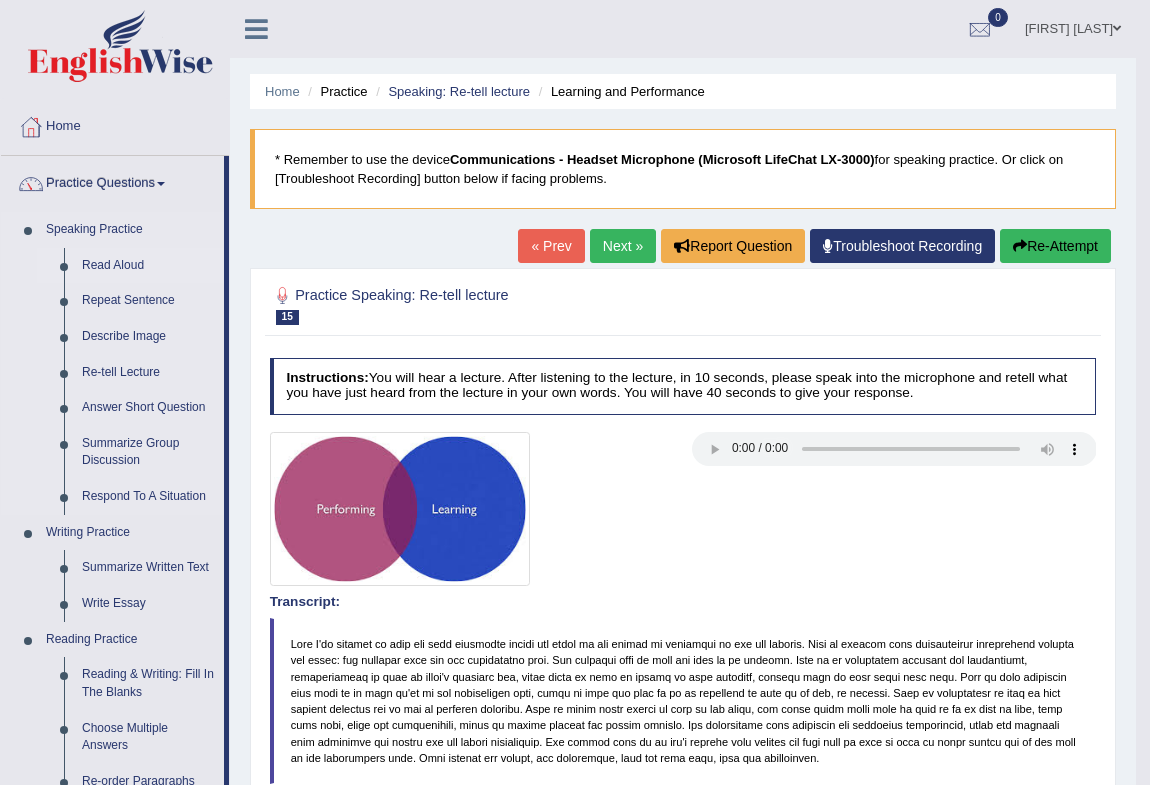 click on "Read Aloud" at bounding box center (148, 266) 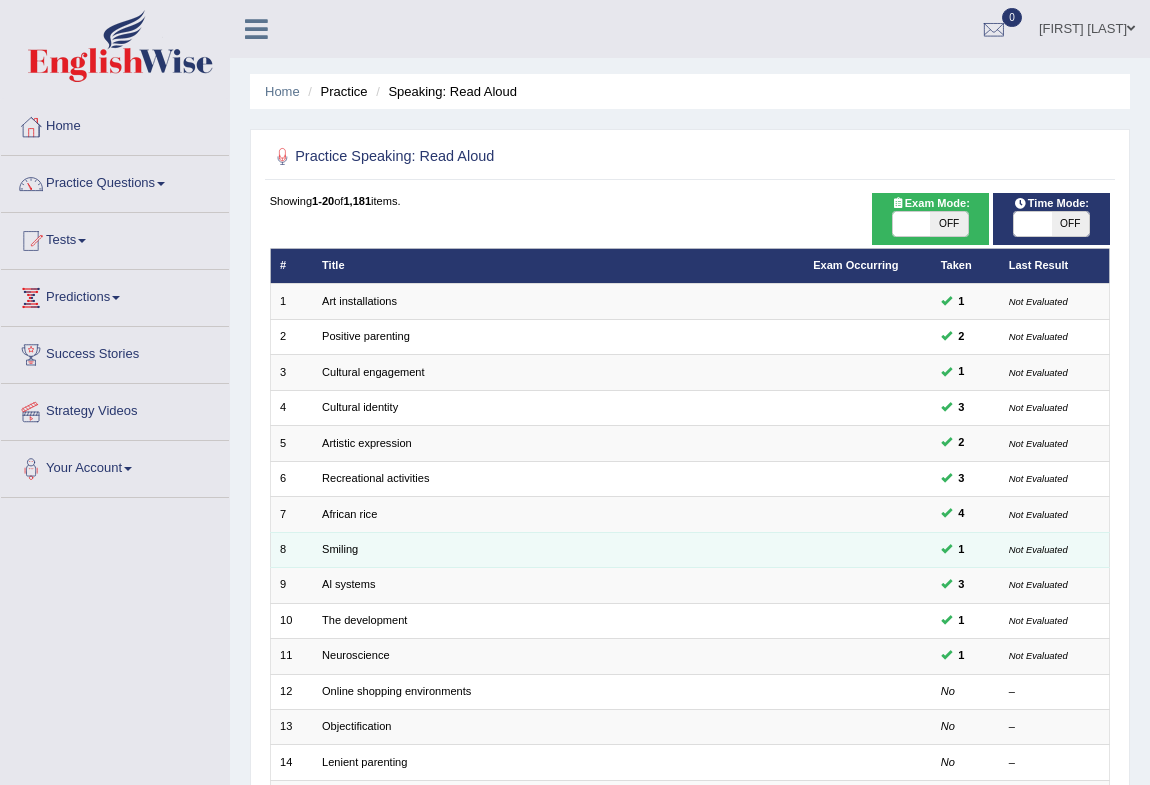 scroll, scrollTop: 0, scrollLeft: 0, axis: both 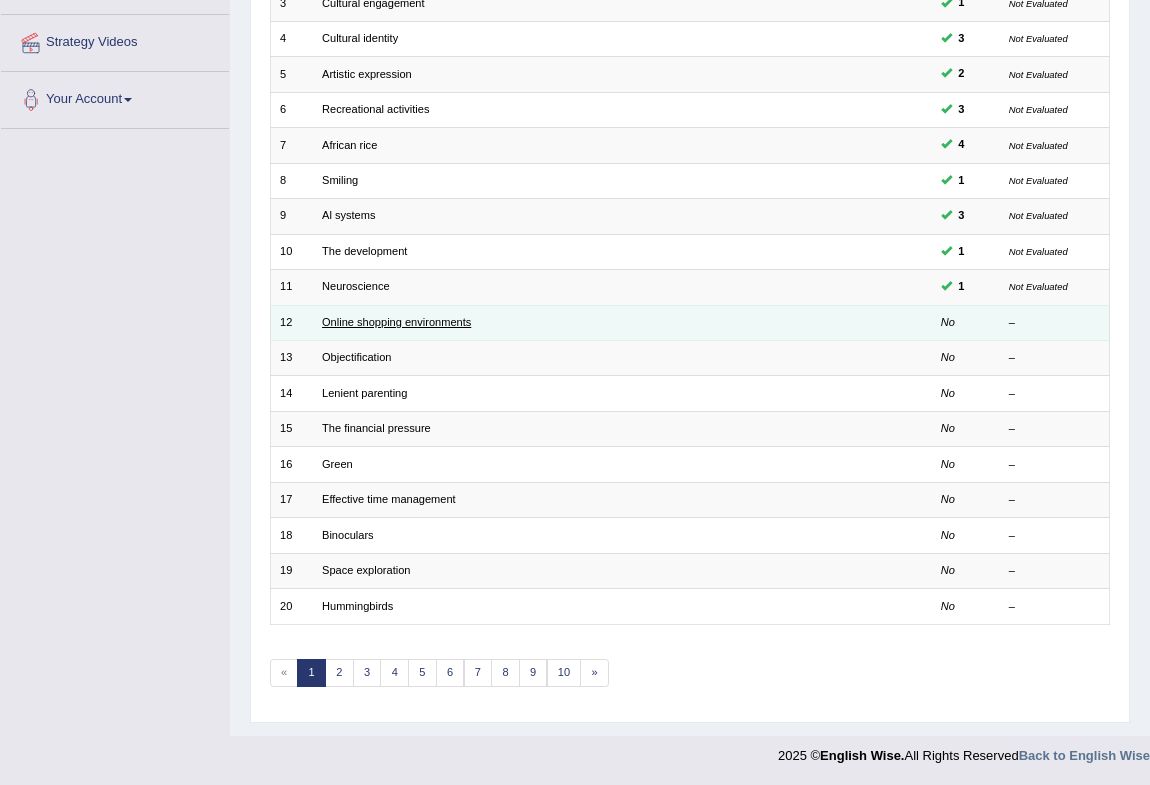 click on "Online shopping environments" at bounding box center (396, 322) 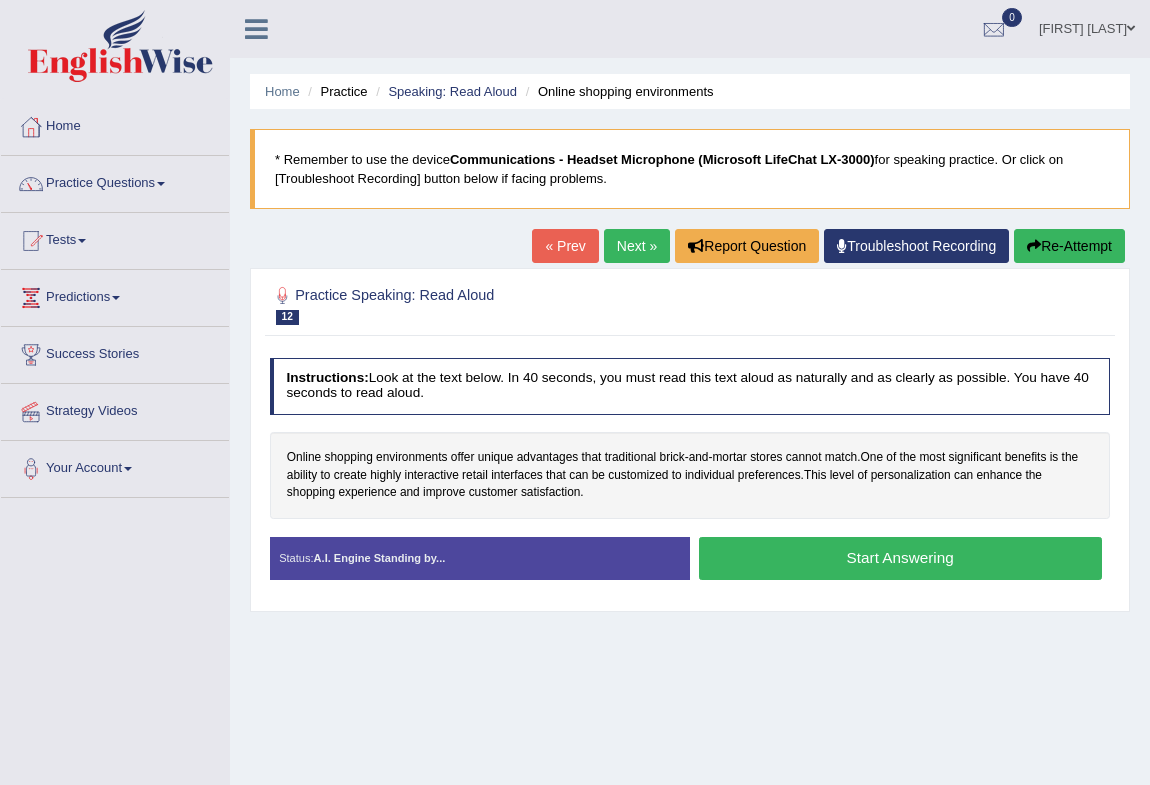 scroll, scrollTop: 0, scrollLeft: 0, axis: both 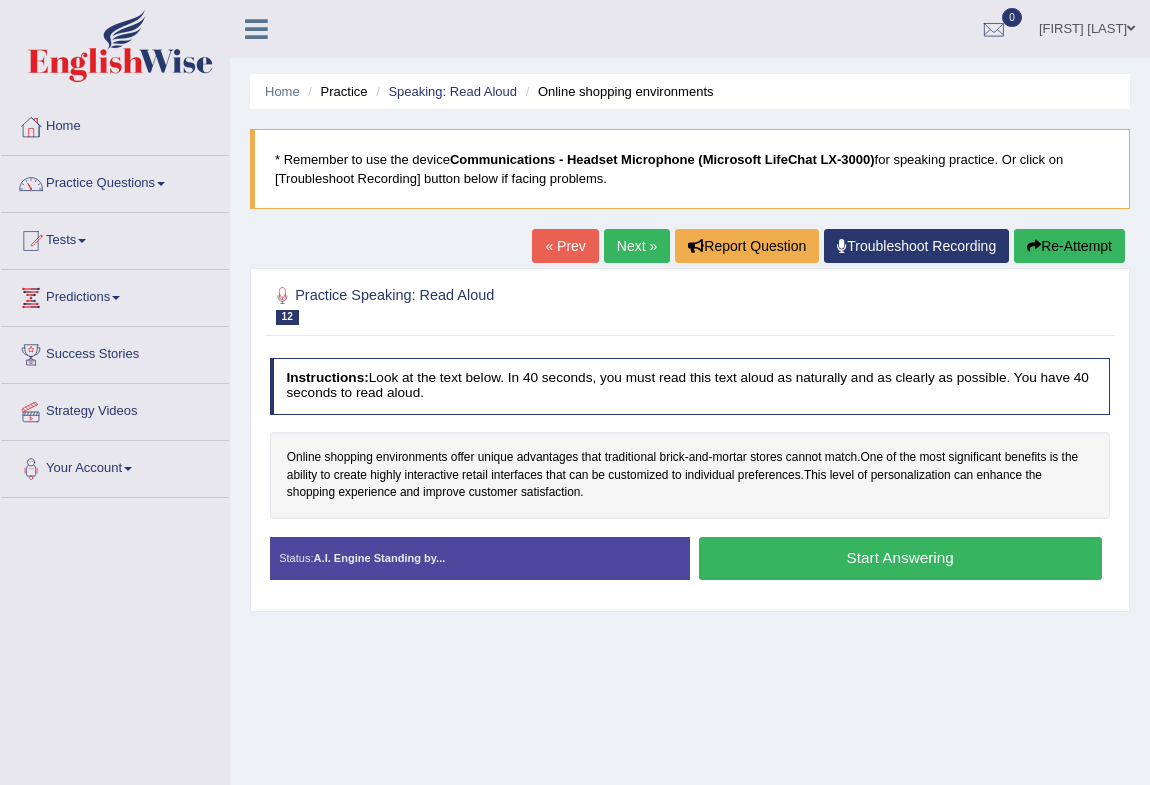 click on "Start Answering" at bounding box center (900, 558) 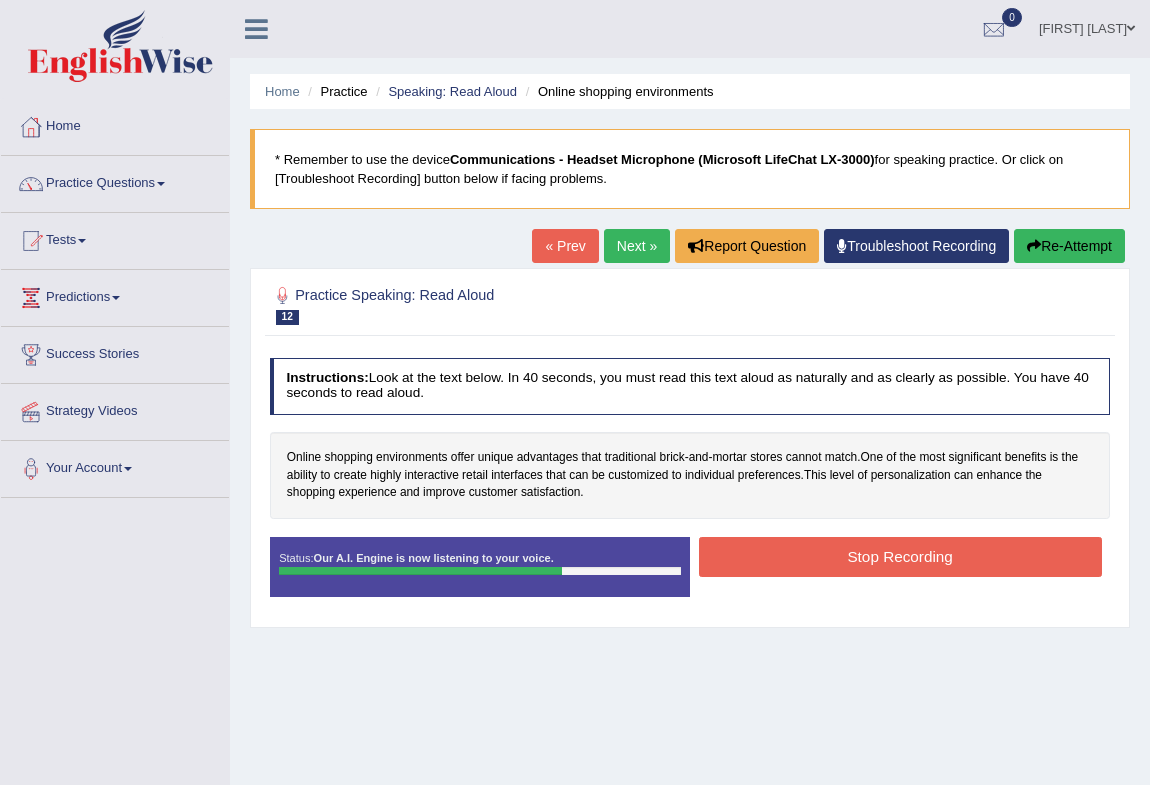 click on "Stop Recording" at bounding box center [900, 556] 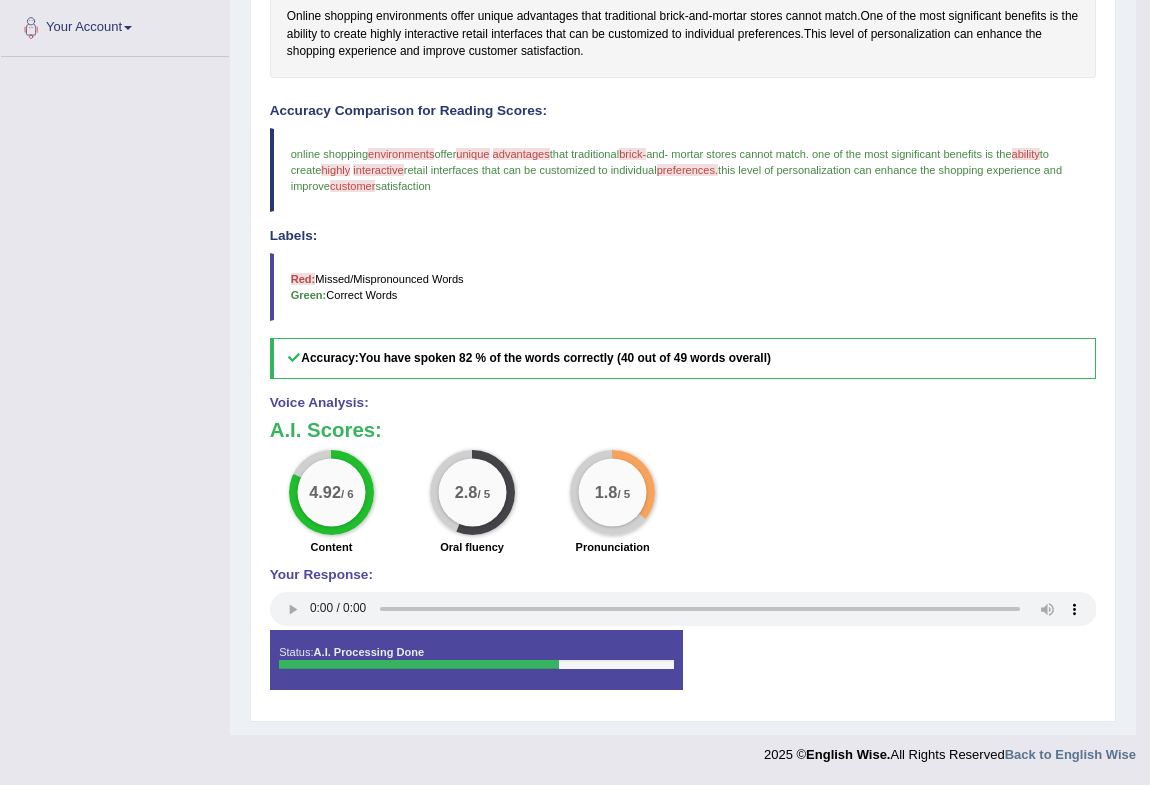 scroll, scrollTop: 0, scrollLeft: 0, axis: both 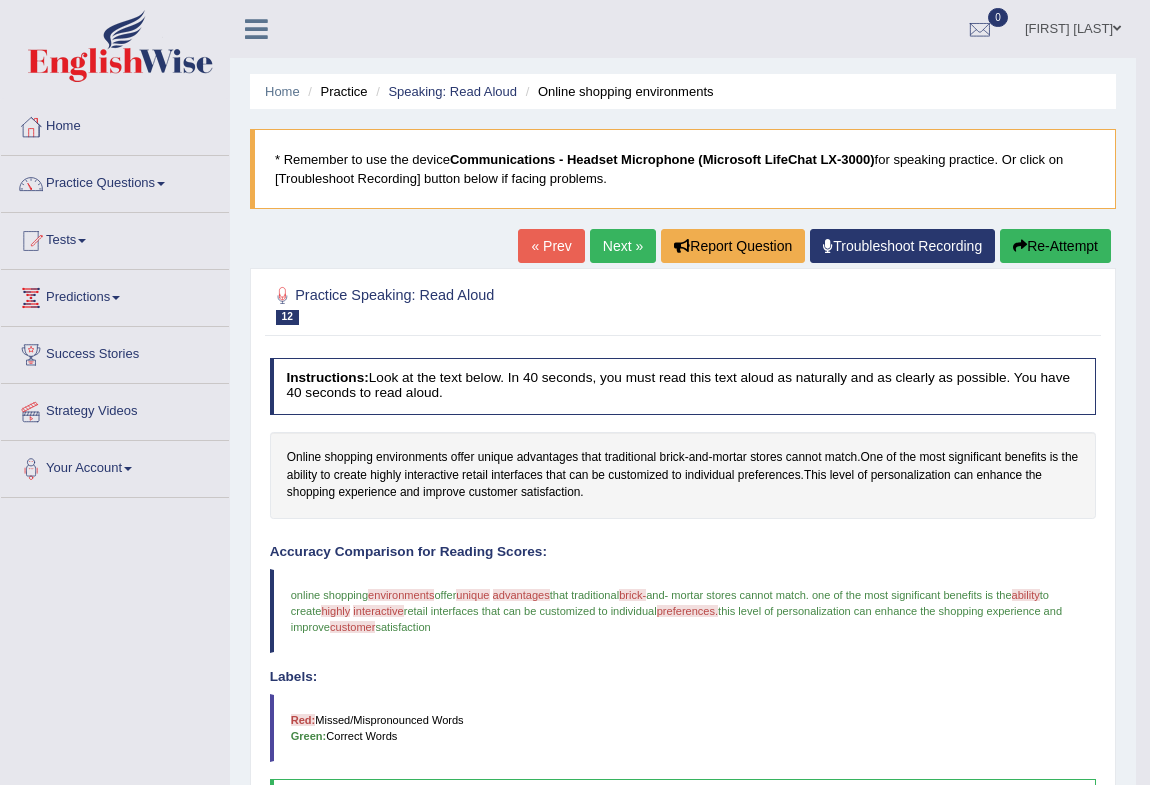 click on "Re-Attempt" at bounding box center [1055, 246] 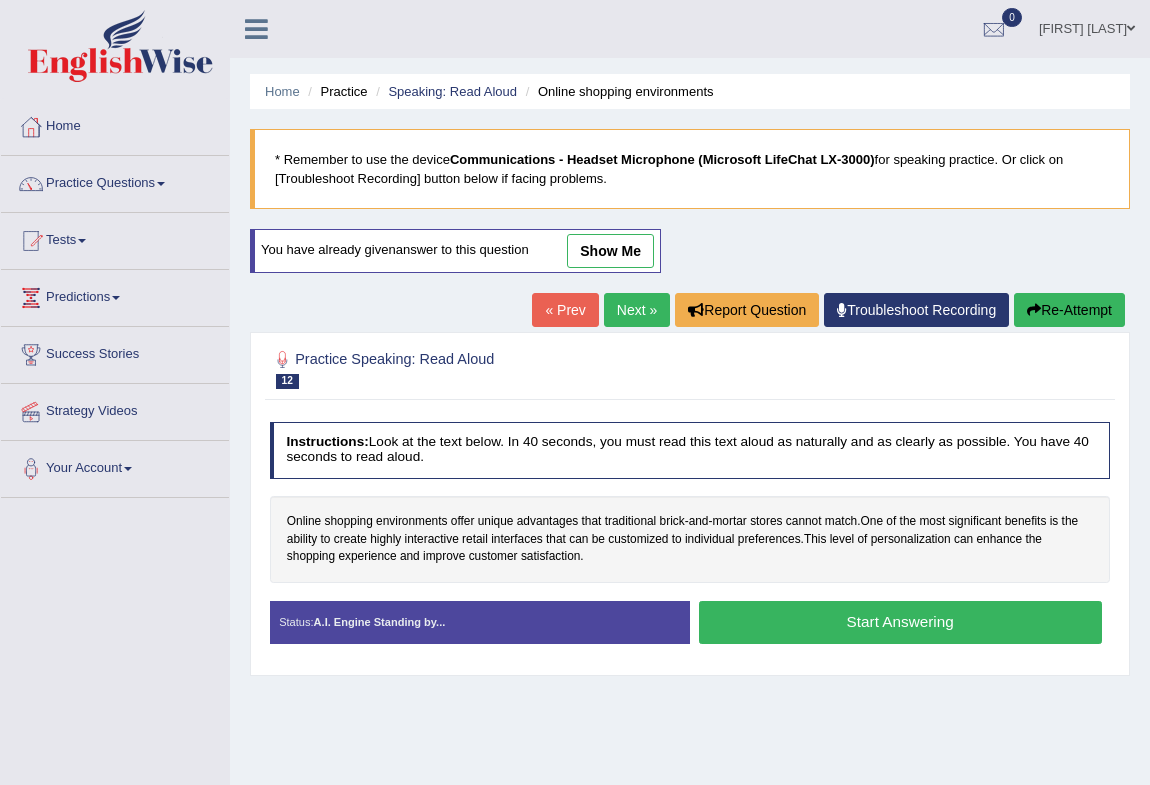 scroll, scrollTop: 0, scrollLeft: 0, axis: both 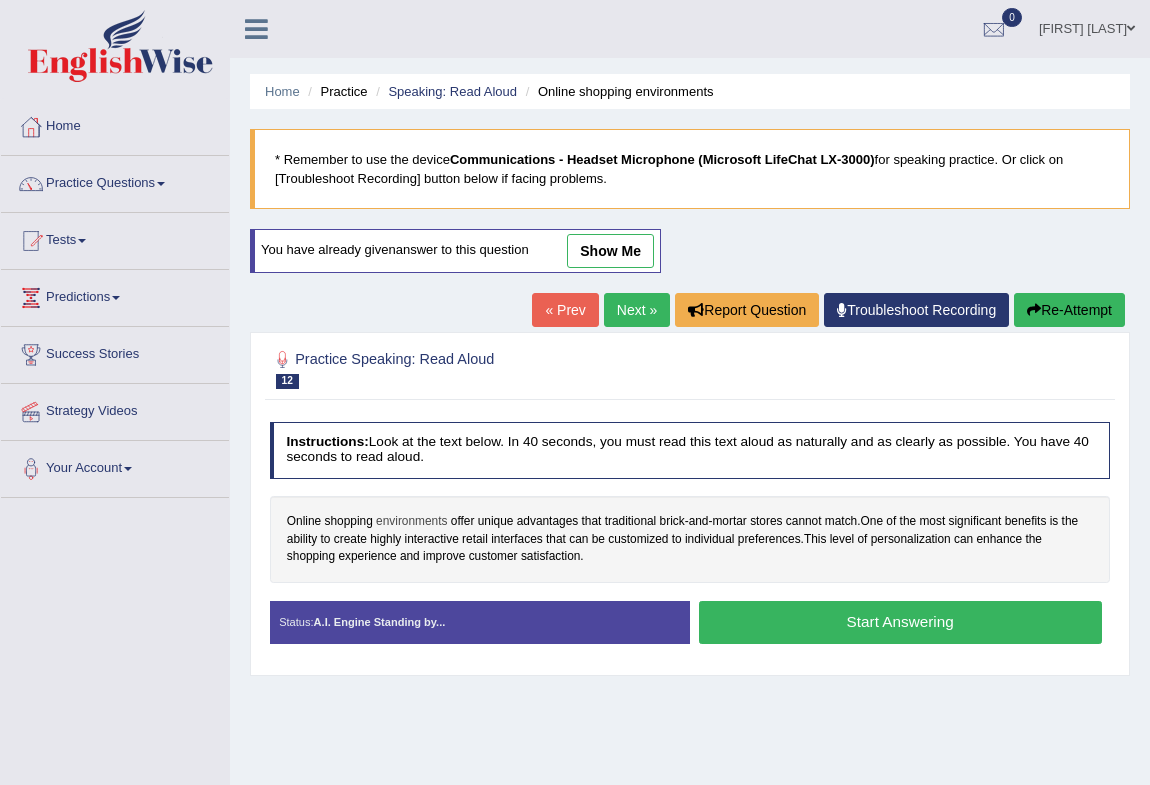 click on "environments" at bounding box center [411, 522] 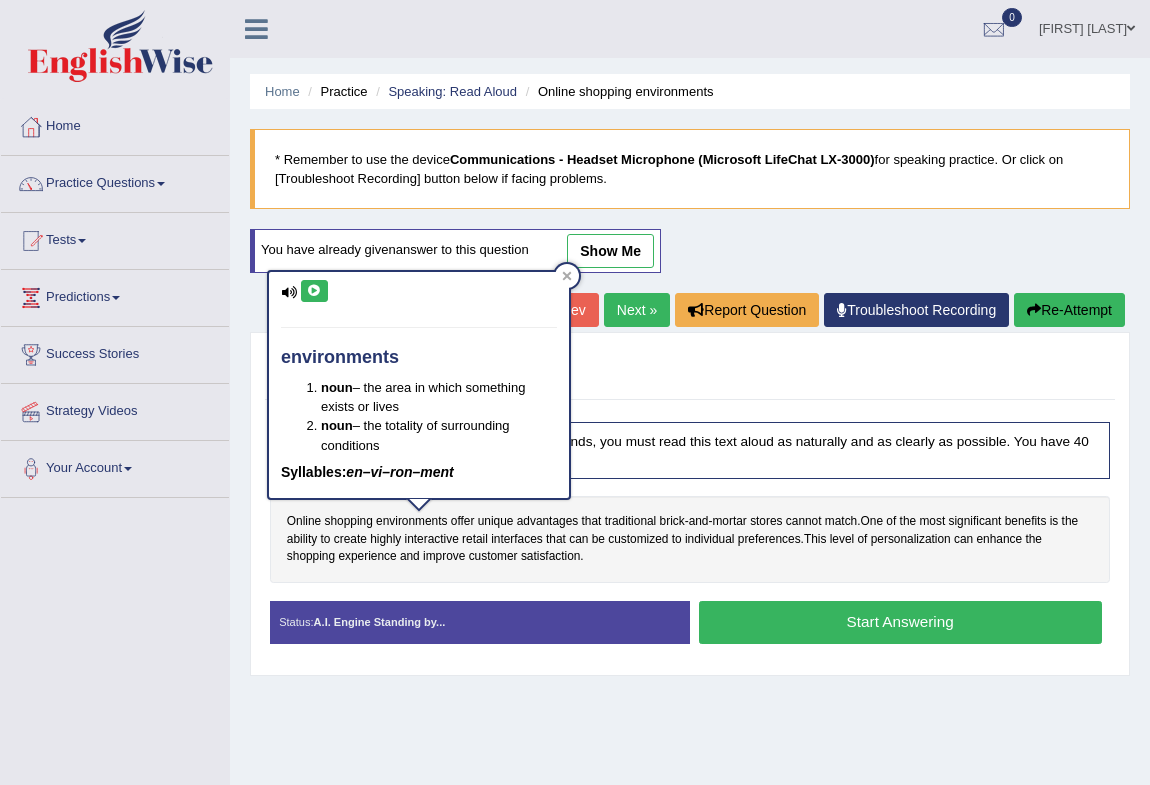click at bounding box center [314, 291] 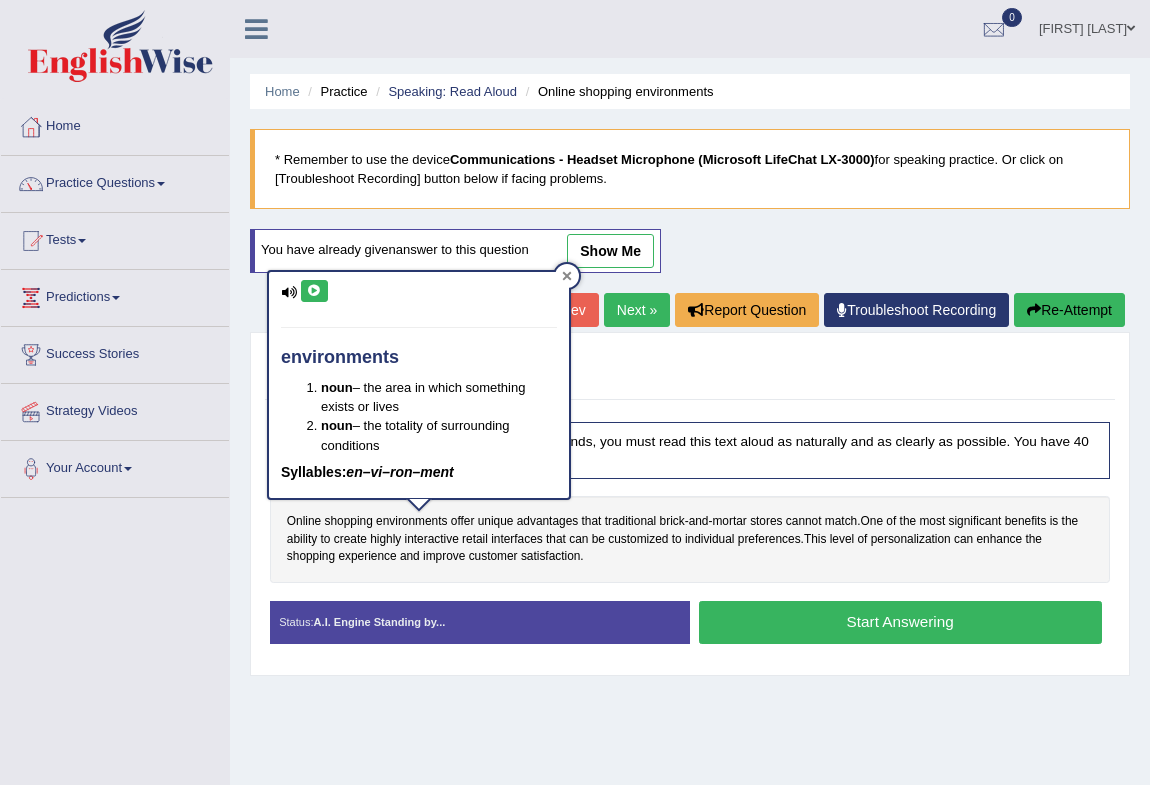 click 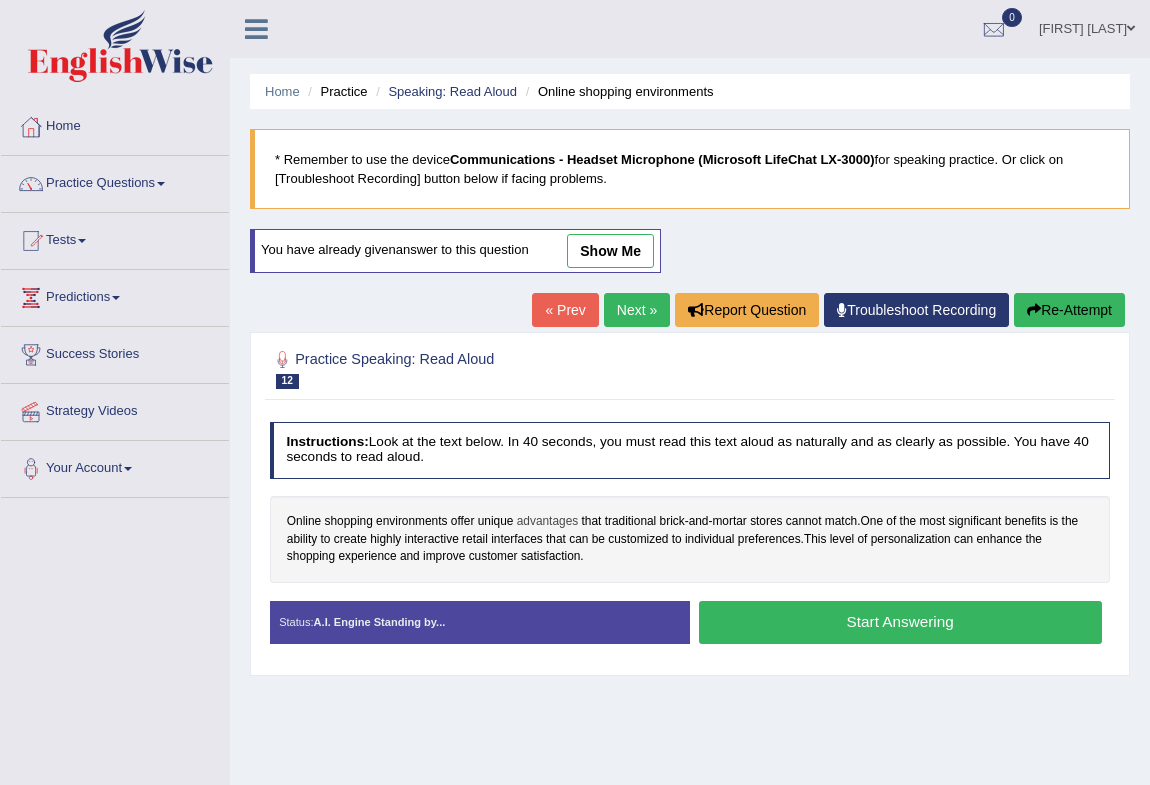 click on "advantages" at bounding box center (548, 522) 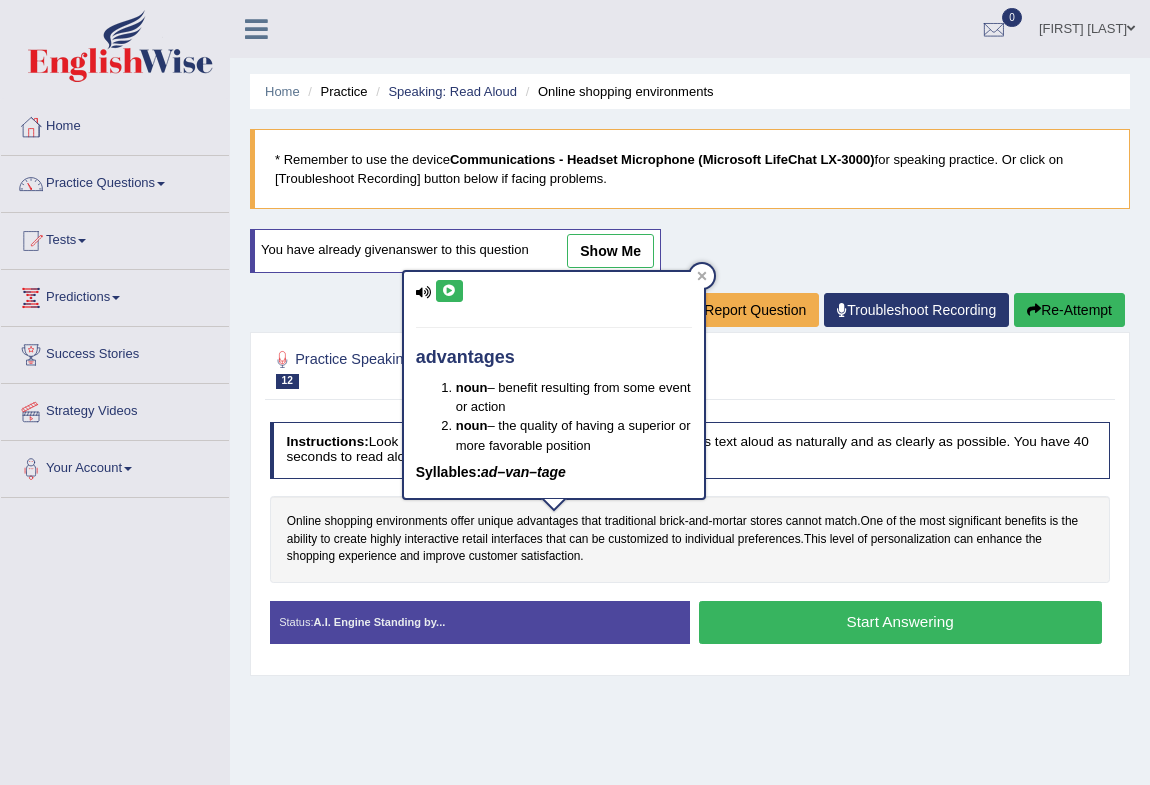 click at bounding box center (449, 291) 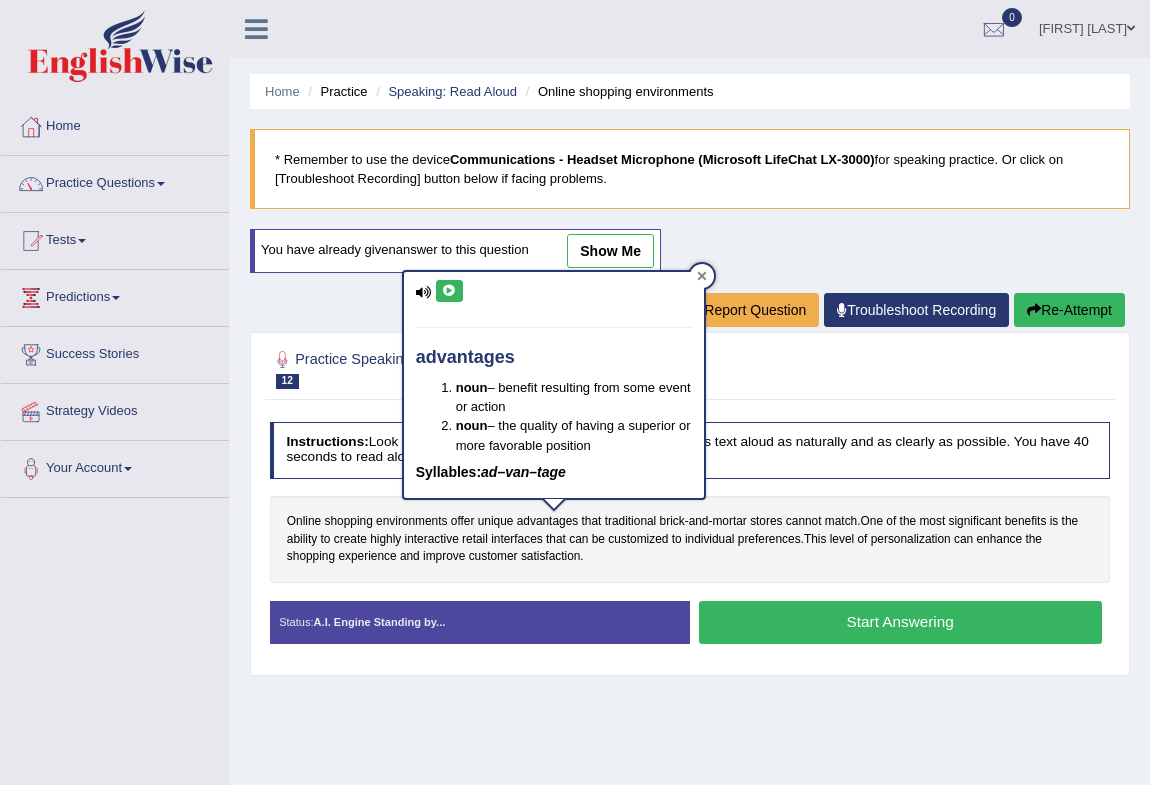 click at bounding box center [702, 276] 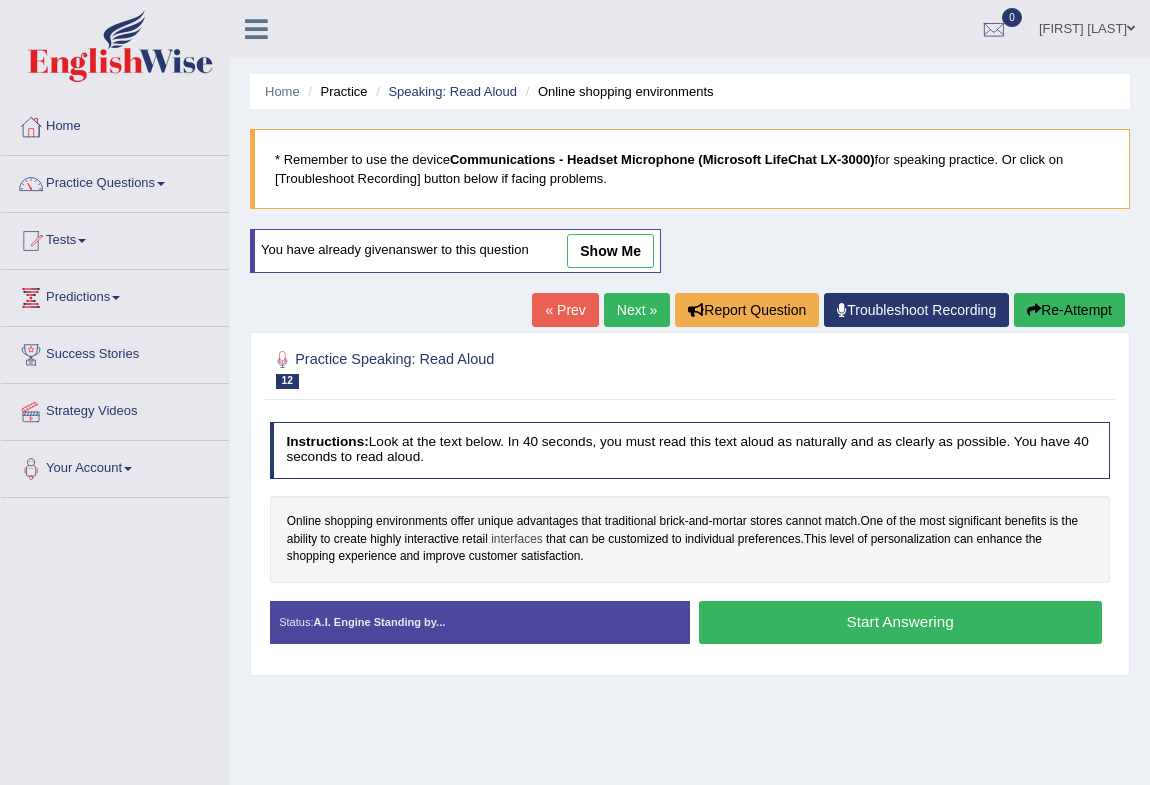 click on "interfaces" at bounding box center [517, 540] 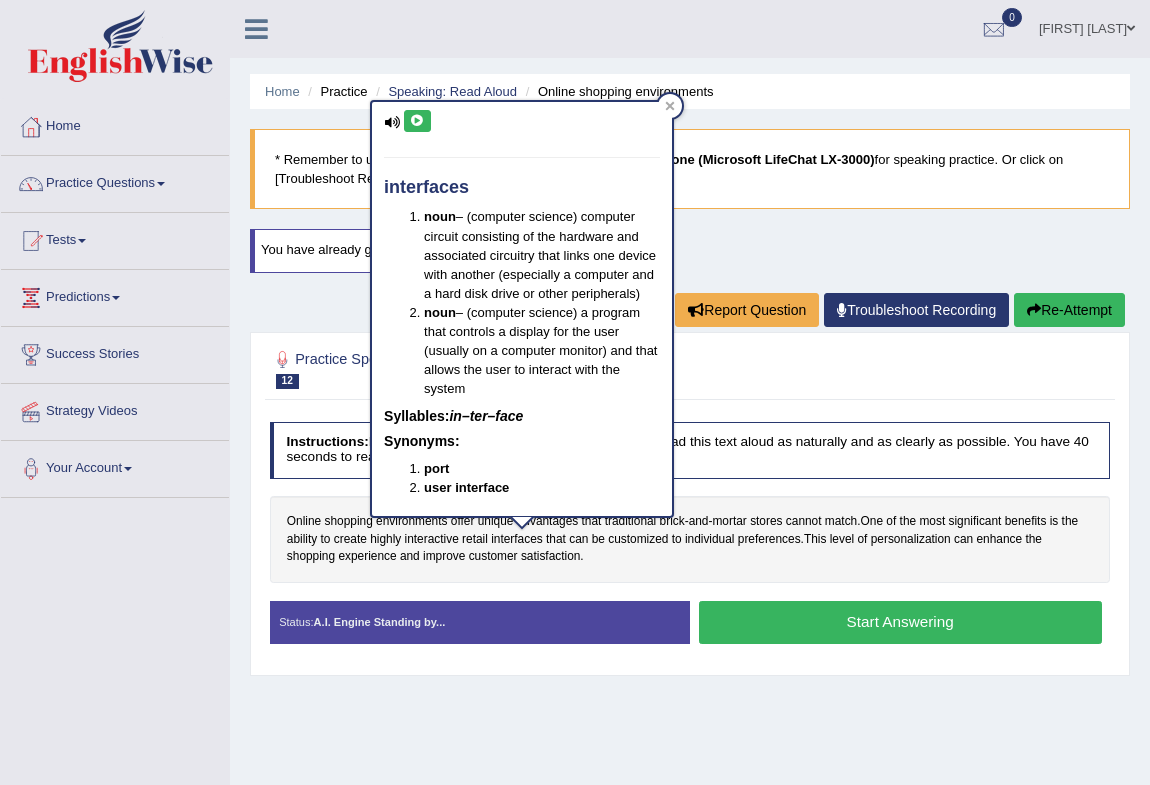 click at bounding box center (417, 121) 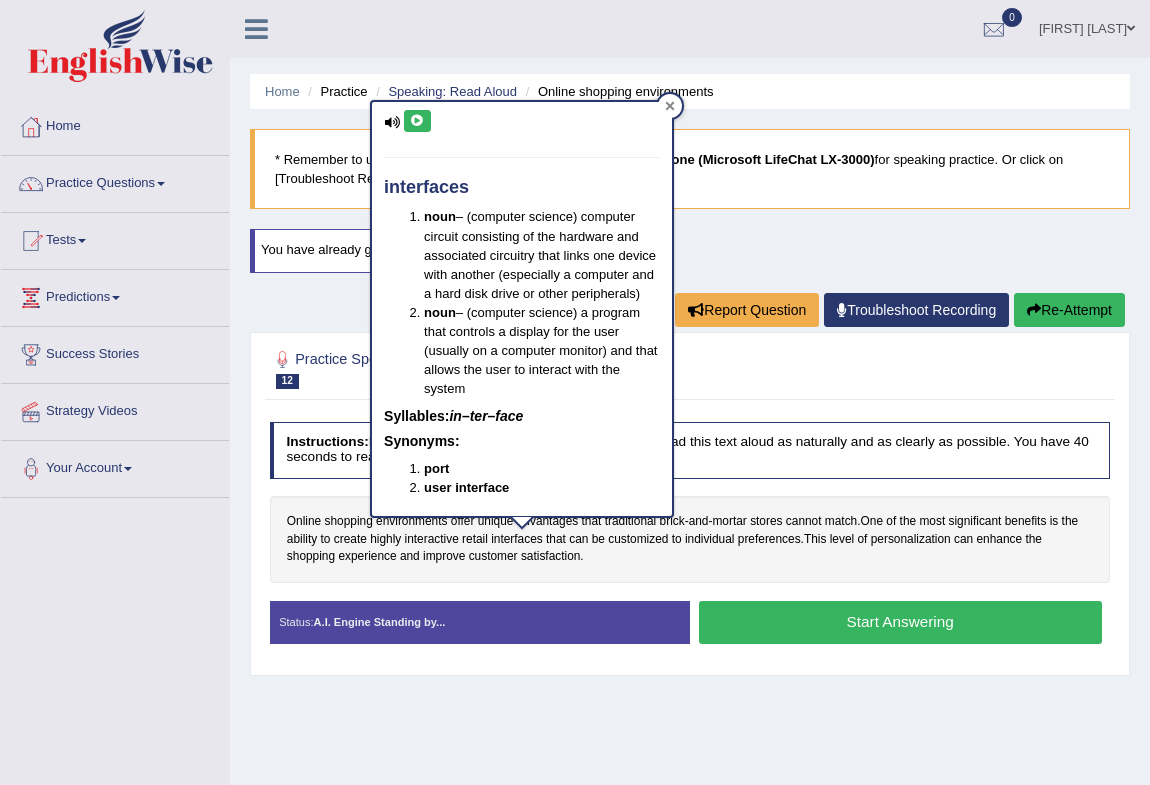 click 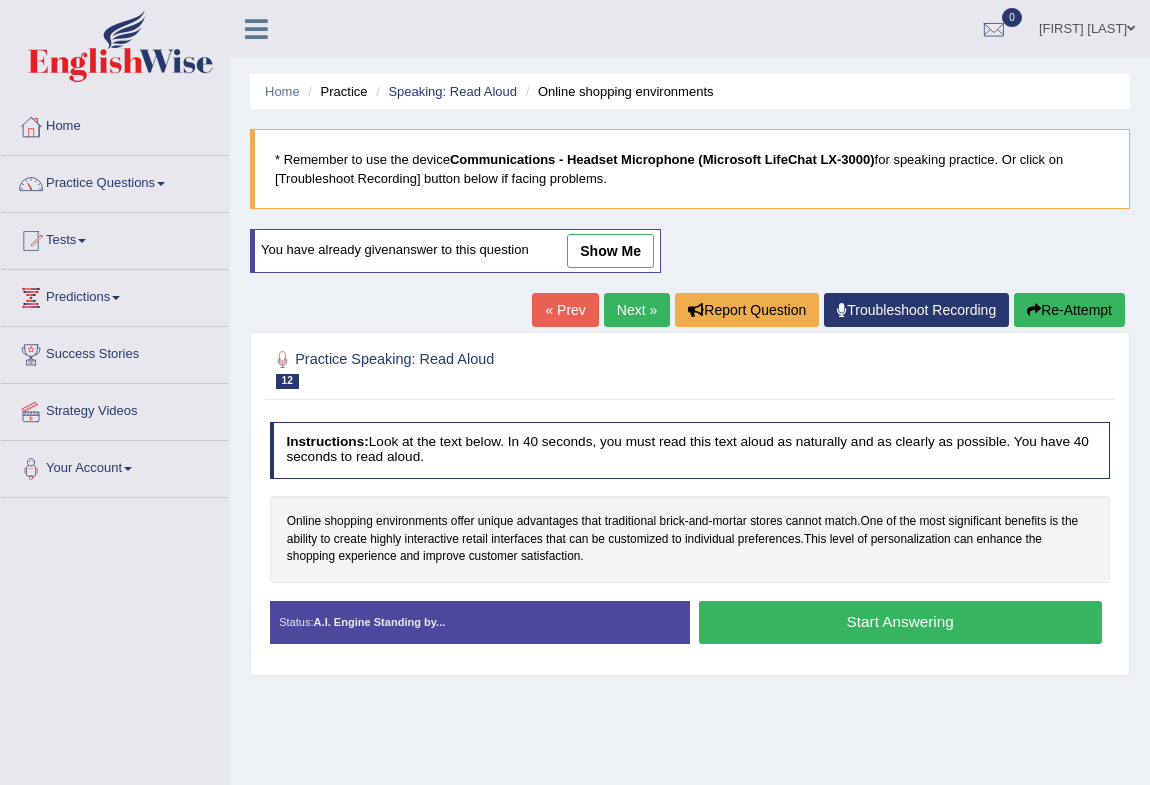click on "Start Answering" at bounding box center [900, 622] 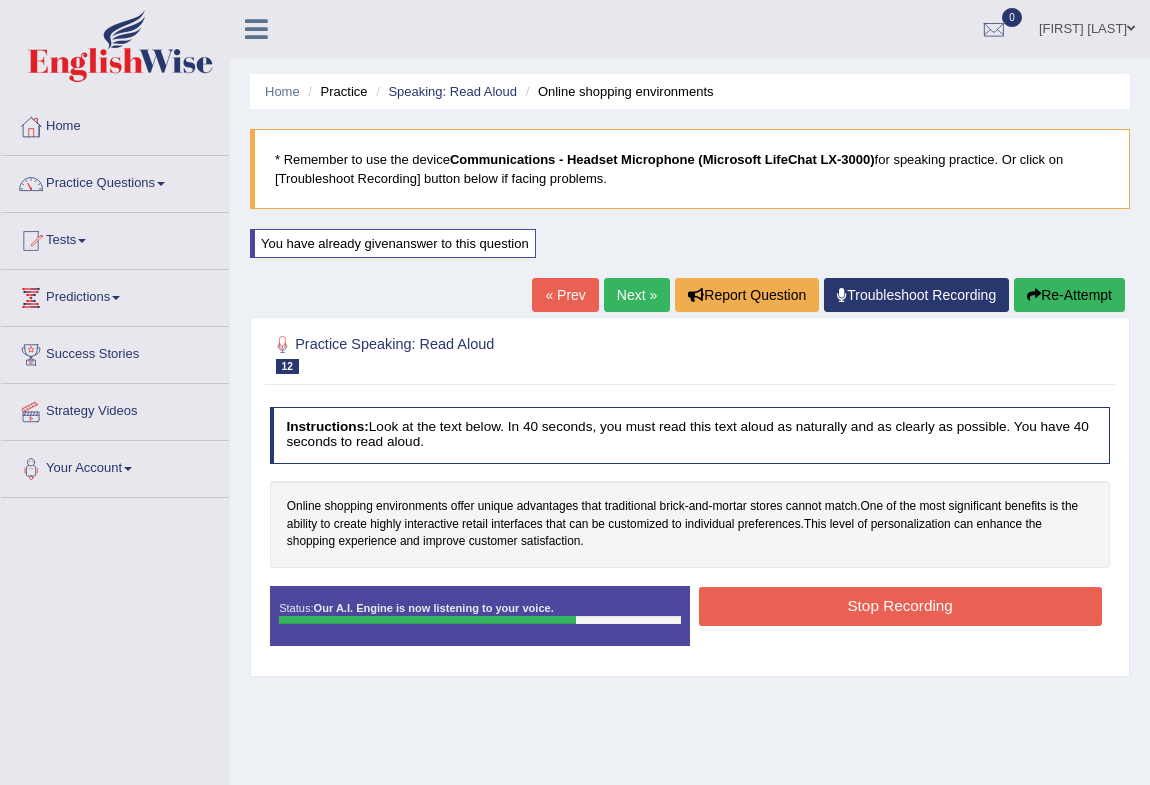 click on "Stop Recording" at bounding box center (900, 606) 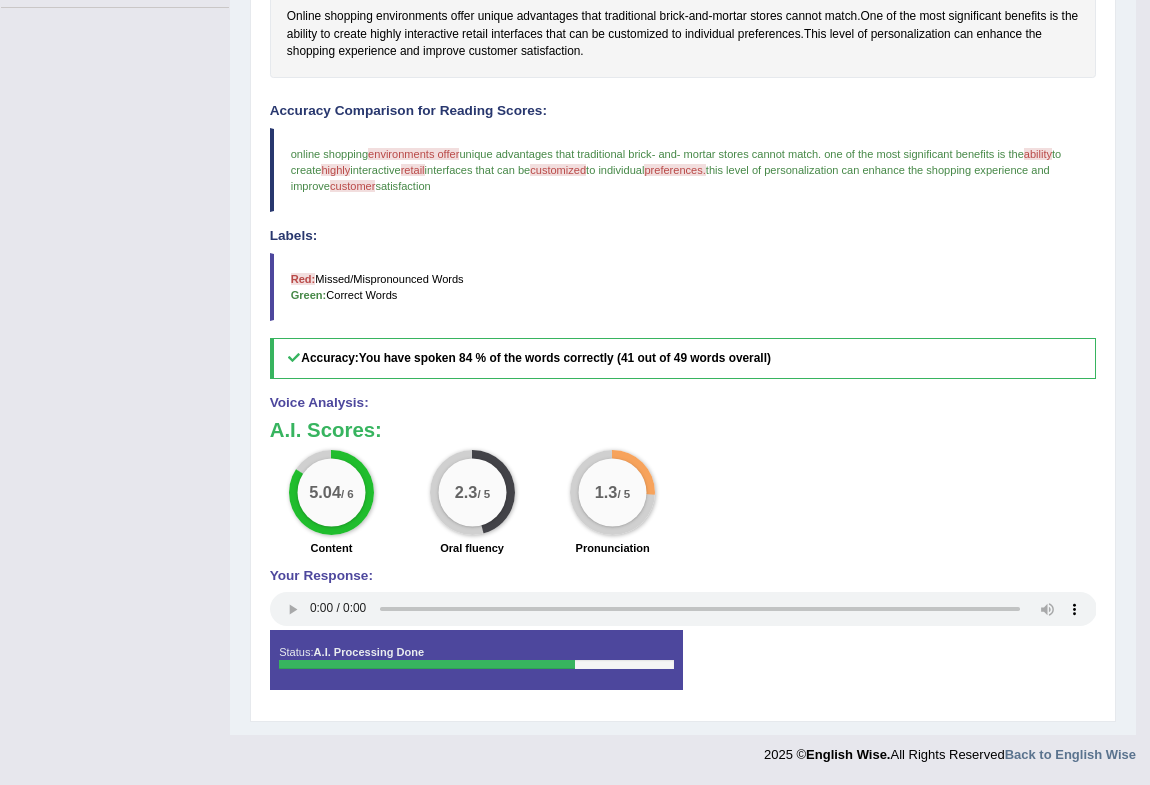 scroll, scrollTop: 0, scrollLeft: 0, axis: both 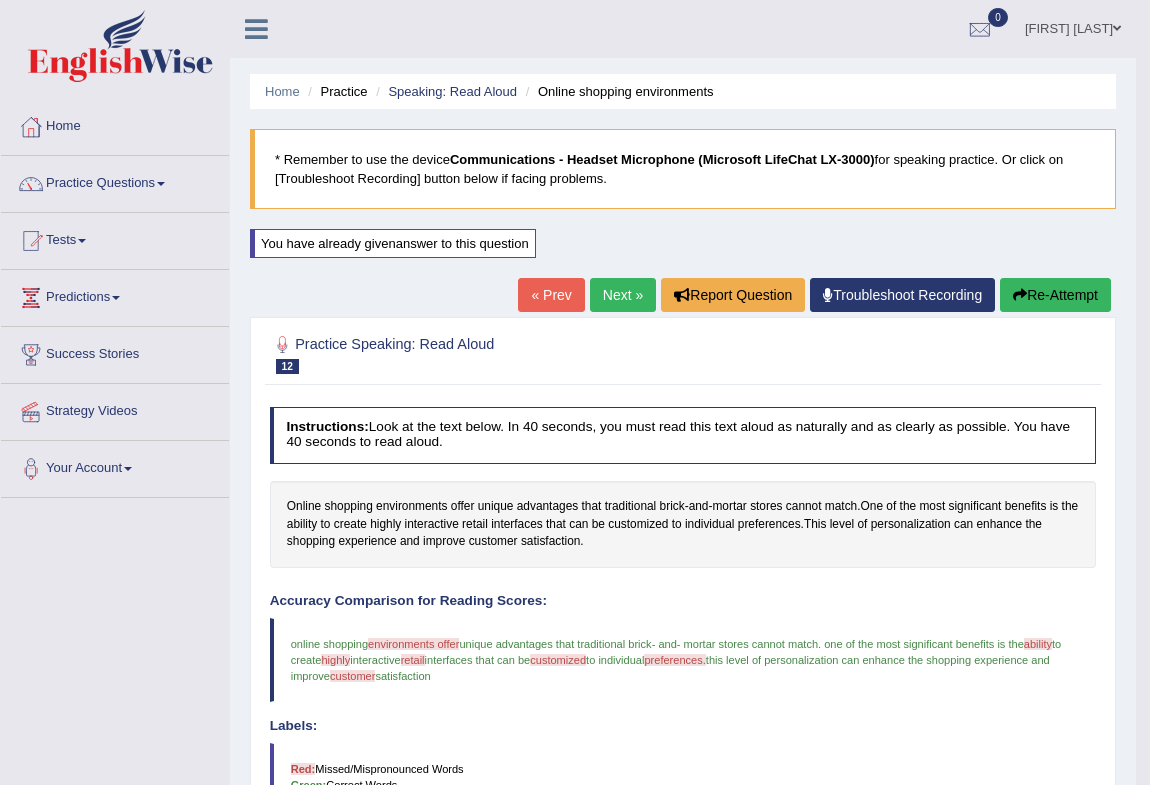 click on "Next »" at bounding box center [623, 295] 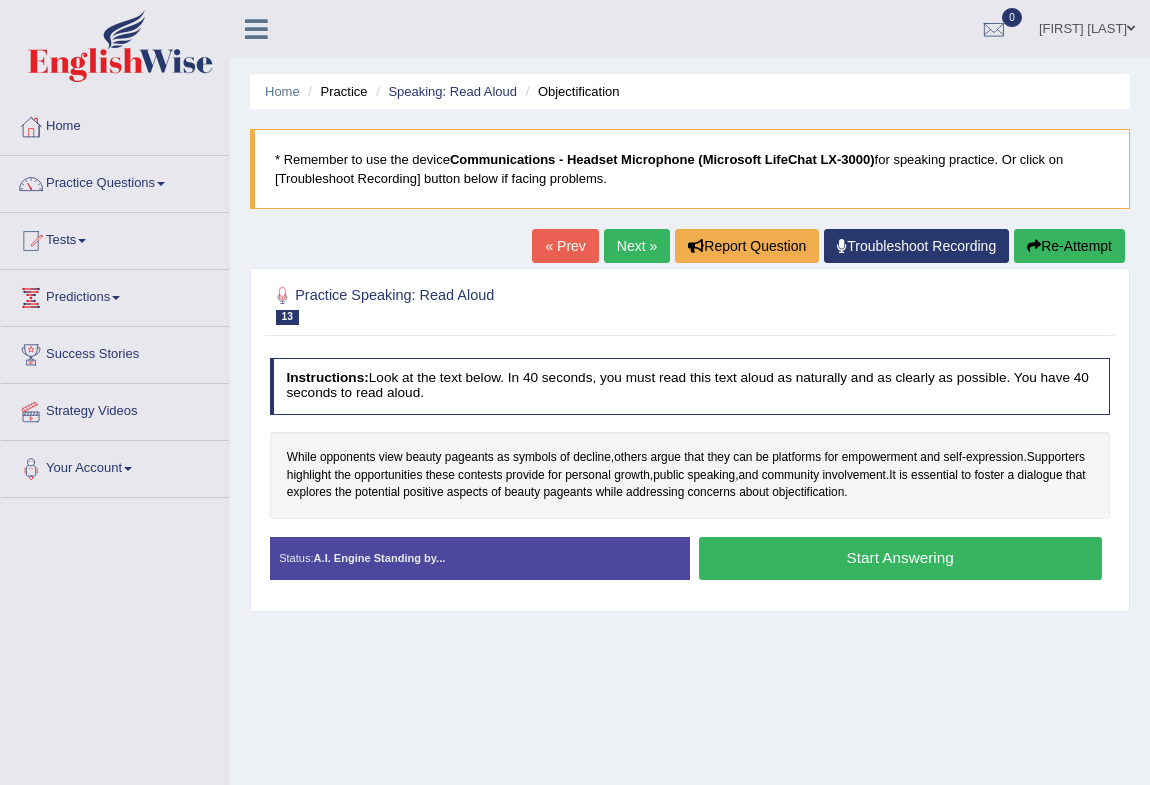 scroll, scrollTop: 0, scrollLeft: 0, axis: both 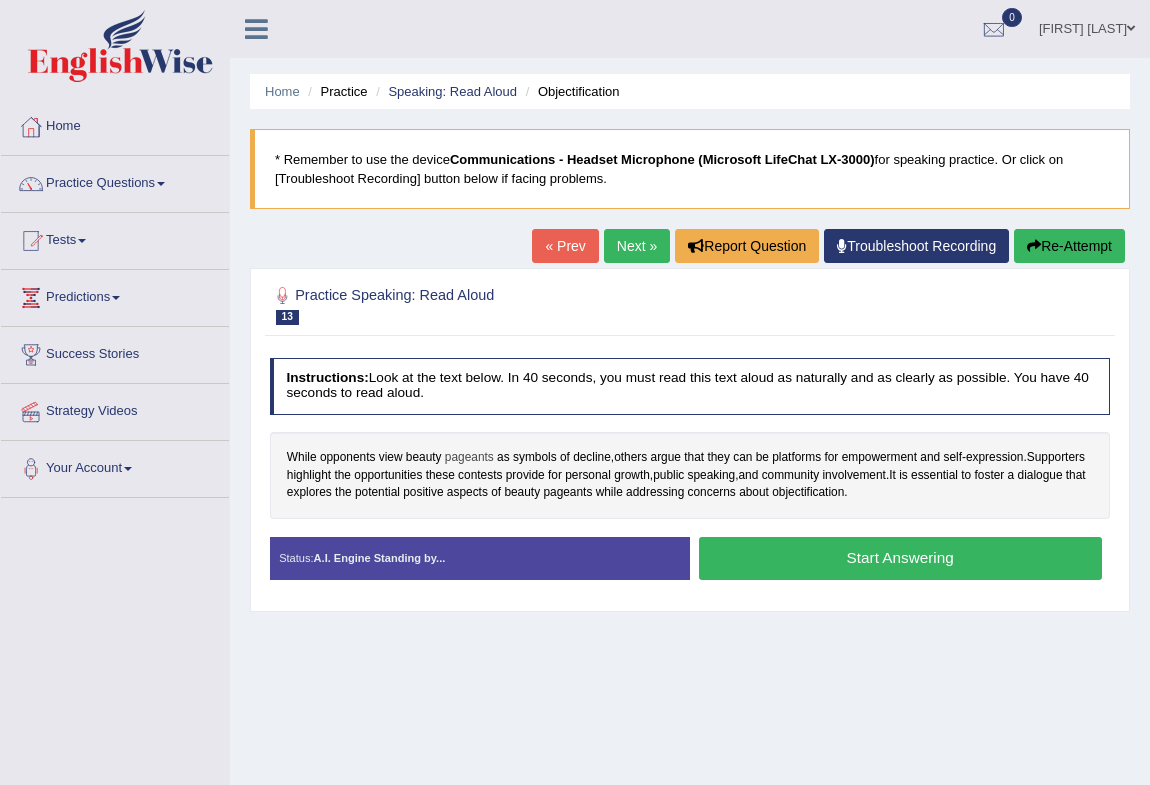 click on "pageants" at bounding box center (469, 458) 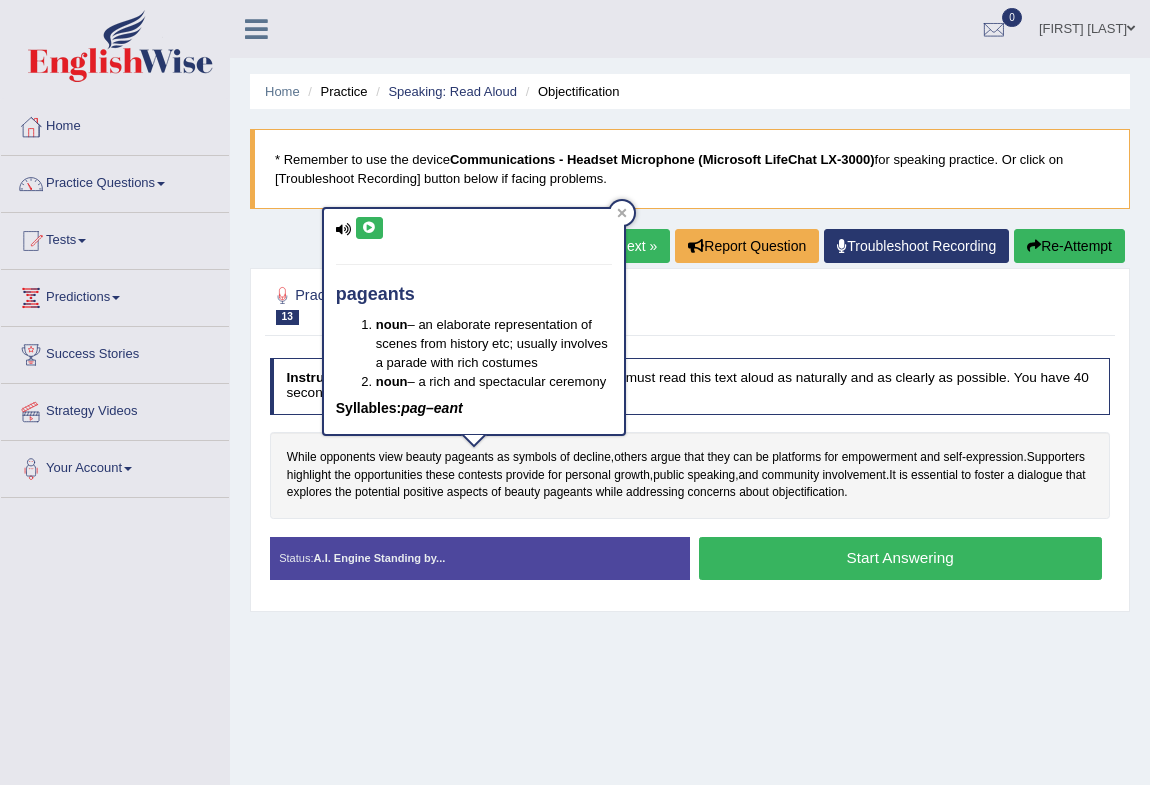 click at bounding box center (369, 228) 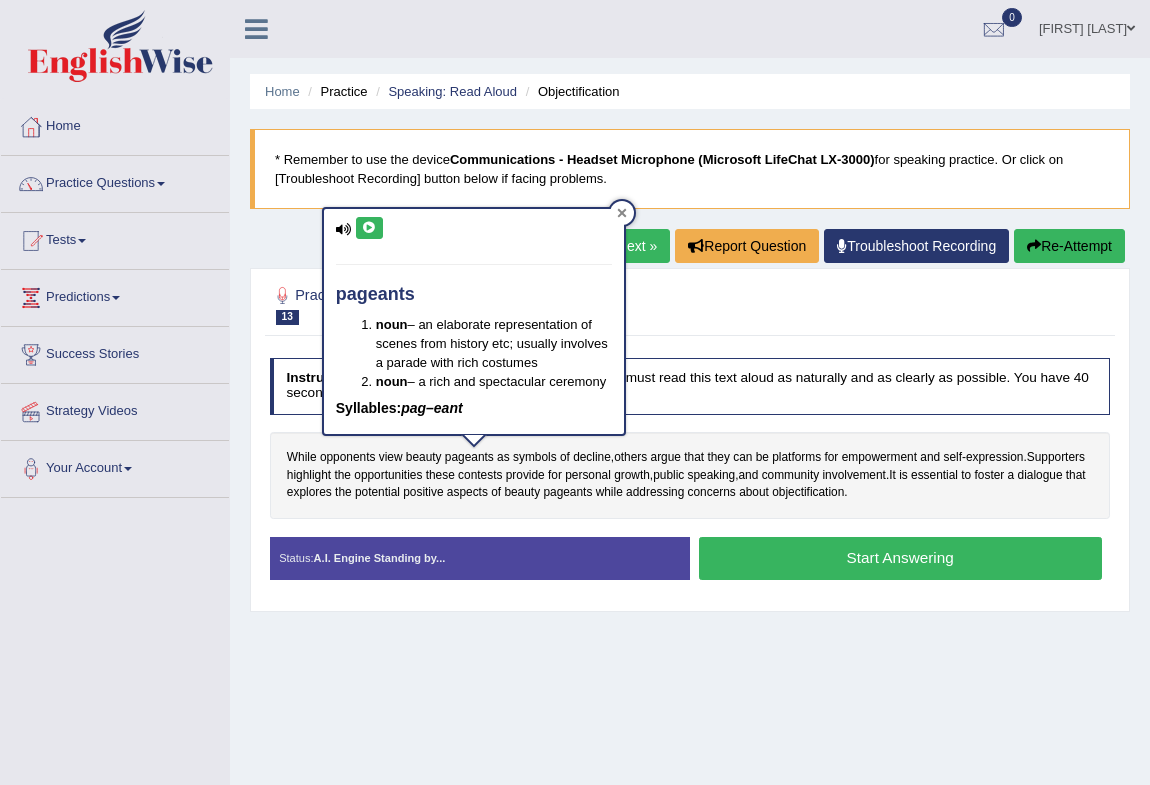 click 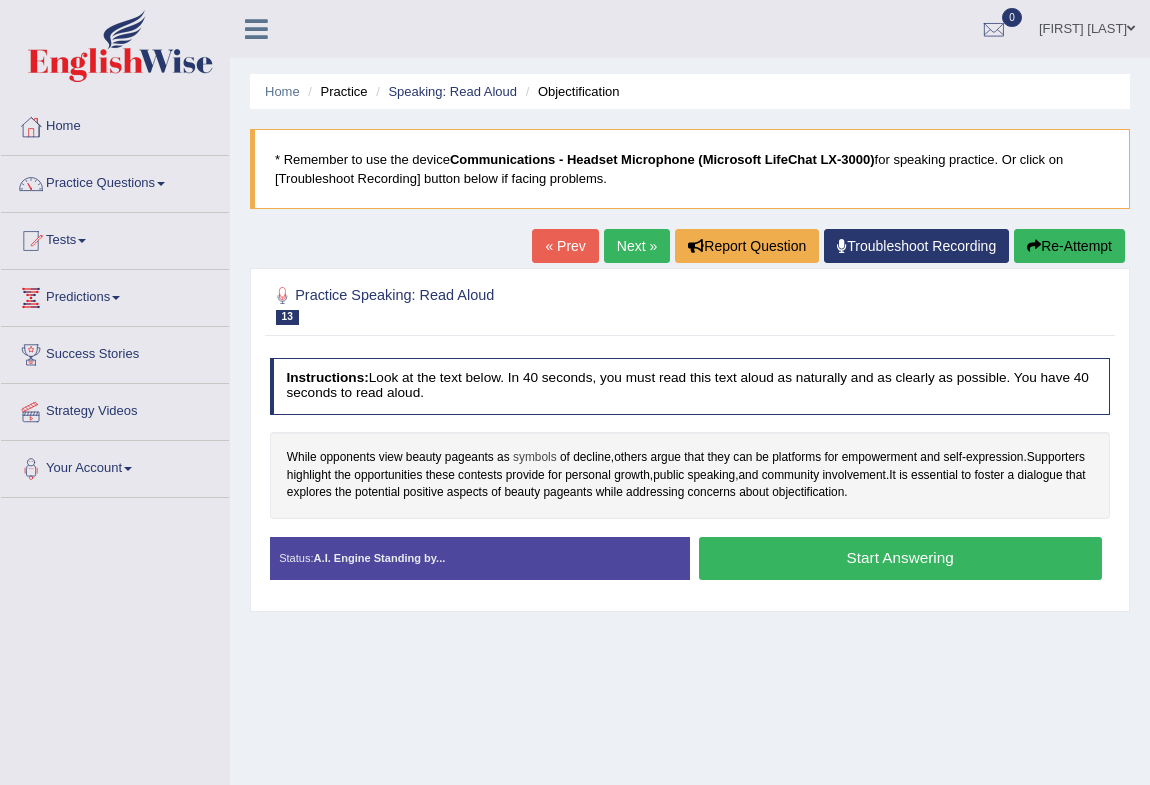 click on "symbols" at bounding box center (535, 458) 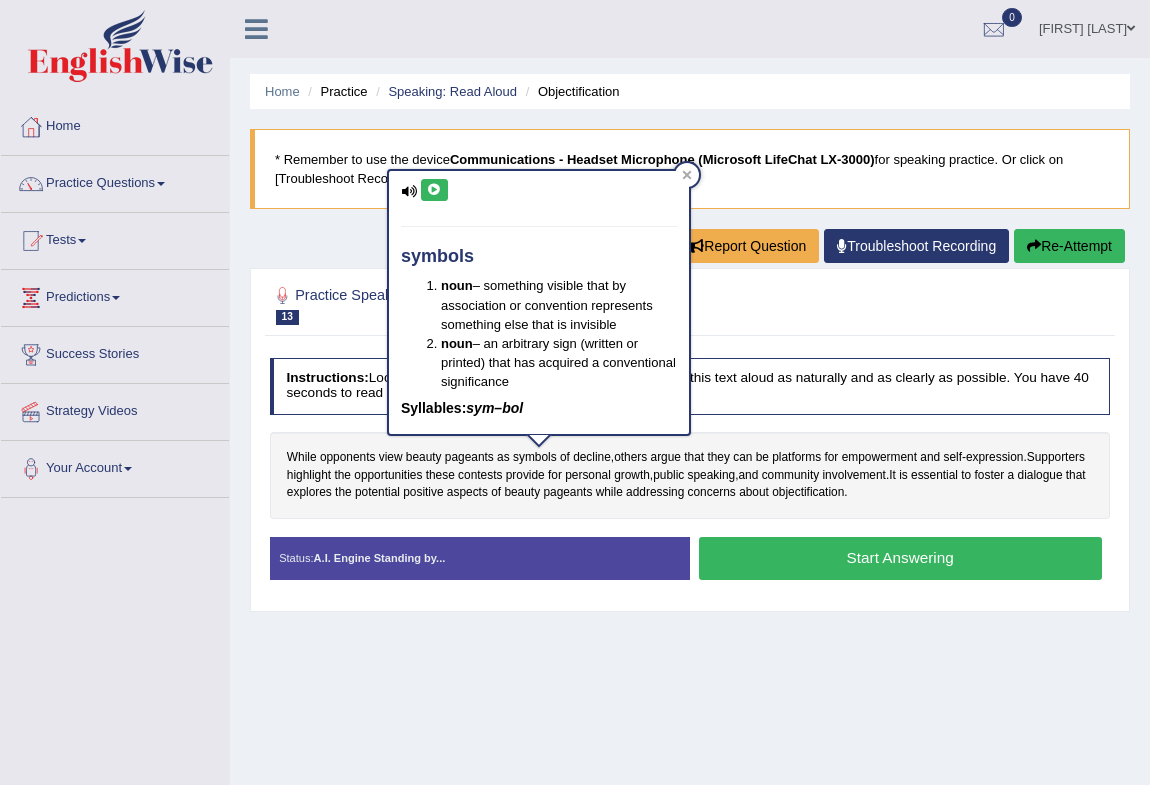 click at bounding box center (434, 190) 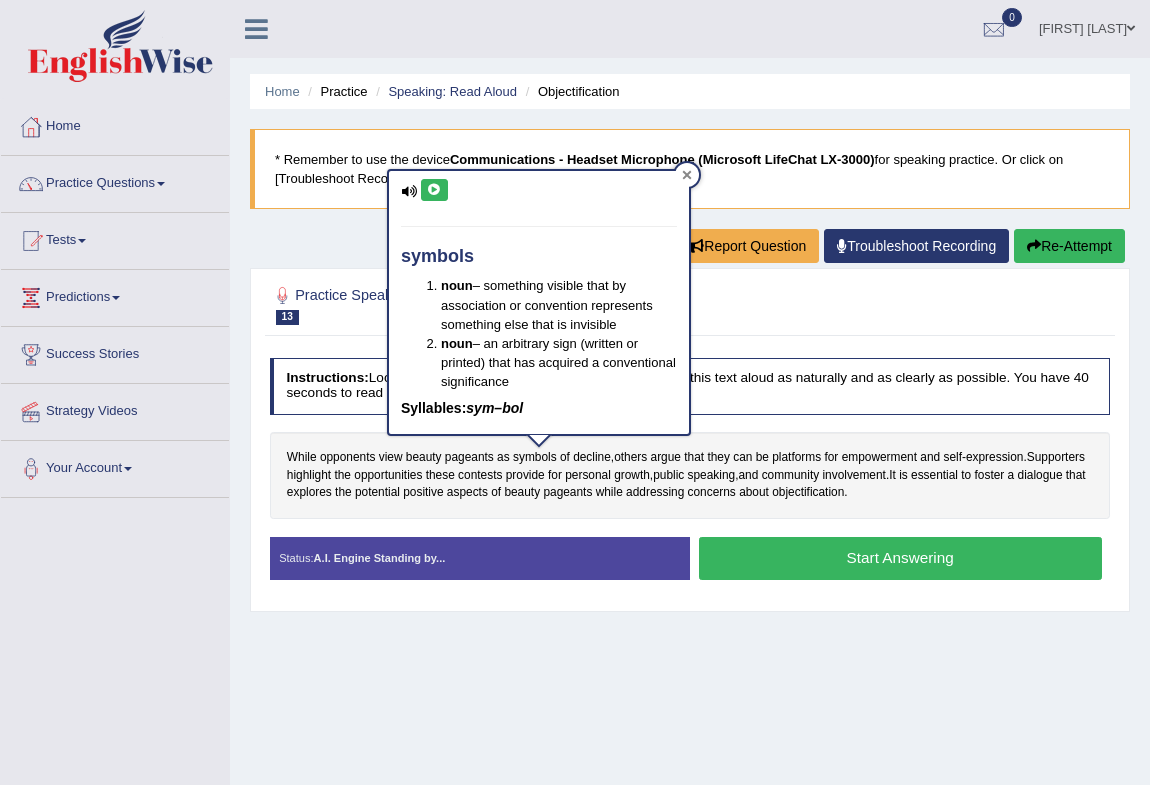 click 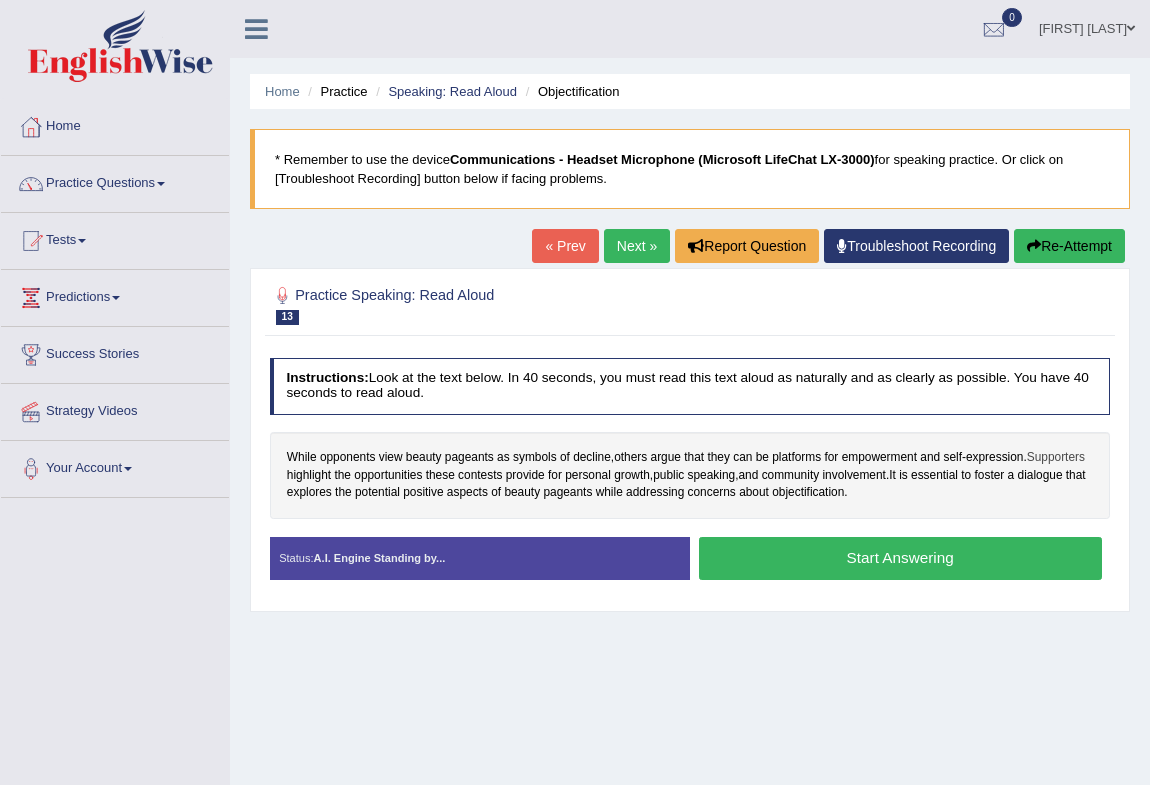 click on "Supporters" at bounding box center [1056, 458] 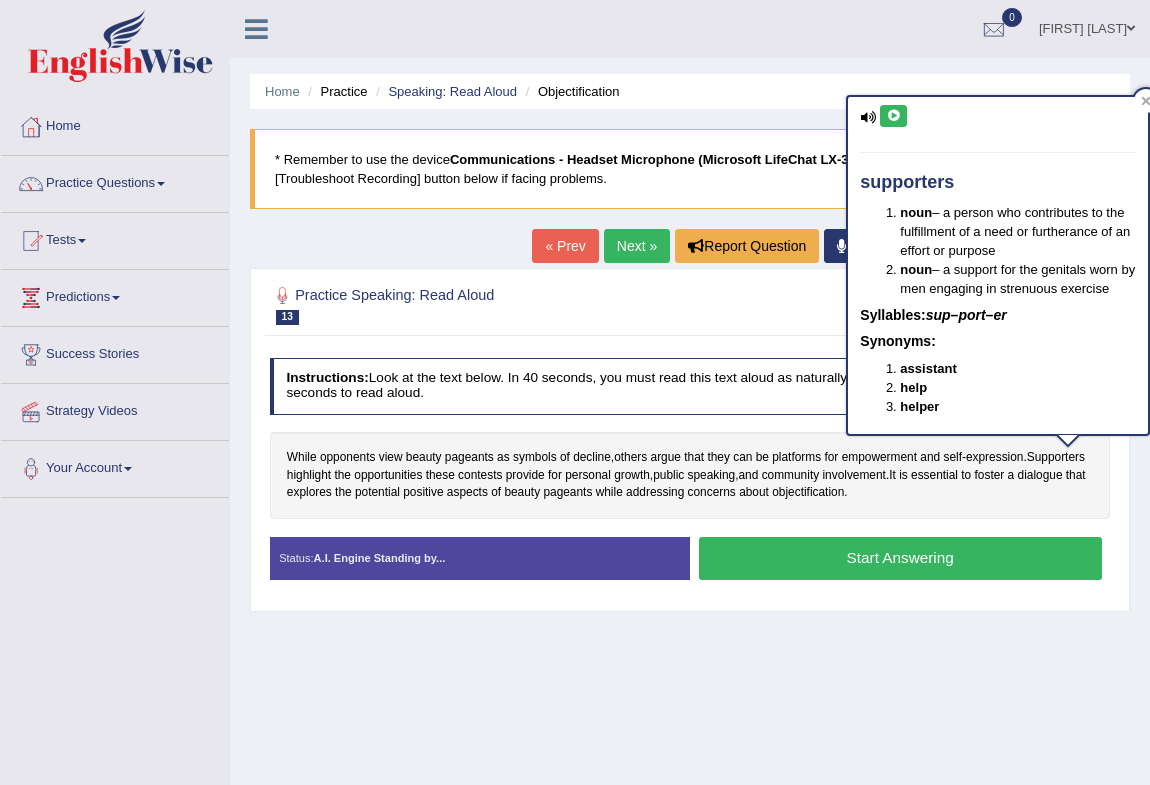 click at bounding box center (893, 116) 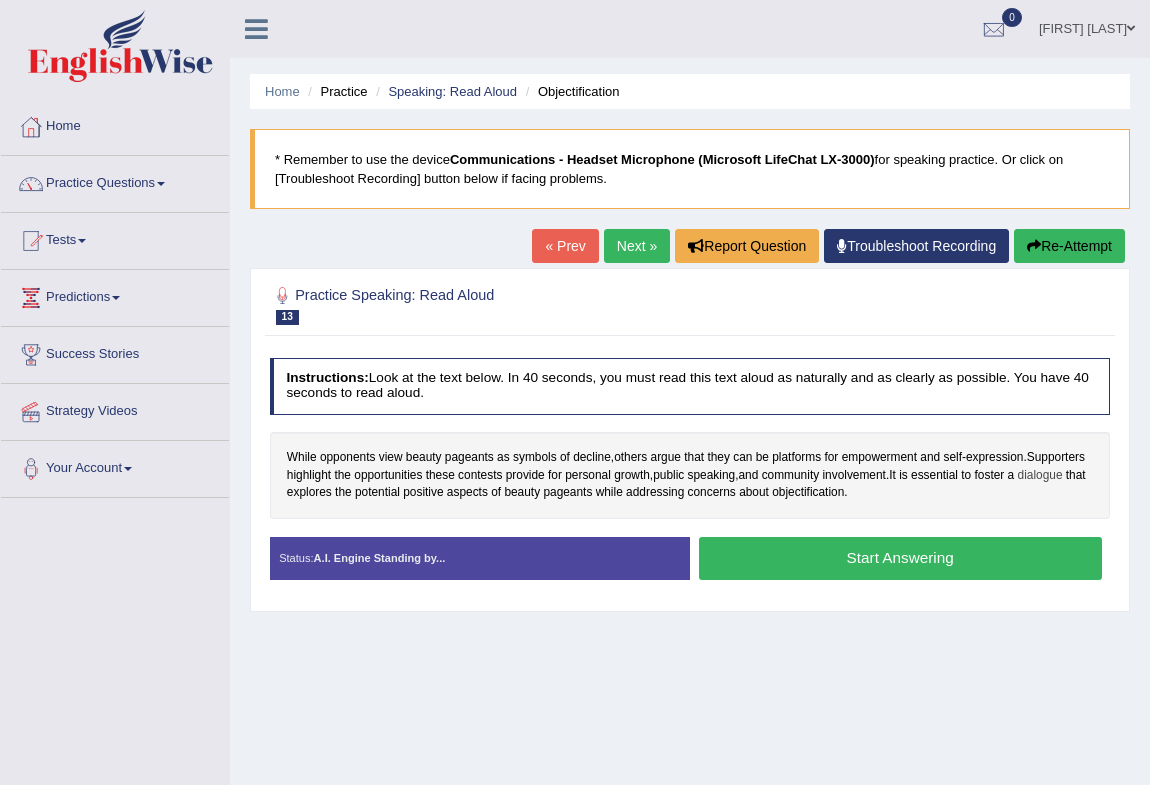click on "dialogue" at bounding box center (1040, 476) 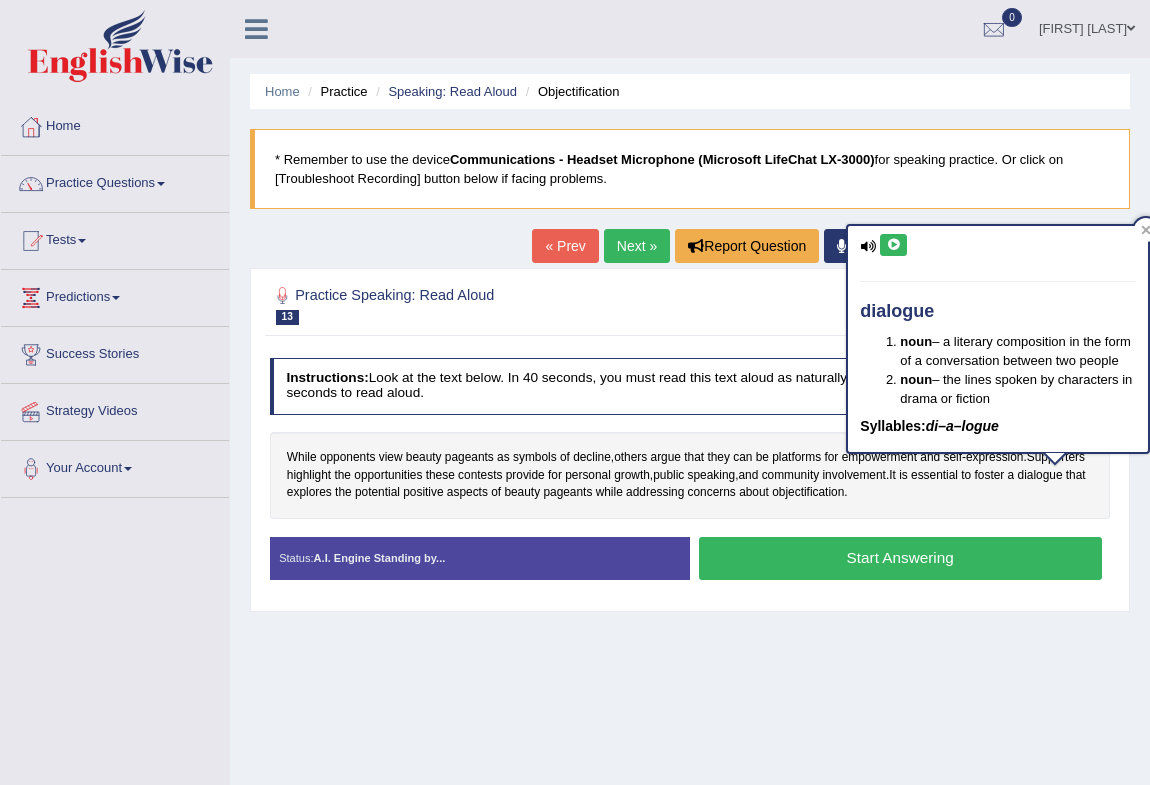 click at bounding box center [893, 245] 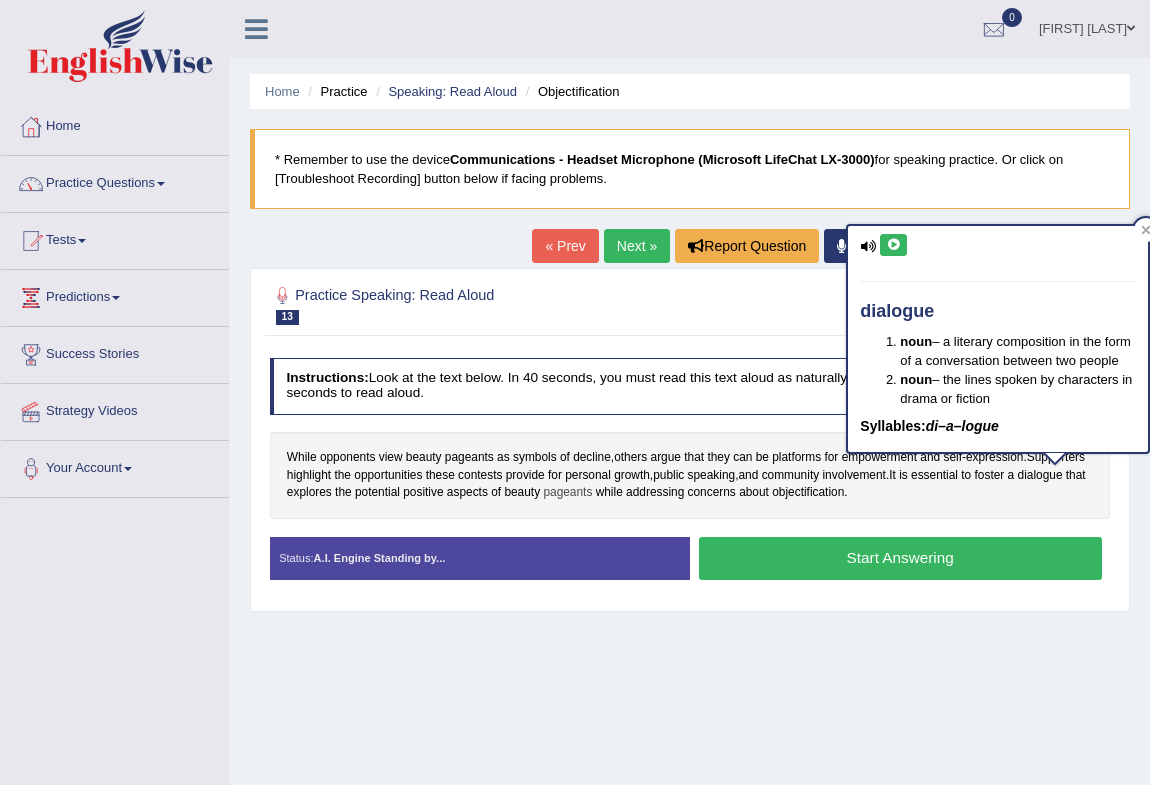 click on "pageants" at bounding box center (567, 493) 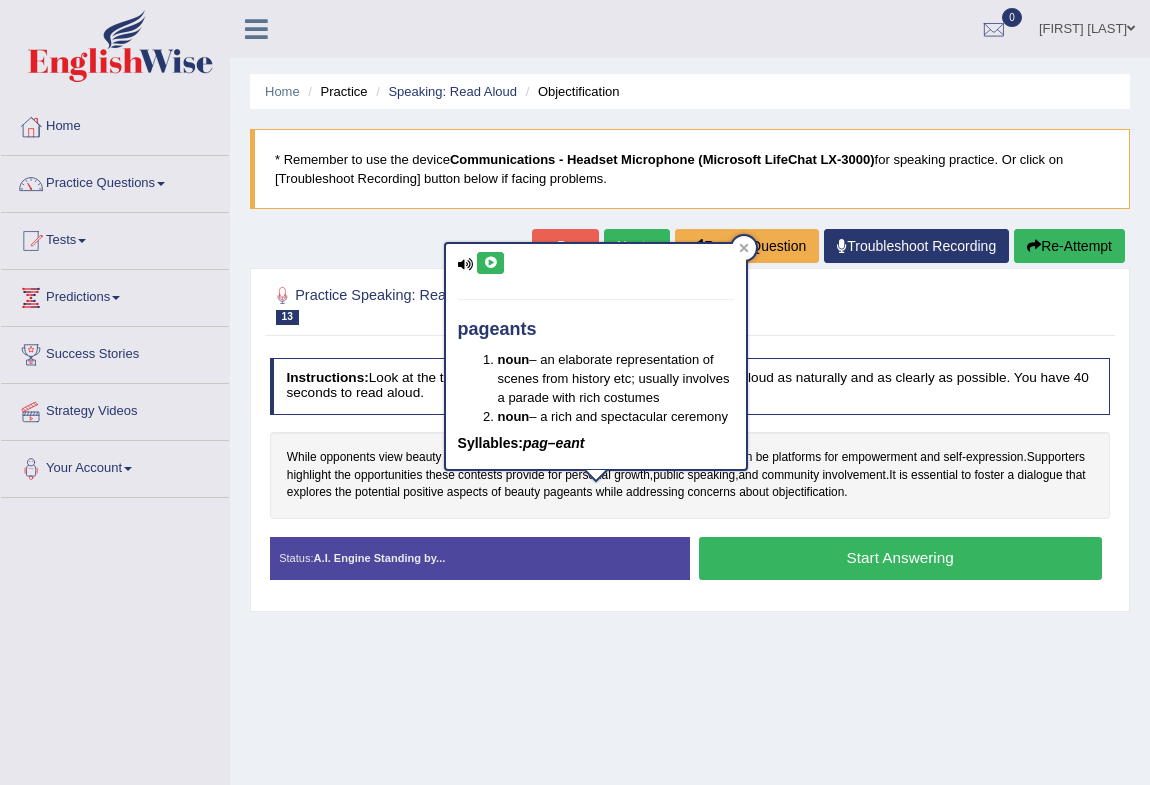 click at bounding box center [490, 263] 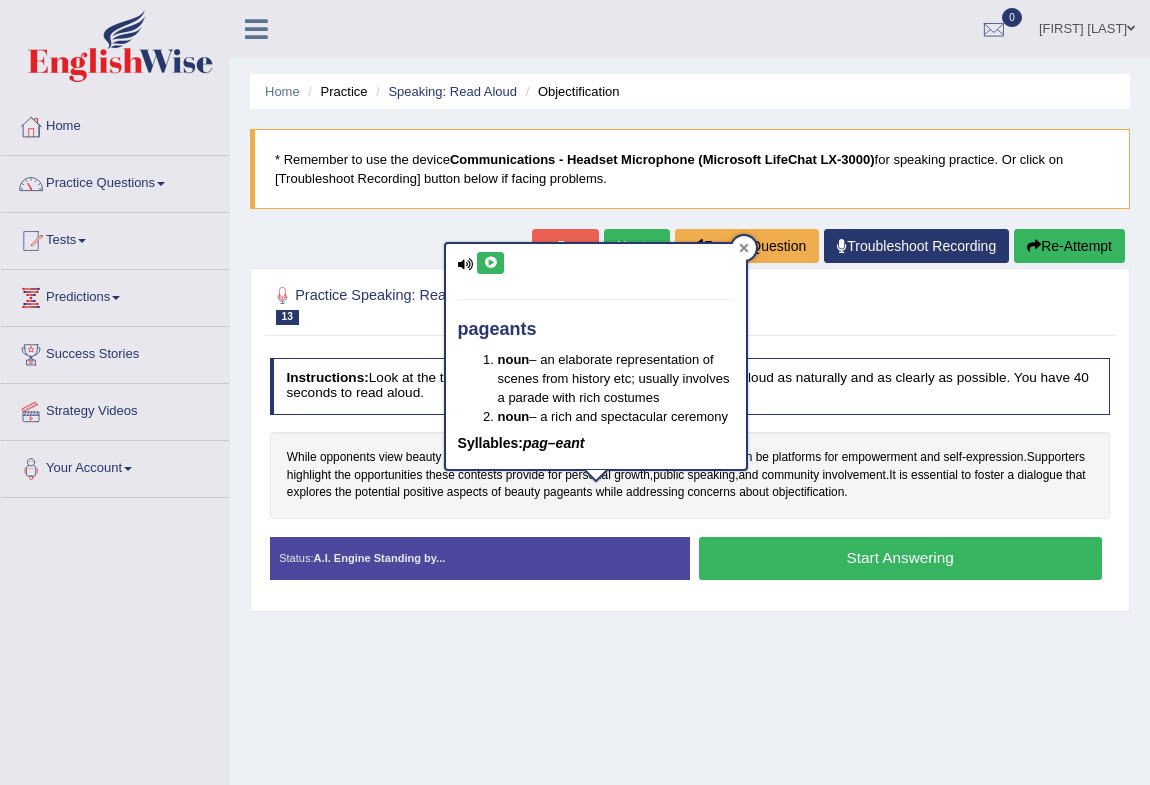 click at bounding box center [744, 248] 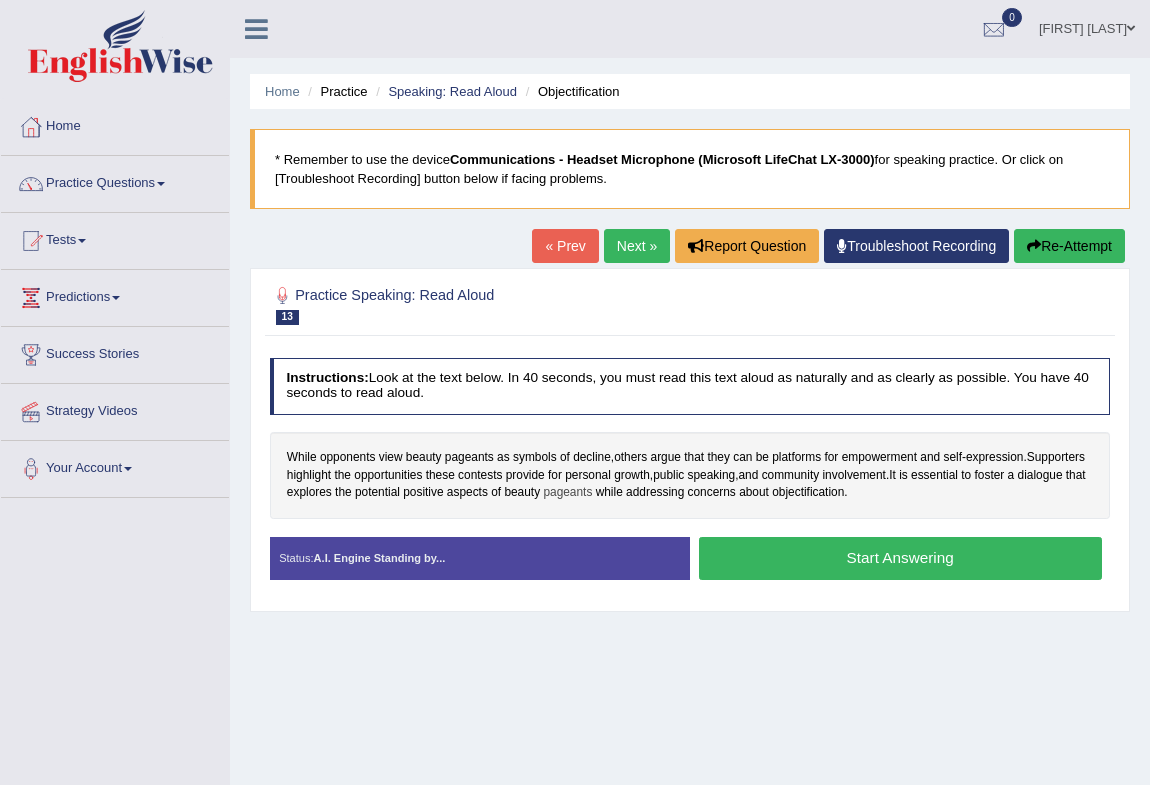 click on "pageants" at bounding box center (567, 493) 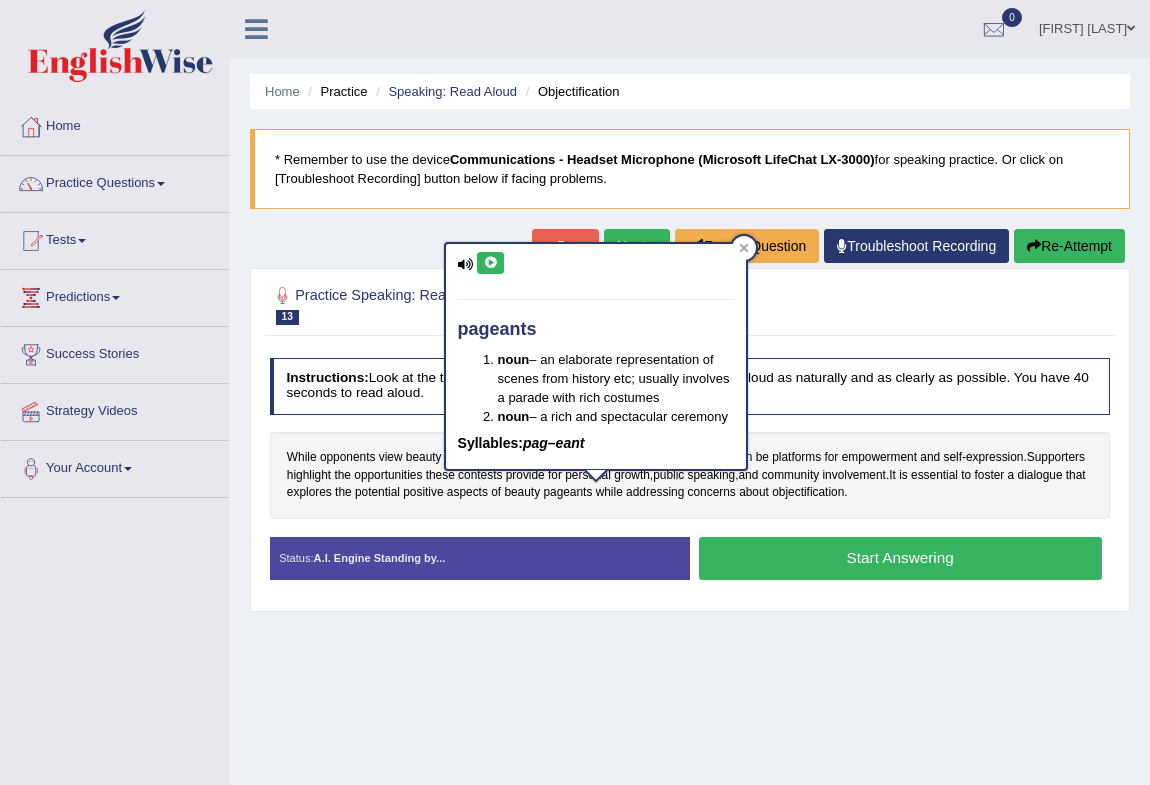 click at bounding box center (490, 263) 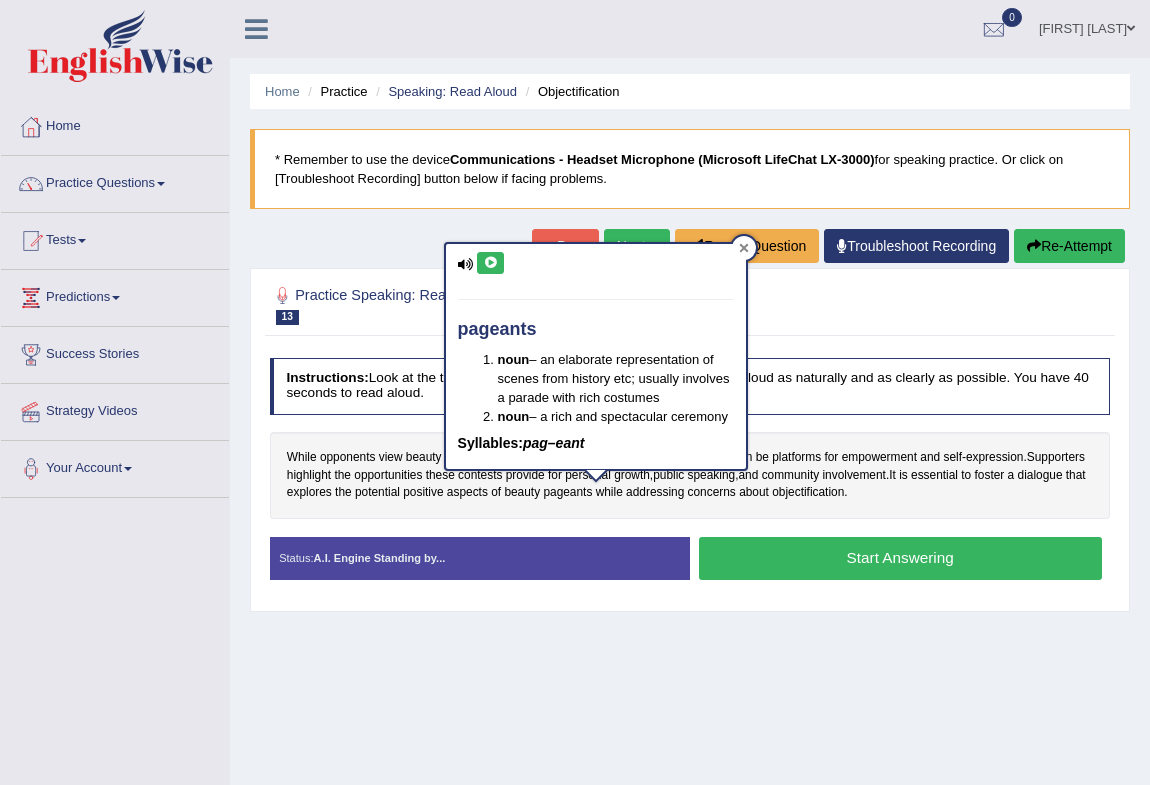 click 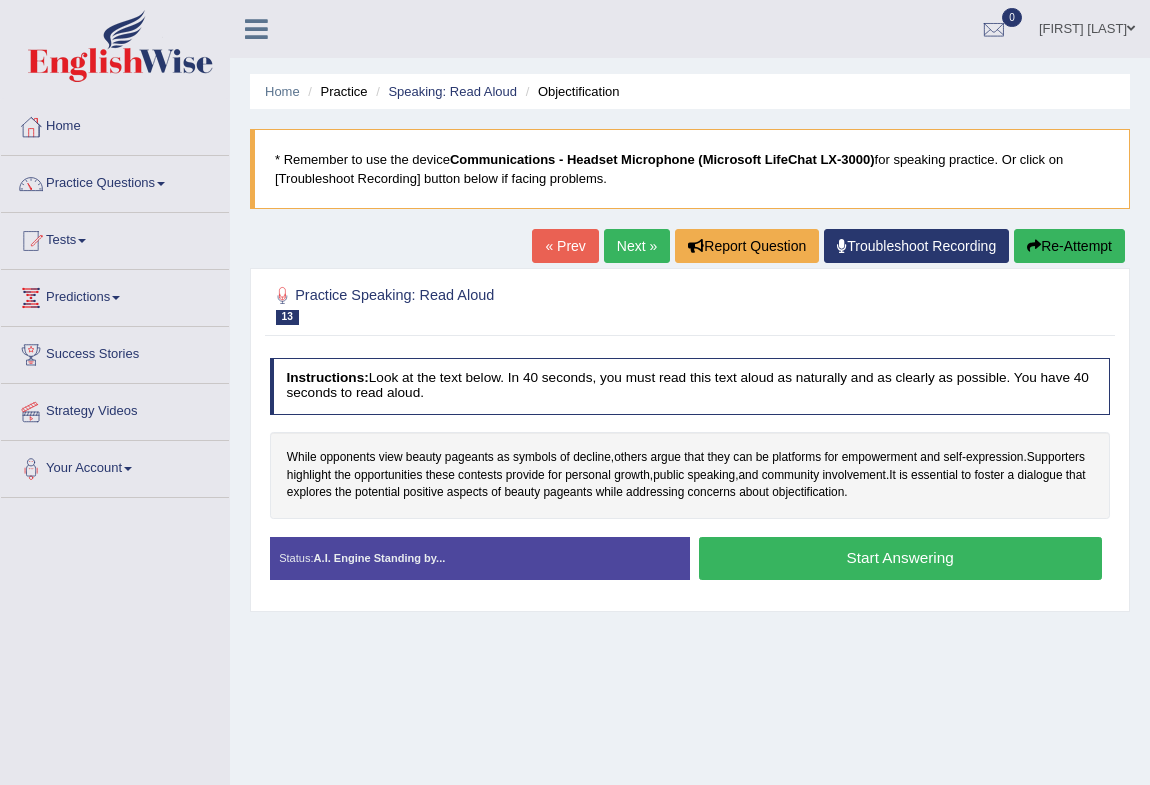 click on "Start Answering" at bounding box center (900, 558) 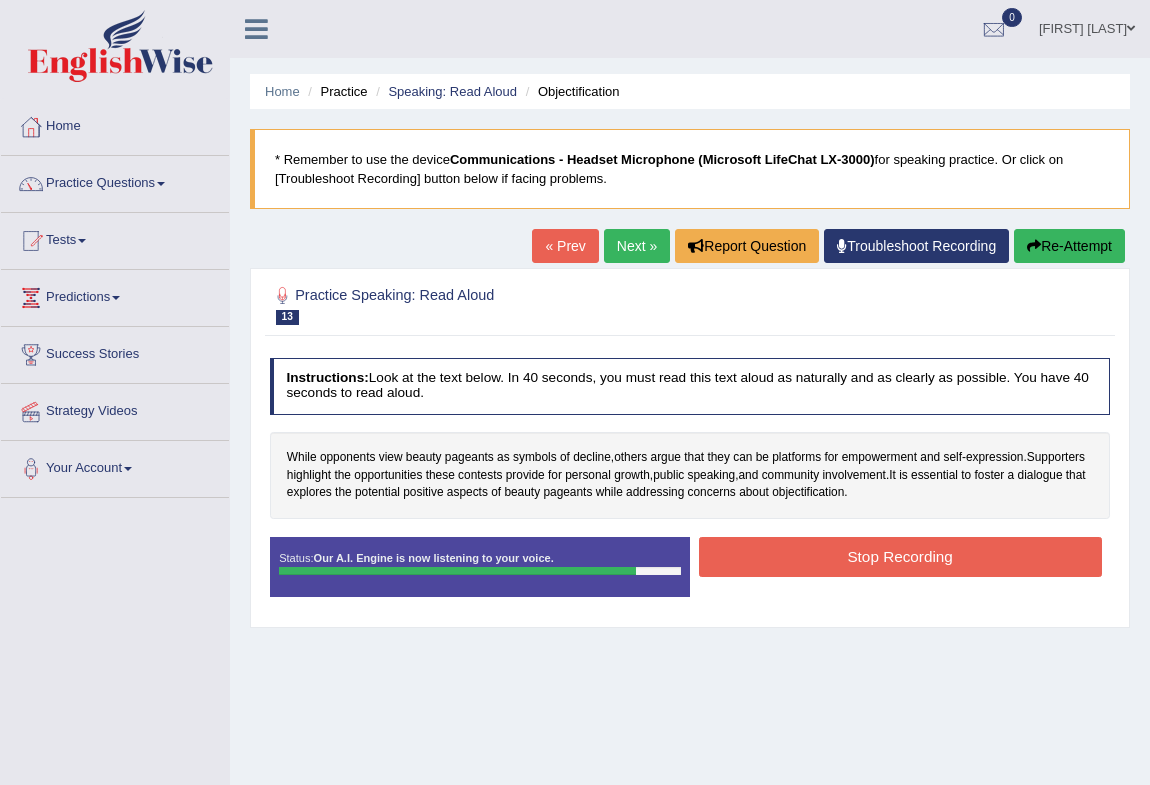 click on "Stop Recording" at bounding box center [900, 556] 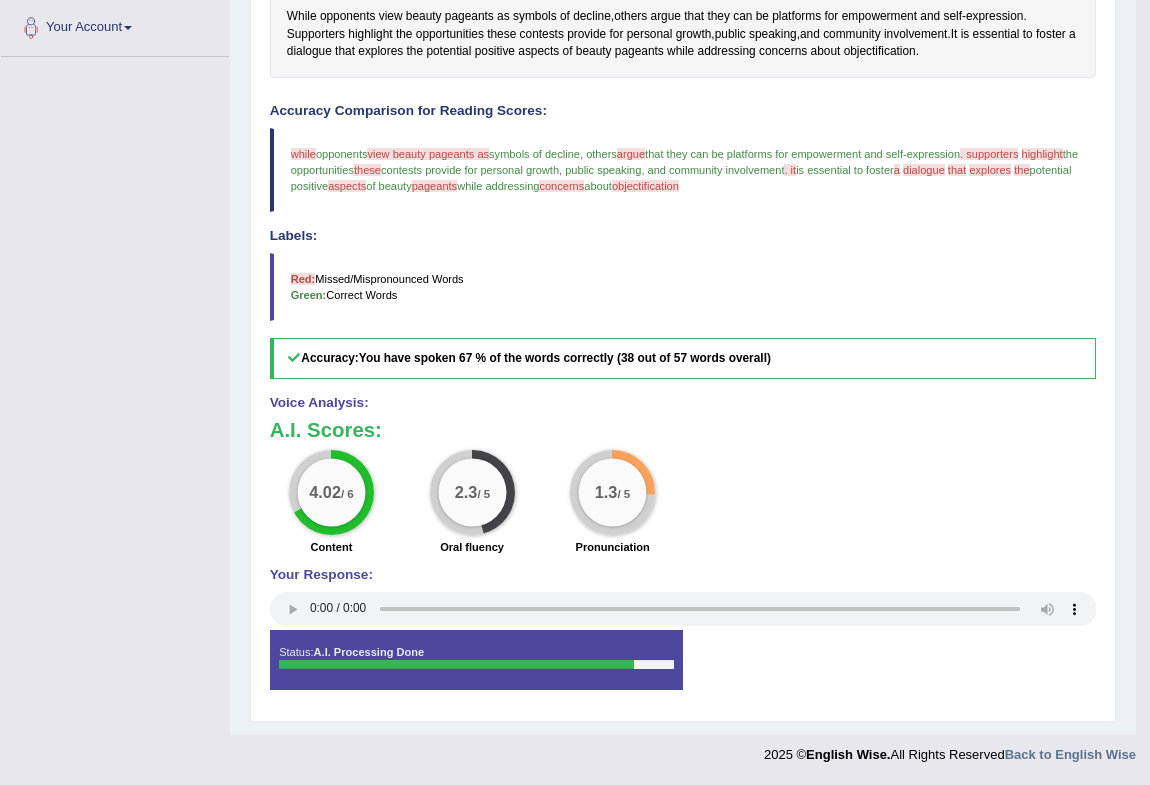 scroll, scrollTop: 0, scrollLeft: 0, axis: both 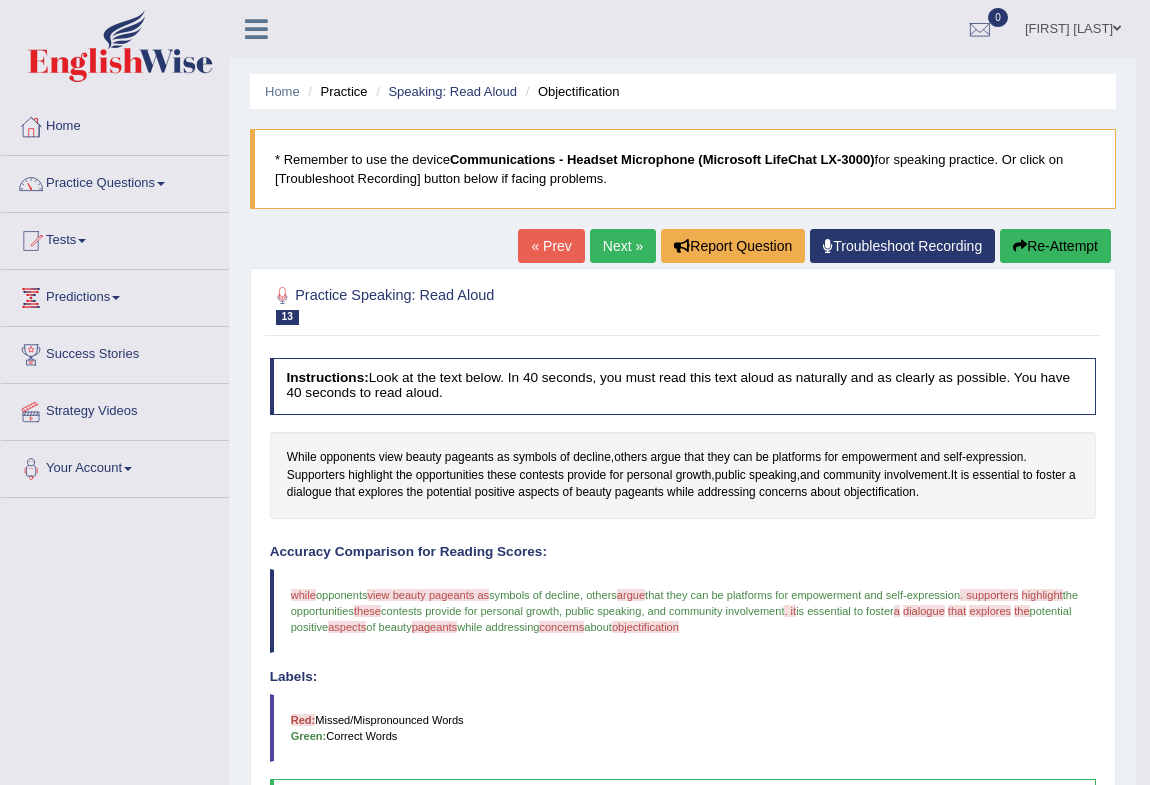 click on "Re-Attempt" at bounding box center (1055, 246) 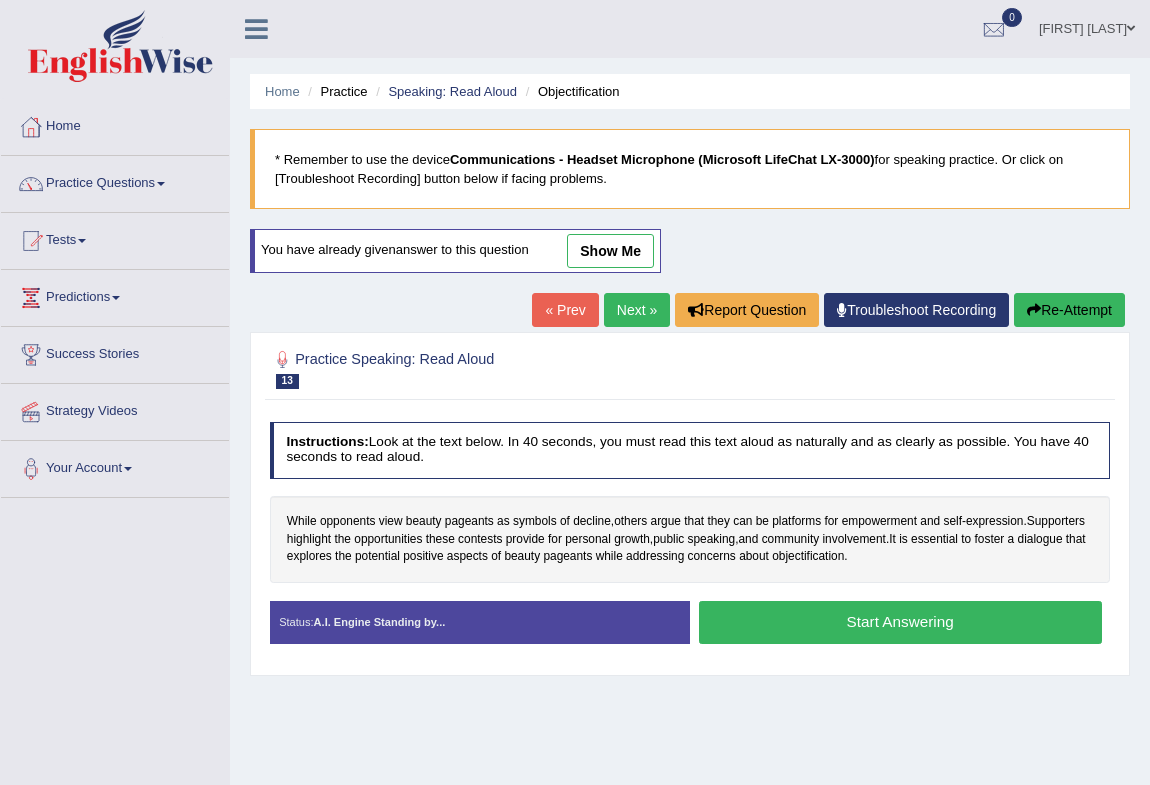 scroll, scrollTop: 0, scrollLeft: 0, axis: both 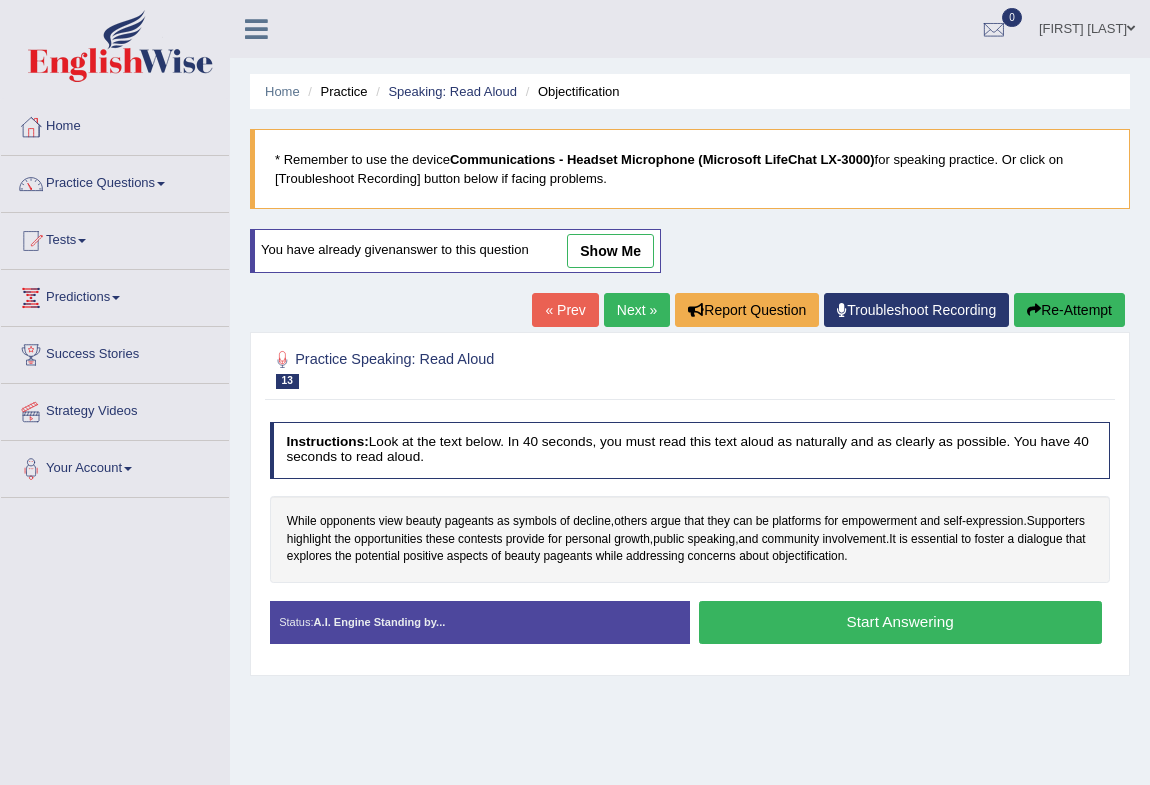 click on "Start Answering" at bounding box center (900, 622) 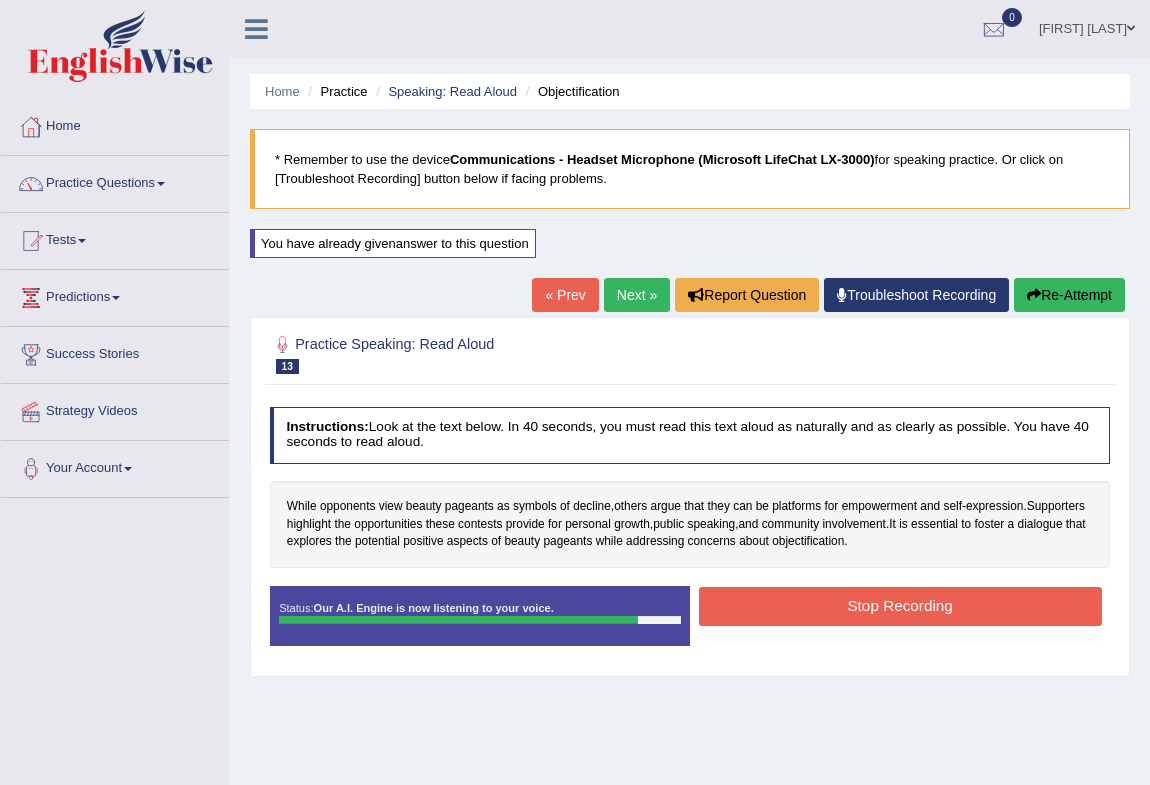 click on "Stop Recording" at bounding box center (900, 606) 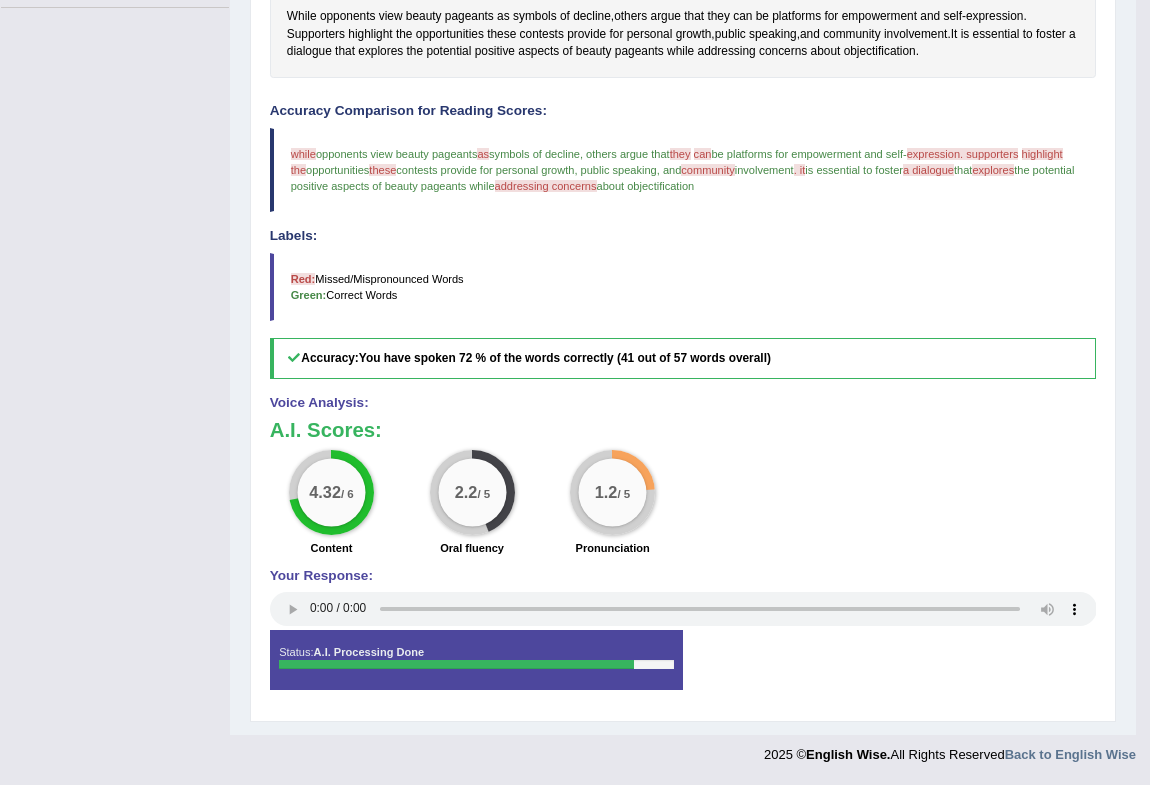 scroll, scrollTop: 0, scrollLeft: 0, axis: both 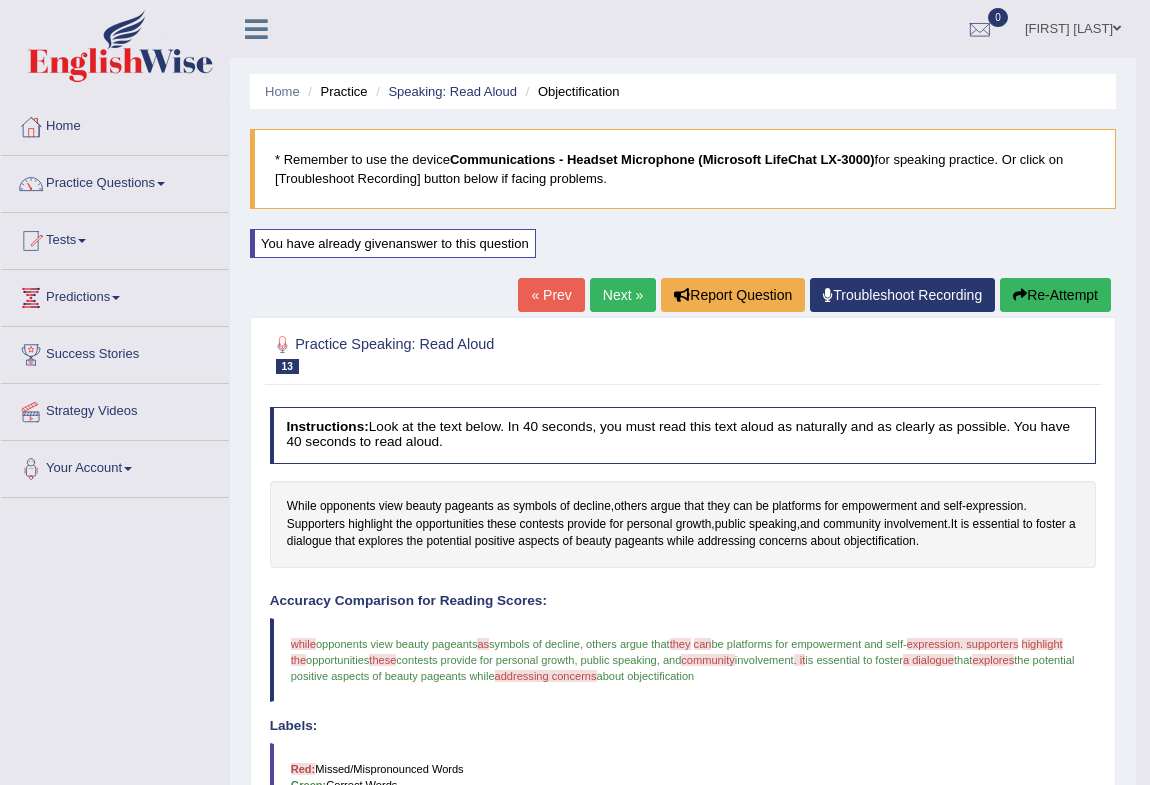 click on "Re-Attempt" at bounding box center [1055, 295] 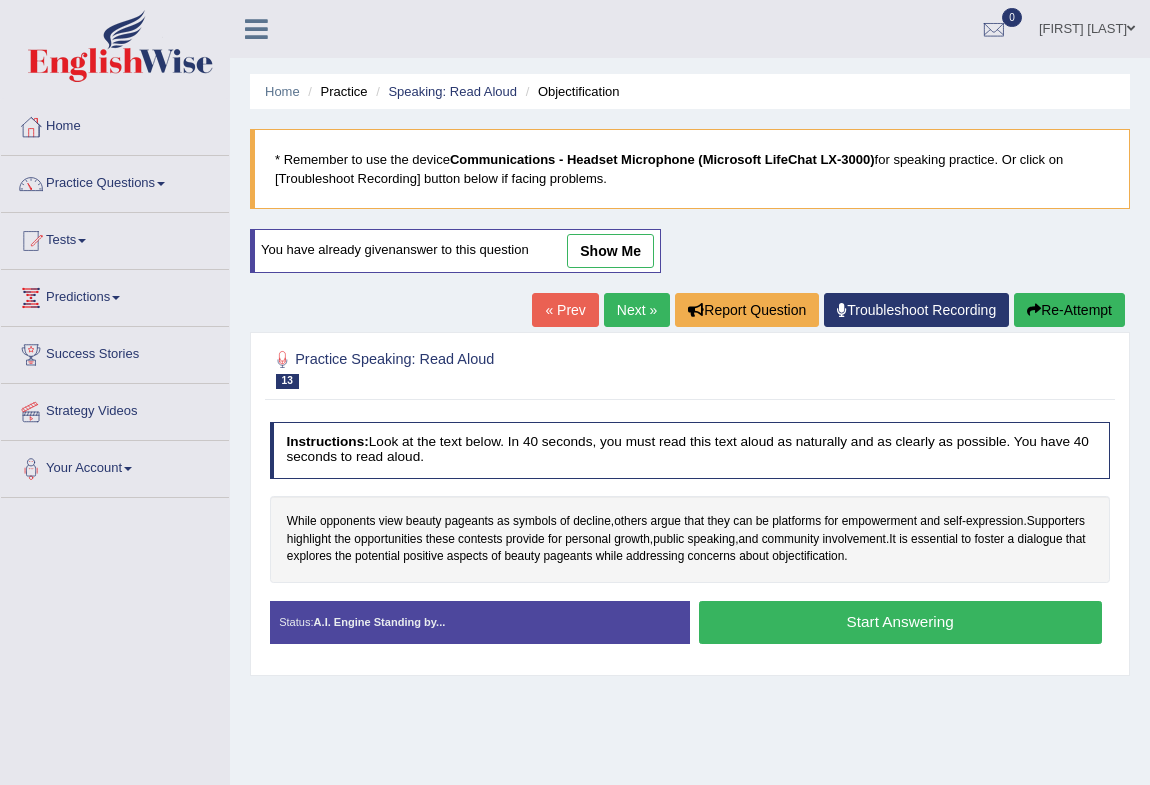 scroll, scrollTop: 0, scrollLeft: 0, axis: both 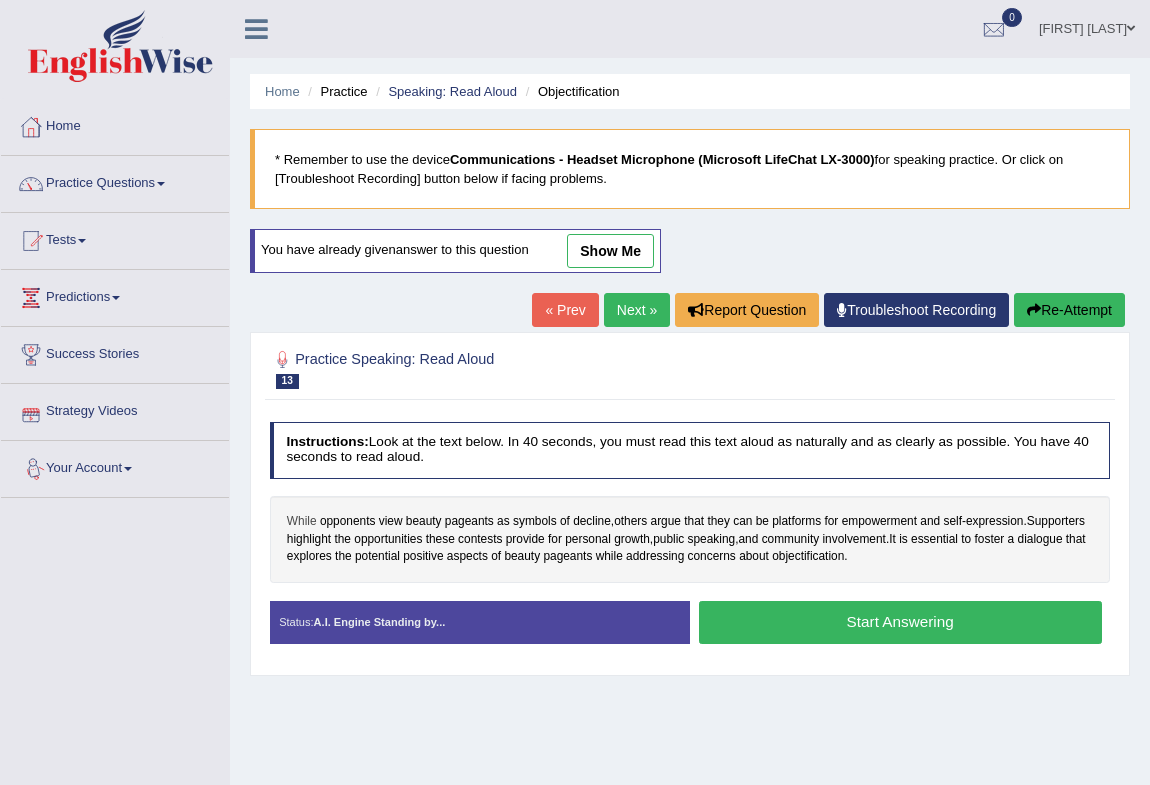 click on "While" at bounding box center [302, 522] 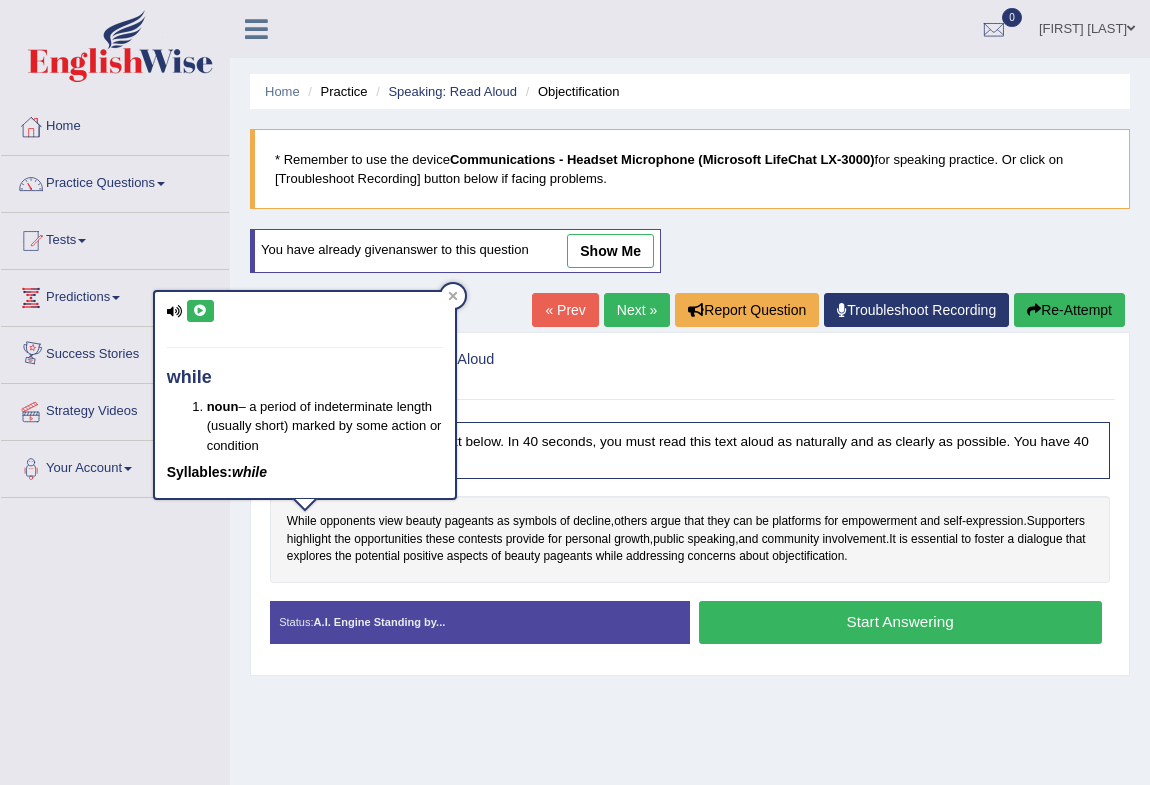 click at bounding box center (200, 311) 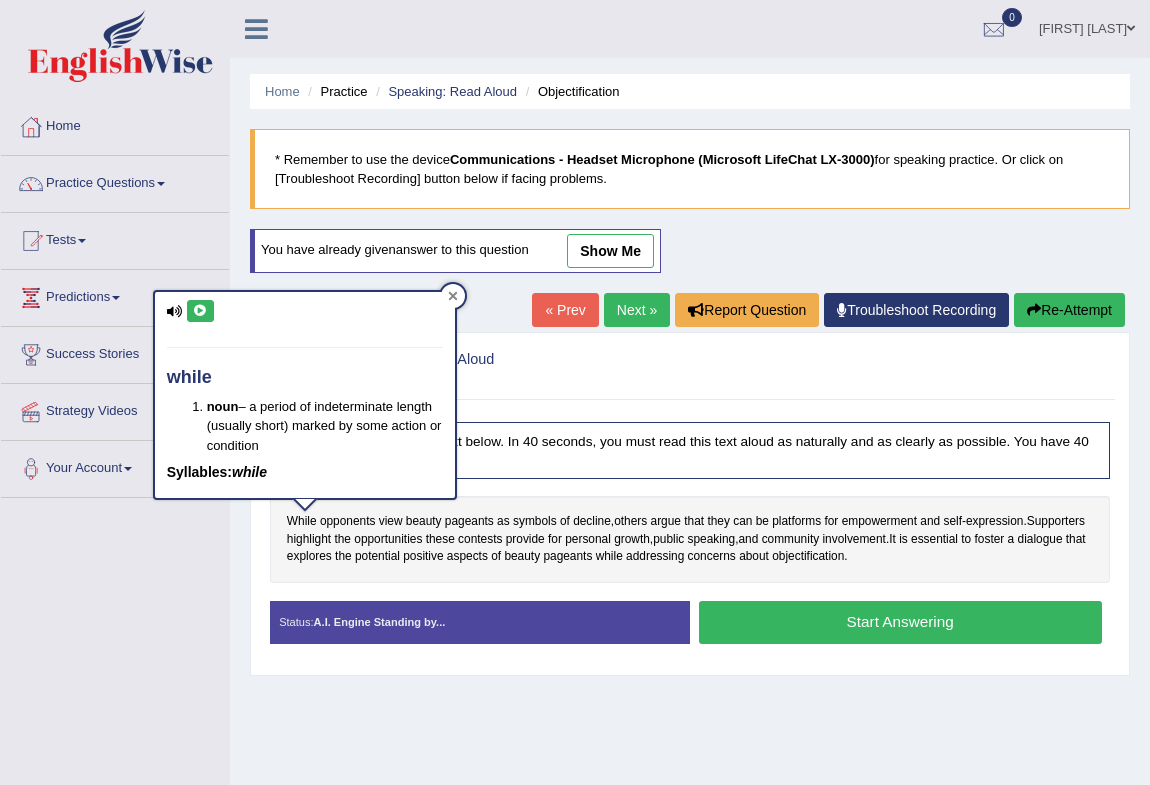 click 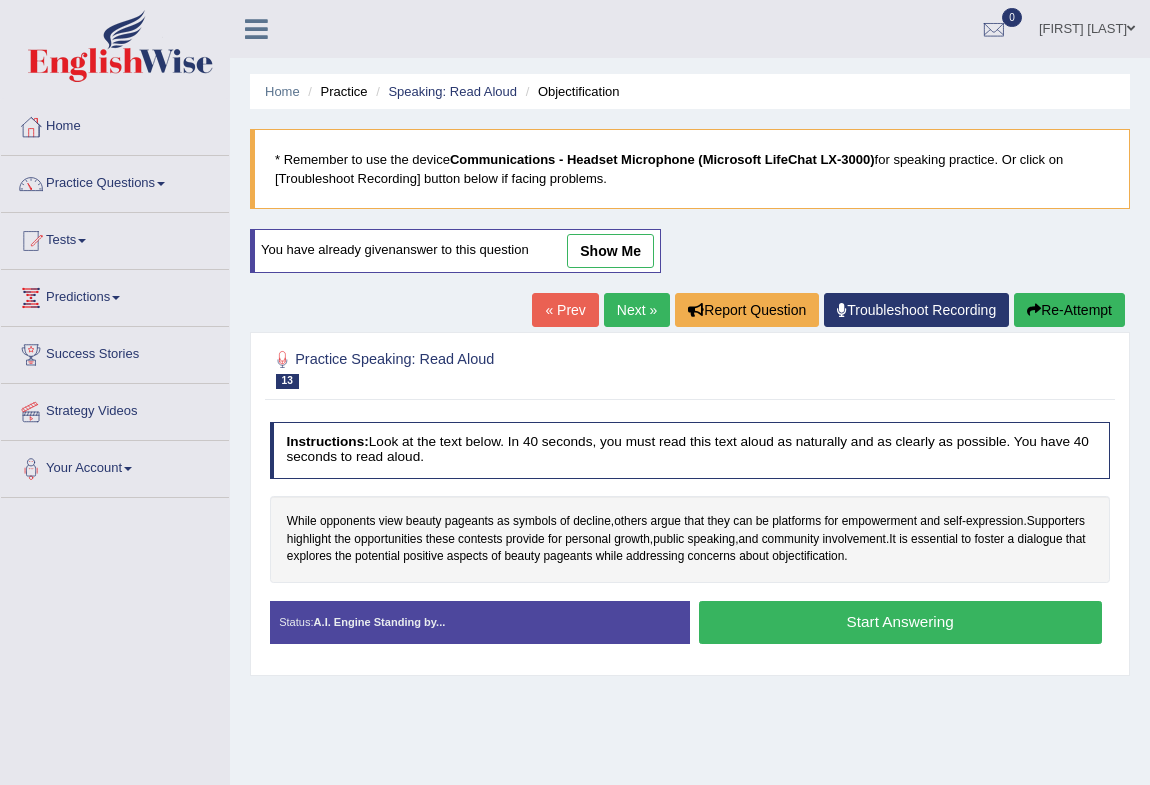 click on "Start Answering" at bounding box center (900, 622) 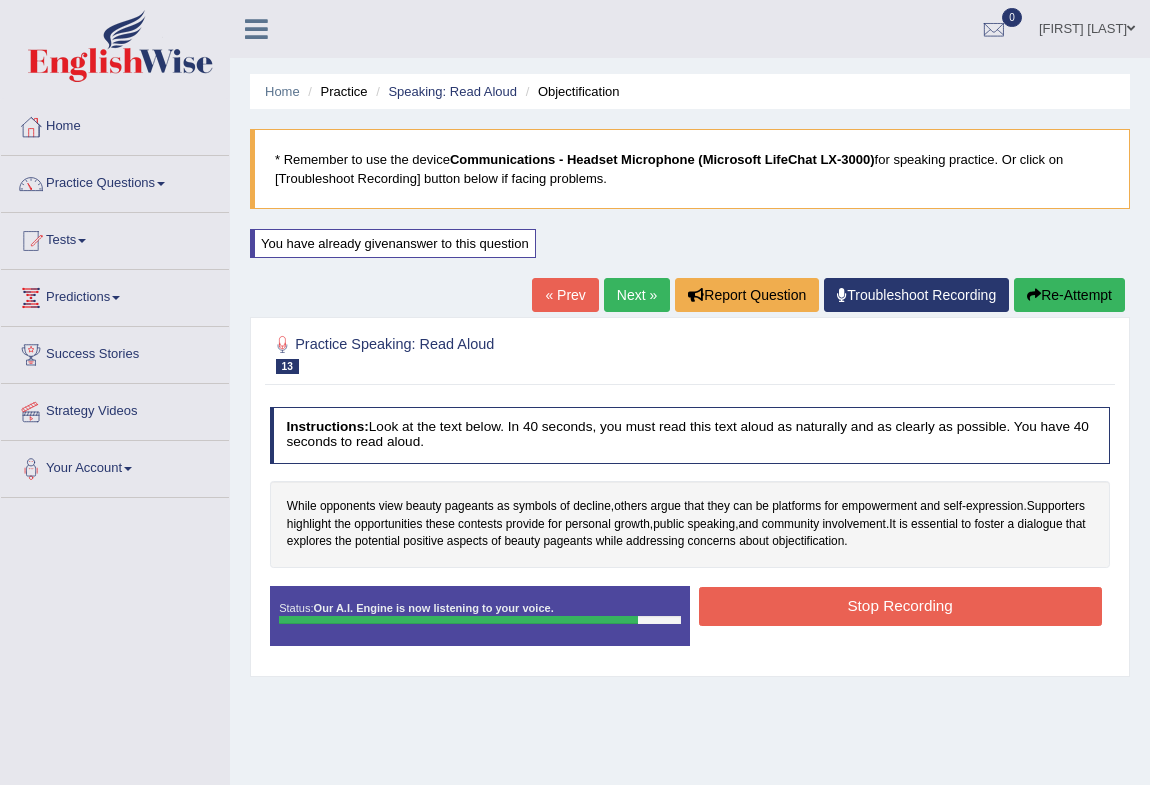 click on "Stop Recording" at bounding box center (900, 606) 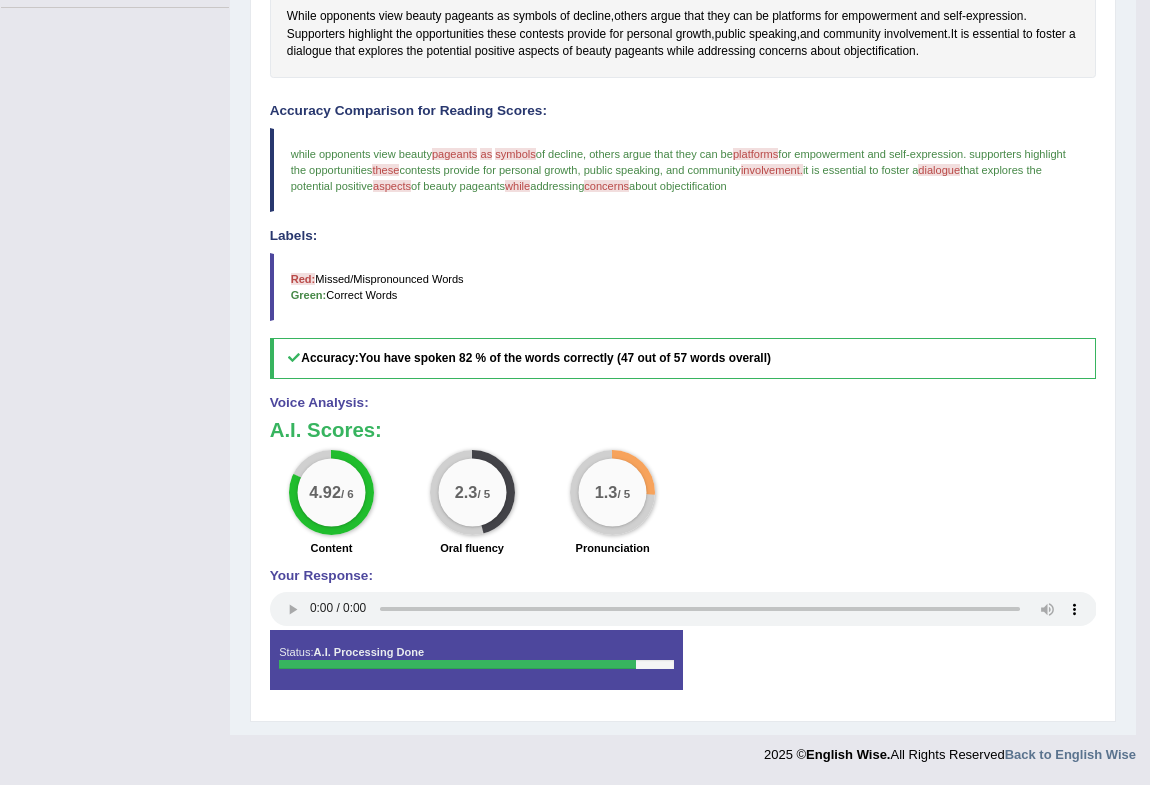 scroll, scrollTop: 0, scrollLeft: 0, axis: both 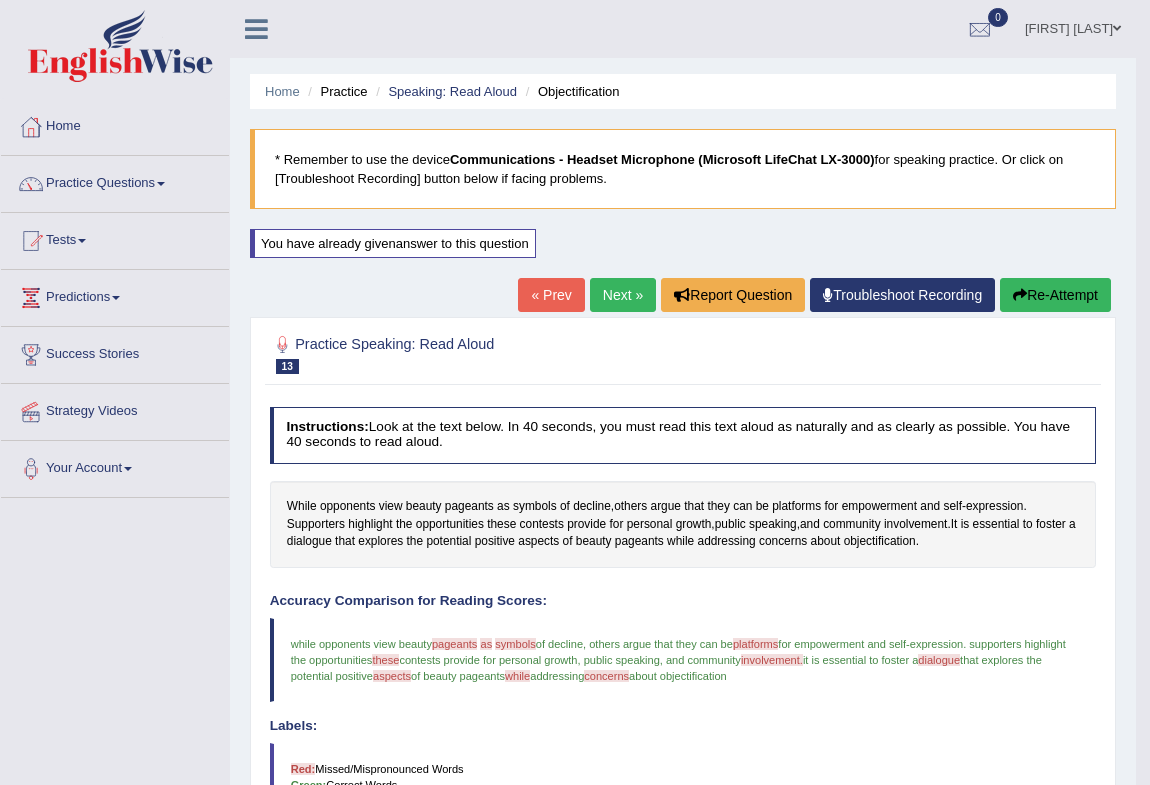 click on "Next »" at bounding box center [623, 295] 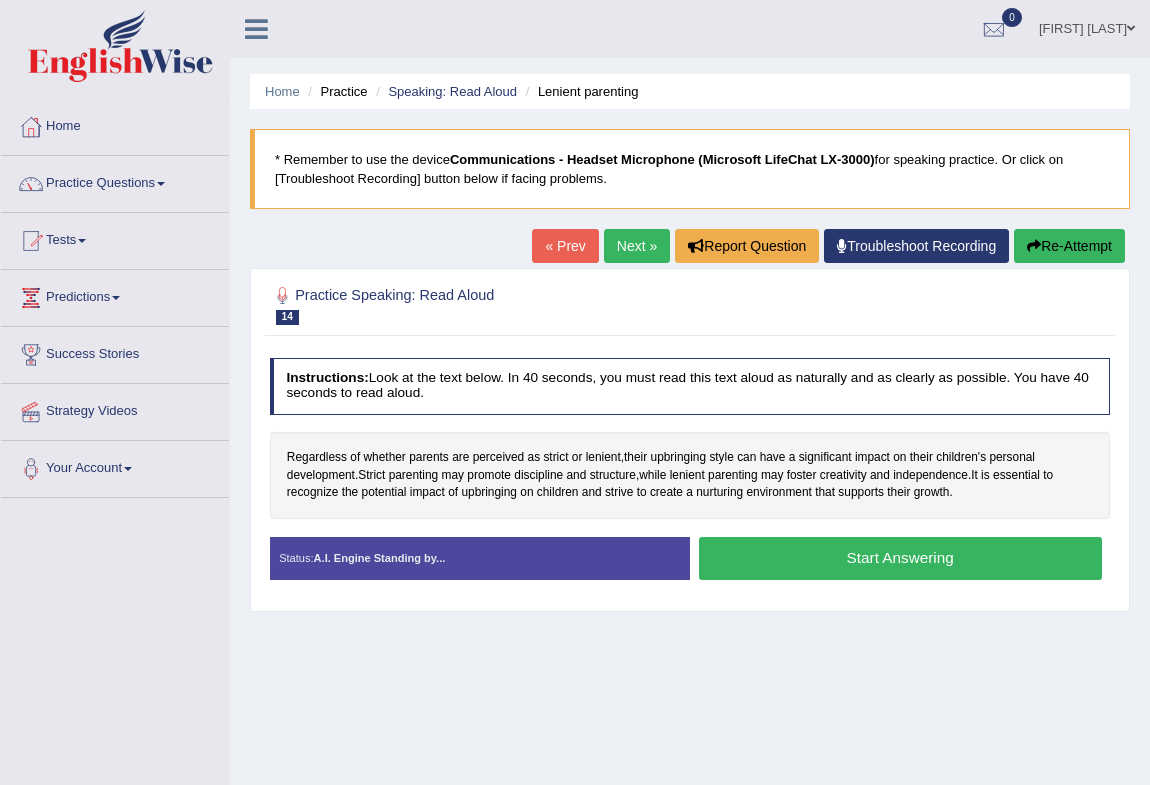 scroll, scrollTop: 0, scrollLeft: 0, axis: both 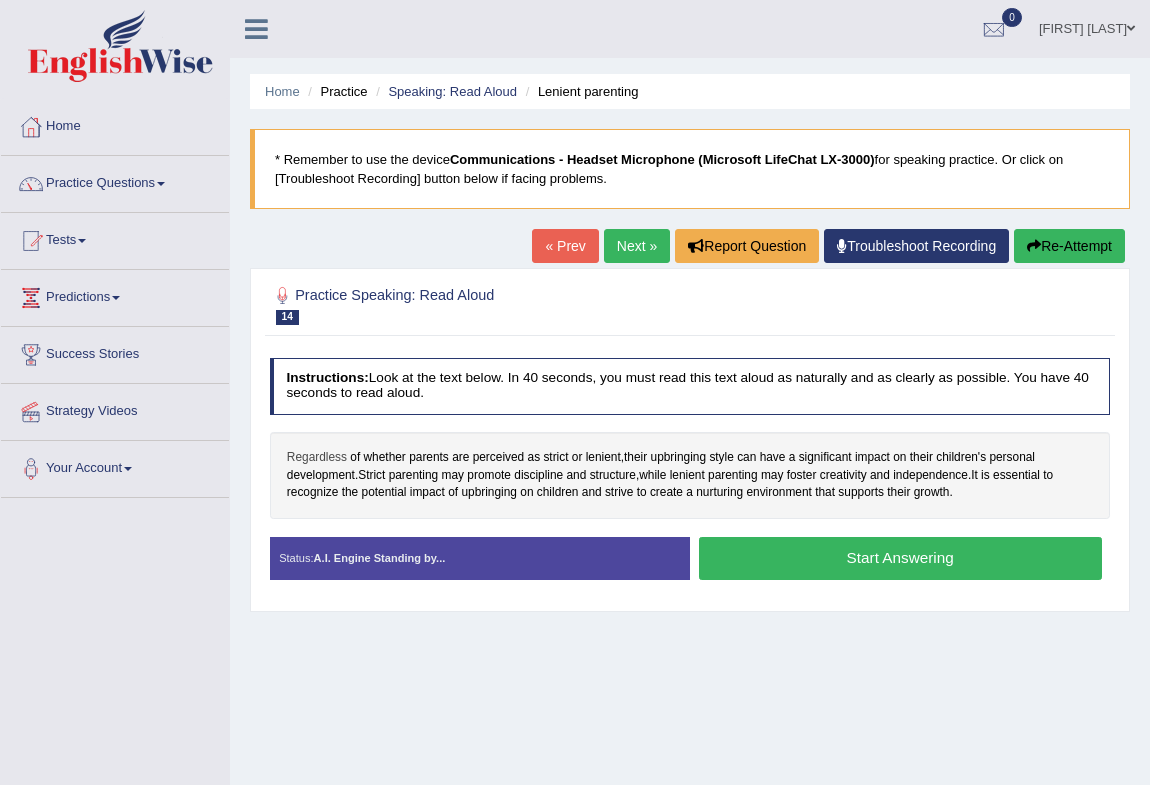 click on "Regardless" at bounding box center [317, 458] 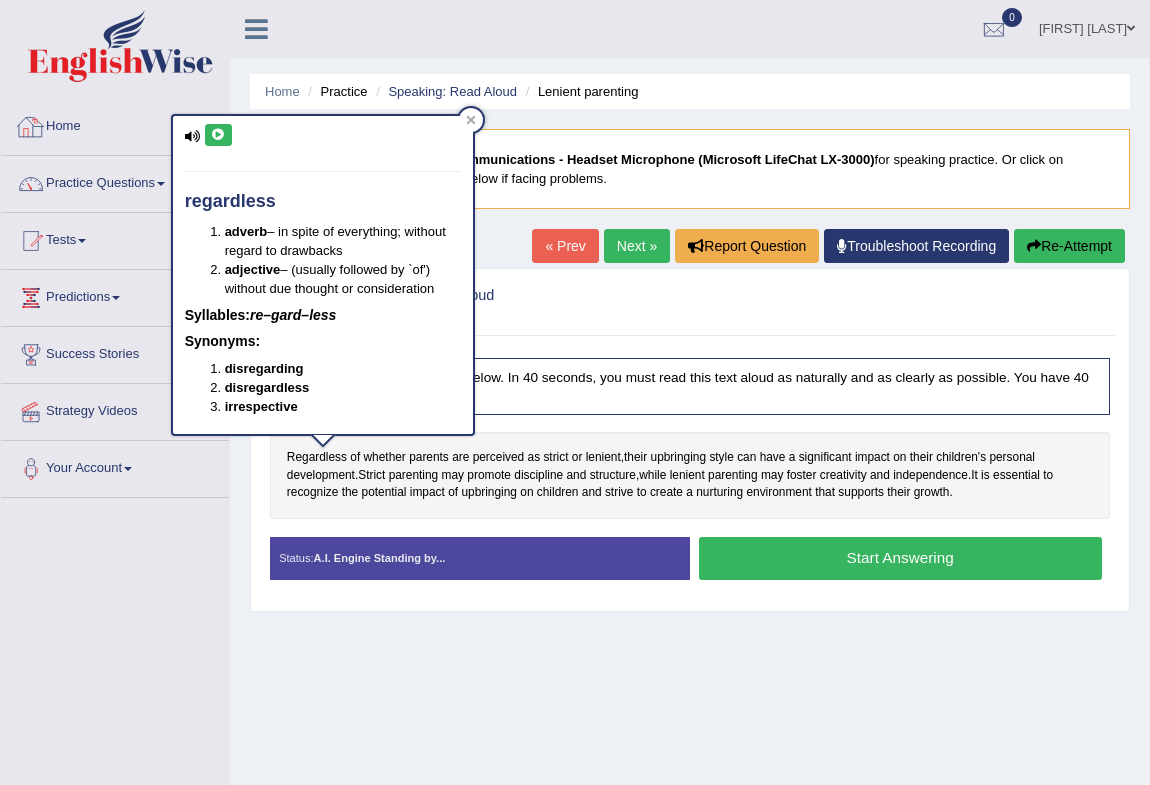 click at bounding box center [218, 135] 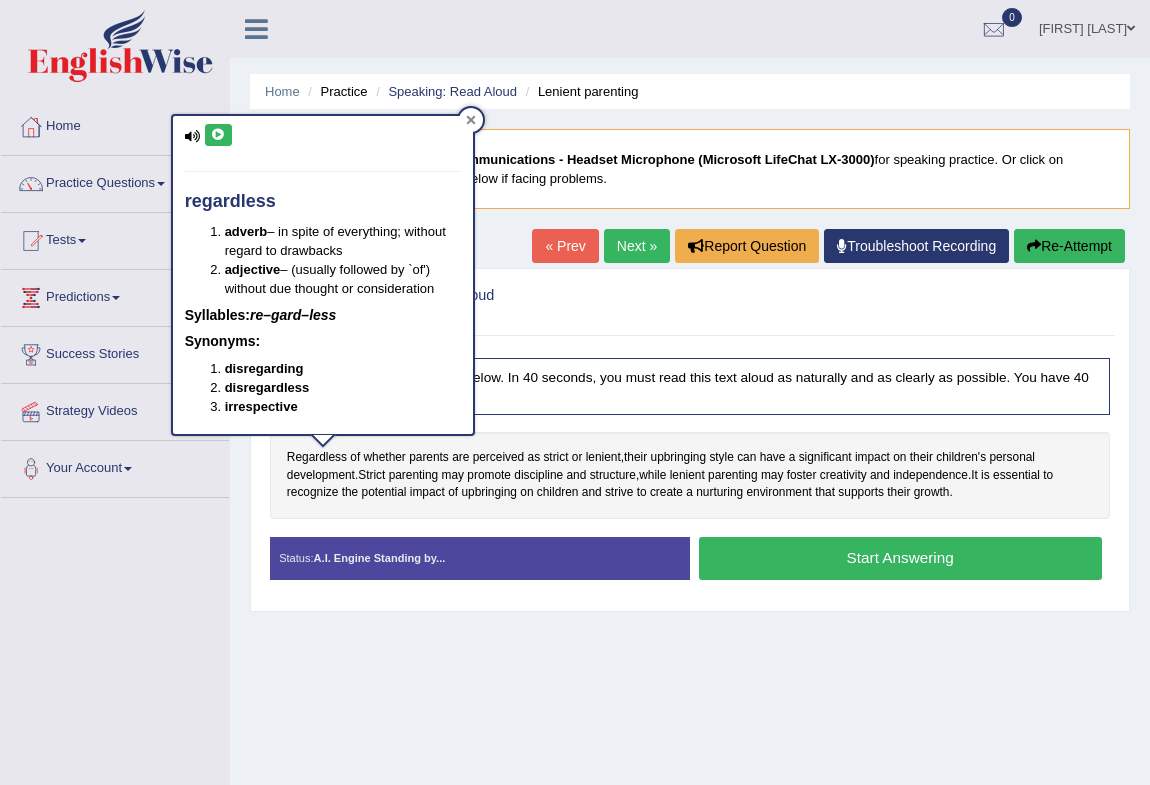 click at bounding box center [471, 120] 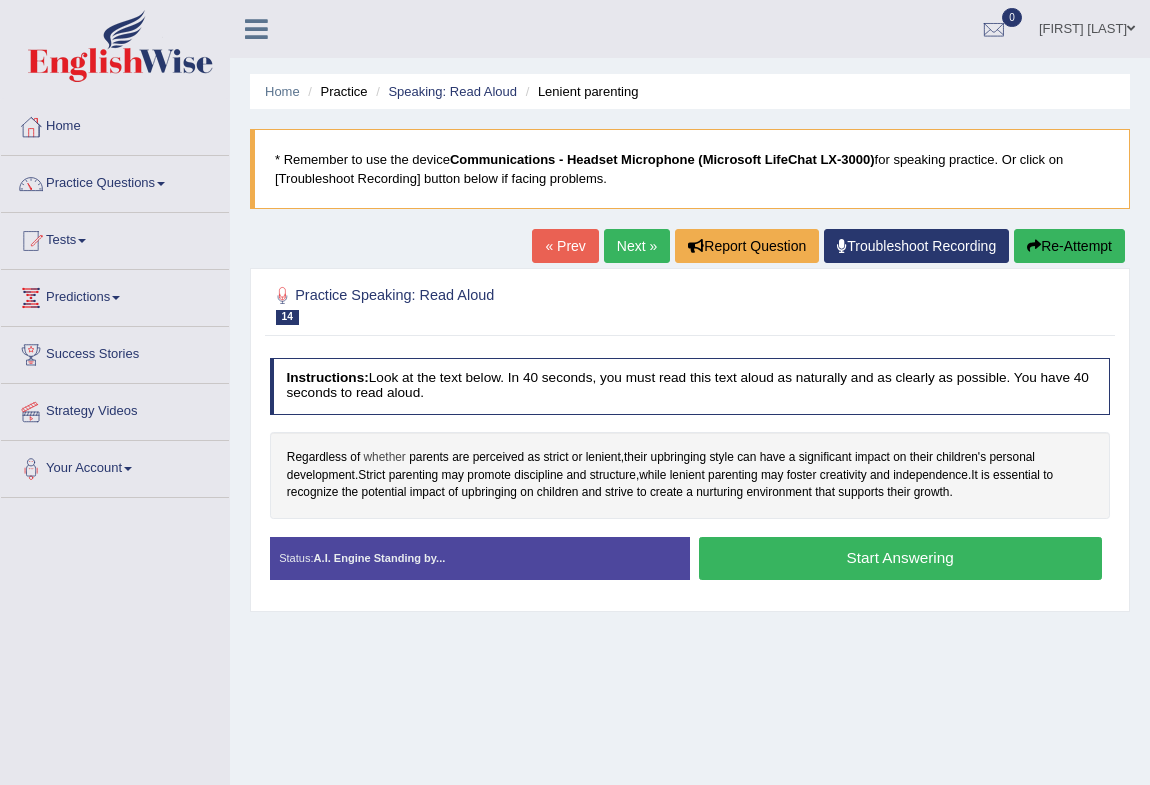 click on "whether" at bounding box center (385, 458) 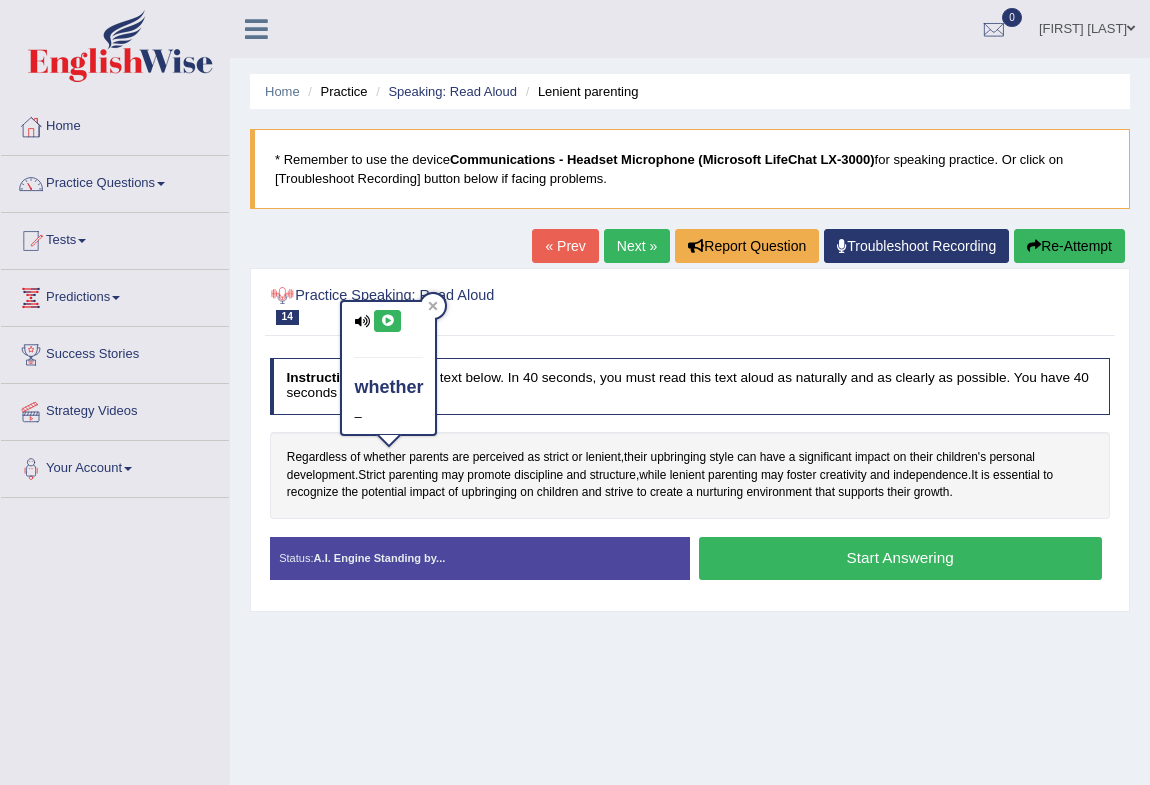 click at bounding box center [387, 321] 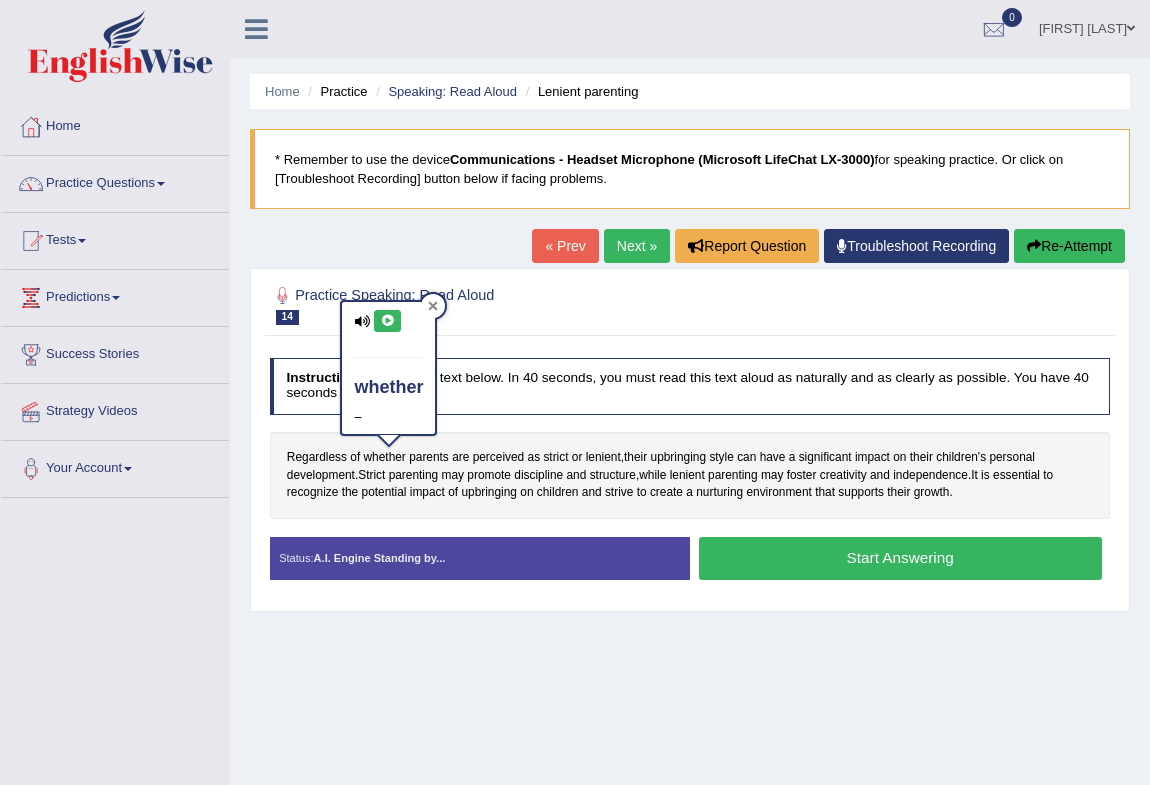 click at bounding box center [433, 306] 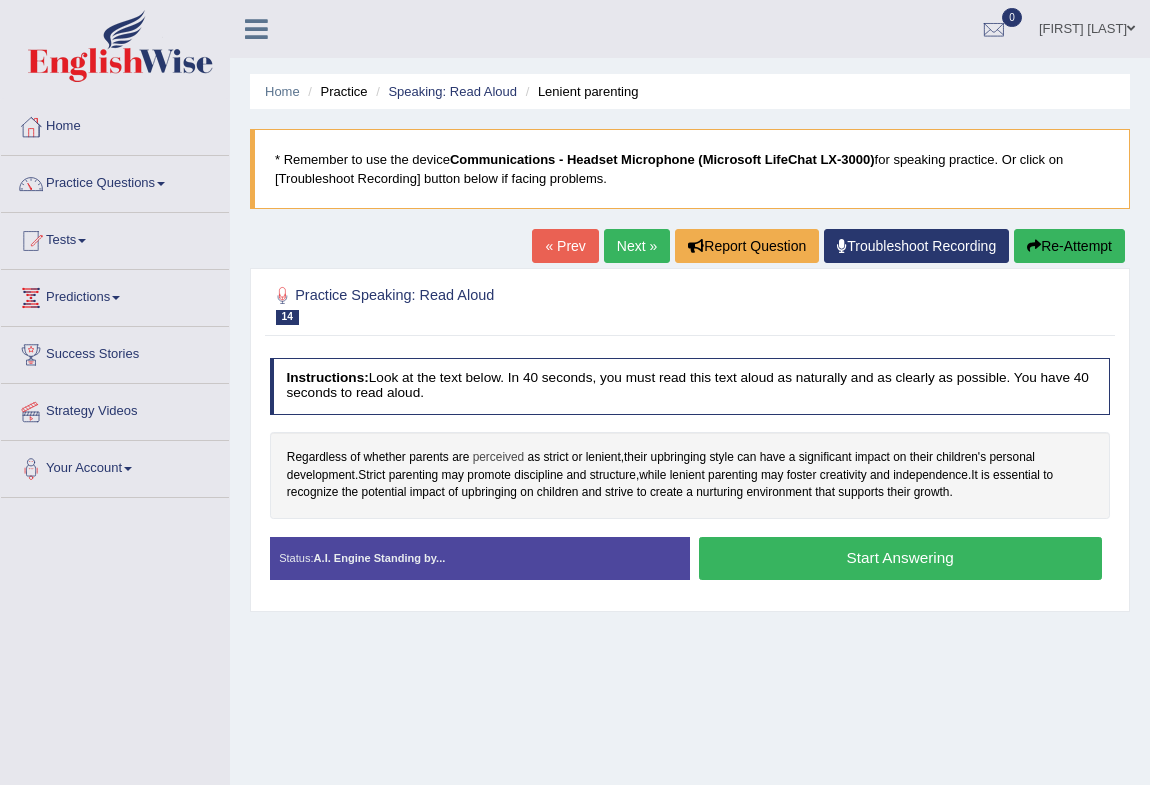 click on "perceived" at bounding box center [499, 458] 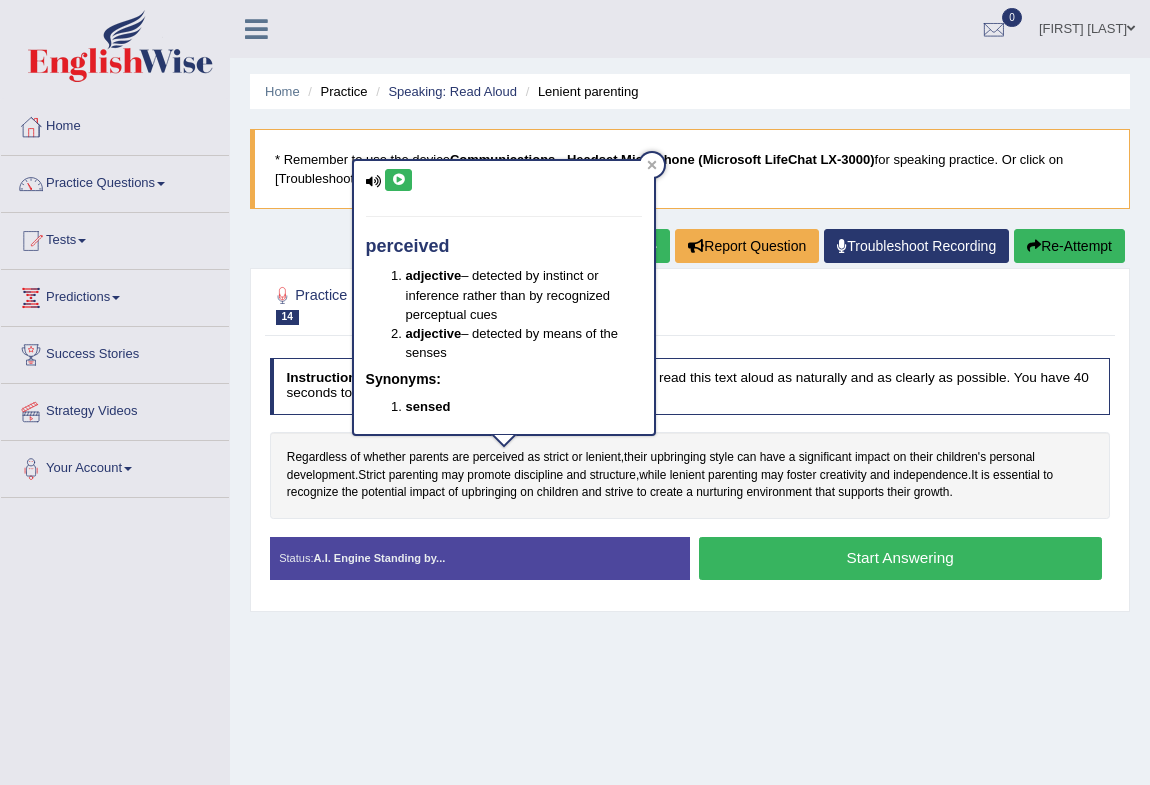 click at bounding box center (398, 180) 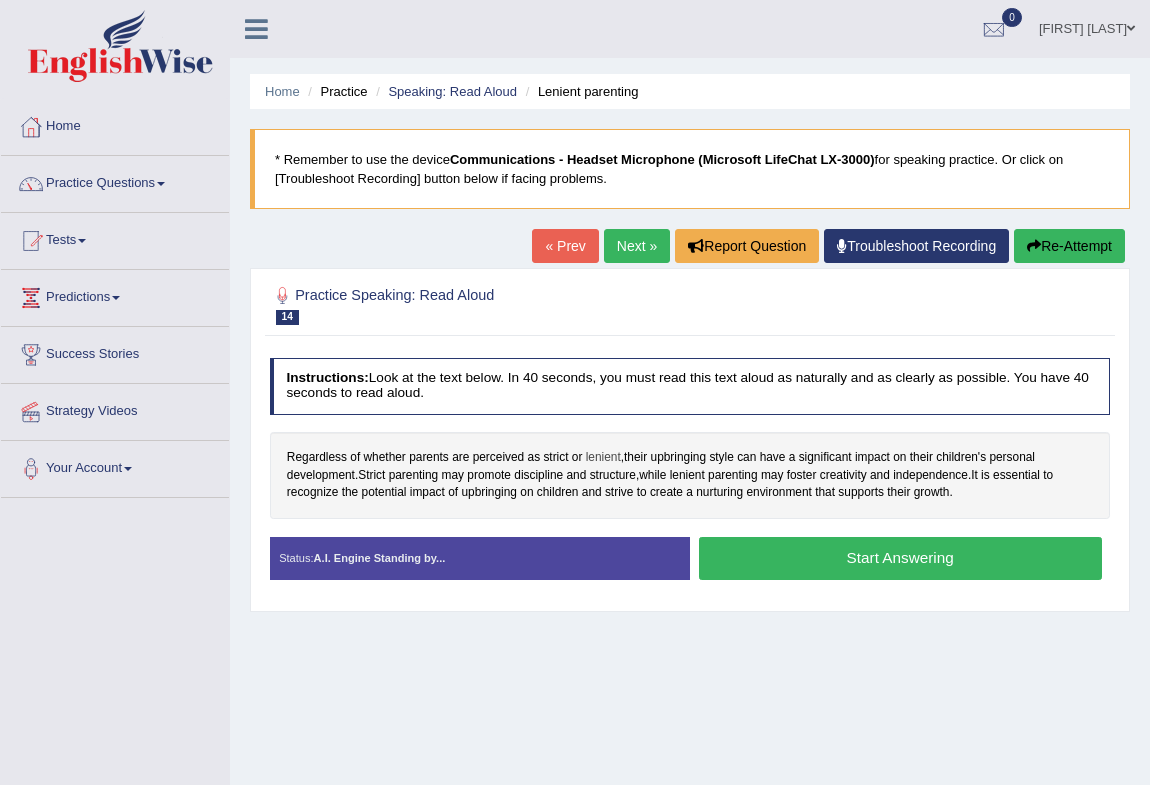 click on "lenient" at bounding box center [603, 458] 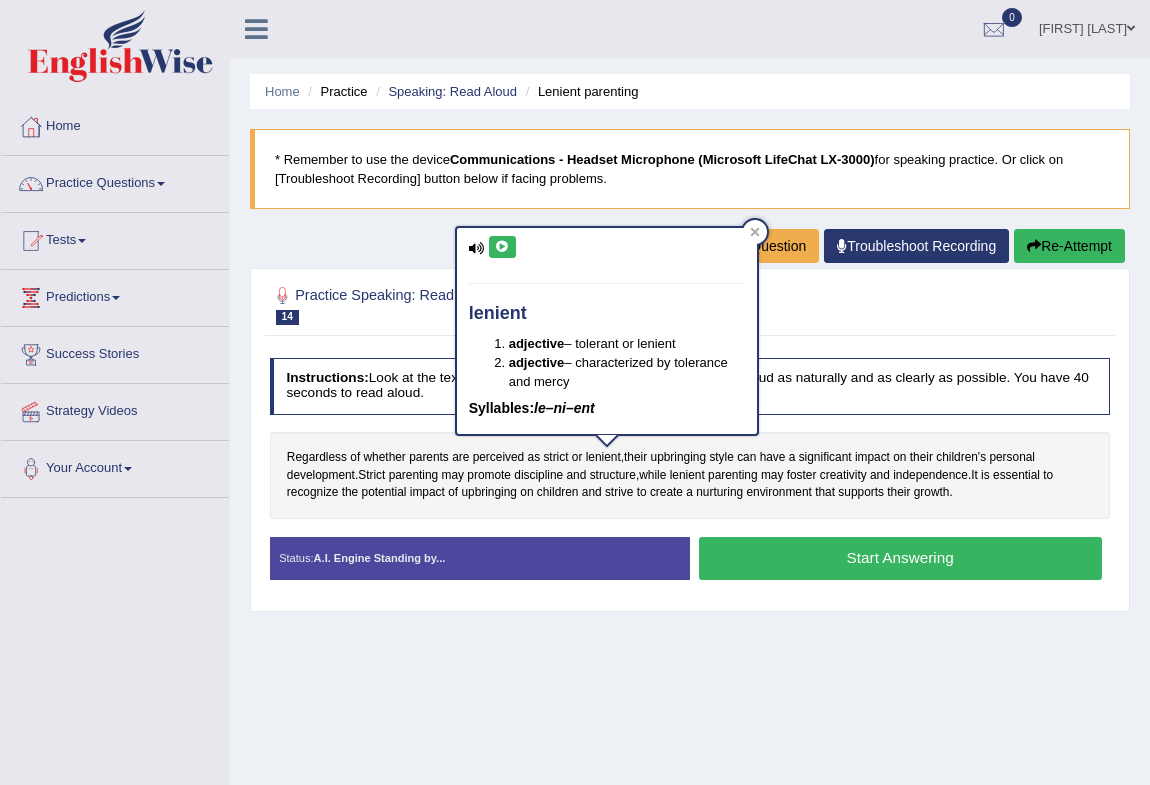 click at bounding box center [502, 247] 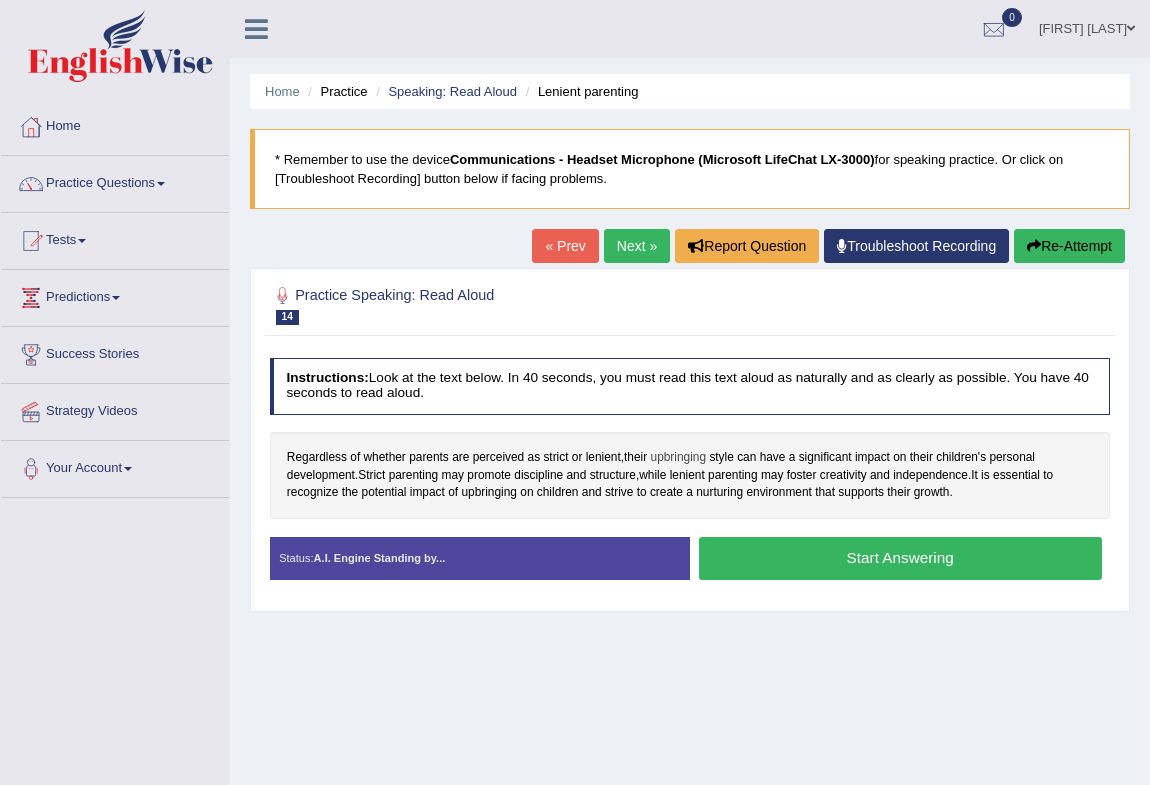 click on "upbringing" at bounding box center (679, 458) 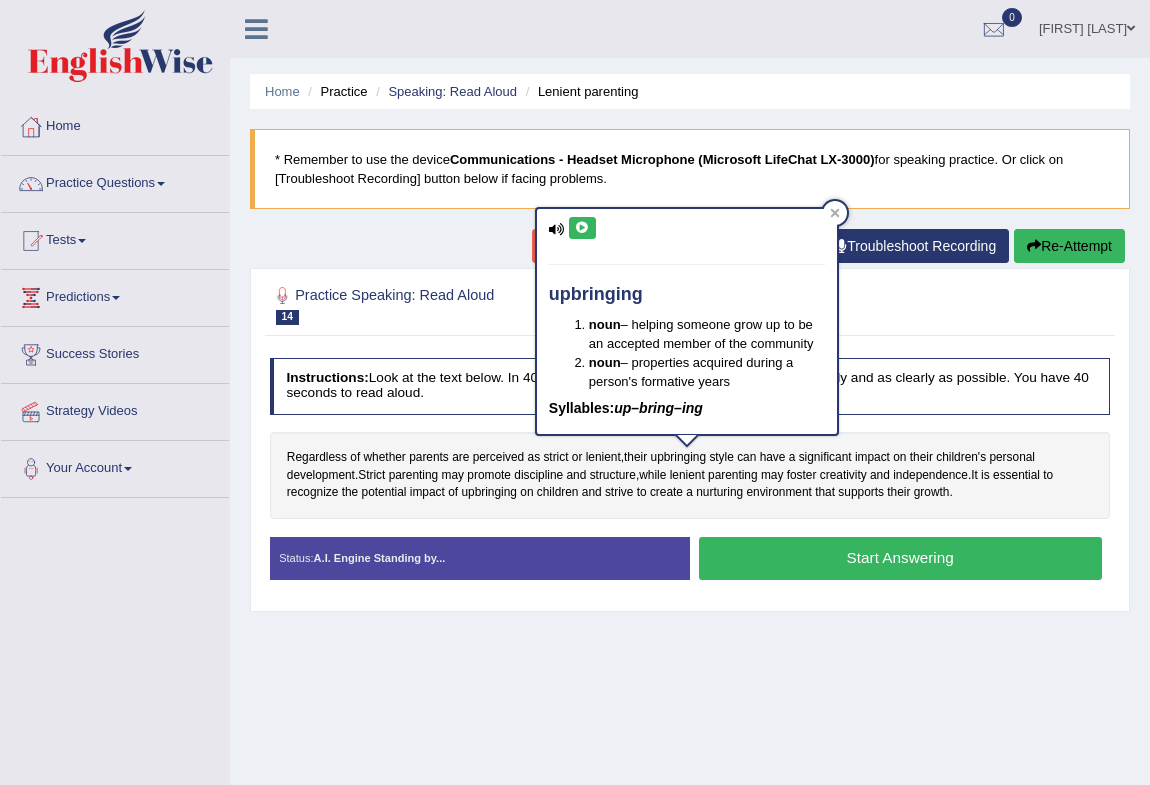 click at bounding box center [582, 228] 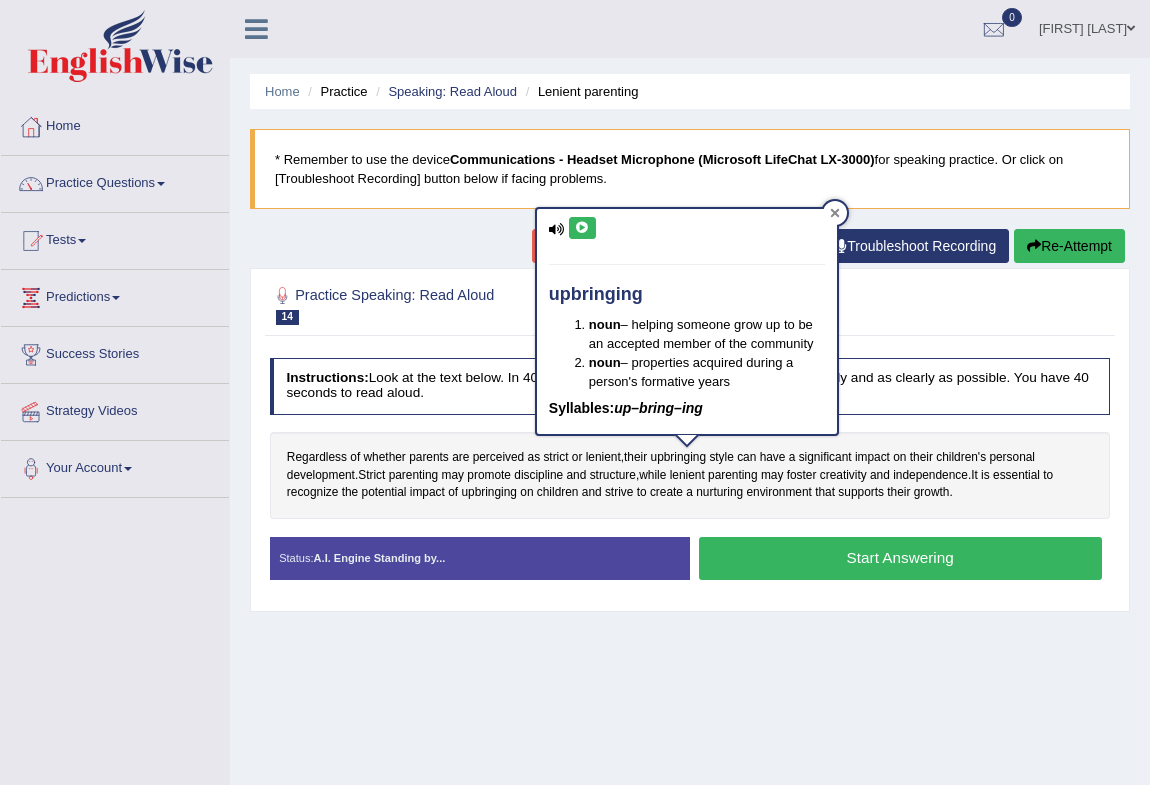 click at bounding box center [835, 213] 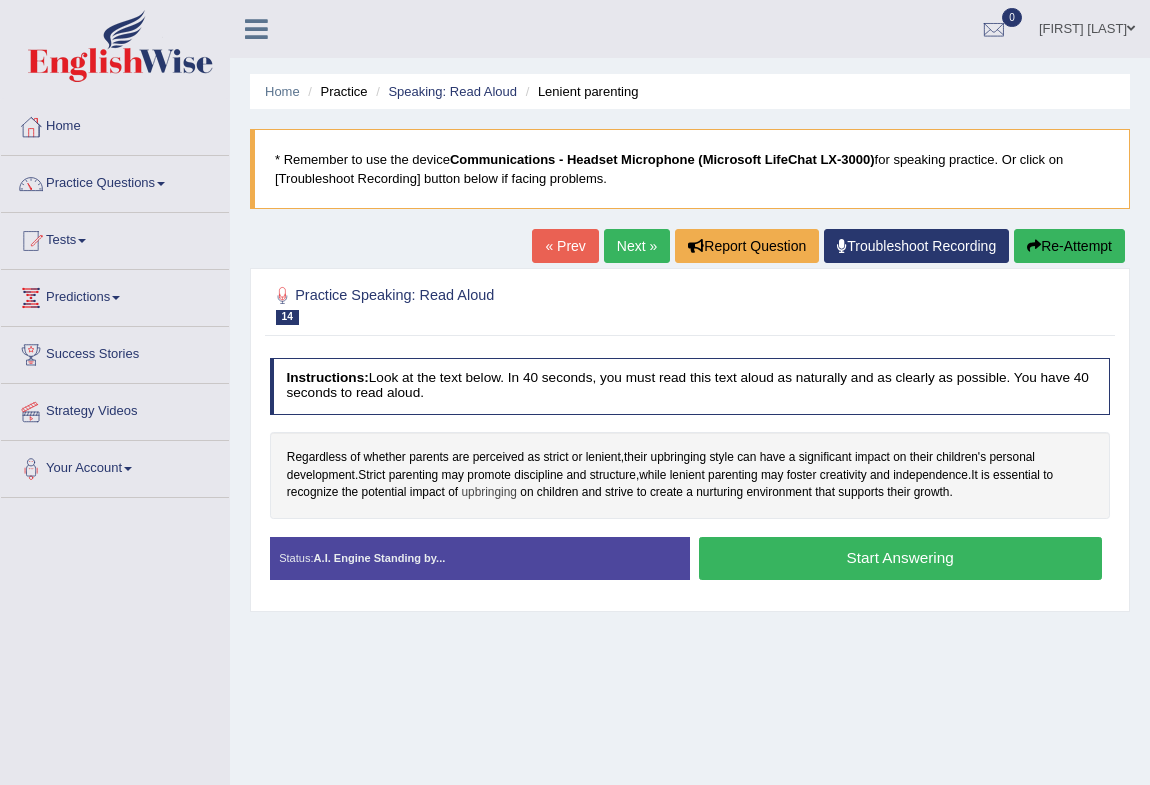 click on "upbringing" at bounding box center [489, 493] 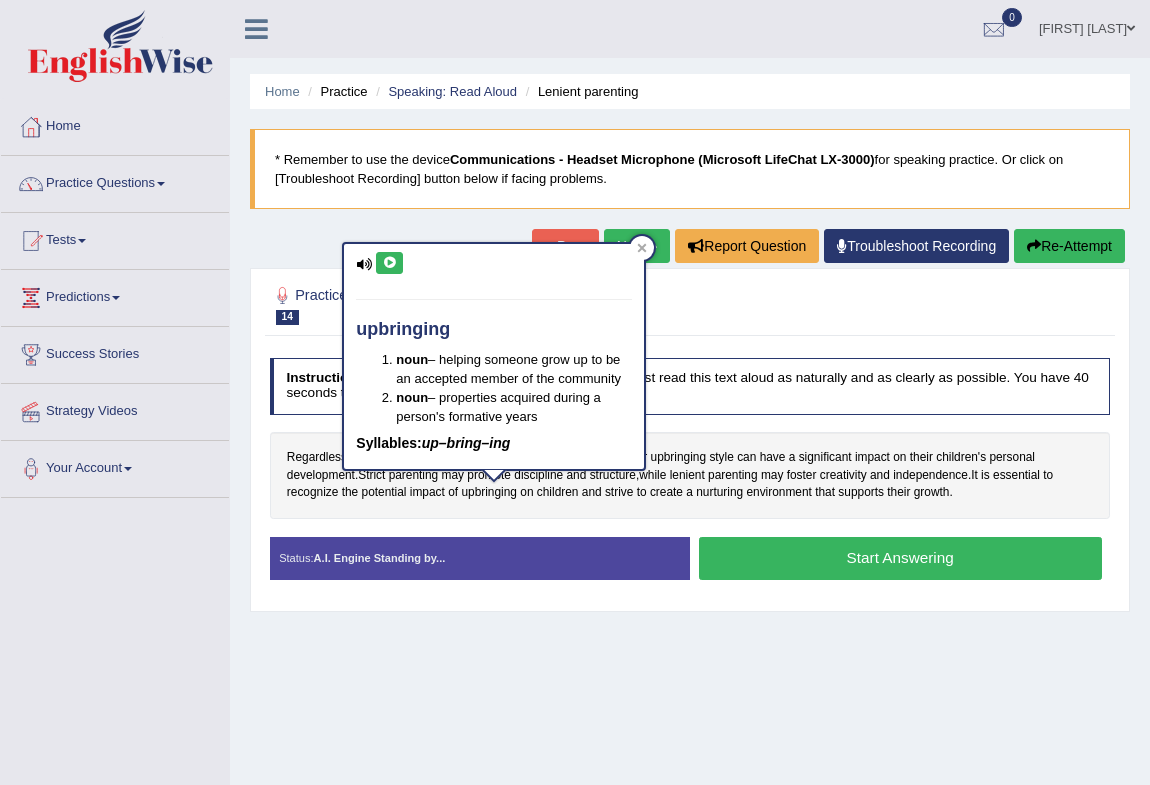 click at bounding box center [389, 263] 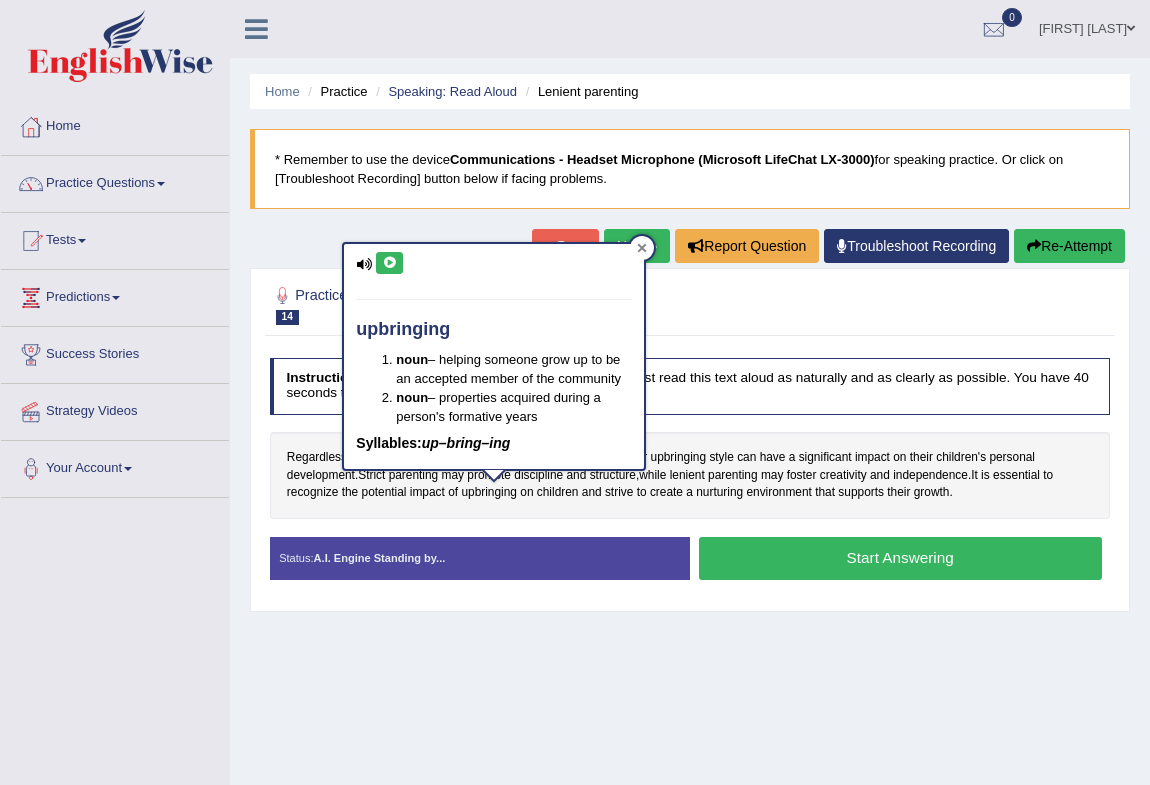 click 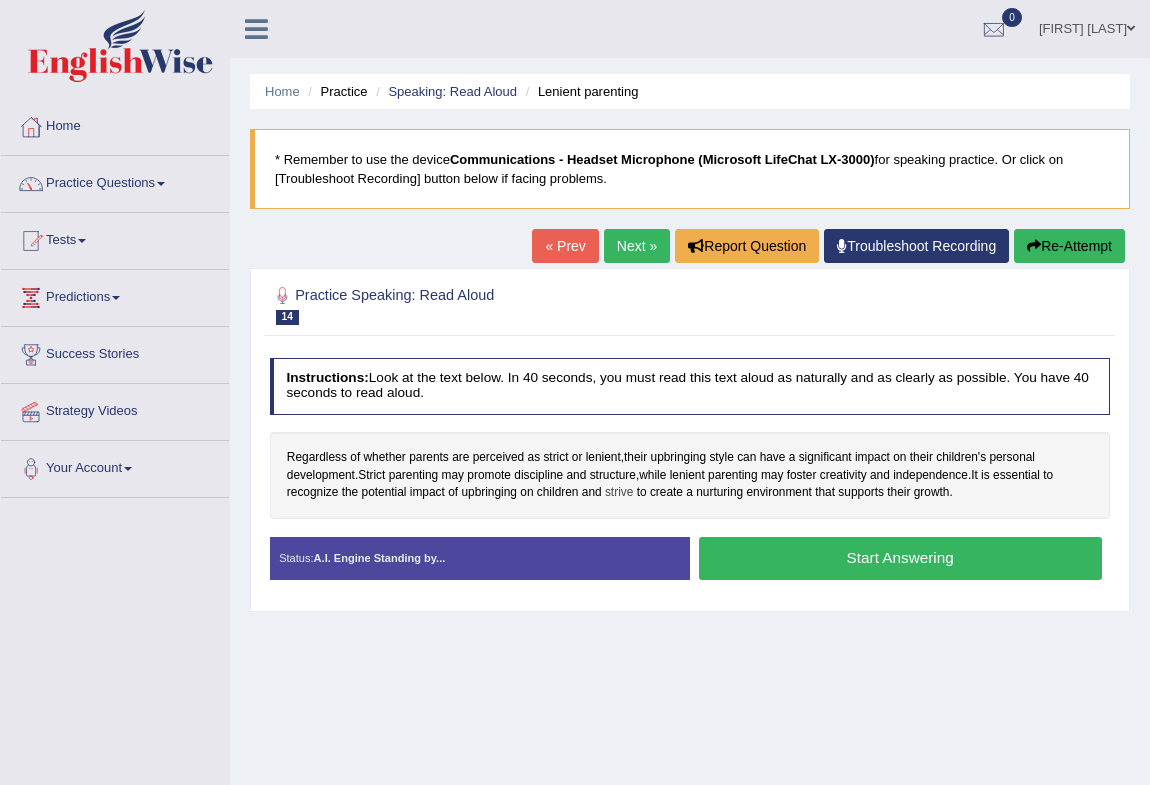 click on "strive" at bounding box center (619, 493) 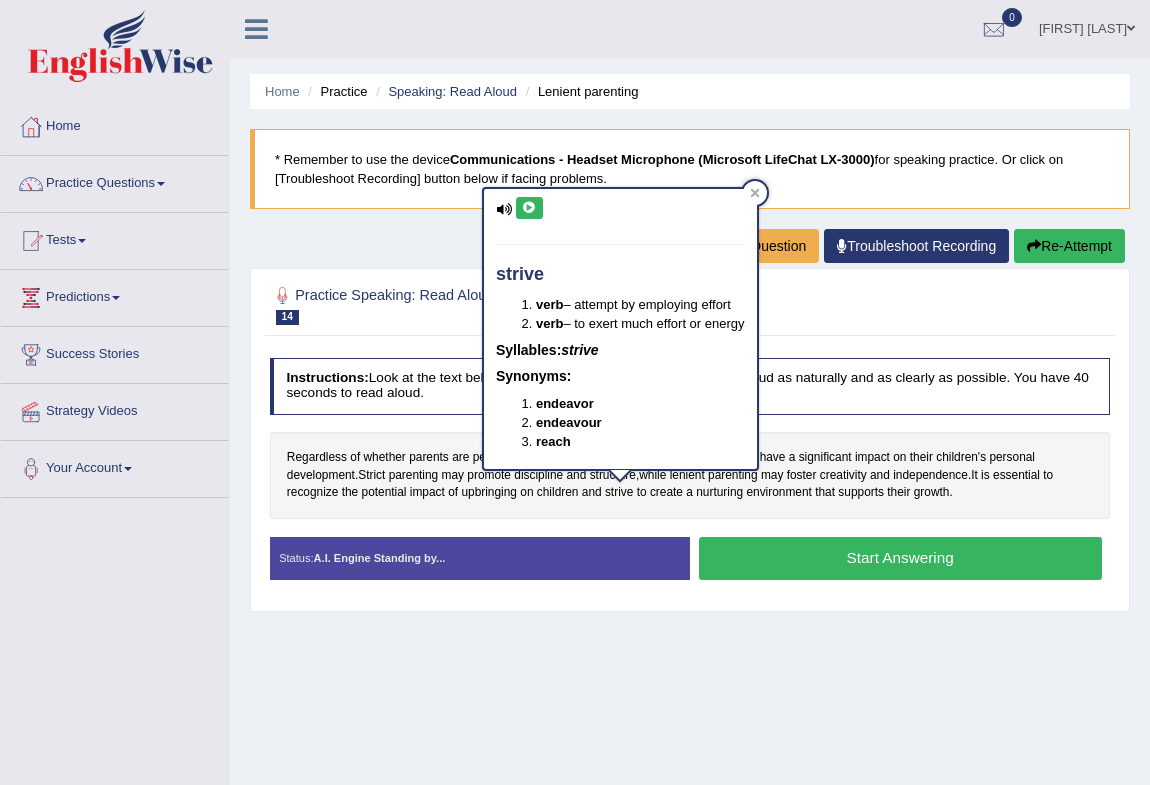 click at bounding box center [529, 208] 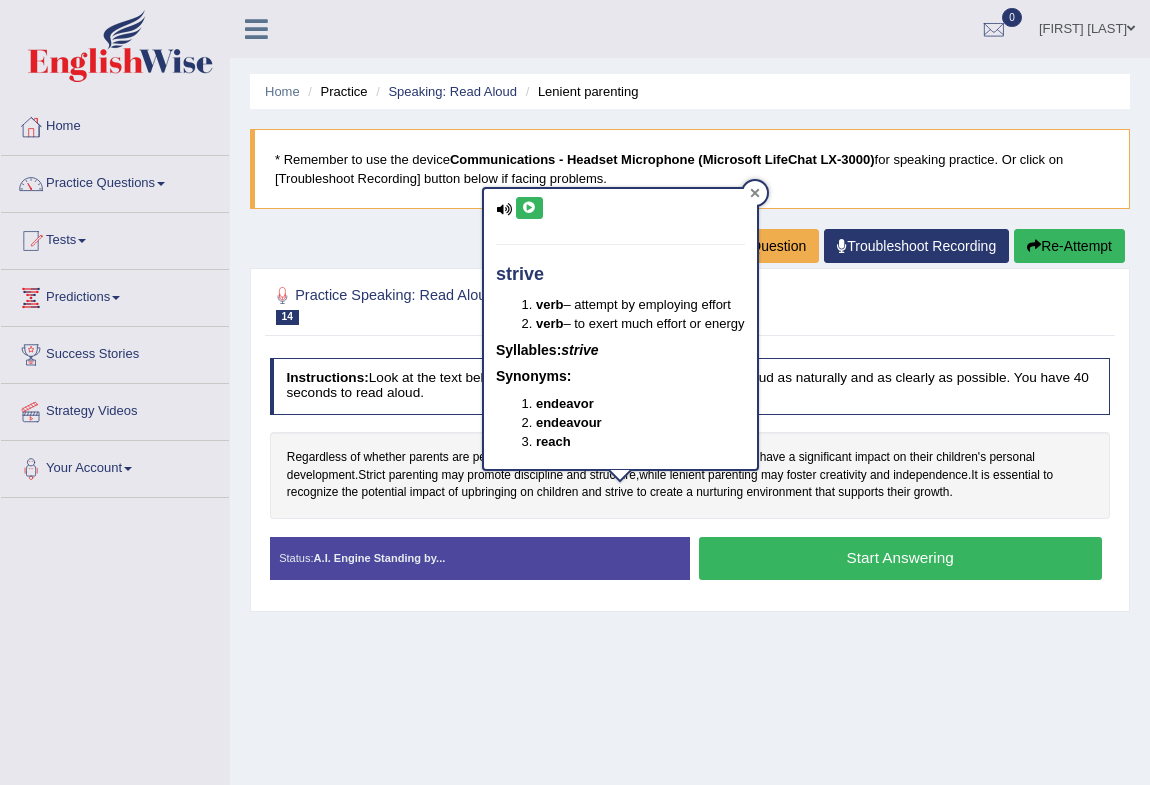 click 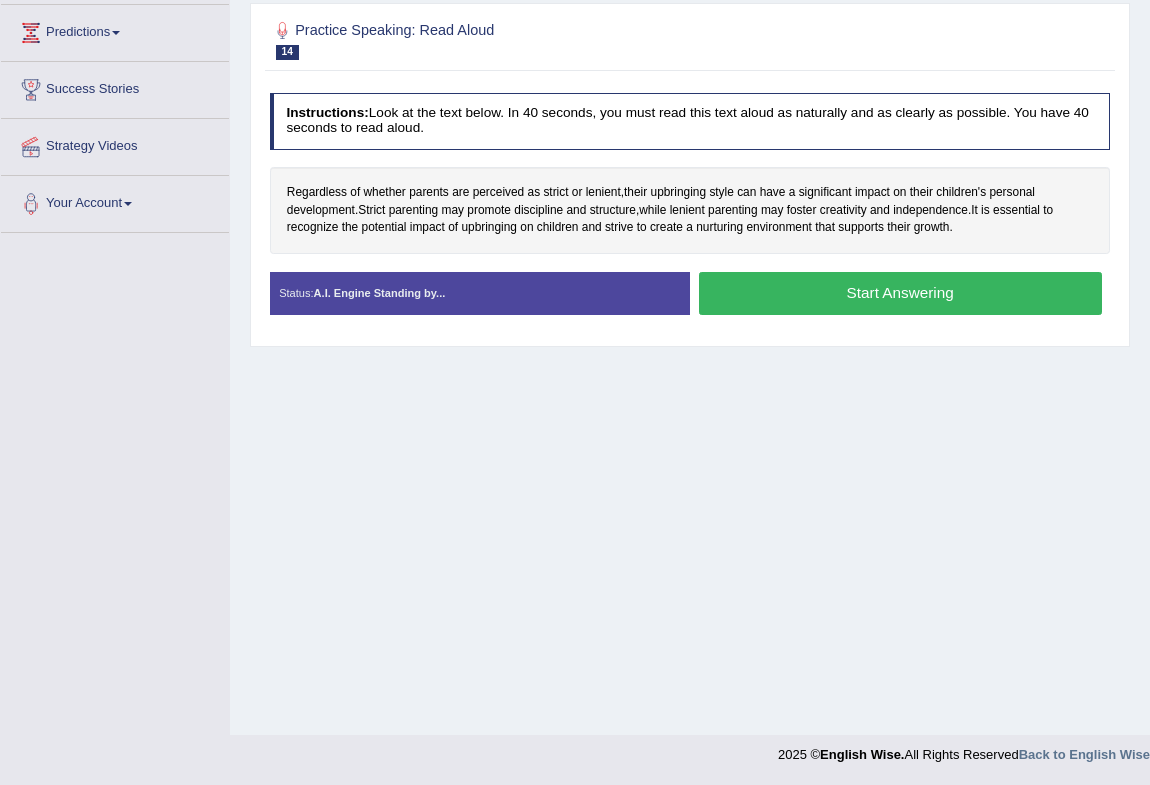 scroll, scrollTop: 0, scrollLeft: 0, axis: both 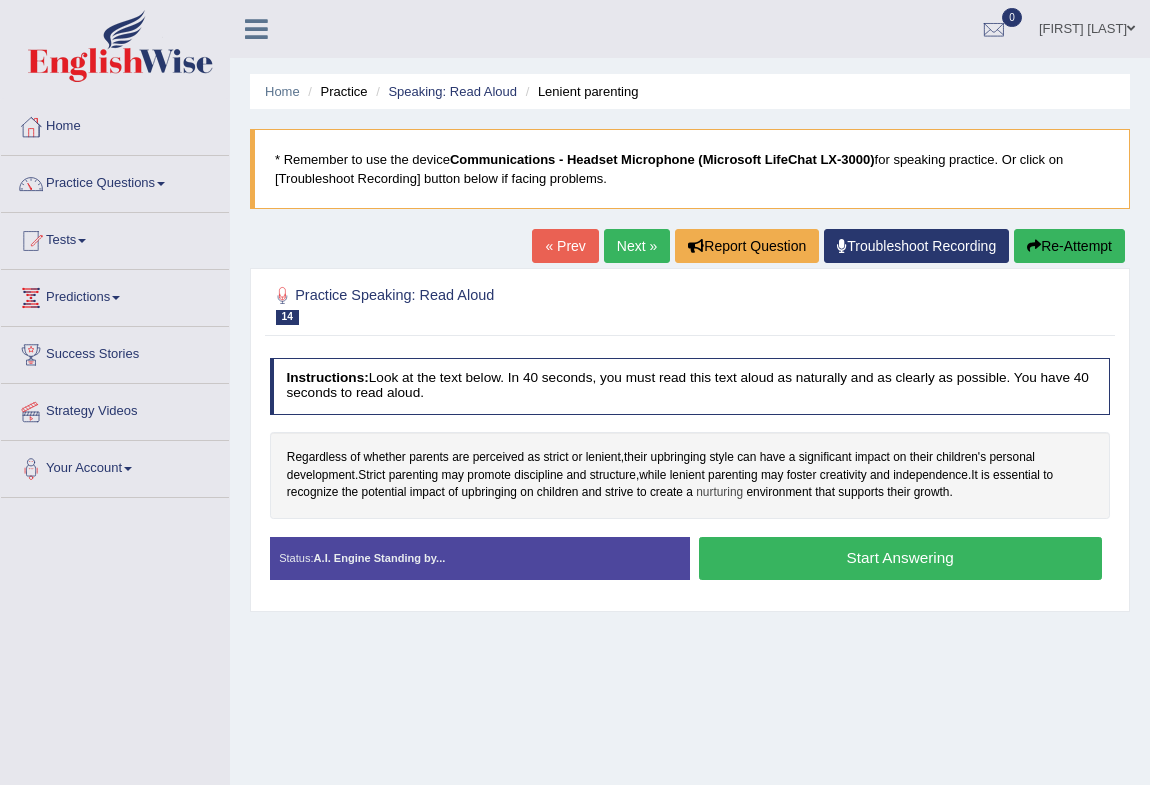 click on "nurturing" at bounding box center (719, 493) 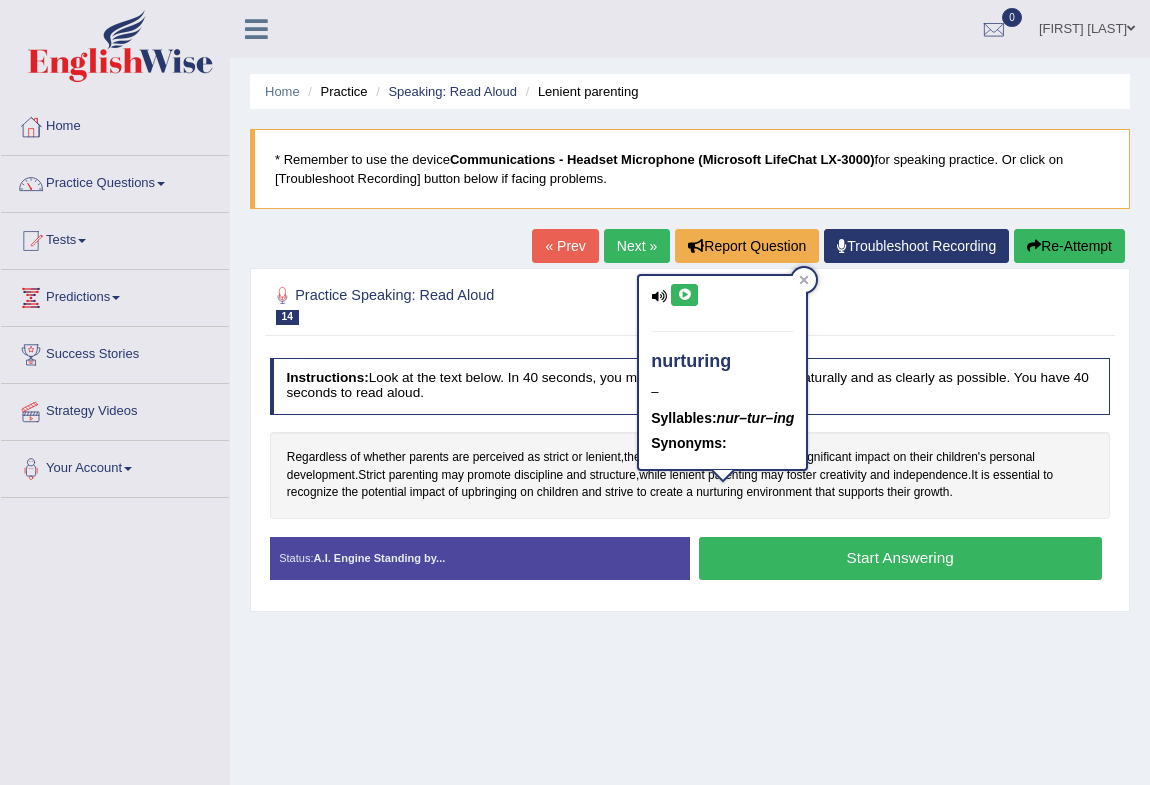 click at bounding box center (684, 295) 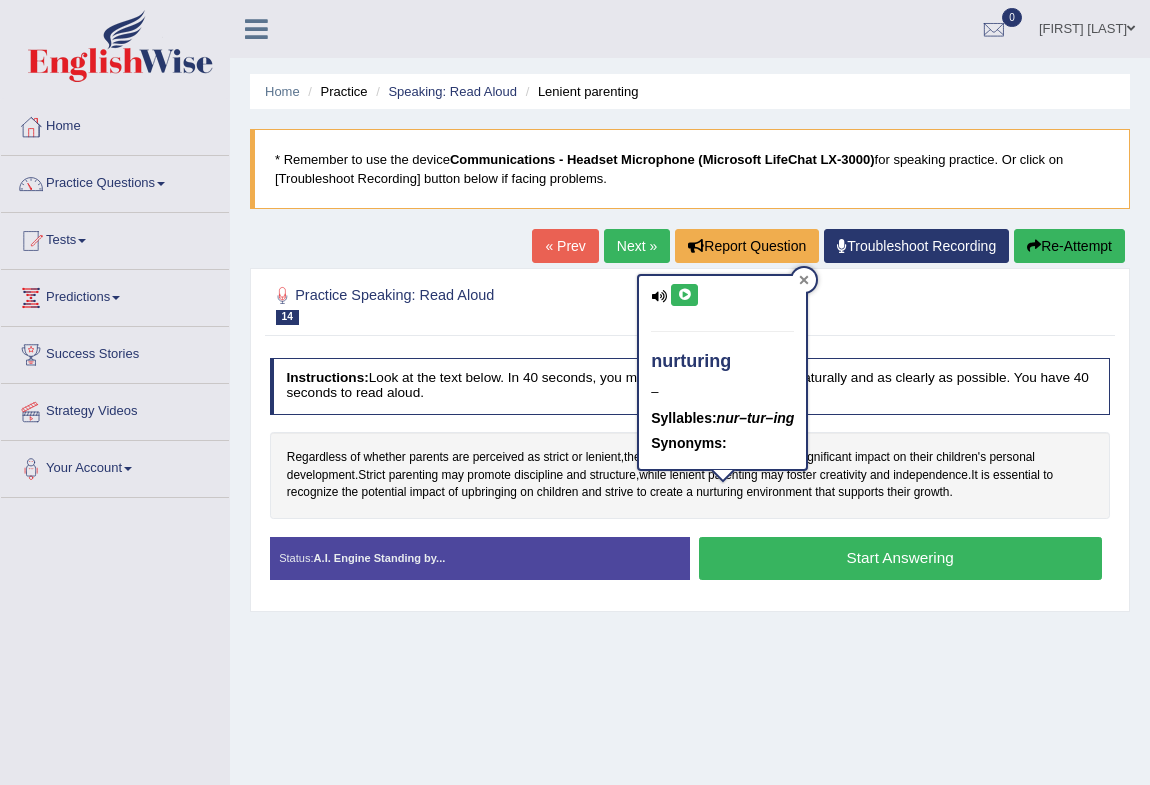 click 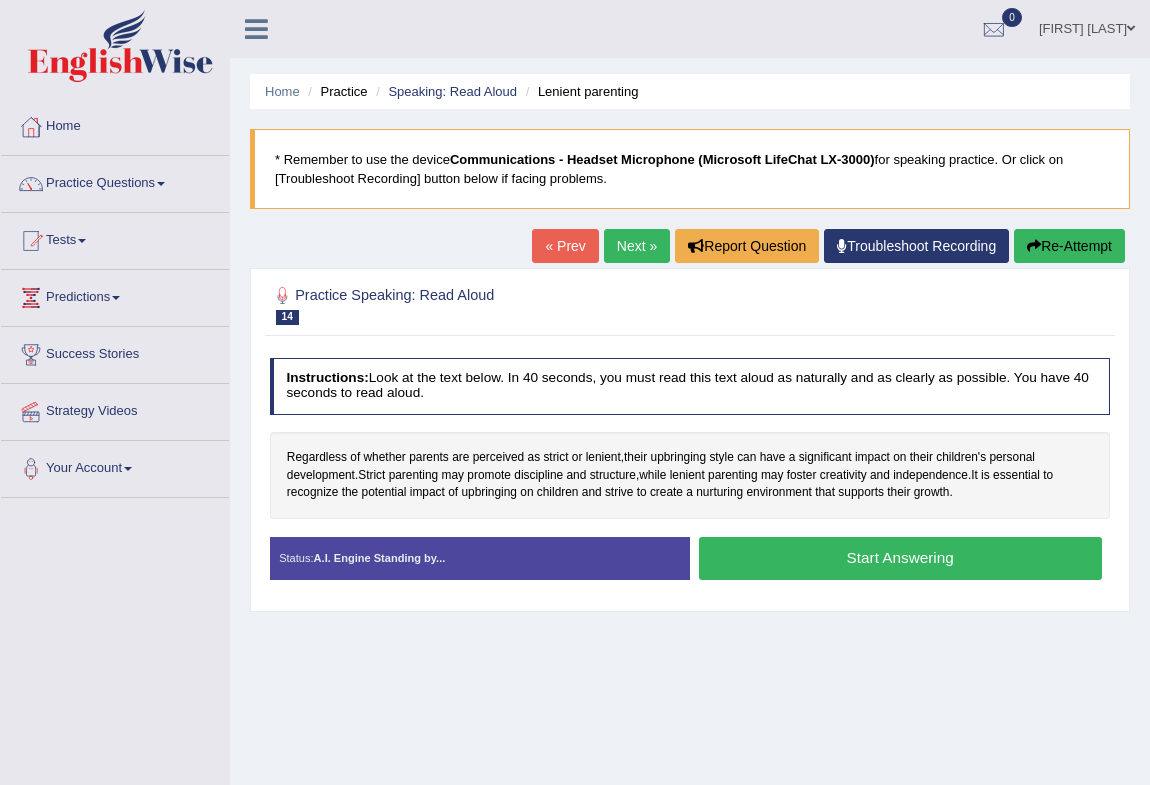 click on "Start Answering" at bounding box center [900, 558] 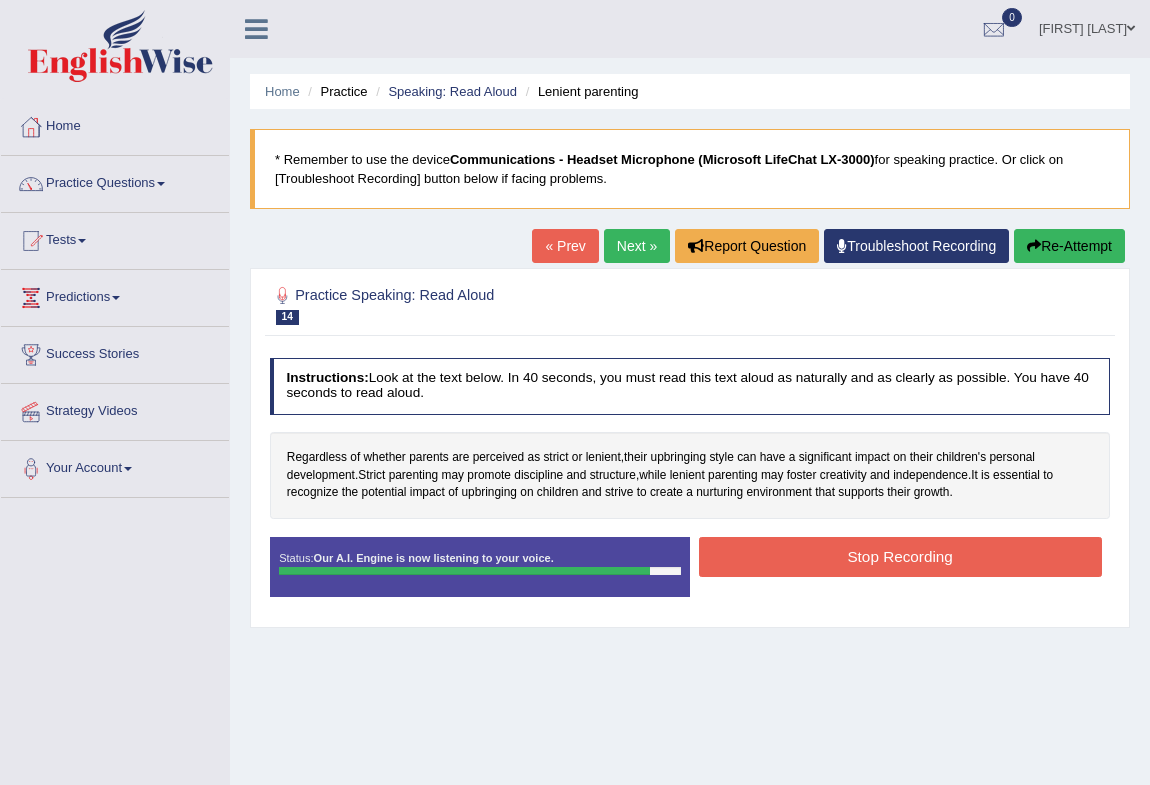 click on "Stop Recording" at bounding box center (900, 556) 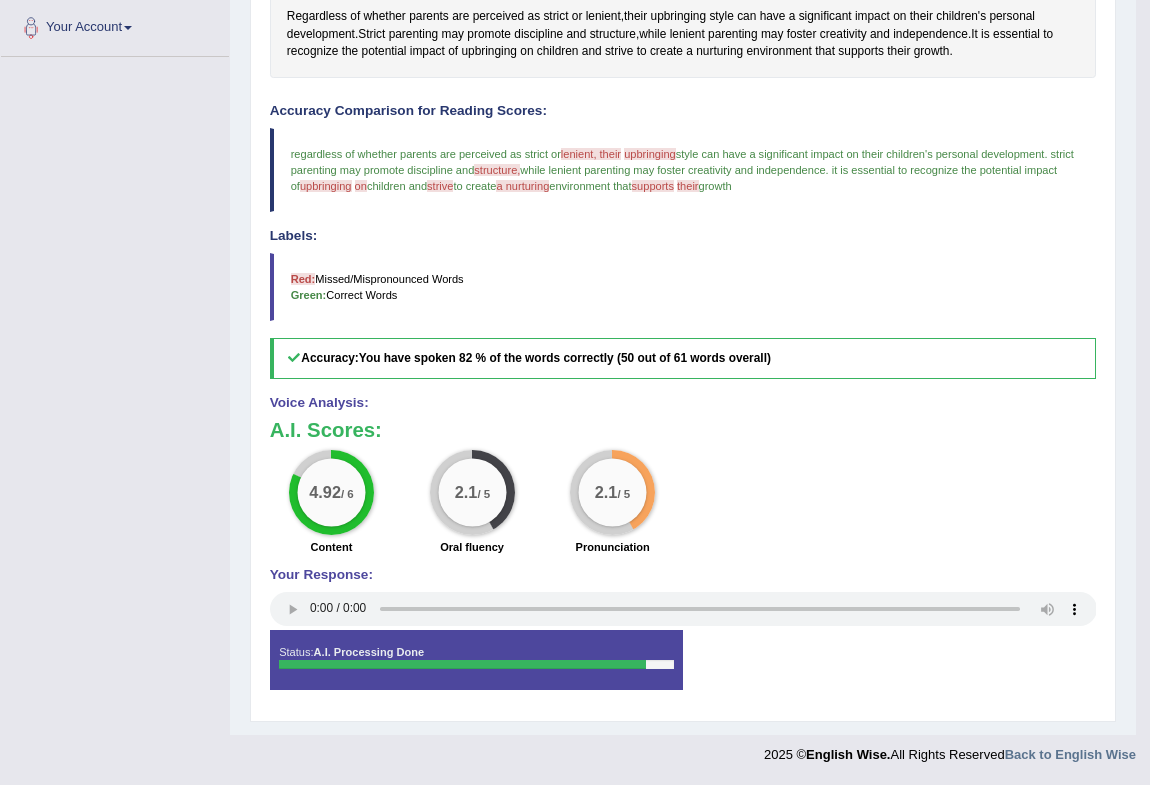 scroll, scrollTop: 0, scrollLeft: 0, axis: both 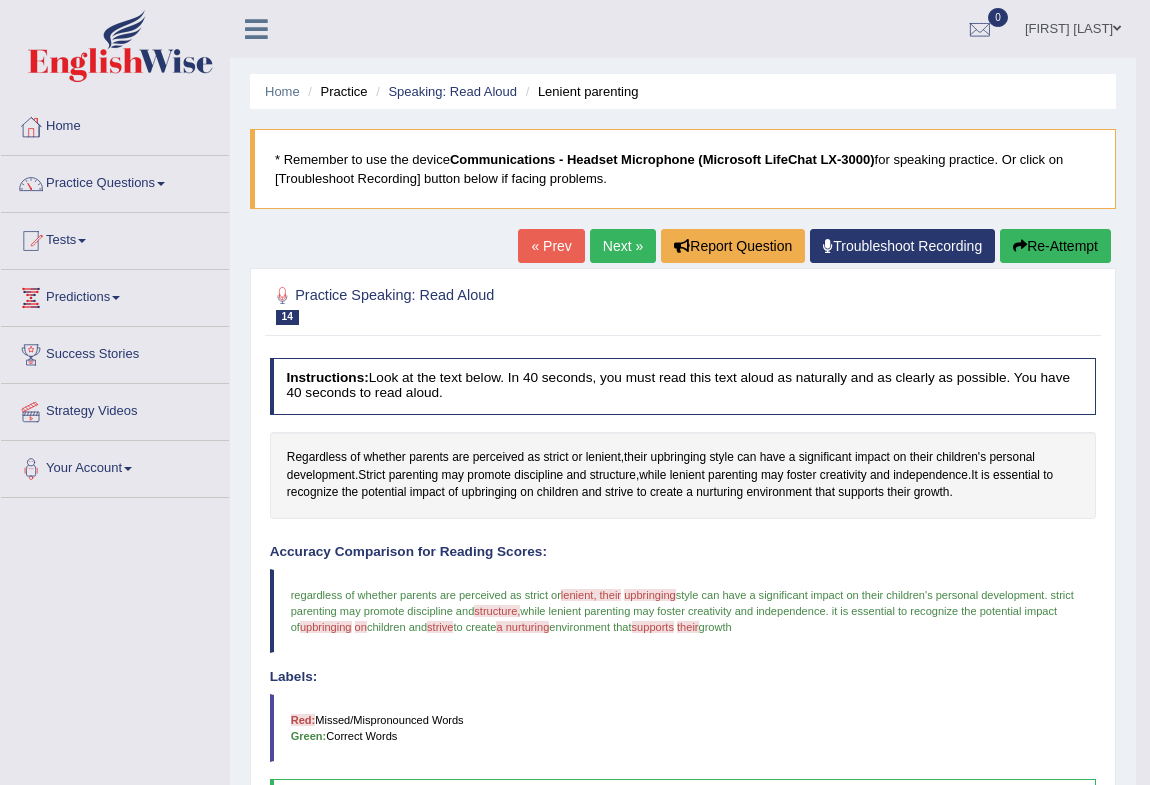 click on "Re-Attempt" at bounding box center [1055, 246] 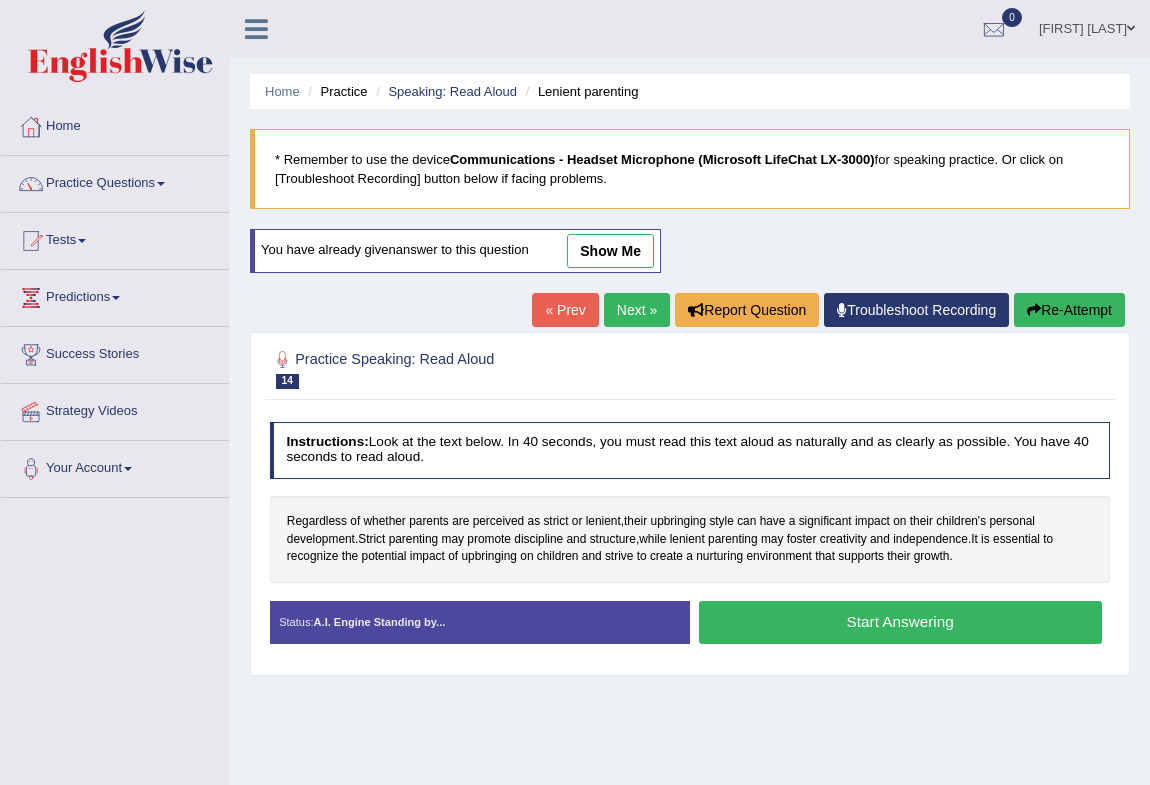 scroll, scrollTop: 0, scrollLeft: 0, axis: both 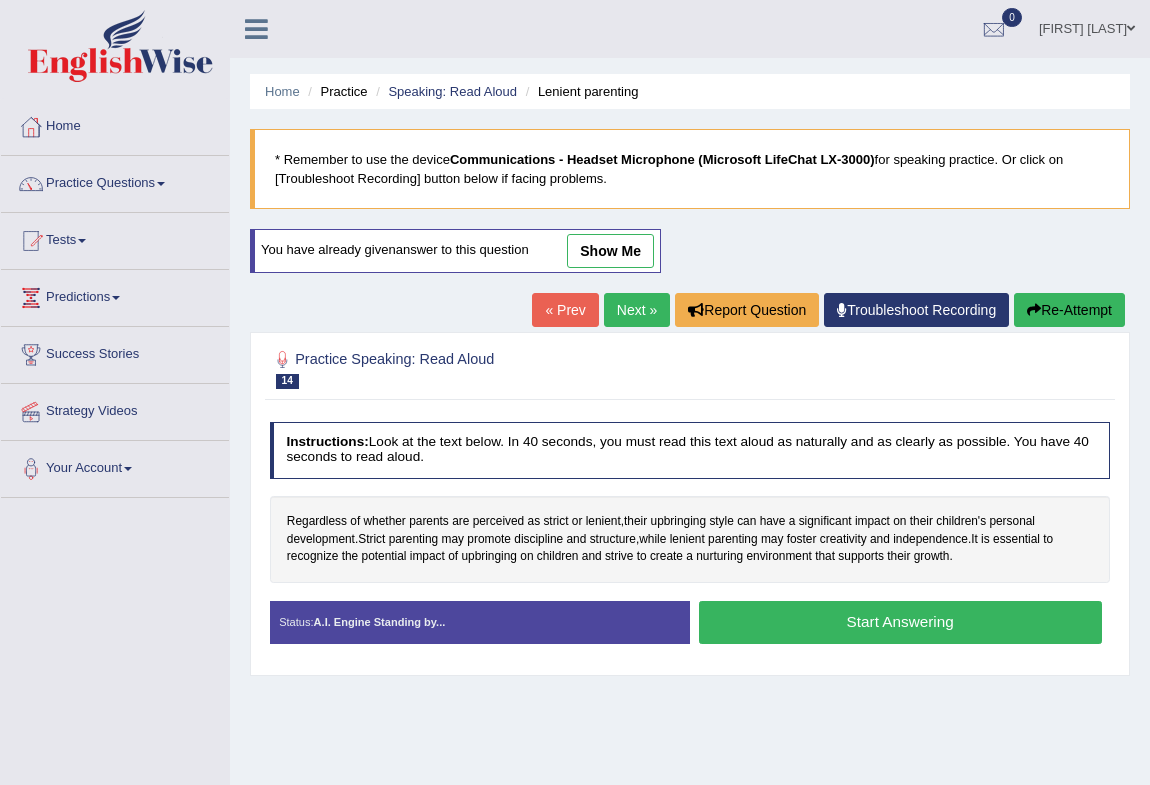 click on "Start Answering" at bounding box center (900, 622) 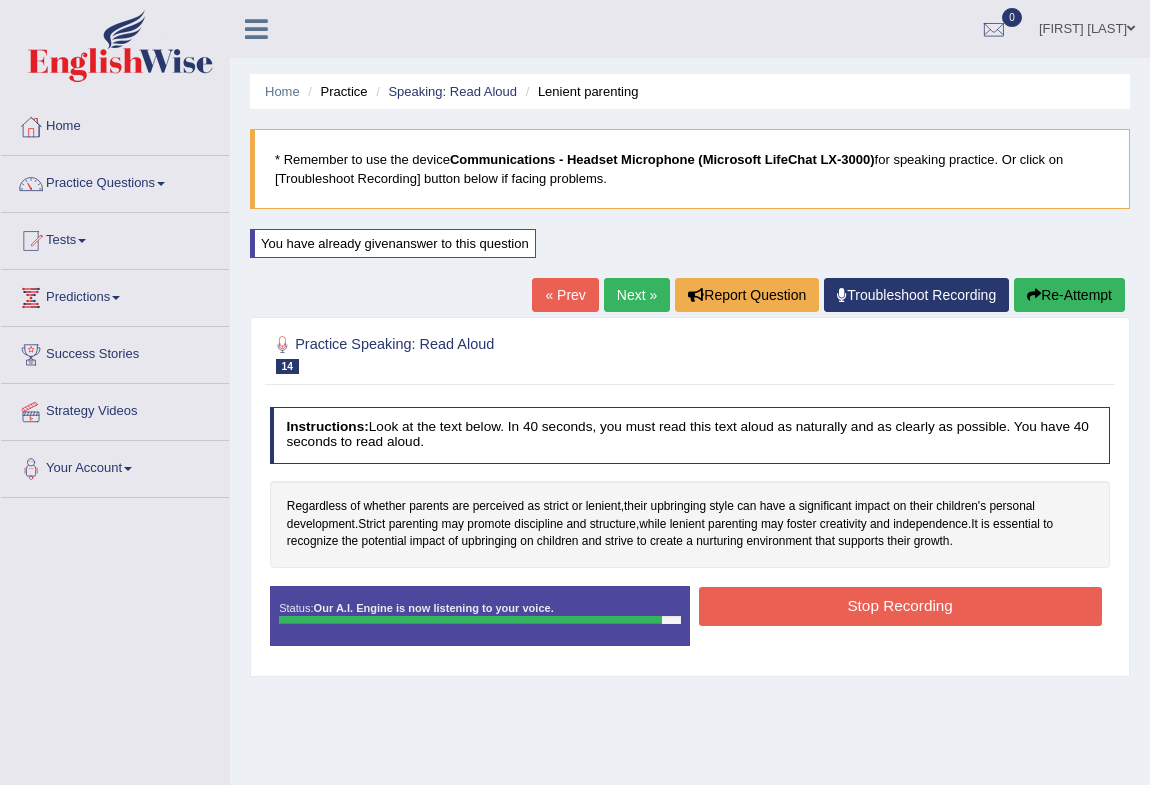 click on "Stop Recording" at bounding box center (900, 606) 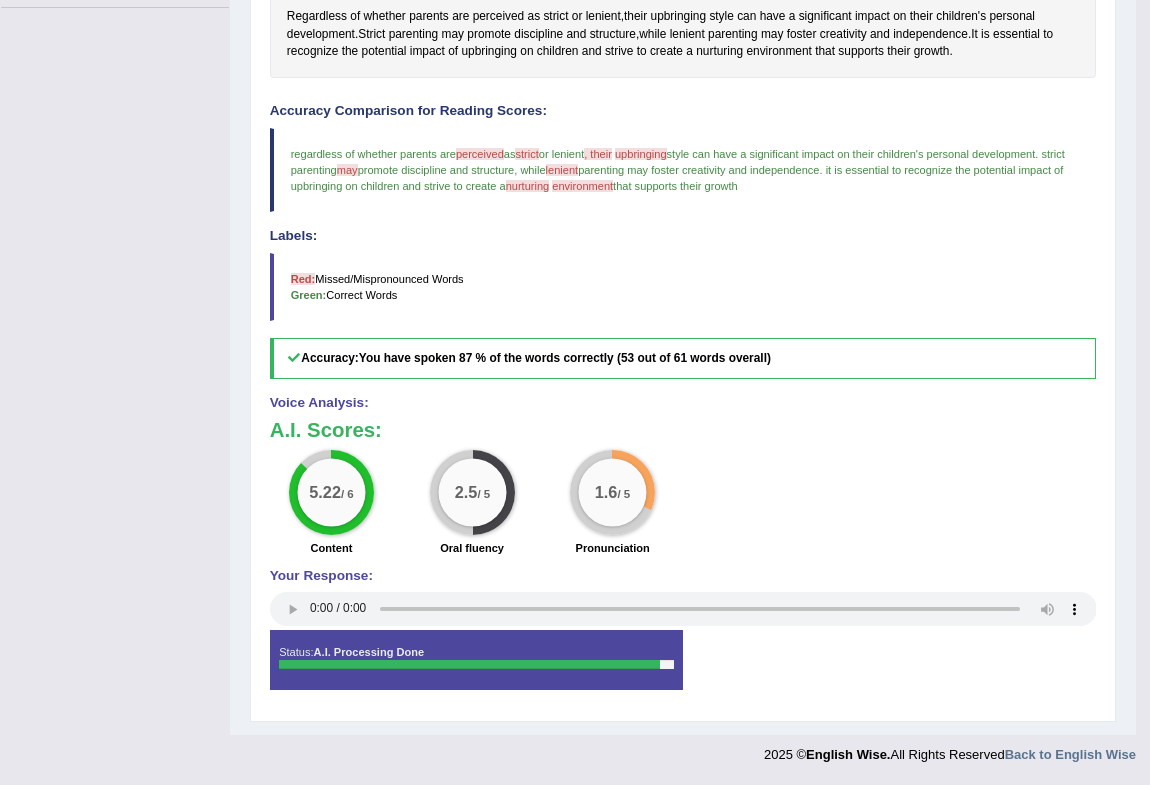 scroll, scrollTop: 0, scrollLeft: 0, axis: both 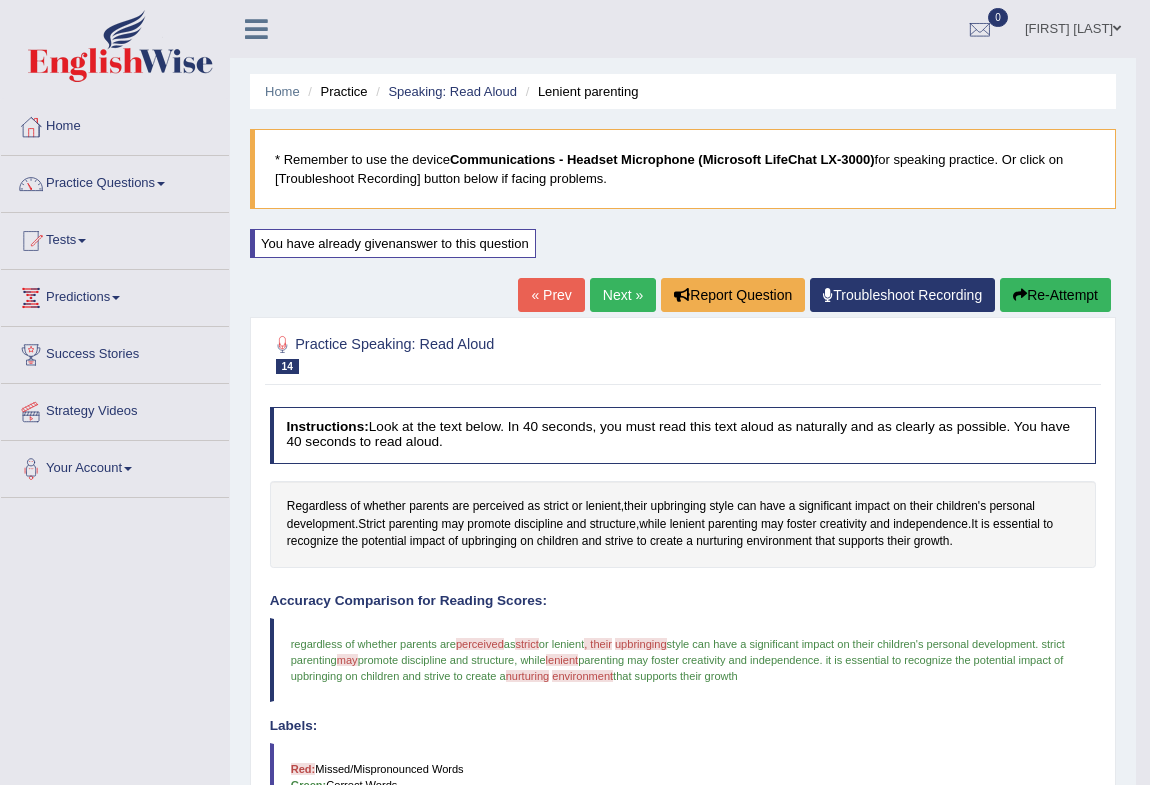 click on "Next »" at bounding box center (623, 295) 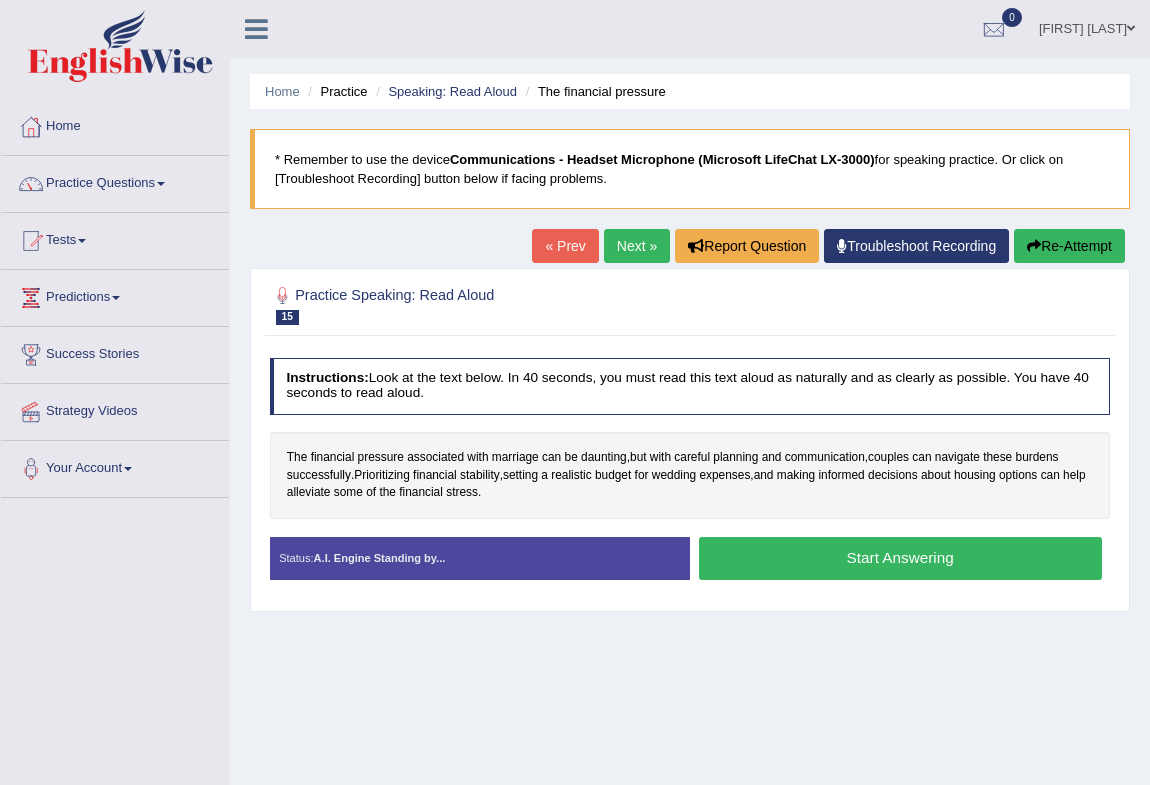 scroll, scrollTop: 0, scrollLeft: 0, axis: both 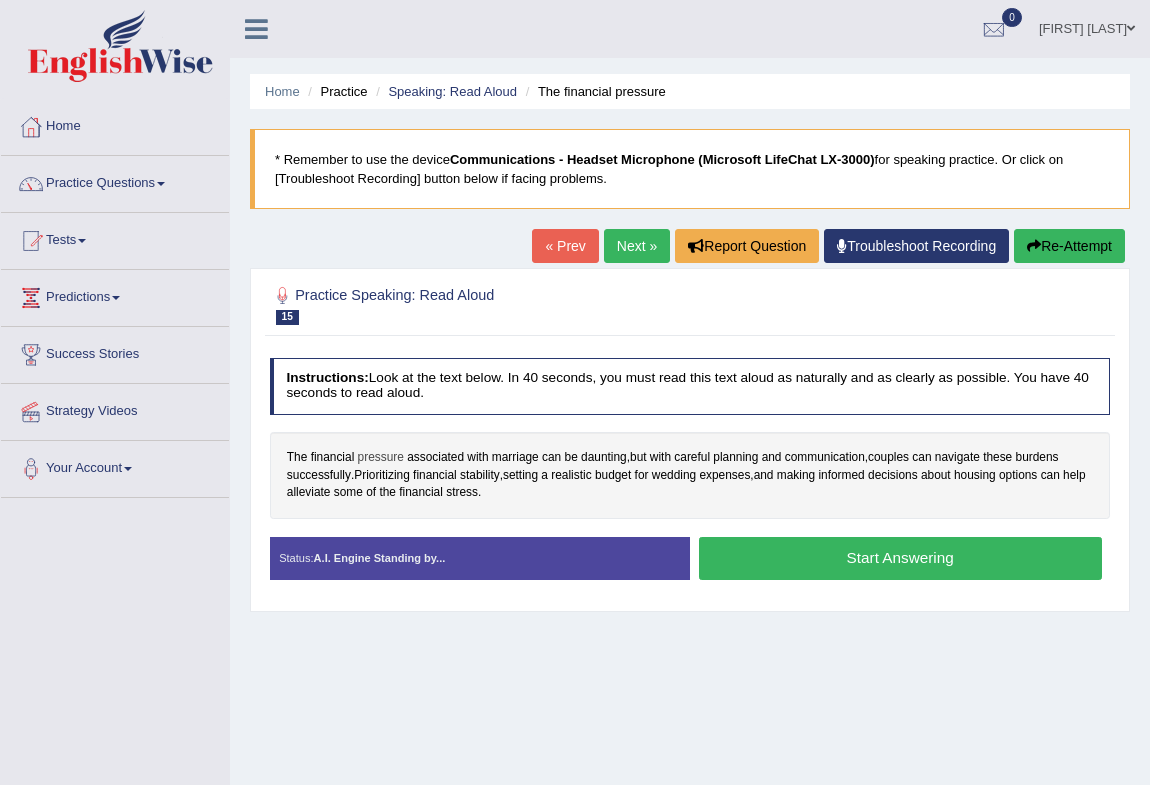 click on "pressure" at bounding box center (381, 458) 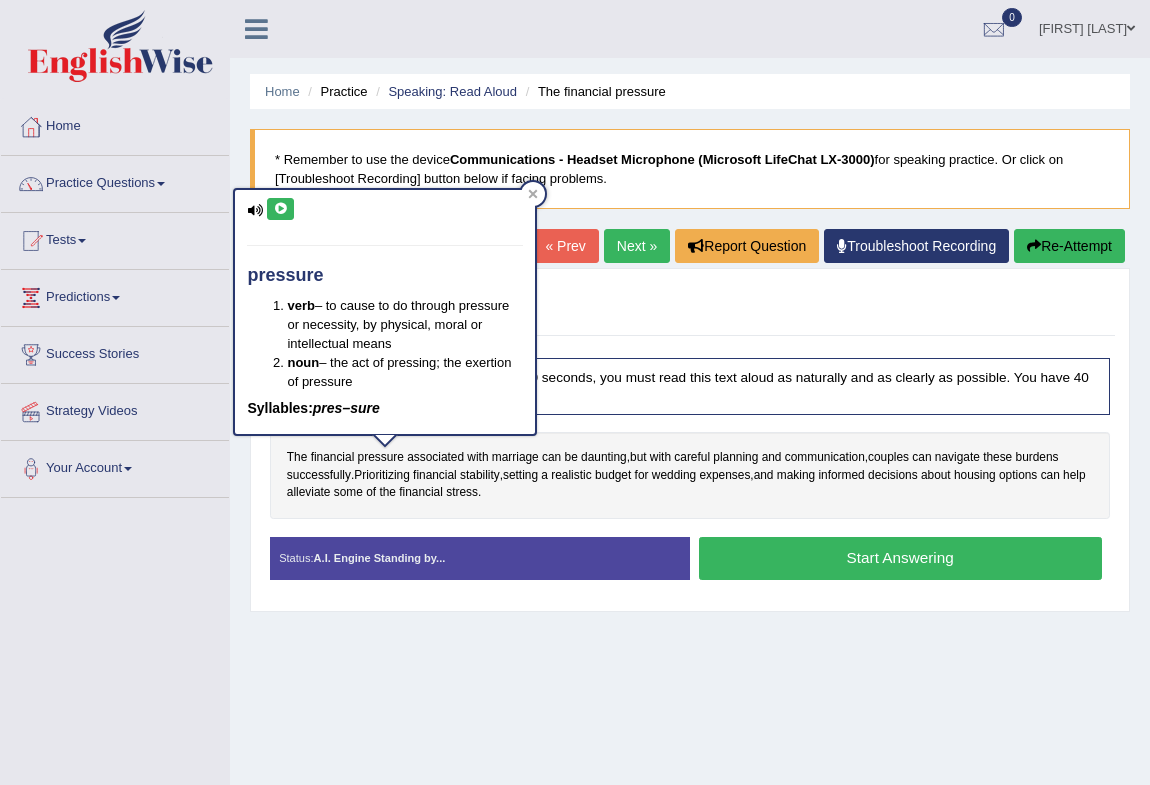 click at bounding box center (280, 209) 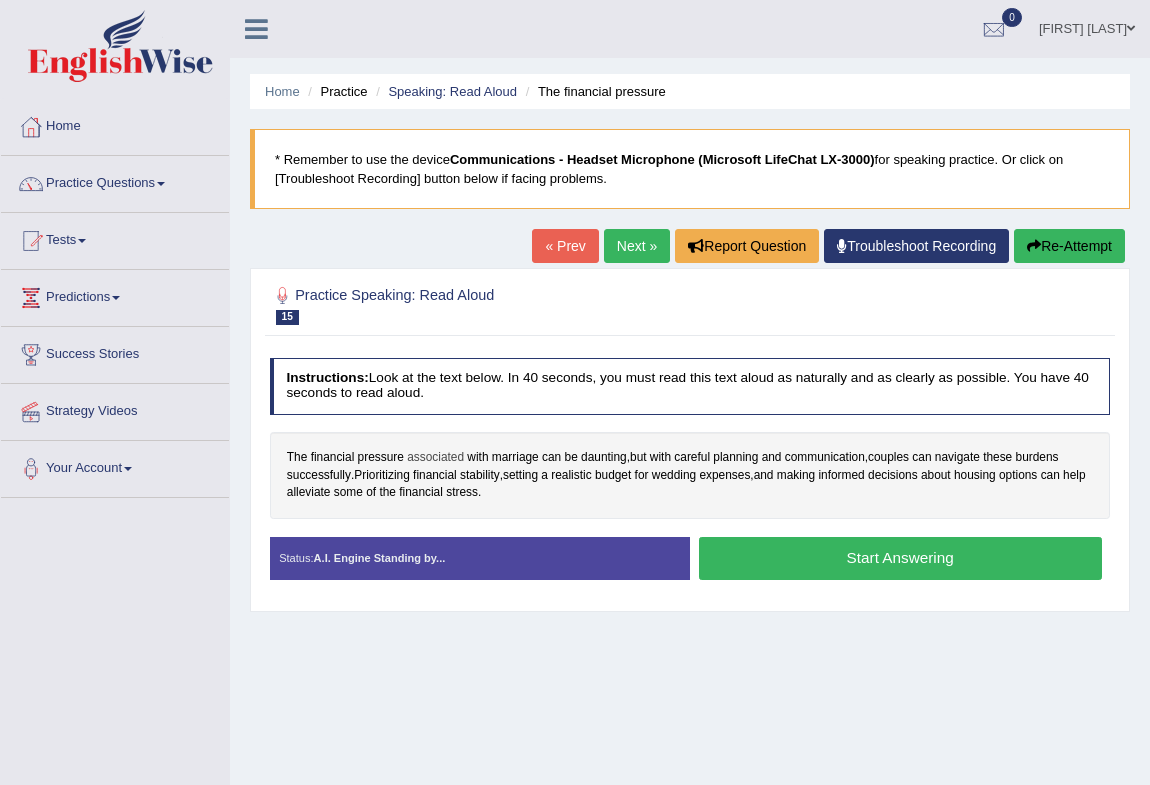 click on "associated" at bounding box center (435, 458) 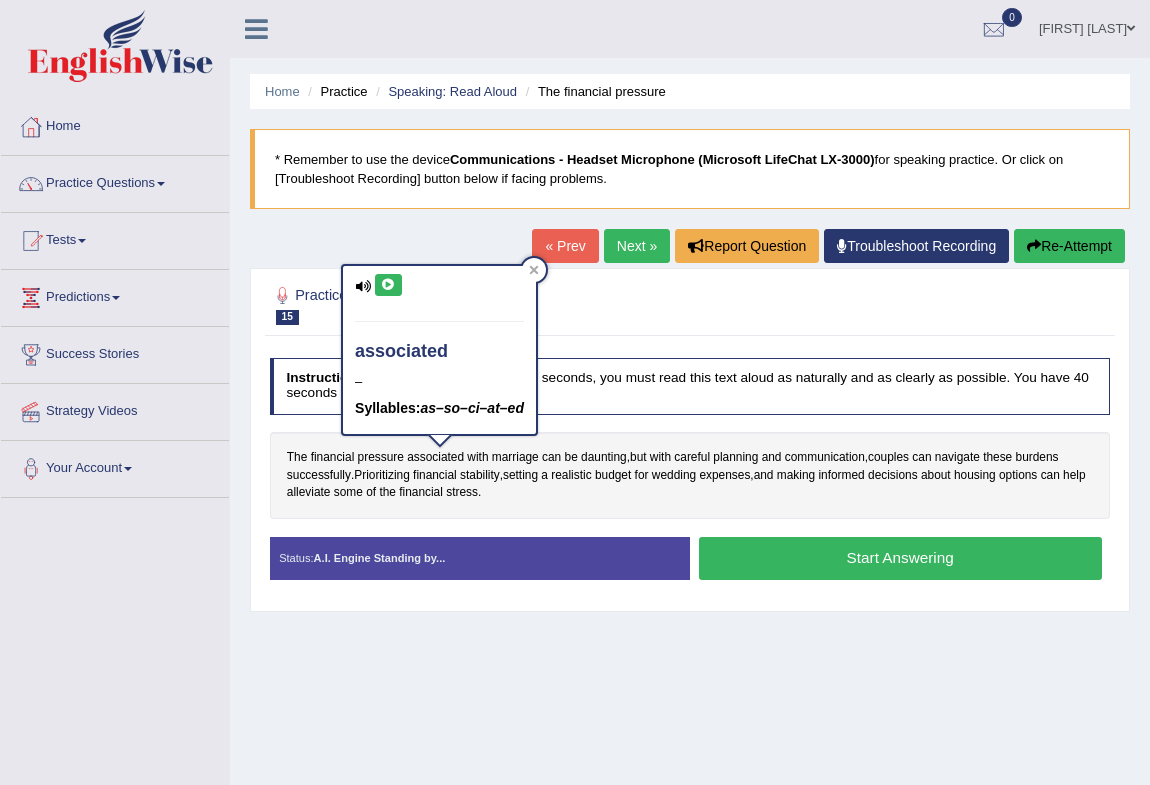 click at bounding box center [388, 285] 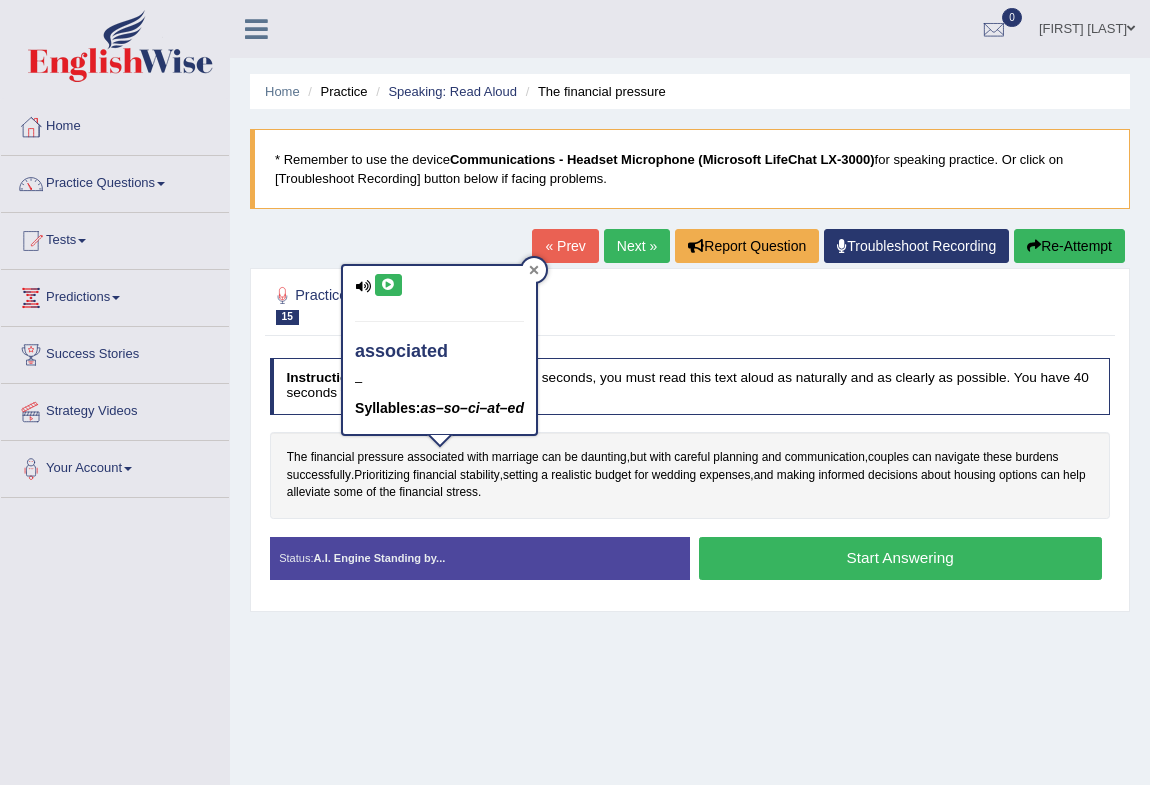 click at bounding box center (534, 270) 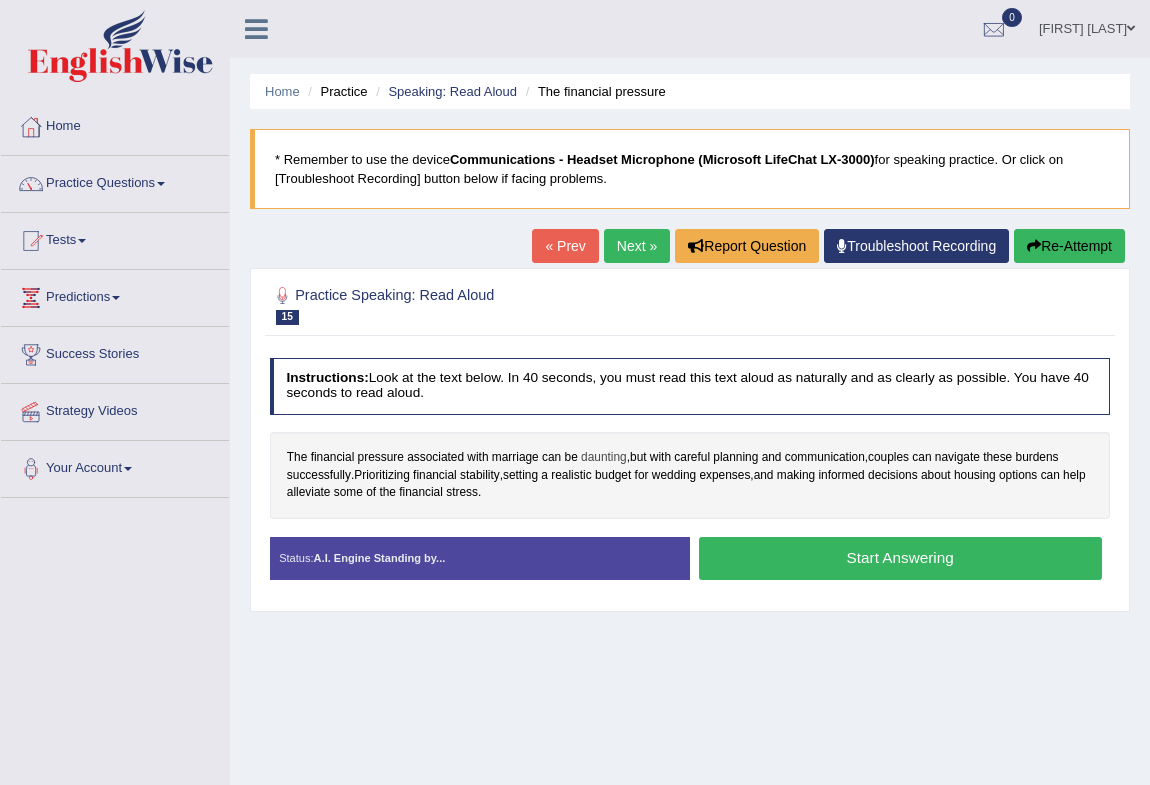click on "daunting" at bounding box center (604, 458) 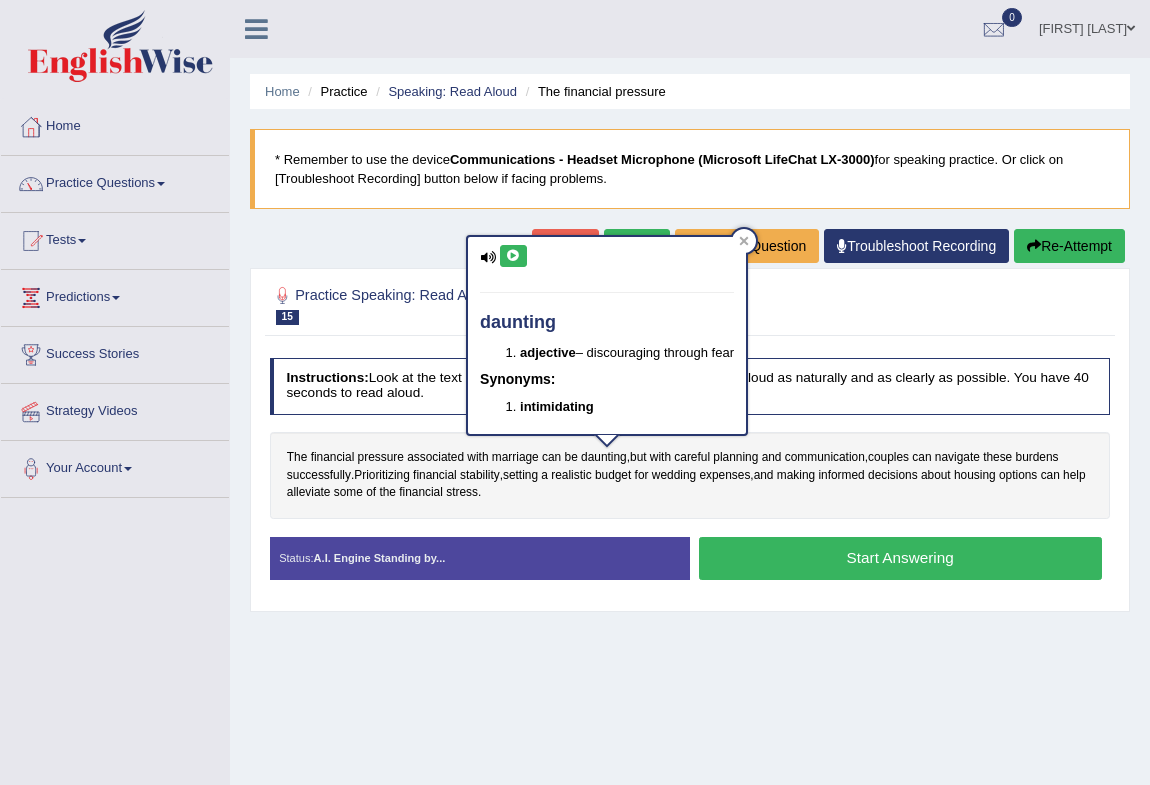click at bounding box center [513, 256] 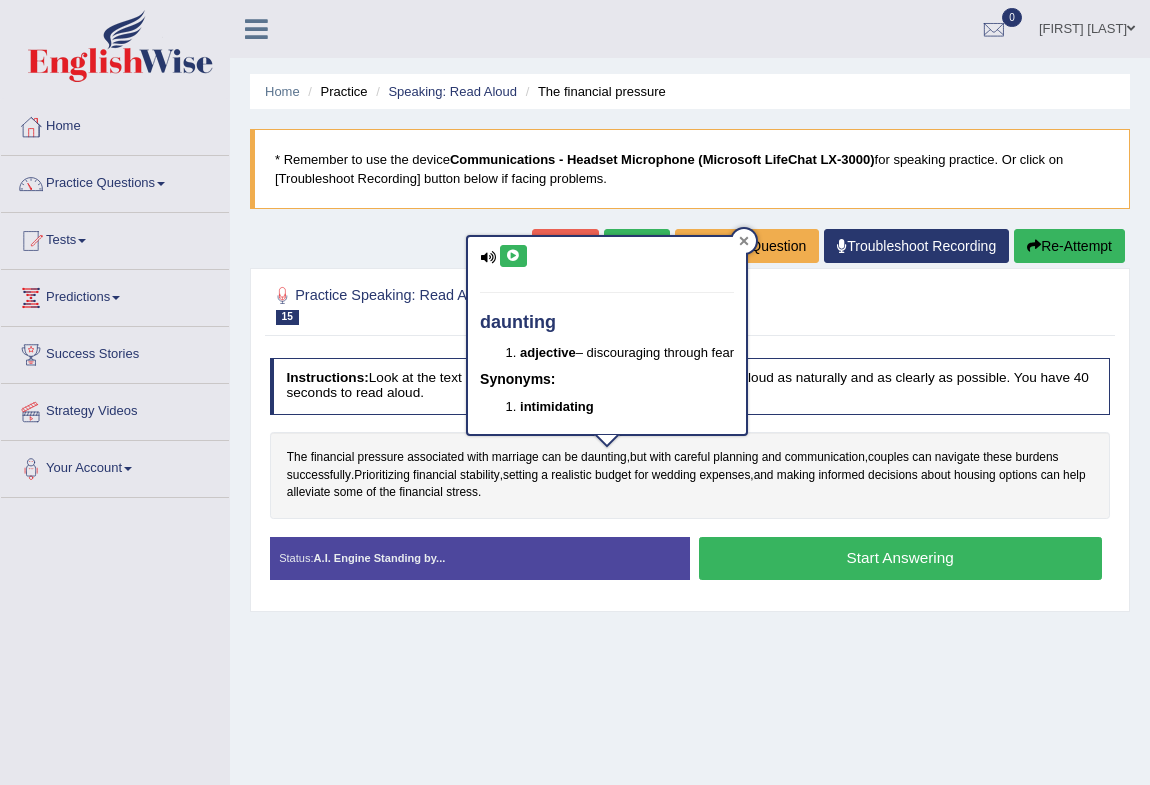 click at bounding box center (744, 241) 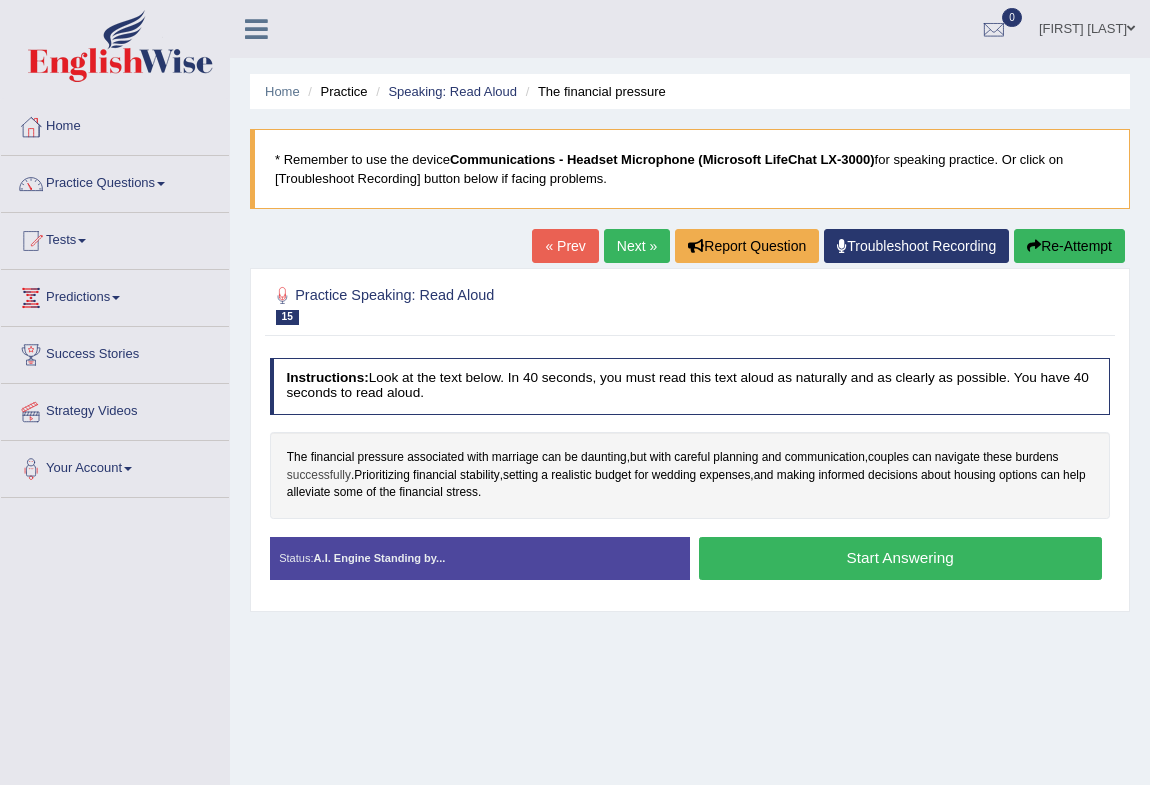click on "successfully" at bounding box center [319, 476] 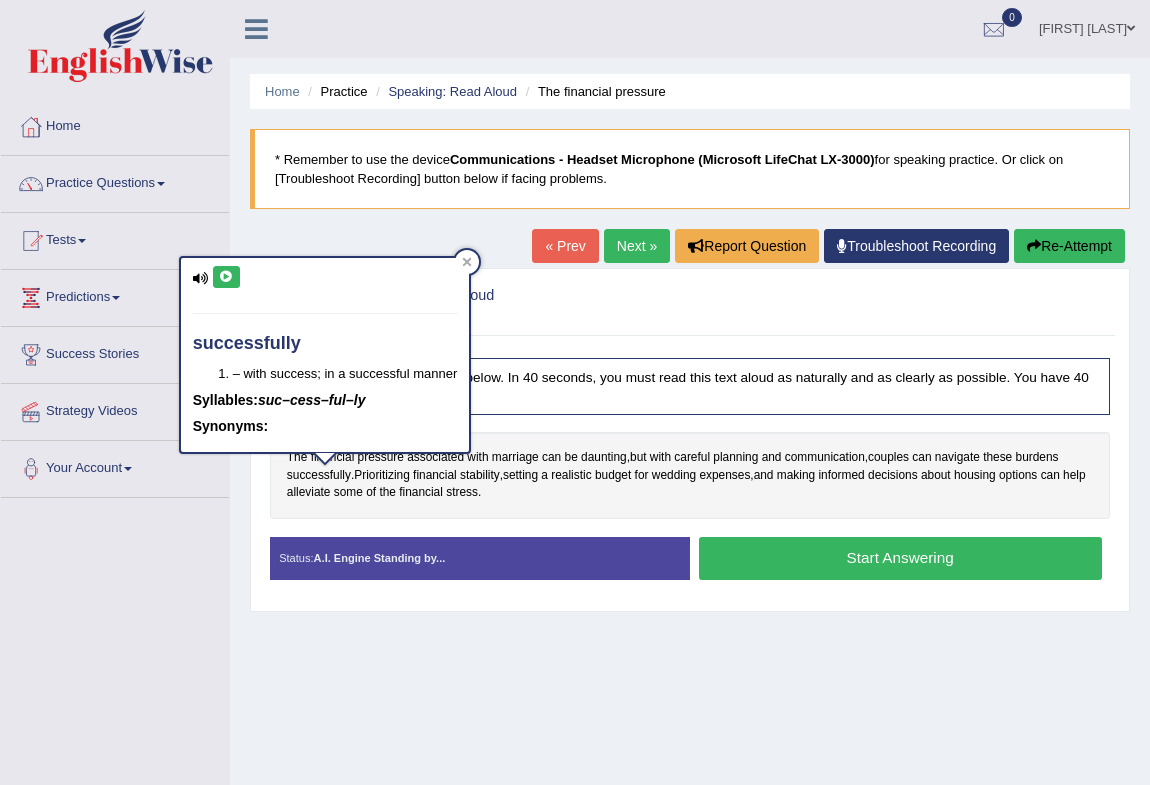 click at bounding box center [226, 277] 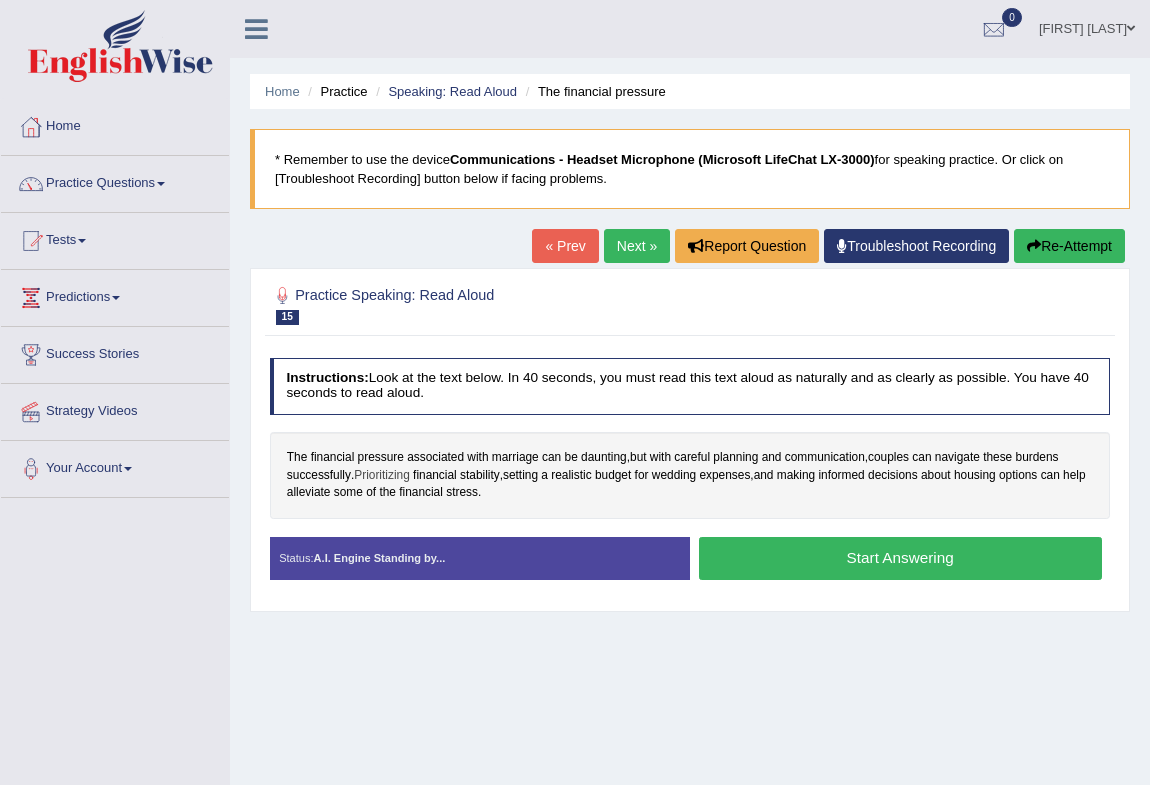 click on "Prioritizing" at bounding box center (382, 476) 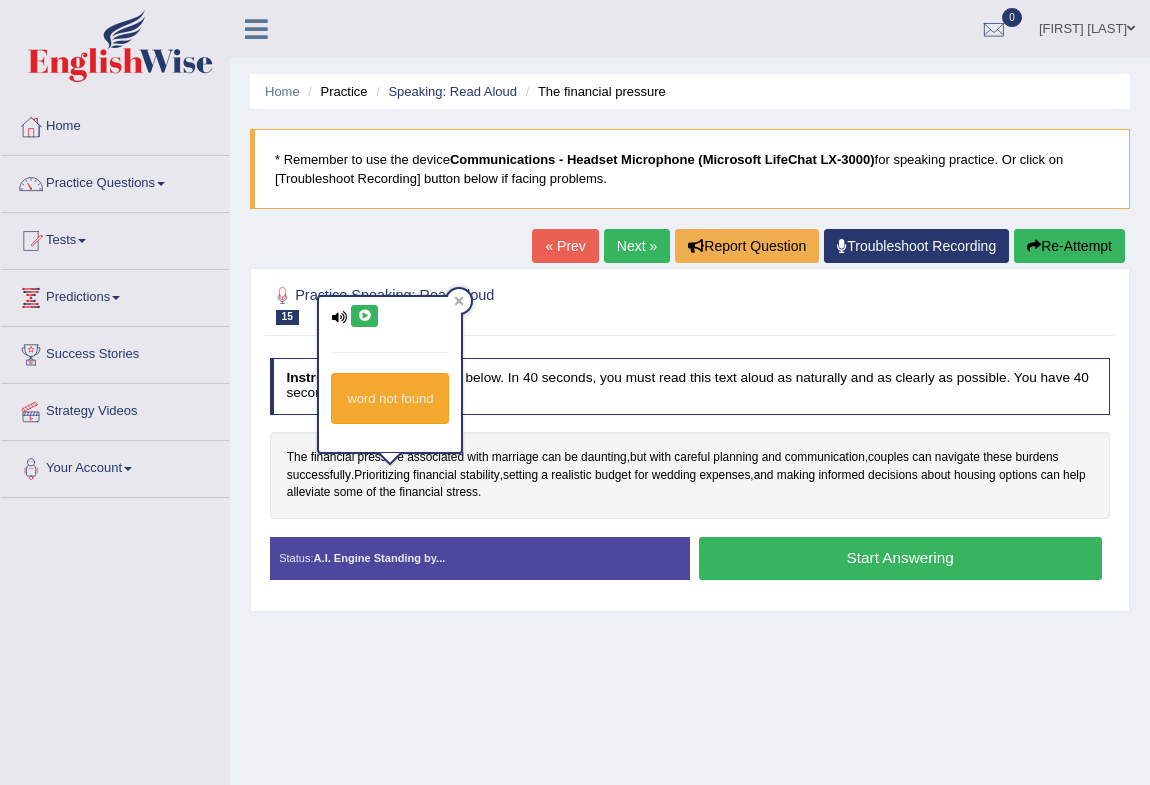 click at bounding box center (364, 316) 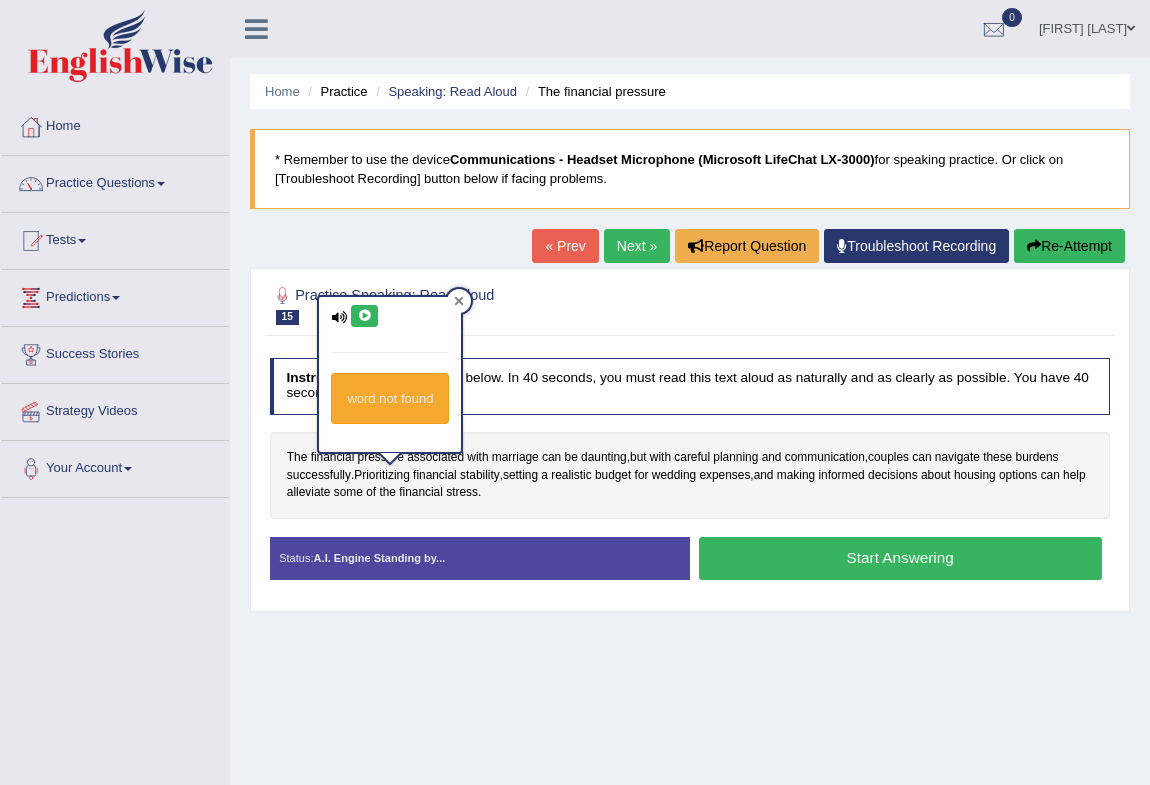 click at bounding box center (459, 301) 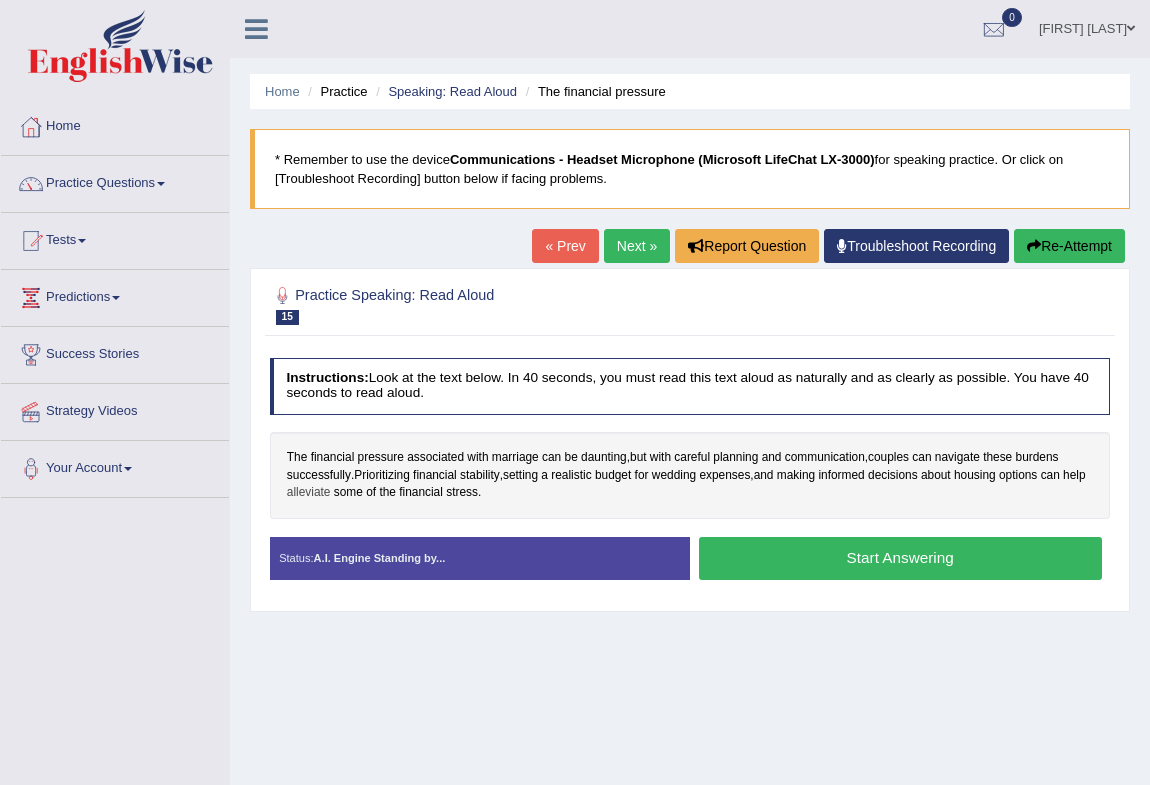click on "alleviate" at bounding box center (309, 493) 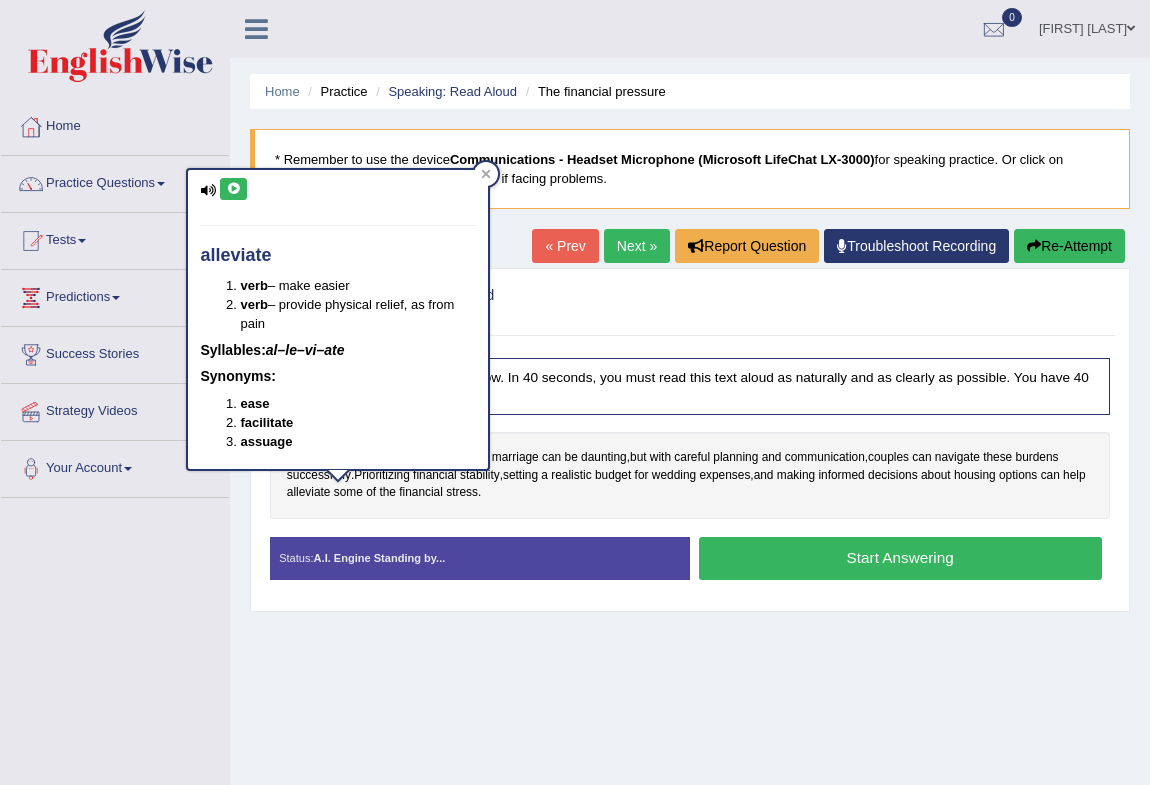 click at bounding box center (233, 189) 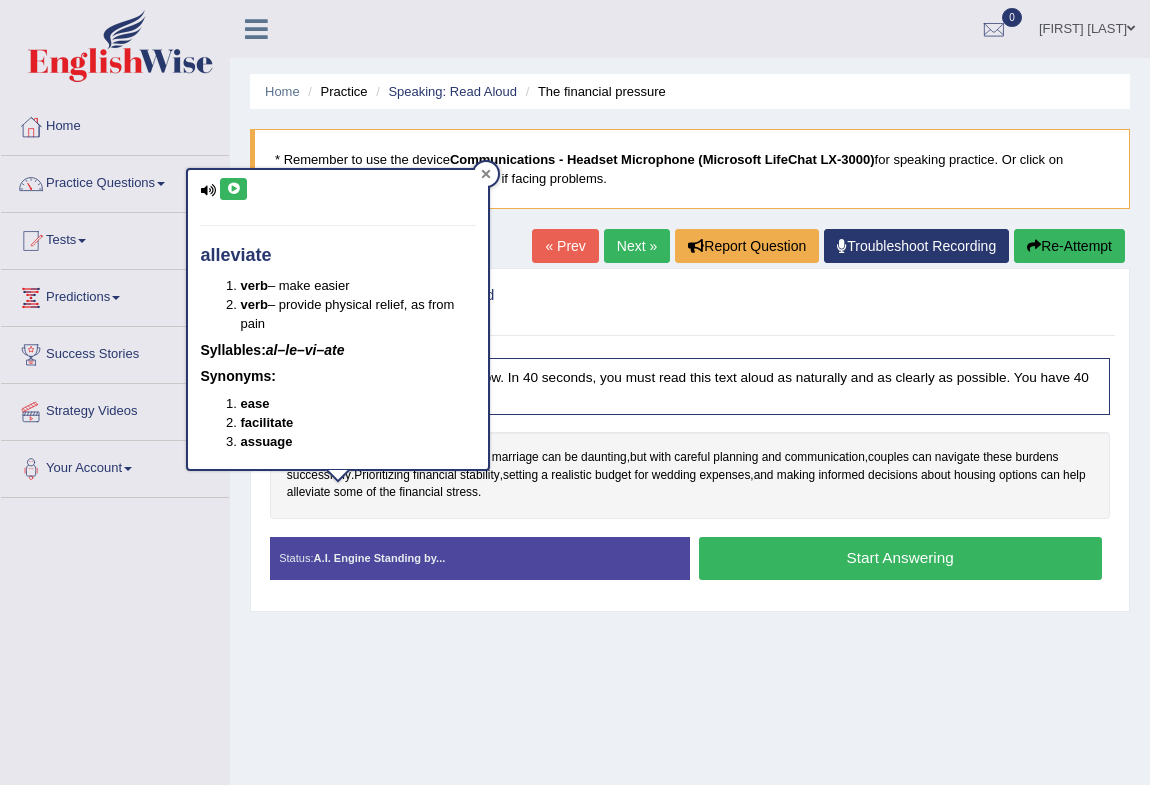 click 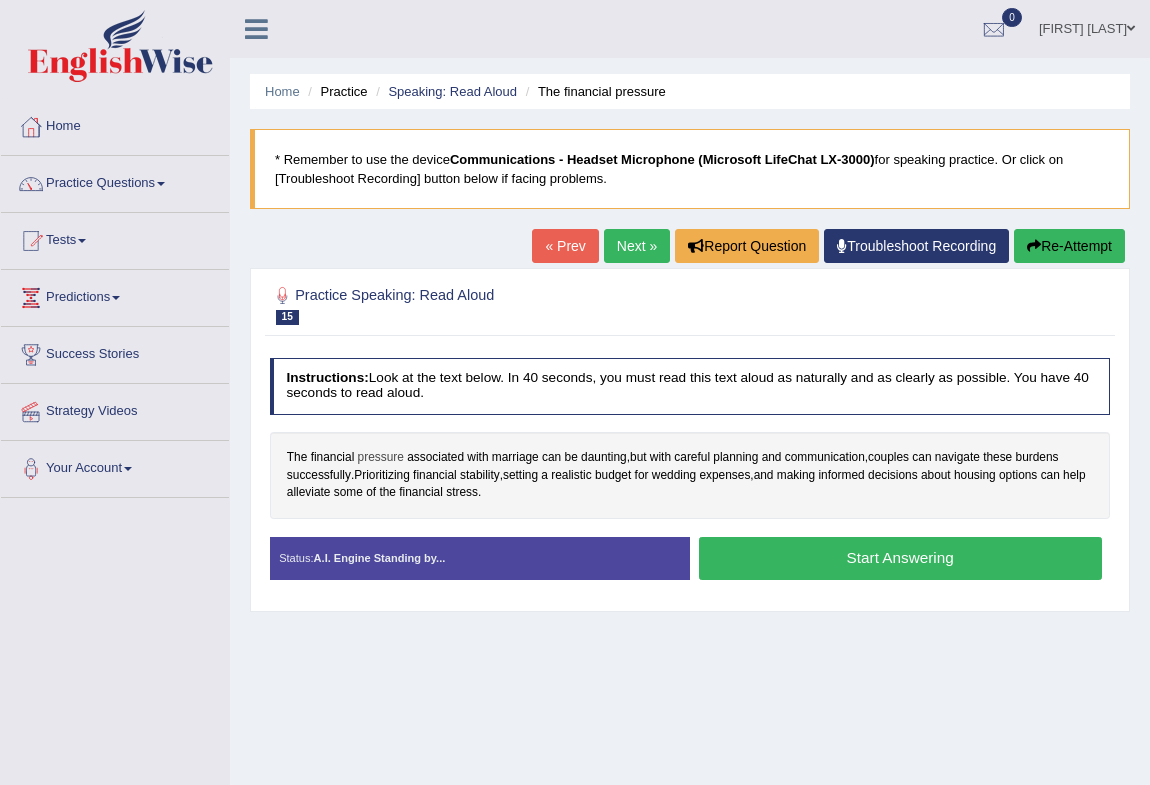 click on "pressure" at bounding box center (381, 458) 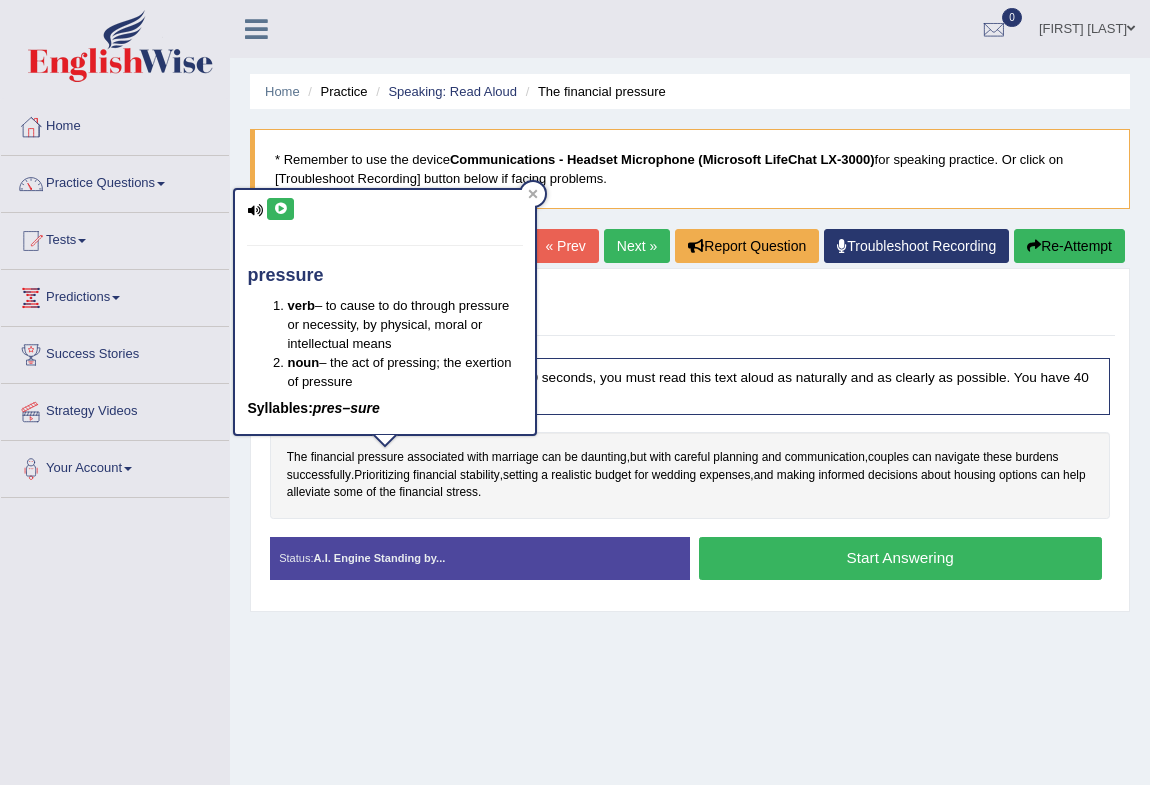 click at bounding box center [280, 209] 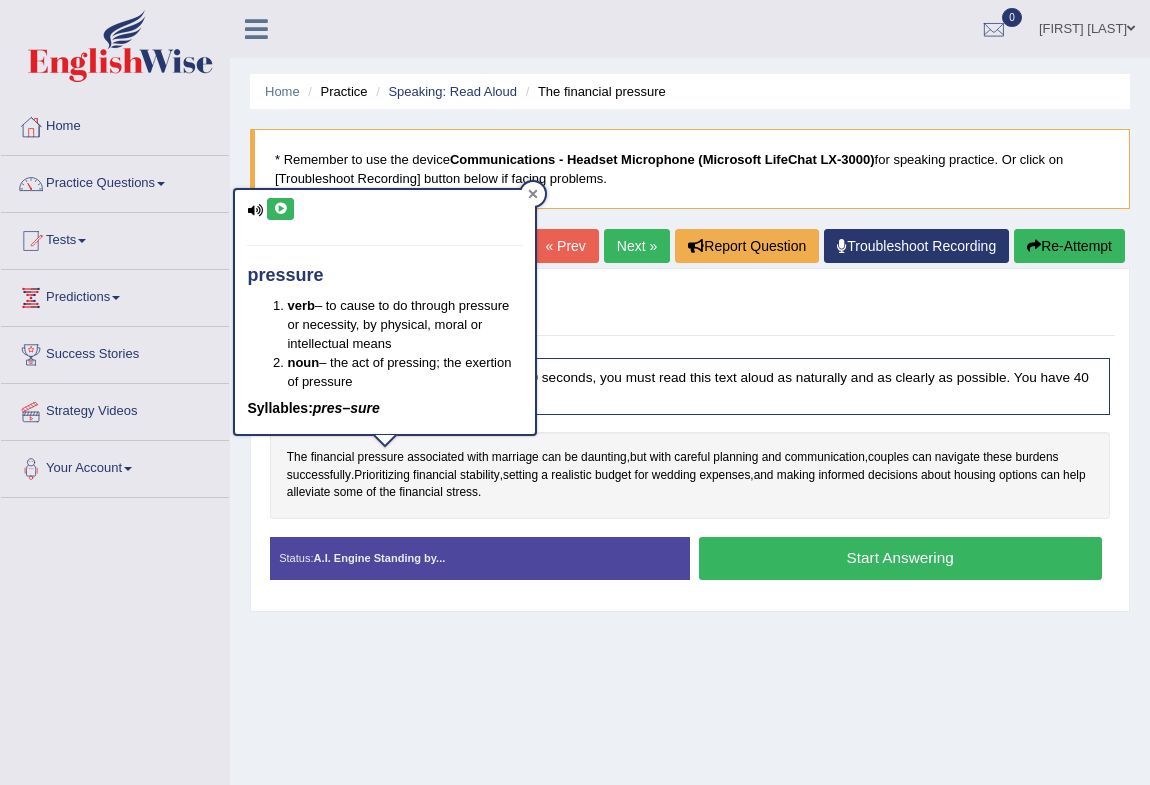 click 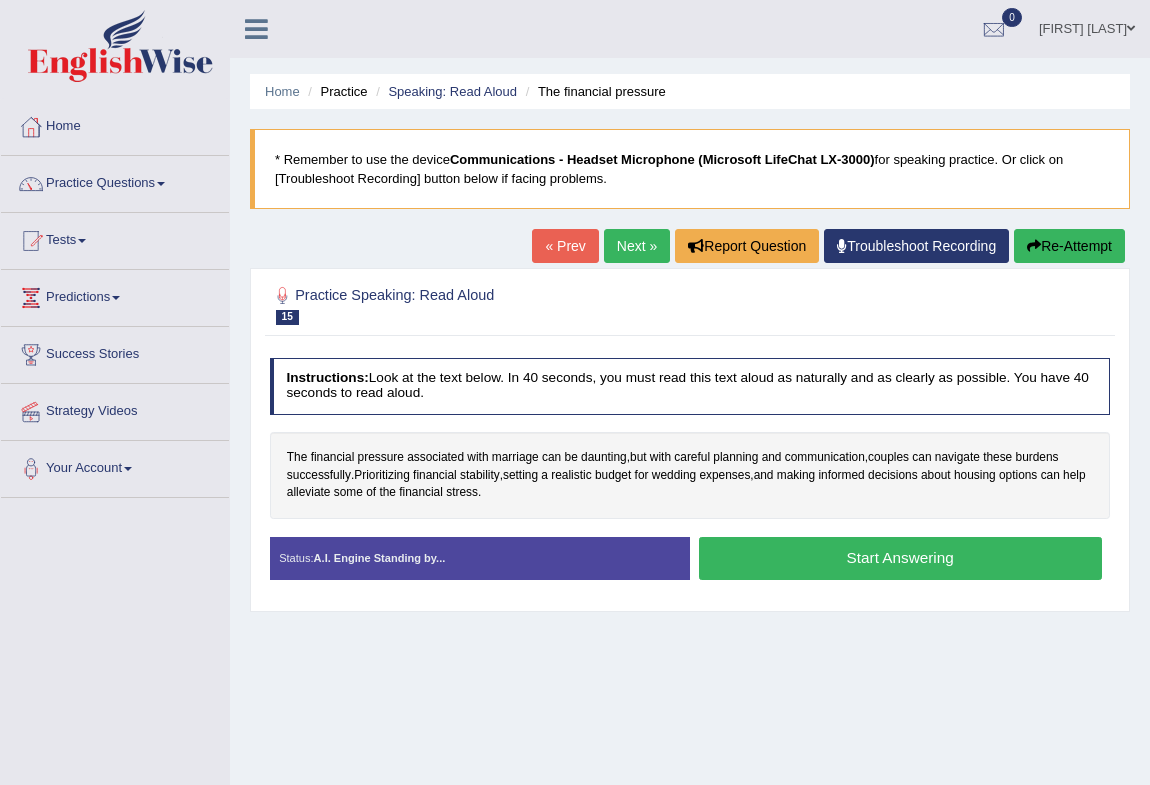 click on "Start Answering" at bounding box center (900, 558) 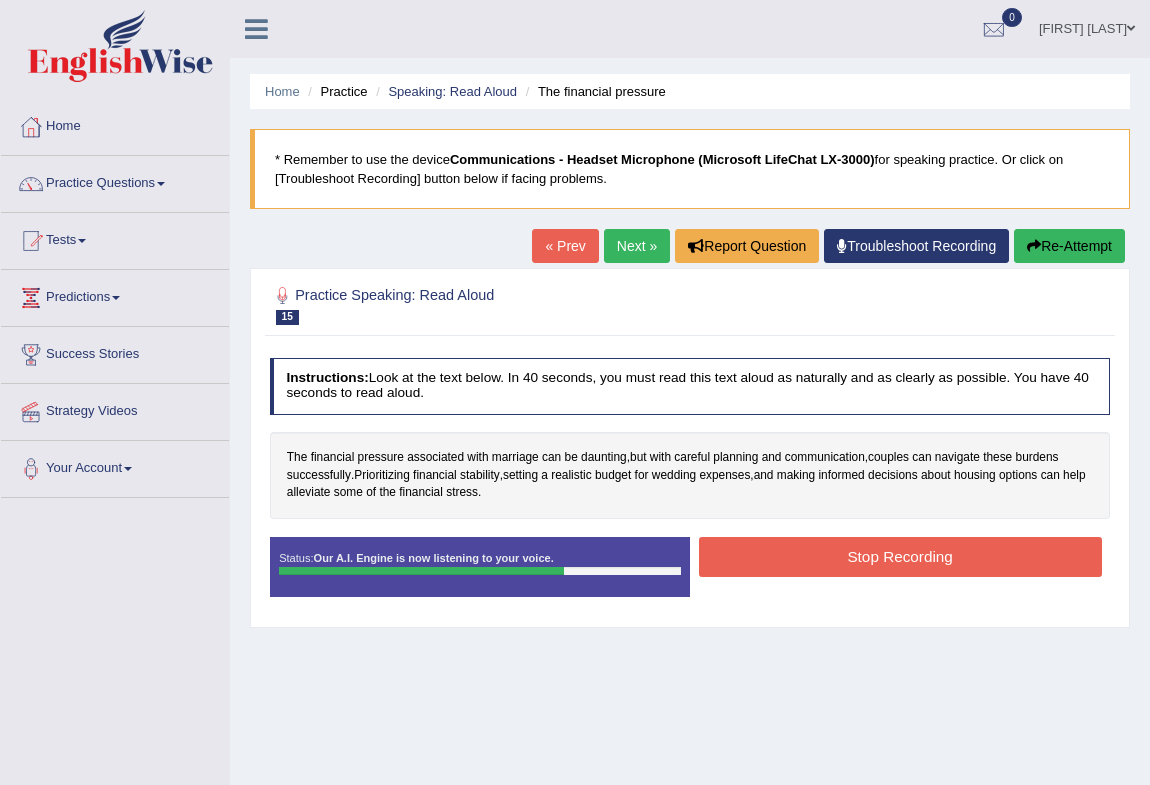 click on "Stop Recording" at bounding box center [900, 556] 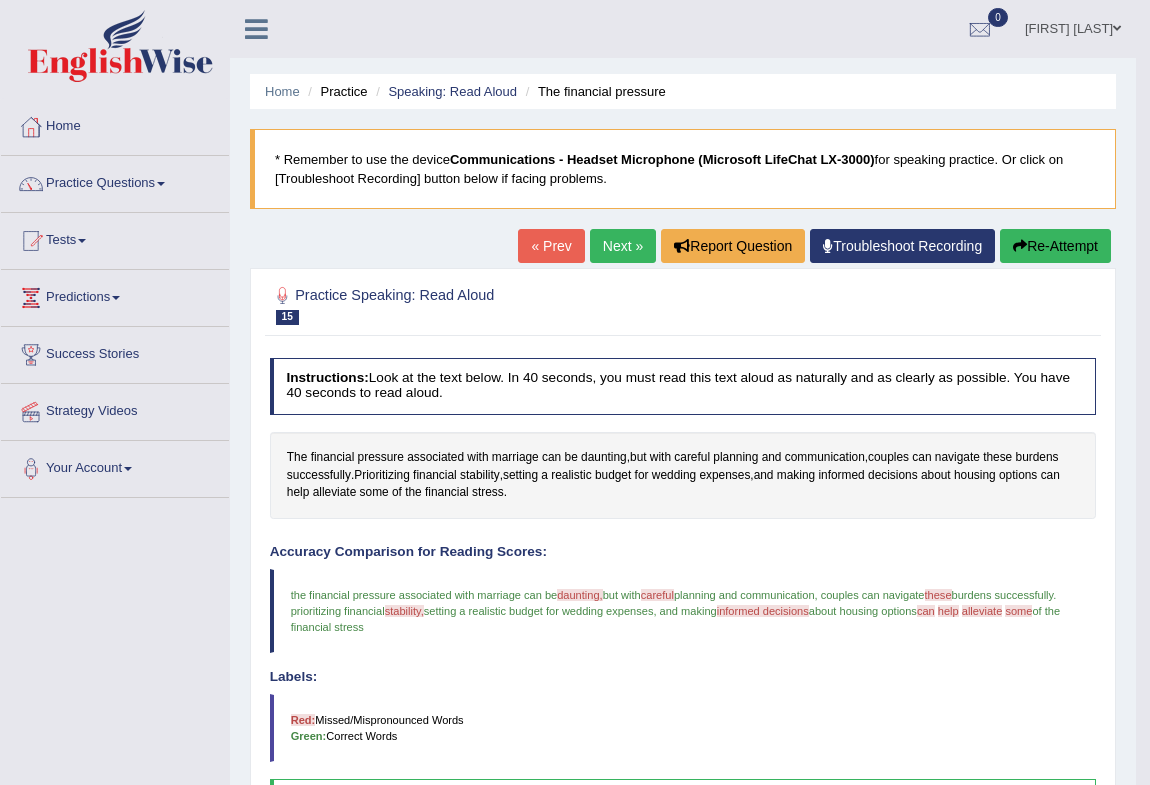 scroll, scrollTop: 442, scrollLeft: 0, axis: vertical 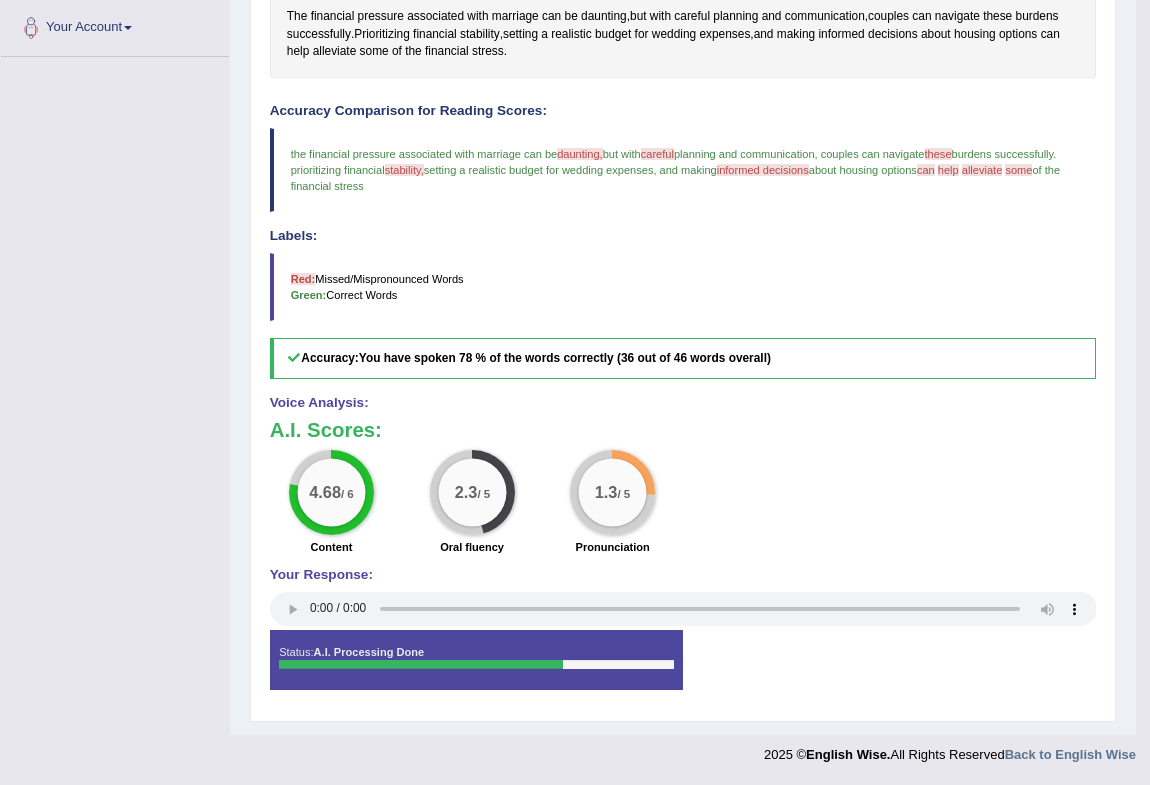click on "daunting," at bounding box center (579, 154) 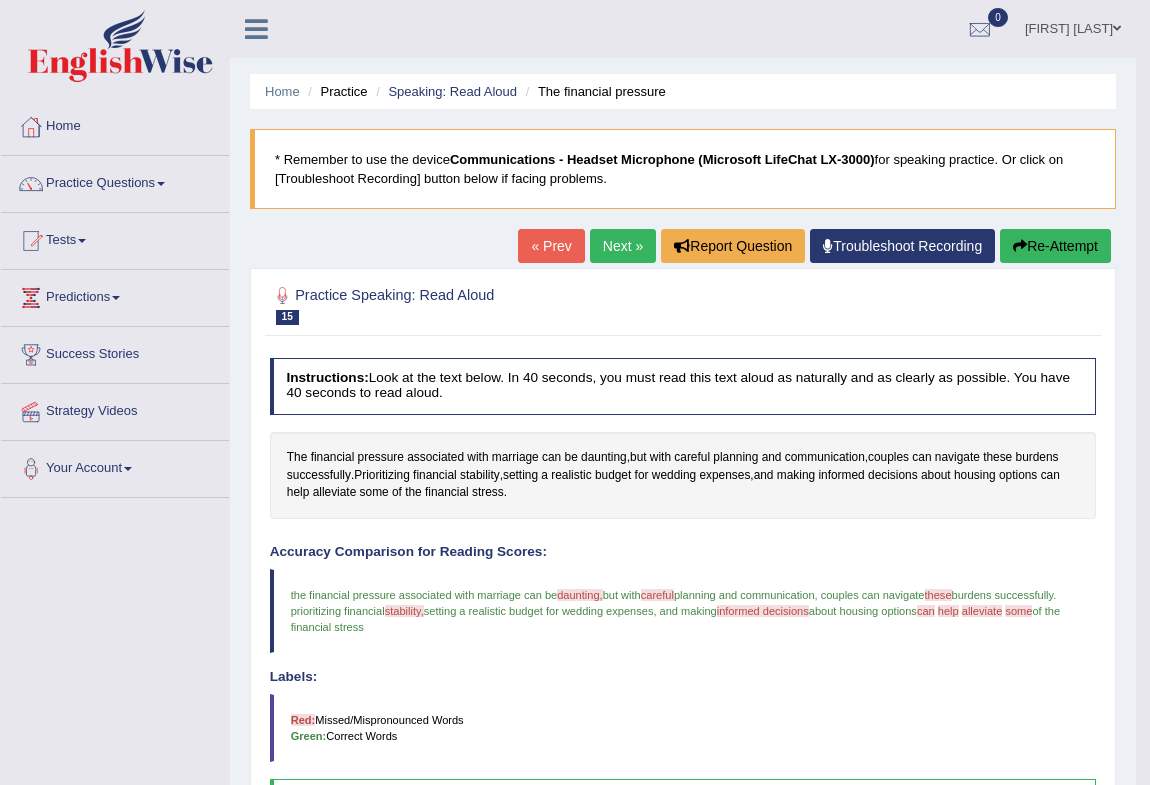 click on "Re-Attempt" at bounding box center [1055, 246] 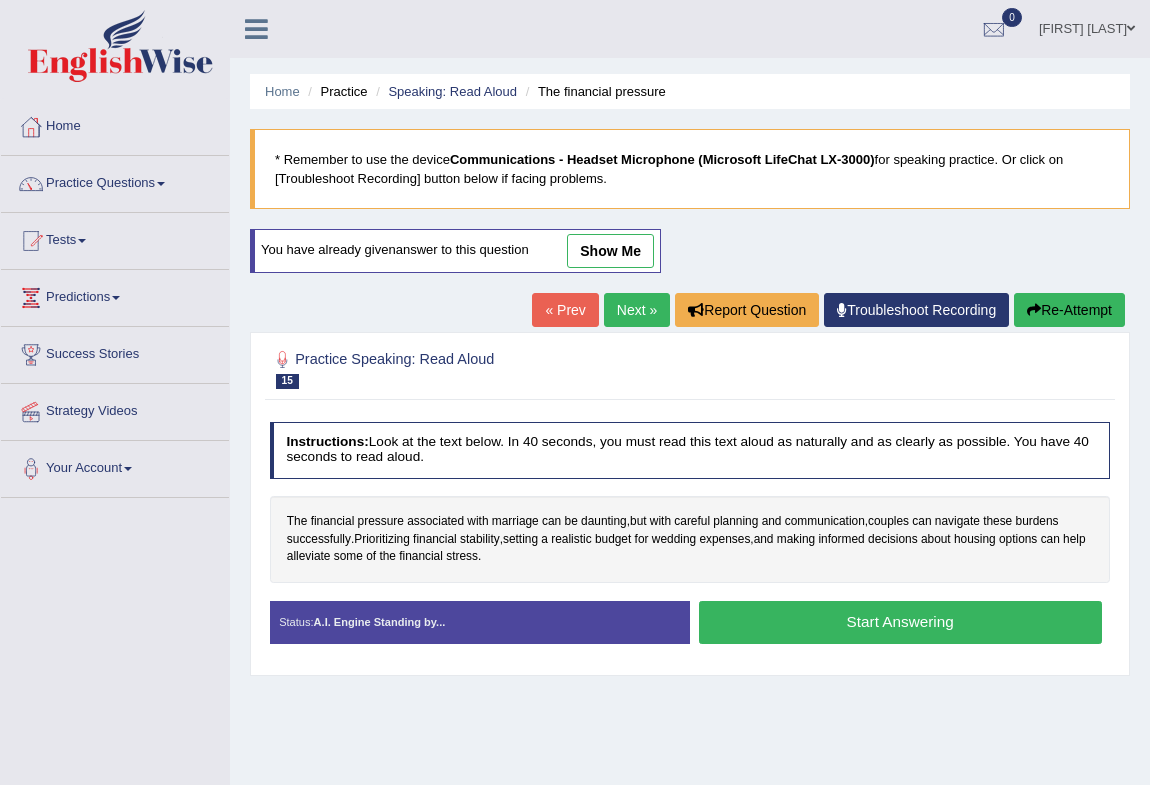 scroll, scrollTop: 0, scrollLeft: 0, axis: both 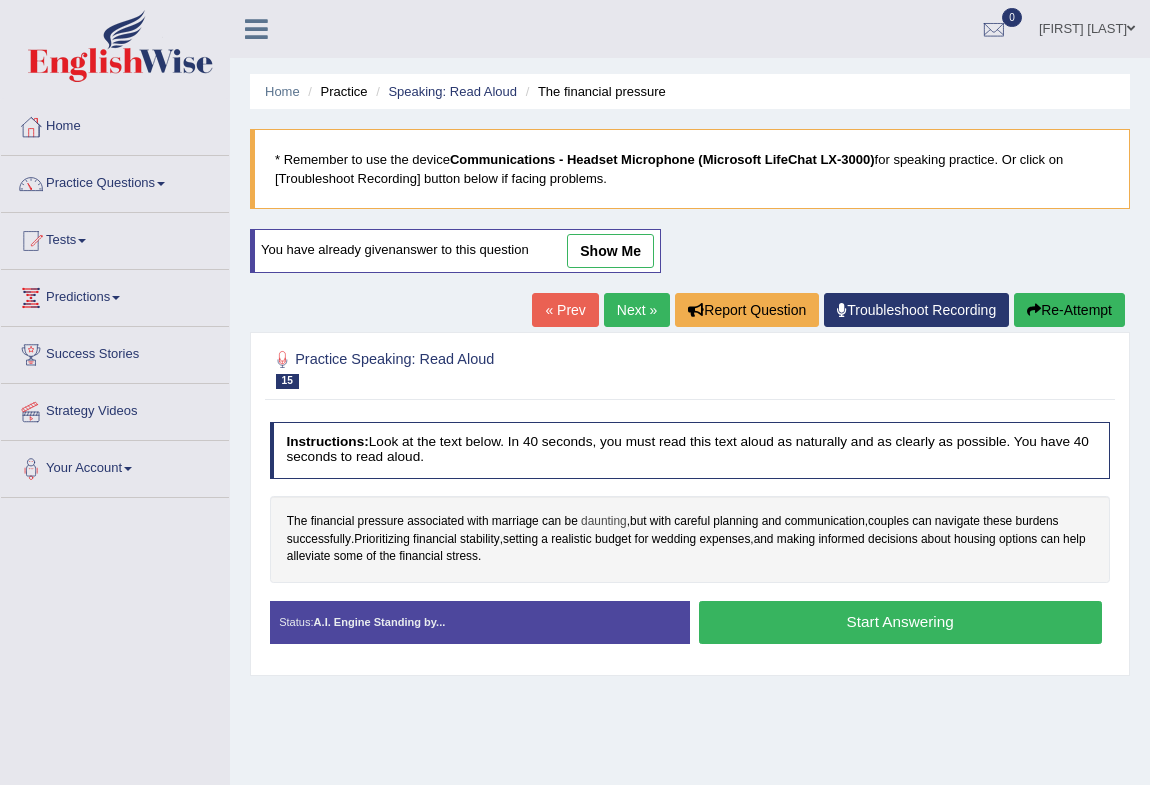 click on "daunting" at bounding box center [604, 522] 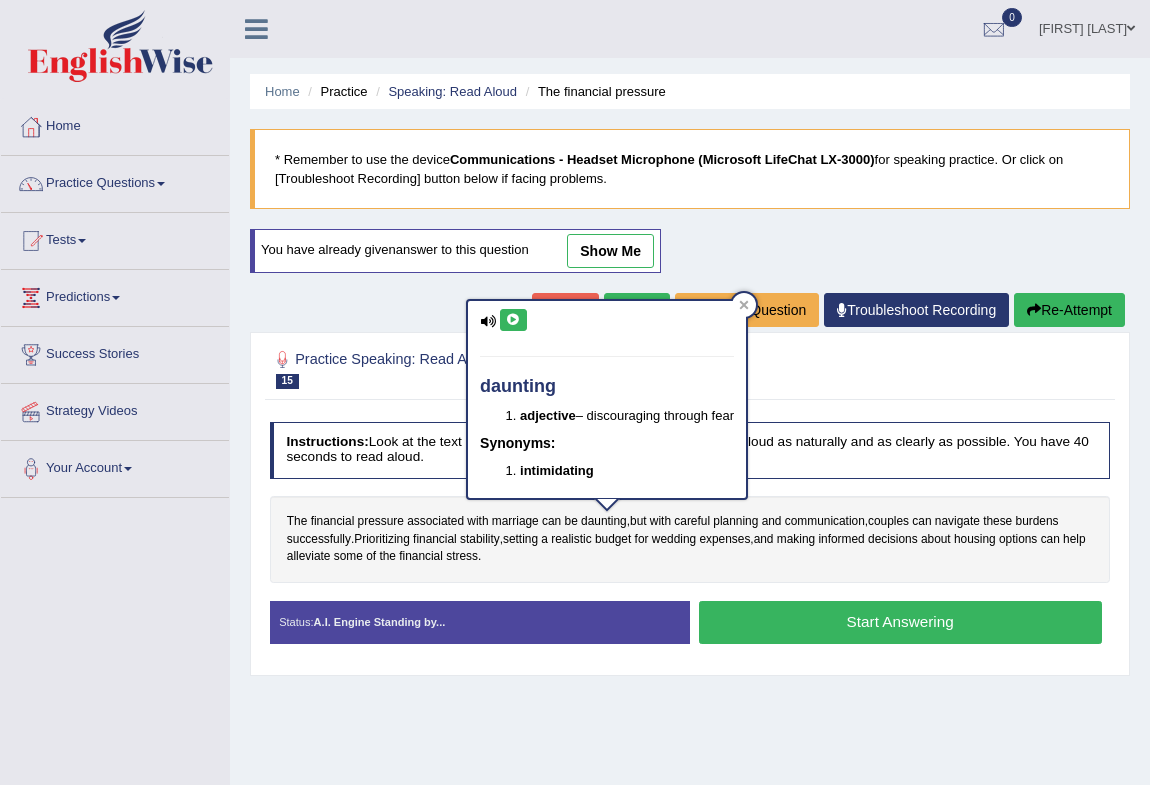 click at bounding box center (513, 320) 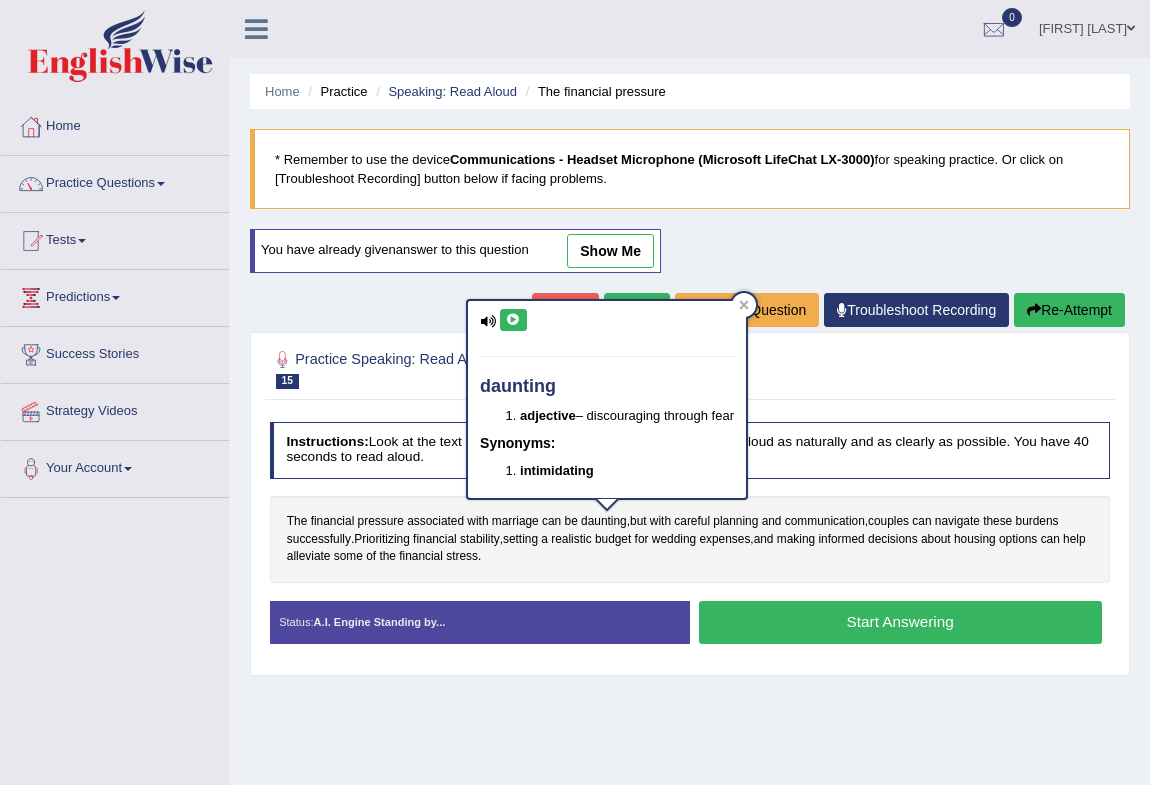click on "Practice Speaking: Read Aloud
15
The financial pressure" at bounding box center [530, 368] 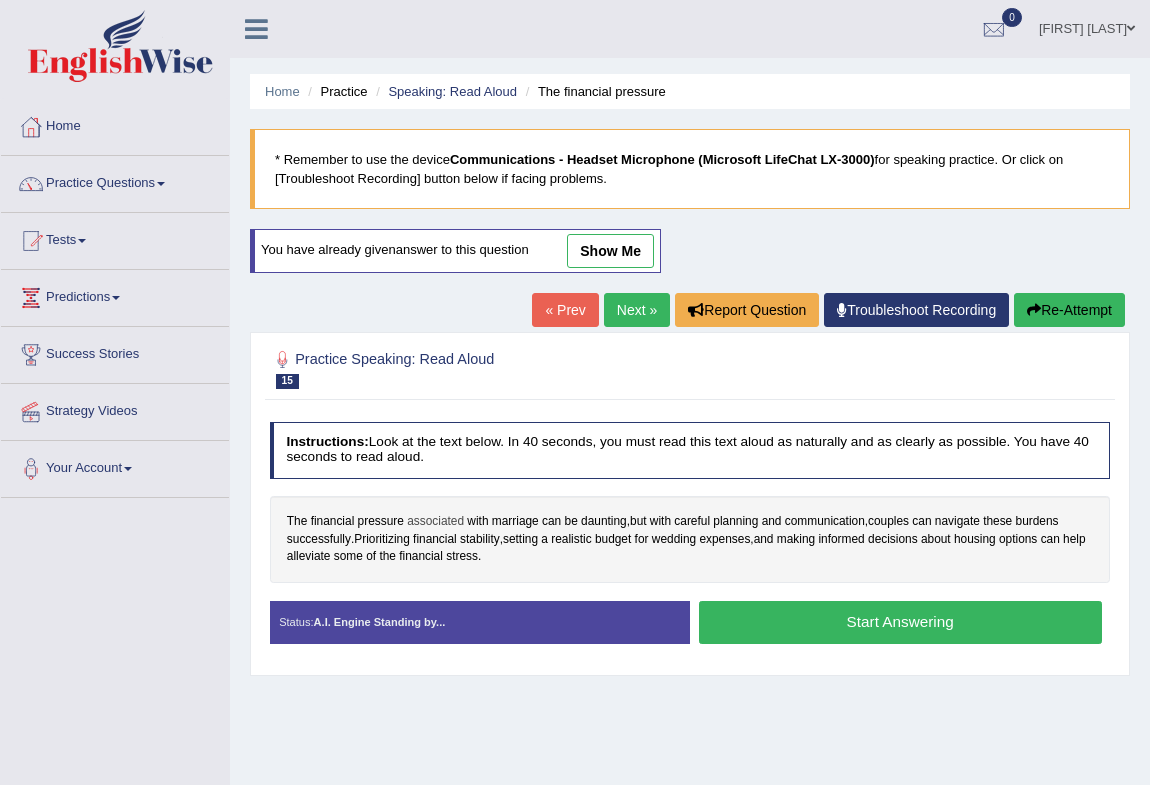 click on "associated" at bounding box center (435, 522) 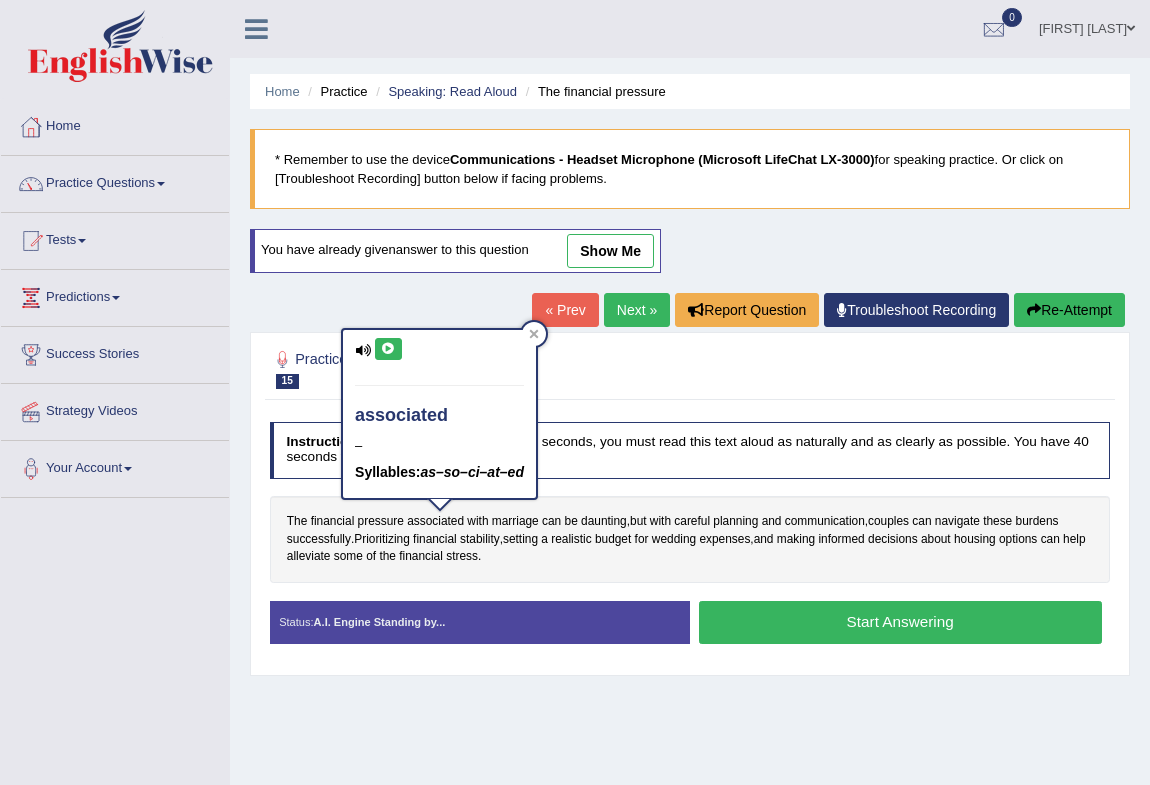 click at bounding box center (388, 349) 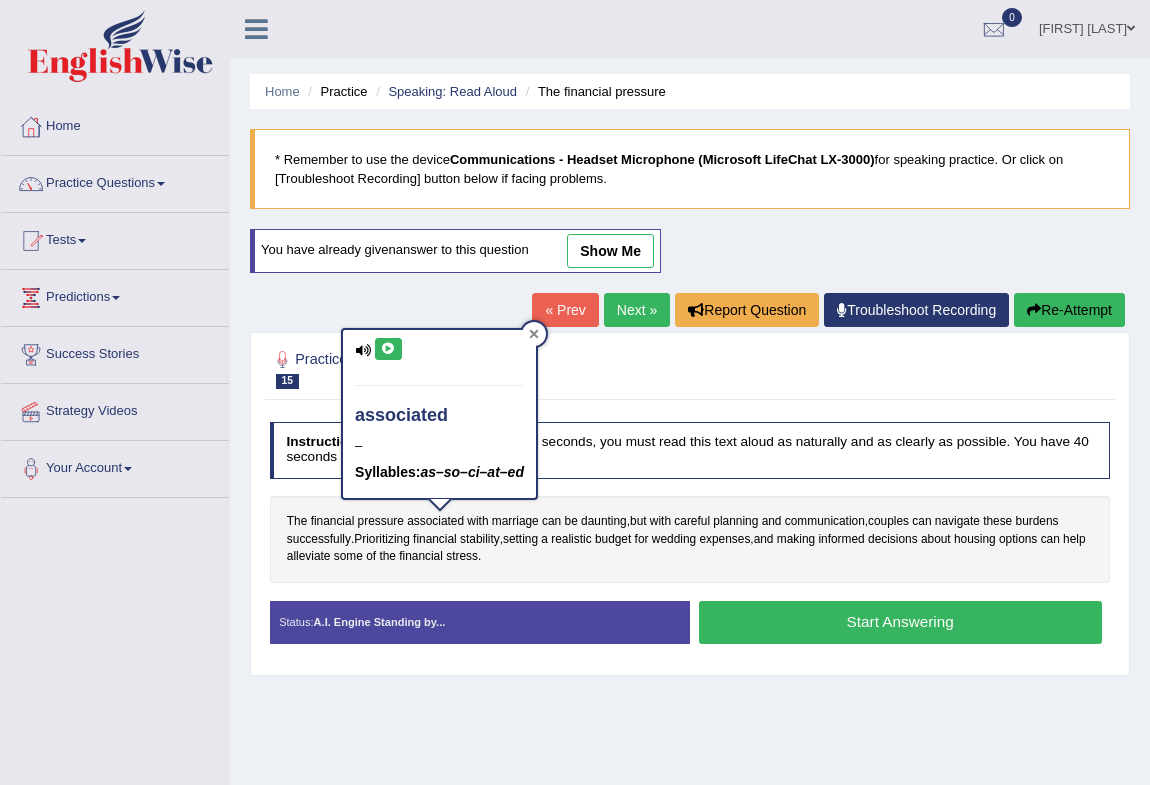 click 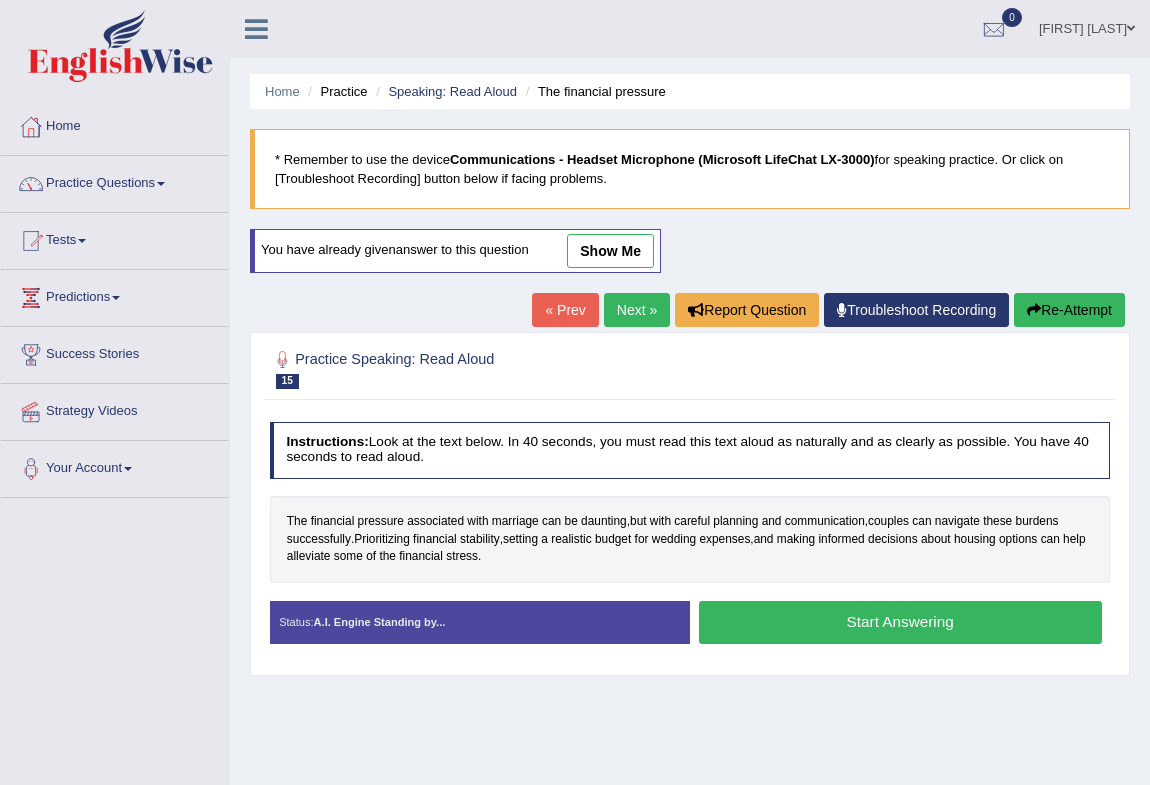 click on "Start Answering" at bounding box center [900, 622] 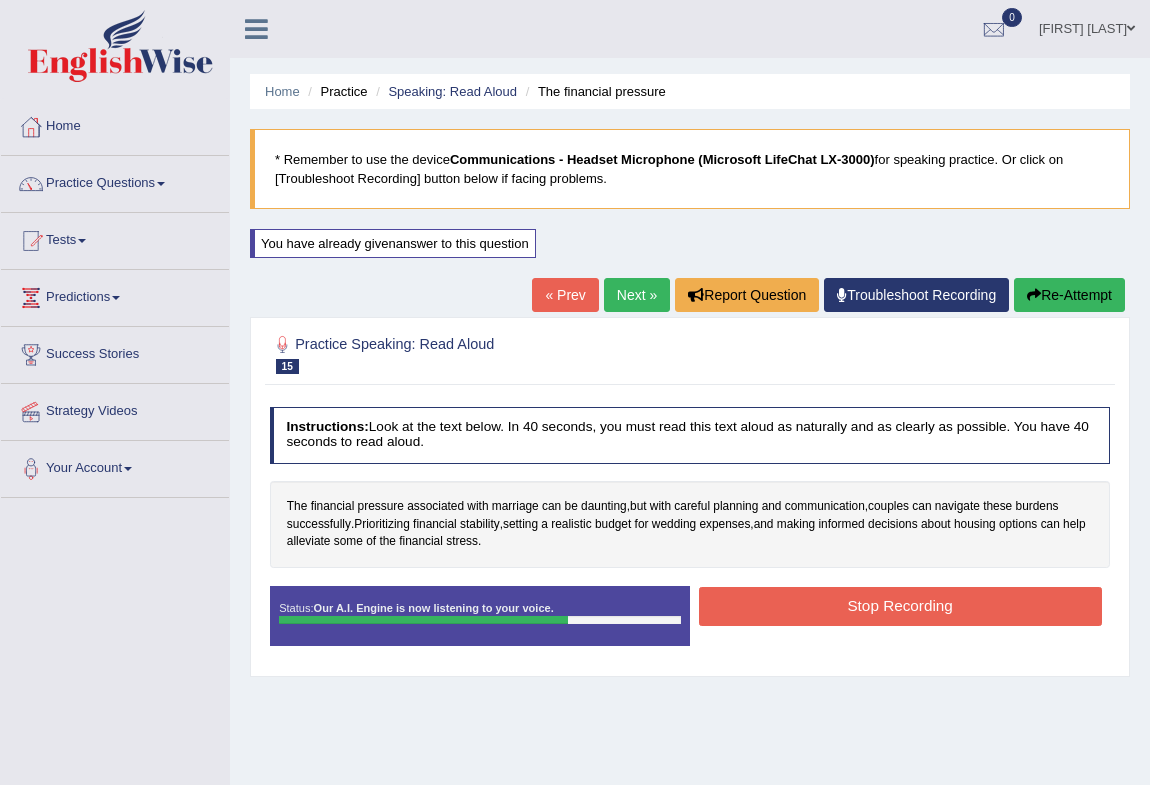 click on "Stop Recording" at bounding box center (900, 606) 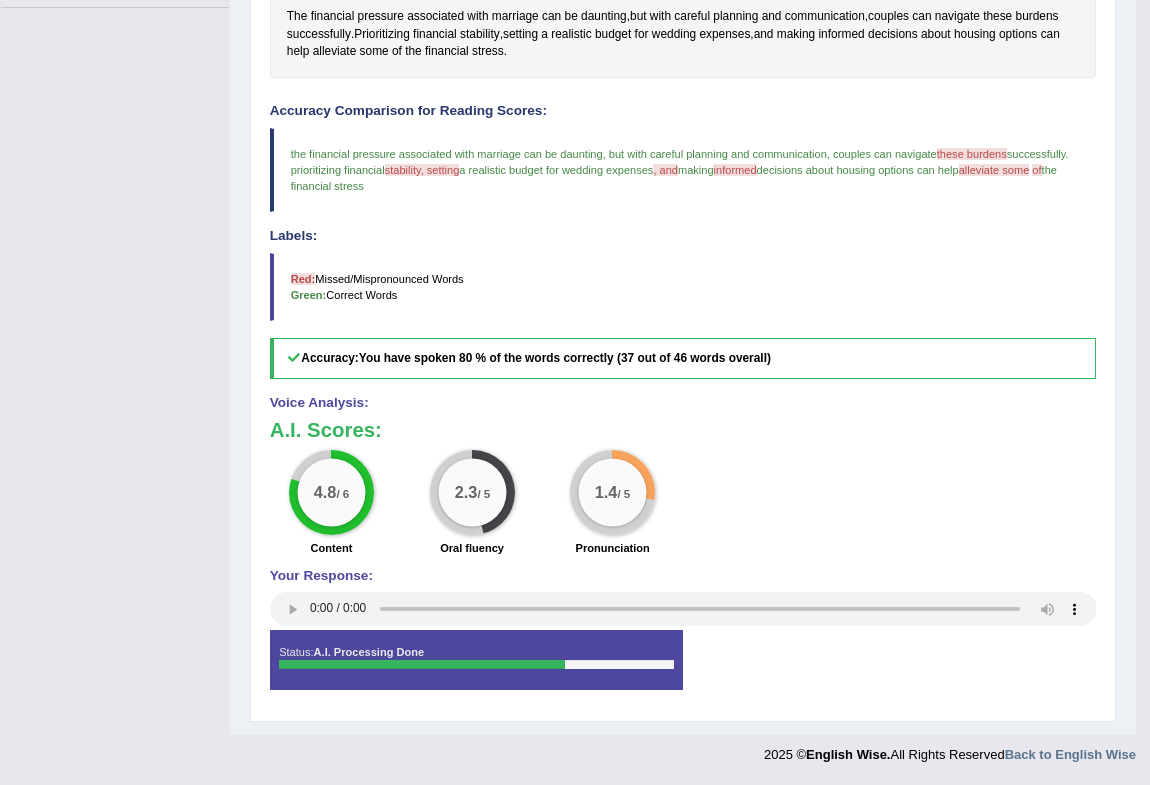 scroll, scrollTop: 0, scrollLeft: 0, axis: both 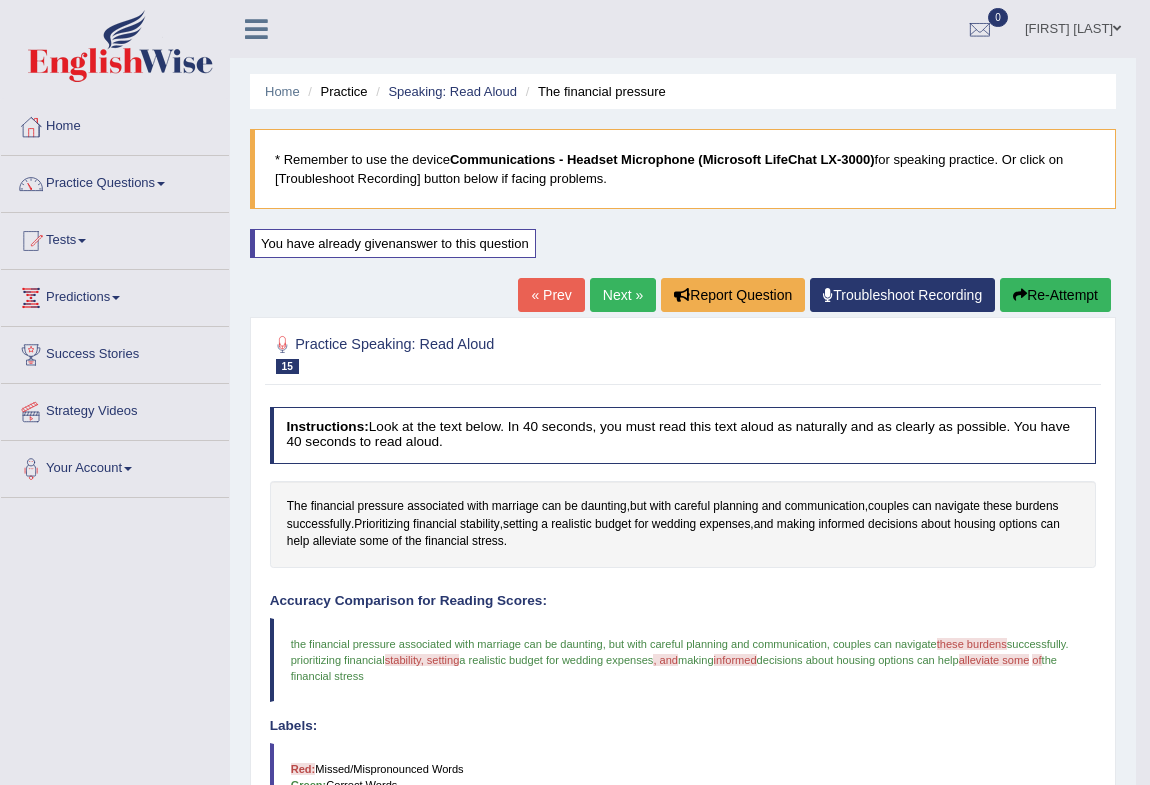 click on "Home
Practice
Speaking: Read Aloud
The financial pressure
* Remember to use the device  Communications - Headset Microphone (Microsoft LifeChat LX-3000)  for speaking practice. Or click on [Troubleshoot Recording] button below if facing problems.
You have already given   answer to this question
« Prev Next »  Report Question  Troubleshoot Recording  Re-Attempt
Practice Speaking: Read Aloud
15
The financial pressure
Instructions:  Look at the text below. In 40 seconds, you must read this text aloud as naturally and as clearly as possible. You have 40 seconds to read aloud.
The   financial   pressure   associated   with   marriage   can   be   daunting ,  but   with   careful   planning   and   communication ,  couples   can   navigate   these   burdens   successfully .      ,    a" at bounding box center [683, 612] 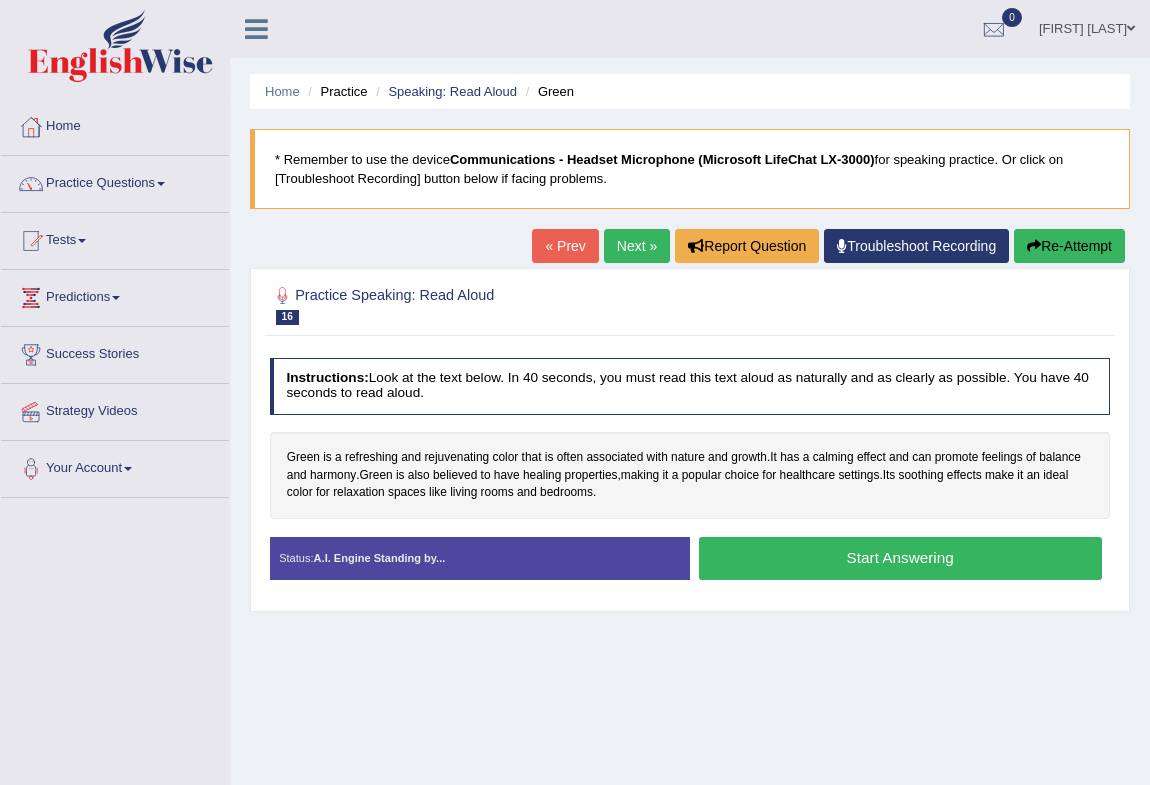 scroll, scrollTop: 0, scrollLeft: 0, axis: both 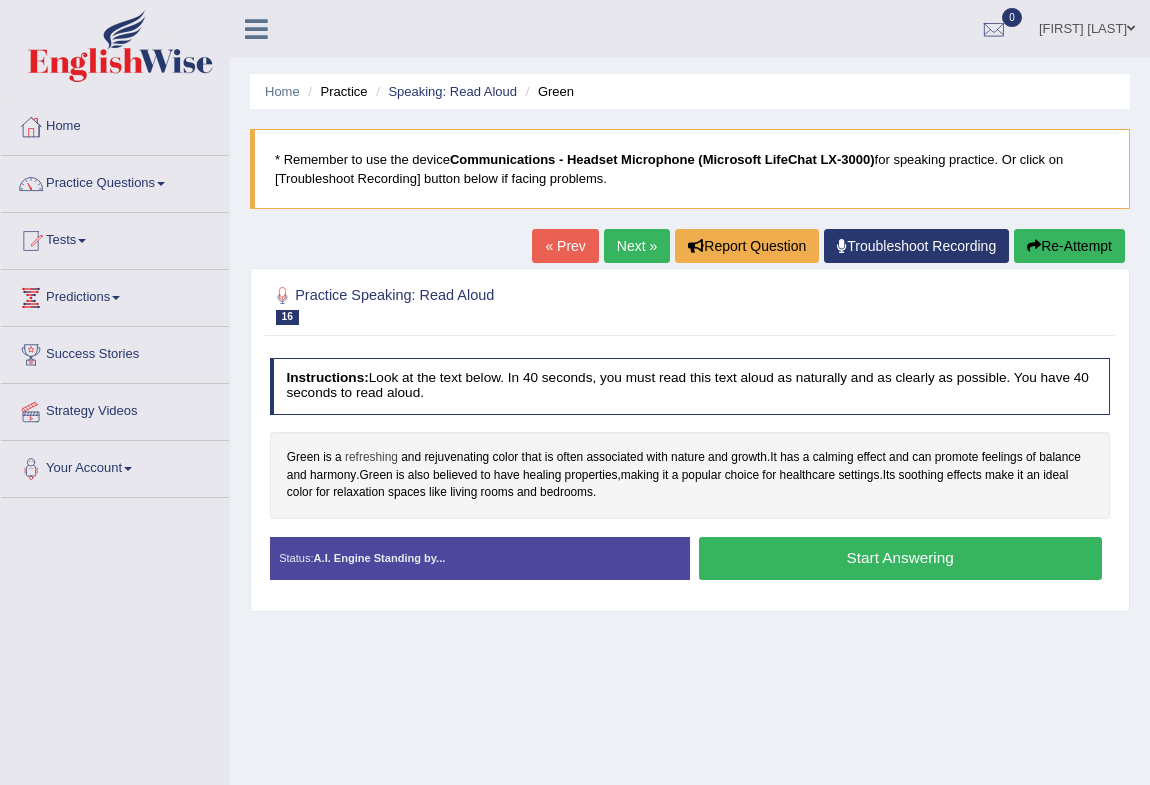click on "refreshing" at bounding box center [371, 458] 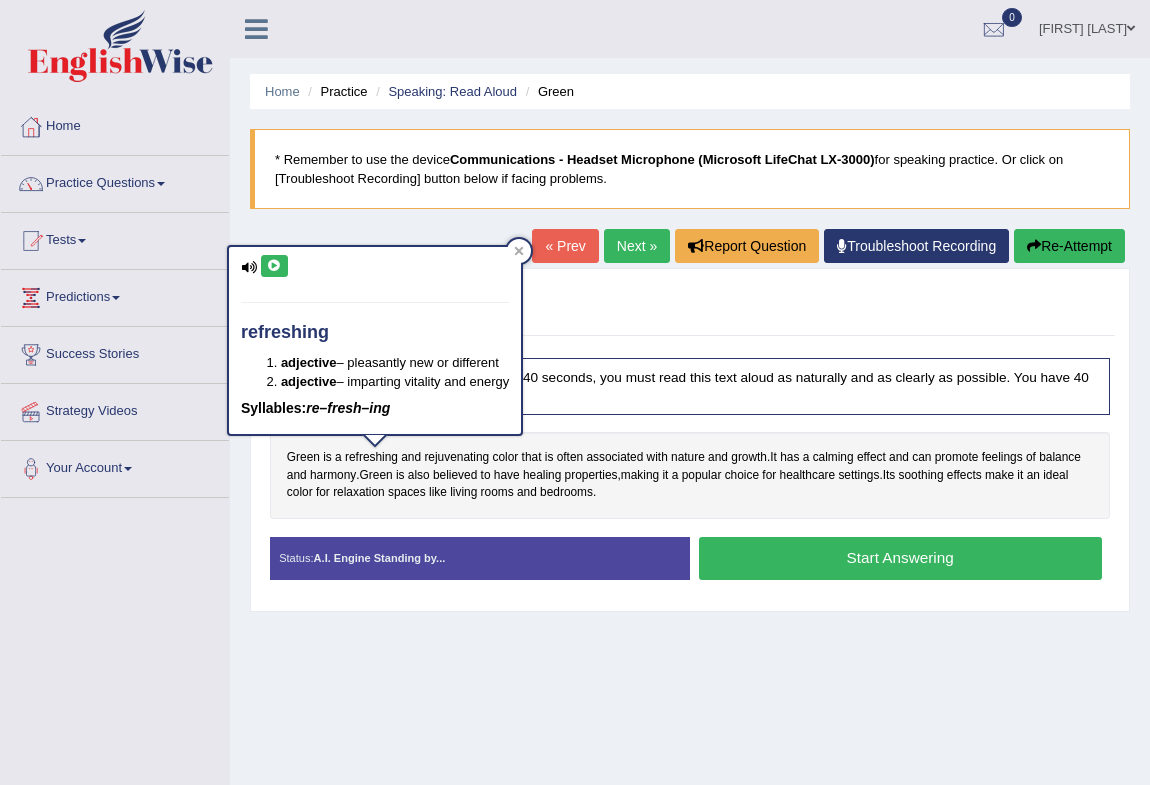 click at bounding box center (274, 266) 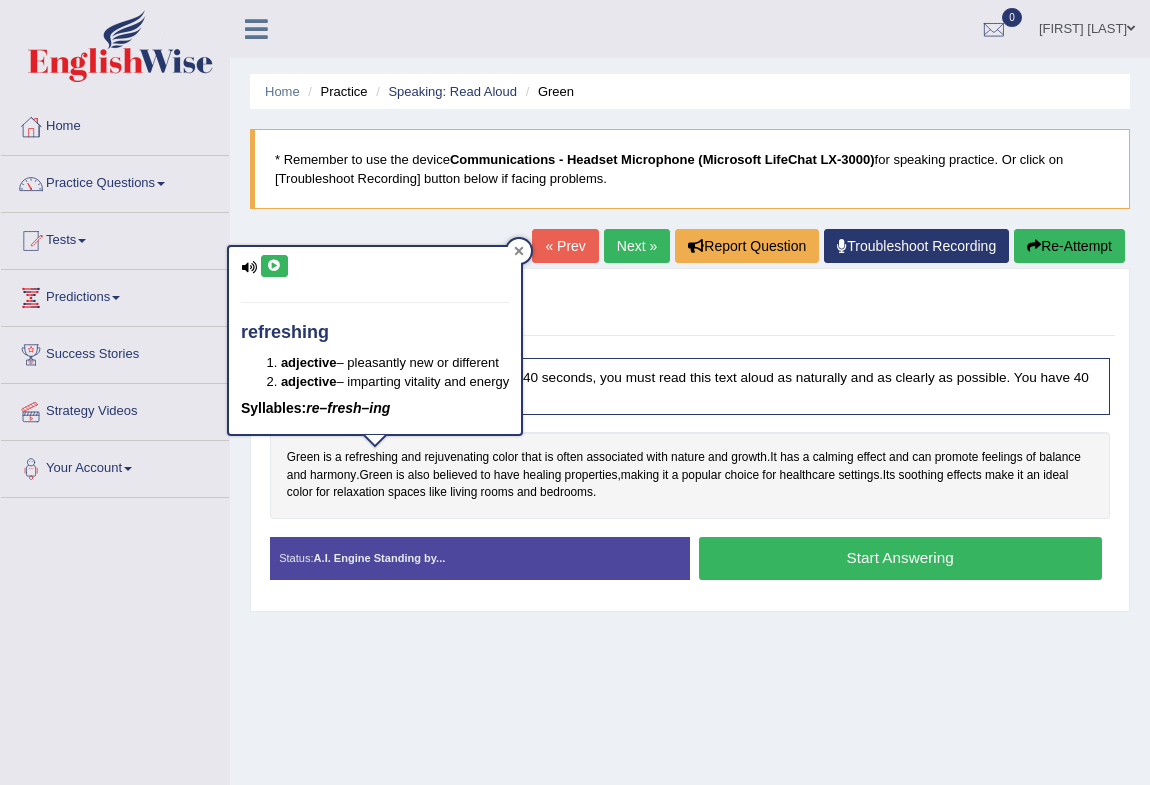 click at bounding box center (519, 251) 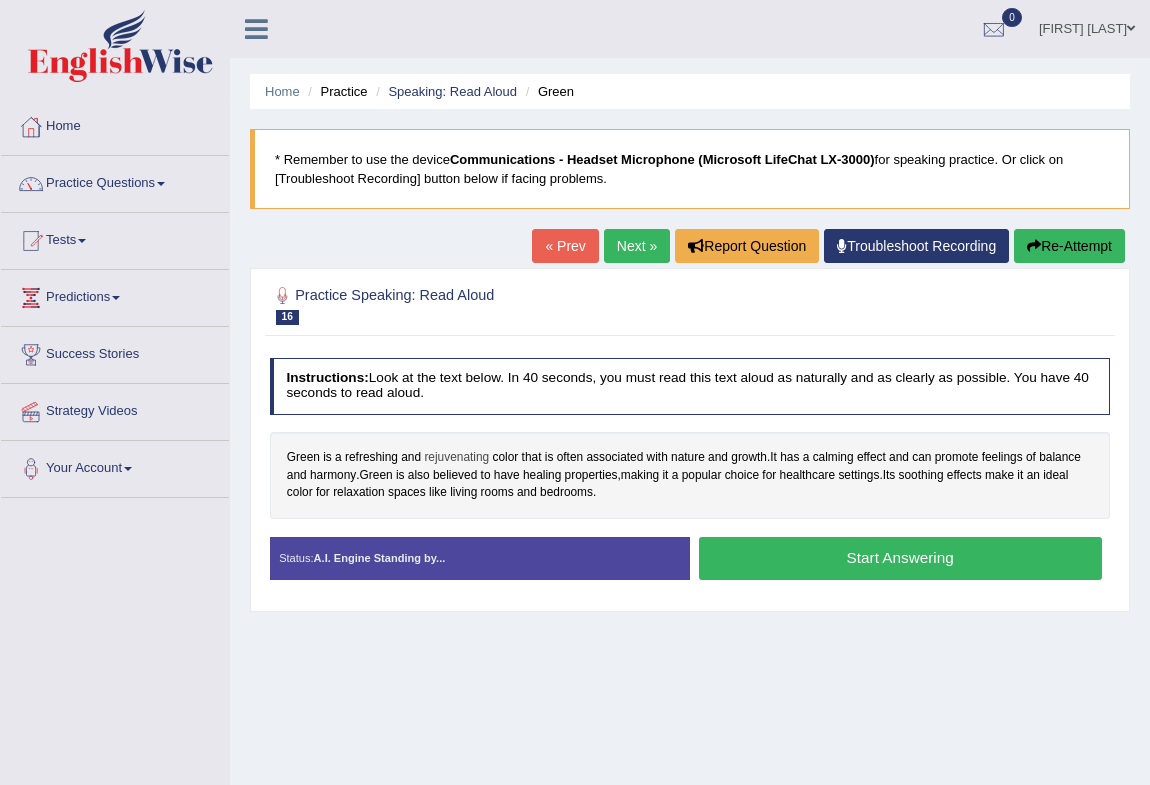 click on "rejuvenating" at bounding box center [456, 458] 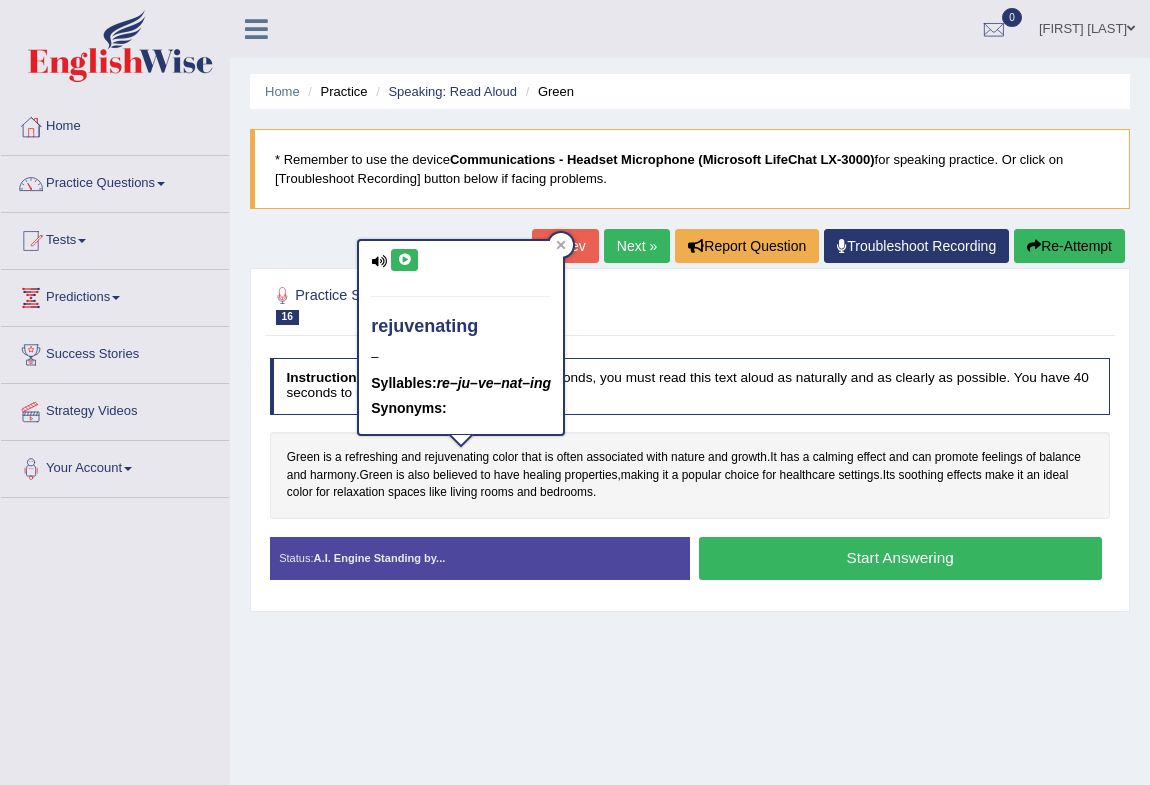 click at bounding box center (404, 260) 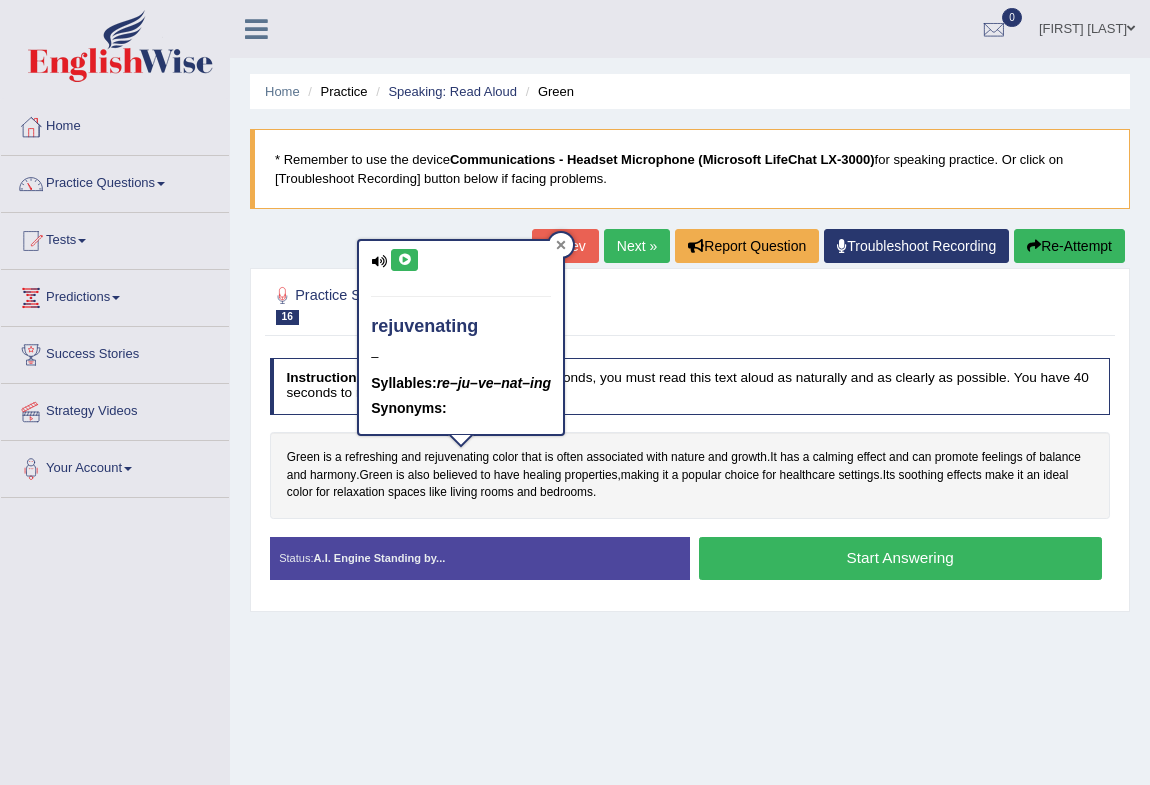 click 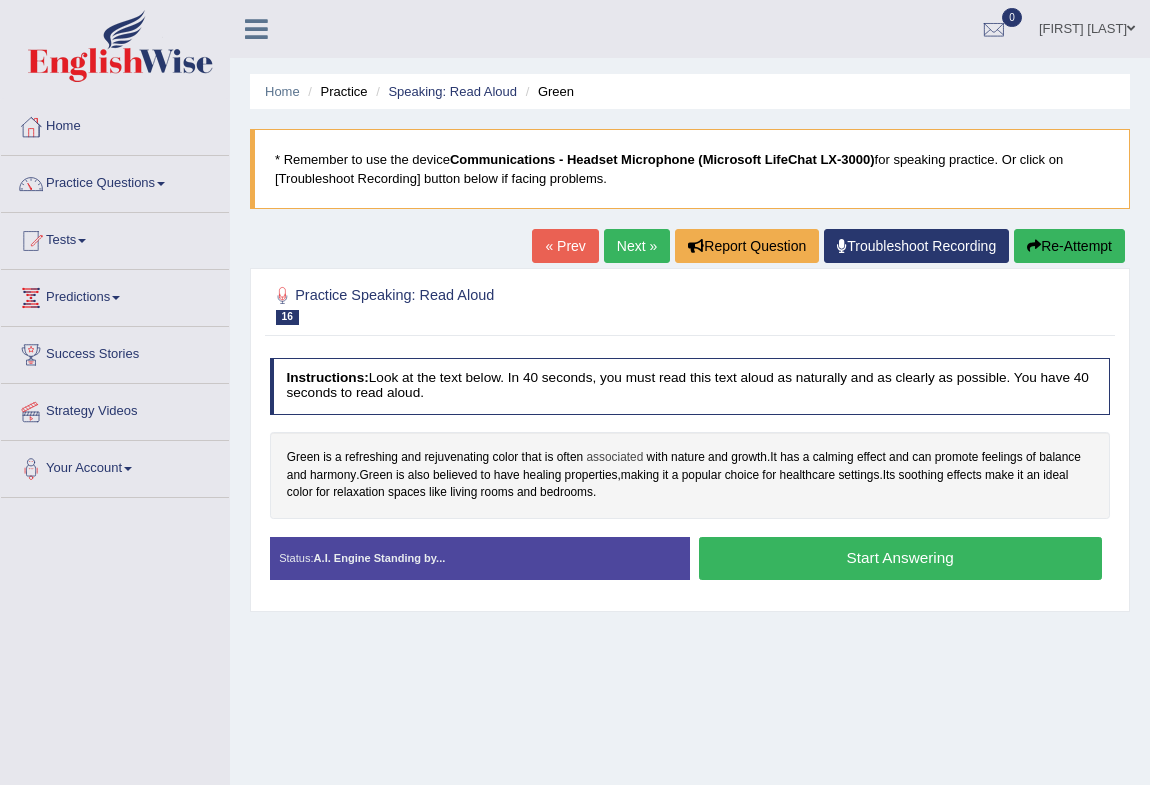 click on "associated" at bounding box center [614, 458] 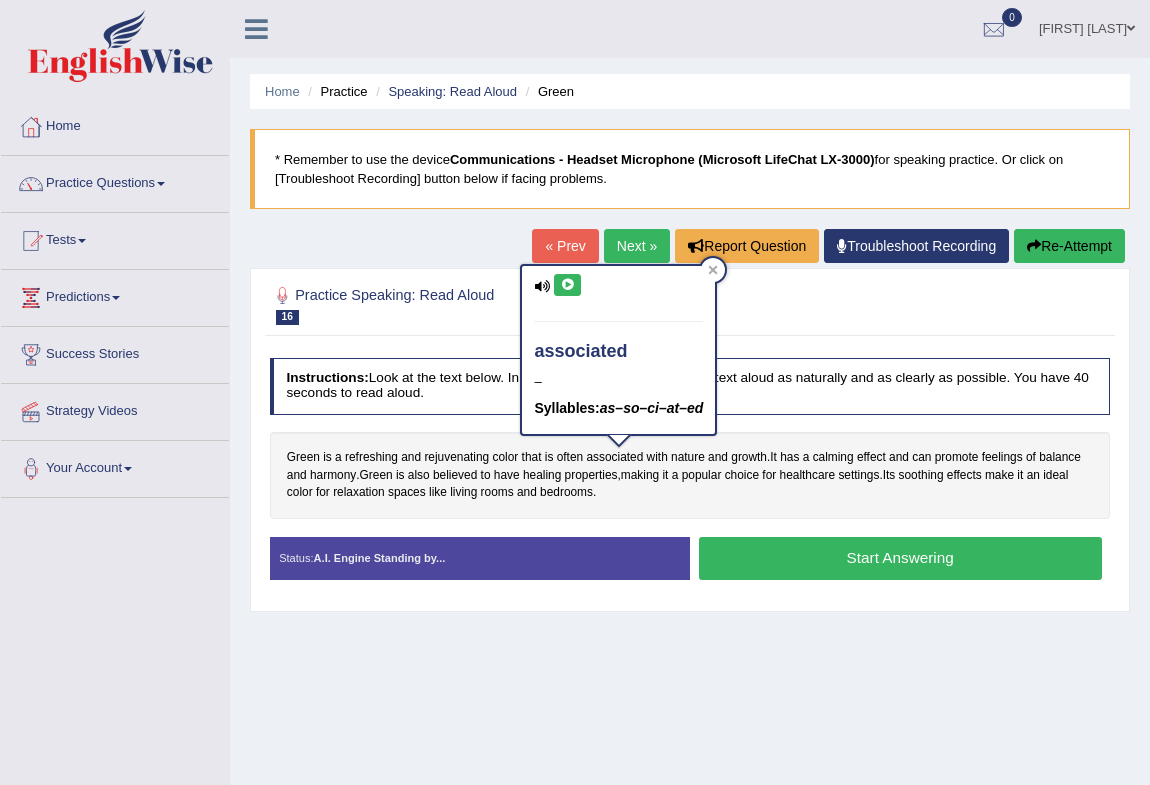 click at bounding box center (567, 285) 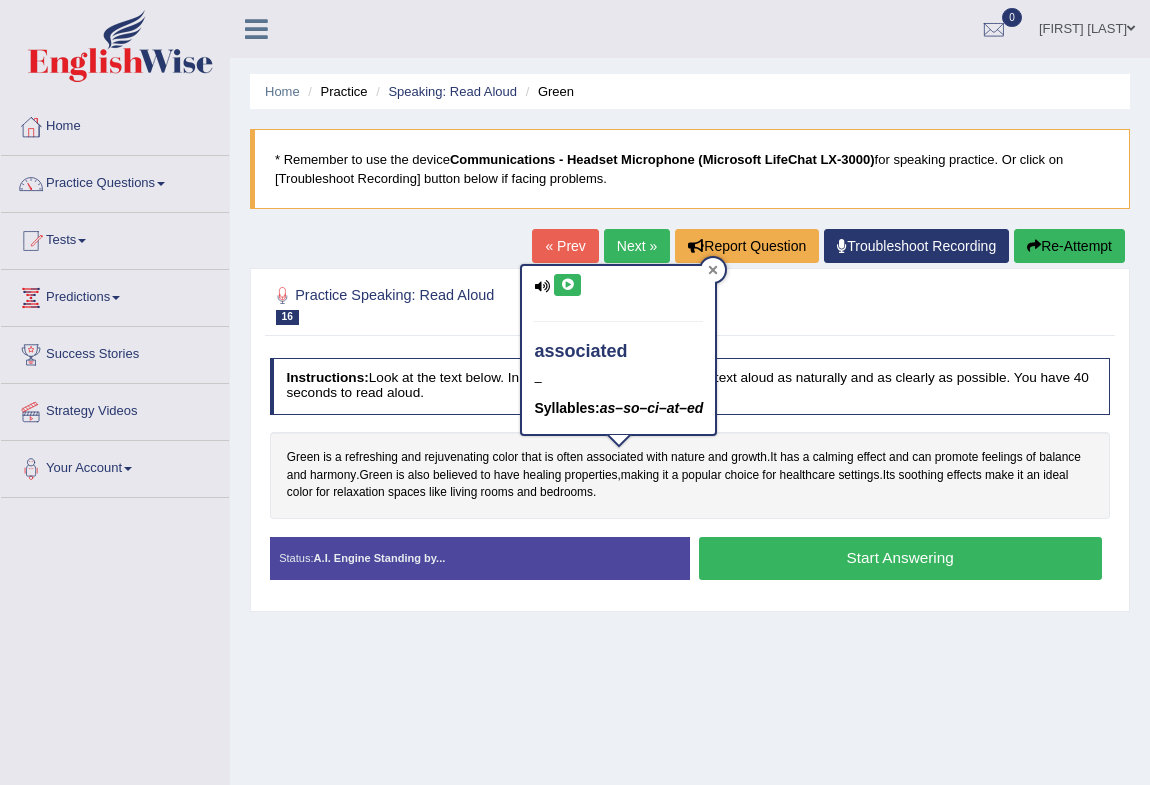click at bounding box center [713, 270] 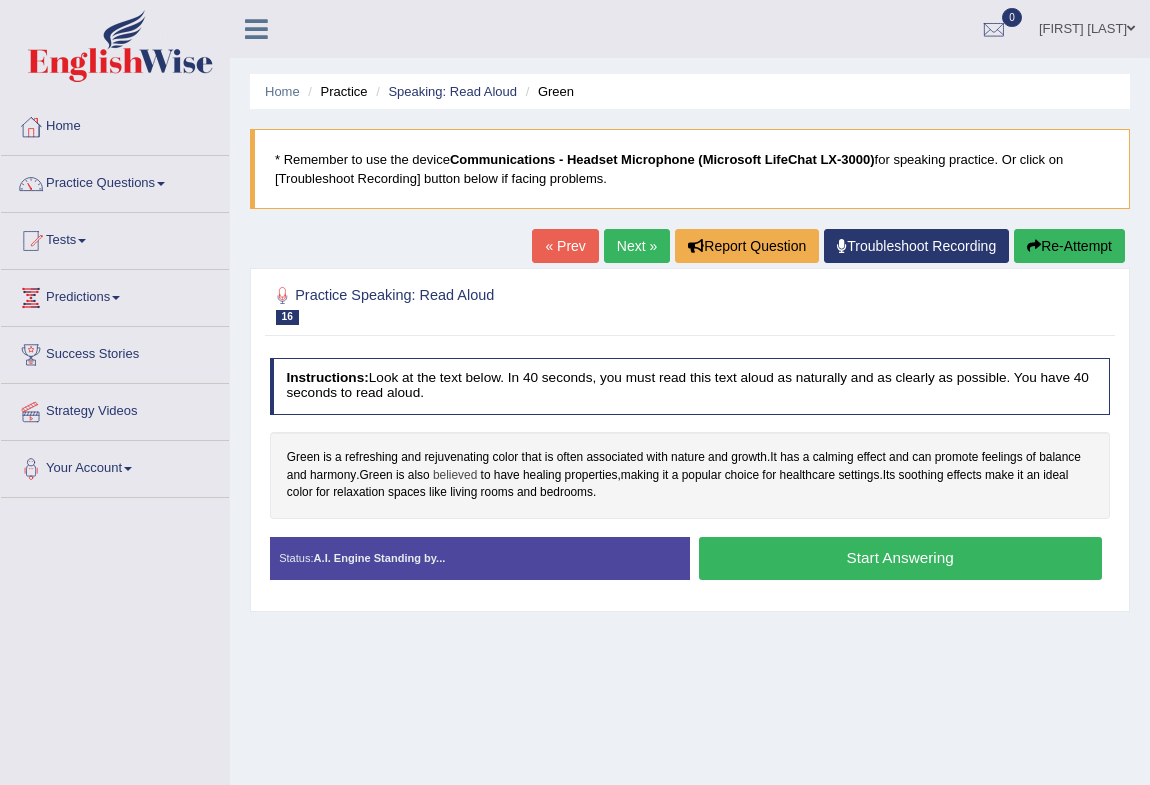 click on "believed" at bounding box center (455, 476) 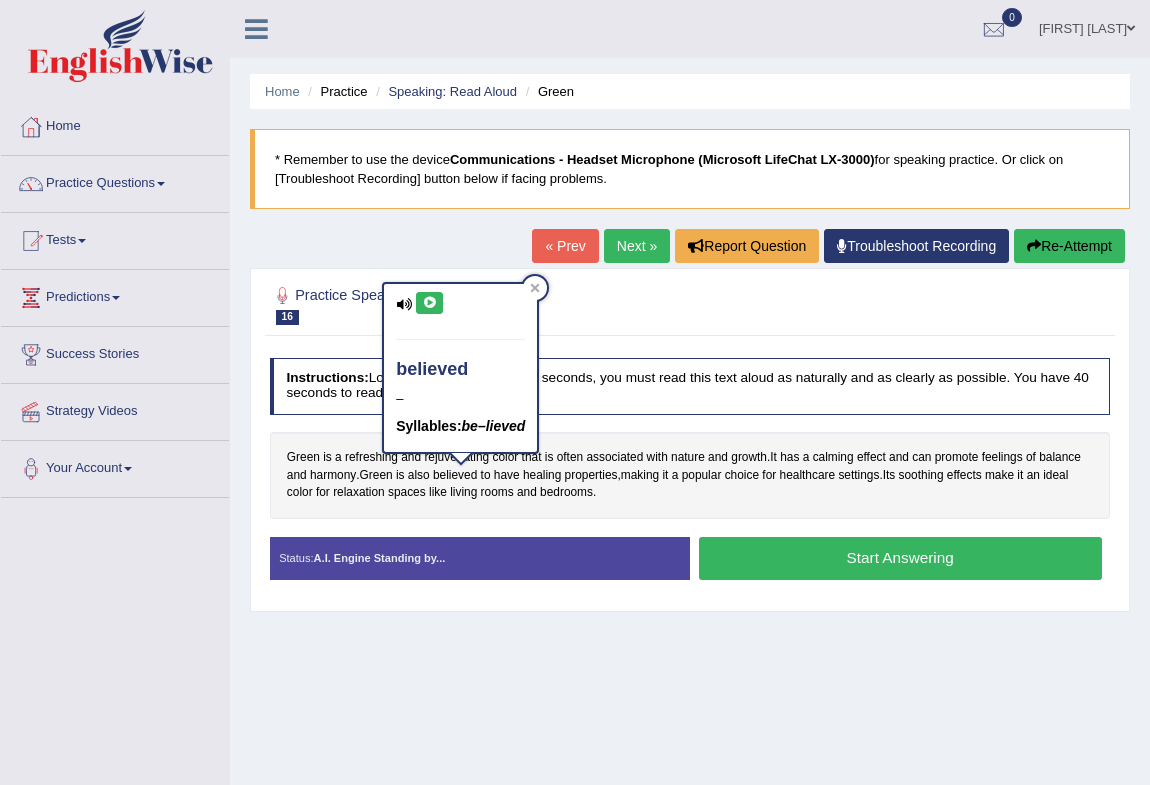 click at bounding box center [429, 303] 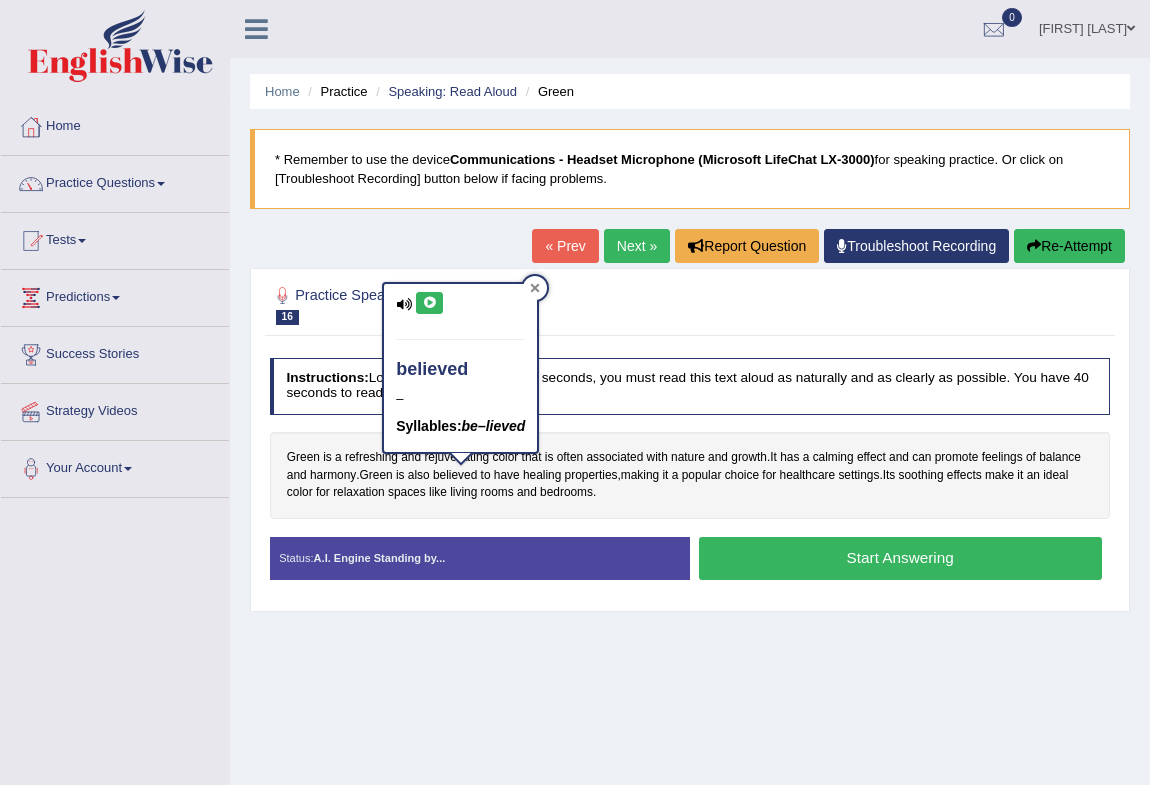 click at bounding box center [535, 288] 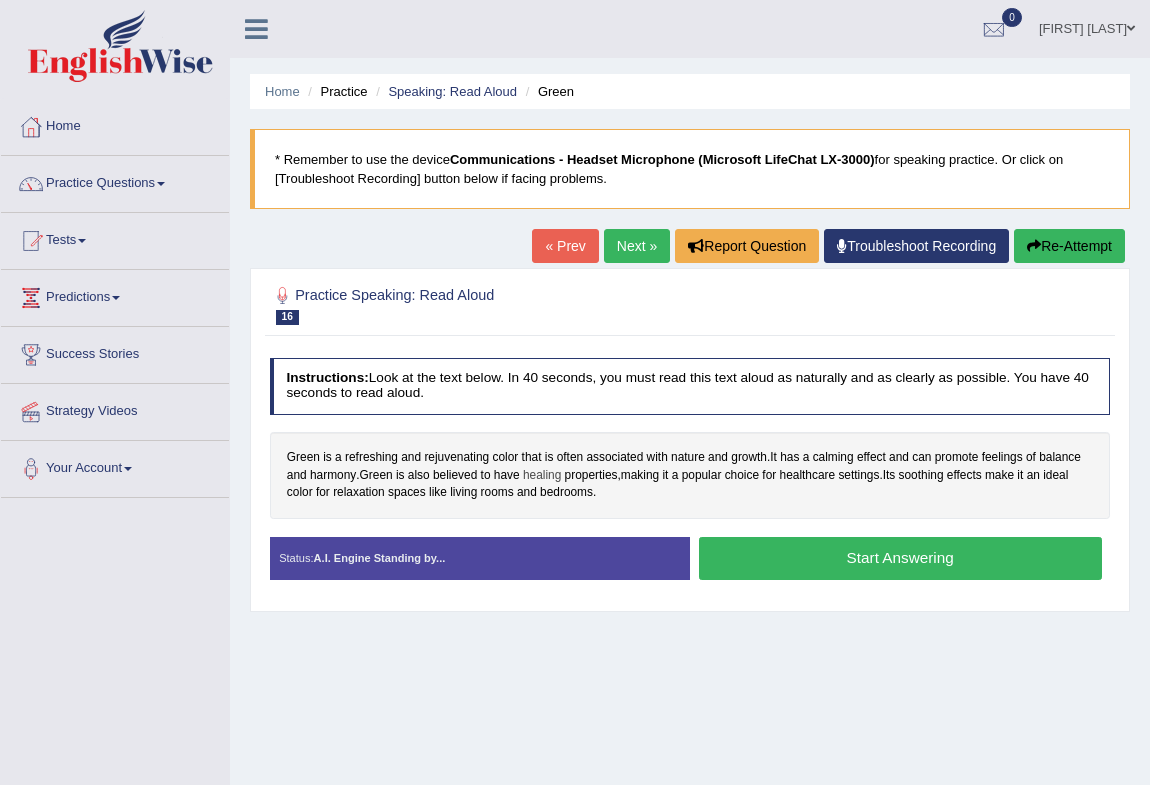 click on "healing" at bounding box center [542, 476] 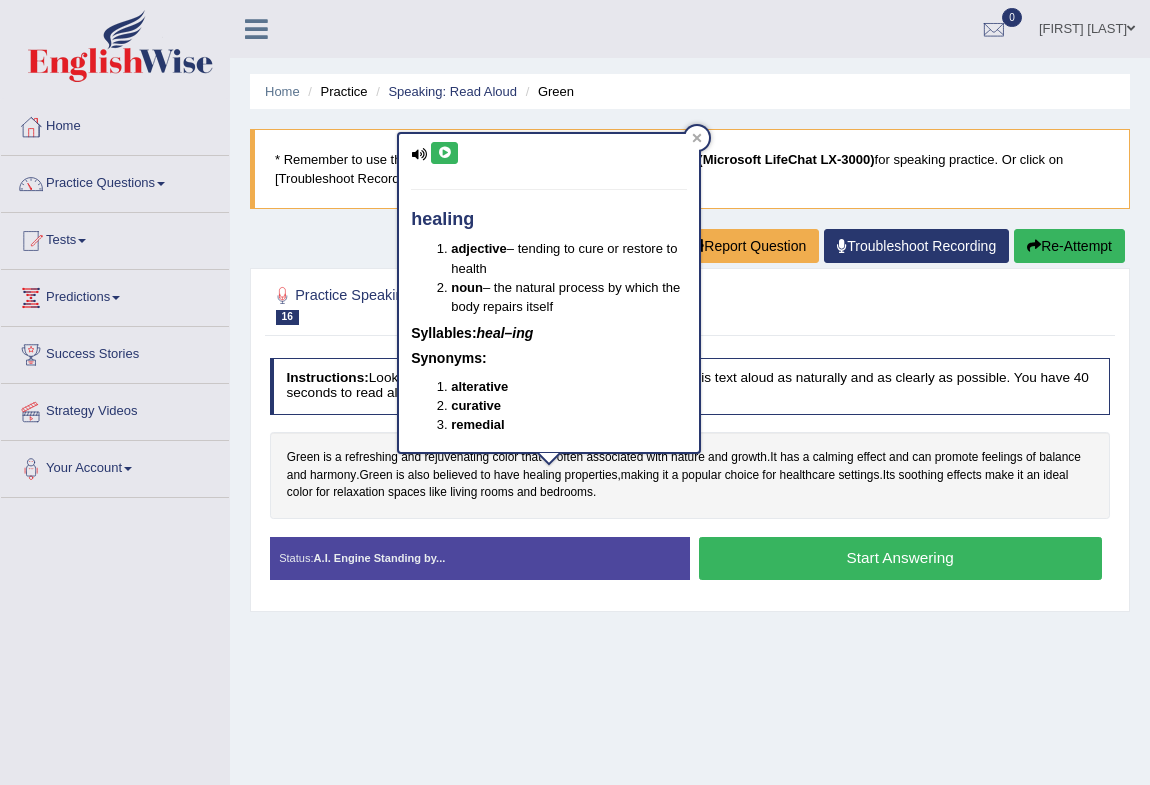 click at bounding box center (444, 153) 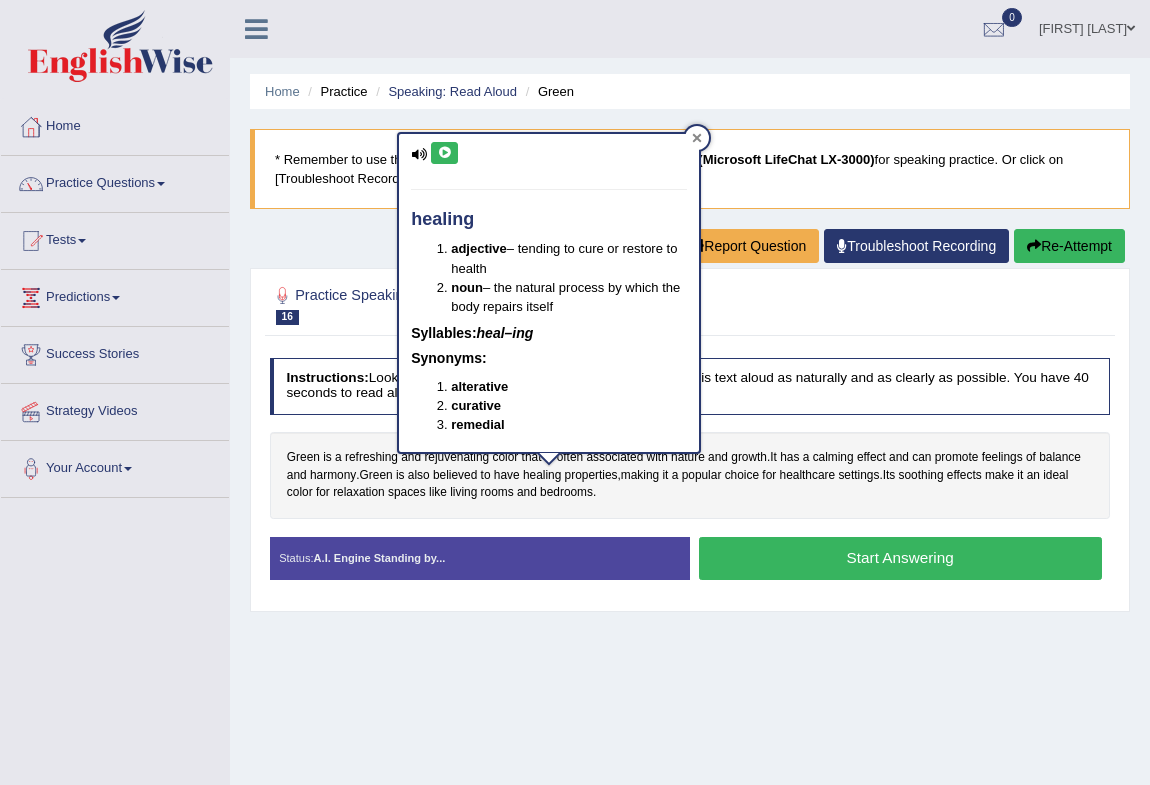 click at bounding box center (697, 138) 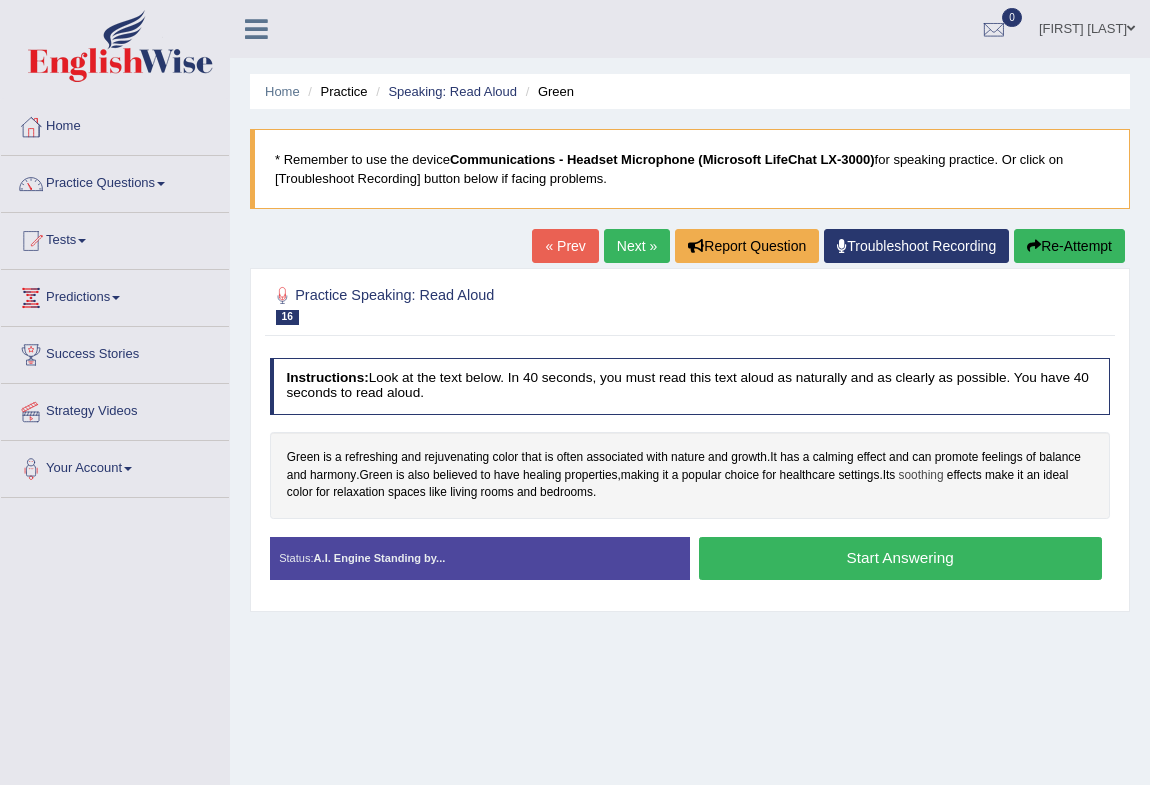 click on "soothing" at bounding box center (921, 476) 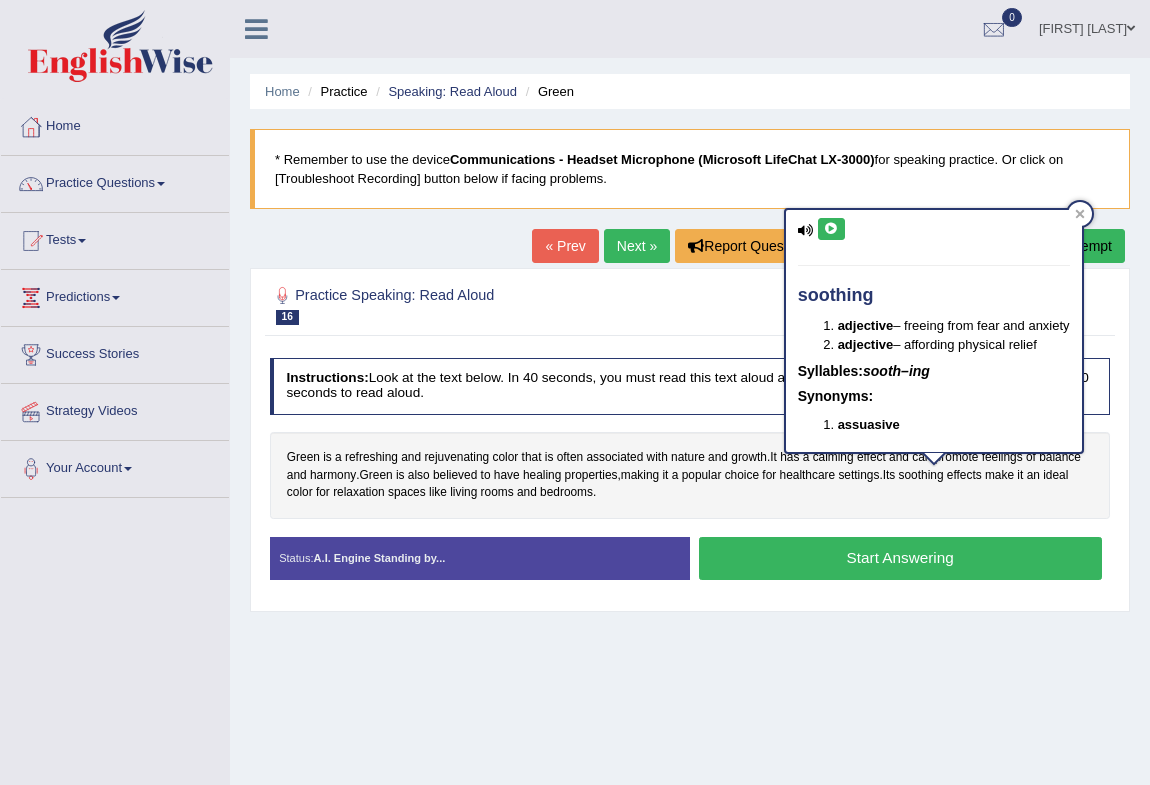 click at bounding box center [831, 229] 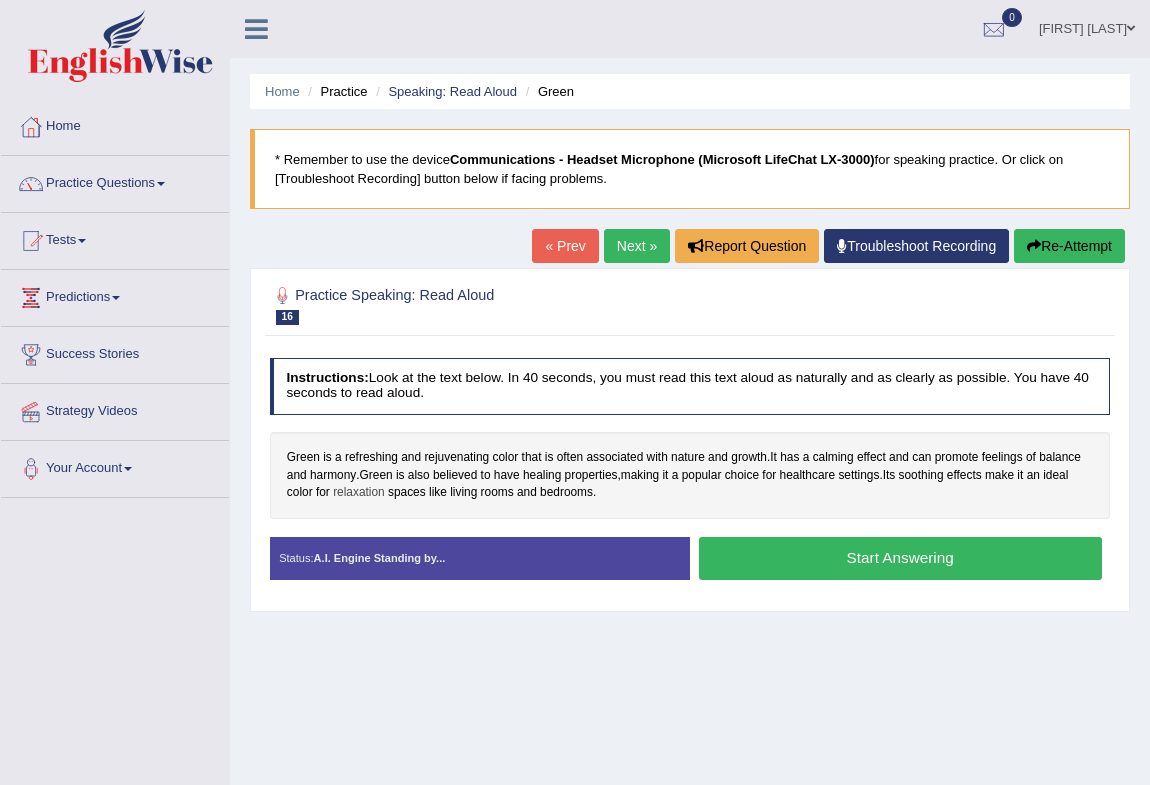 click on "relaxation" at bounding box center (359, 493) 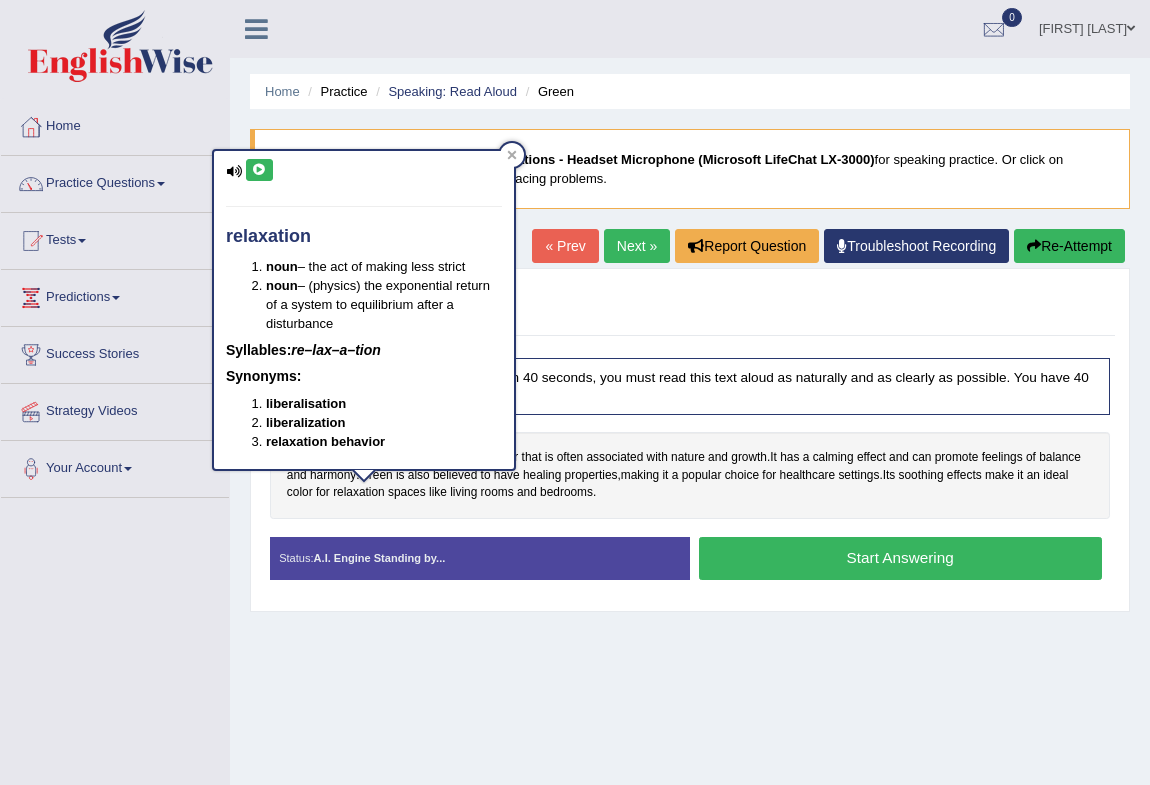 click at bounding box center (259, 170) 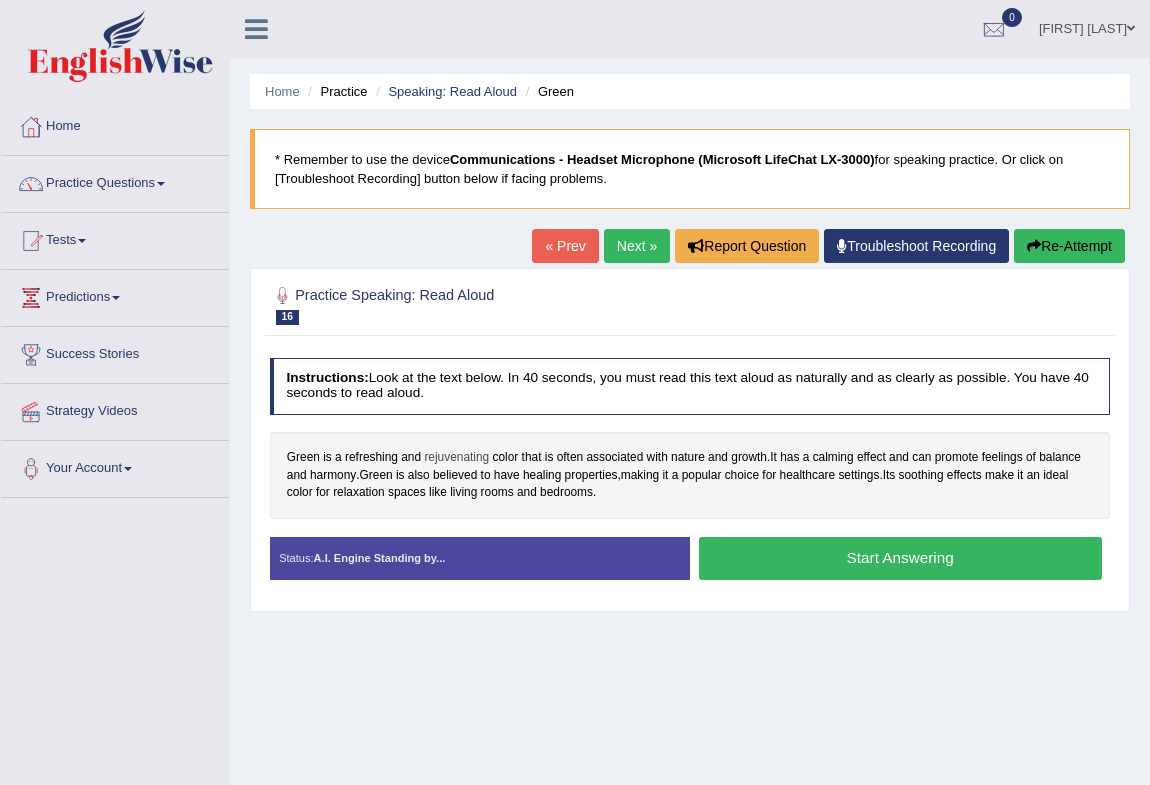 click on "rejuvenating" at bounding box center (456, 458) 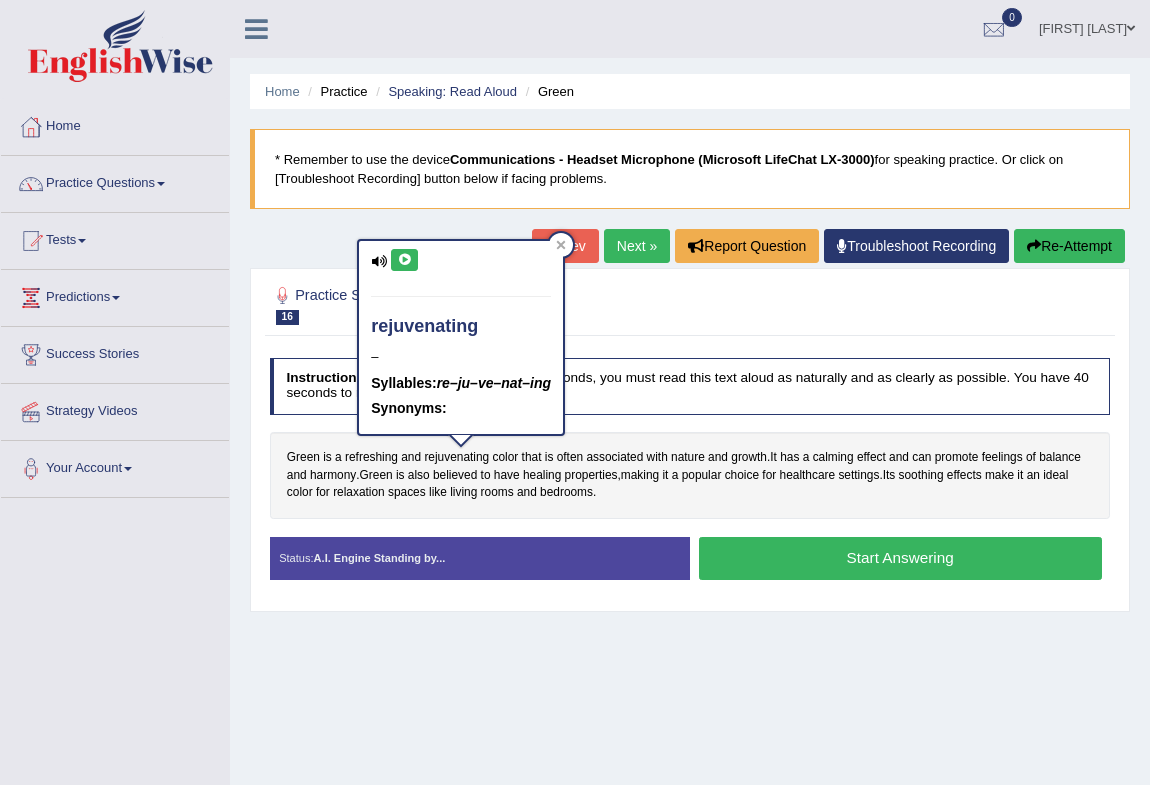 click at bounding box center [404, 260] 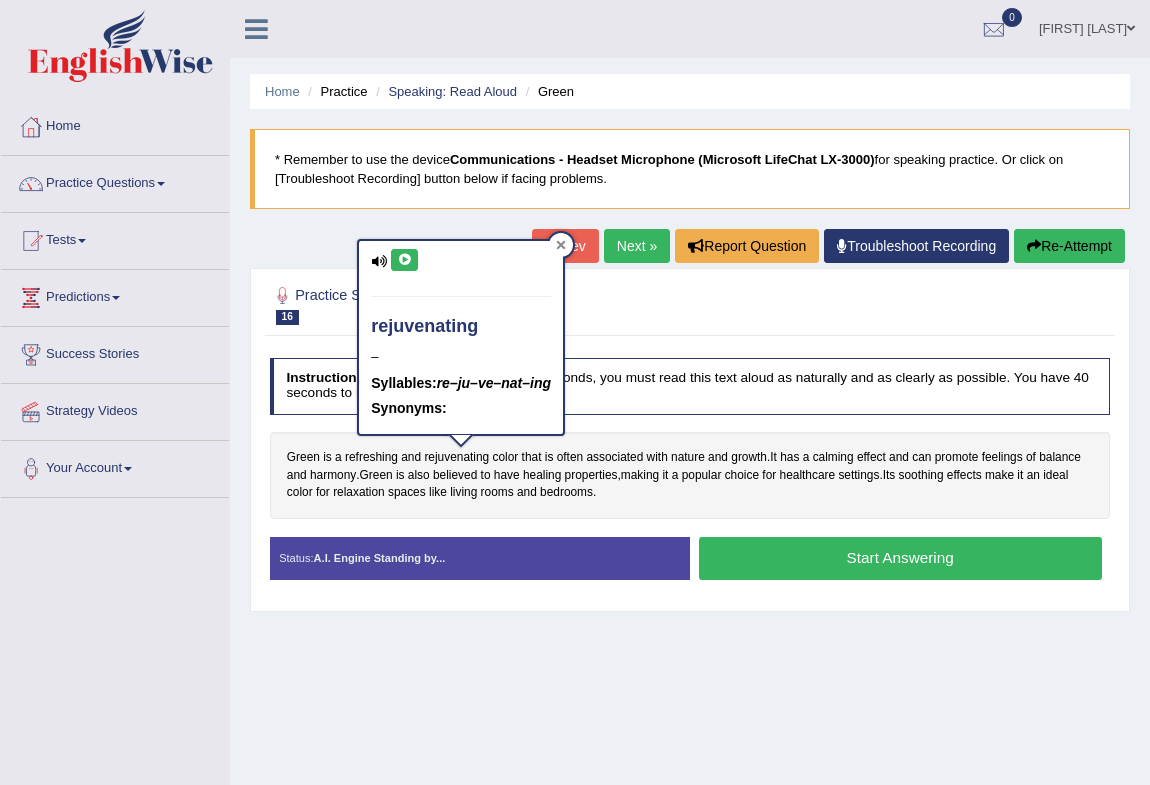 click 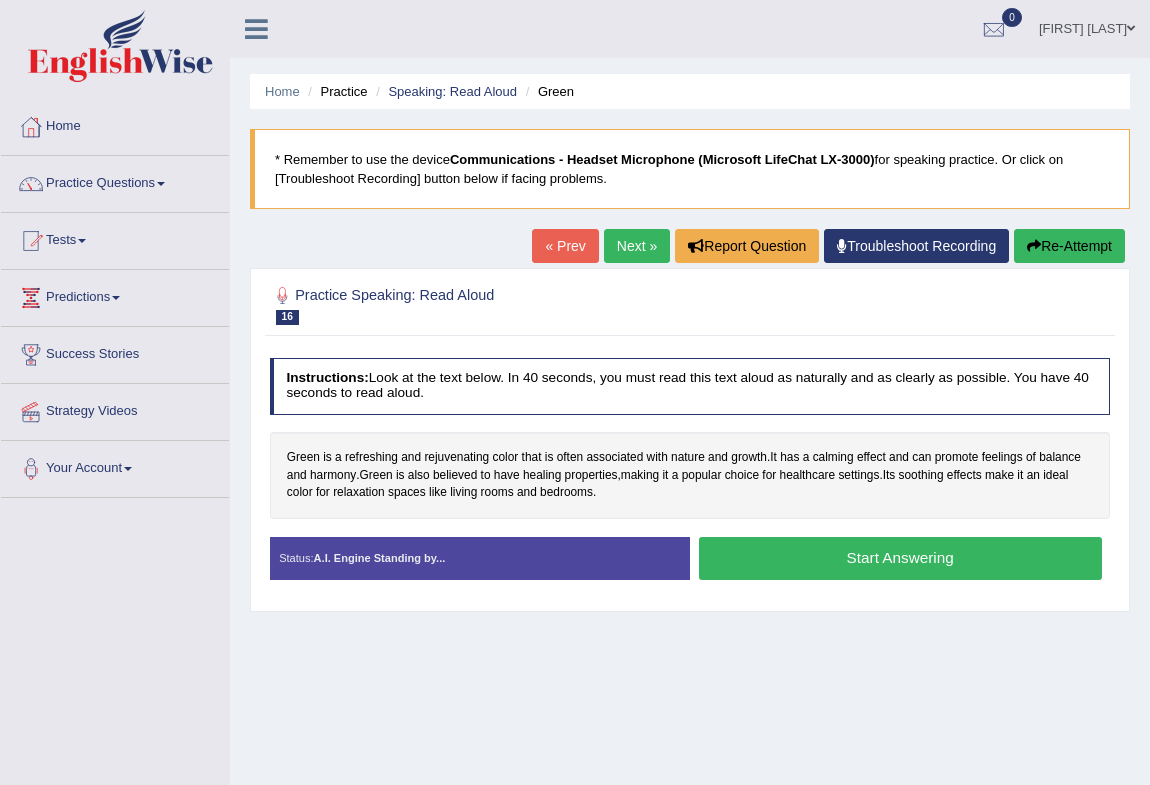 click on "Start Answering" at bounding box center [900, 558] 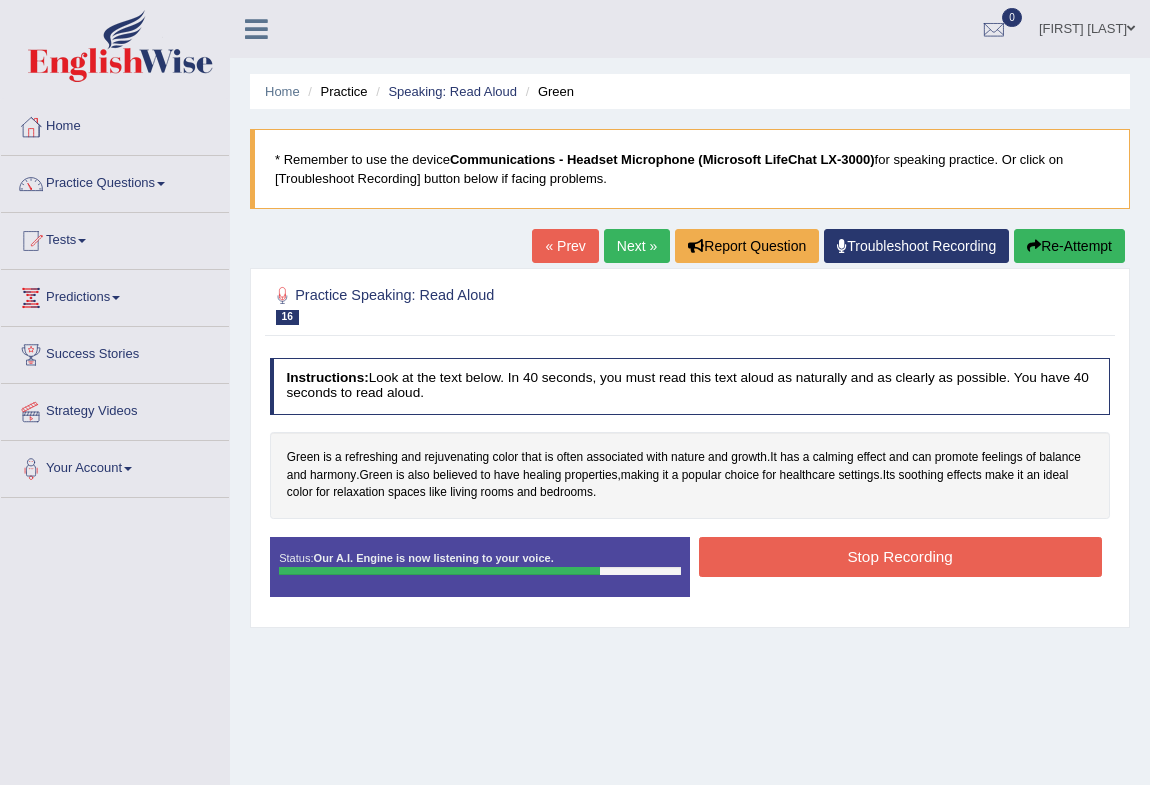 click on "Stop Recording" at bounding box center (900, 556) 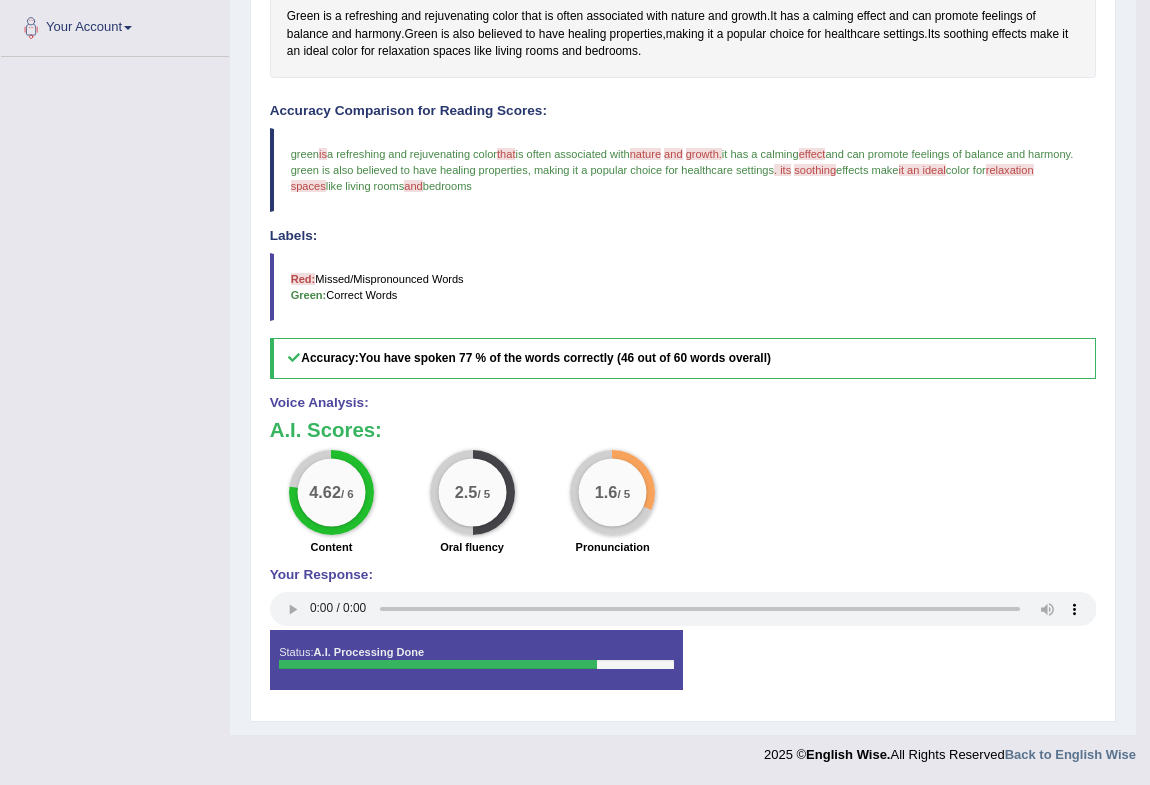 scroll, scrollTop: 0, scrollLeft: 0, axis: both 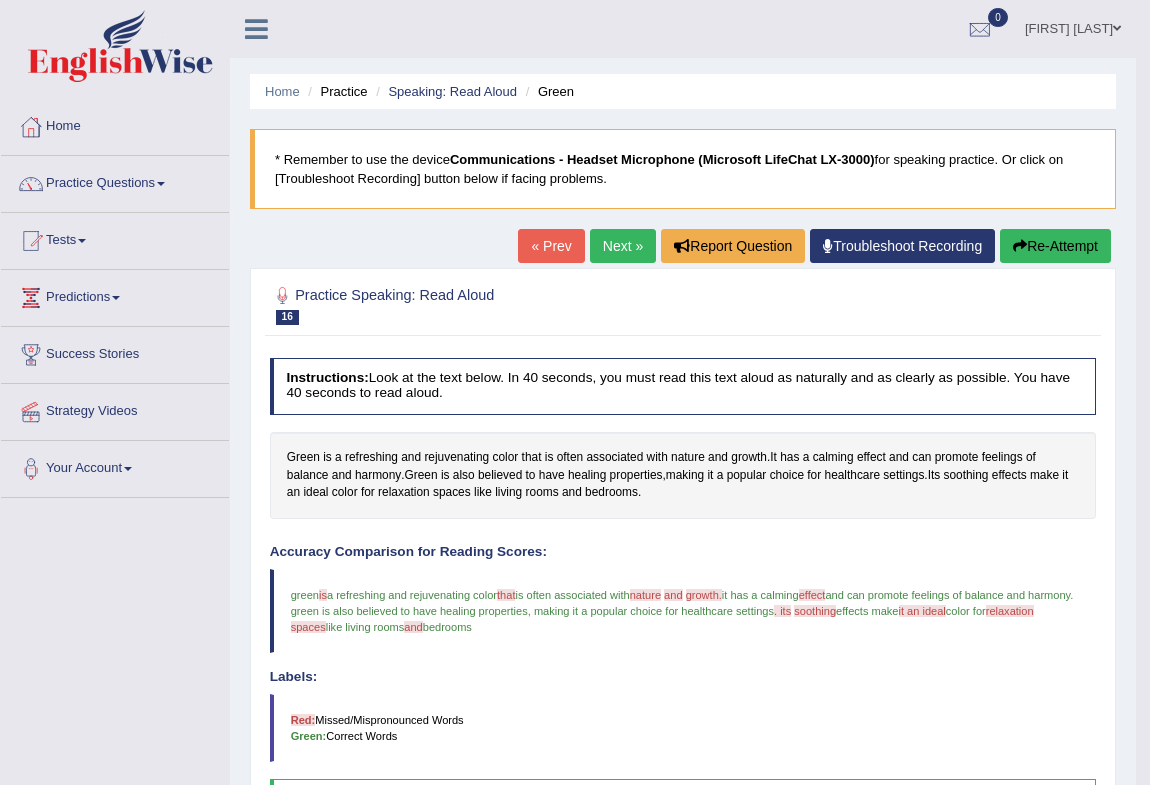 click on "Next »" at bounding box center (623, 246) 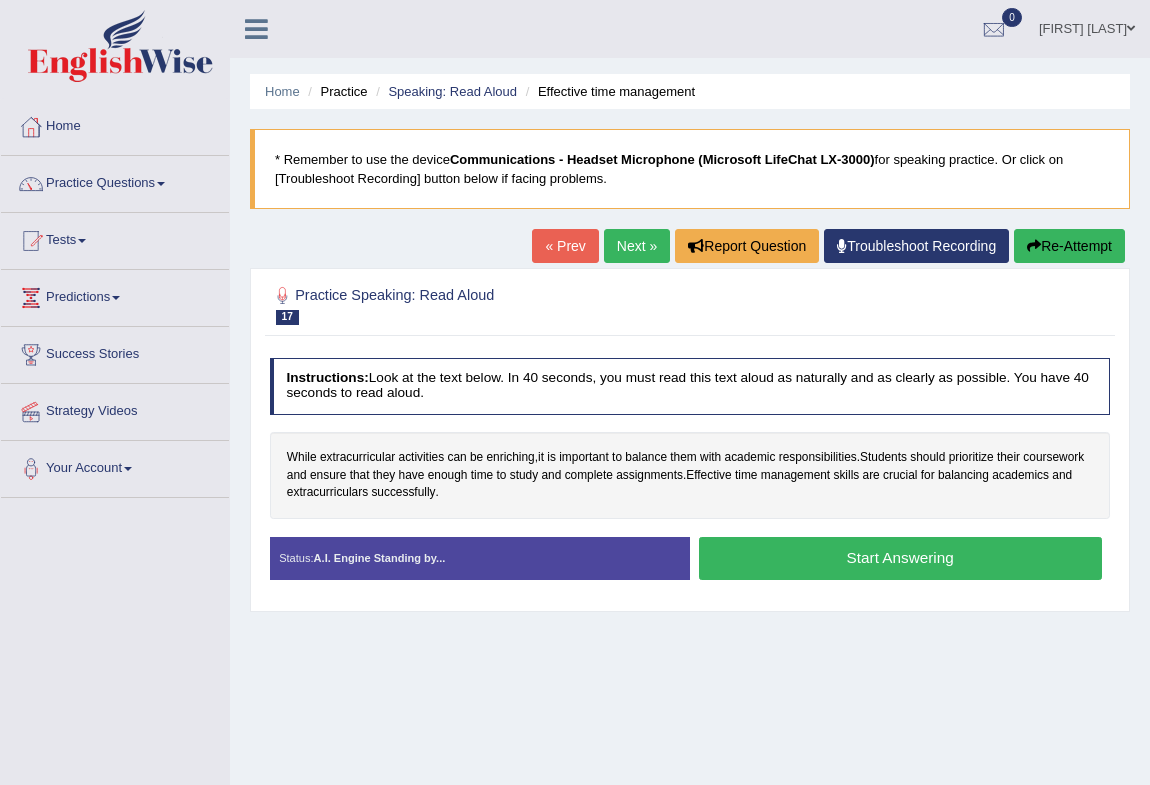 scroll, scrollTop: 0, scrollLeft: 0, axis: both 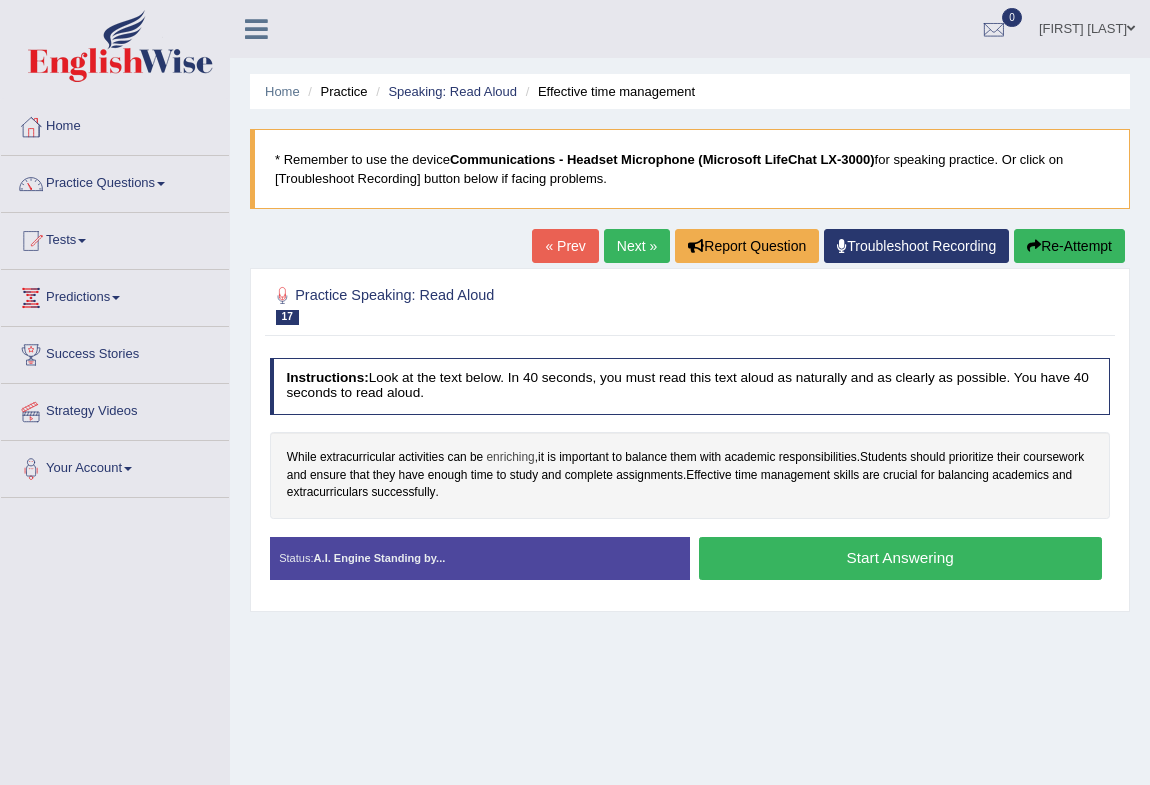 click on "enriching" at bounding box center (510, 458) 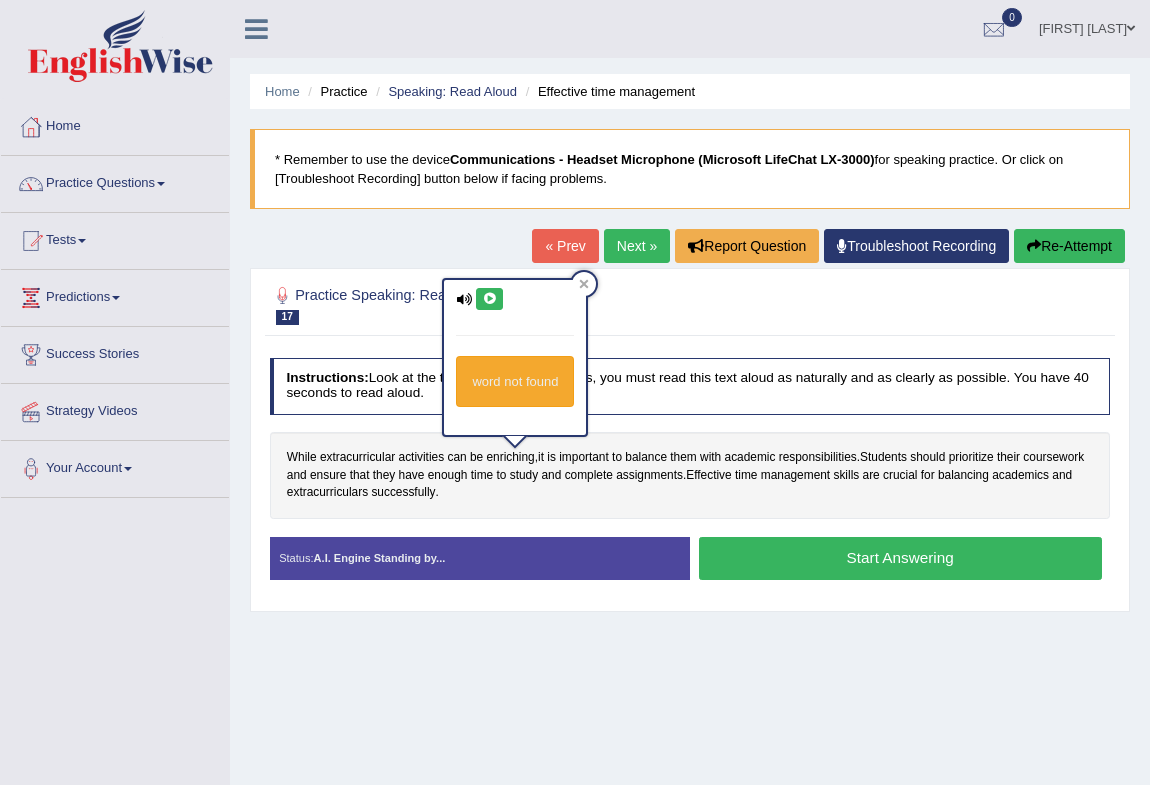 click at bounding box center (489, 299) 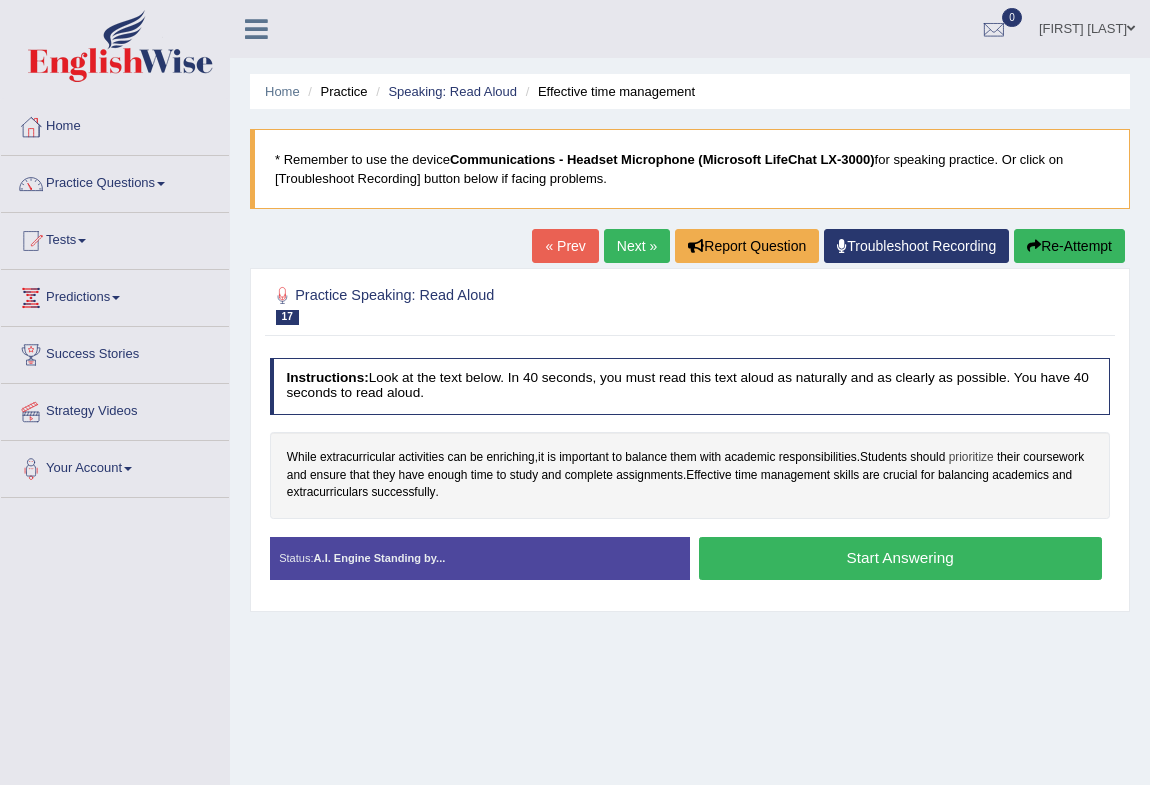 click on "prioritize" at bounding box center [971, 458] 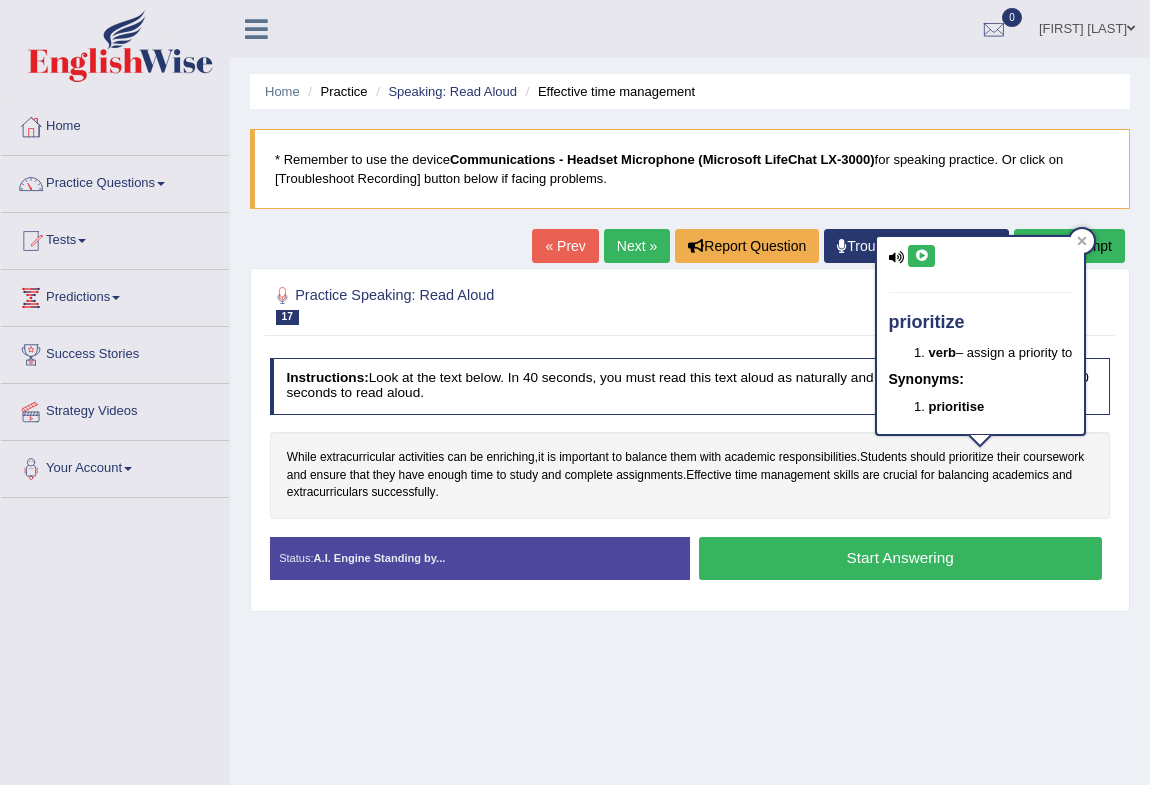 click at bounding box center [921, 256] 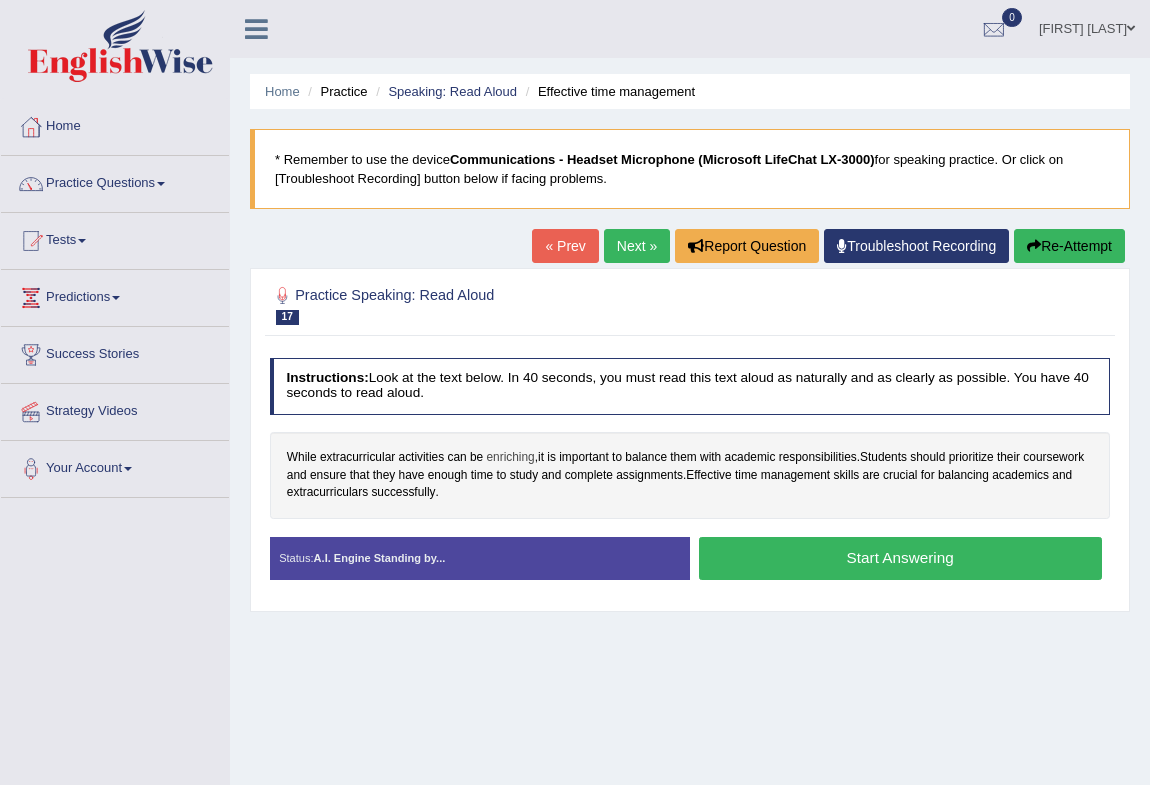 click on "enriching" at bounding box center [510, 458] 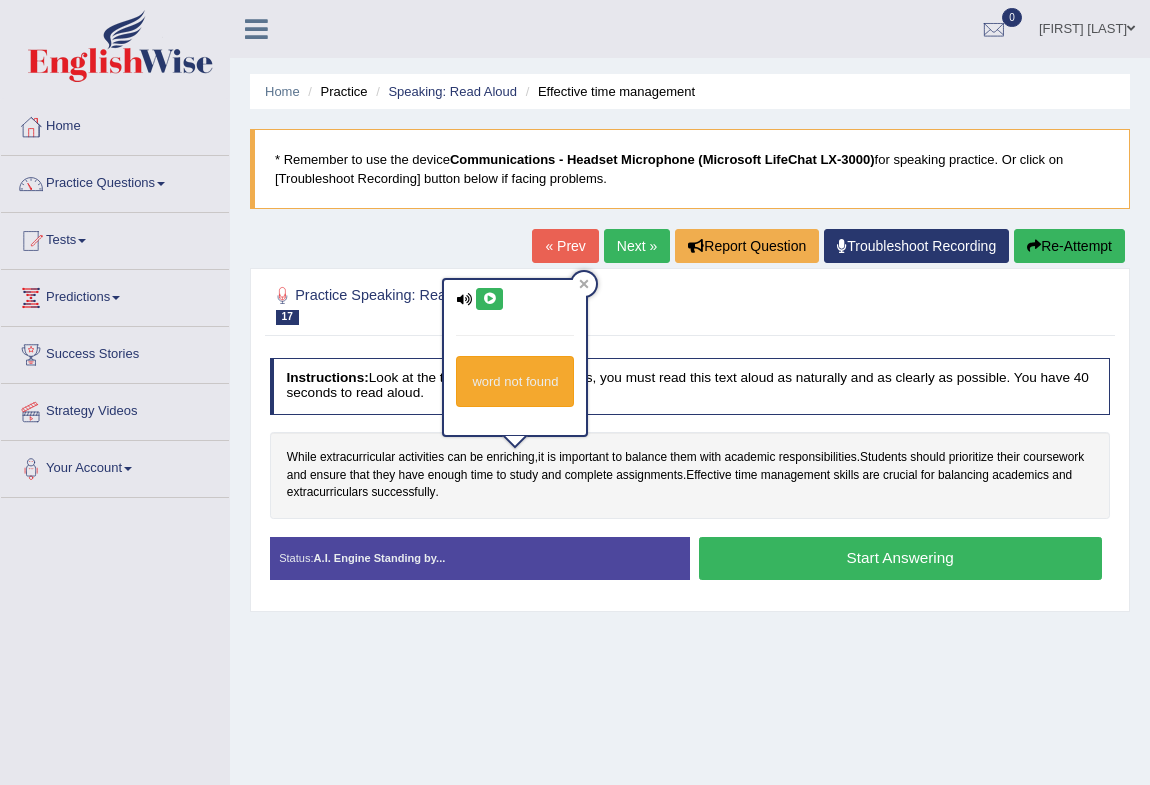 click at bounding box center (489, 299) 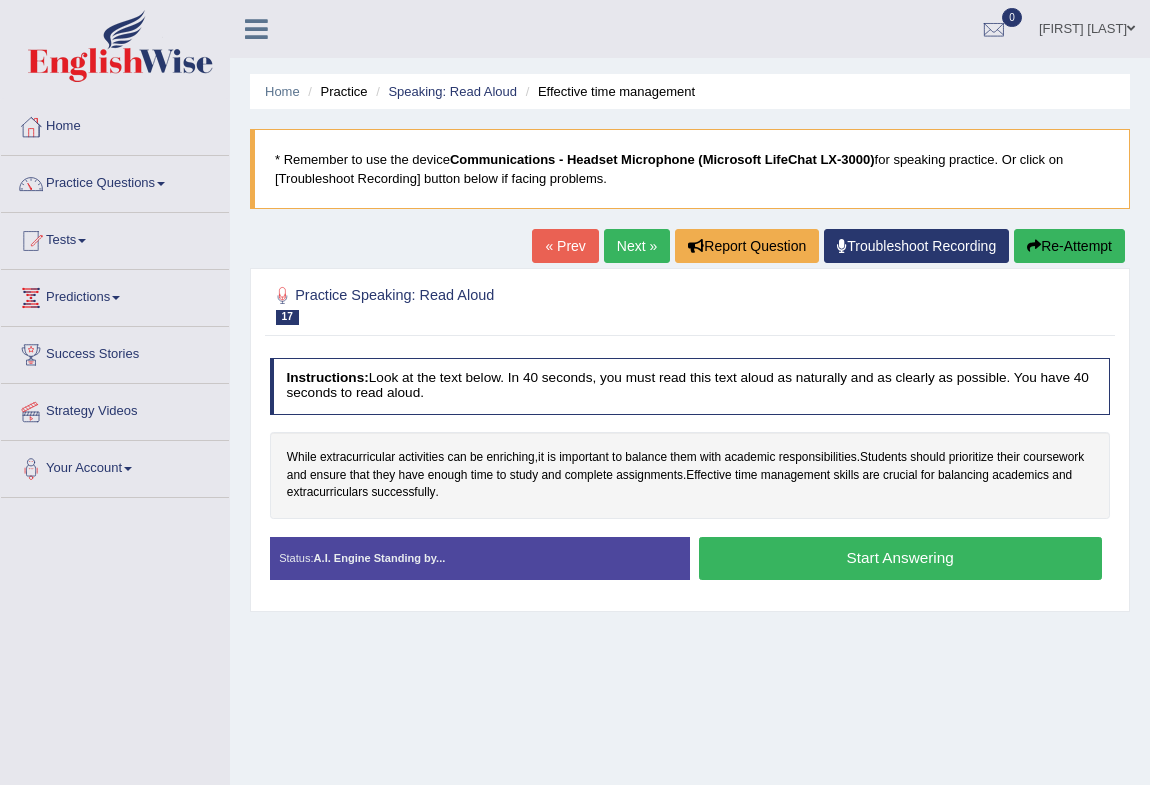 click on "Start Answering" at bounding box center (900, 558) 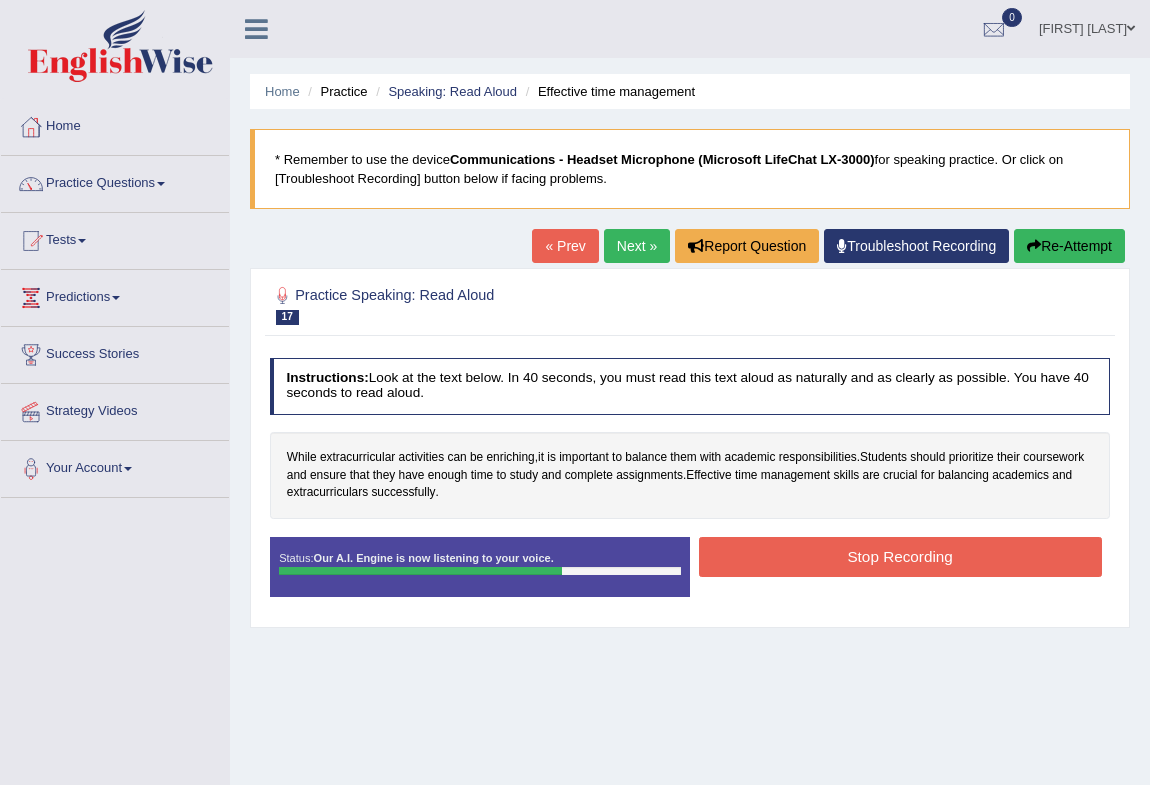 click on "Stop Recording" at bounding box center (900, 556) 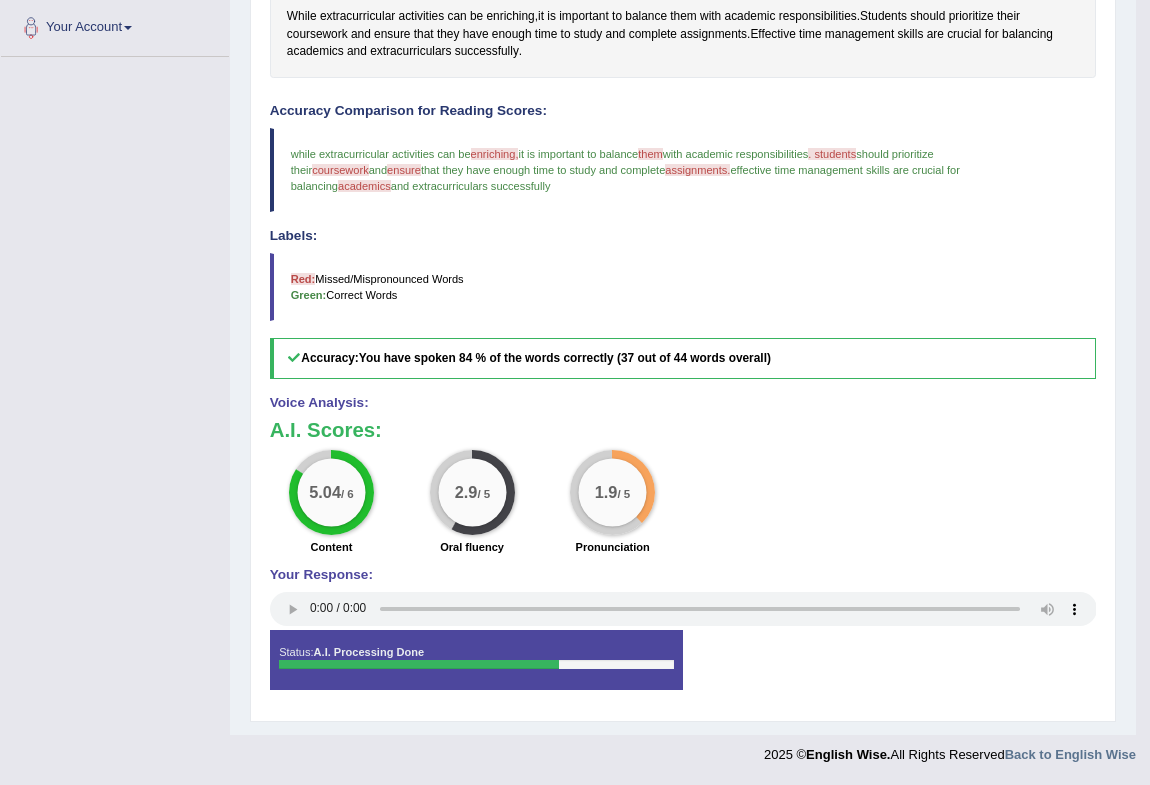 scroll, scrollTop: 0, scrollLeft: 0, axis: both 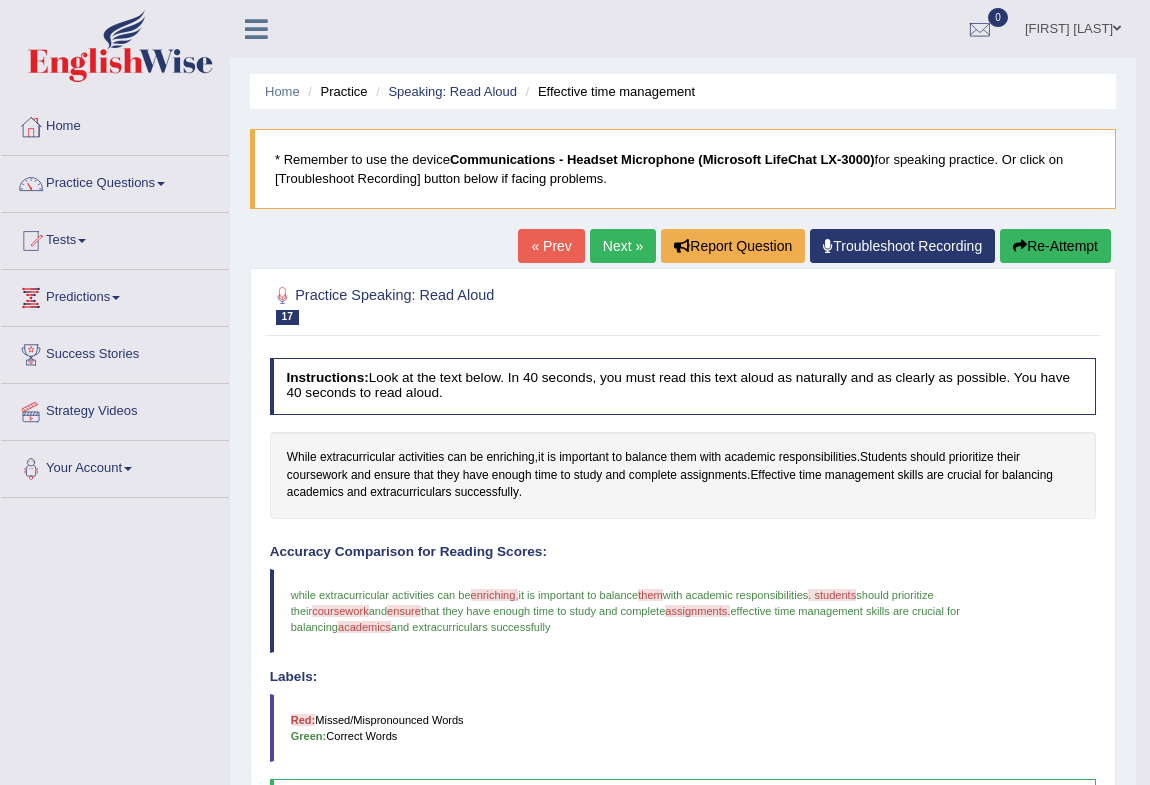 click on "Next »" at bounding box center [623, 246] 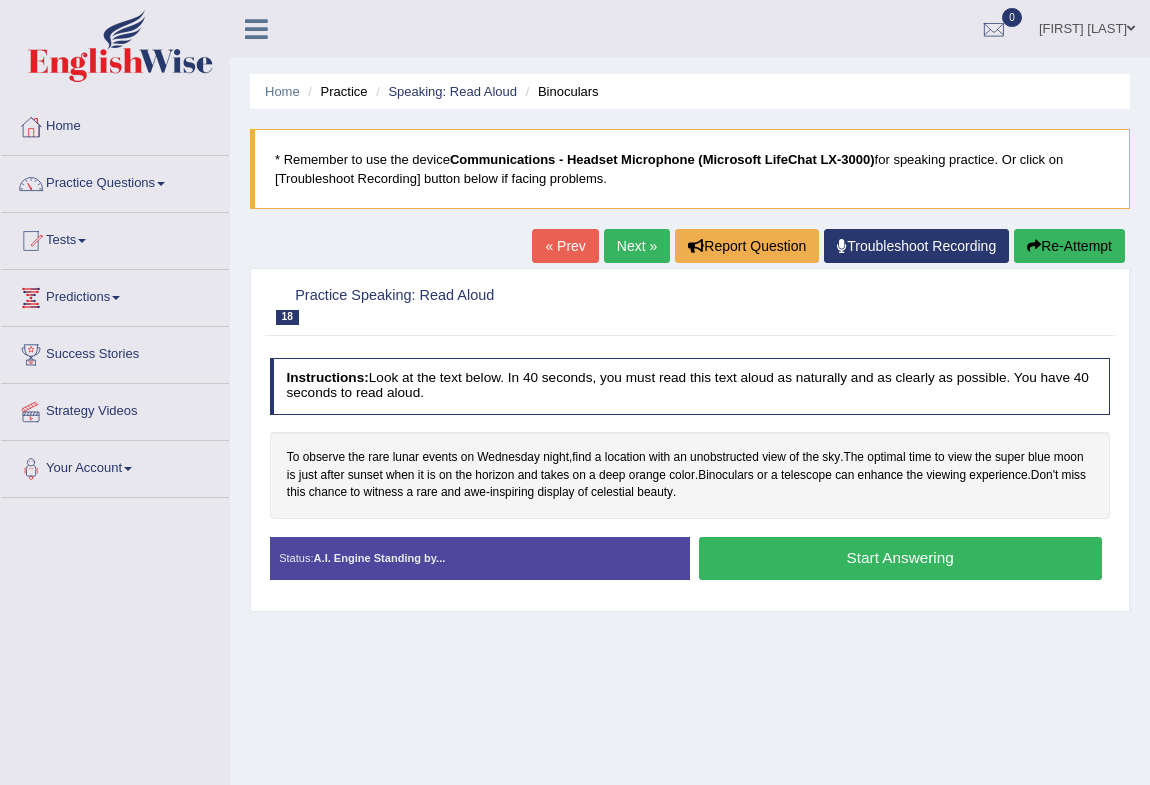 scroll, scrollTop: 0, scrollLeft: 0, axis: both 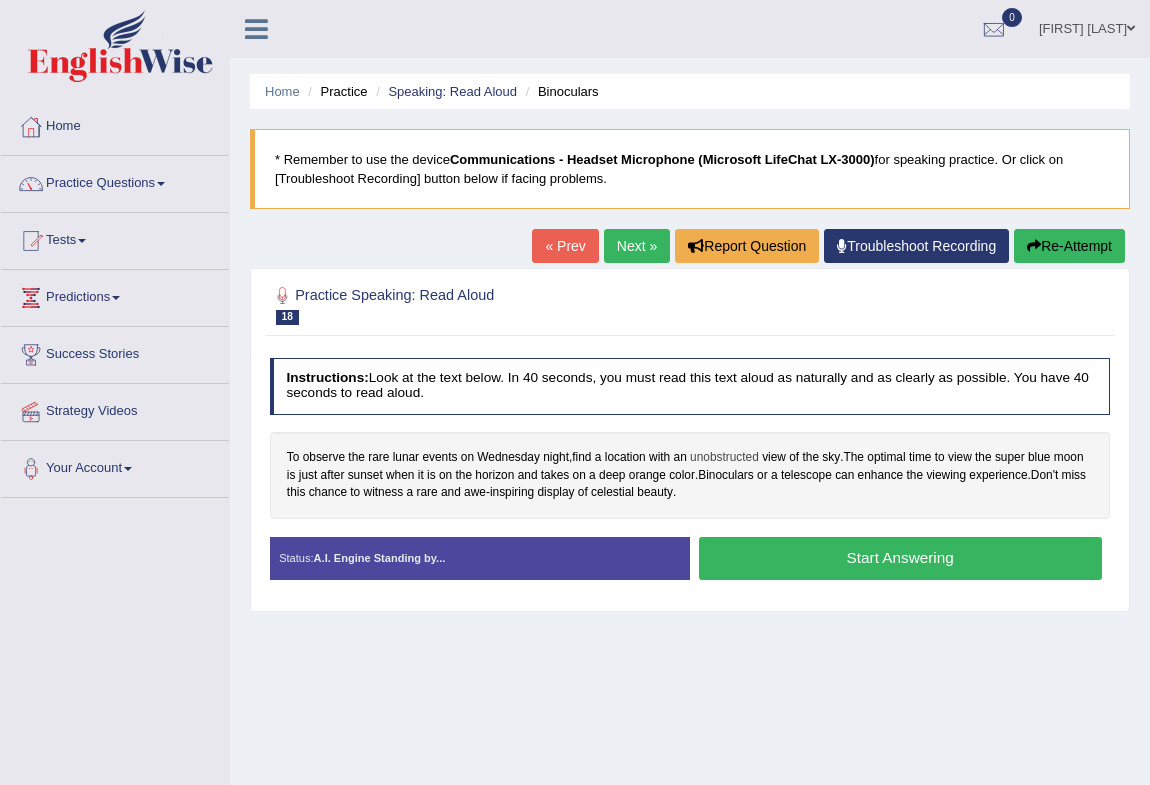 click on "unobstructed" at bounding box center (724, 458) 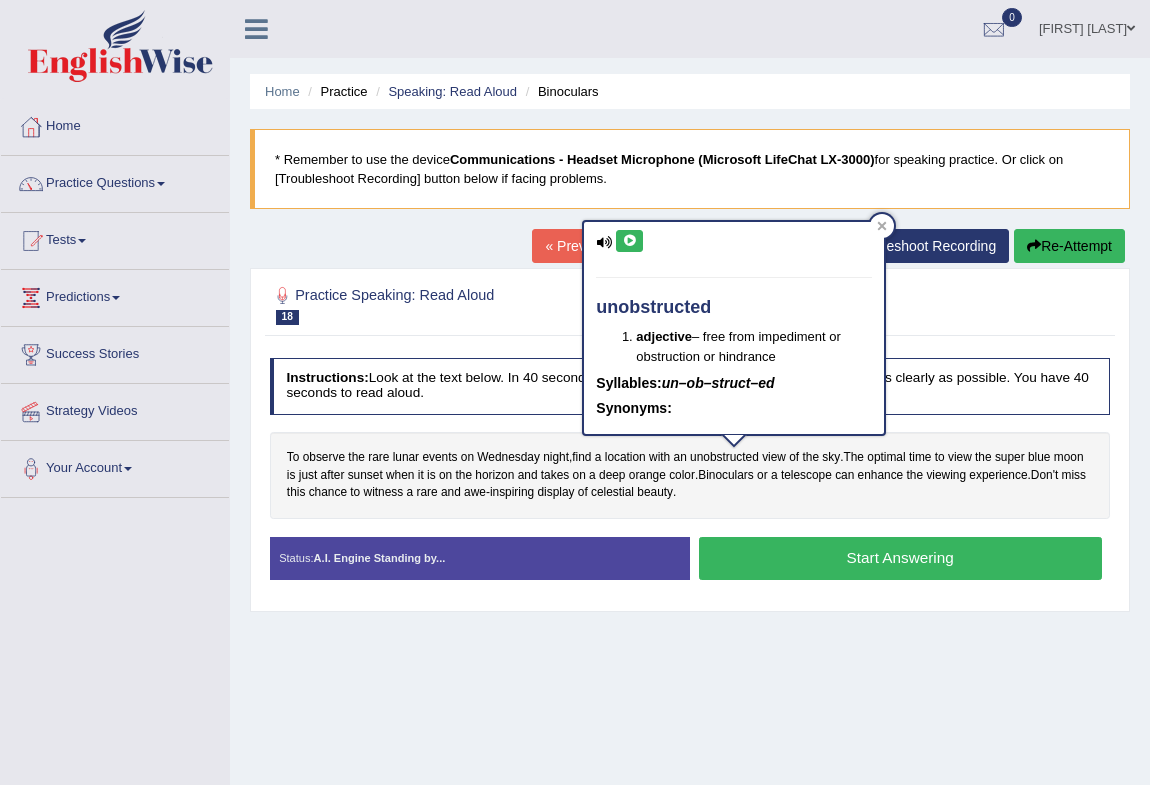 click at bounding box center [629, 241] 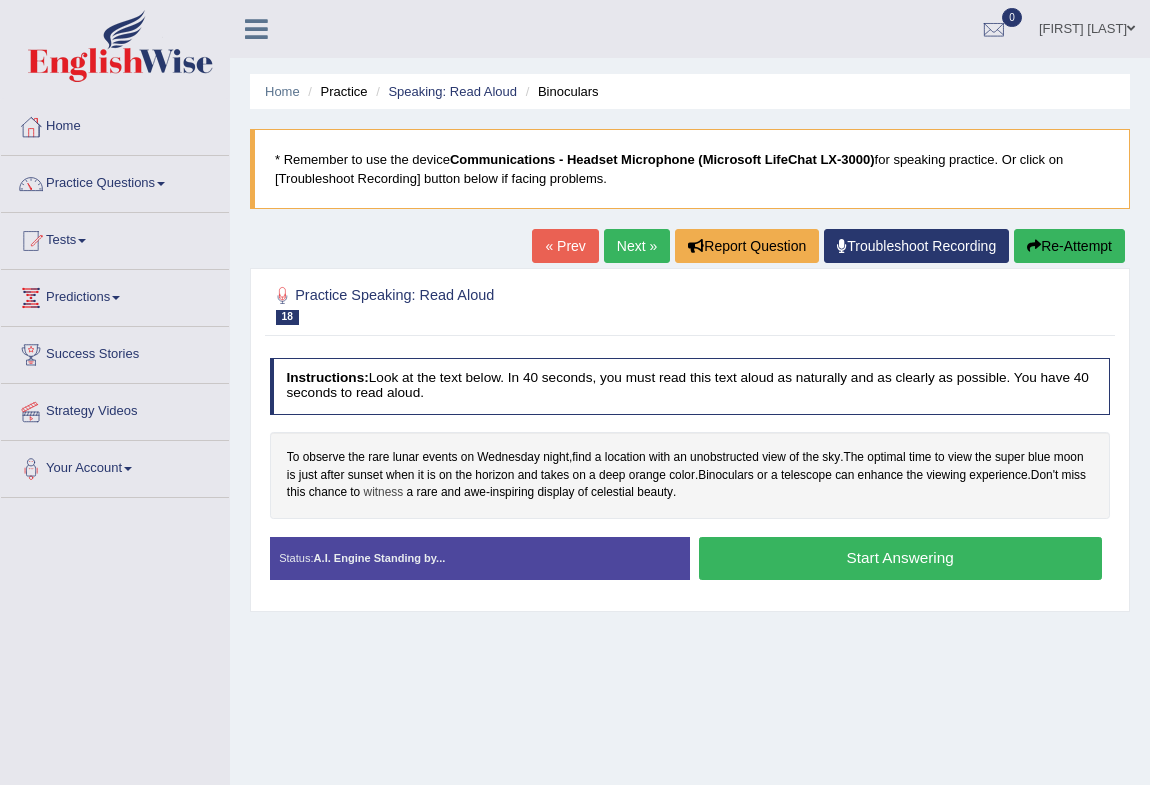 click on "witness" at bounding box center (384, 493) 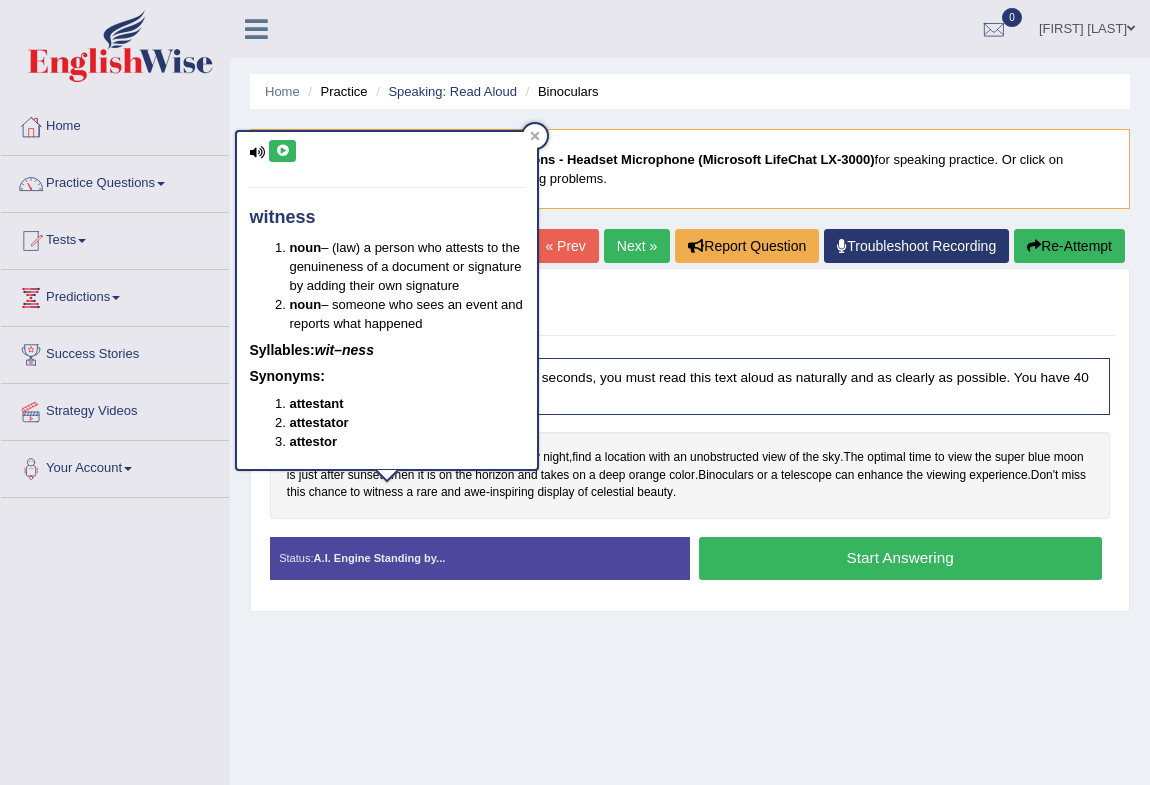 click at bounding box center (282, 151) 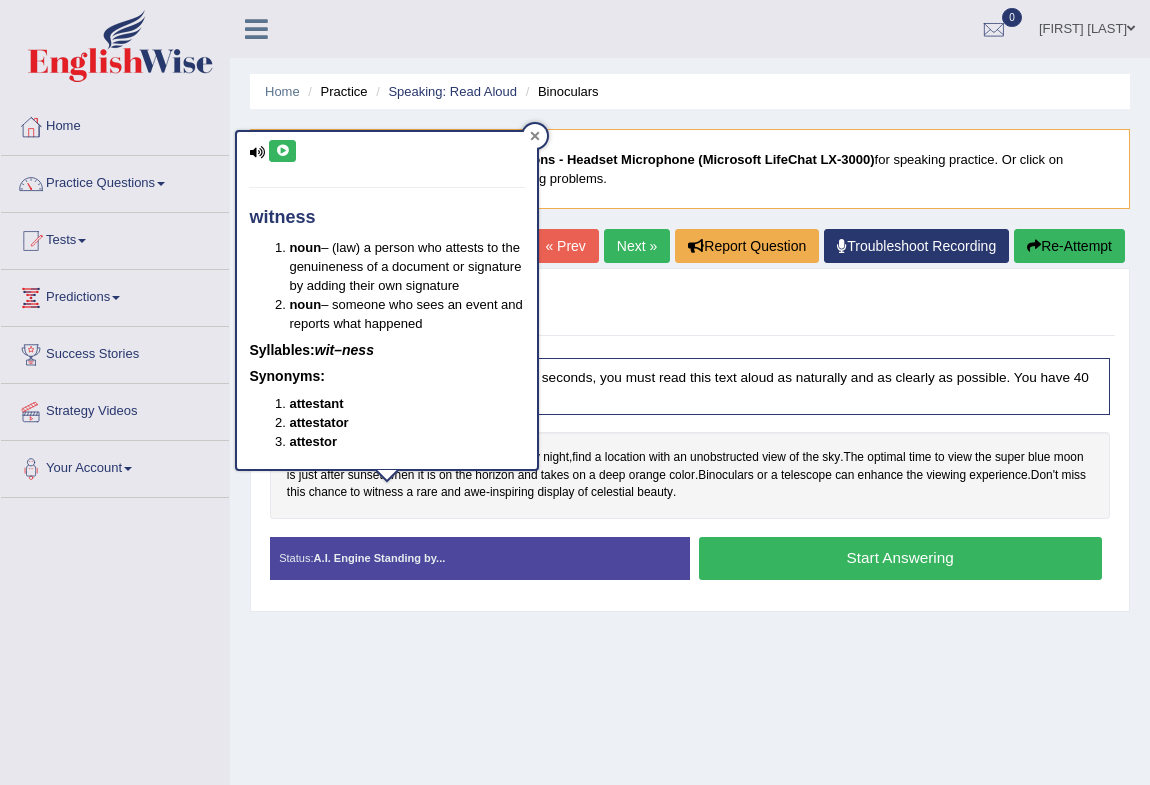 click at bounding box center [535, 136] 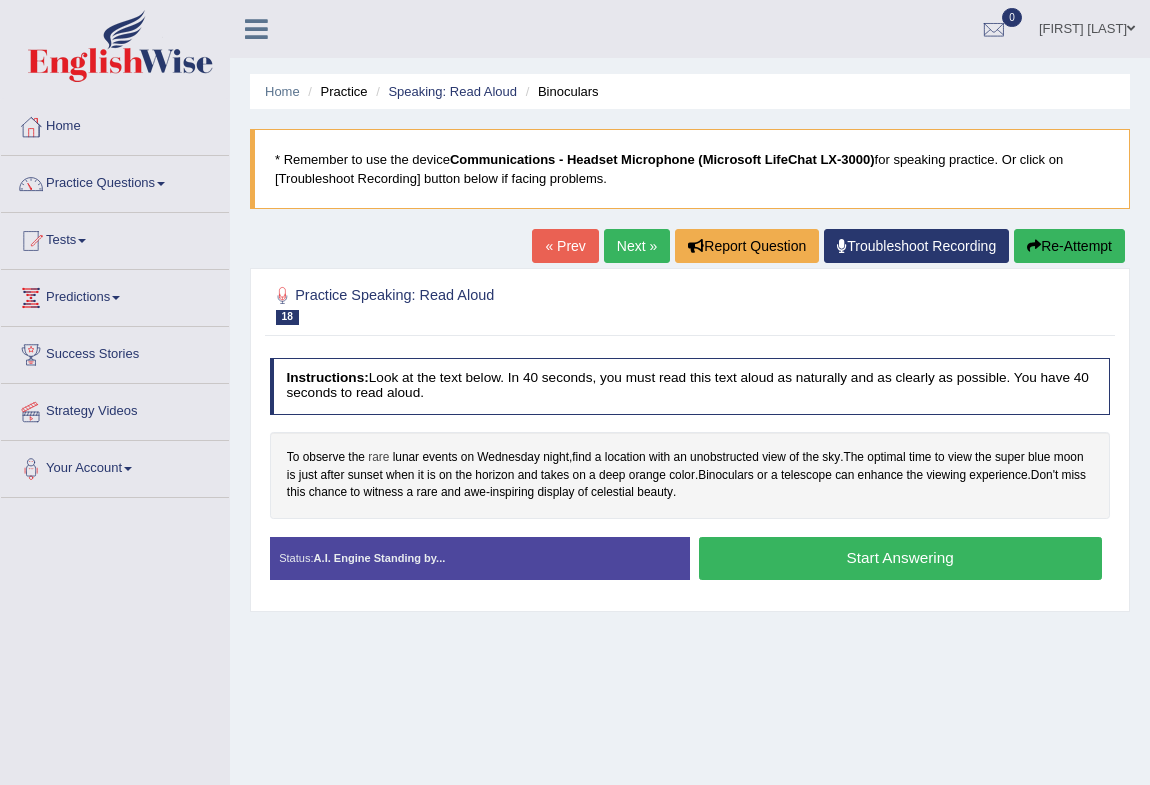 click on "rare" at bounding box center (378, 458) 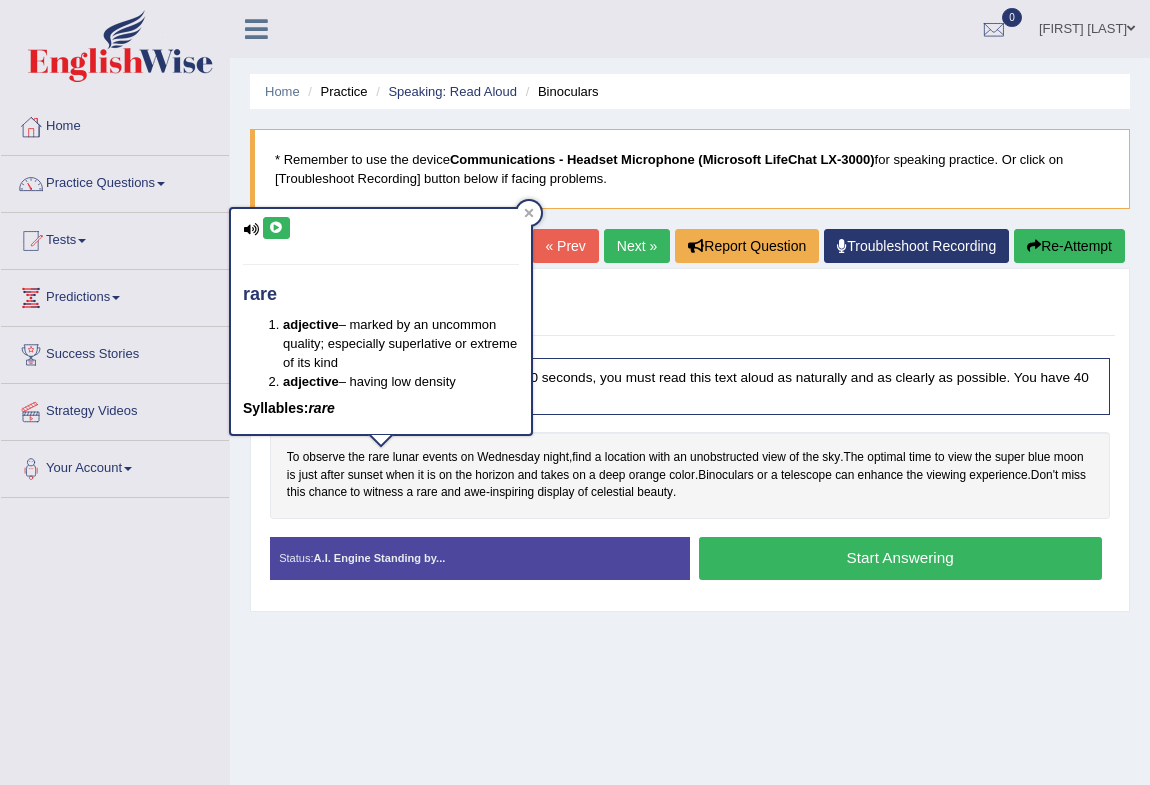 click at bounding box center [276, 228] 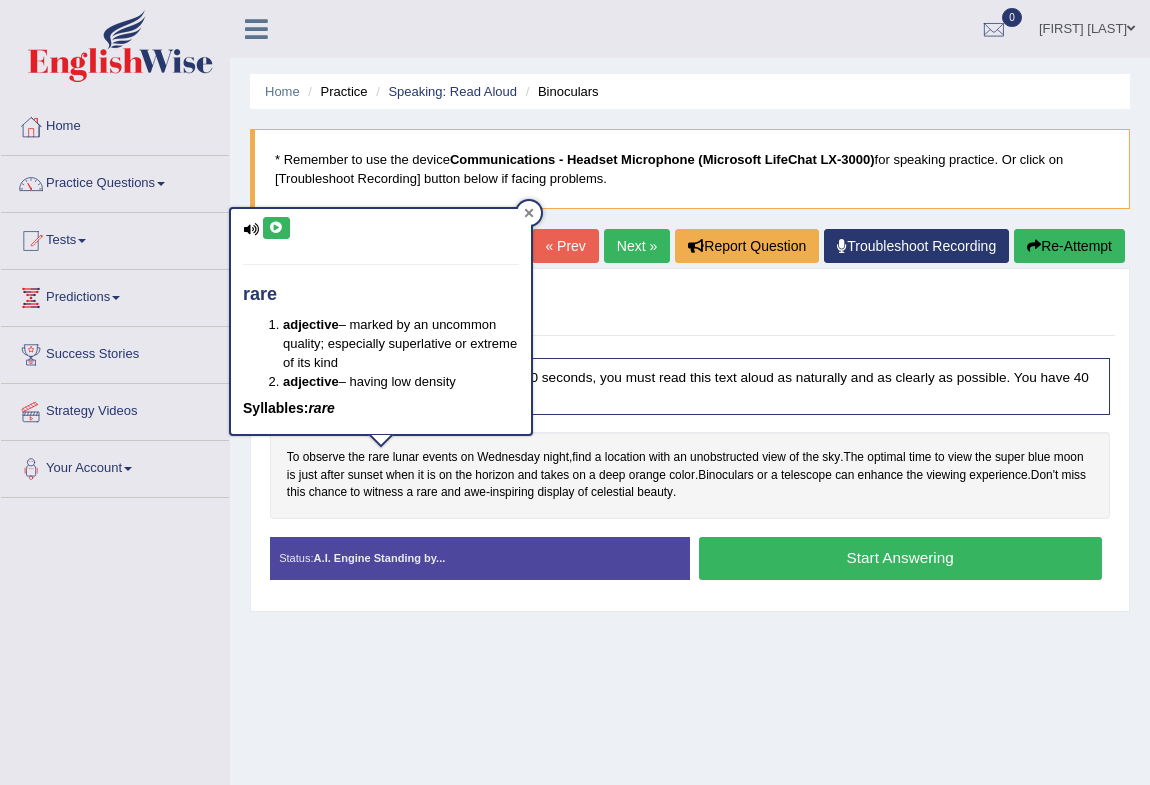 click at bounding box center [529, 213] 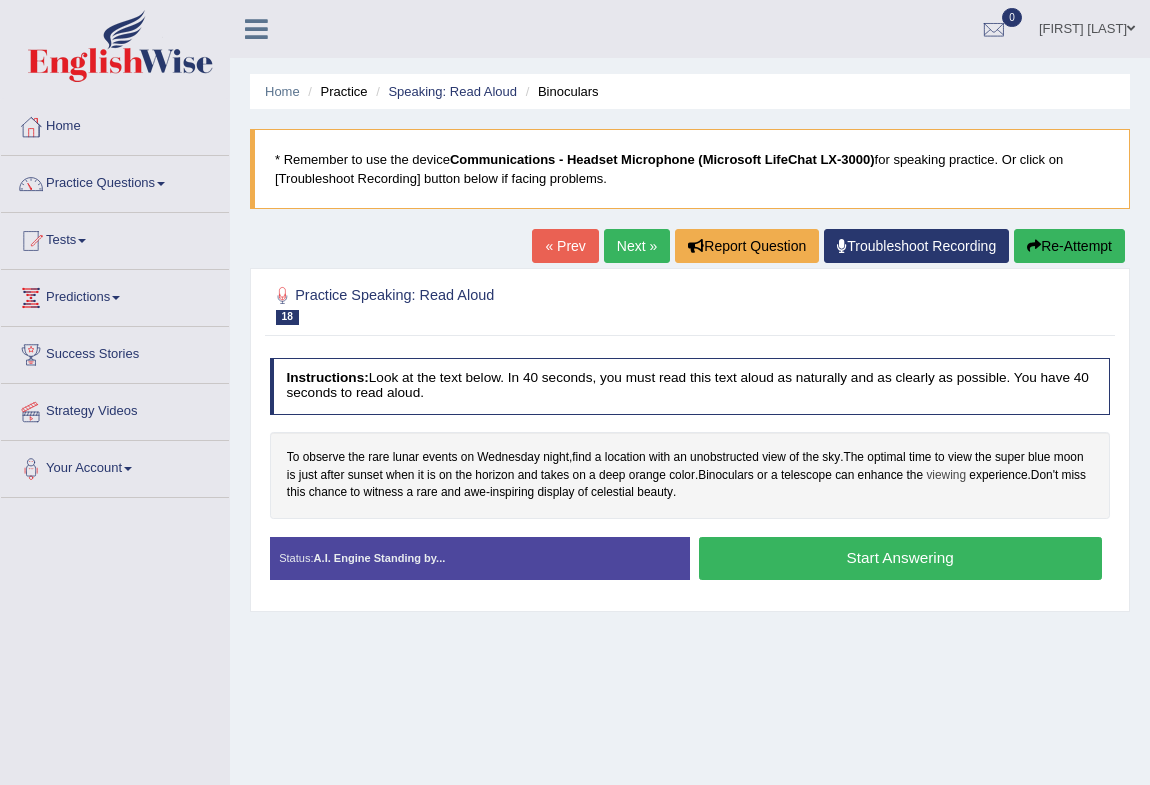 click on "viewing" at bounding box center [946, 476] 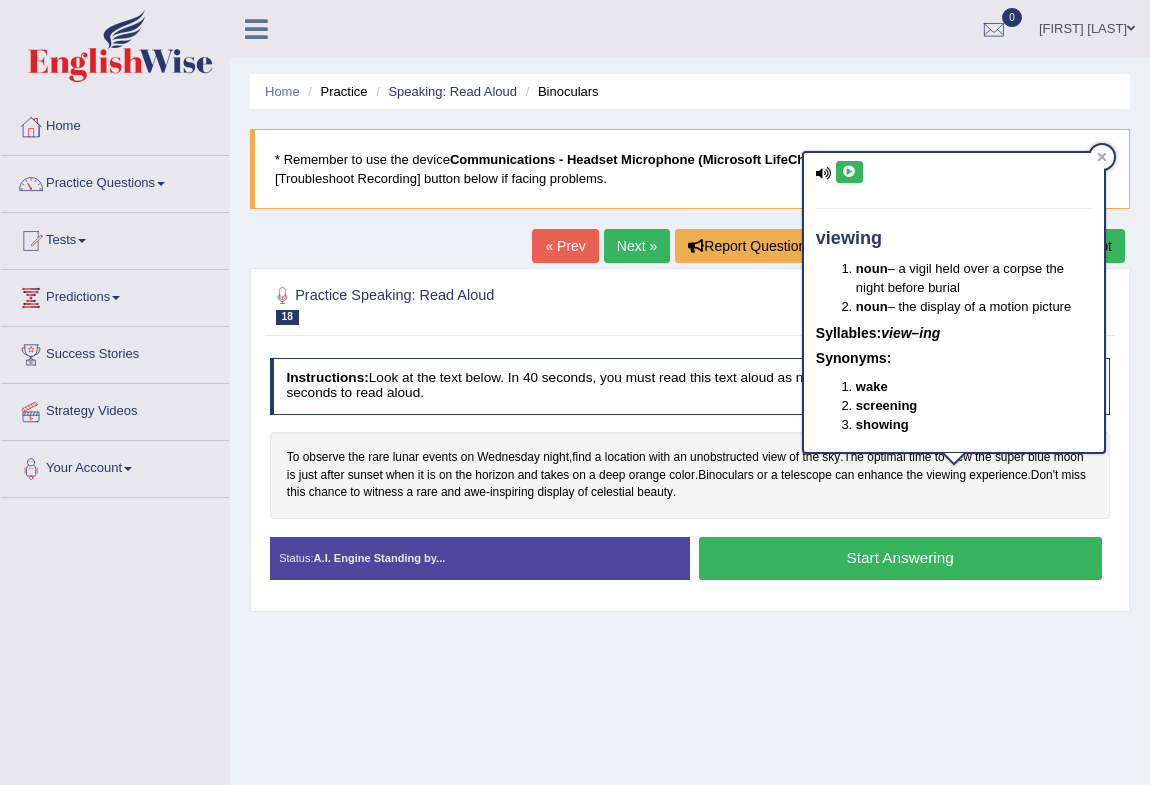 click at bounding box center (849, 172) 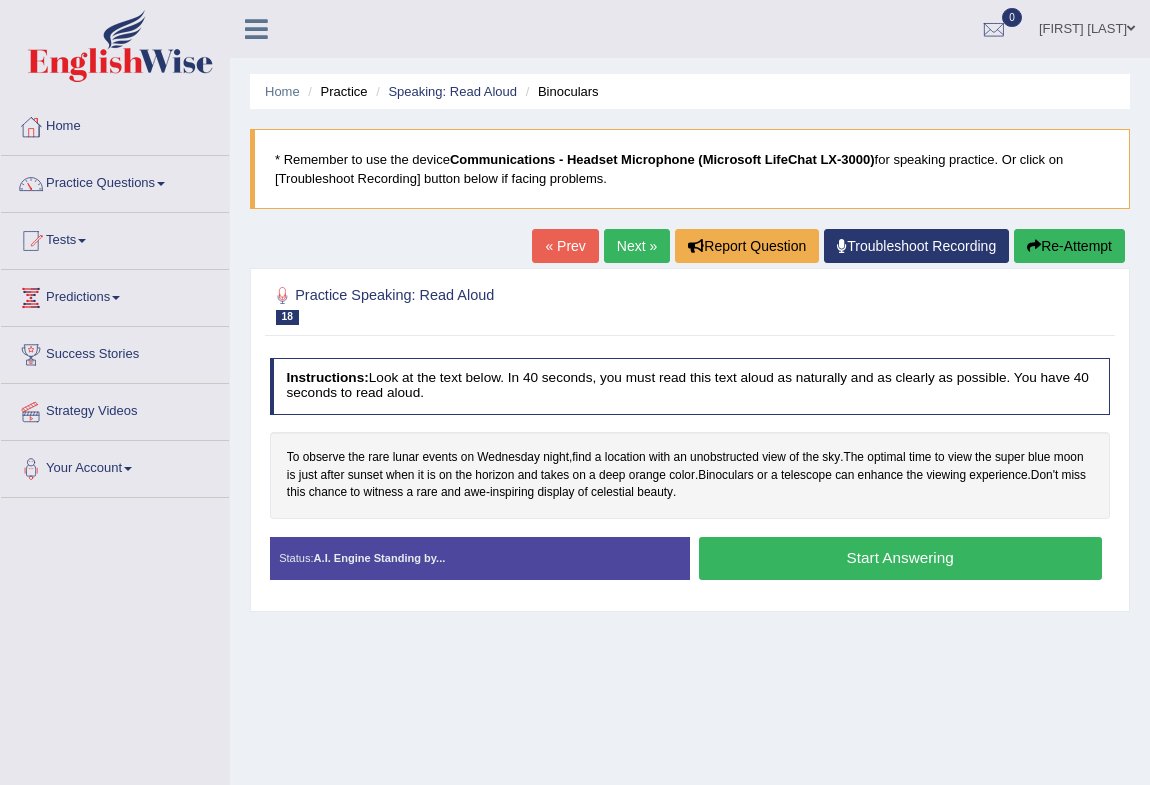 click on "Start Answering" at bounding box center (900, 558) 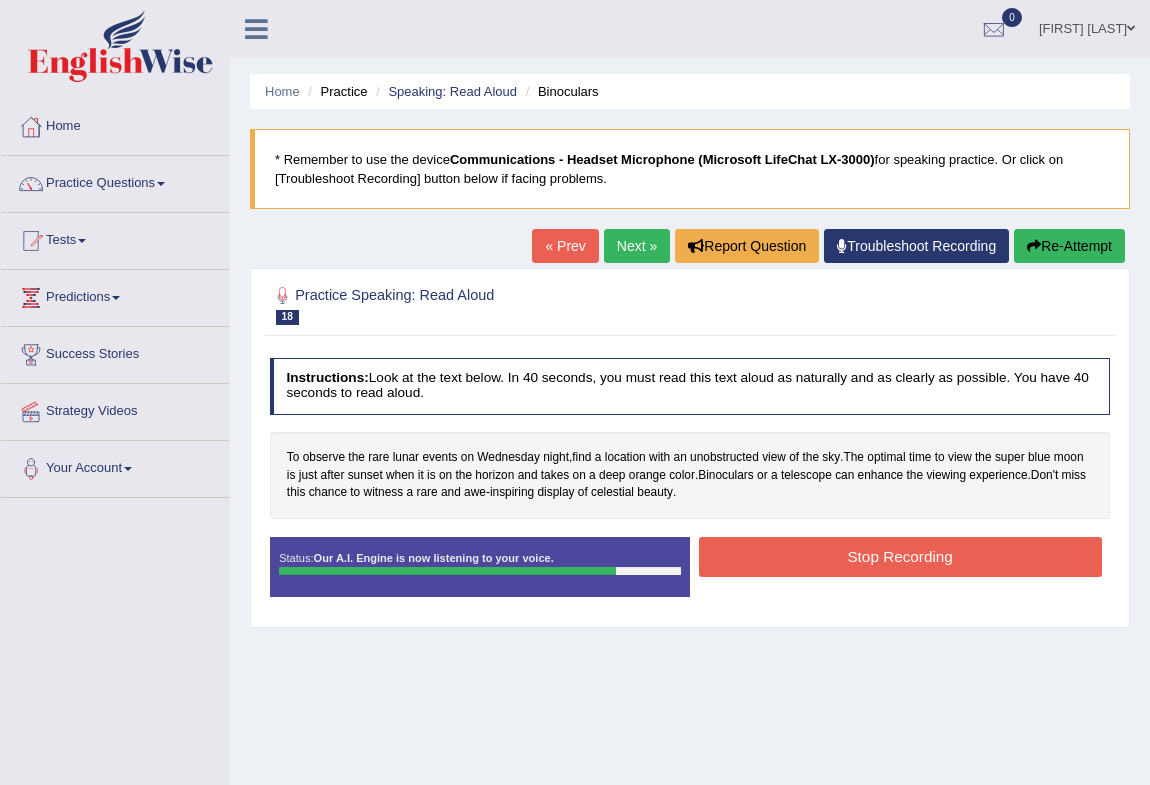 click on "Stop Recording" at bounding box center (900, 556) 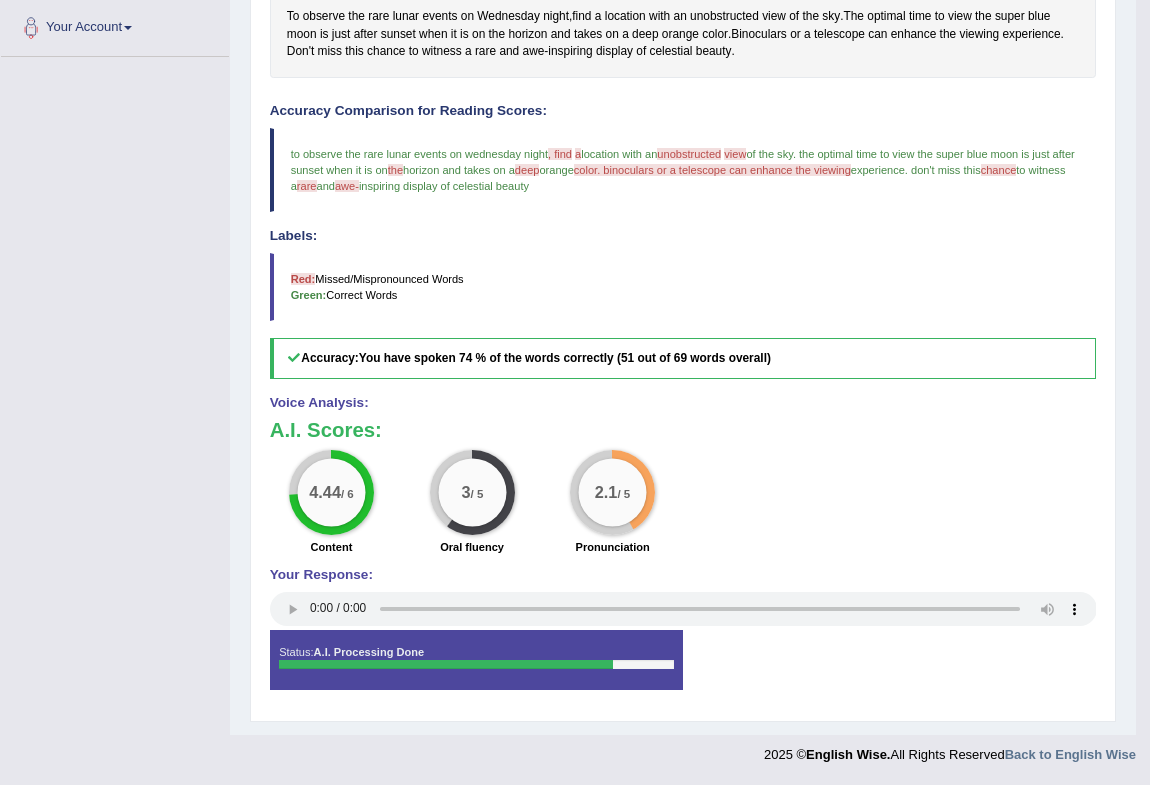 scroll, scrollTop: 0, scrollLeft: 0, axis: both 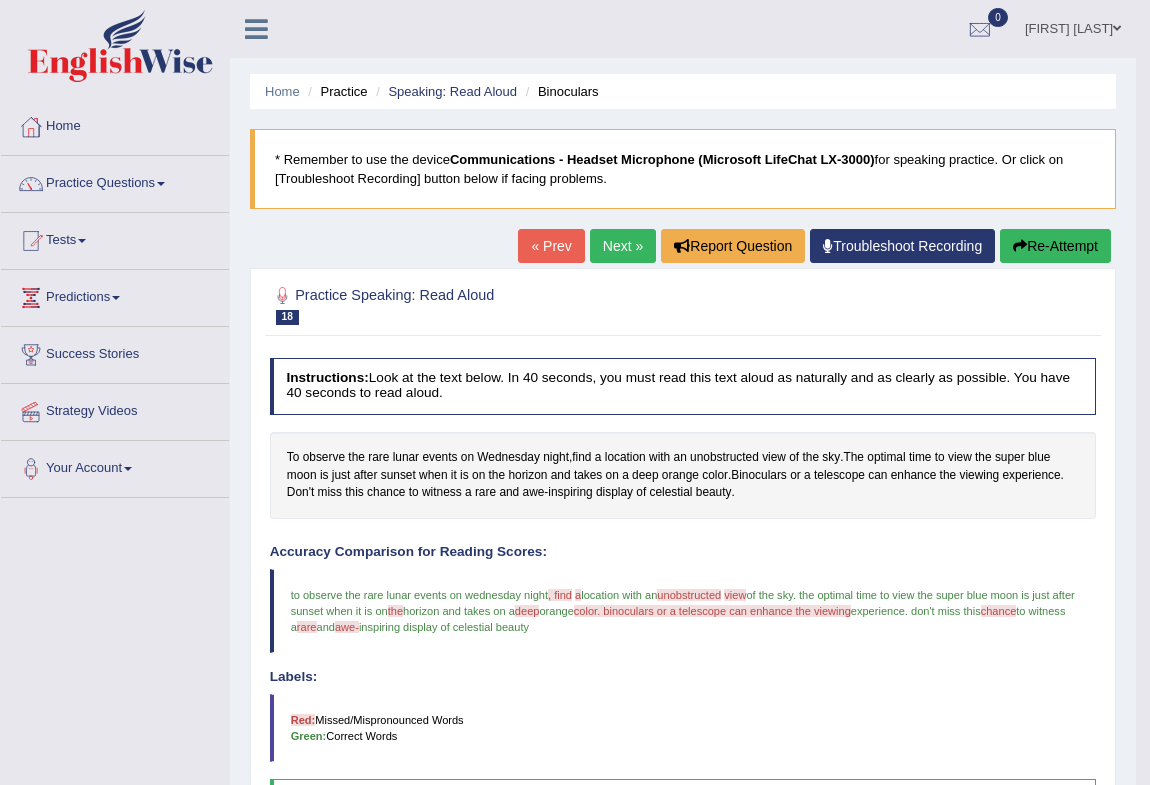 click on "Re-Attempt" at bounding box center [1055, 246] 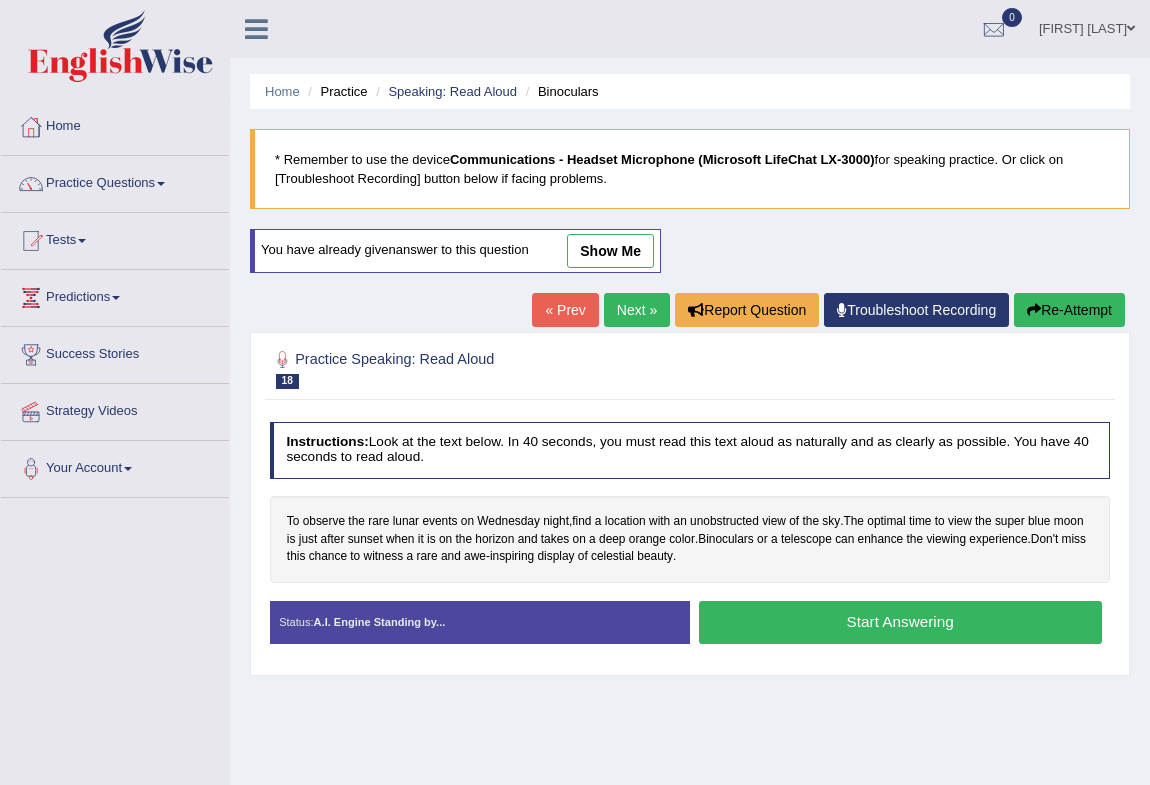 scroll, scrollTop: 0, scrollLeft: 0, axis: both 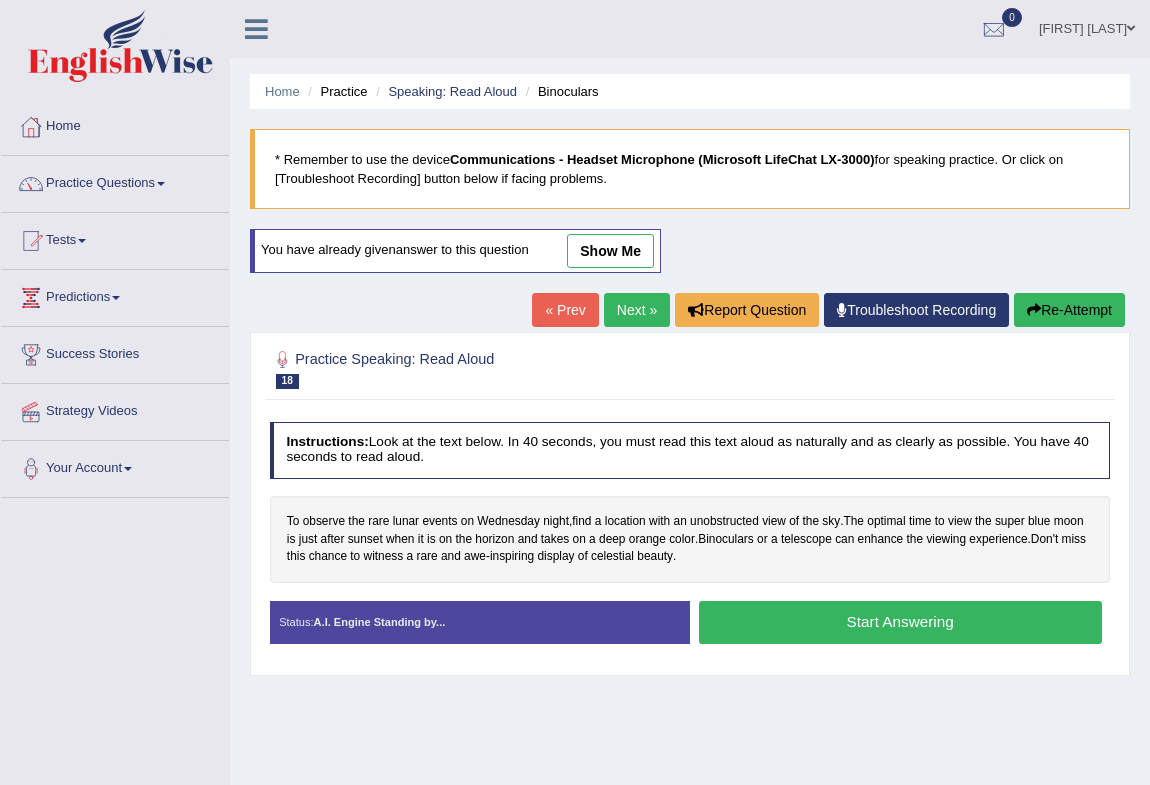 click on "Start Answering" at bounding box center (900, 622) 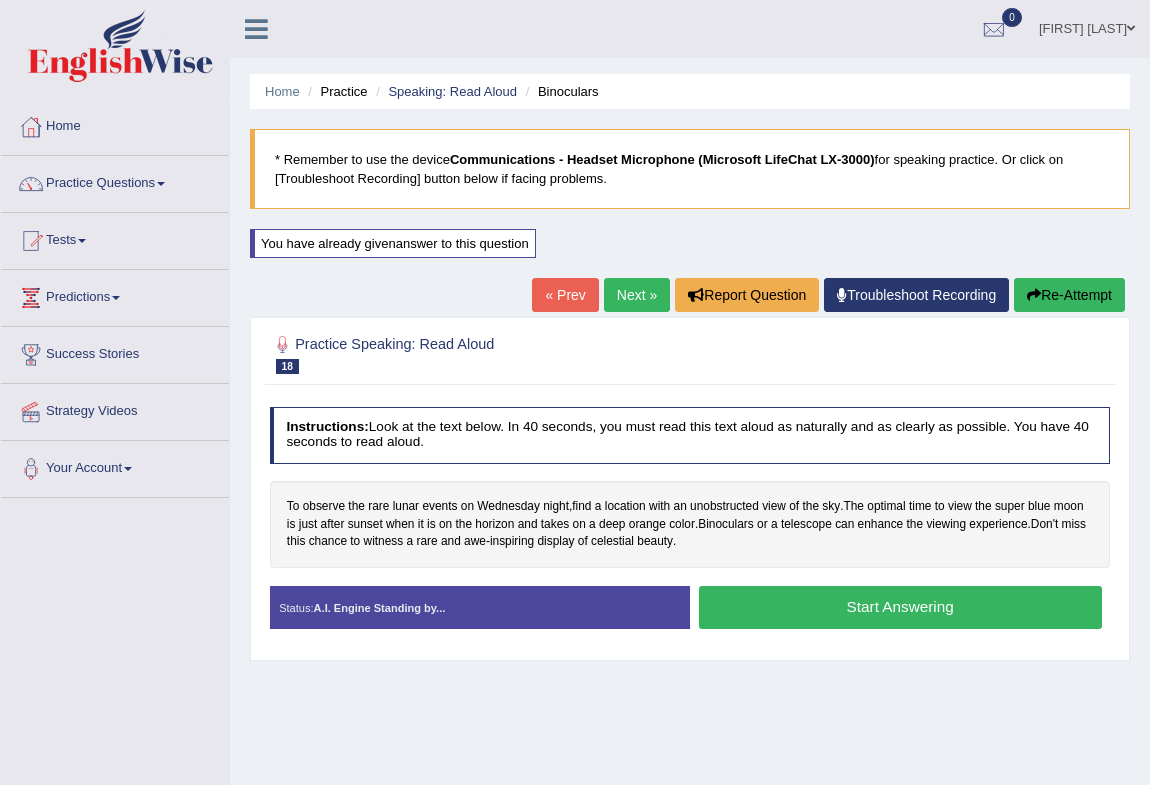 click on "Start Answering" at bounding box center [900, 607] 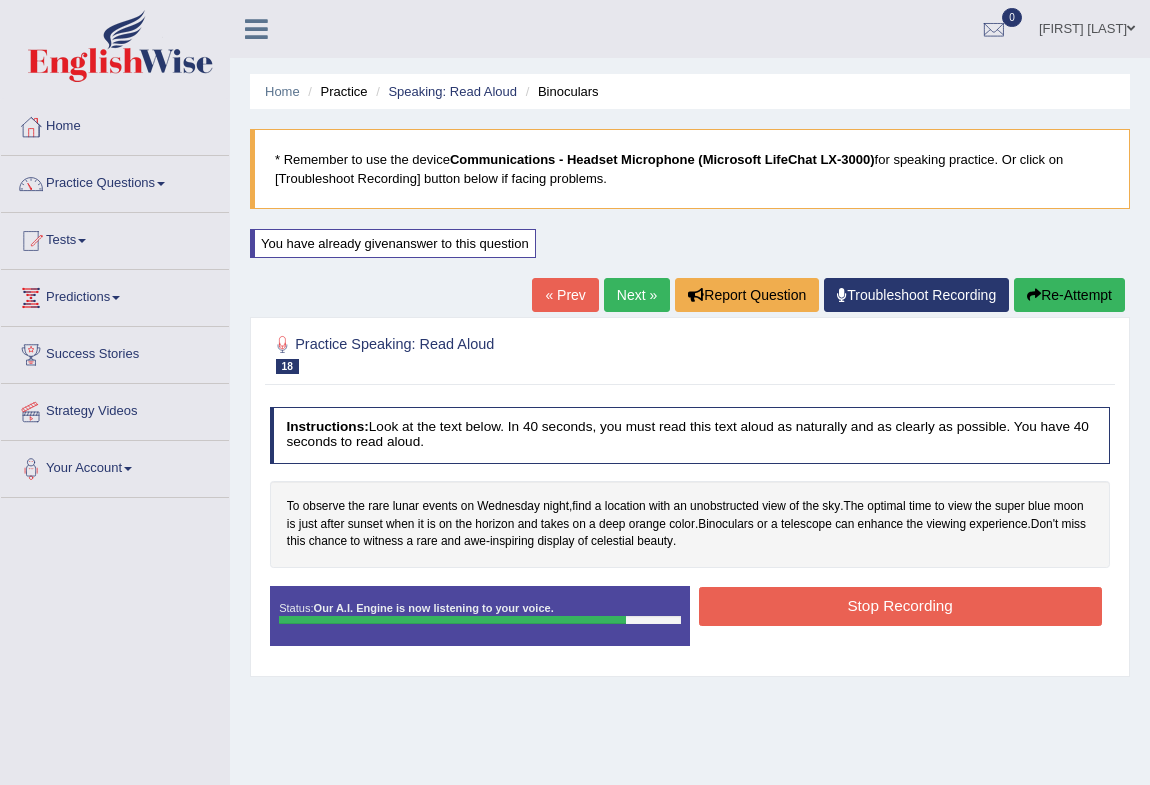 click on "Stop Recording" at bounding box center [900, 606] 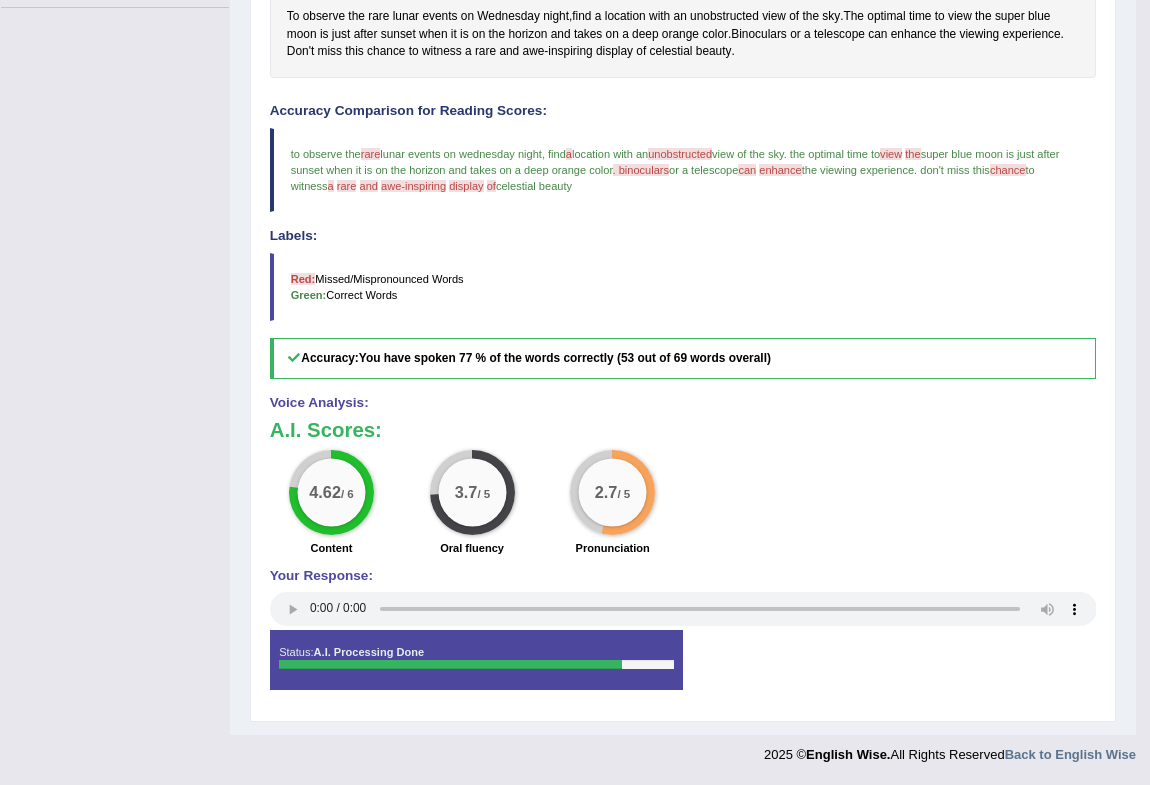 scroll, scrollTop: 0, scrollLeft: 0, axis: both 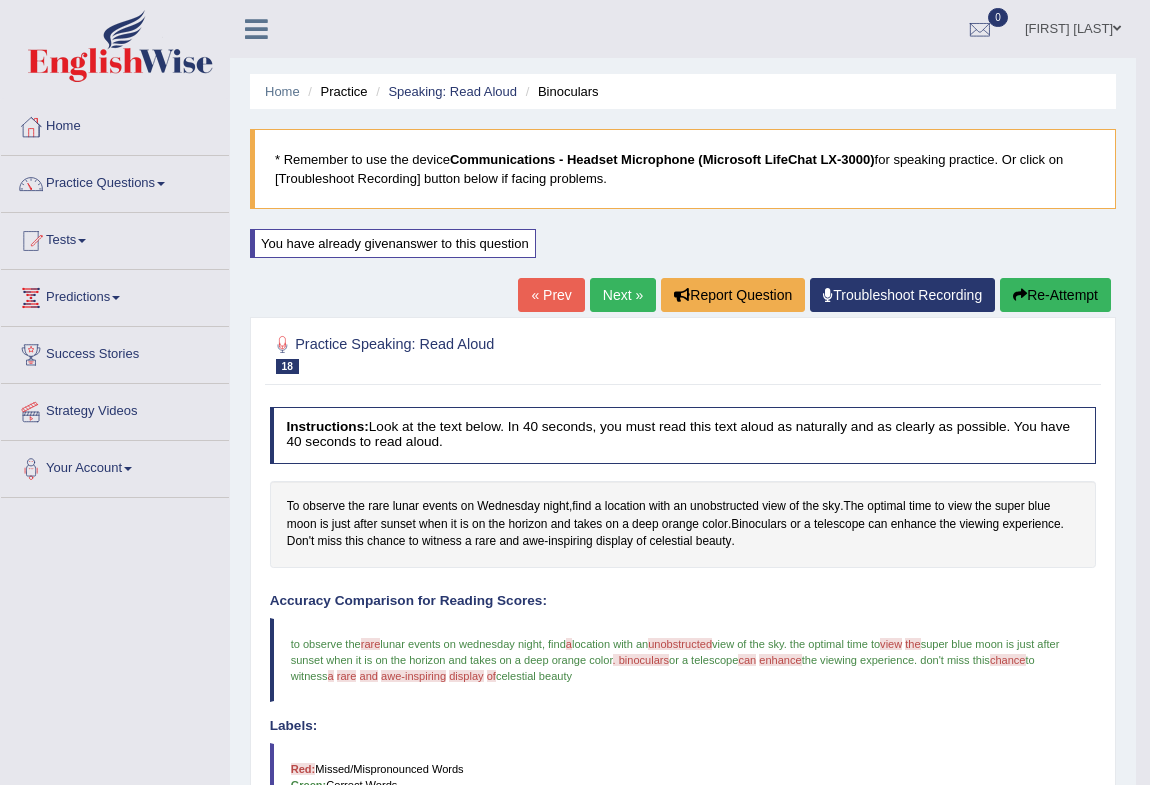 click on "Next »" at bounding box center [623, 295] 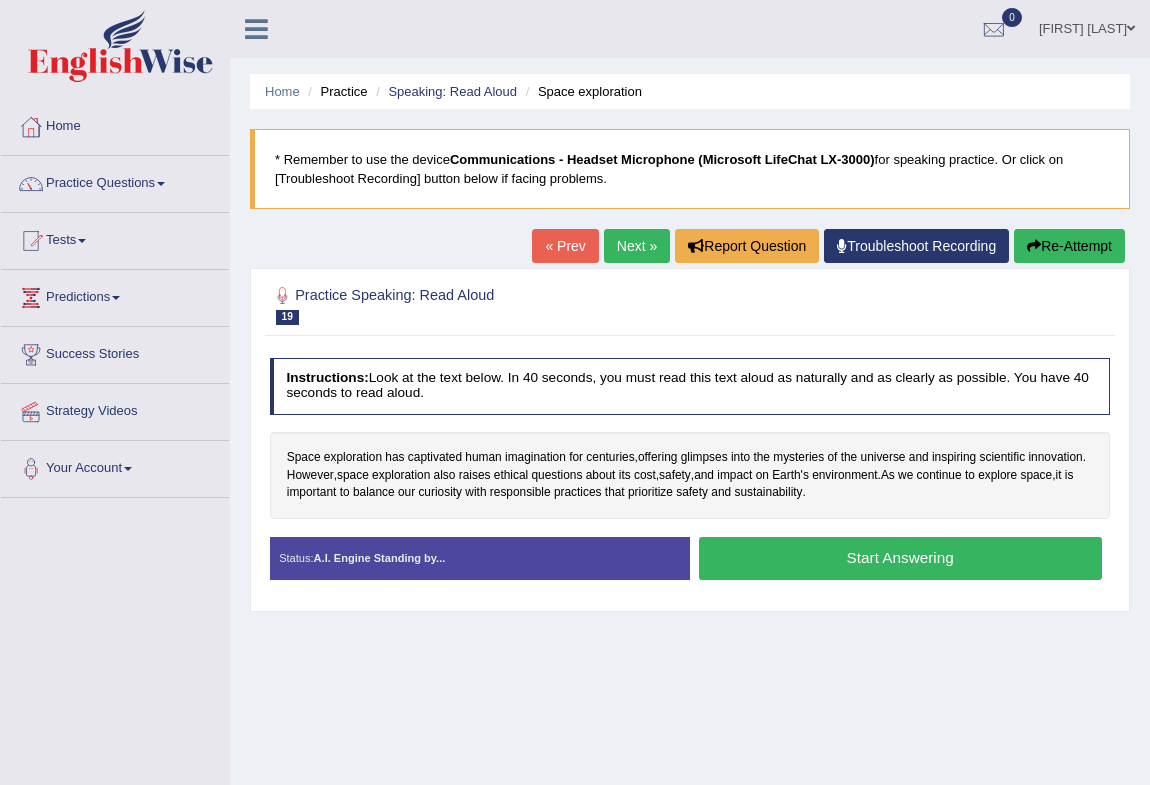 scroll, scrollTop: 0, scrollLeft: 0, axis: both 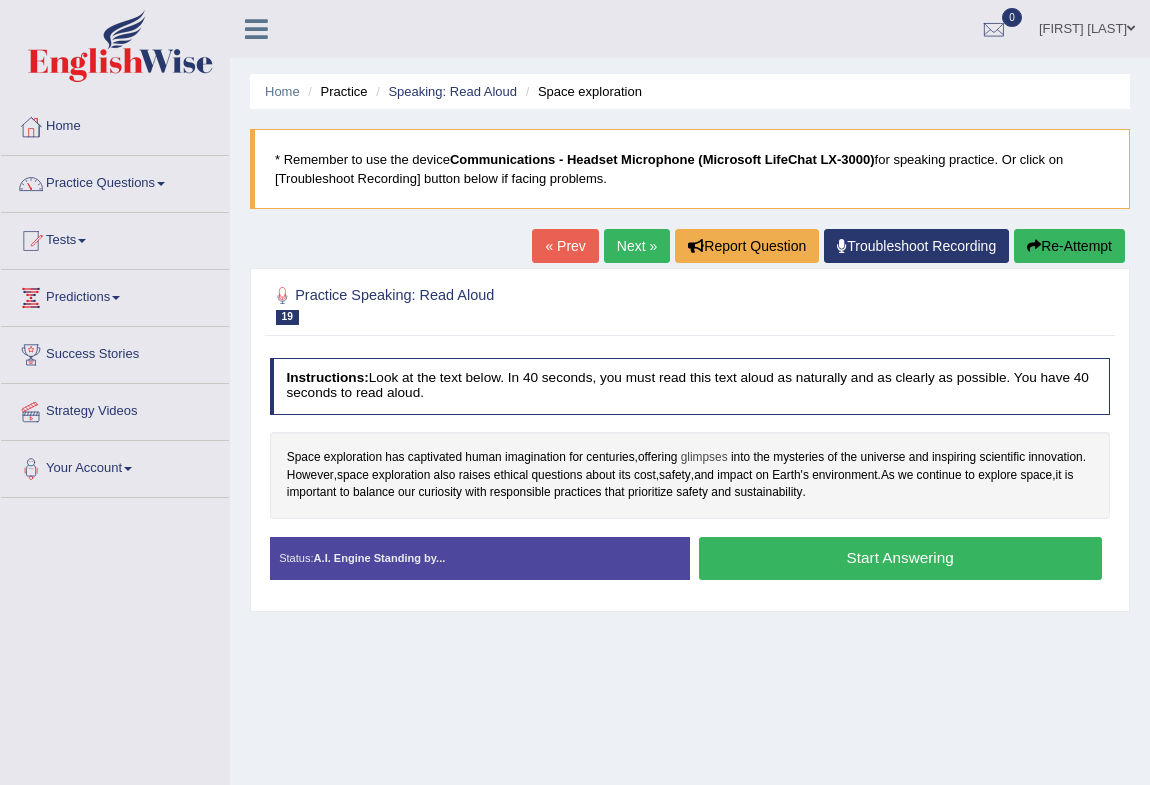 click on "glimpses" at bounding box center (704, 458) 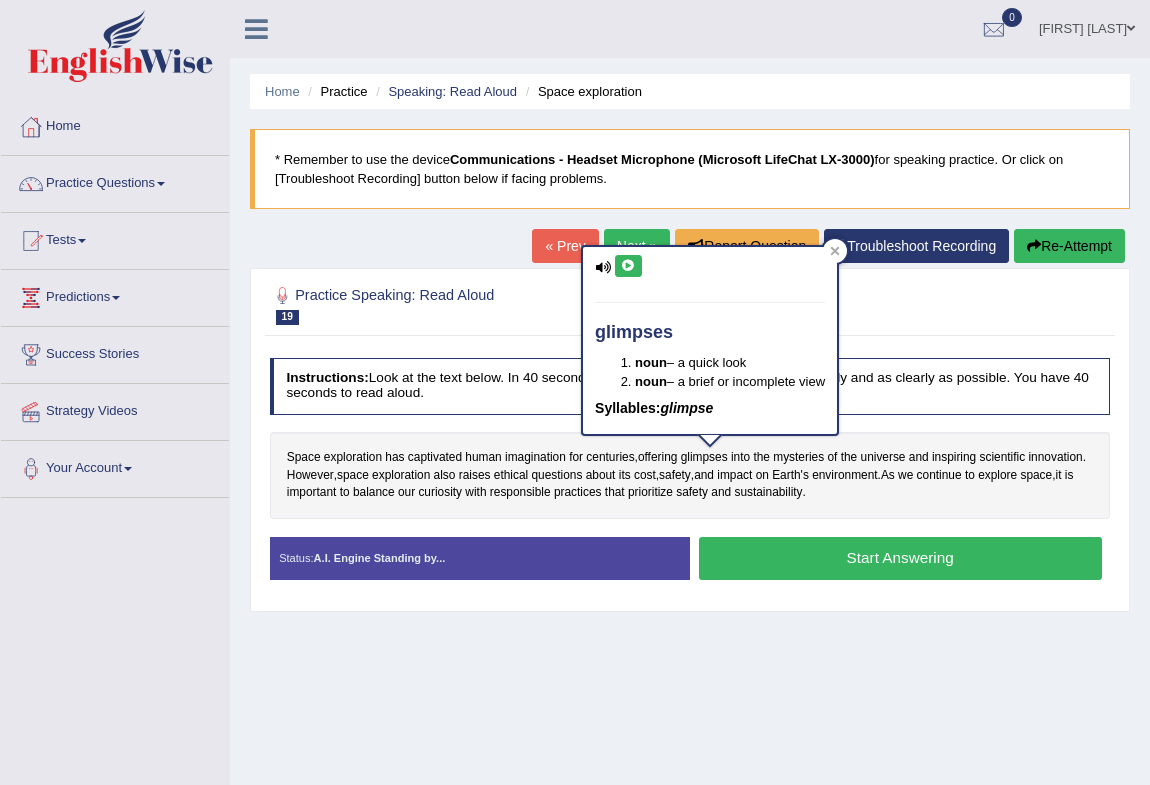 click at bounding box center (628, 266) 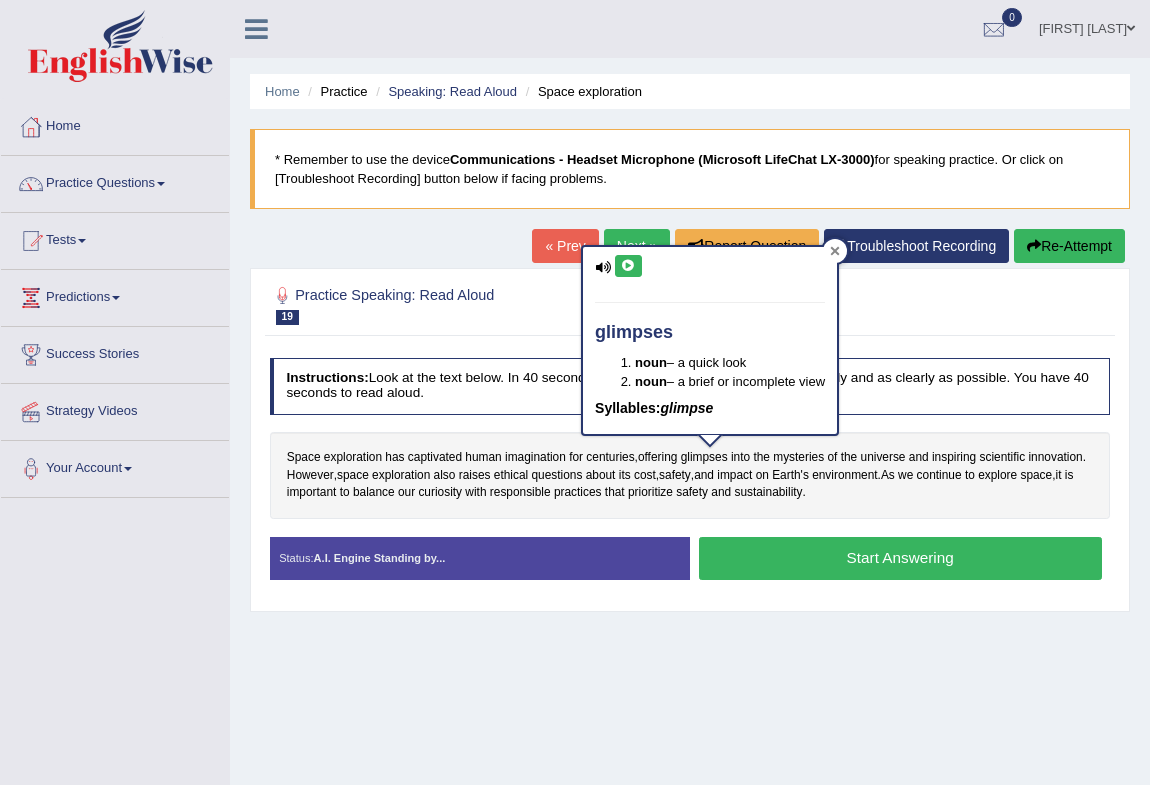 click 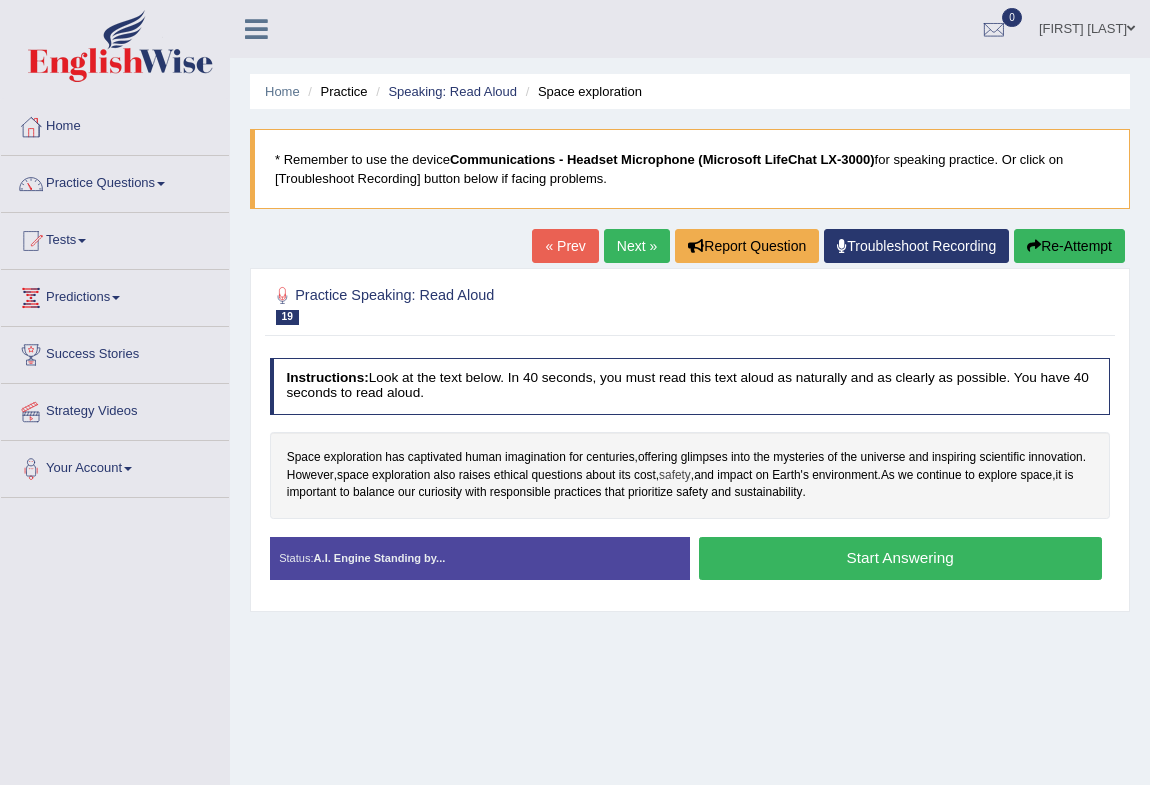 click on "safety" at bounding box center (675, 476) 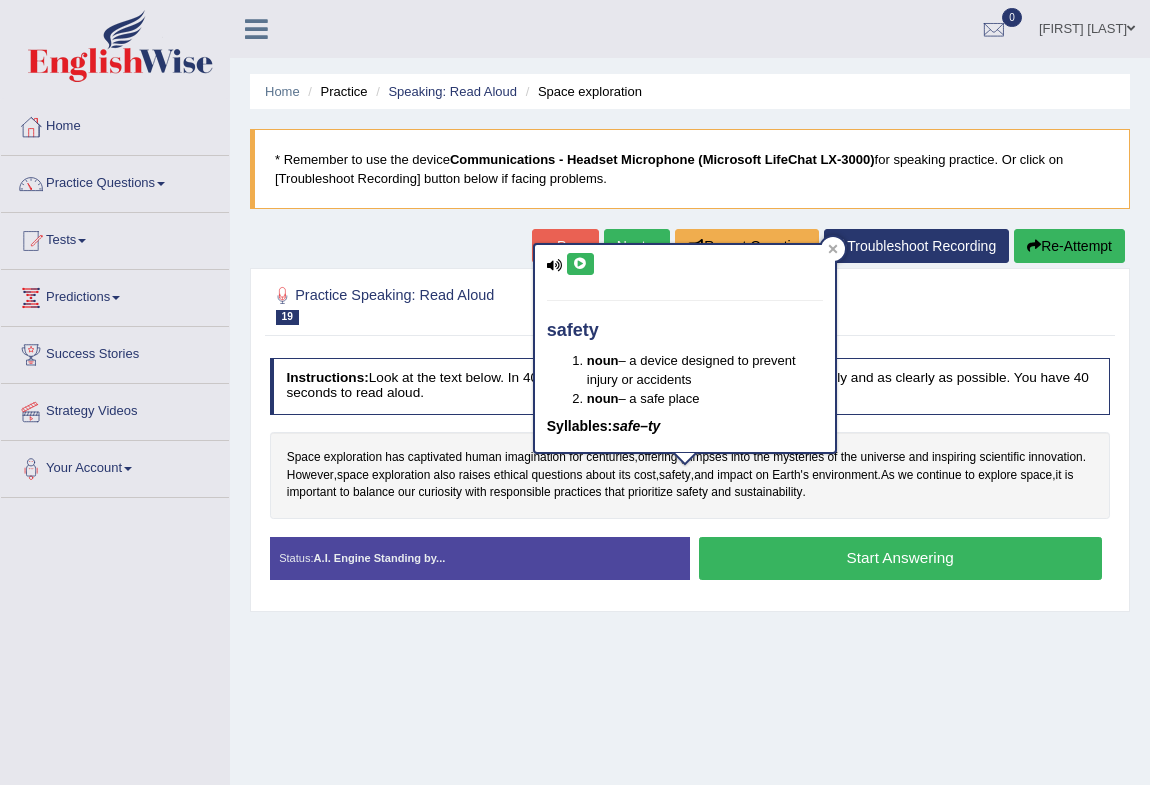click at bounding box center [580, 264] 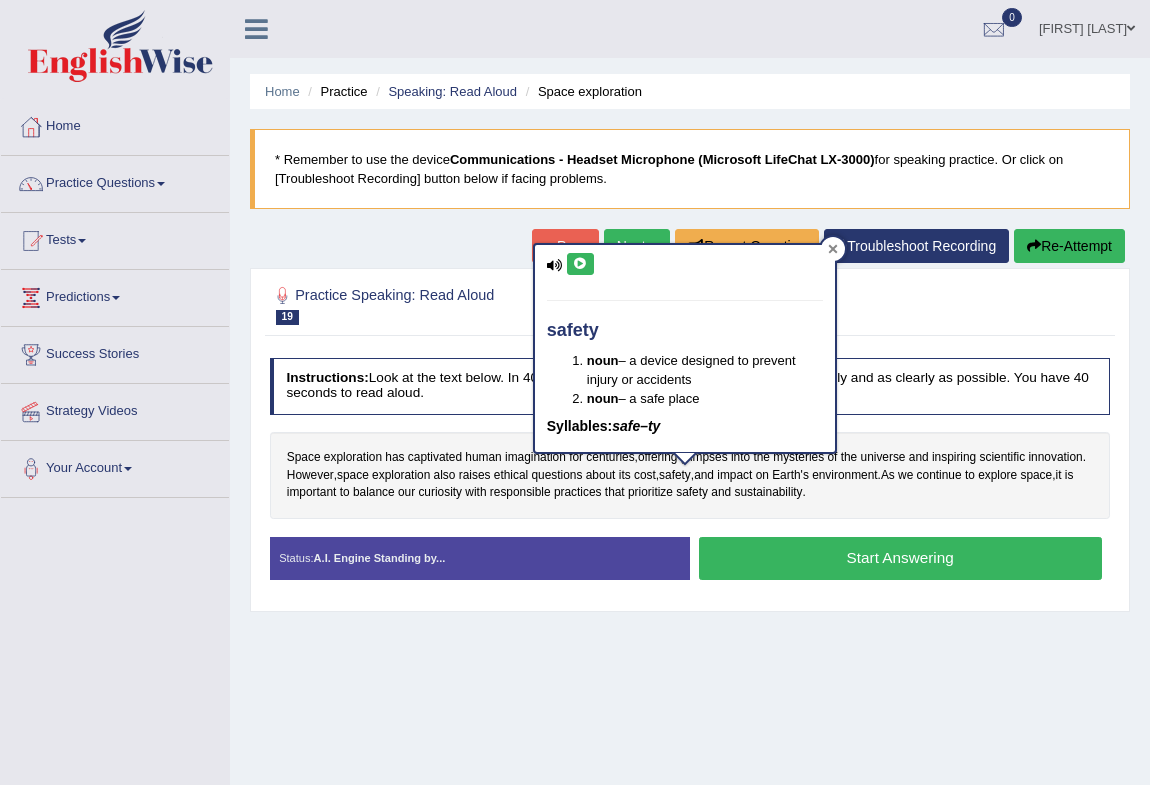 click 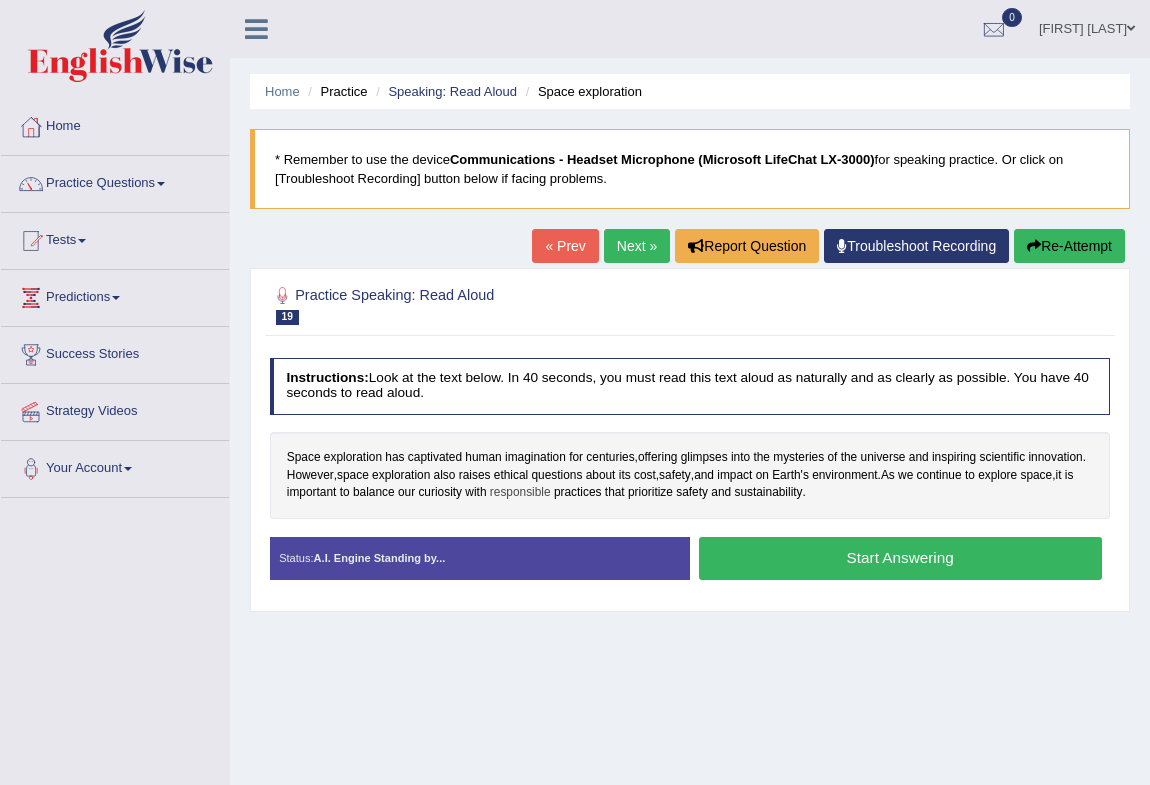 click on "responsible" at bounding box center [520, 493] 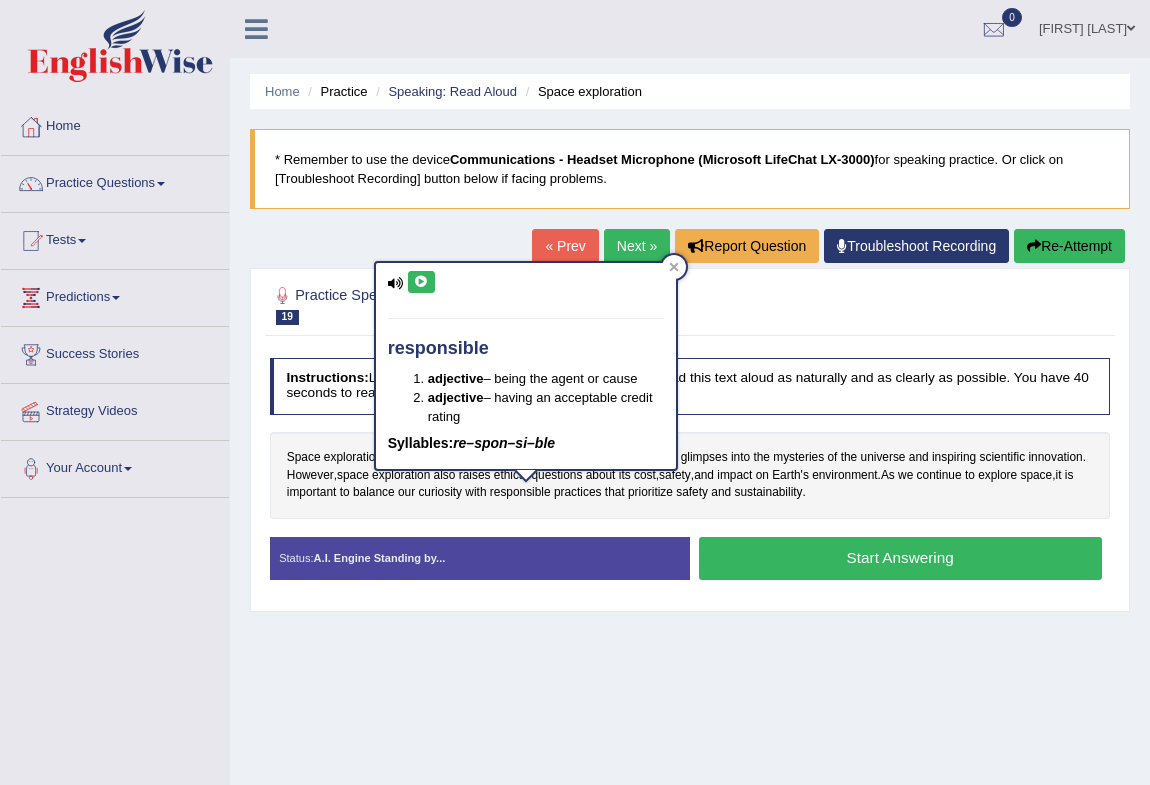 click at bounding box center [421, 282] 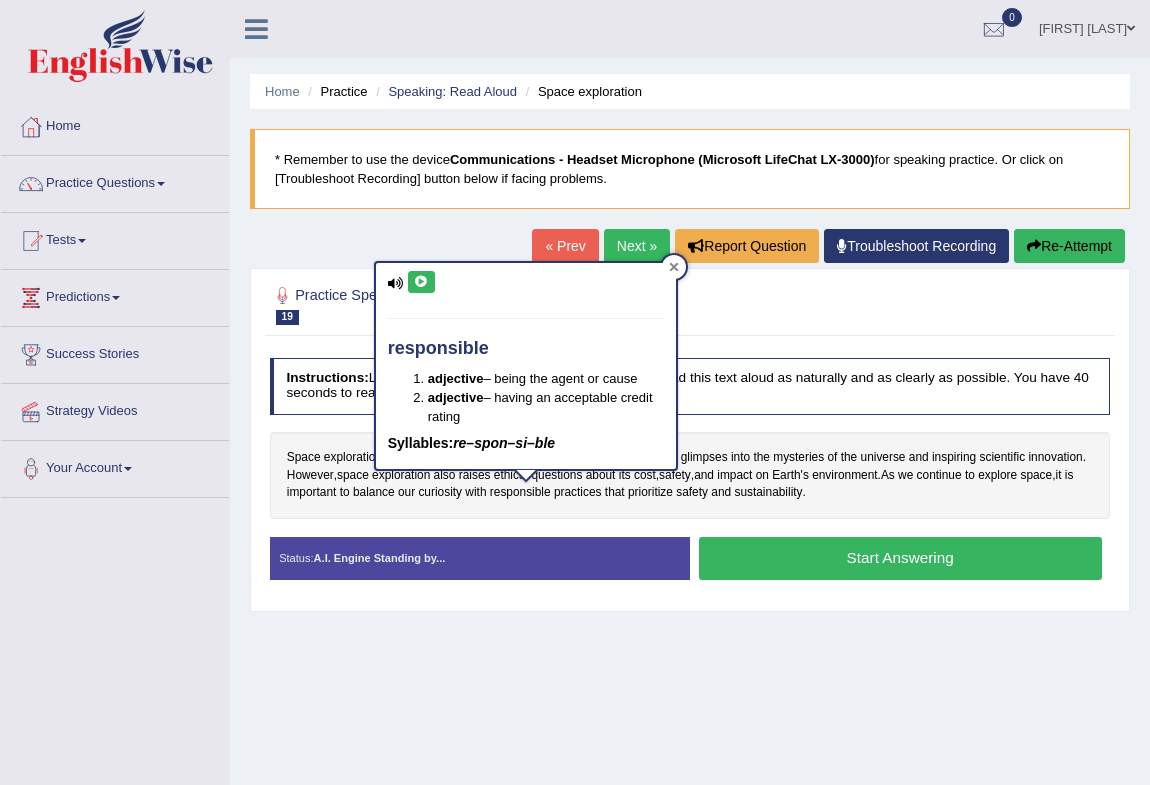 click at bounding box center (674, 267) 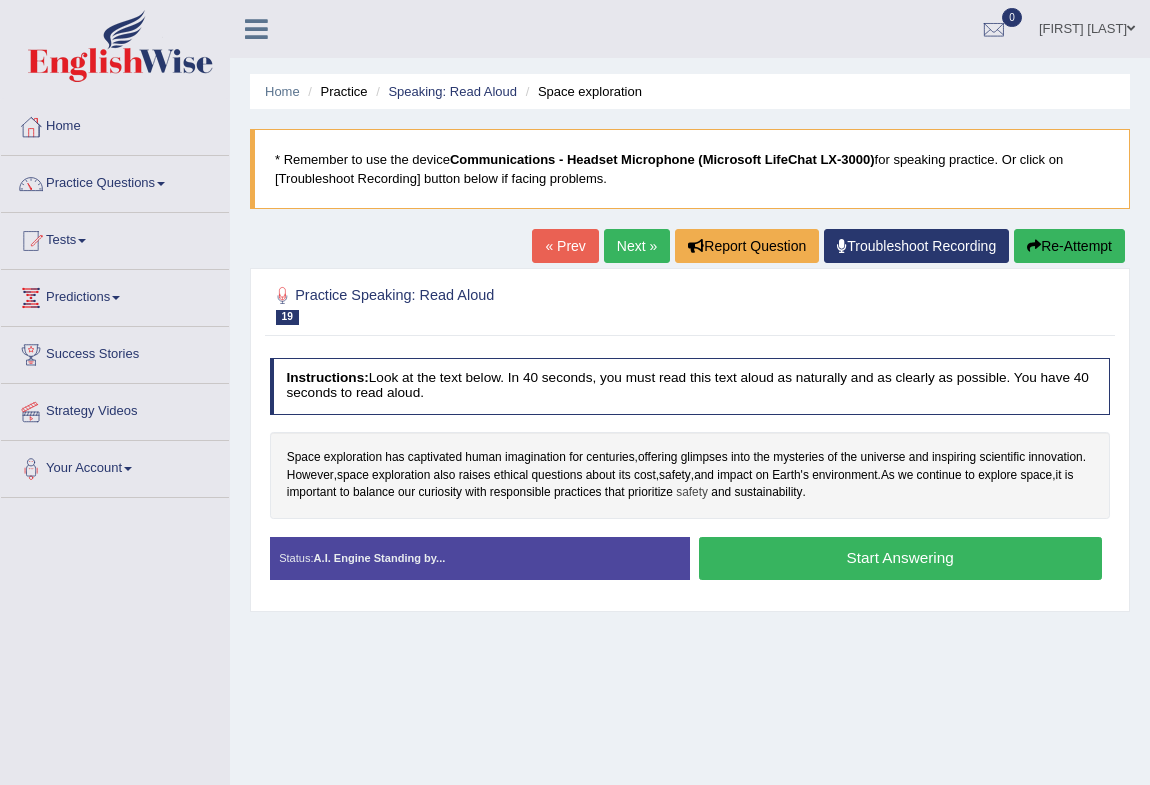 click on "safety" at bounding box center (692, 493) 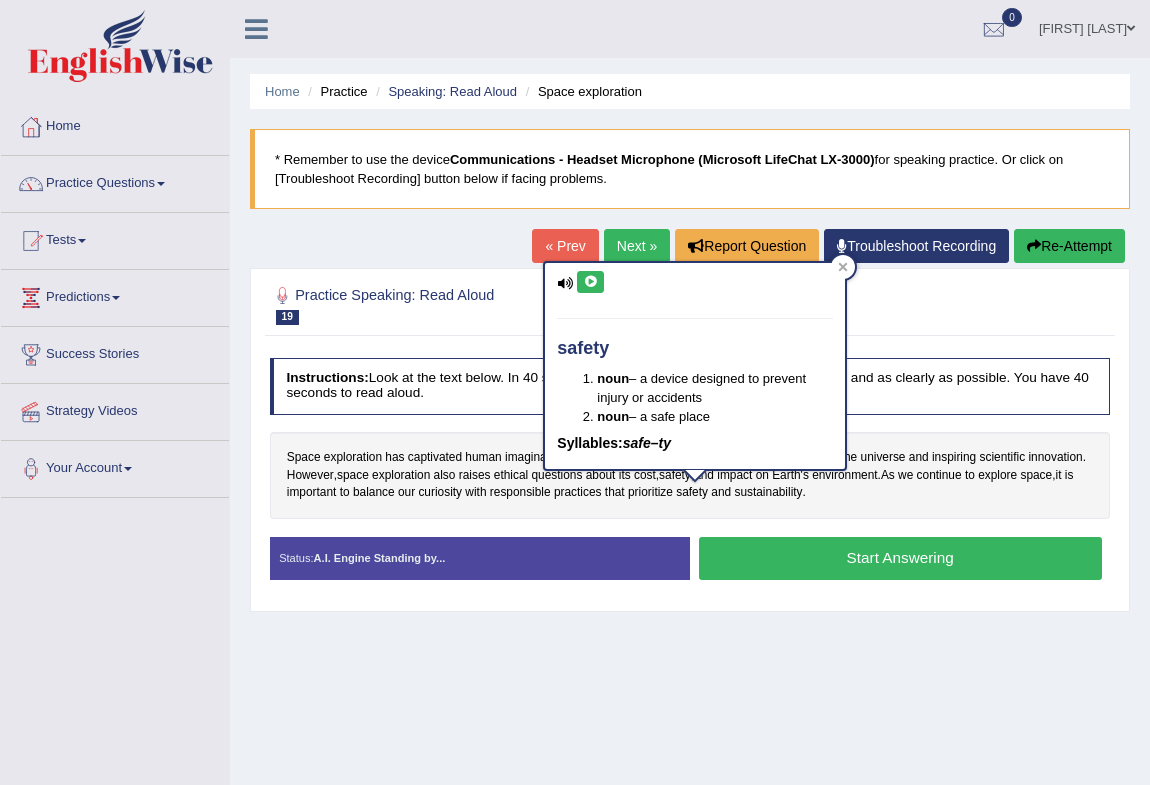 click at bounding box center (590, 282) 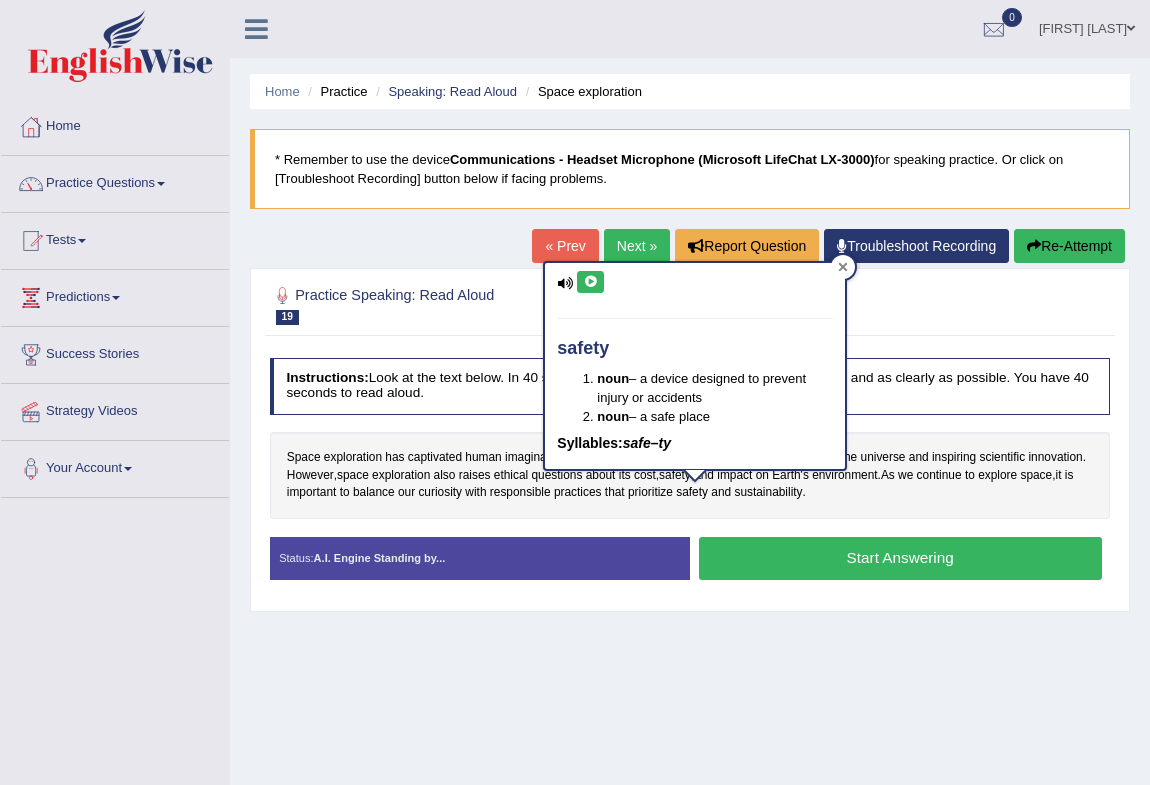click at bounding box center (843, 267) 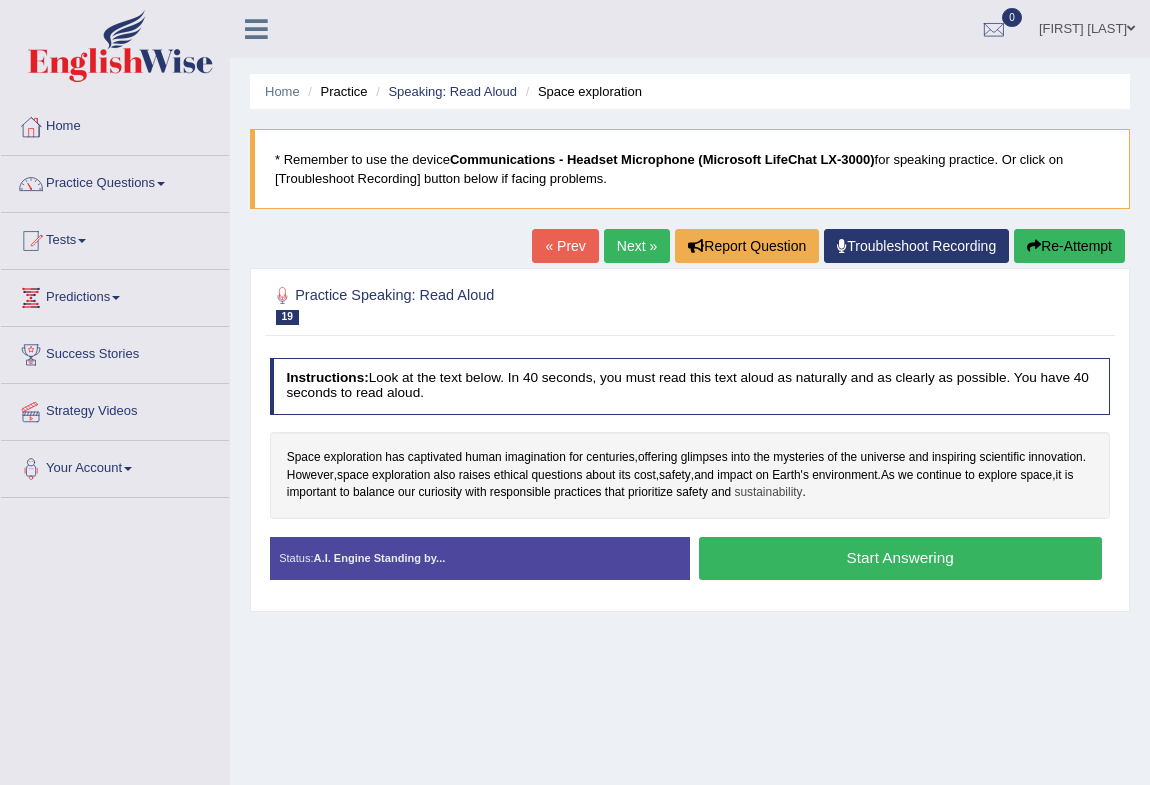 click on "sustainability" at bounding box center [768, 493] 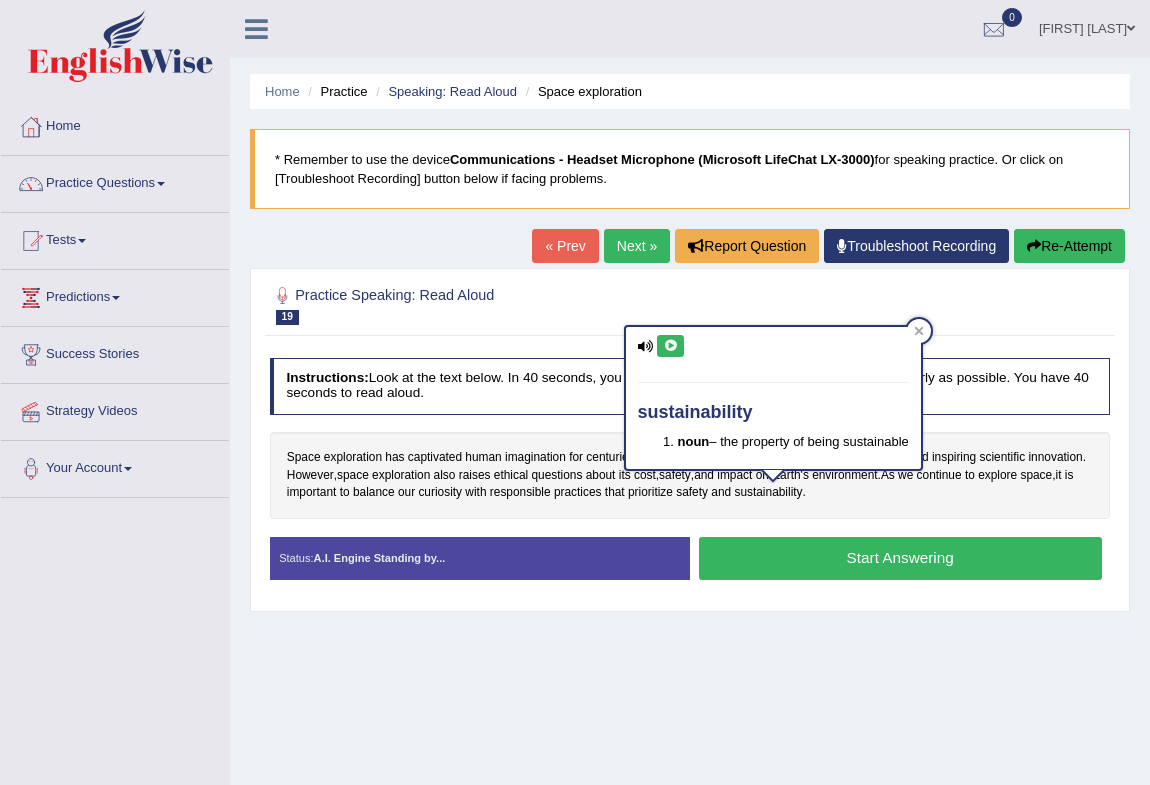 click at bounding box center [670, 346] 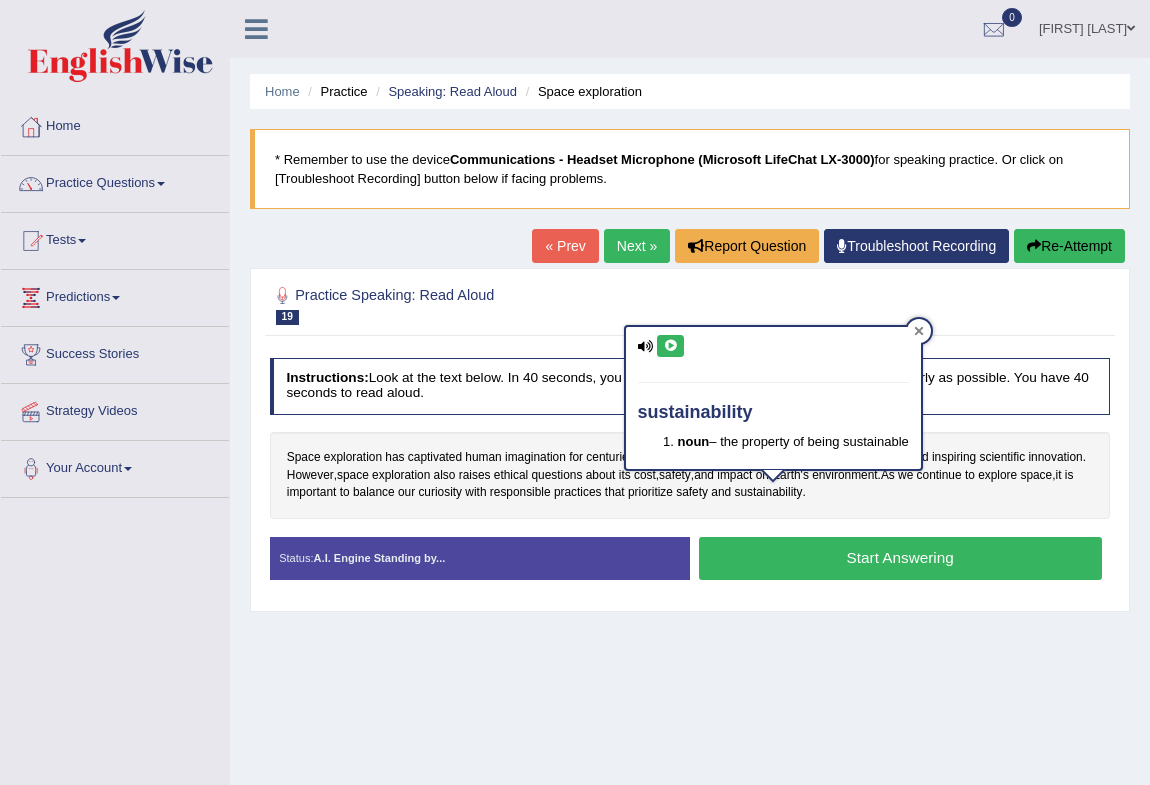 click 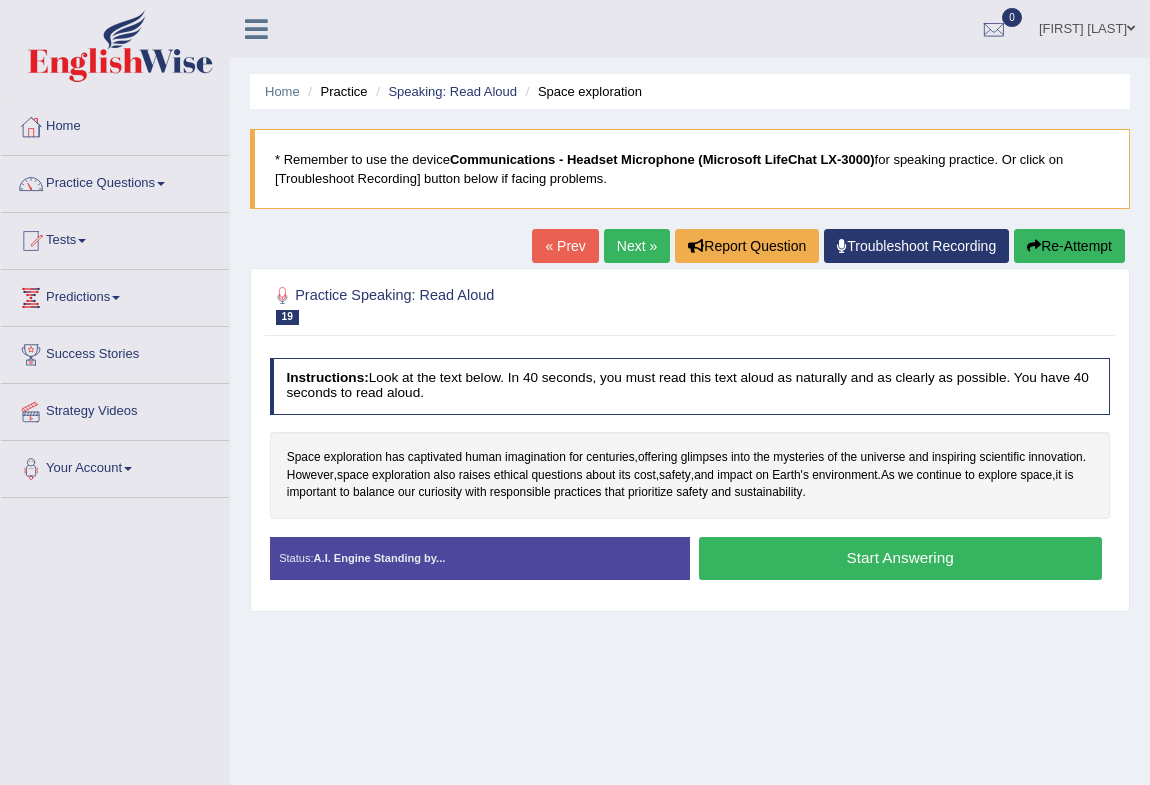 click on "Start Answering" at bounding box center (900, 558) 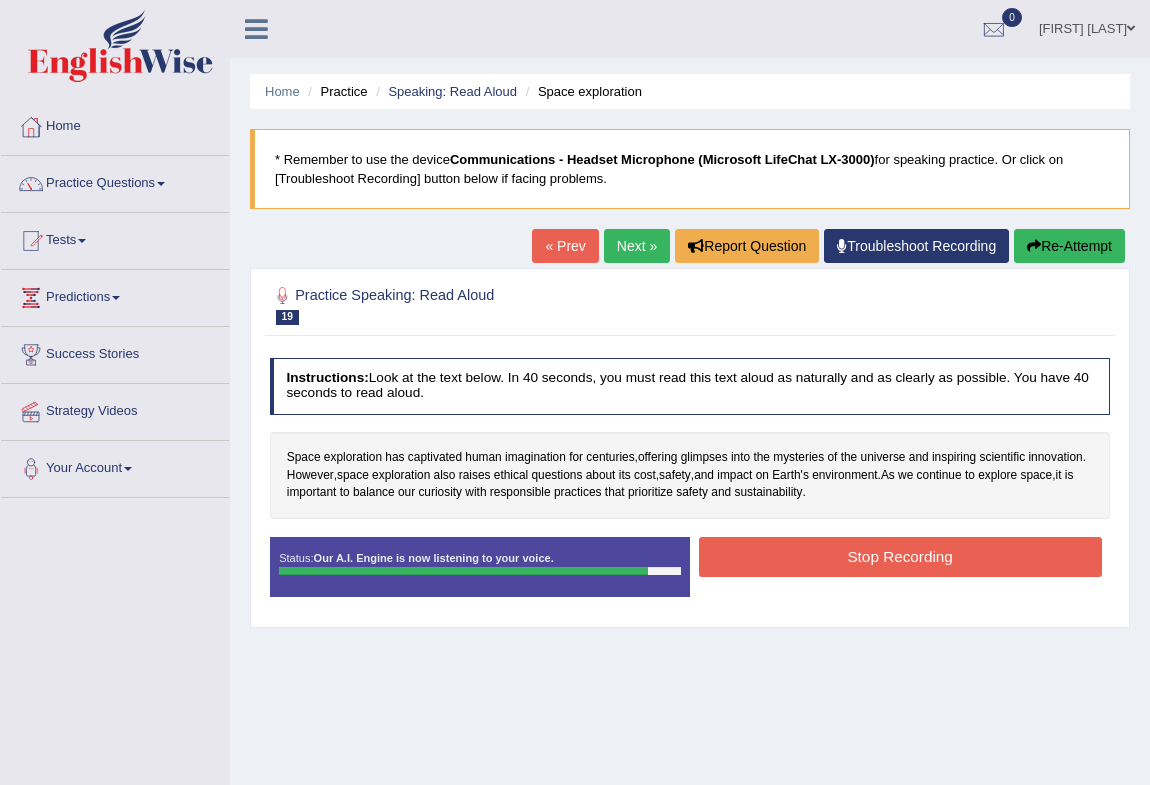 click on "Stop Recording" at bounding box center (900, 556) 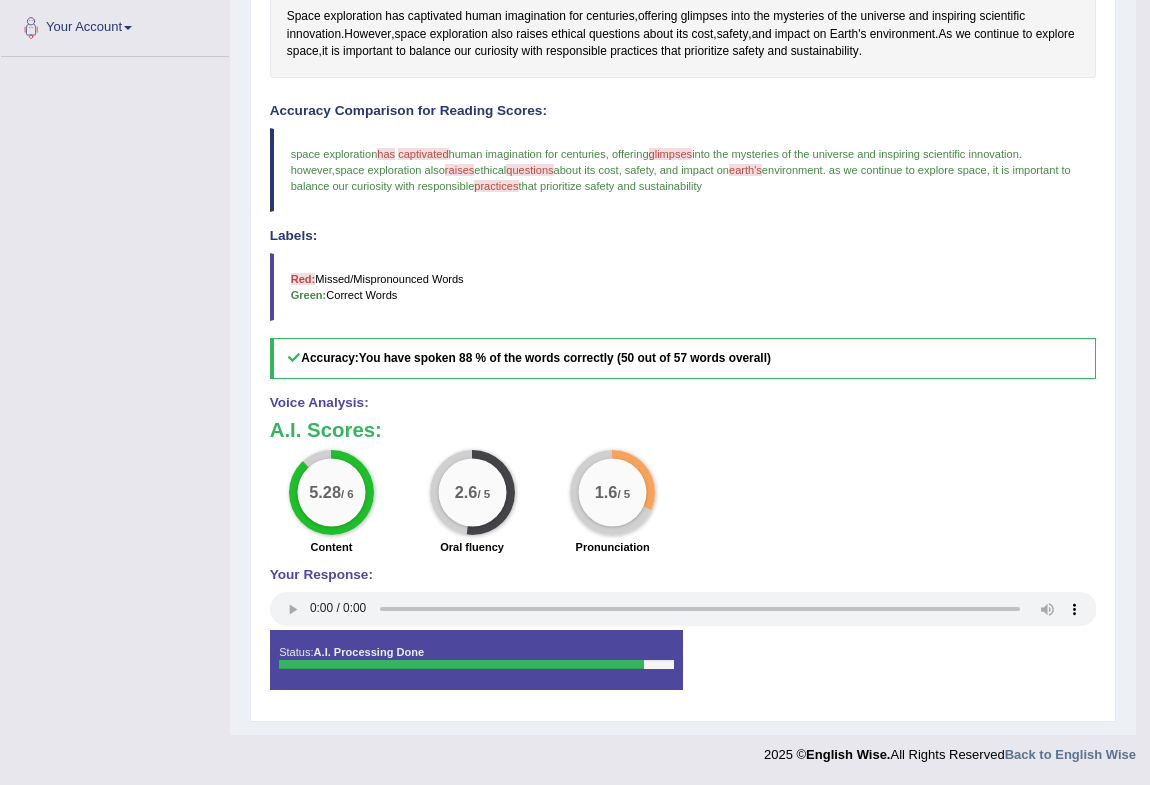 scroll, scrollTop: 0, scrollLeft: 0, axis: both 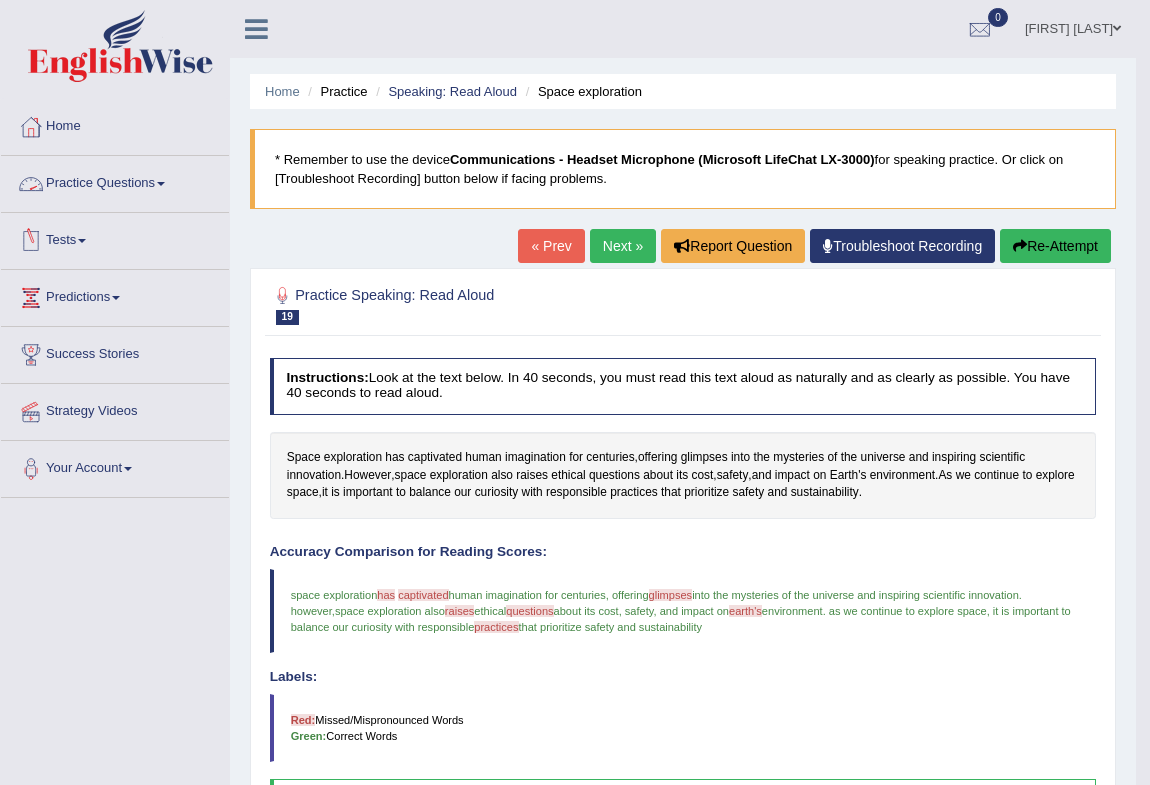 click on "Practice Questions" at bounding box center (115, 181) 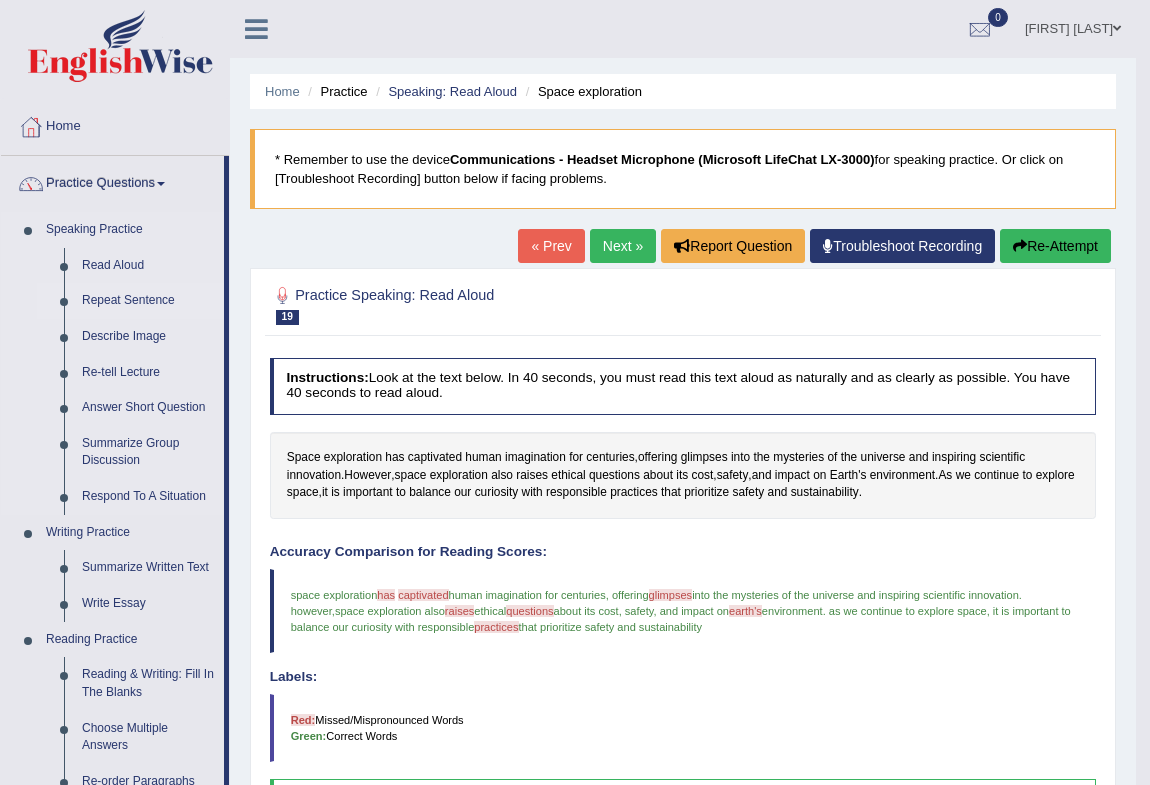 click on "Repeat Sentence" at bounding box center (148, 301) 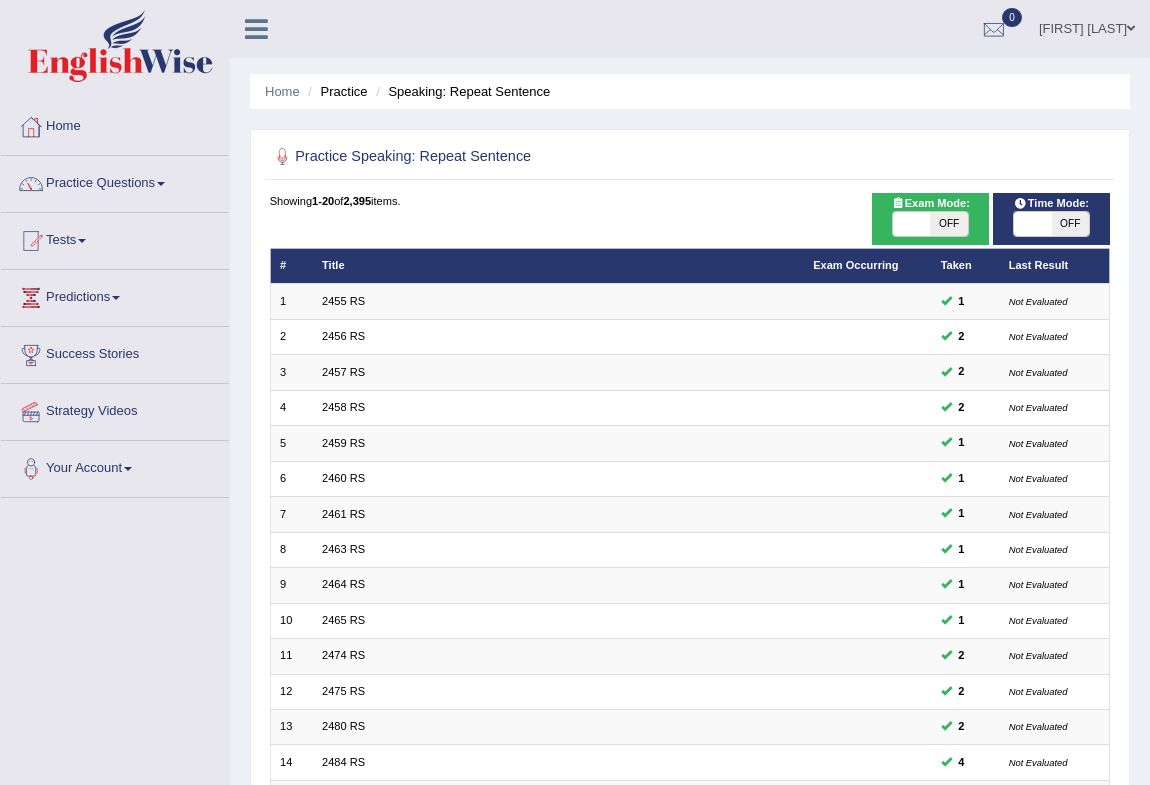 scroll, scrollTop: 0, scrollLeft: 0, axis: both 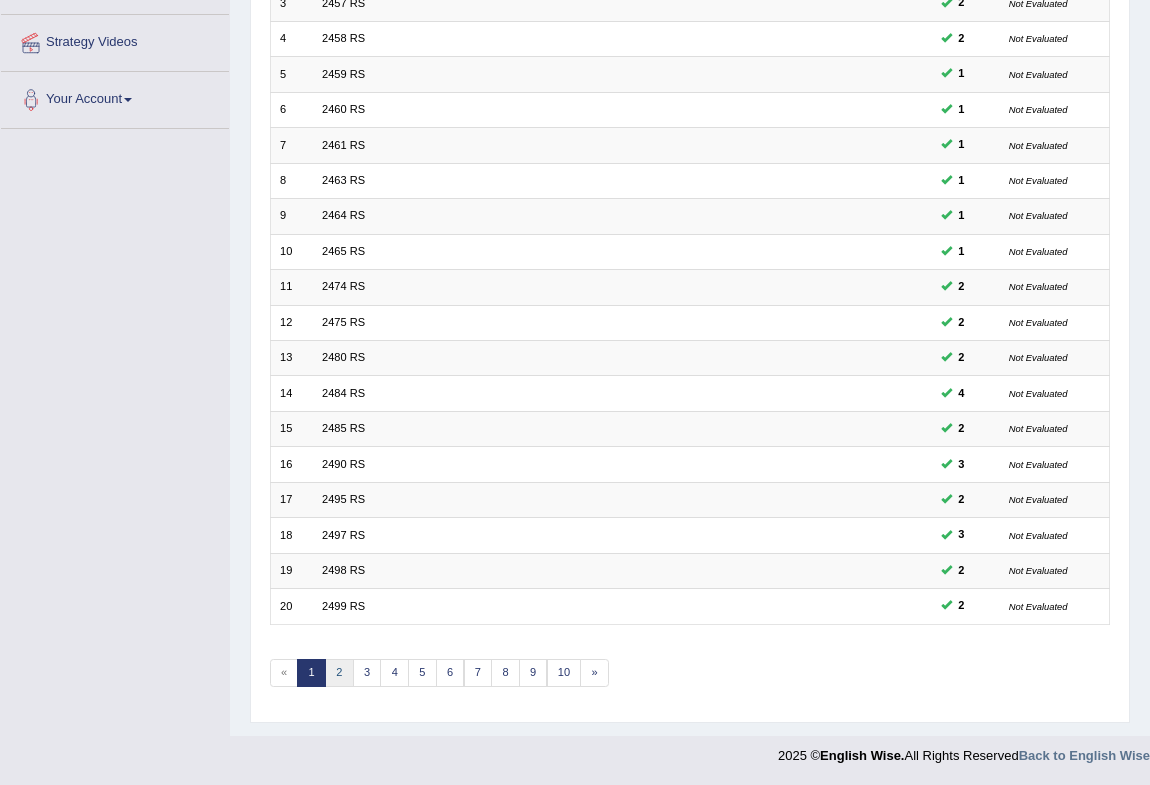 click on "2" at bounding box center [339, 673] 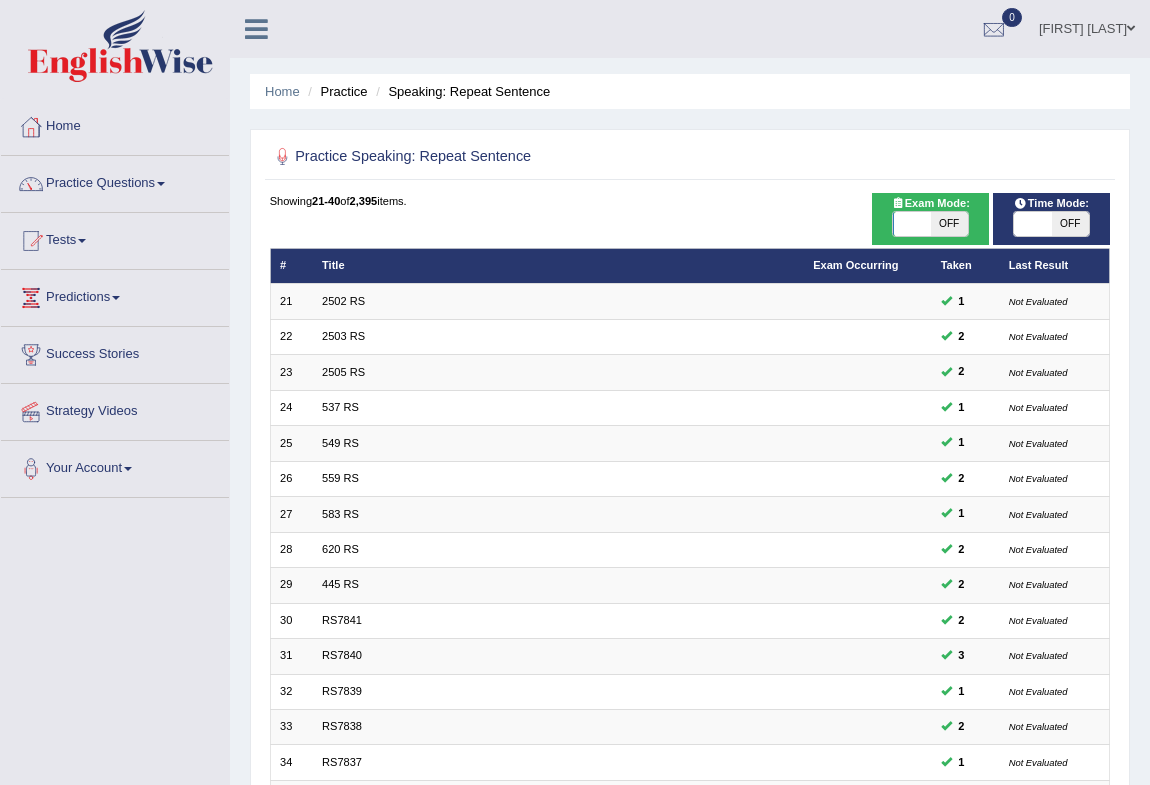 scroll, scrollTop: 0, scrollLeft: 0, axis: both 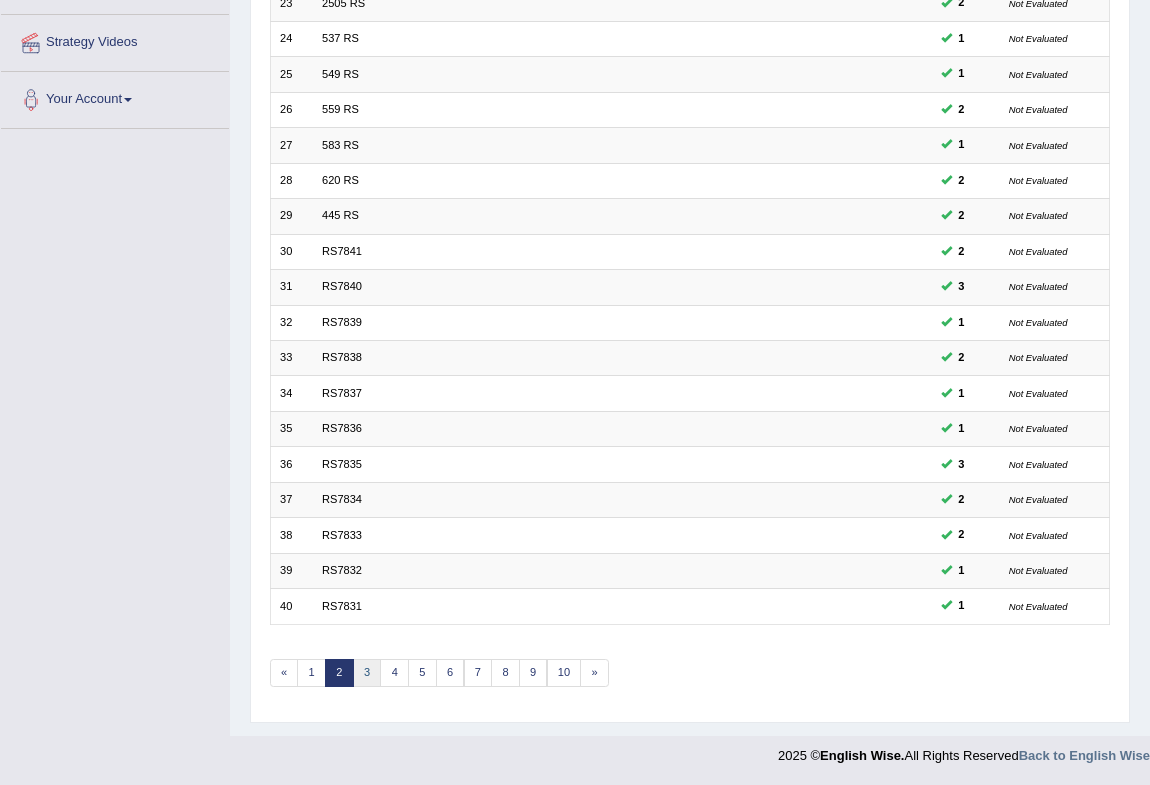 click on "3" at bounding box center (367, 673) 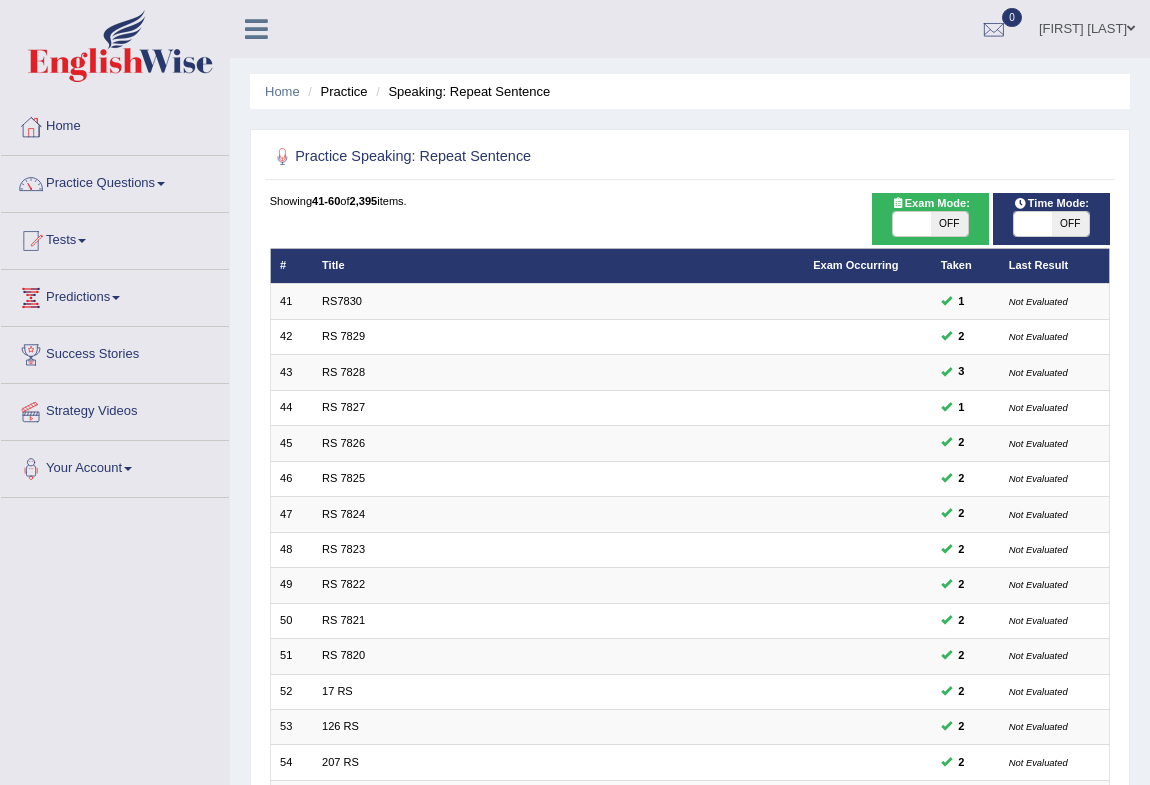 scroll, scrollTop: 0, scrollLeft: 0, axis: both 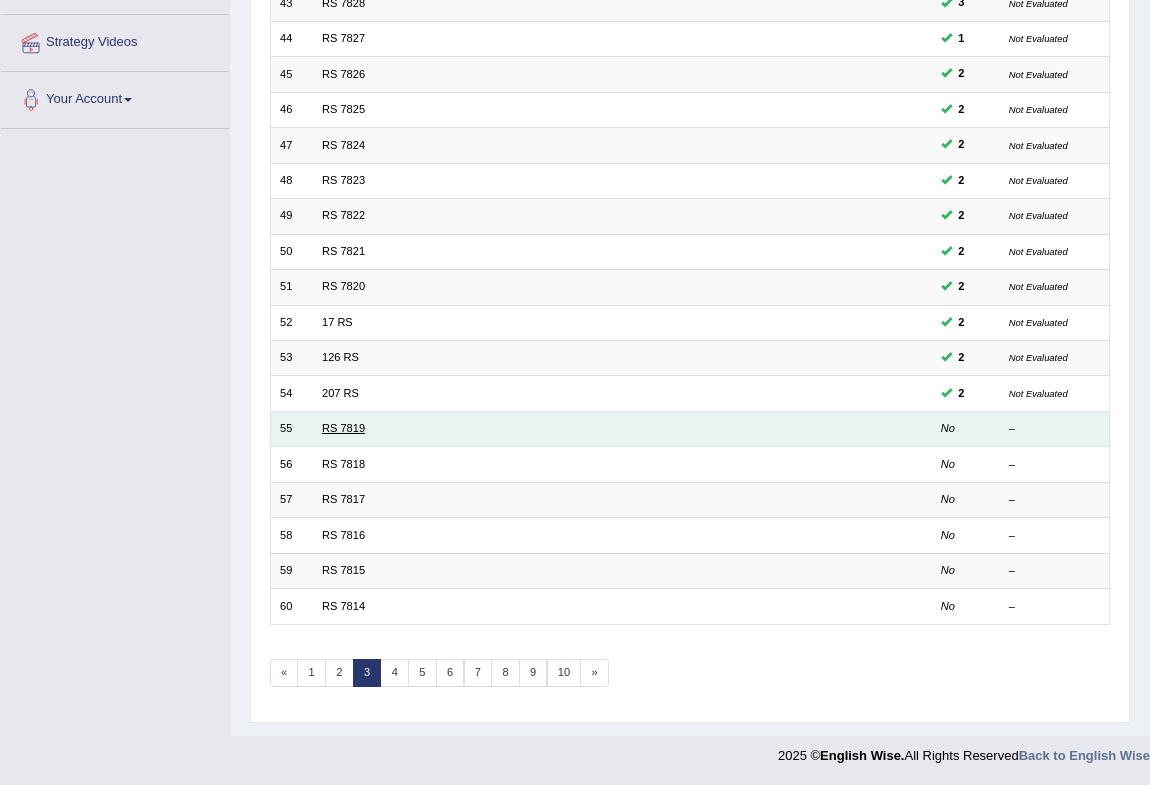 click on "RS 7819" at bounding box center (343, 428) 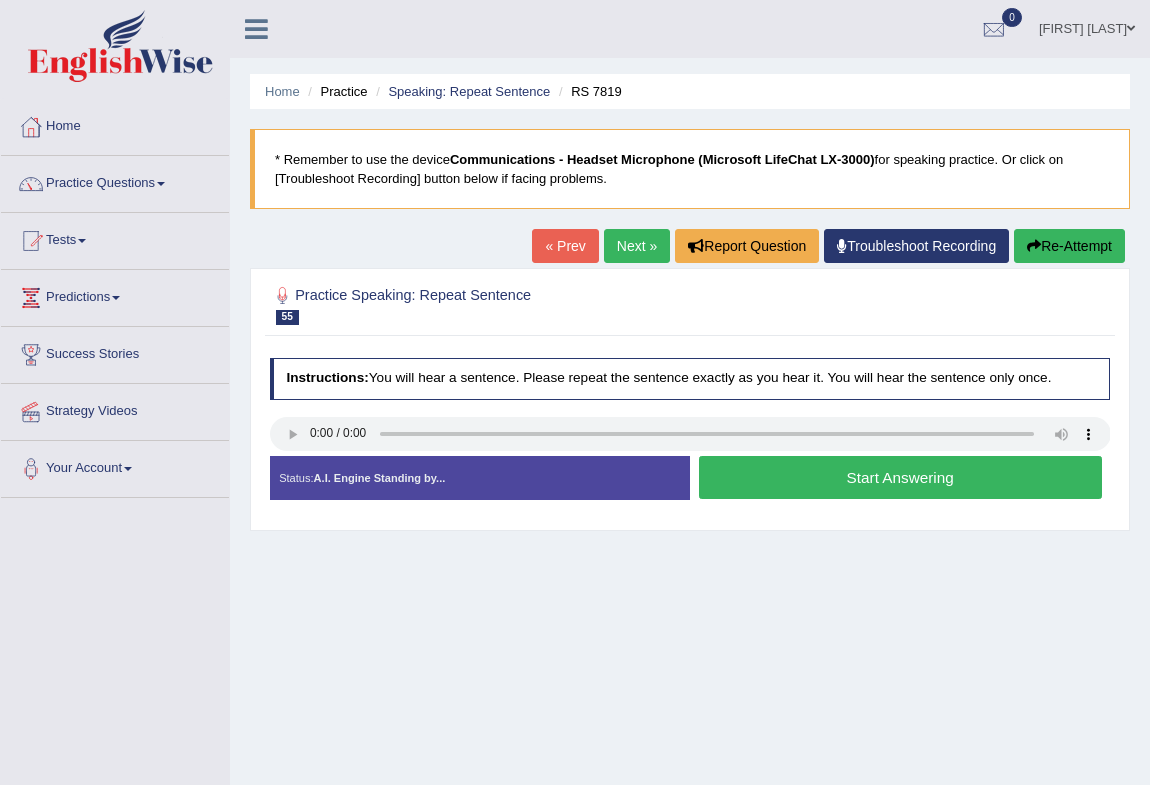 scroll, scrollTop: 0, scrollLeft: 0, axis: both 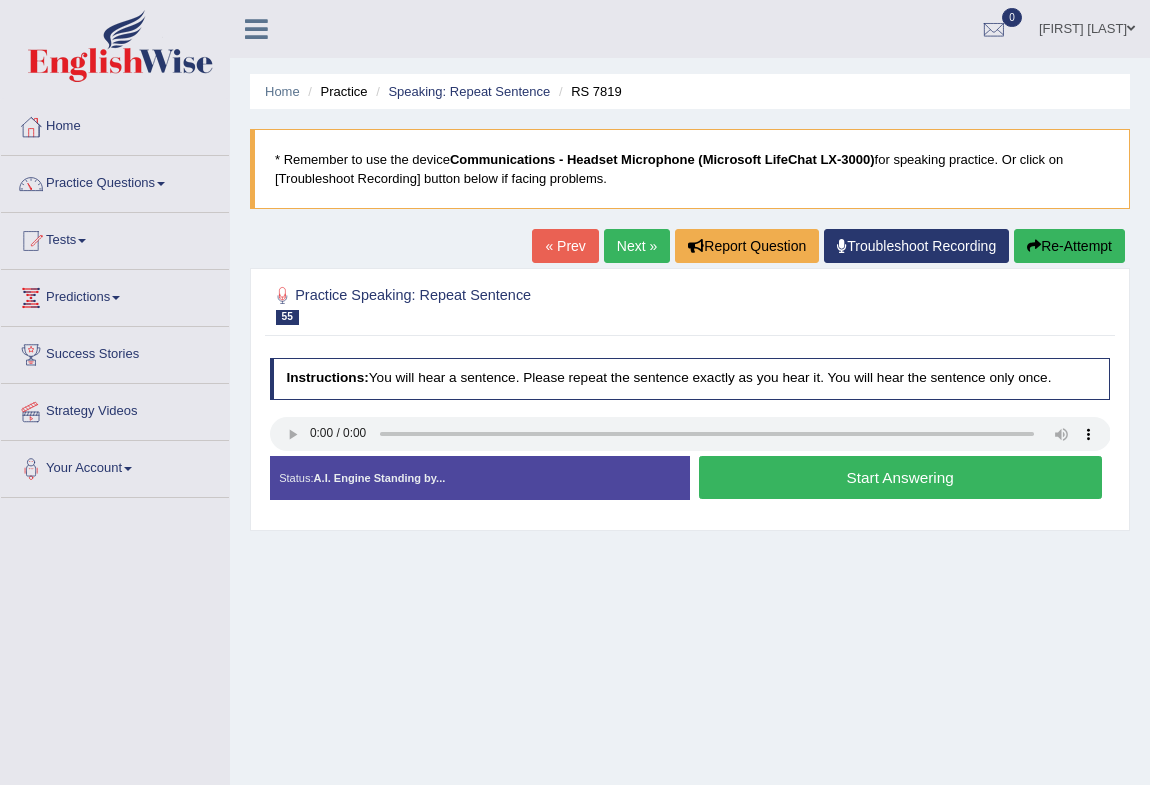 click on "Start Answering" at bounding box center [900, 477] 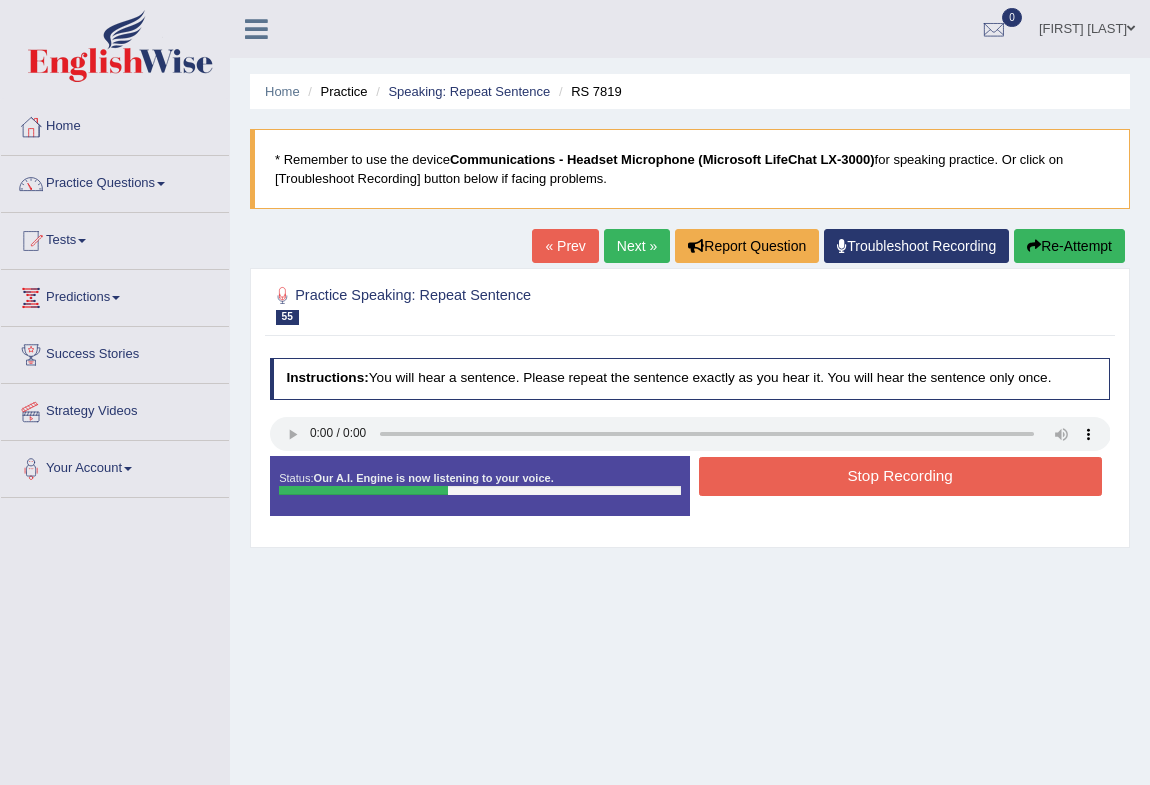 click on "Stop Recording" at bounding box center [900, 476] 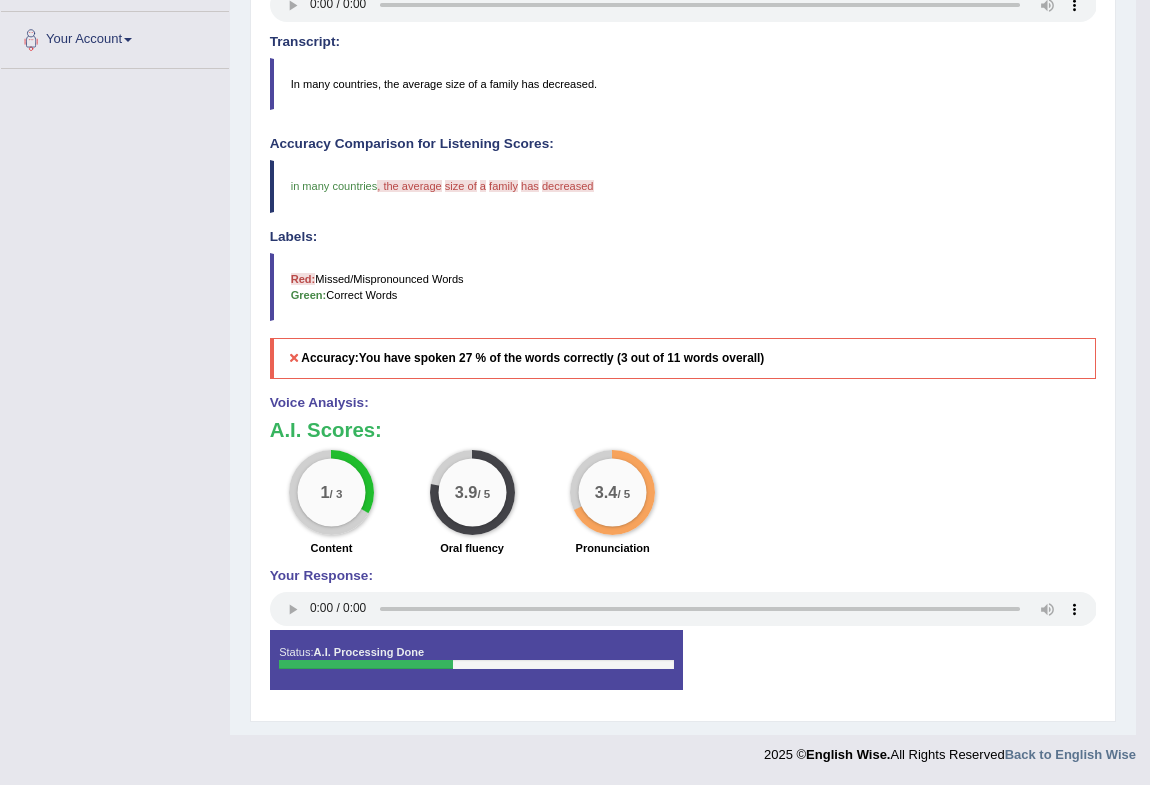 scroll, scrollTop: 0, scrollLeft: 0, axis: both 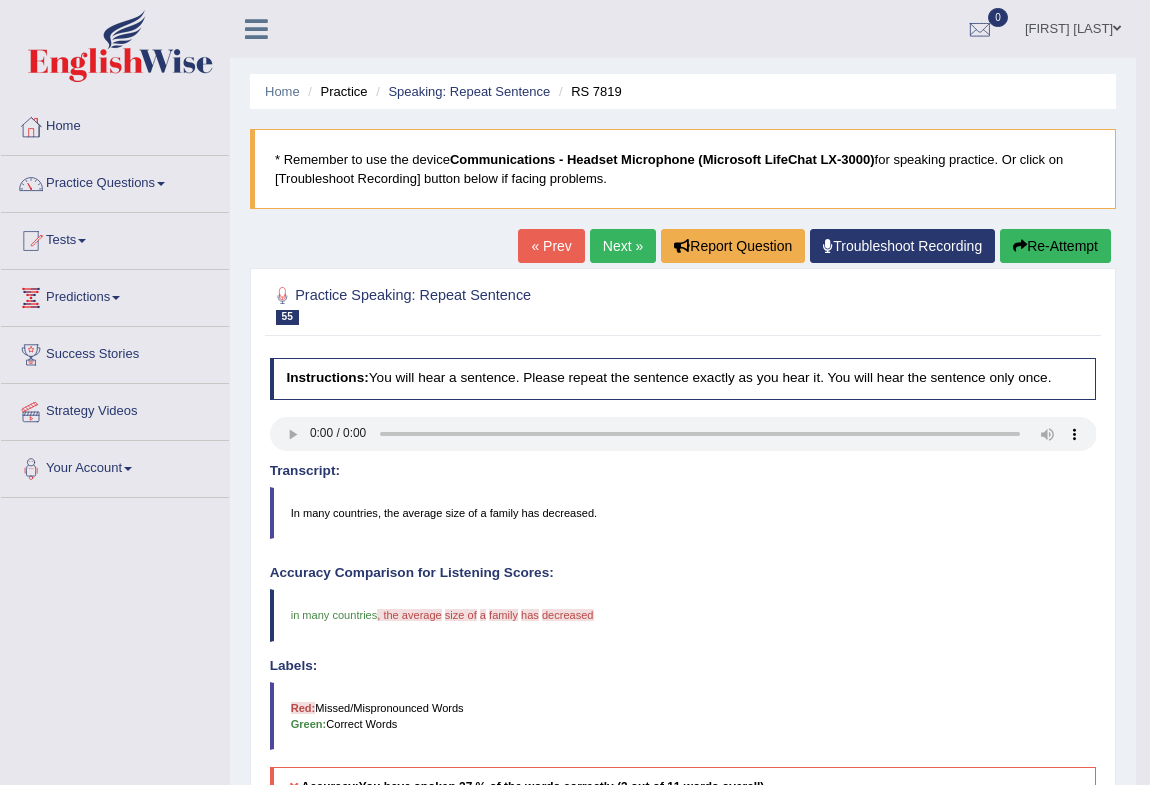 click on "Re-Attempt" at bounding box center (1055, 246) 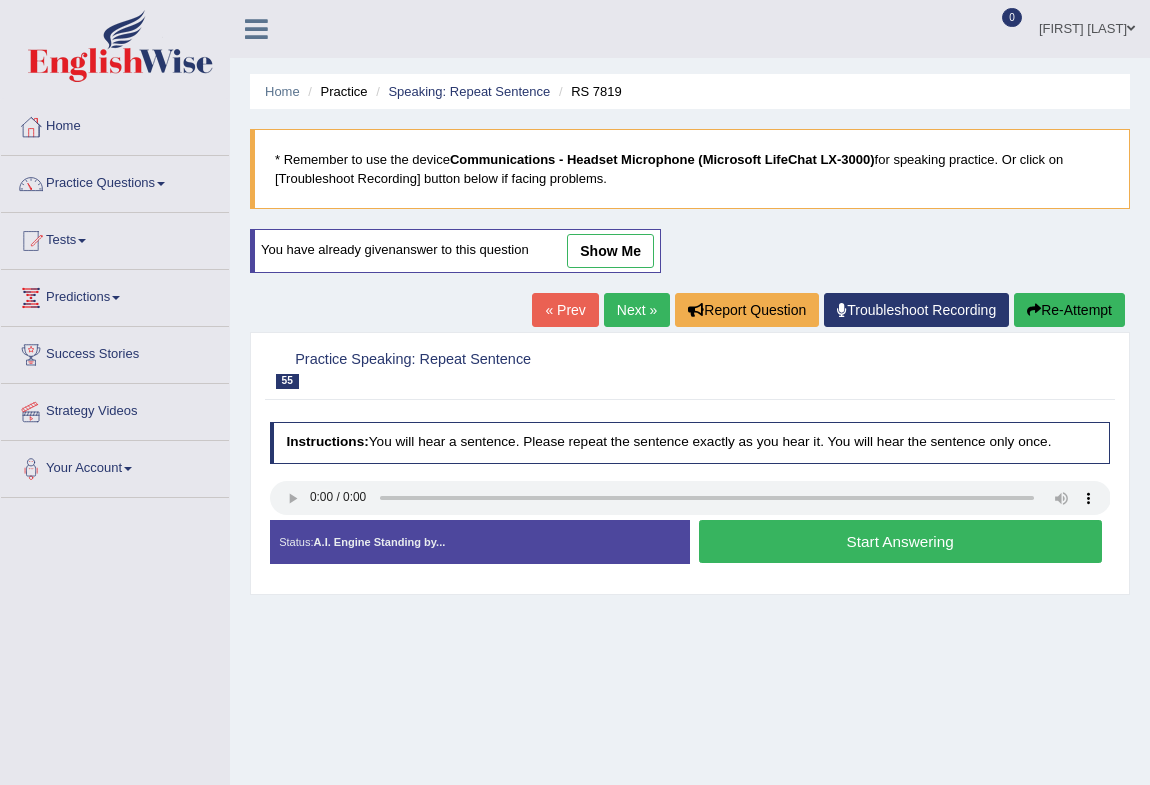 scroll, scrollTop: 0, scrollLeft: 0, axis: both 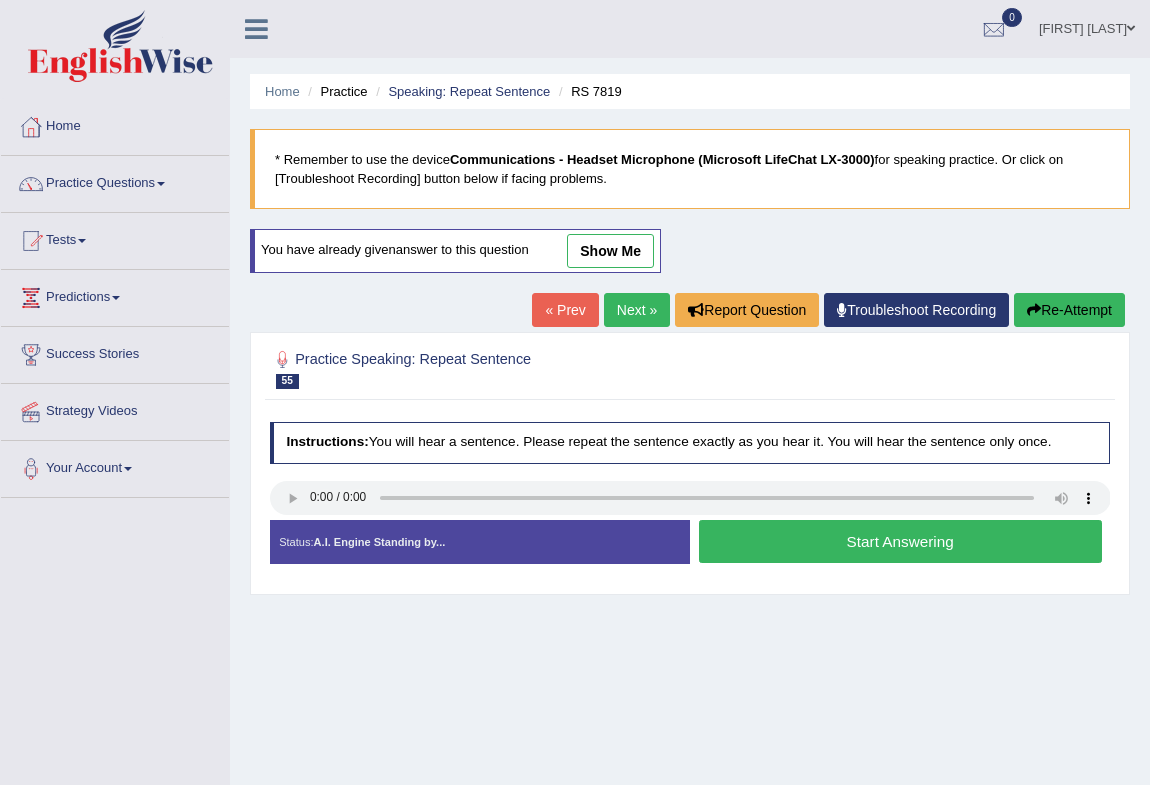 click on "Start Answering" at bounding box center (900, 541) 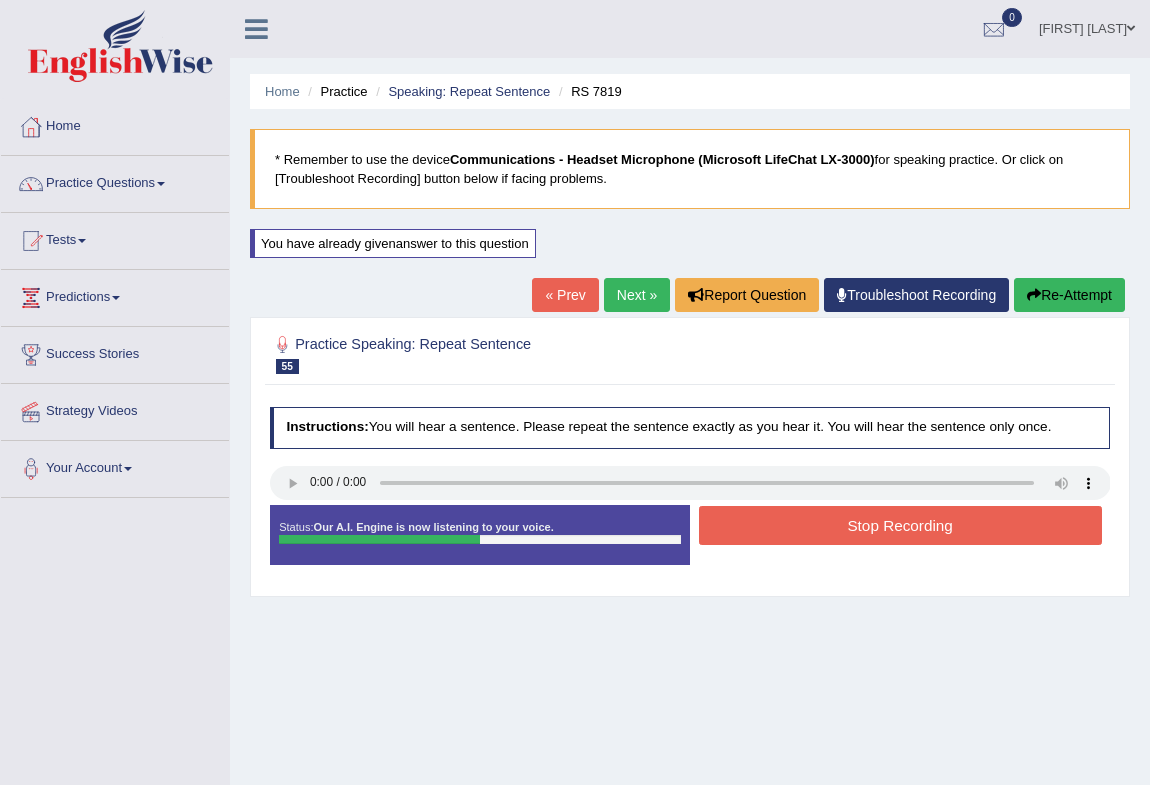 click on "Stop Recording" at bounding box center (900, 525) 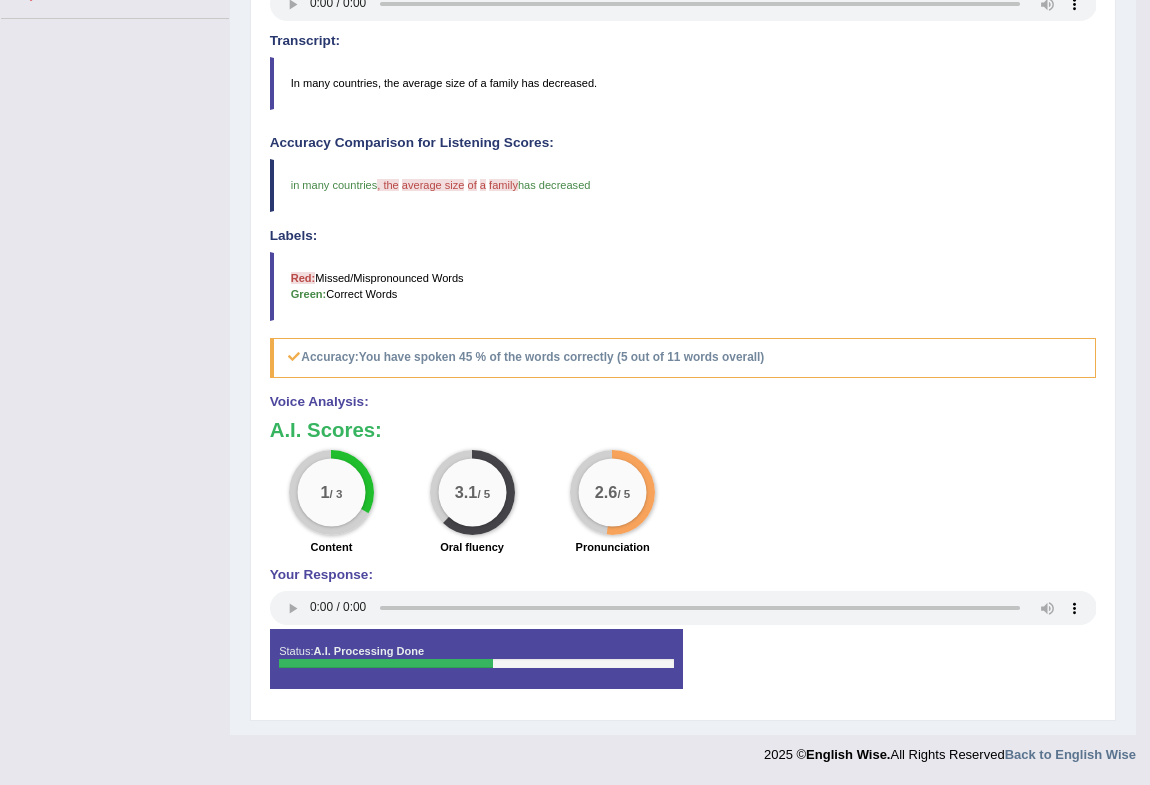 scroll, scrollTop: 0, scrollLeft: 0, axis: both 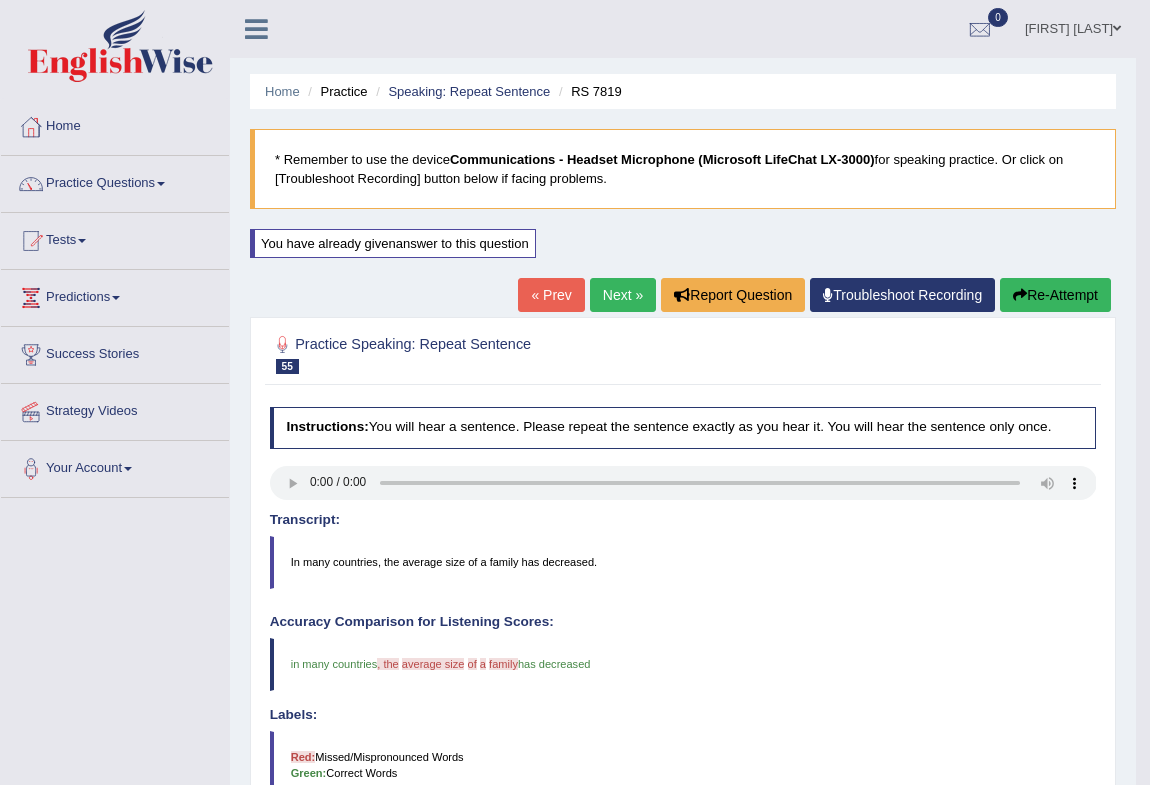 click on "Next »" at bounding box center (623, 295) 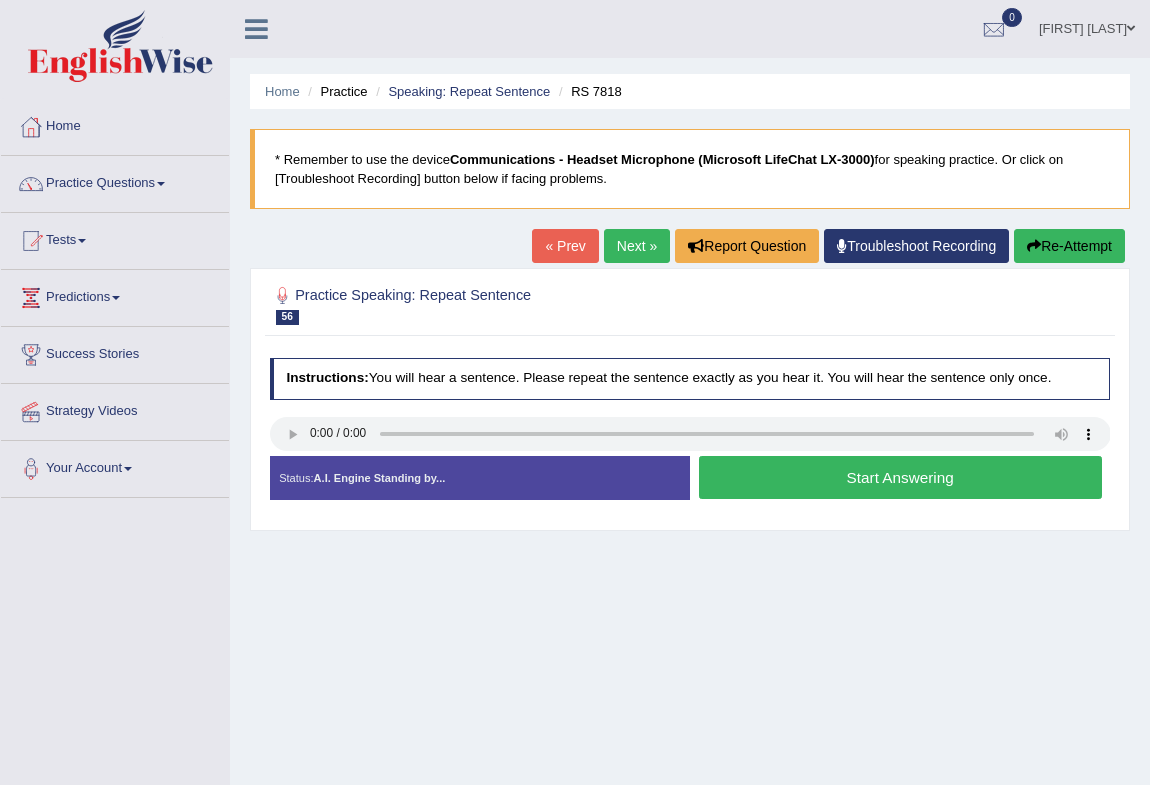 scroll, scrollTop: 0, scrollLeft: 0, axis: both 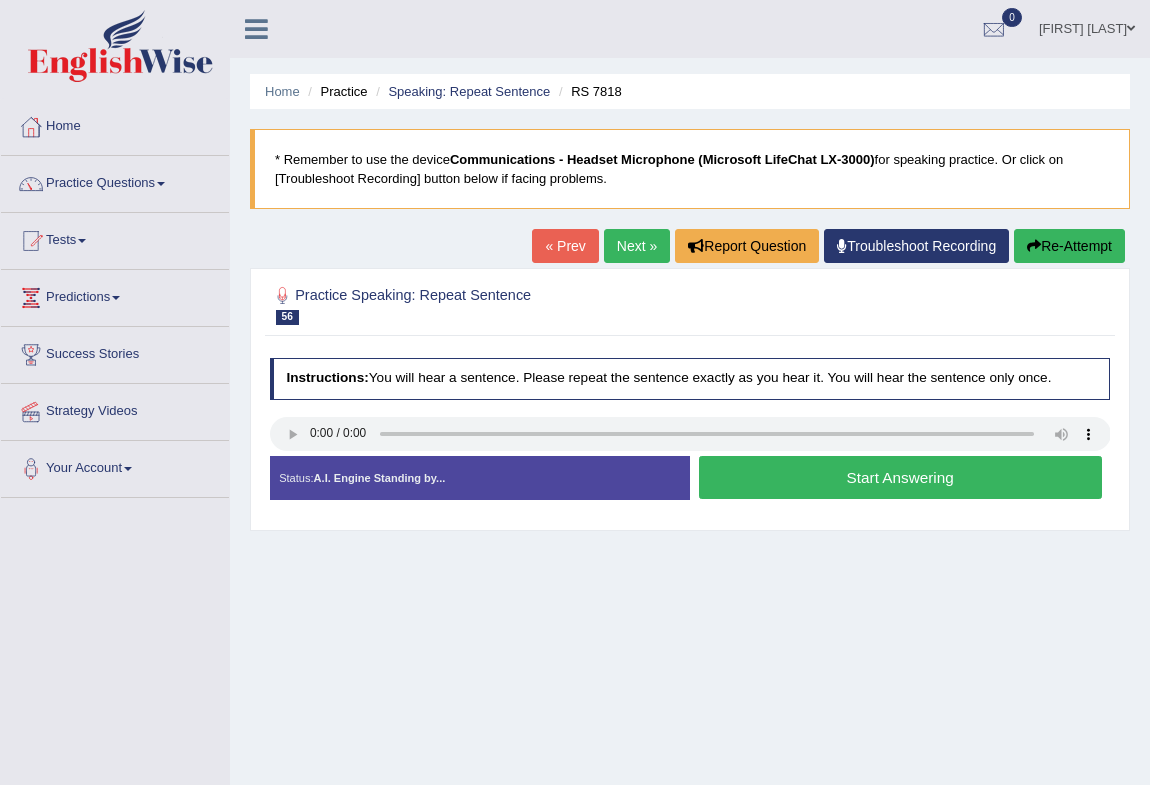 click on "Start Answering" at bounding box center (900, 477) 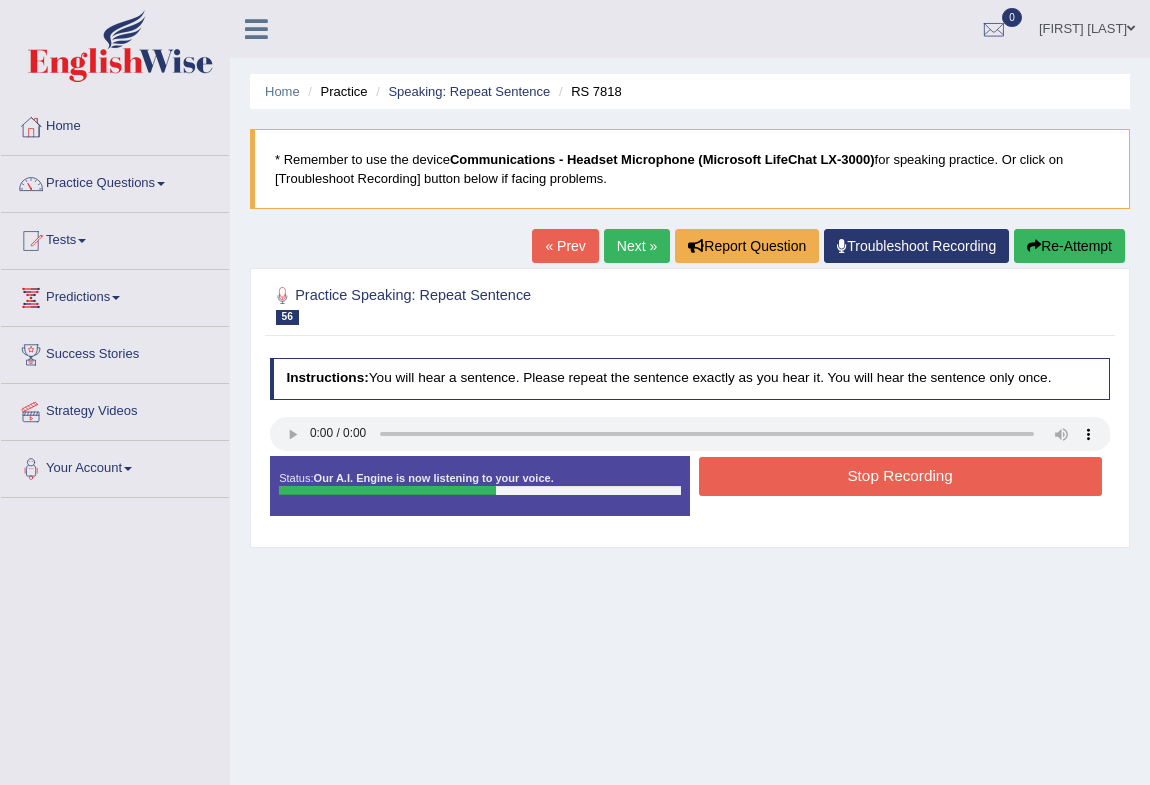click on "Stop Recording" at bounding box center (900, 476) 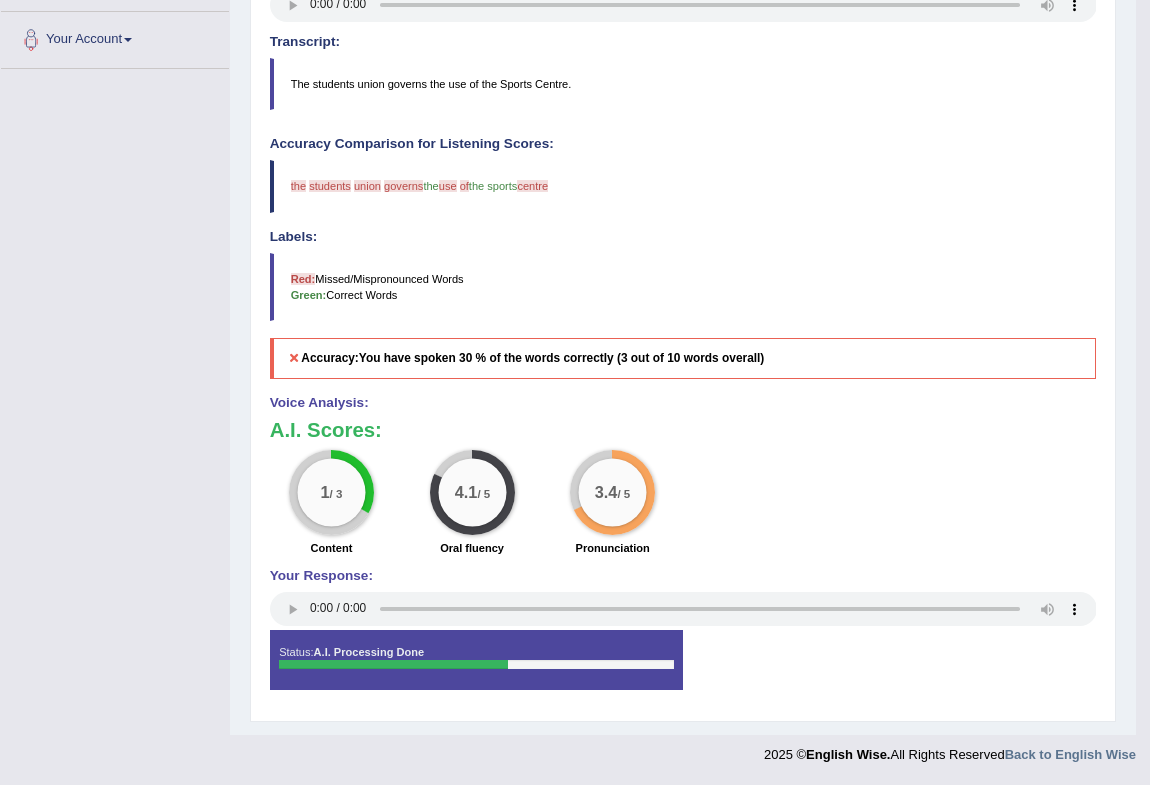 scroll, scrollTop: 0, scrollLeft: 0, axis: both 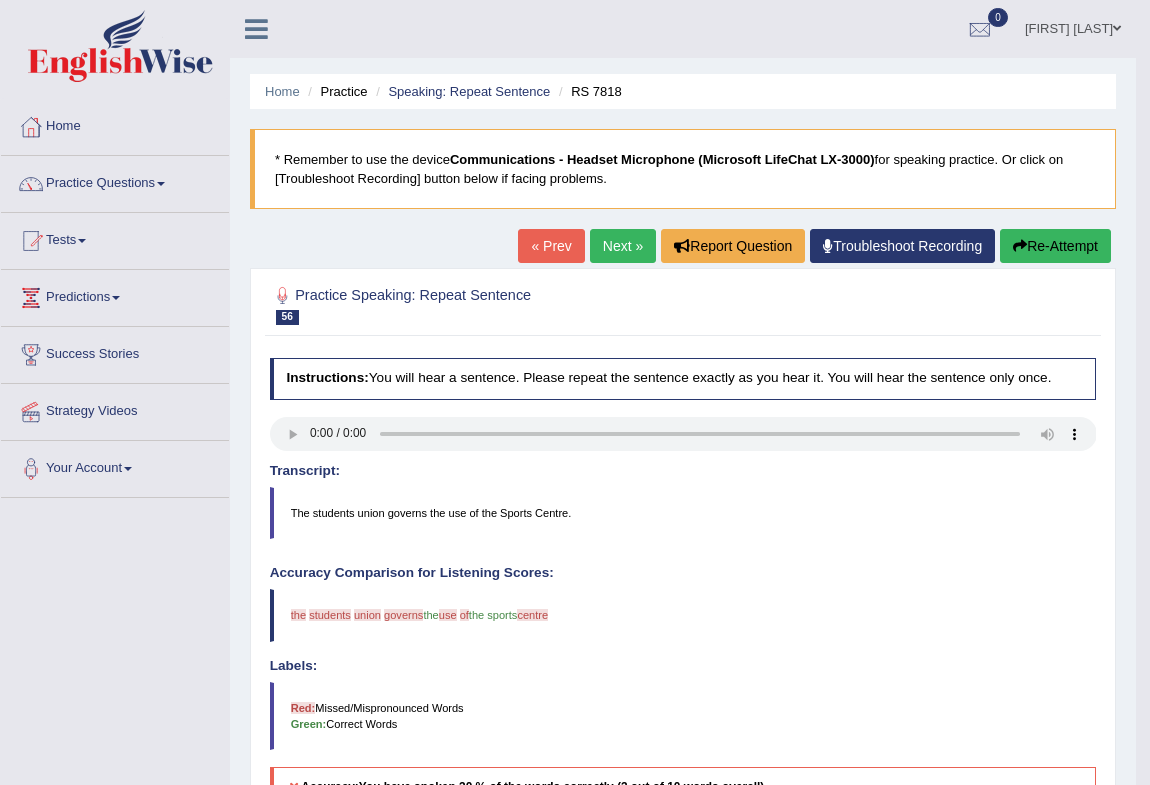 click on "Re-Attempt" at bounding box center [1055, 246] 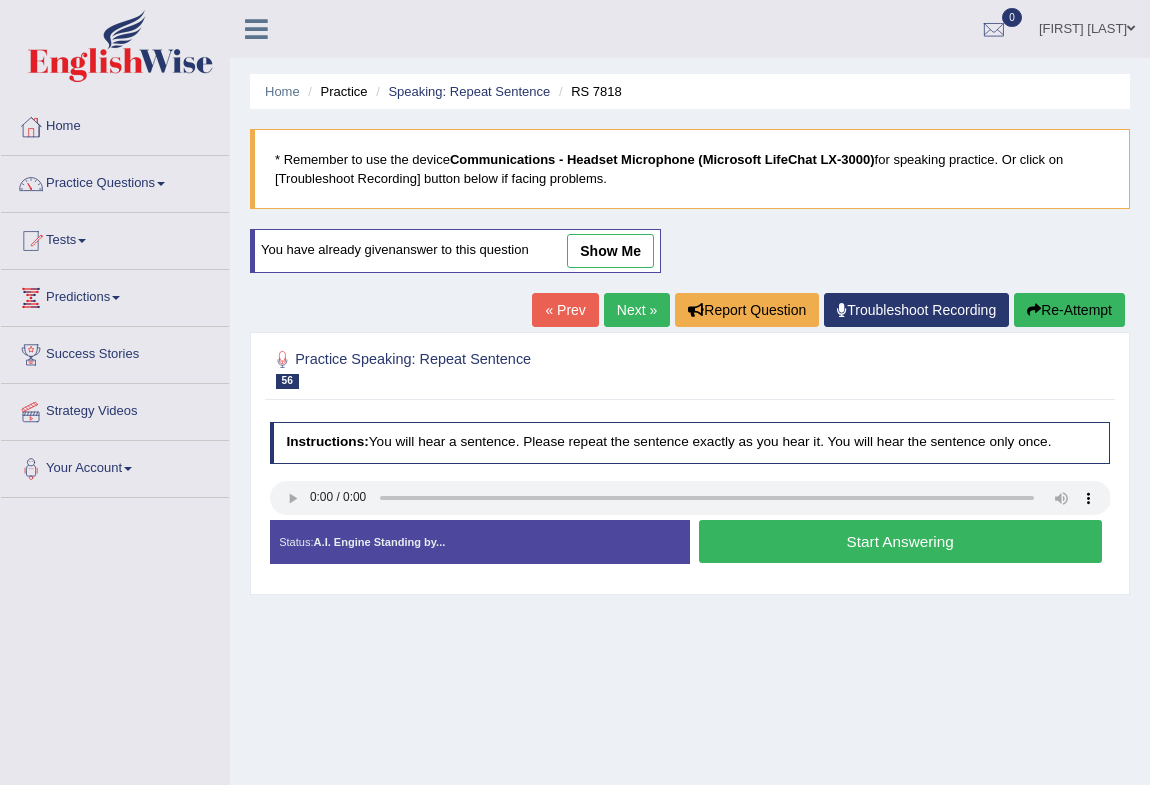 scroll, scrollTop: 0, scrollLeft: 0, axis: both 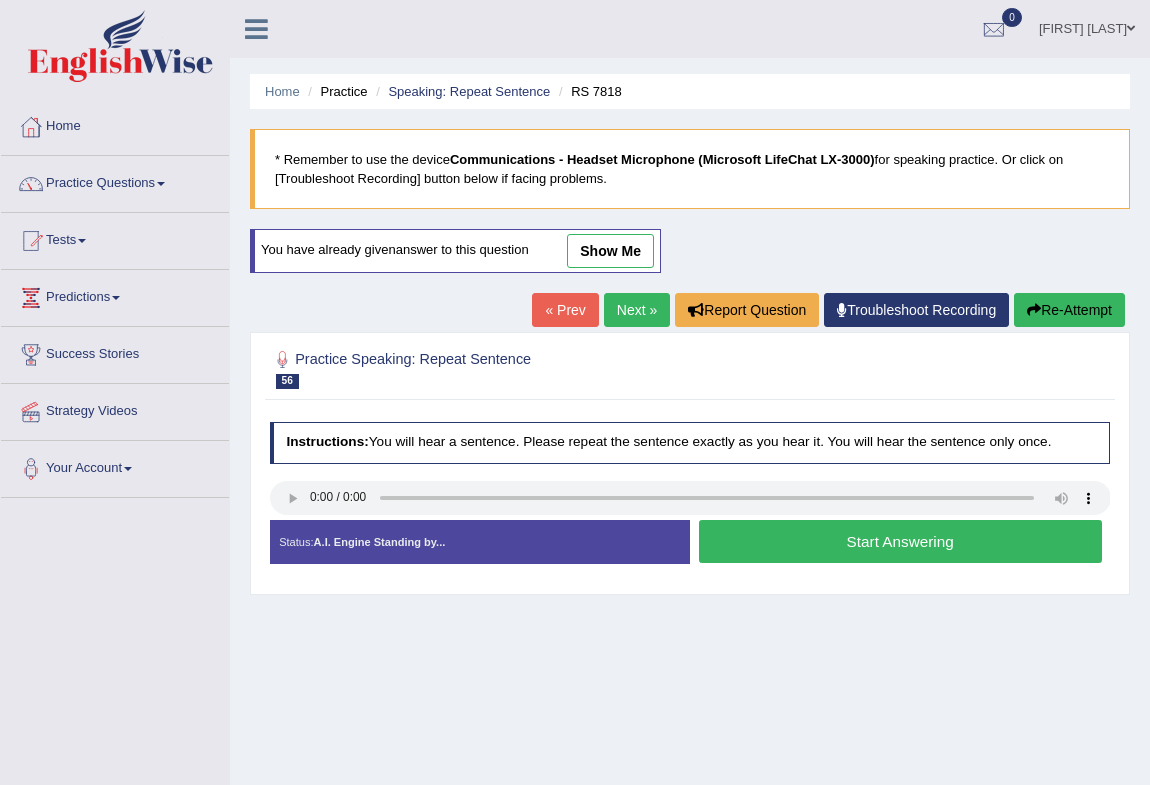 click on "Start Answering" at bounding box center [900, 541] 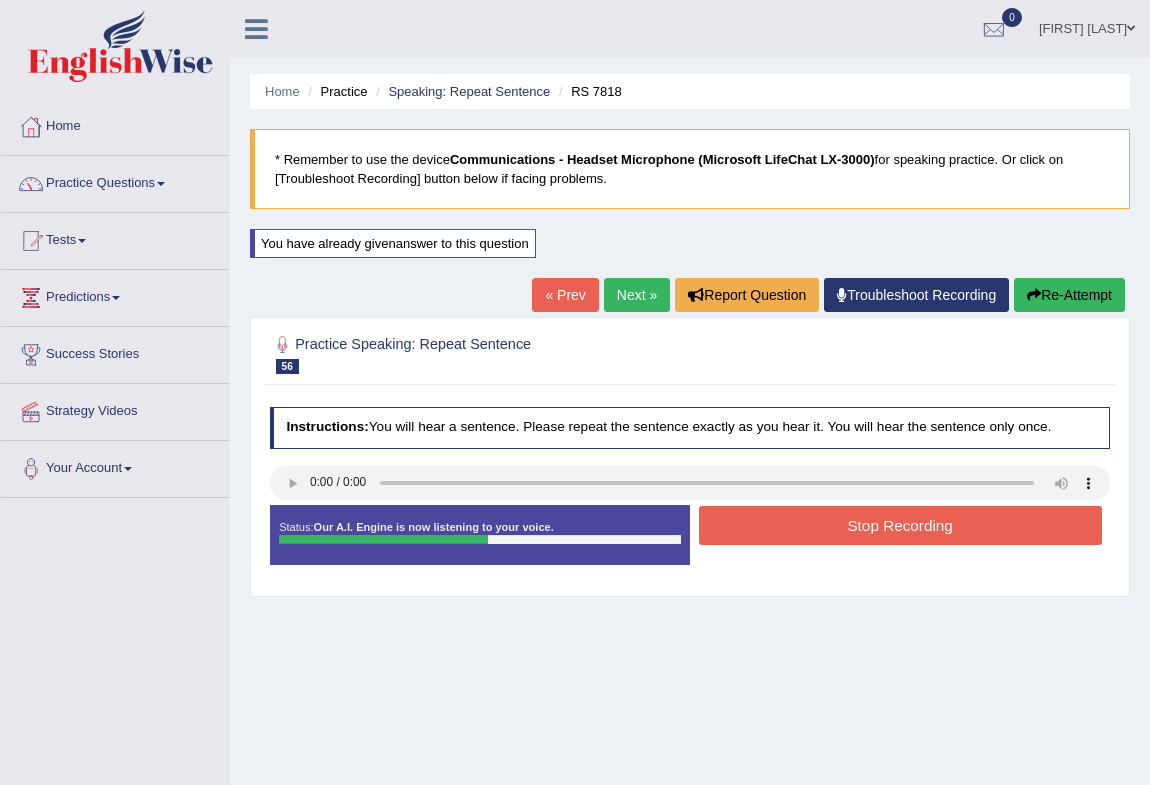click on "Stop Recording" at bounding box center (900, 525) 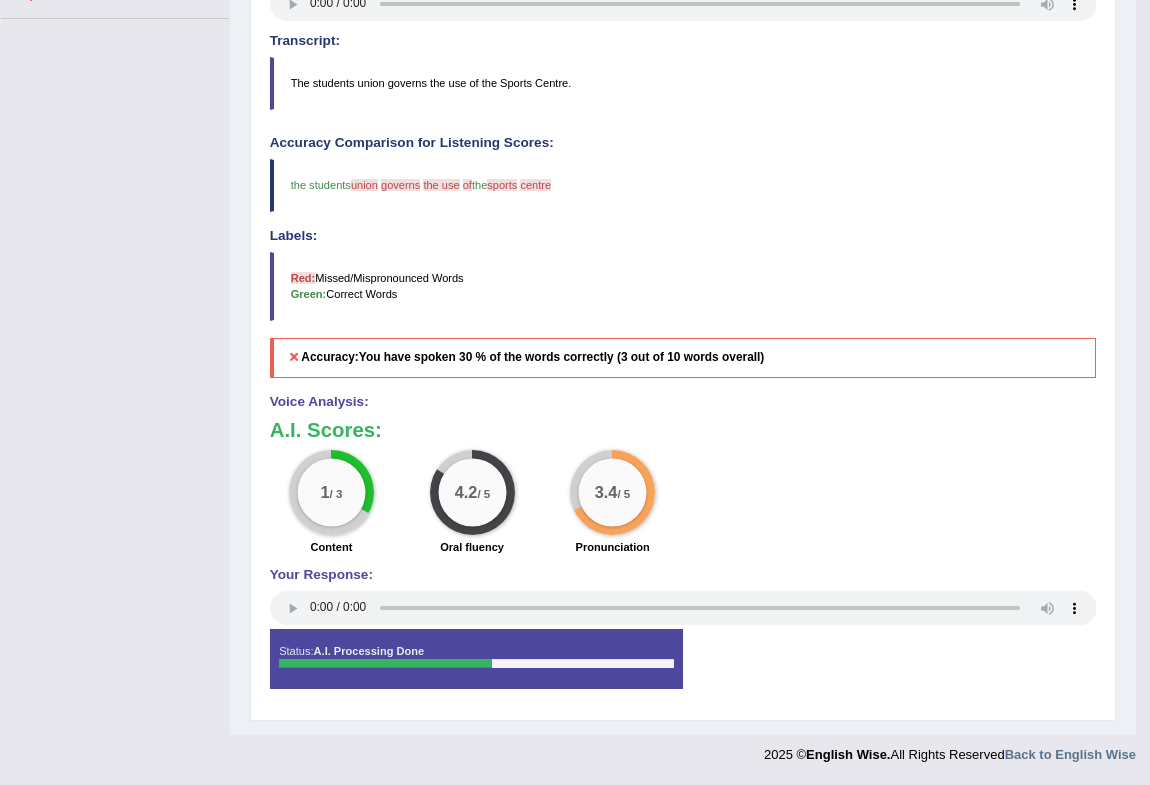 scroll, scrollTop: 0, scrollLeft: 0, axis: both 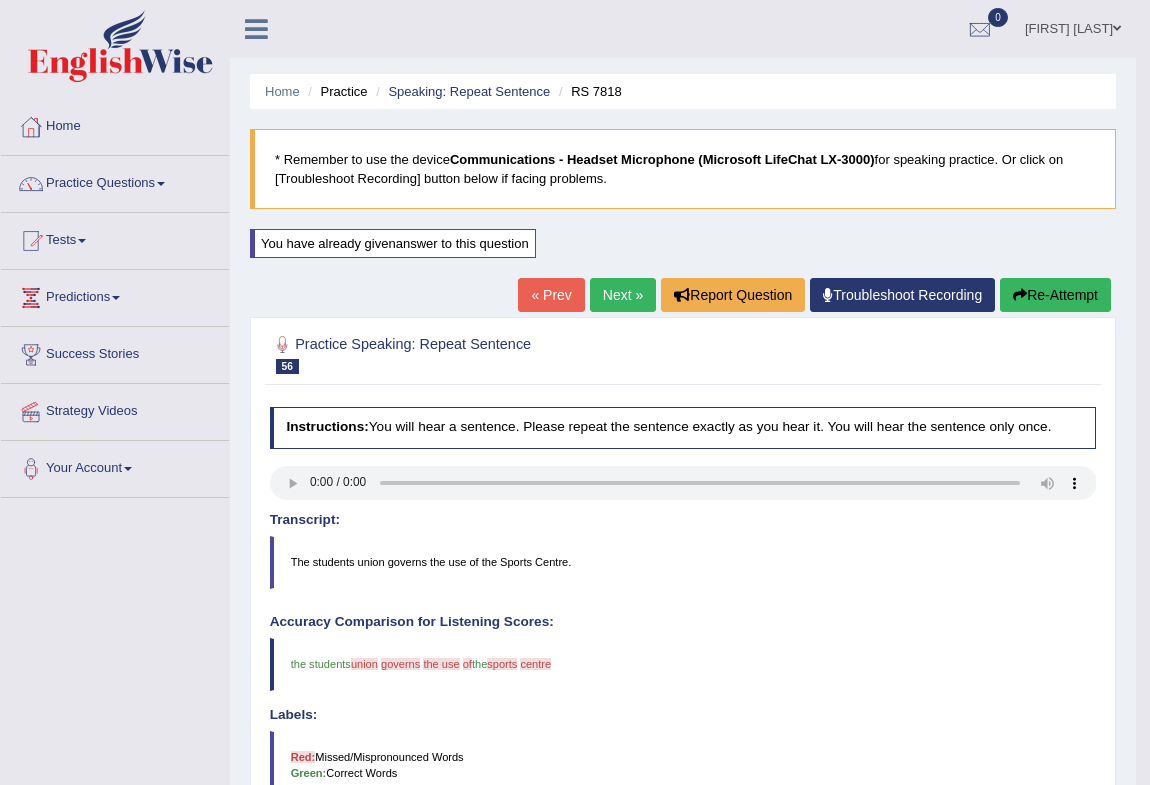 click on "Re-Attempt" at bounding box center [1055, 295] 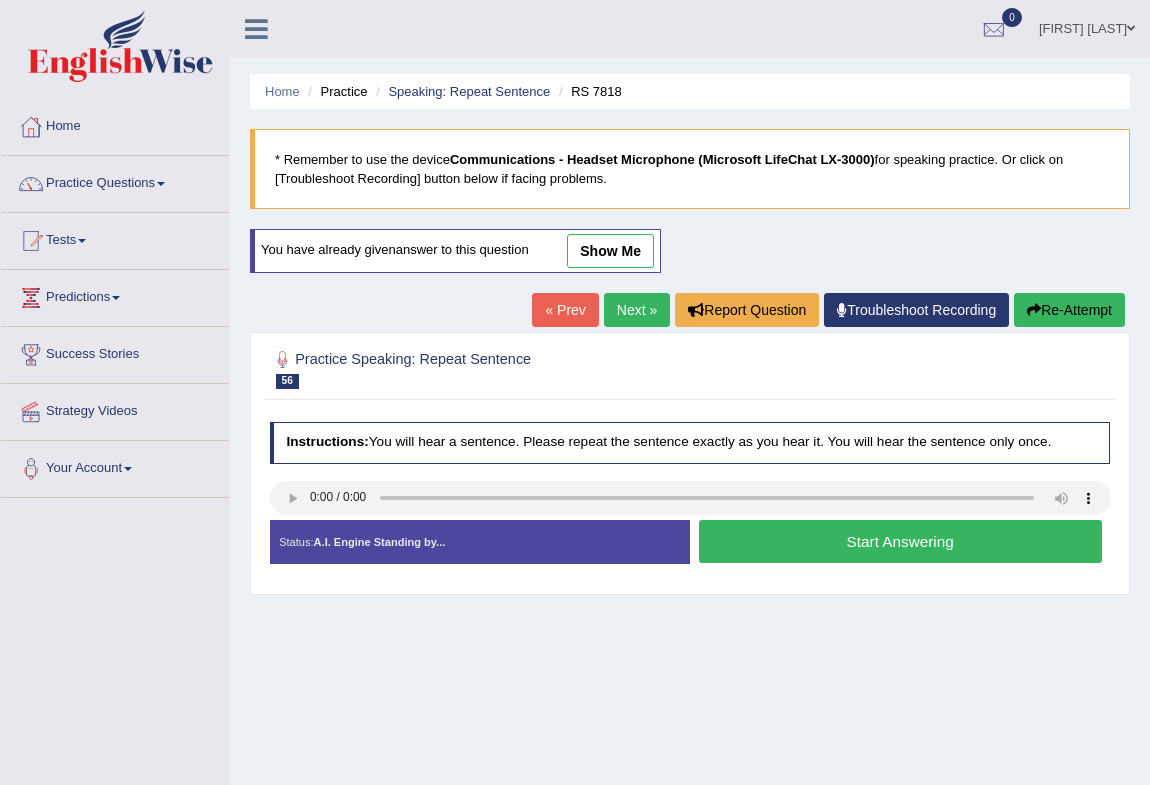scroll, scrollTop: 0, scrollLeft: 0, axis: both 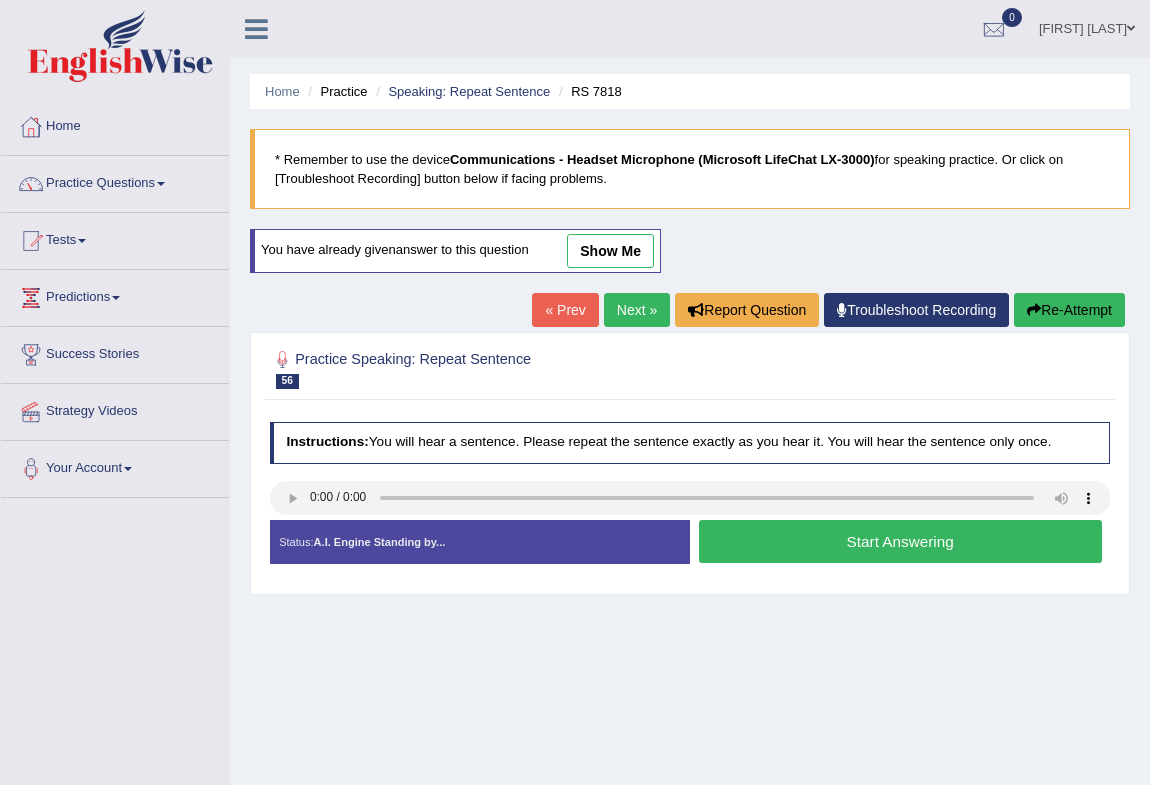 click on "Start Answering" at bounding box center (900, 541) 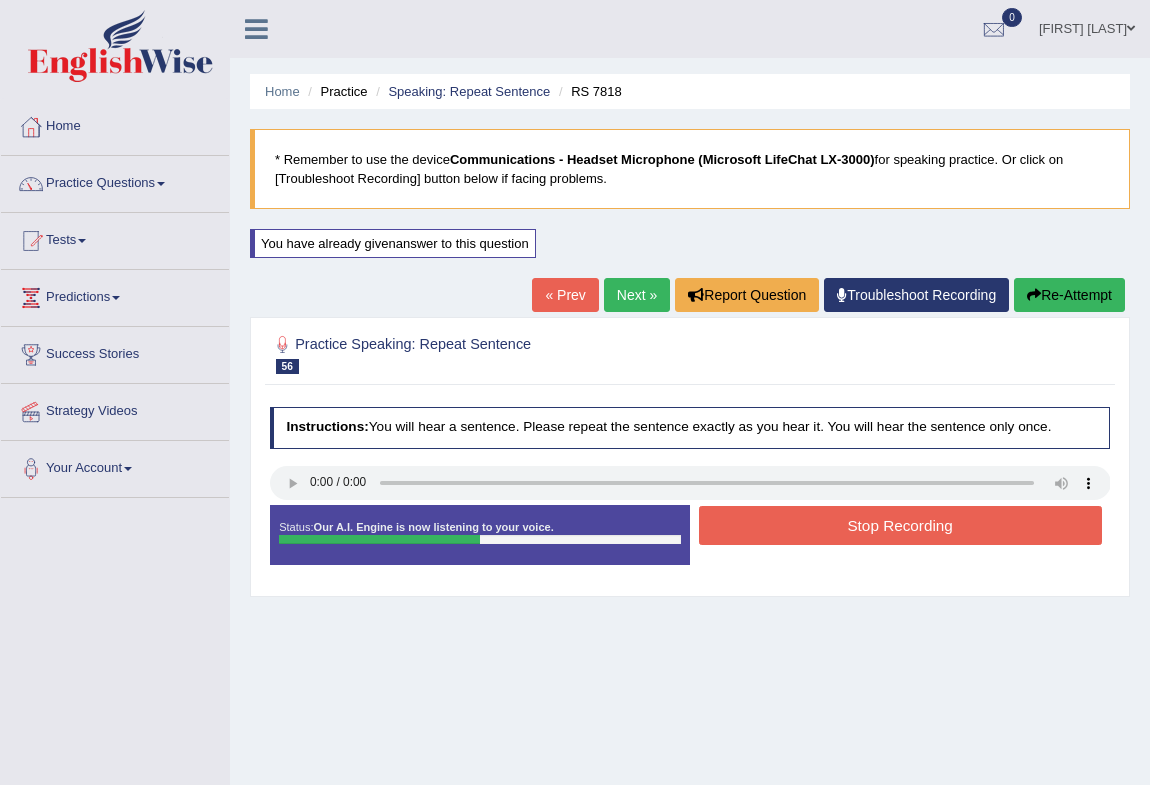 click on "Stop Recording" at bounding box center (900, 525) 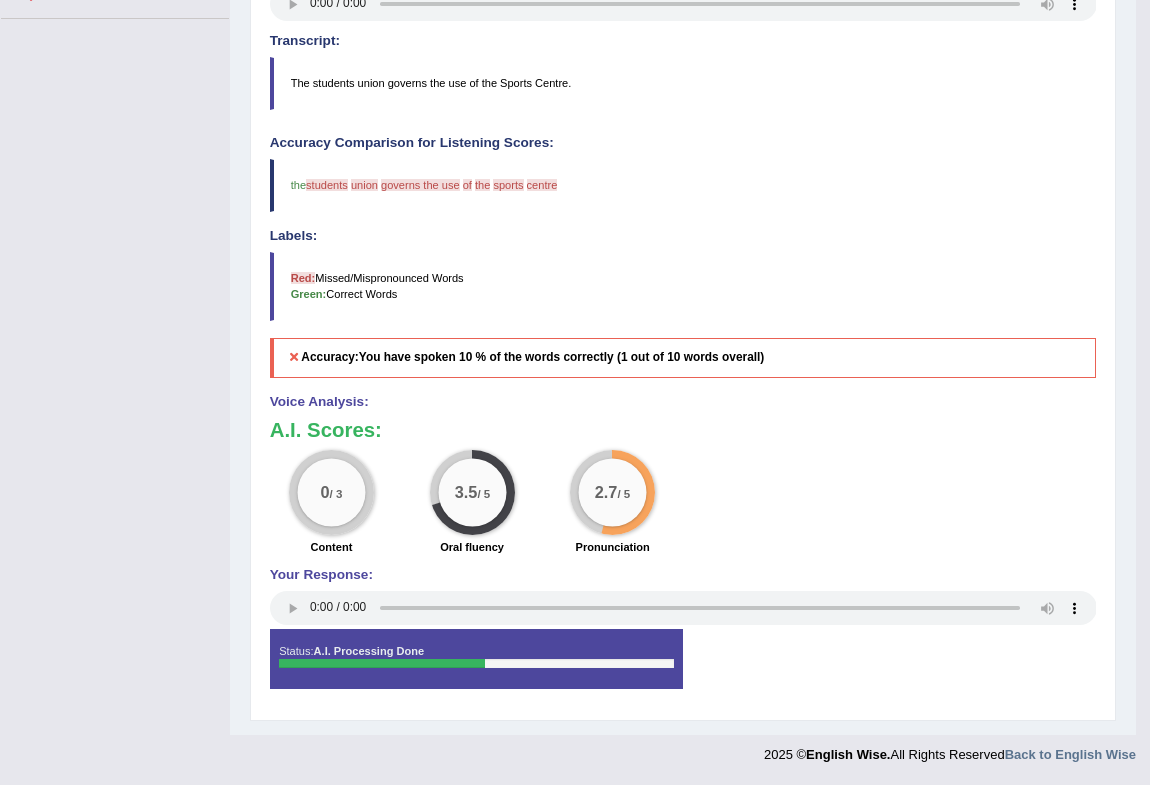 scroll, scrollTop: 0, scrollLeft: 0, axis: both 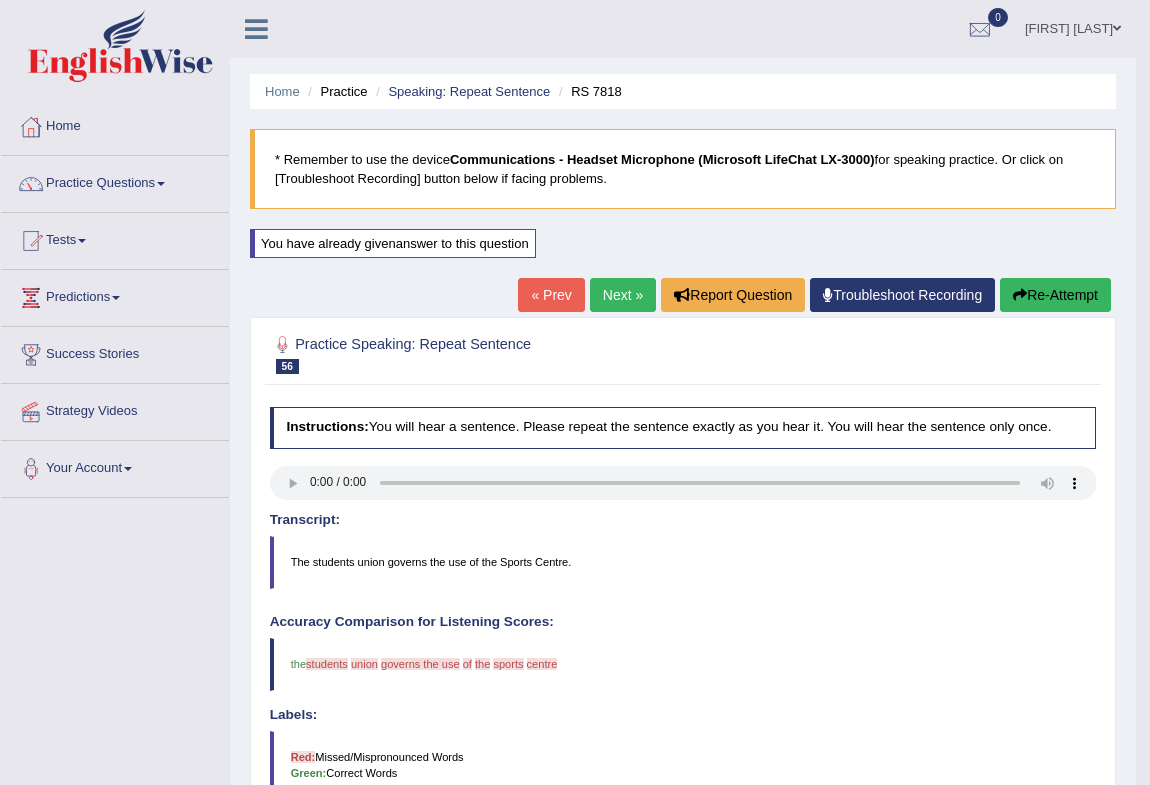 click on "Next »" at bounding box center (623, 295) 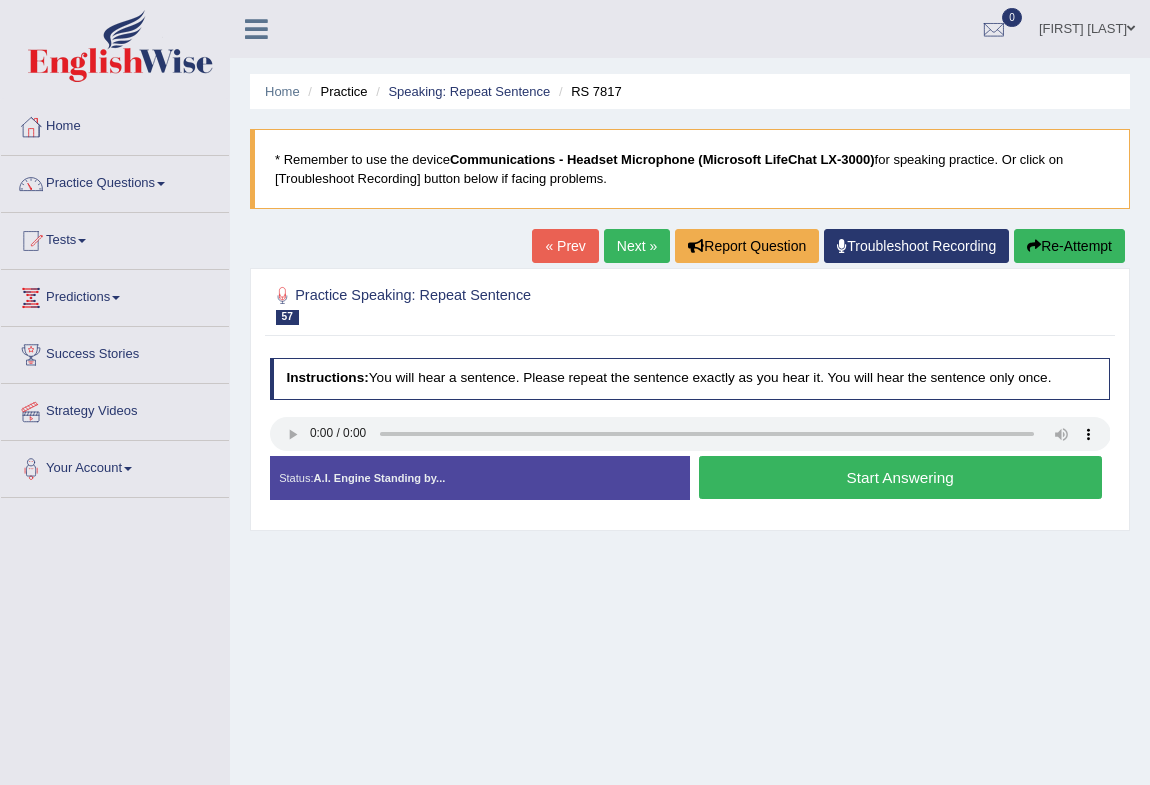 scroll, scrollTop: 0, scrollLeft: 0, axis: both 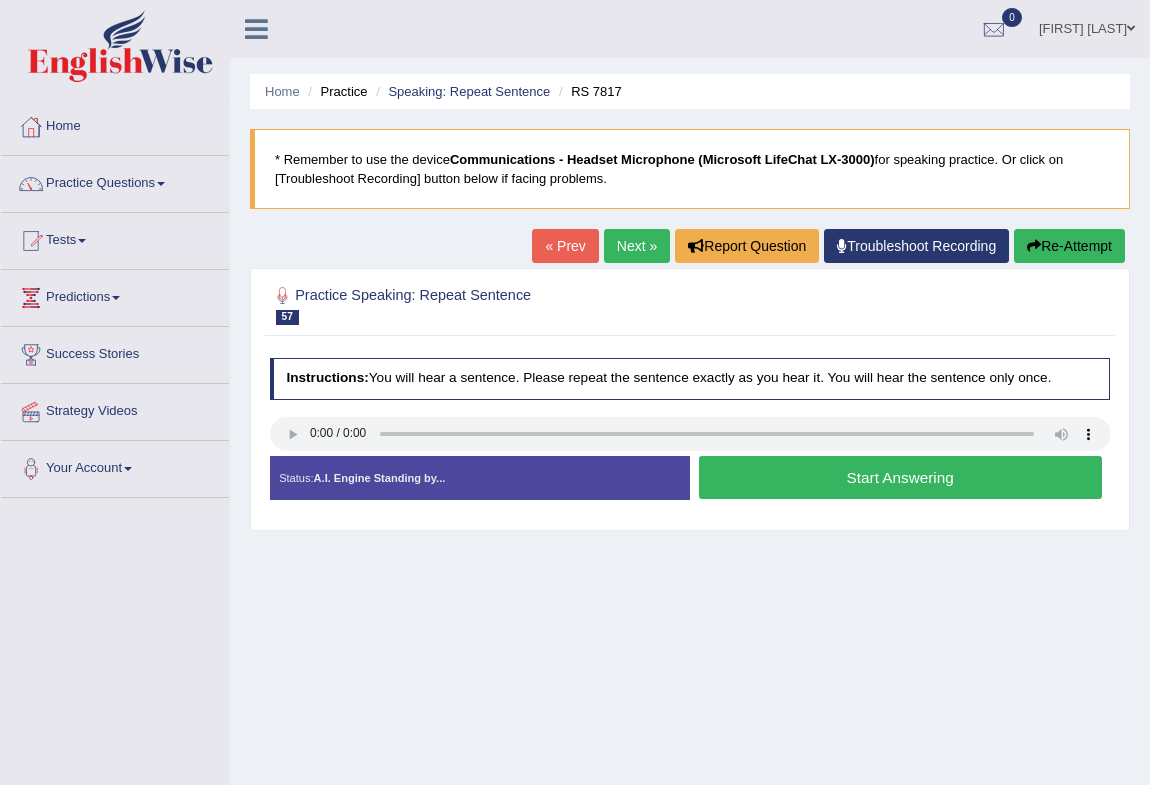 click on "Start Answering" at bounding box center [900, 477] 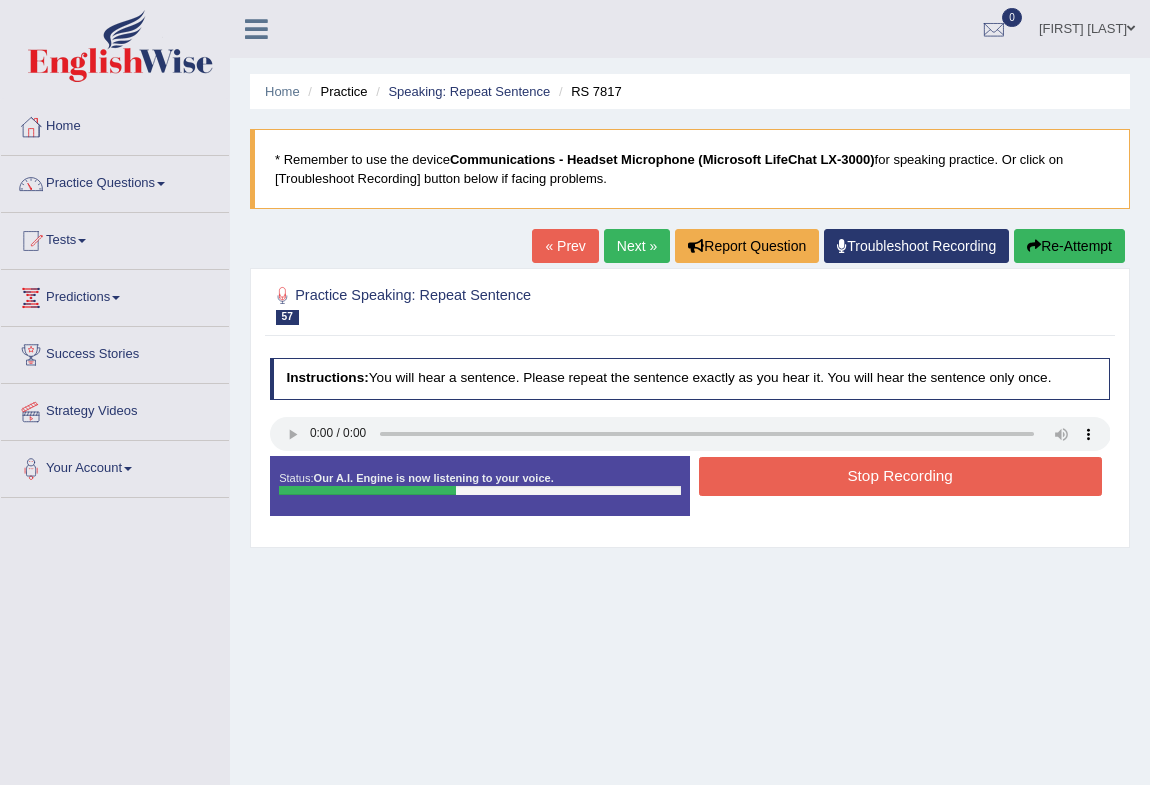 click on "Stop Recording" at bounding box center (900, 476) 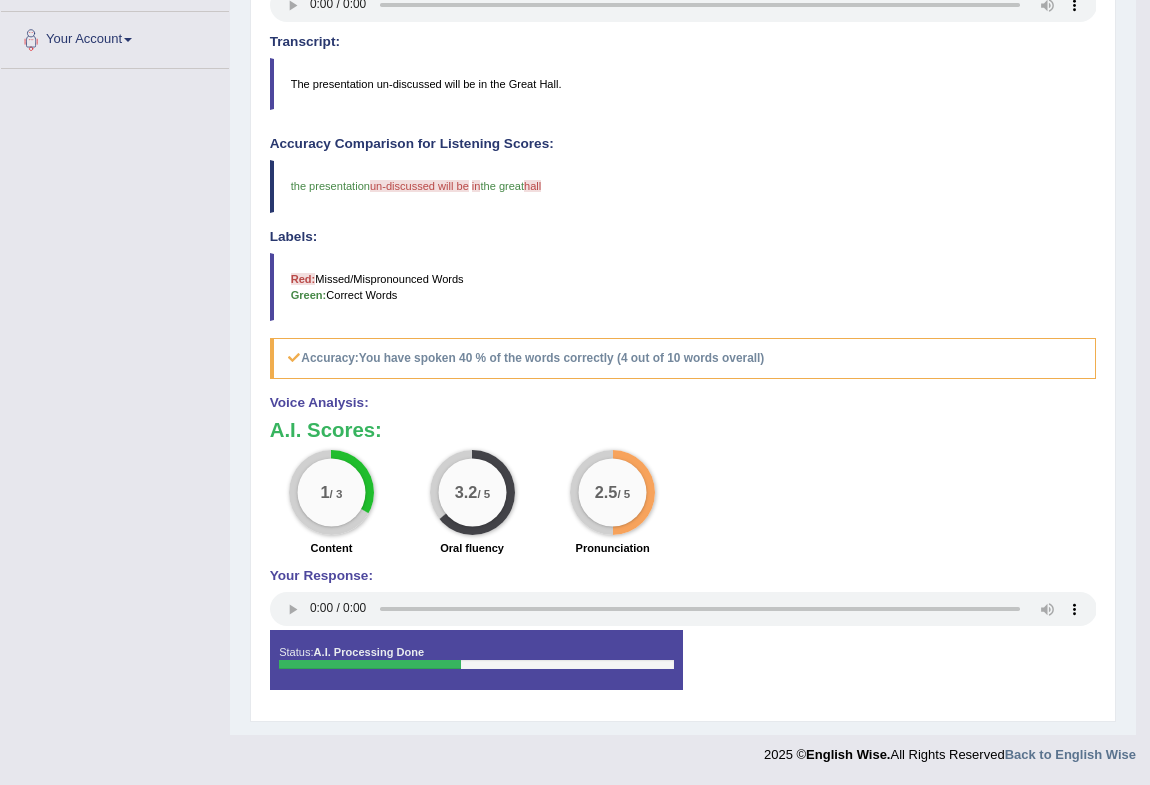 scroll, scrollTop: 0, scrollLeft: 0, axis: both 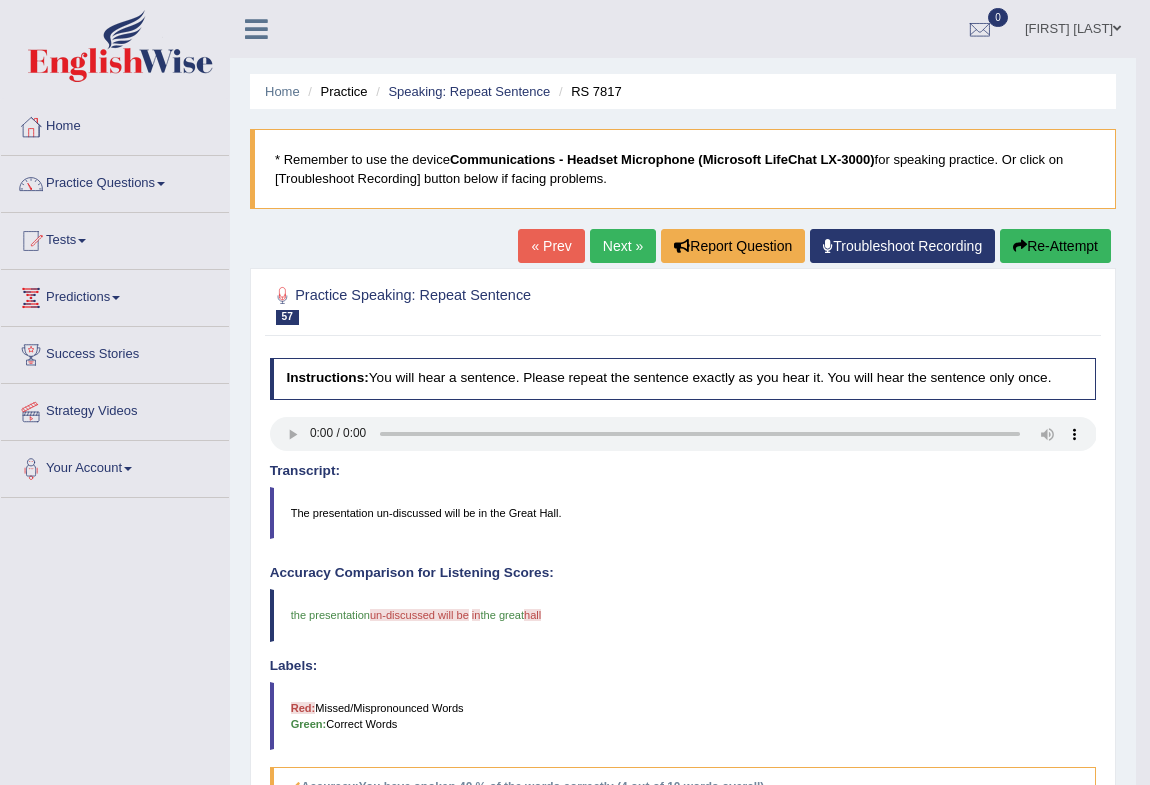 click on "Re-Attempt" at bounding box center (1055, 246) 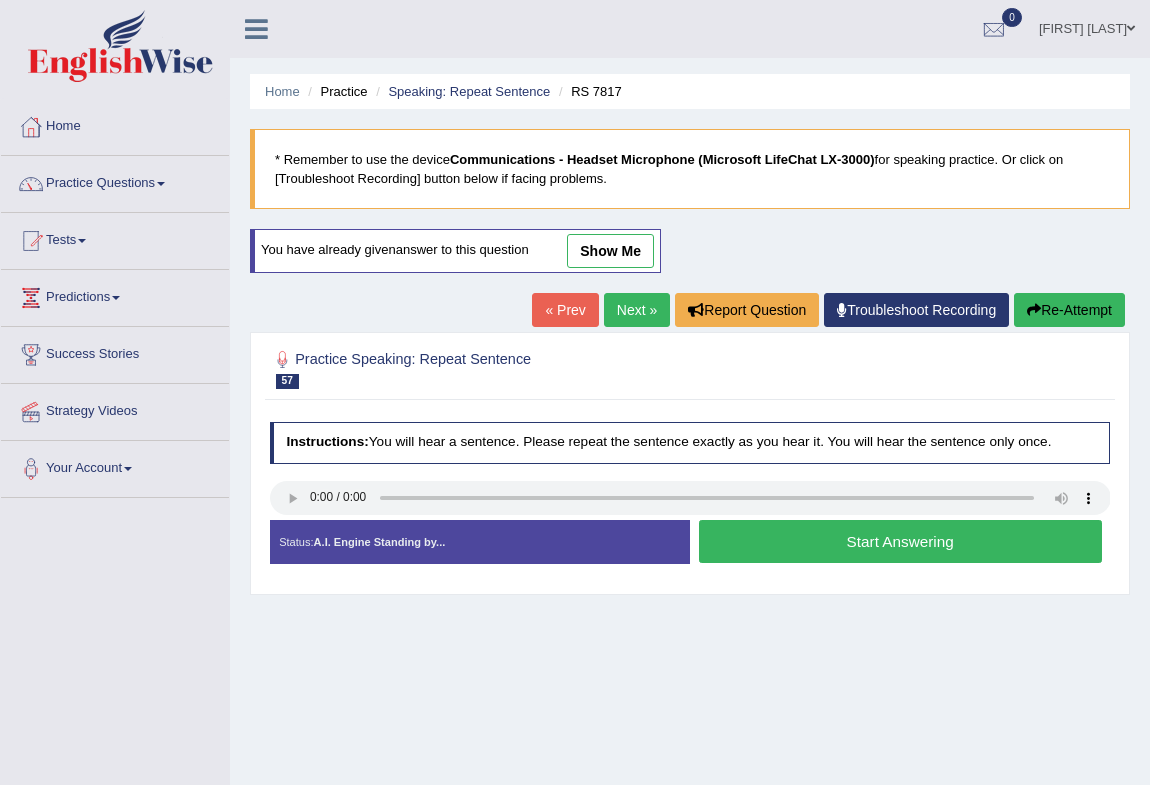 scroll, scrollTop: 0, scrollLeft: 0, axis: both 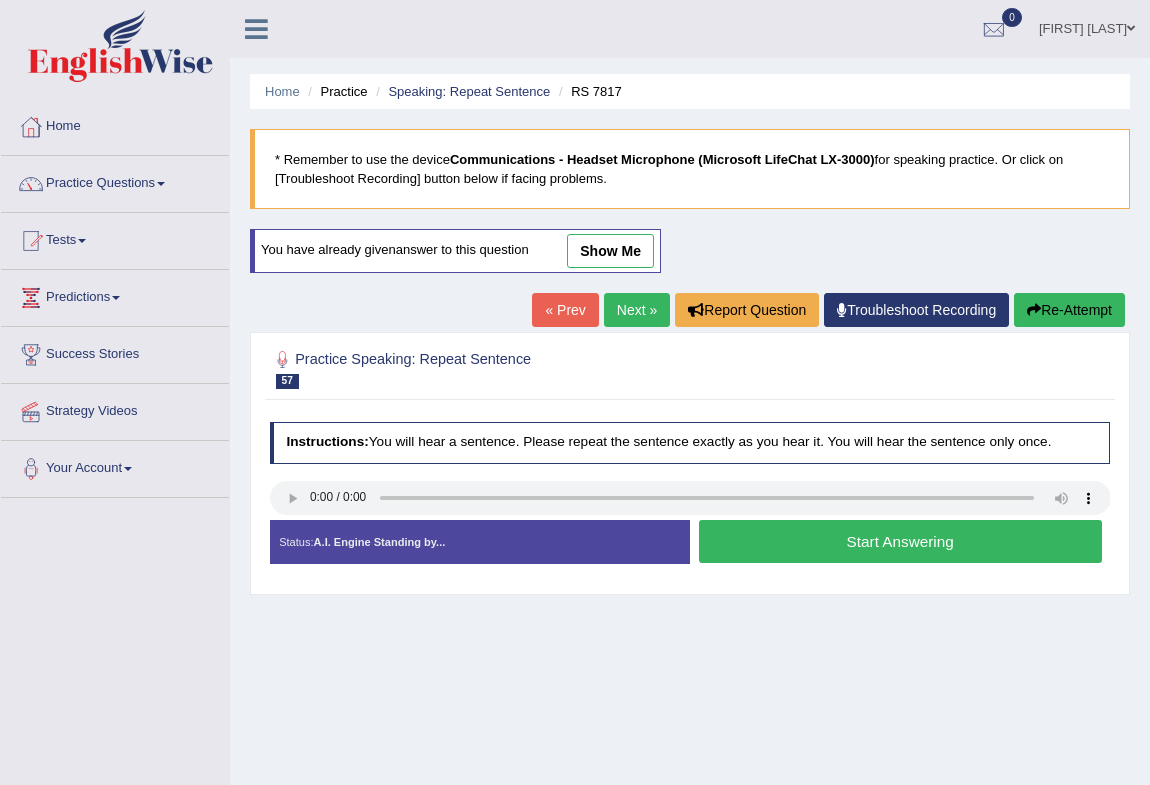 click on "Start Answering" at bounding box center (900, 541) 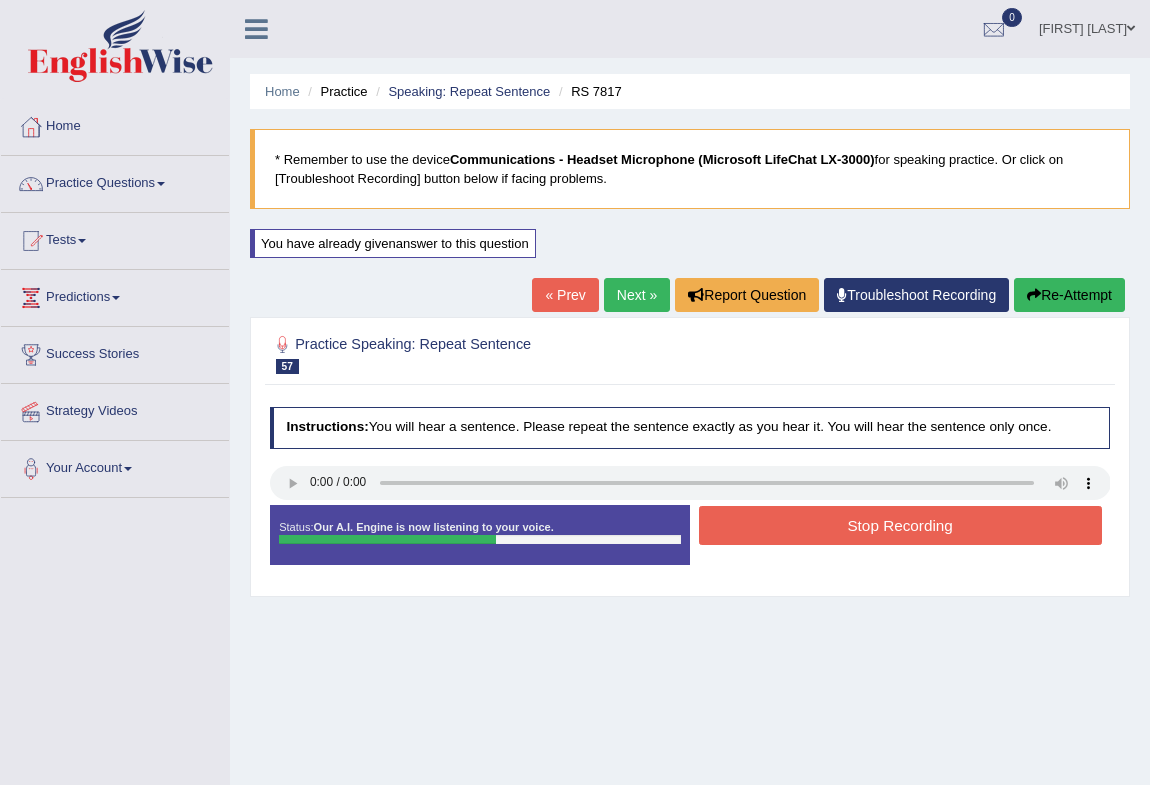 click on "Stop Recording" at bounding box center [900, 525] 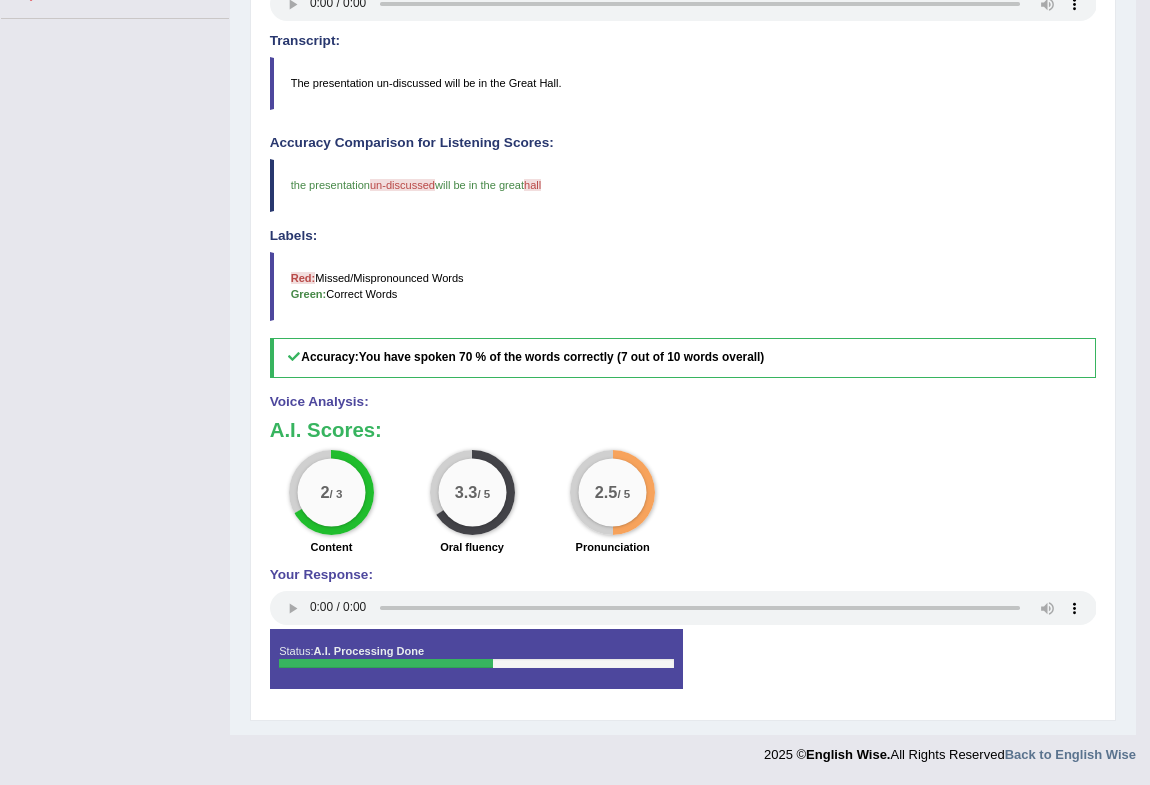 scroll, scrollTop: 0, scrollLeft: 0, axis: both 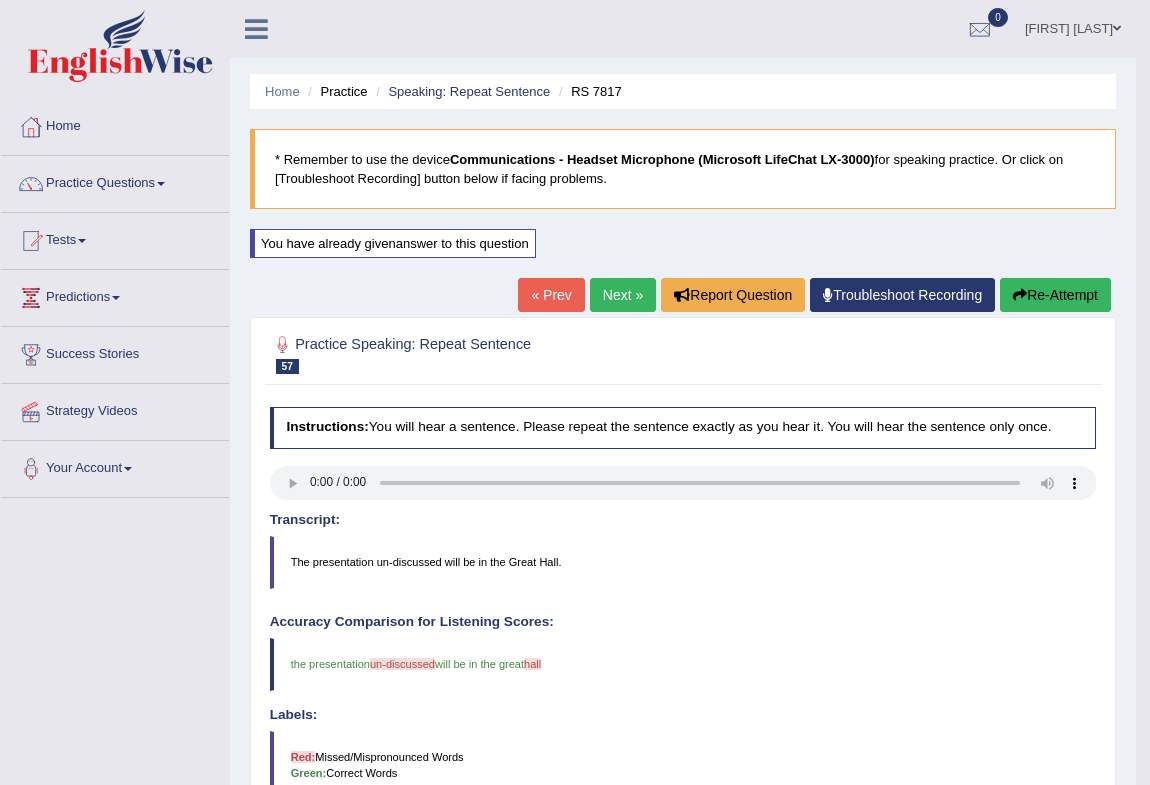 click on "Next »" at bounding box center [623, 295] 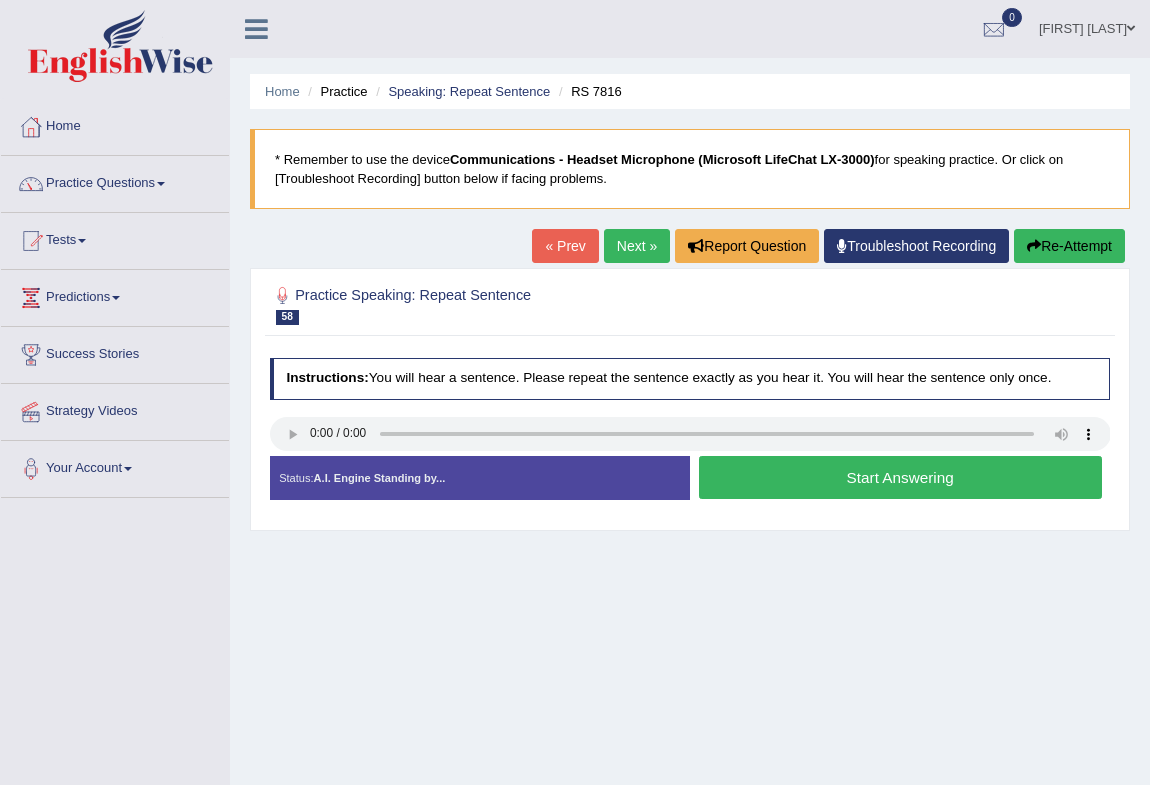 scroll, scrollTop: 0, scrollLeft: 0, axis: both 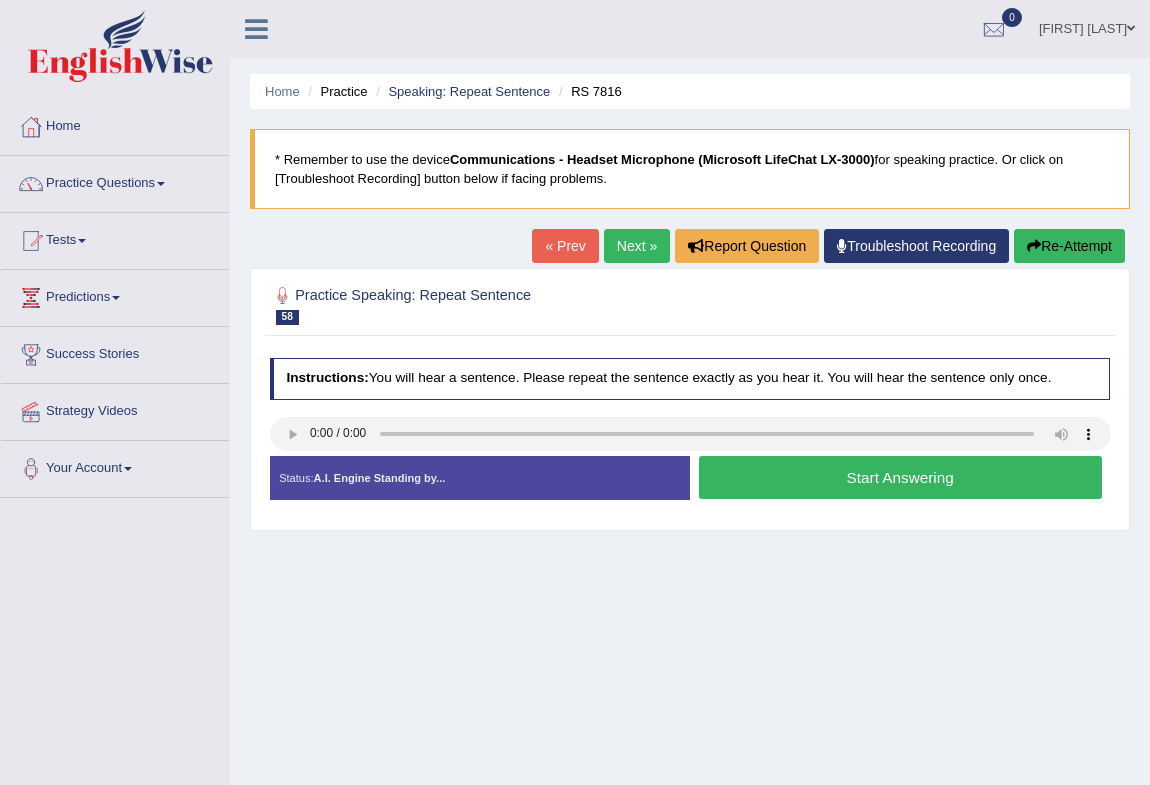 click on "Start Answering" at bounding box center (900, 477) 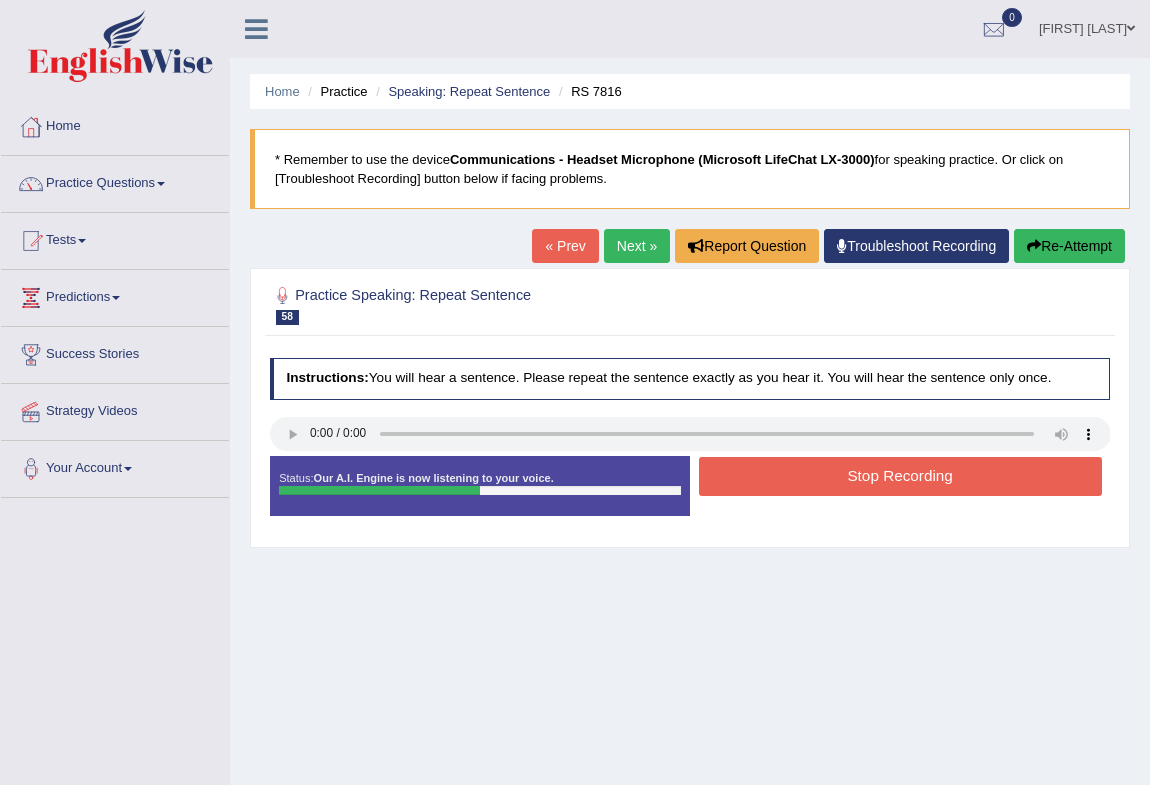 click on "Stop Recording" at bounding box center (900, 476) 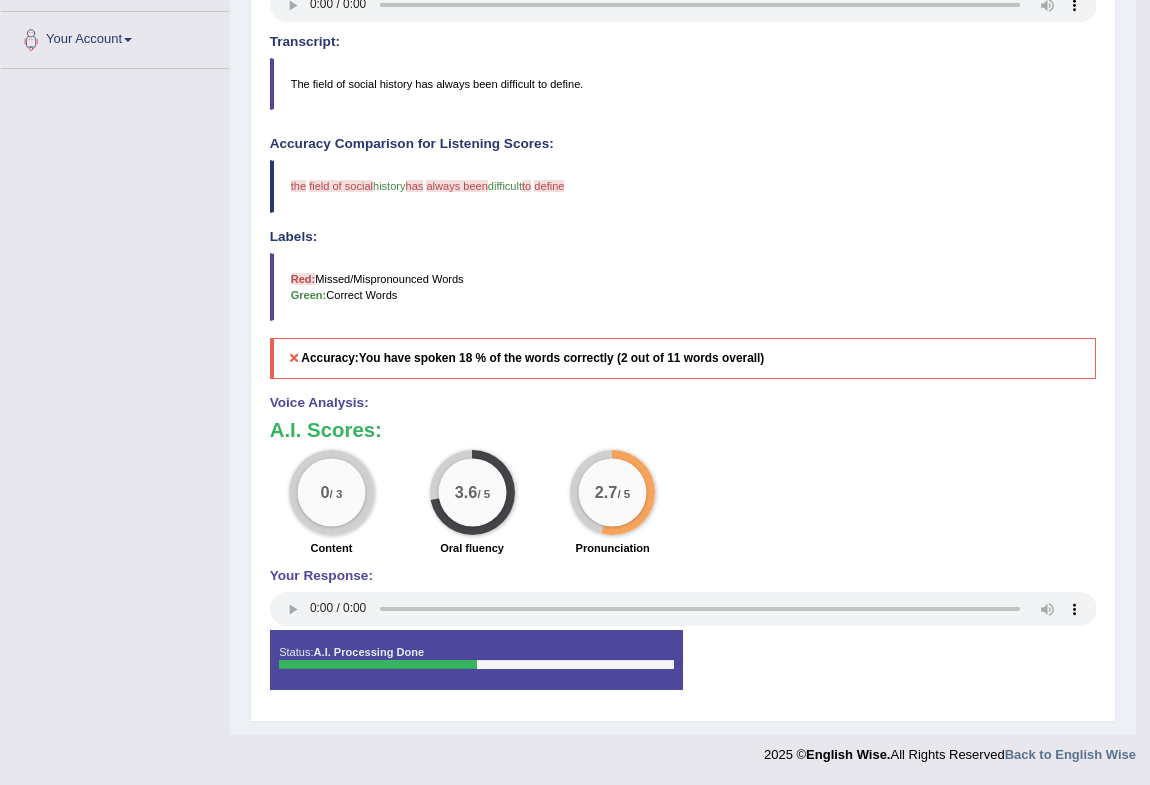 scroll, scrollTop: 0, scrollLeft: 0, axis: both 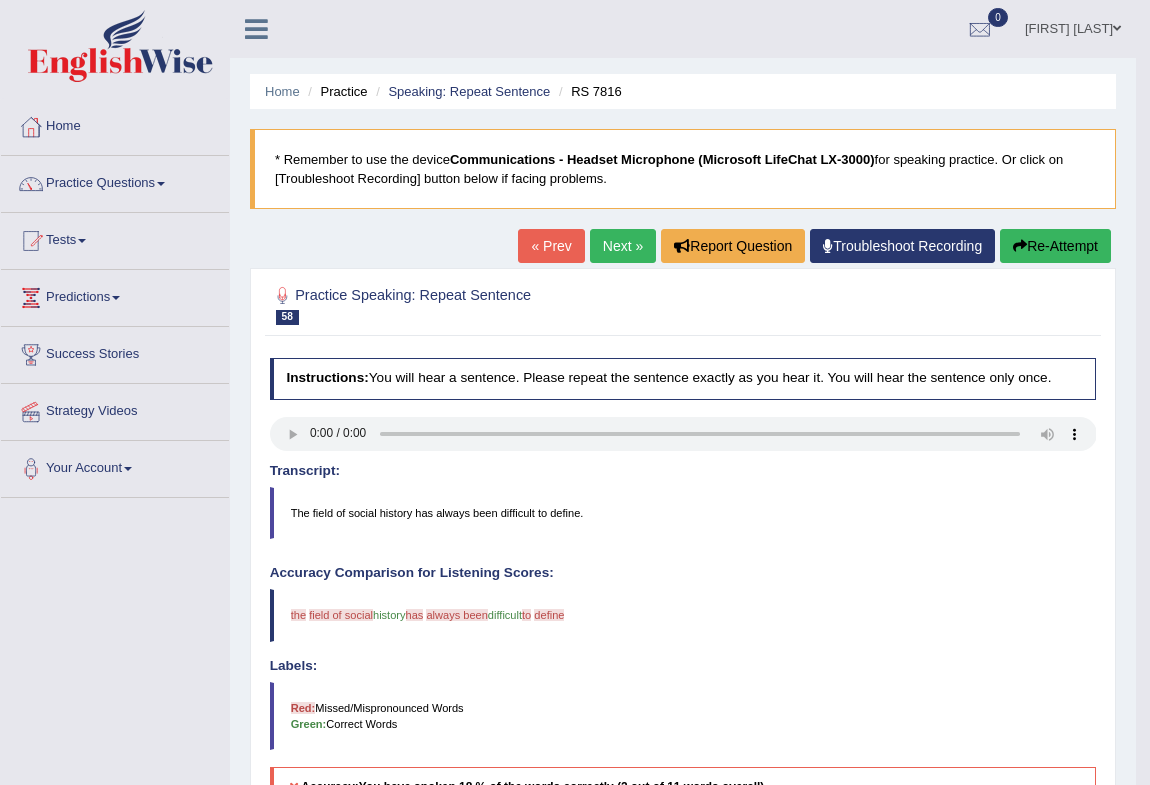click at bounding box center [1020, 246] 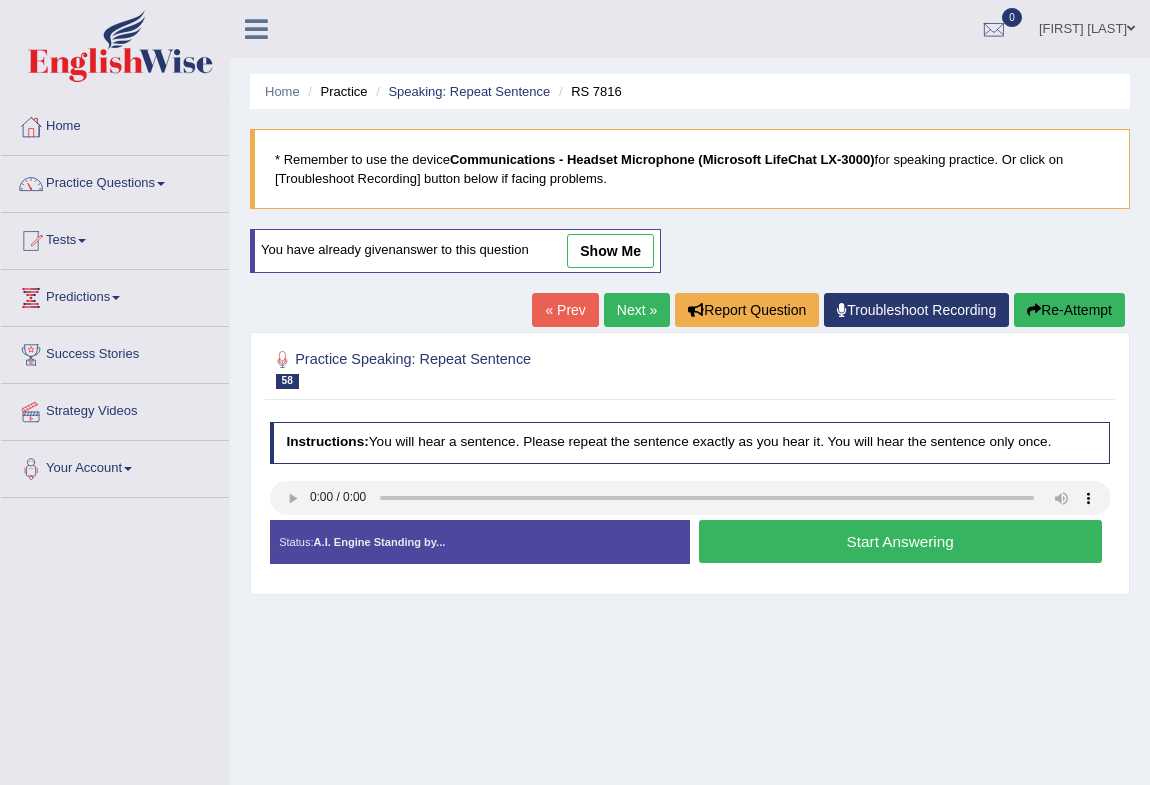 scroll, scrollTop: 0, scrollLeft: 0, axis: both 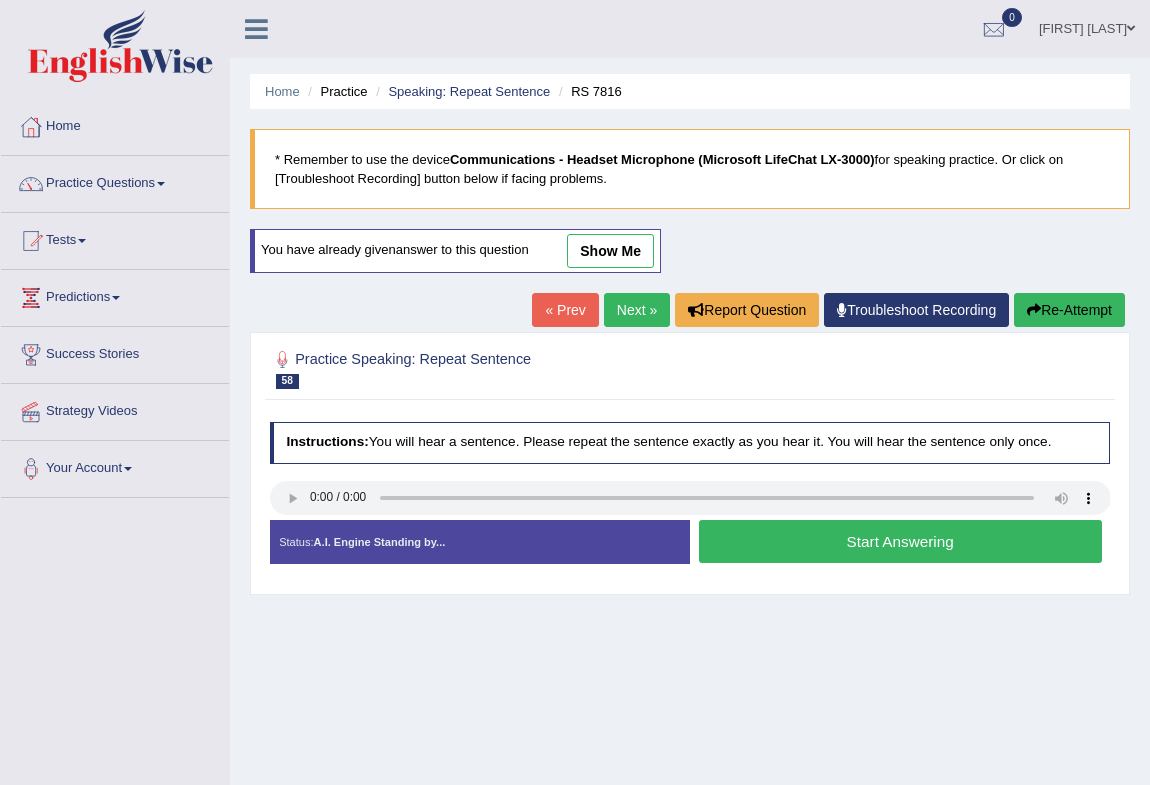 click on "Start Answering" at bounding box center [900, 541] 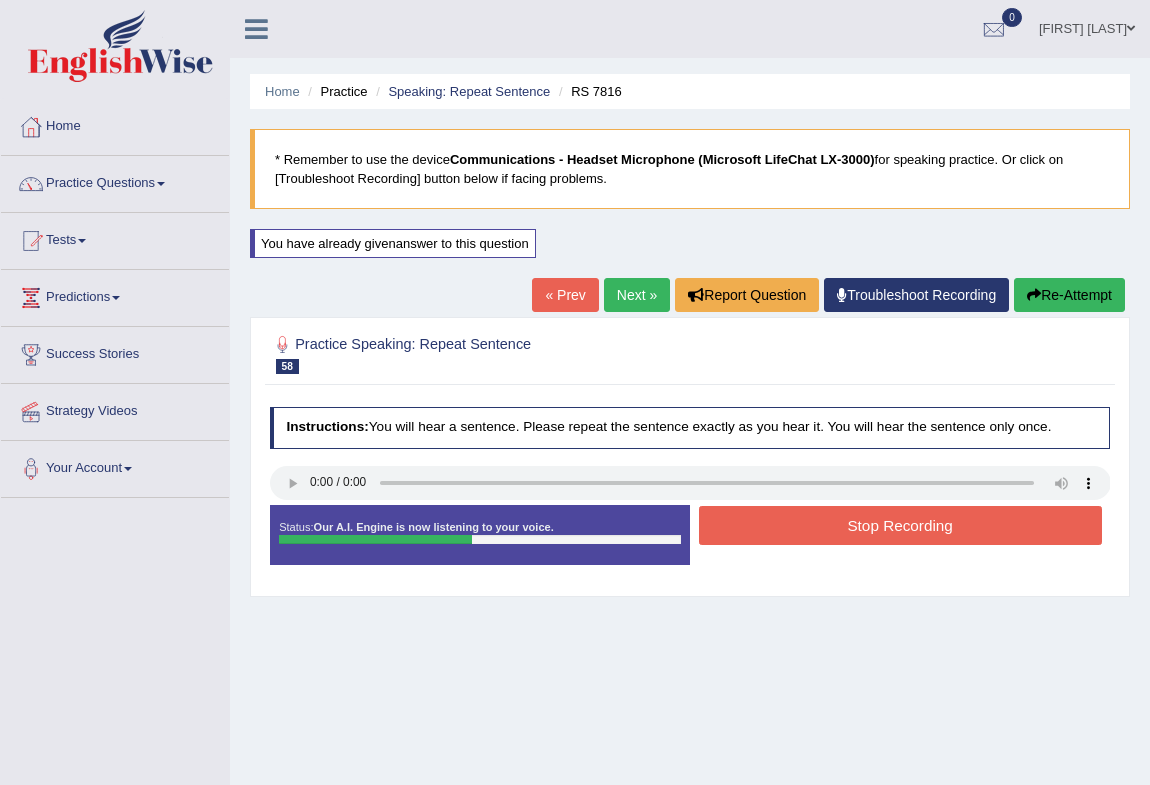 click on "Stop Recording" at bounding box center (900, 525) 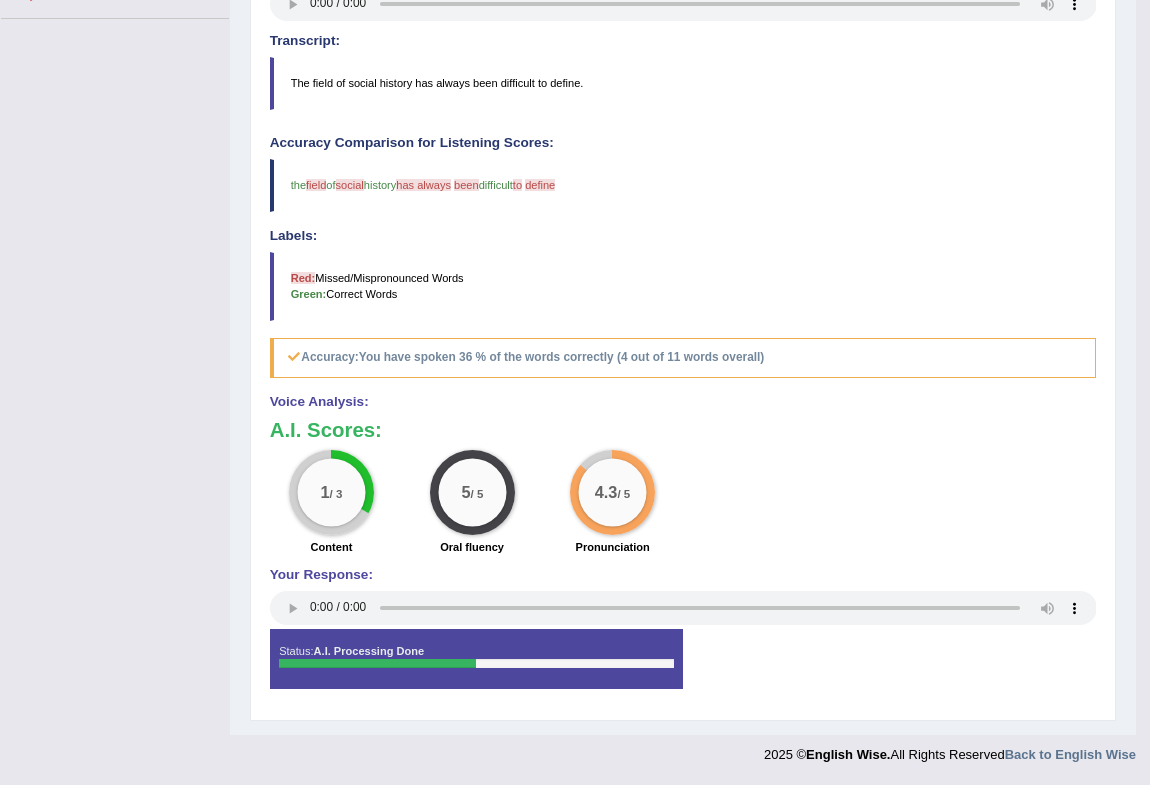 scroll, scrollTop: 0, scrollLeft: 0, axis: both 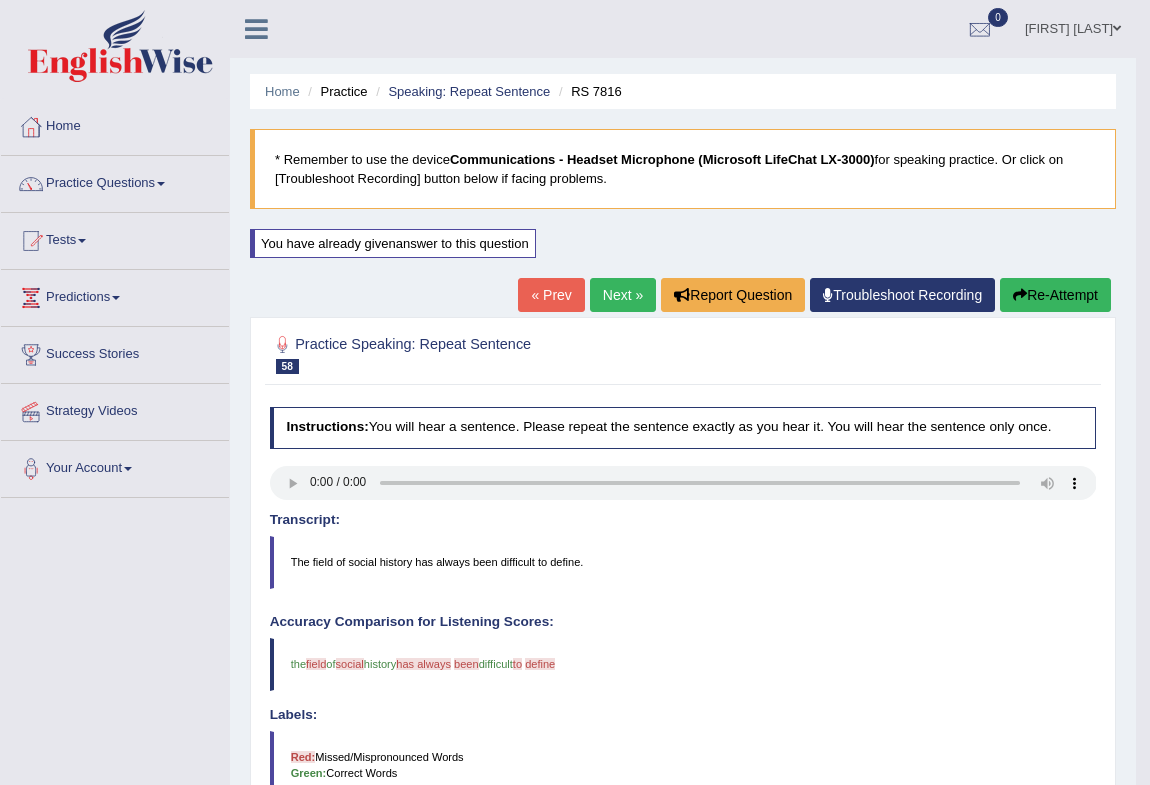 click on "Next »" at bounding box center (623, 295) 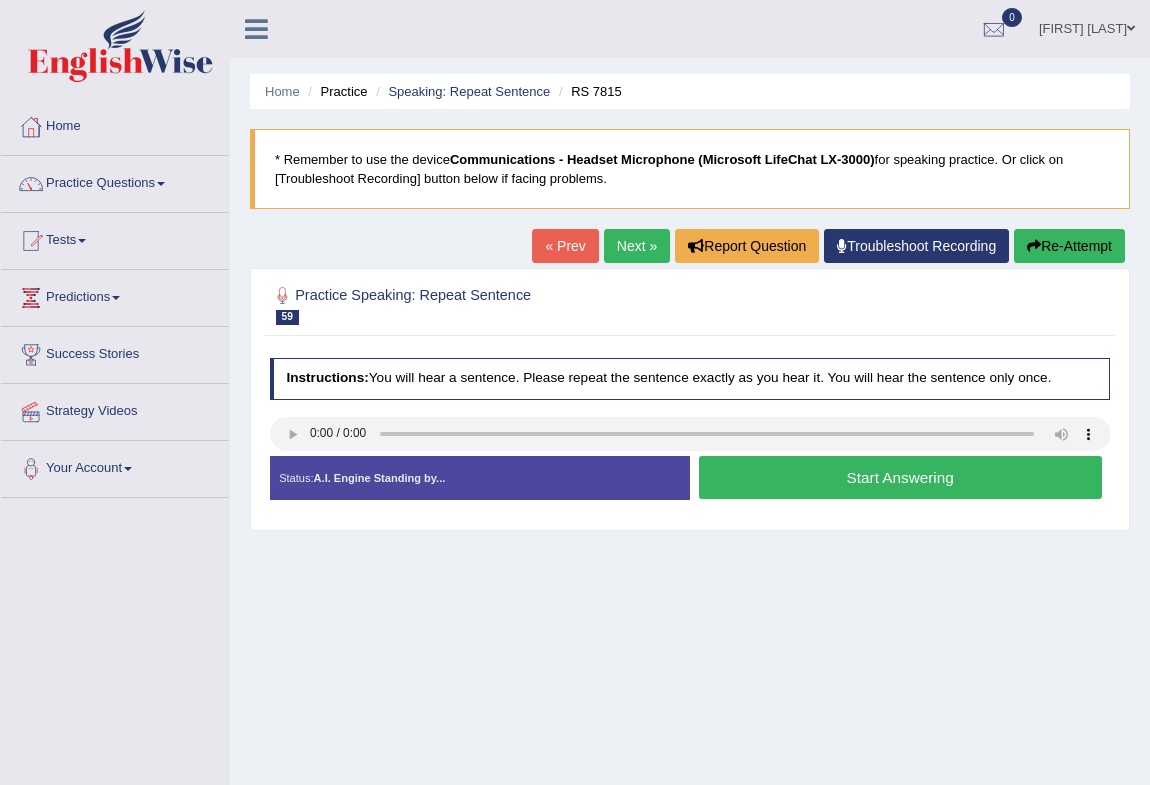 scroll, scrollTop: 0, scrollLeft: 0, axis: both 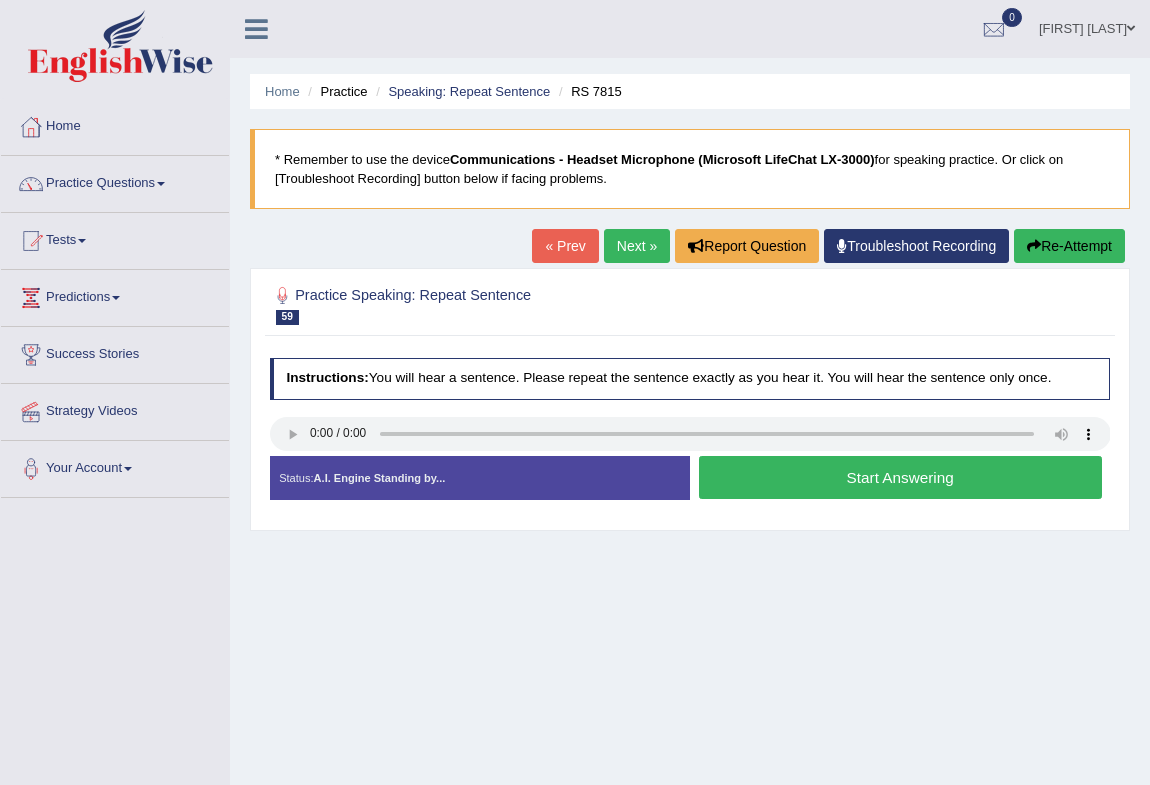 click on "Start Answering" at bounding box center (900, 477) 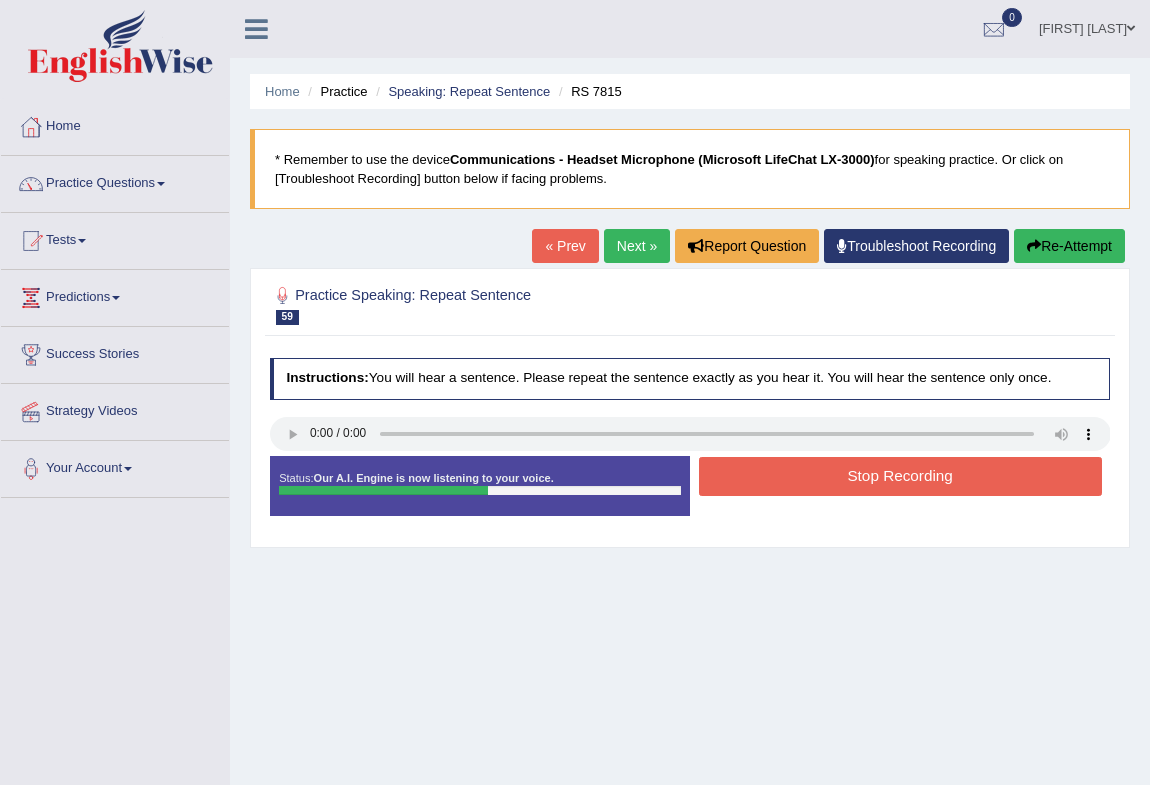 click on "Stop Recording" at bounding box center (900, 476) 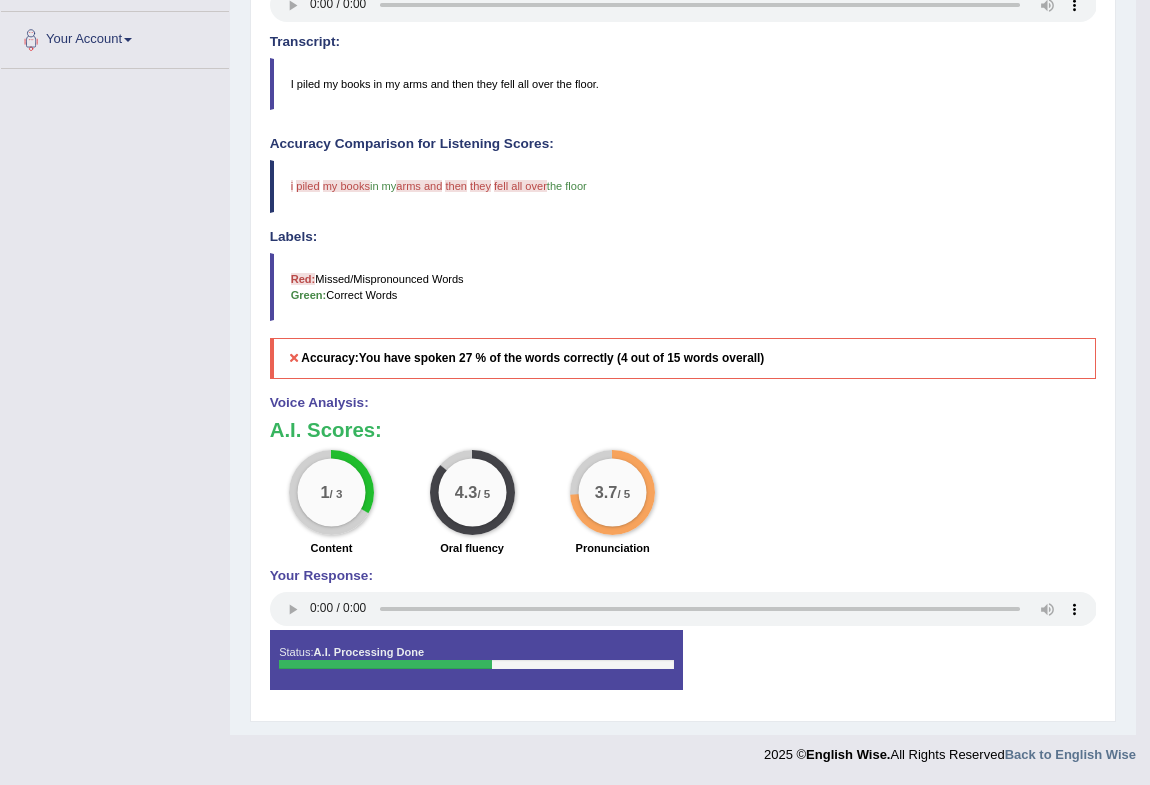 scroll, scrollTop: 0, scrollLeft: 0, axis: both 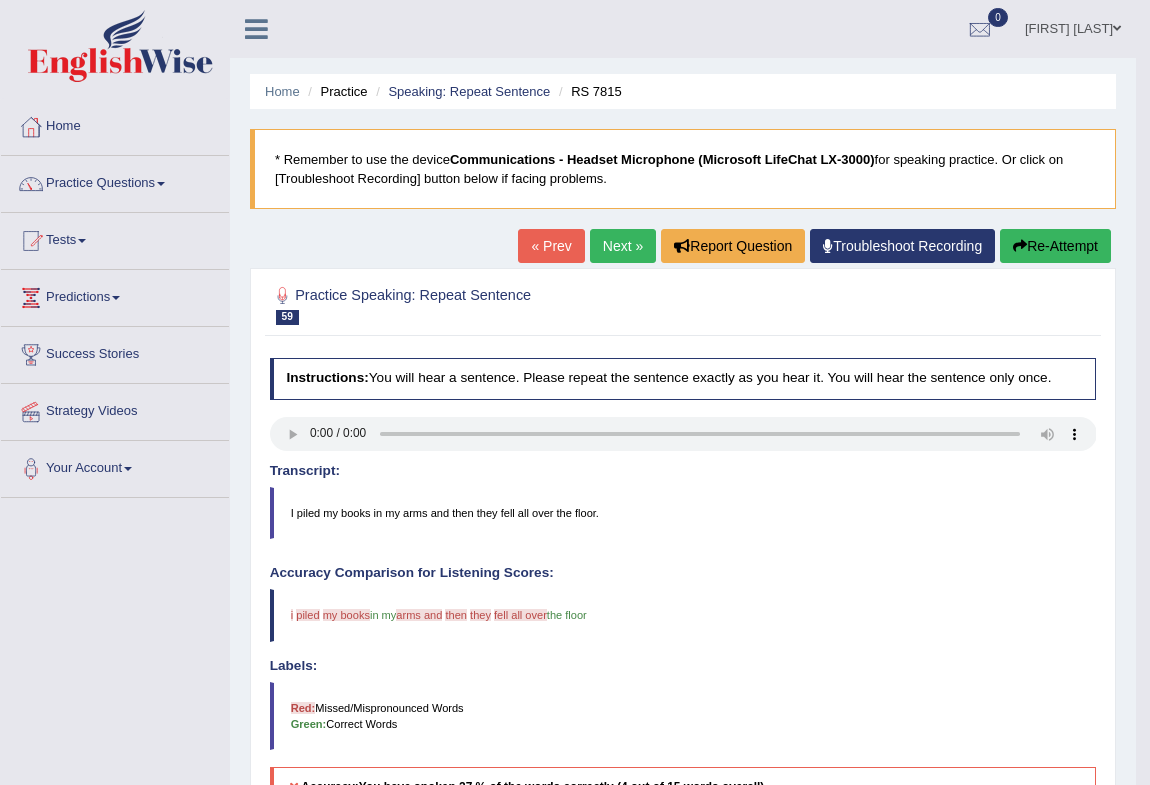 click at bounding box center [1020, 246] 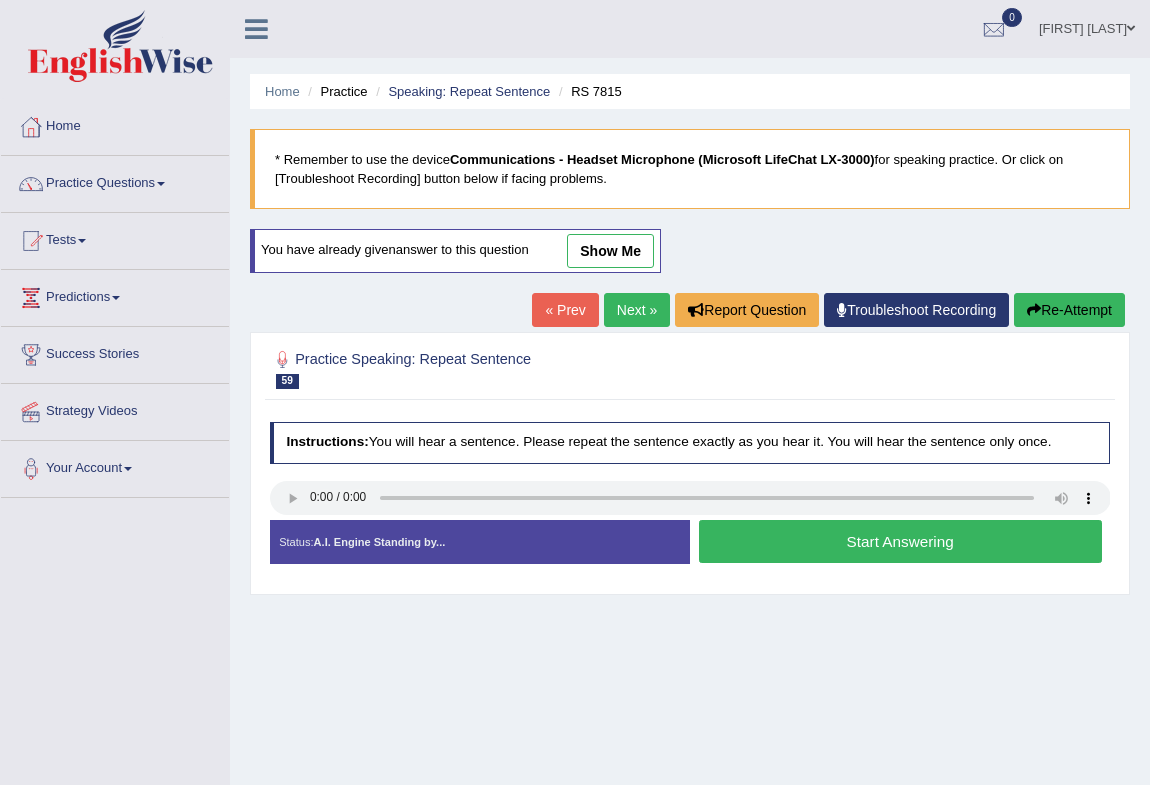 scroll, scrollTop: 0, scrollLeft: 0, axis: both 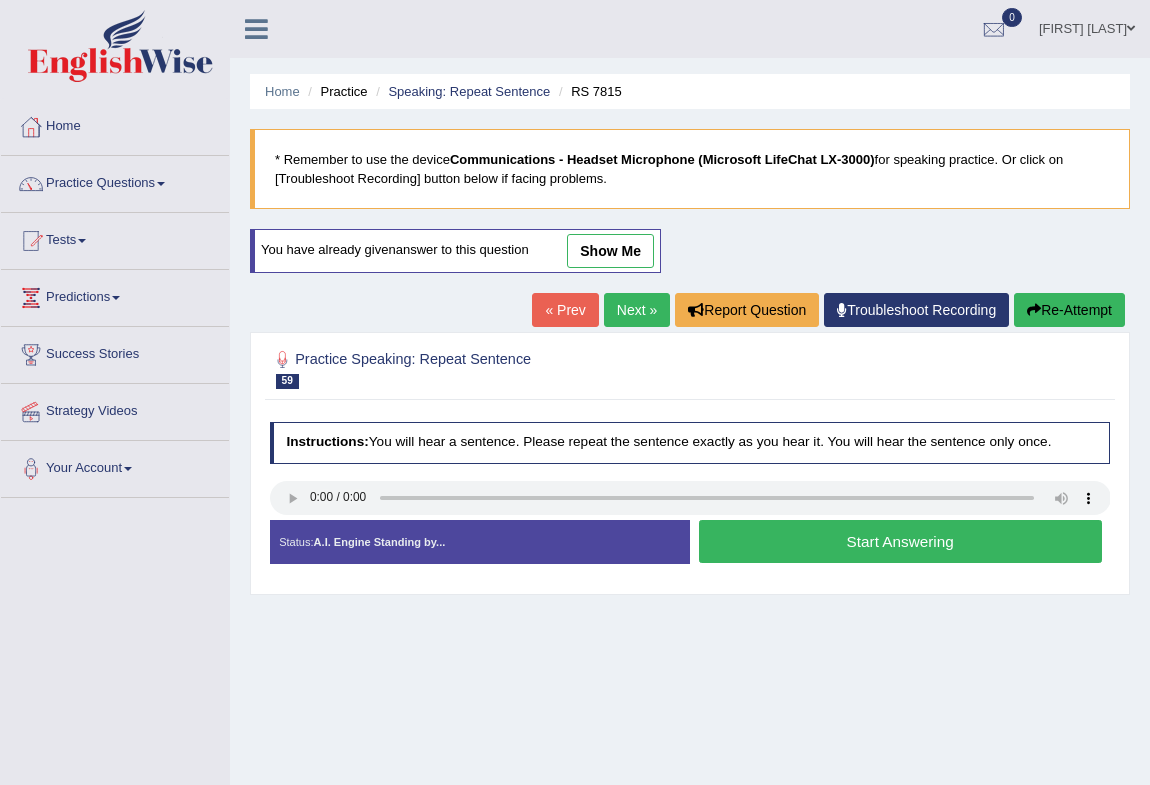 click on "Next »" at bounding box center (637, 310) 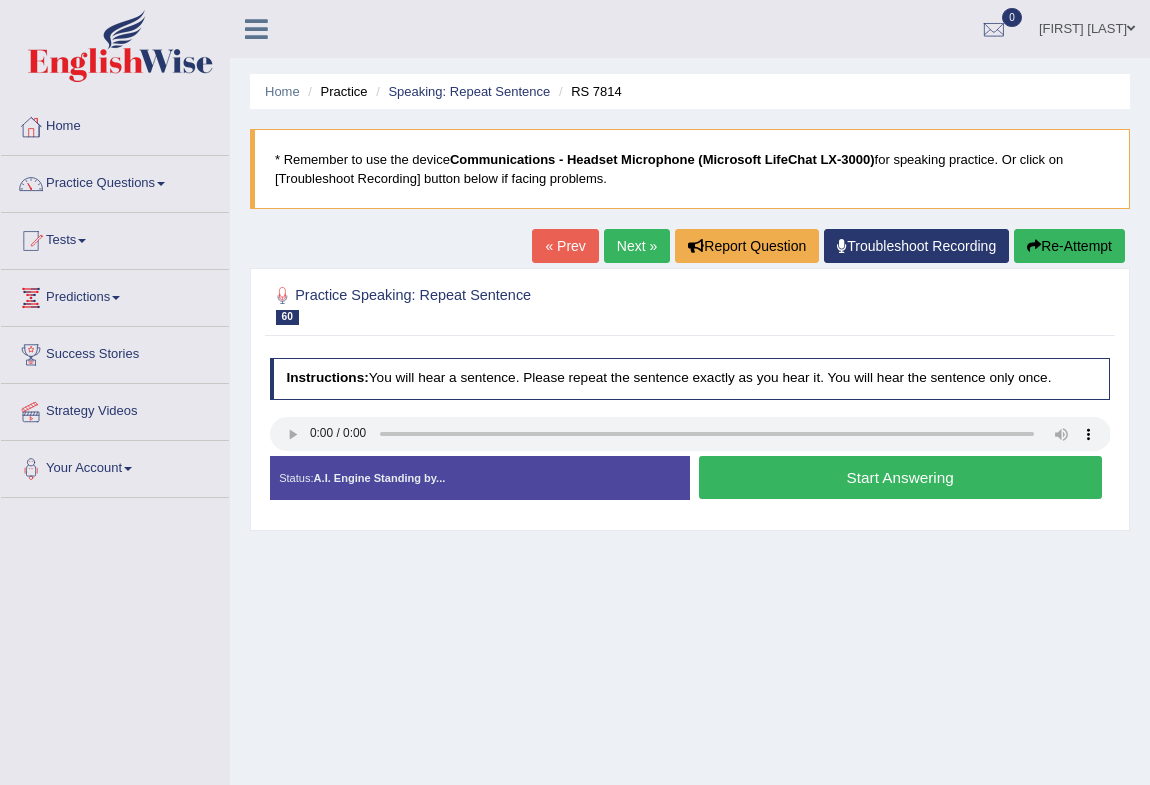 scroll, scrollTop: 0, scrollLeft: 0, axis: both 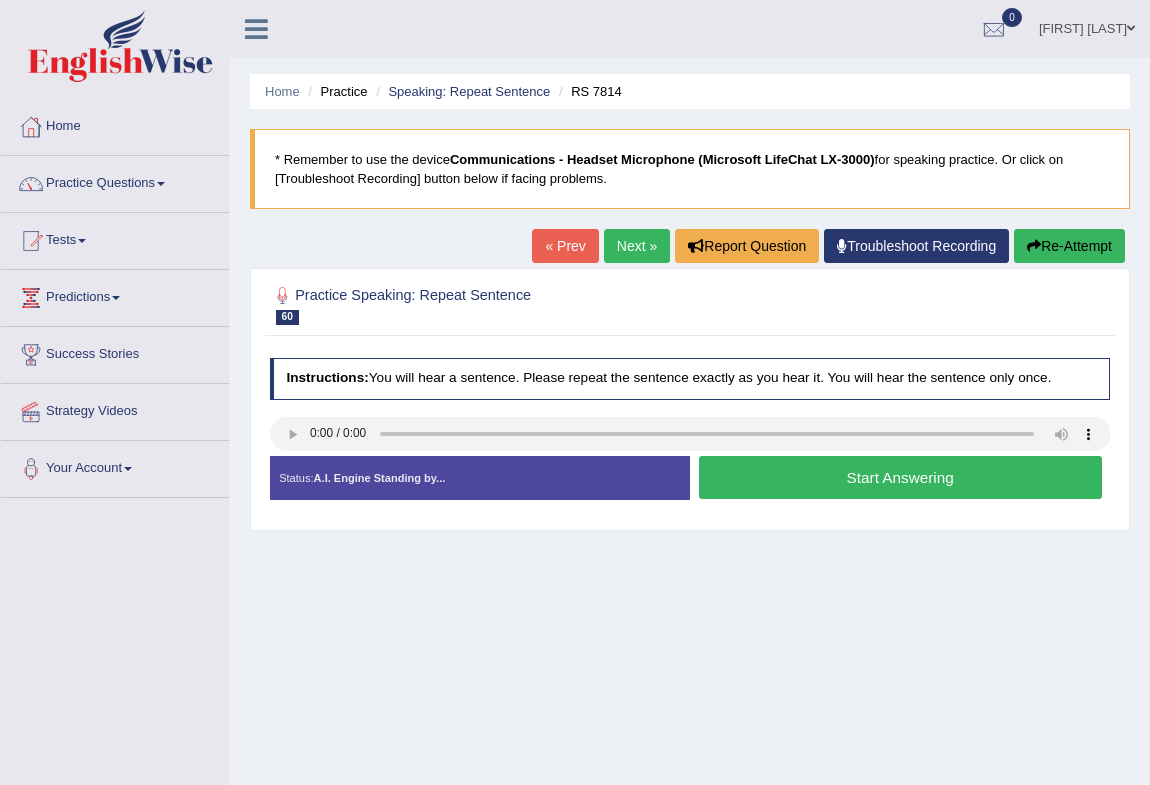 click on "Start Answering" at bounding box center (900, 477) 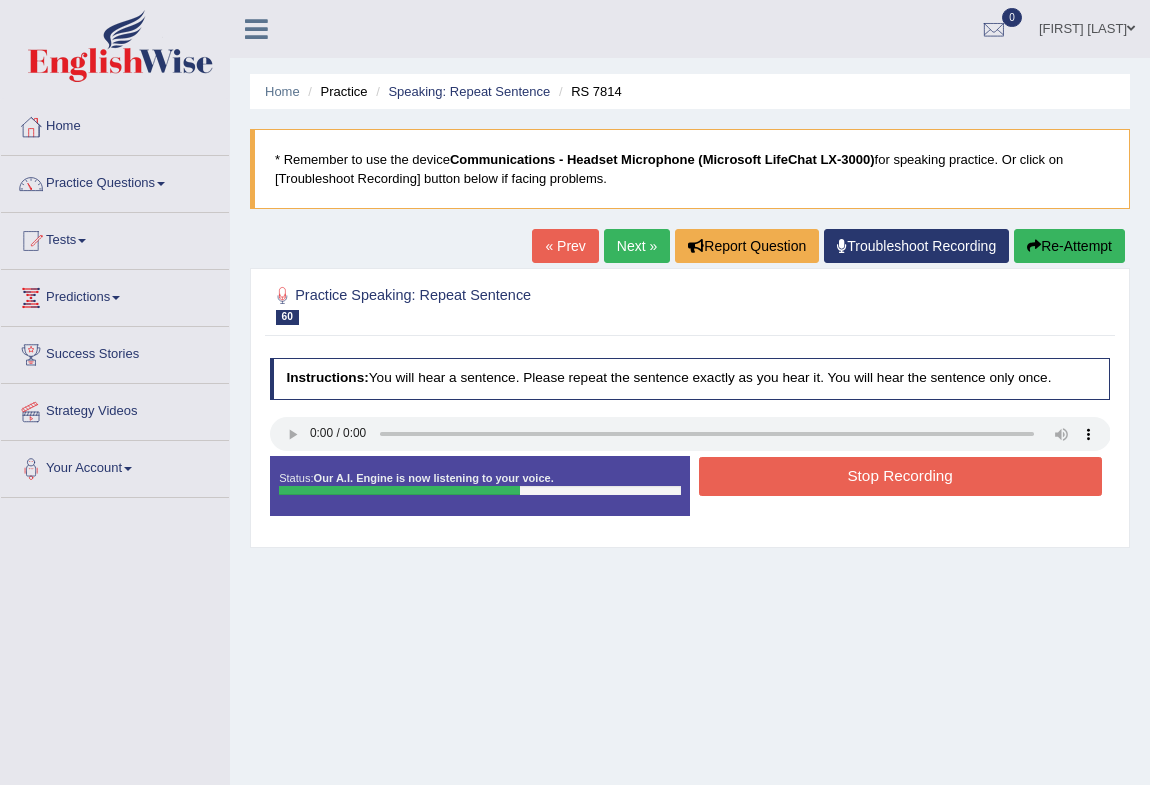 click on "Stop Recording" at bounding box center (900, 476) 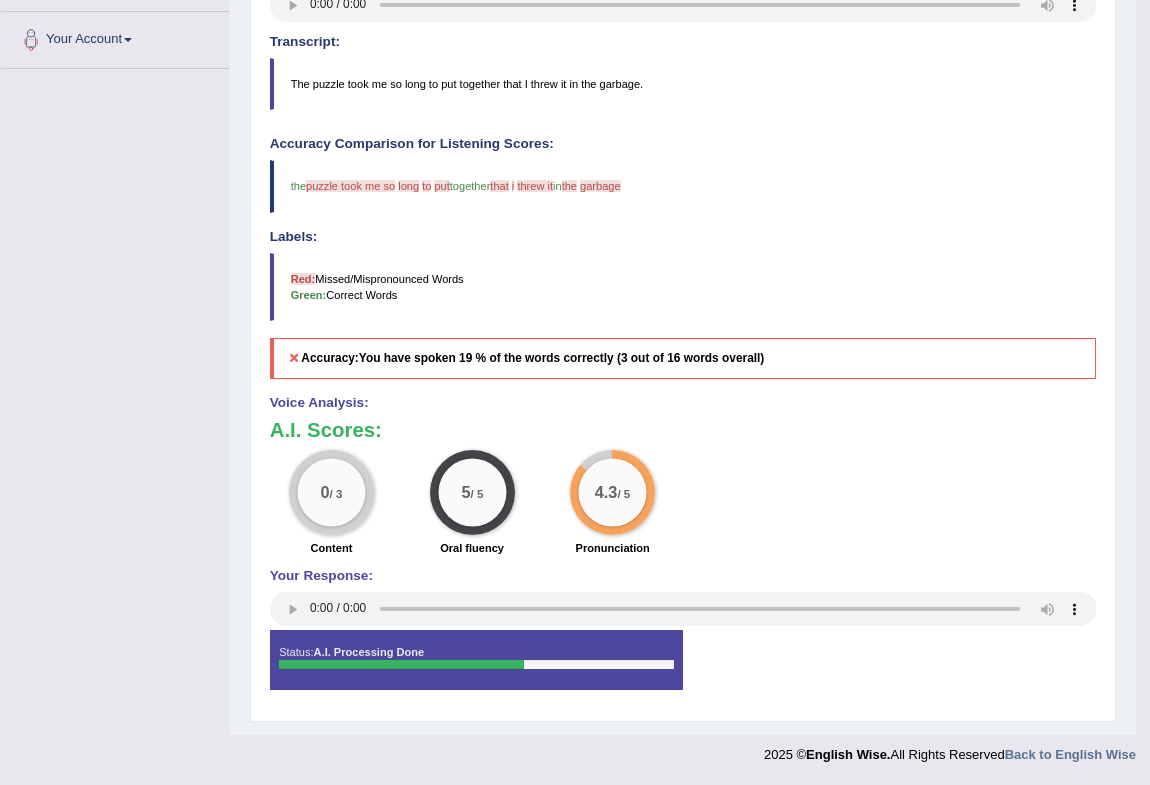 scroll, scrollTop: 0, scrollLeft: 0, axis: both 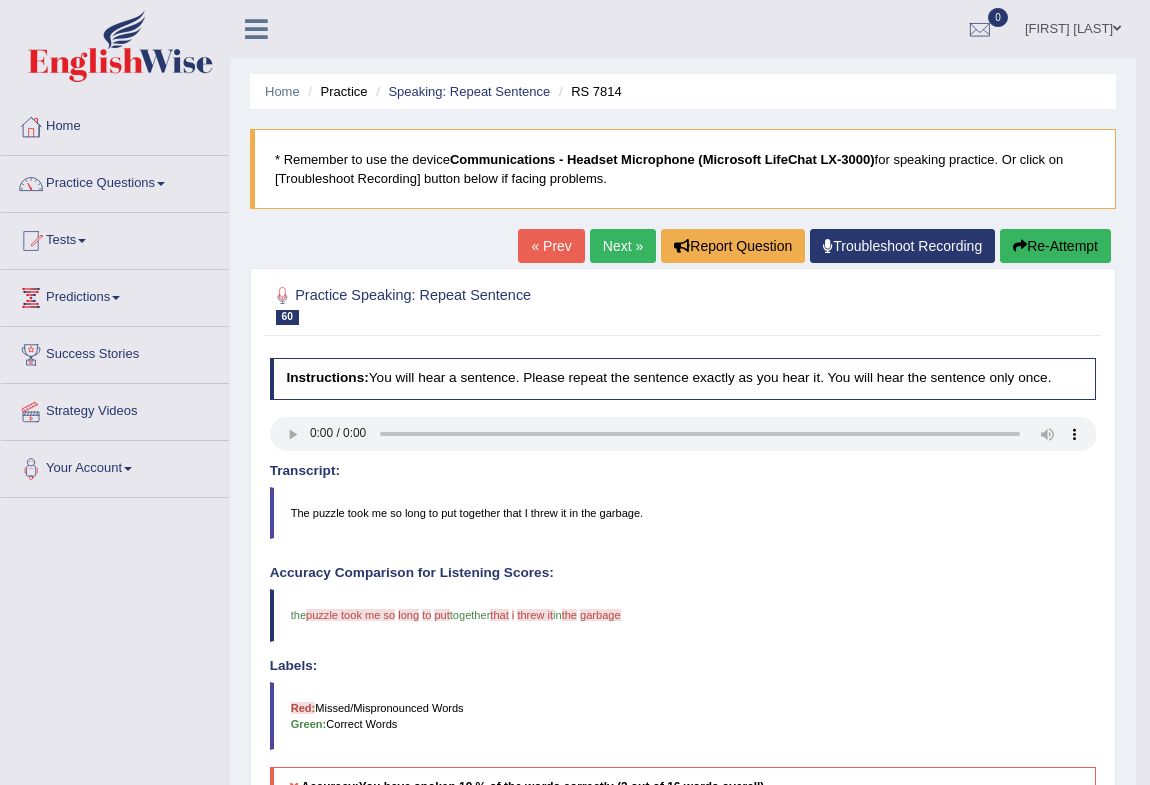 click on "Next »" at bounding box center (623, 246) 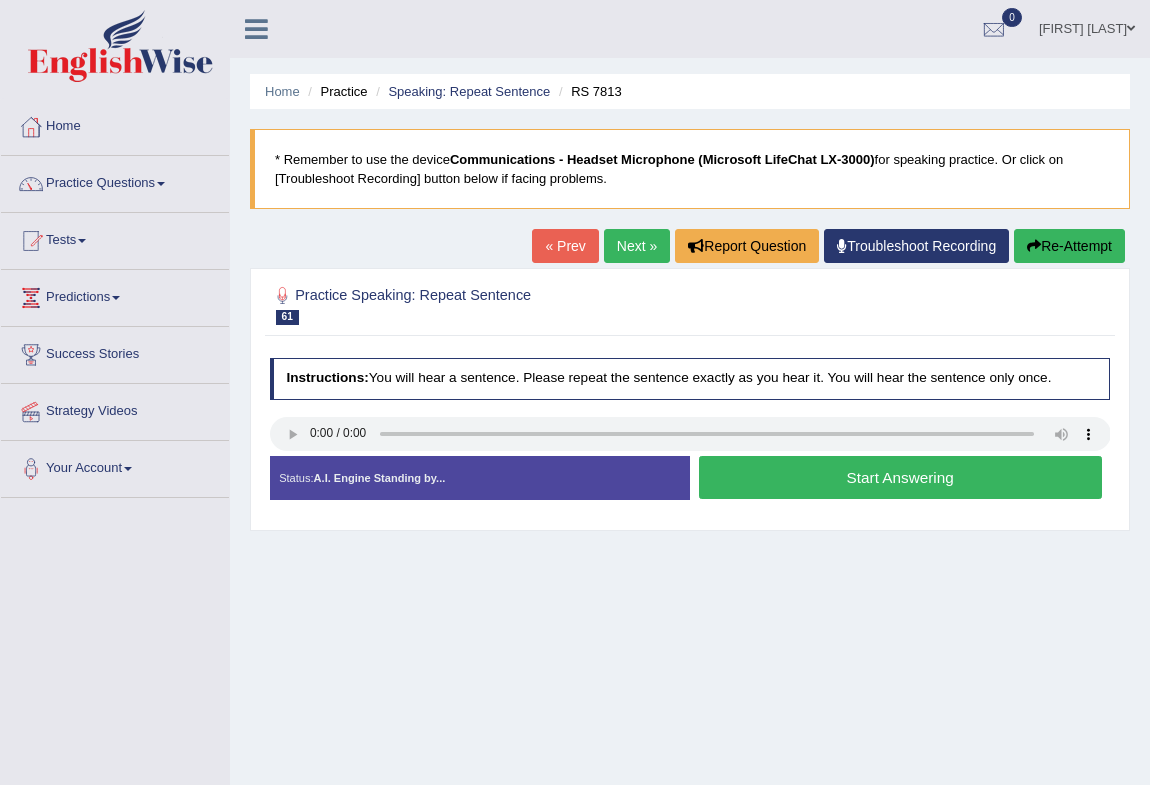 scroll, scrollTop: 0, scrollLeft: 0, axis: both 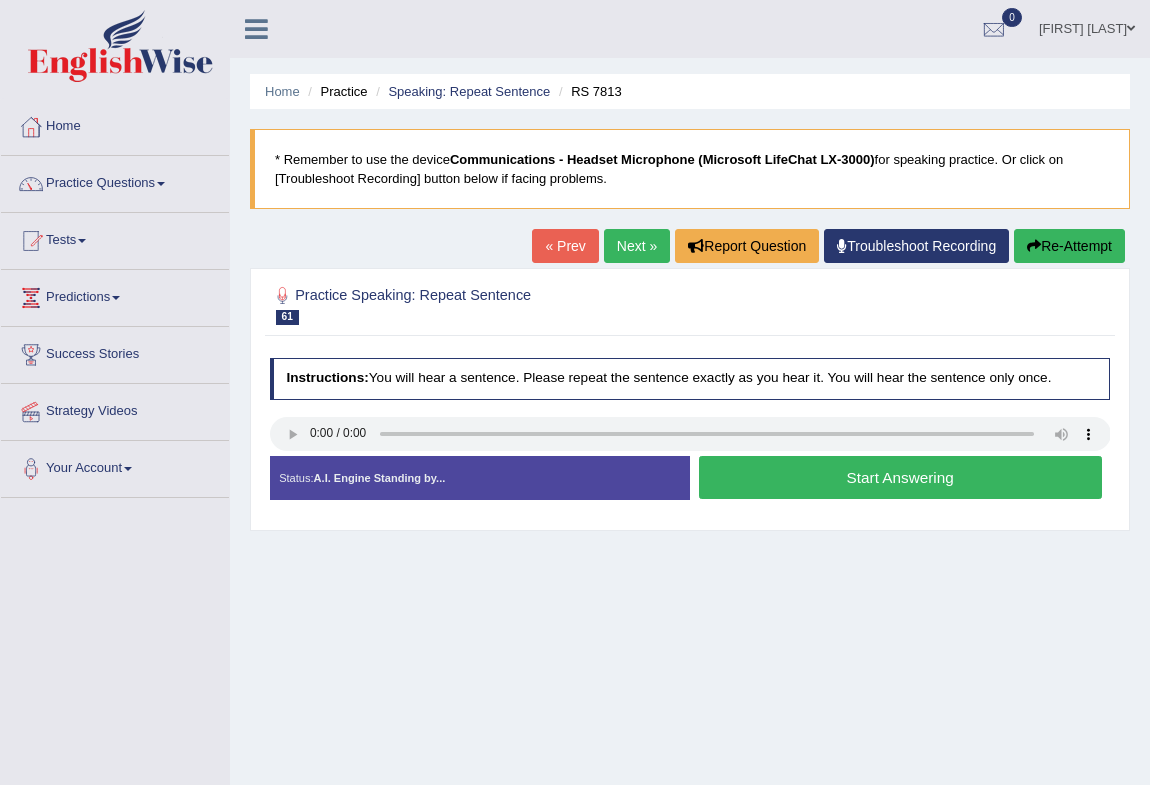 click on "Start Answering" at bounding box center [900, 477] 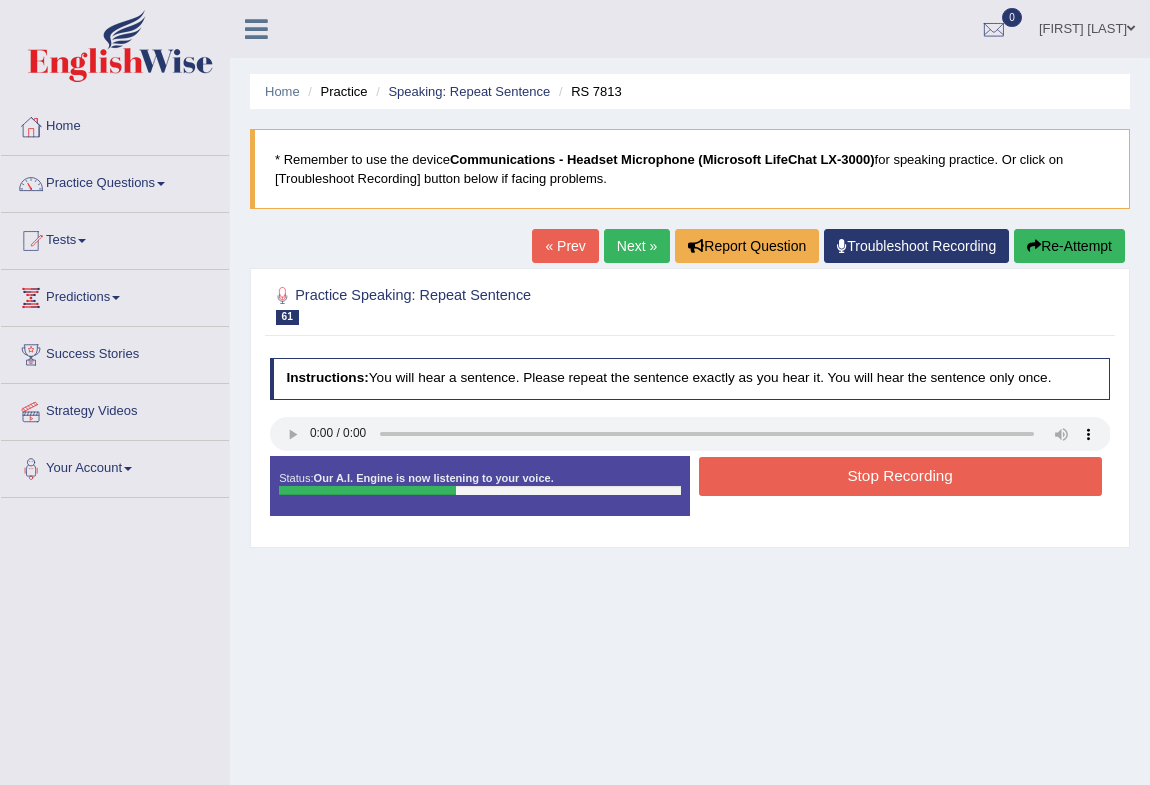 click on "Stop Recording" at bounding box center (900, 476) 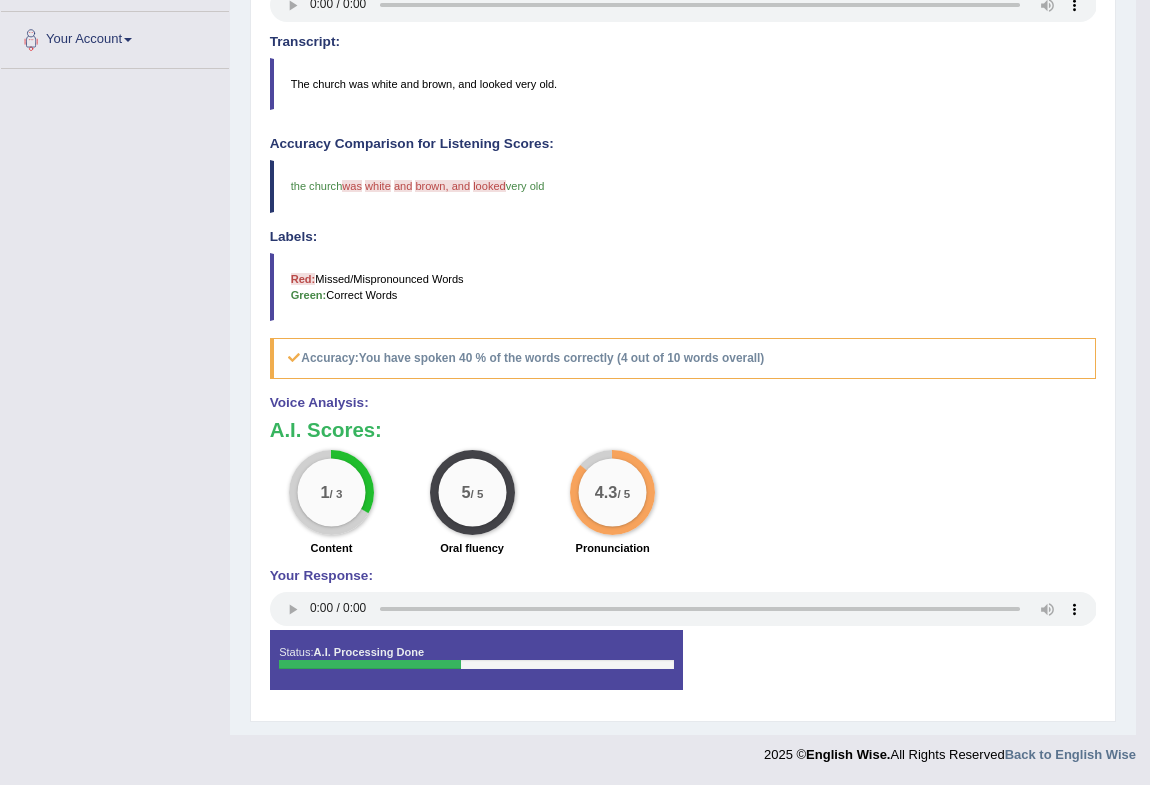 scroll, scrollTop: 0, scrollLeft: 0, axis: both 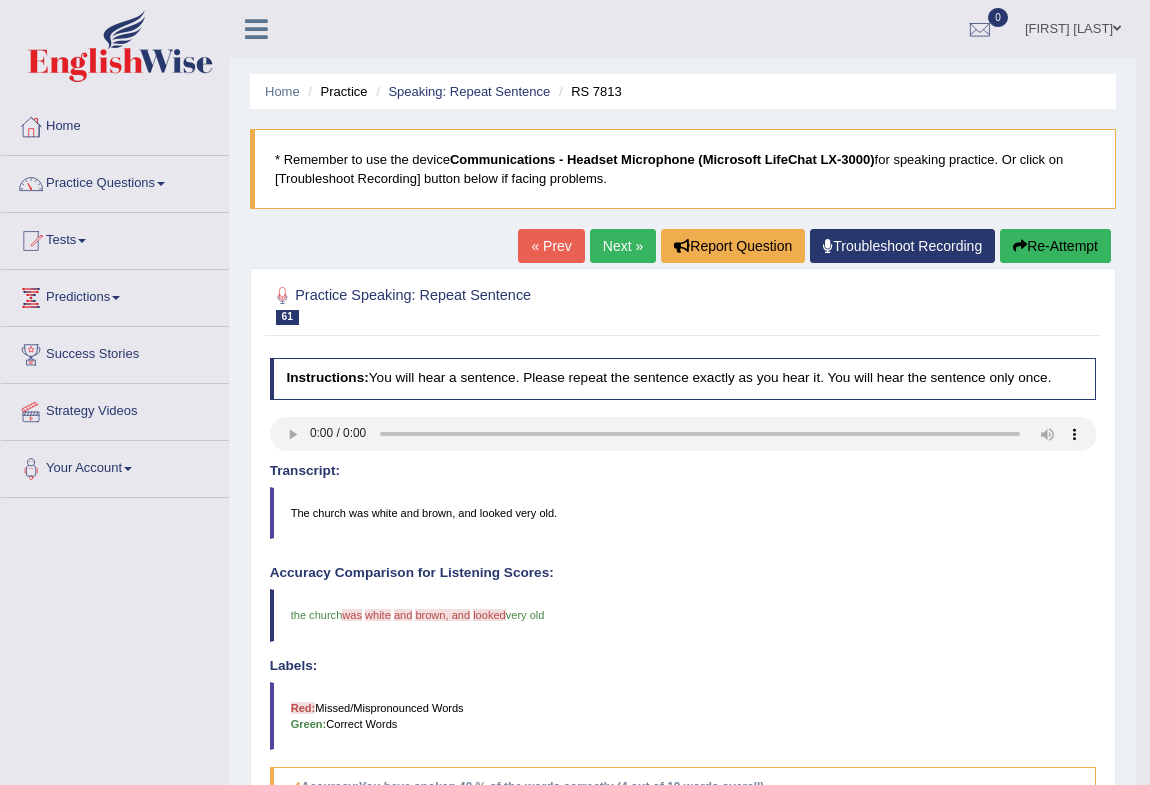 click on "Next »" at bounding box center [623, 246] 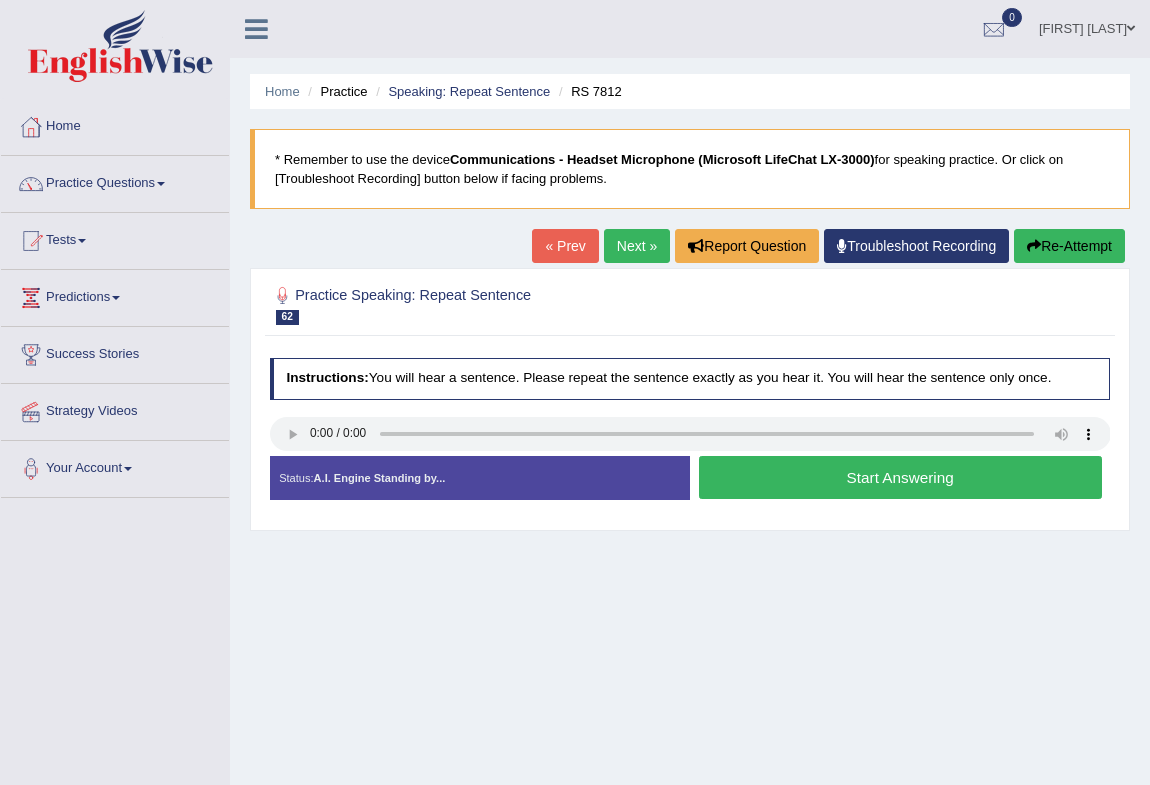 scroll, scrollTop: 0, scrollLeft: 0, axis: both 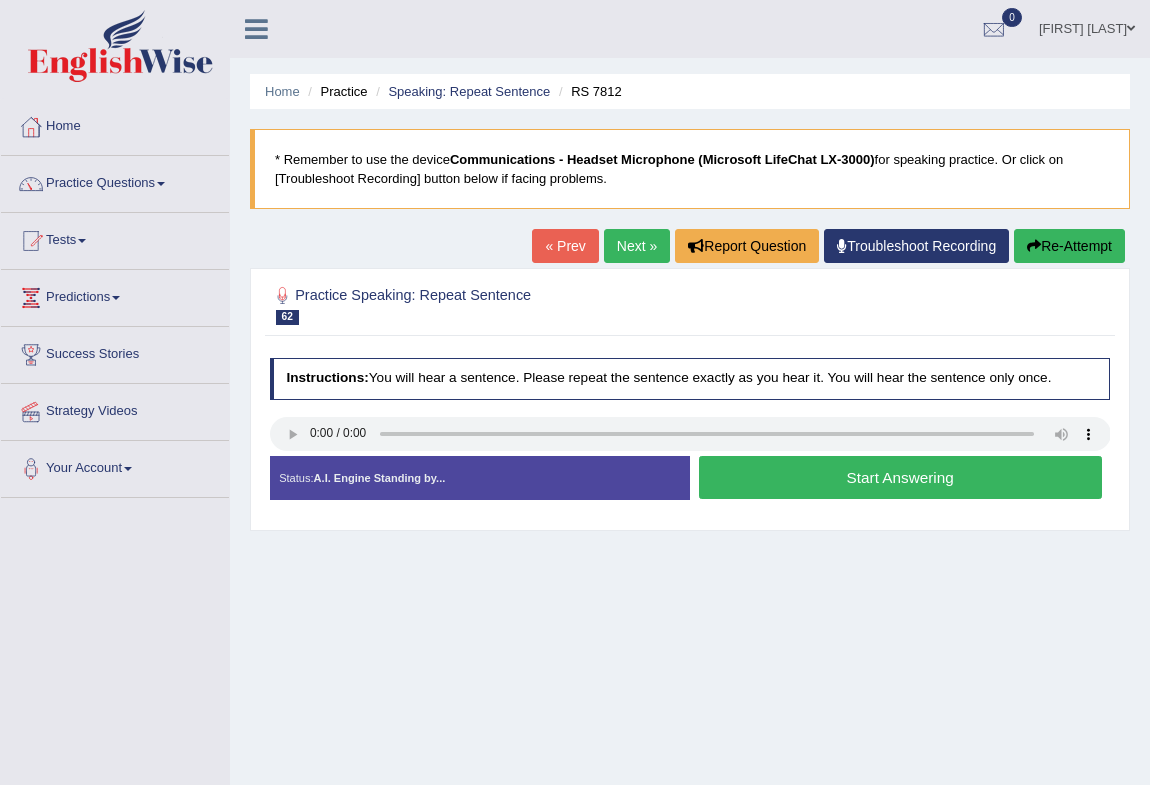 click on "Start Answering" at bounding box center [900, 477] 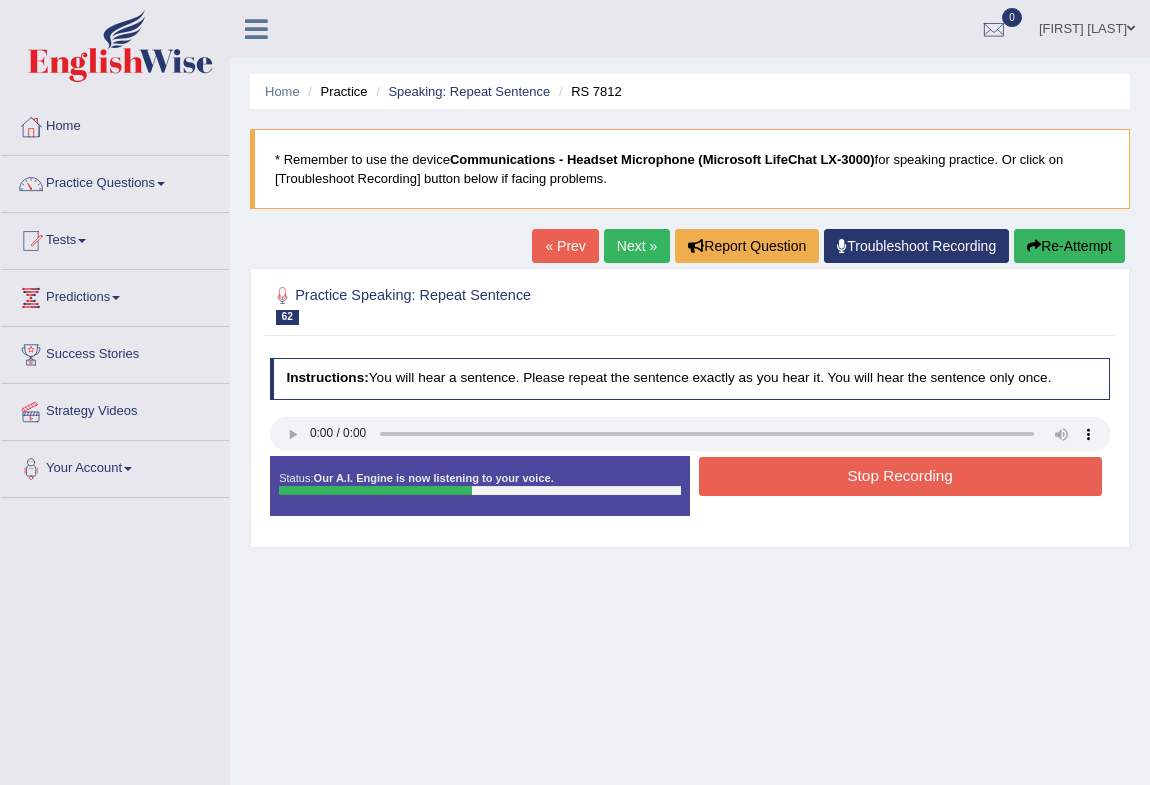 click on "Stop Recording" at bounding box center [900, 476] 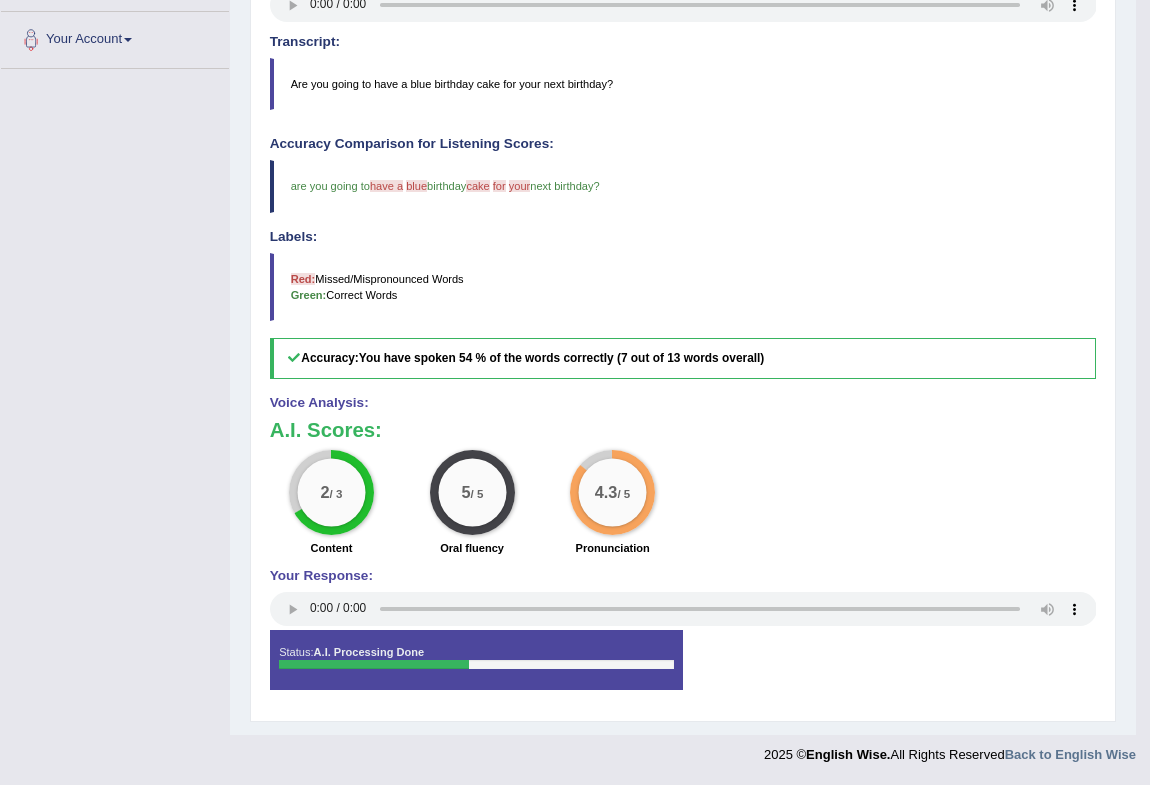 scroll, scrollTop: 0, scrollLeft: 0, axis: both 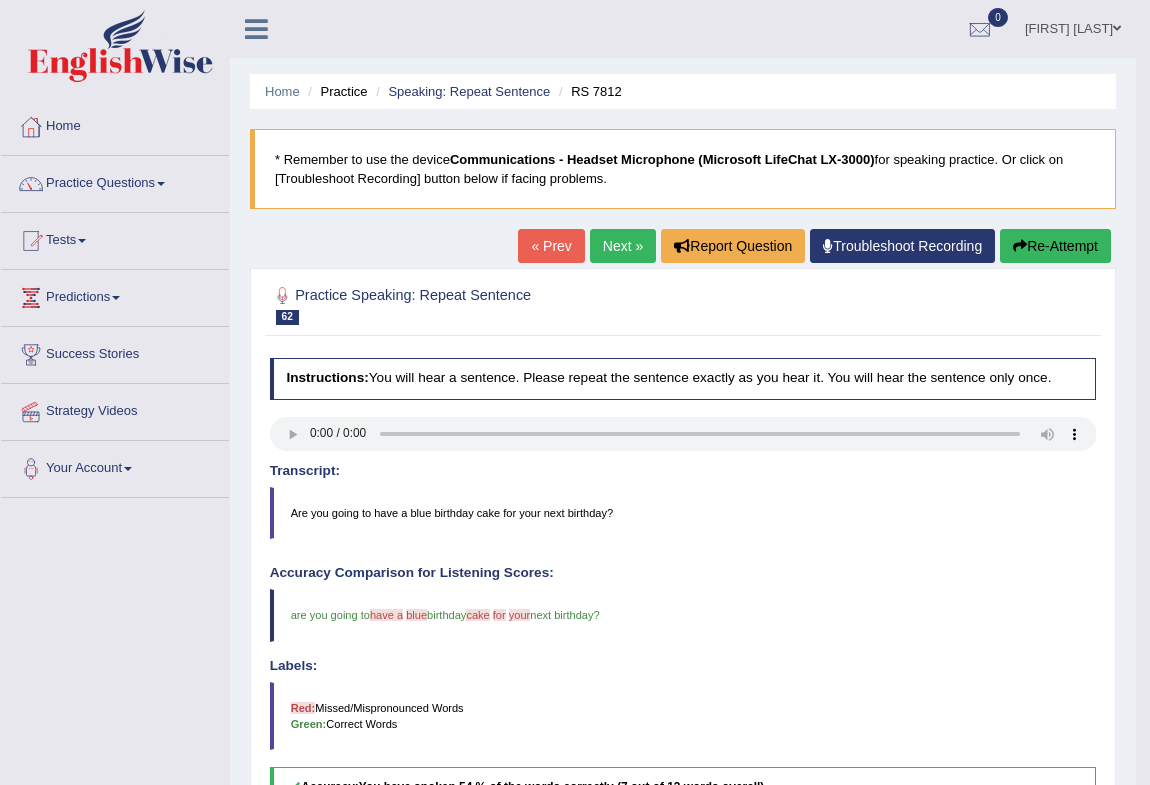 click on "Next »" at bounding box center (623, 246) 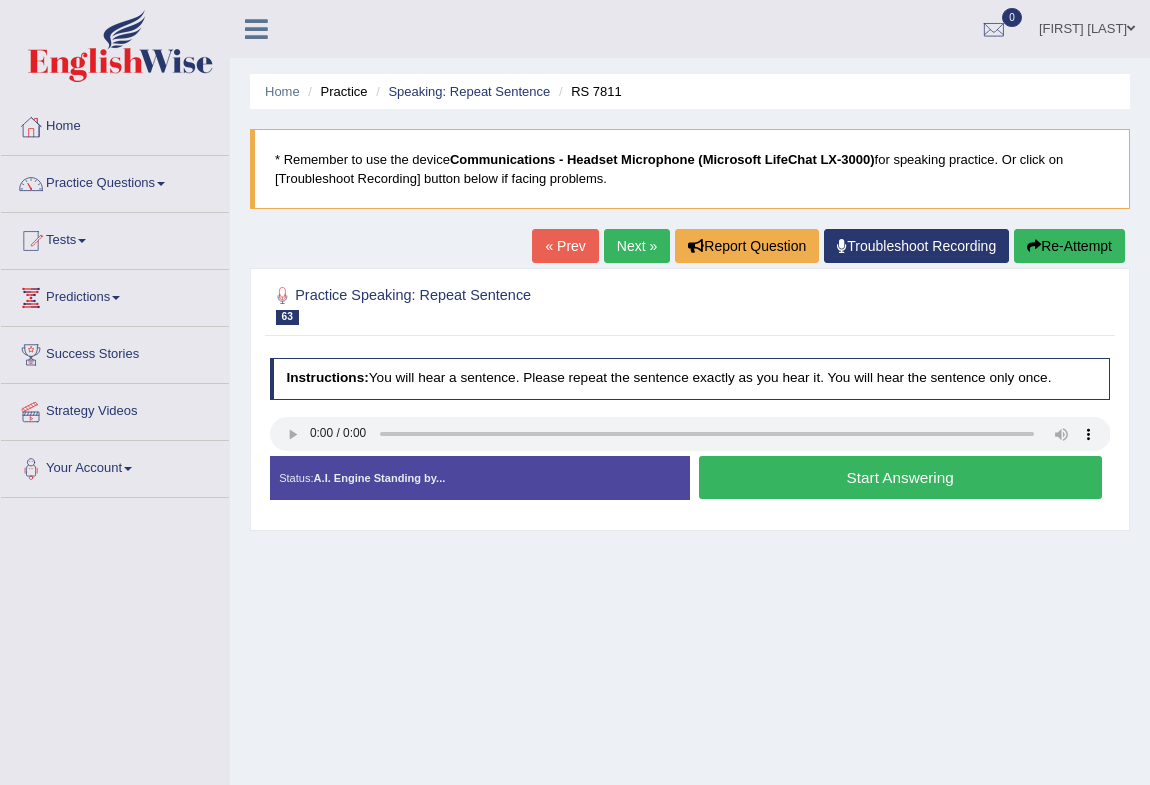 scroll, scrollTop: 0, scrollLeft: 0, axis: both 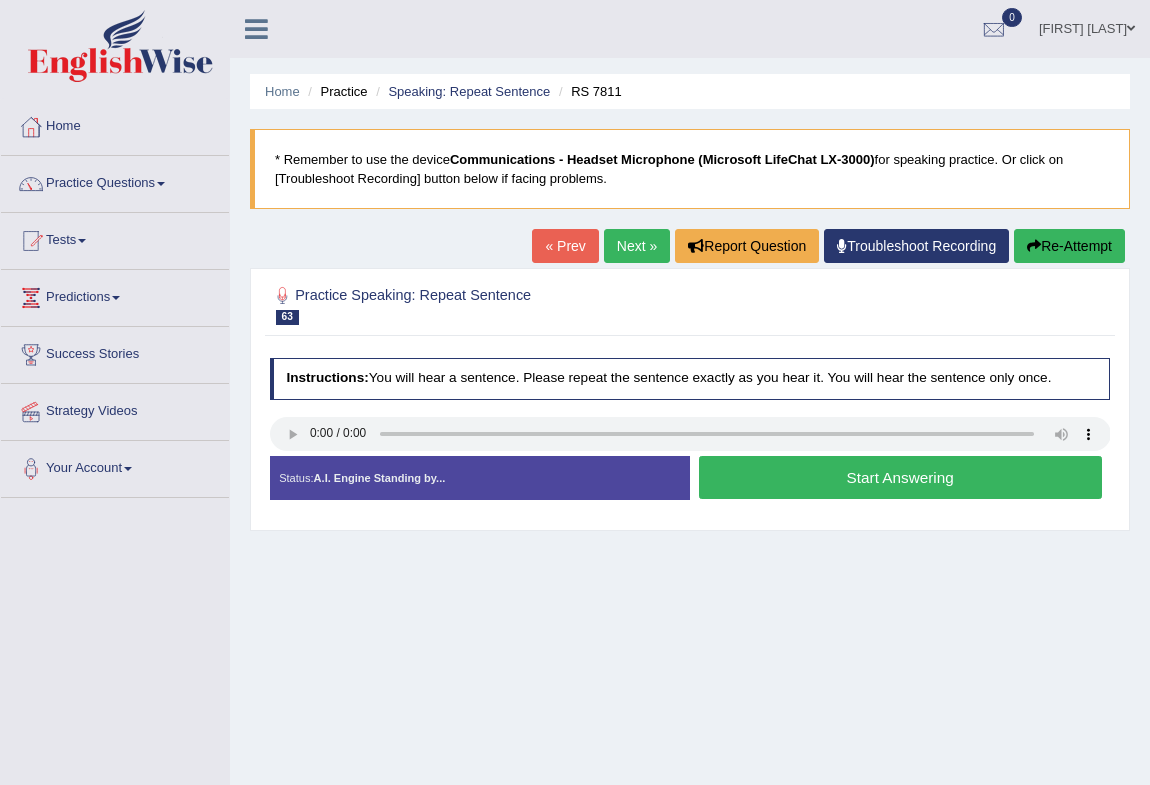 click on "Start Answering" at bounding box center (900, 477) 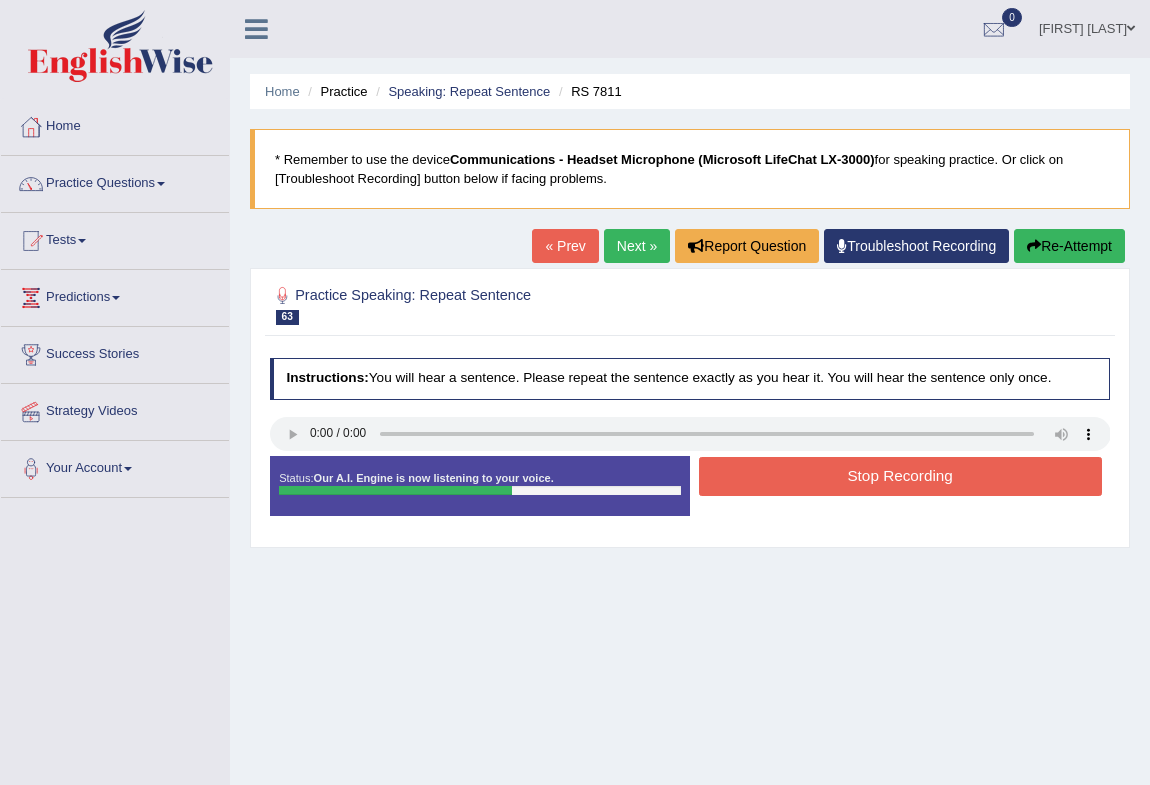 click on "Stop Recording" at bounding box center (900, 476) 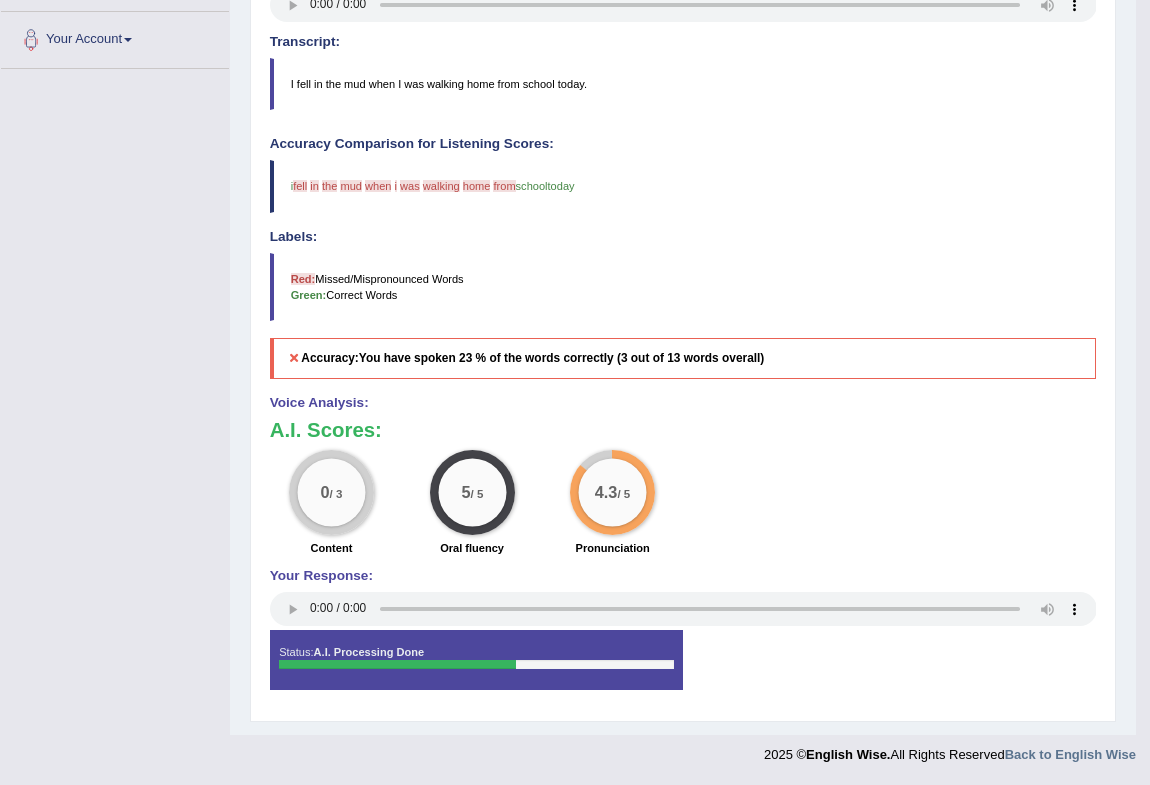 scroll, scrollTop: 0, scrollLeft: 0, axis: both 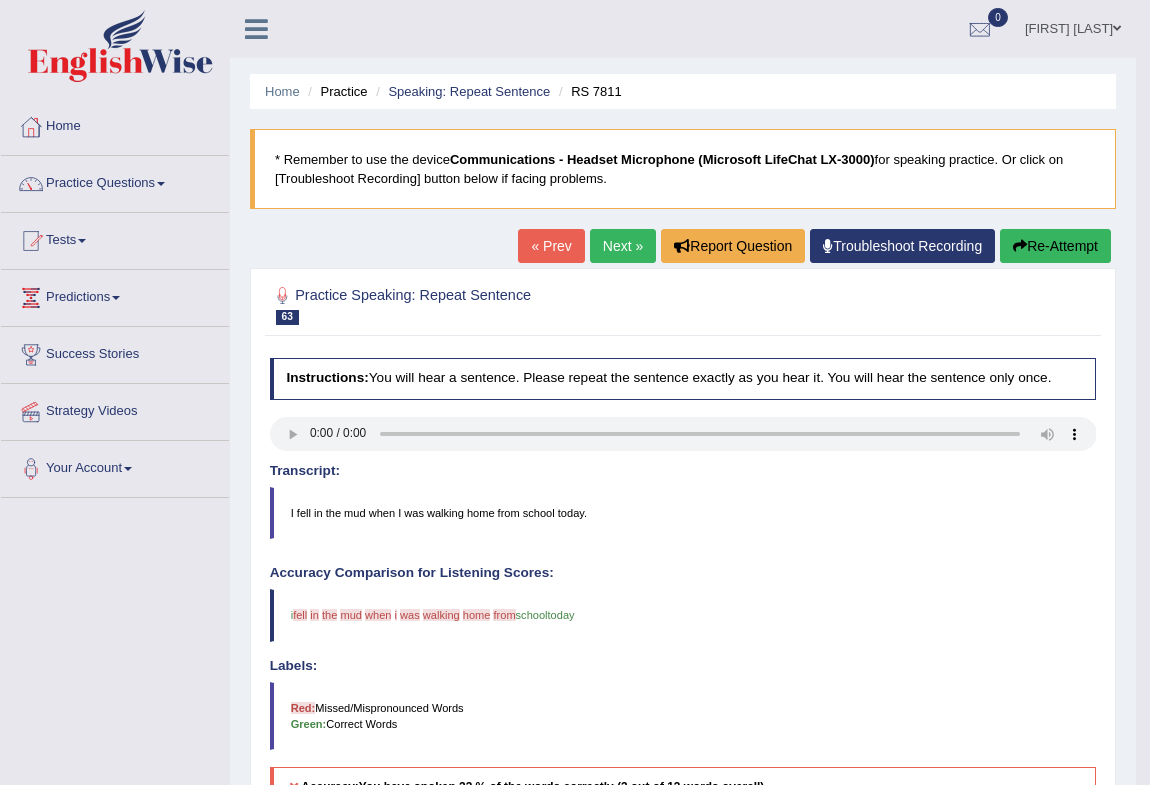 click on "Re-Attempt" at bounding box center (1055, 246) 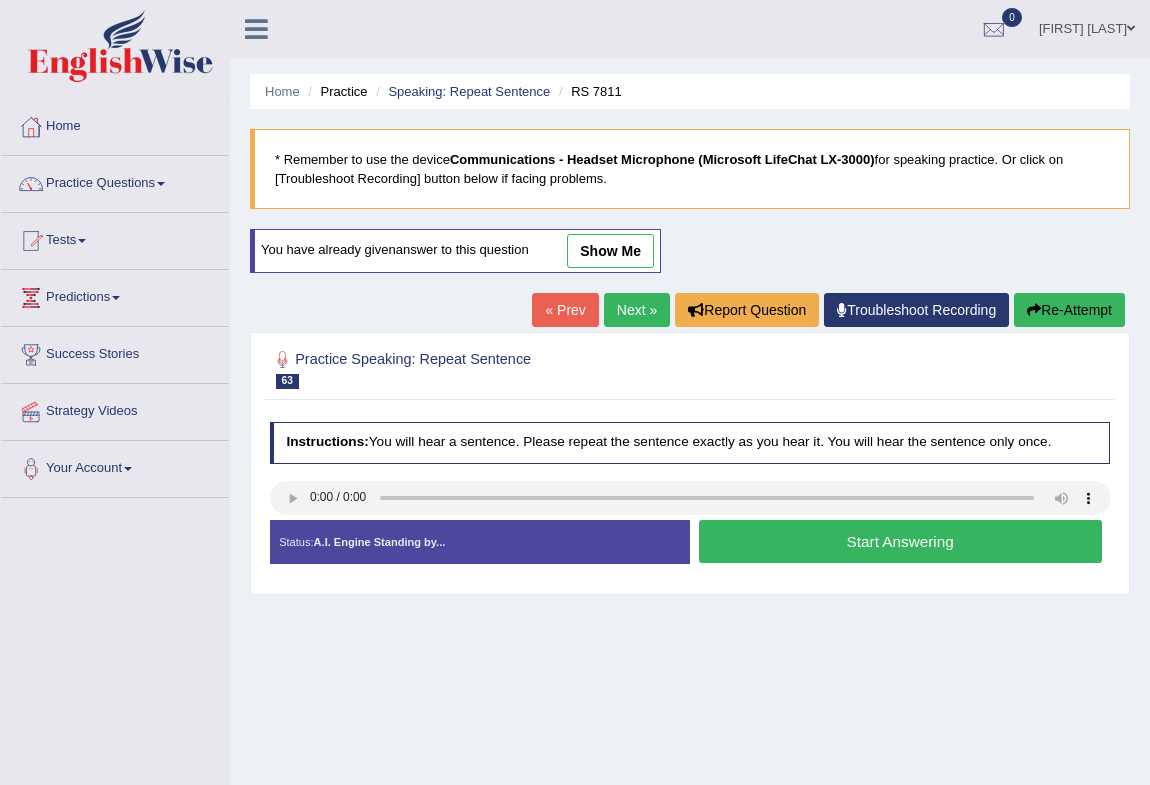 scroll, scrollTop: 0, scrollLeft: 0, axis: both 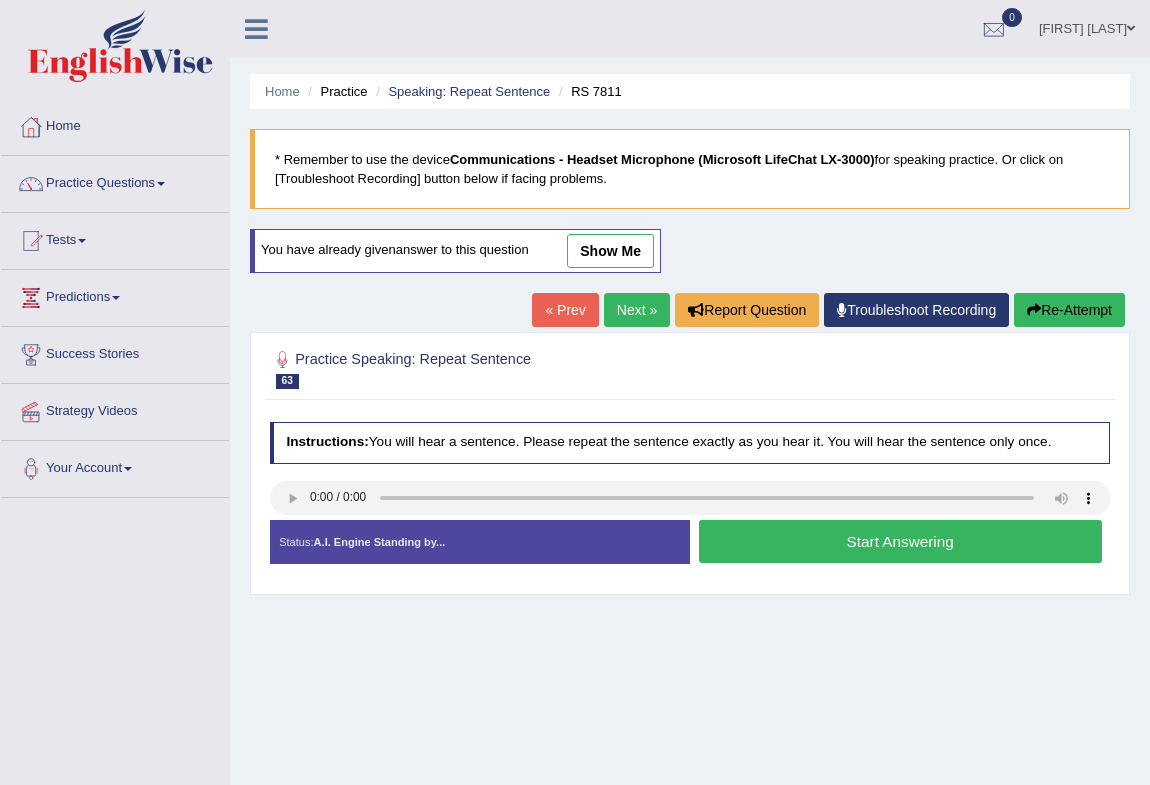 click on "Start Answering" at bounding box center [900, 541] 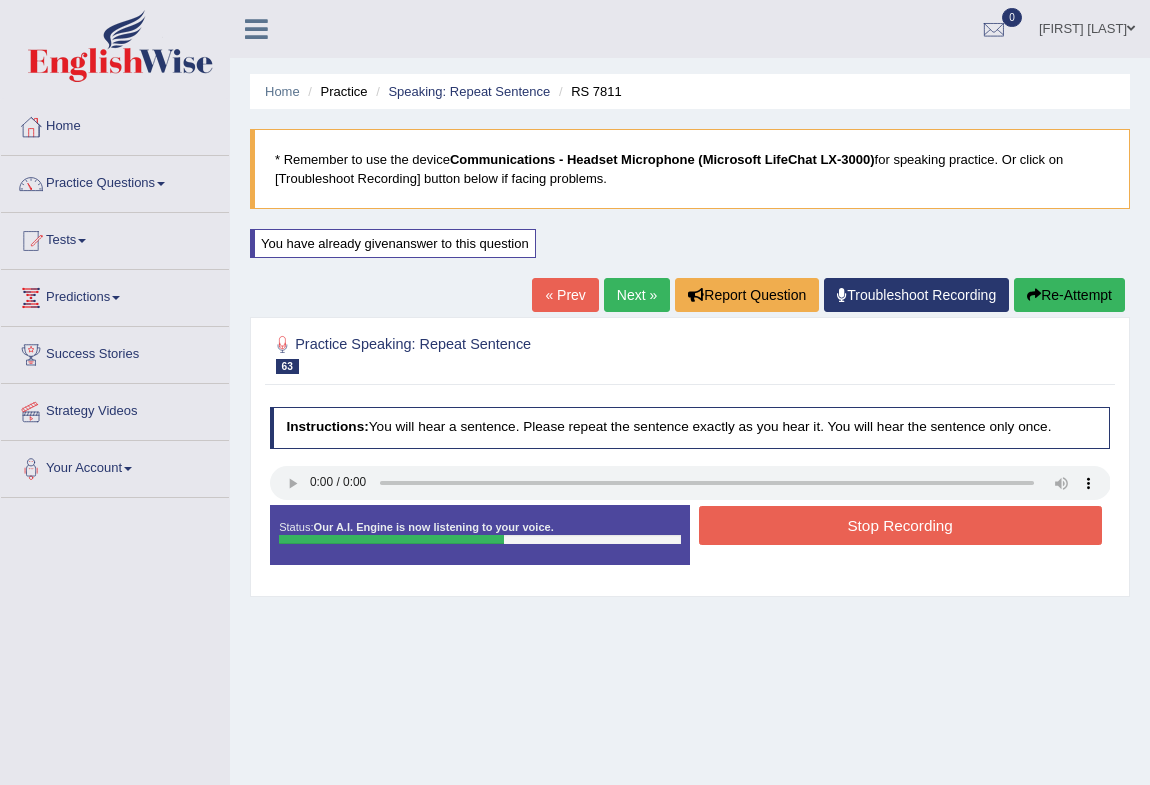 click on "Stop Recording" at bounding box center [900, 525] 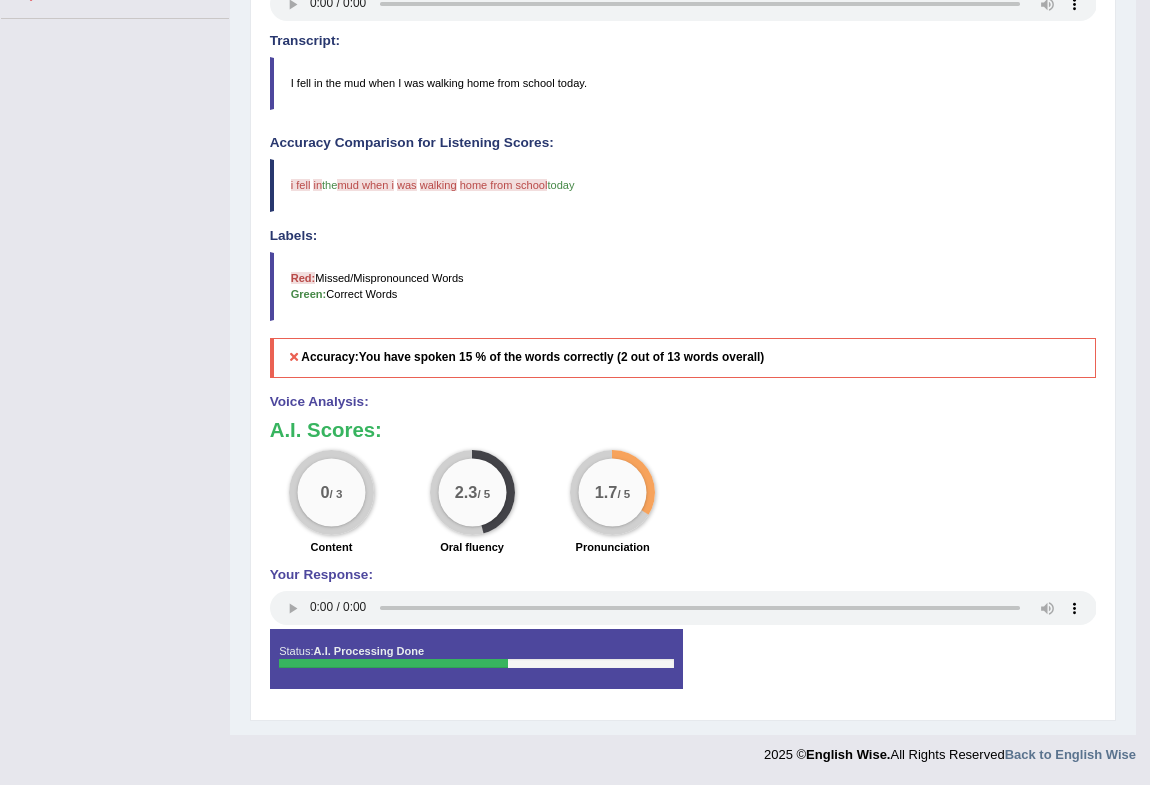 scroll, scrollTop: 0, scrollLeft: 0, axis: both 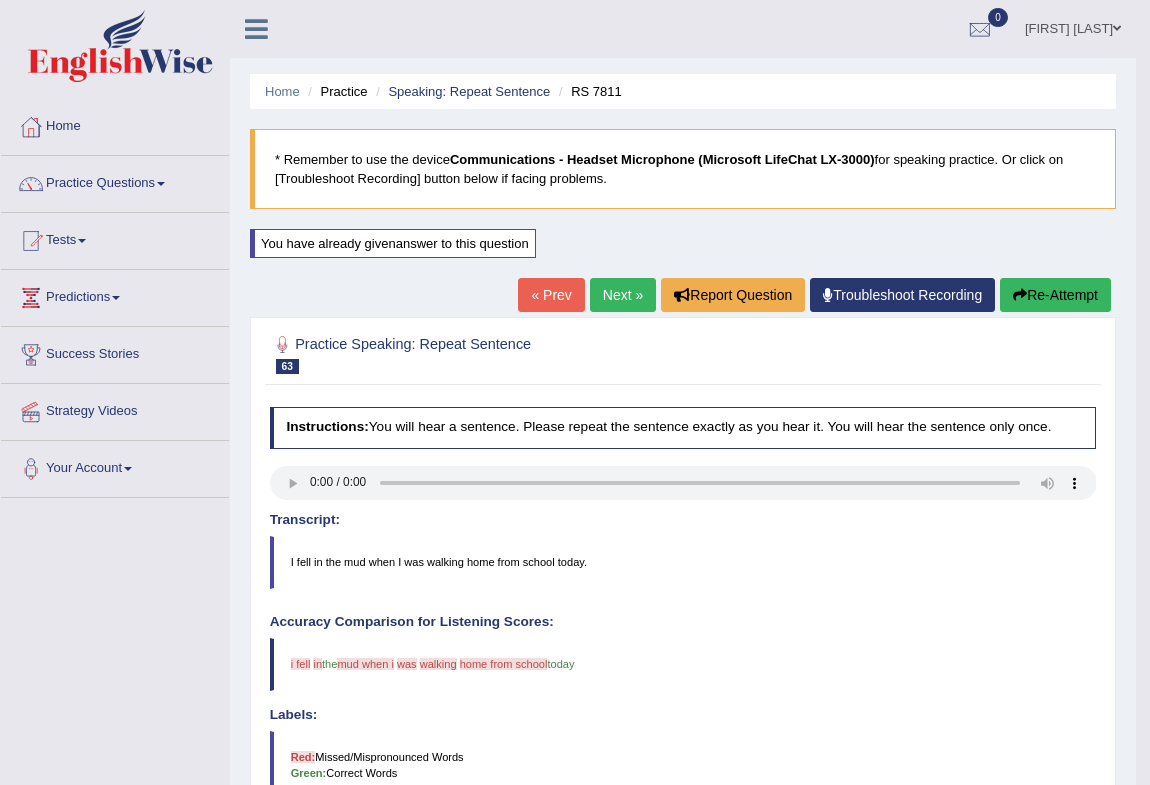 click on "Next »" at bounding box center [623, 295] 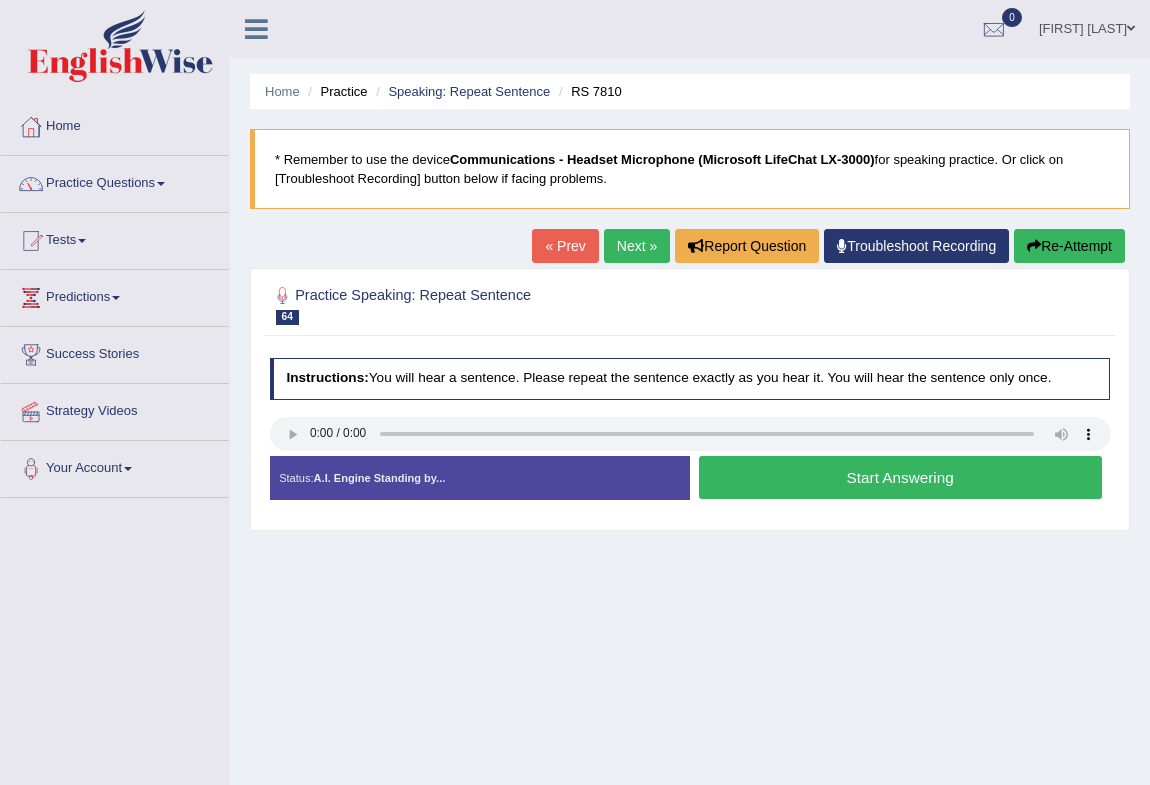 scroll, scrollTop: 0, scrollLeft: 0, axis: both 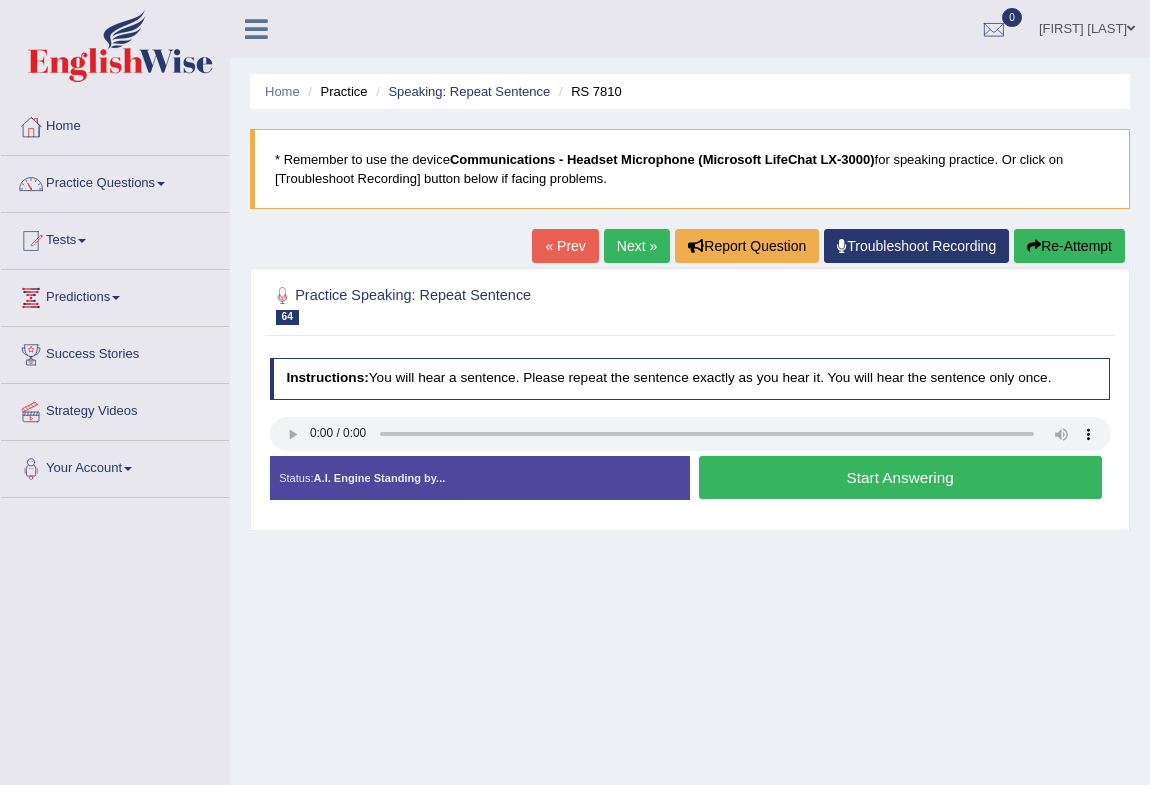 click on "Start Answering" at bounding box center [900, 477] 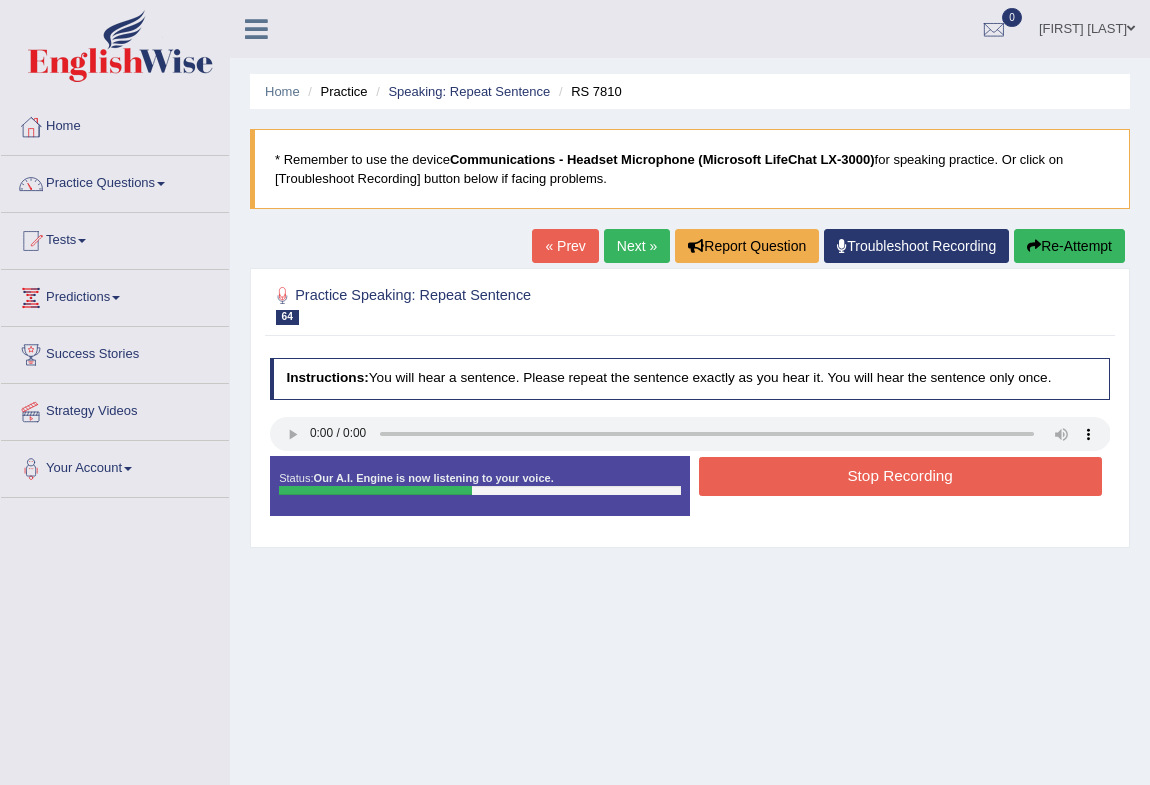 click on "Stop Recording" at bounding box center (900, 476) 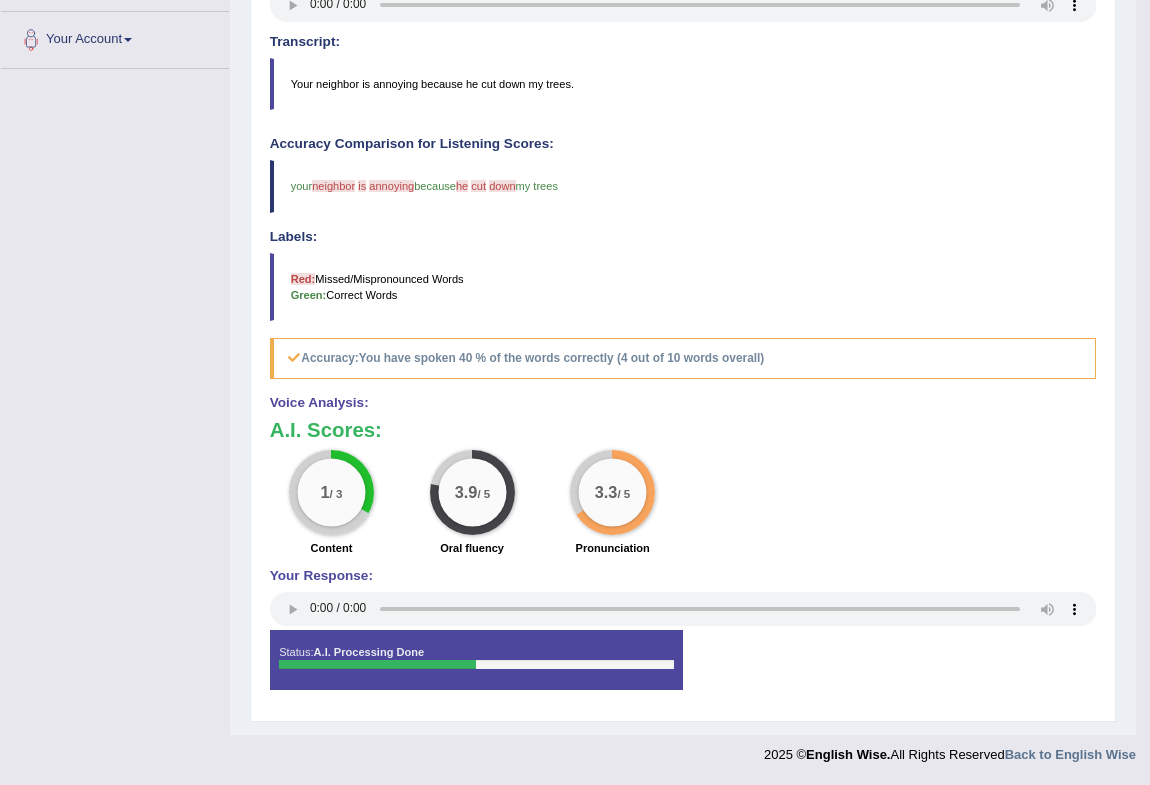 scroll, scrollTop: 0, scrollLeft: 0, axis: both 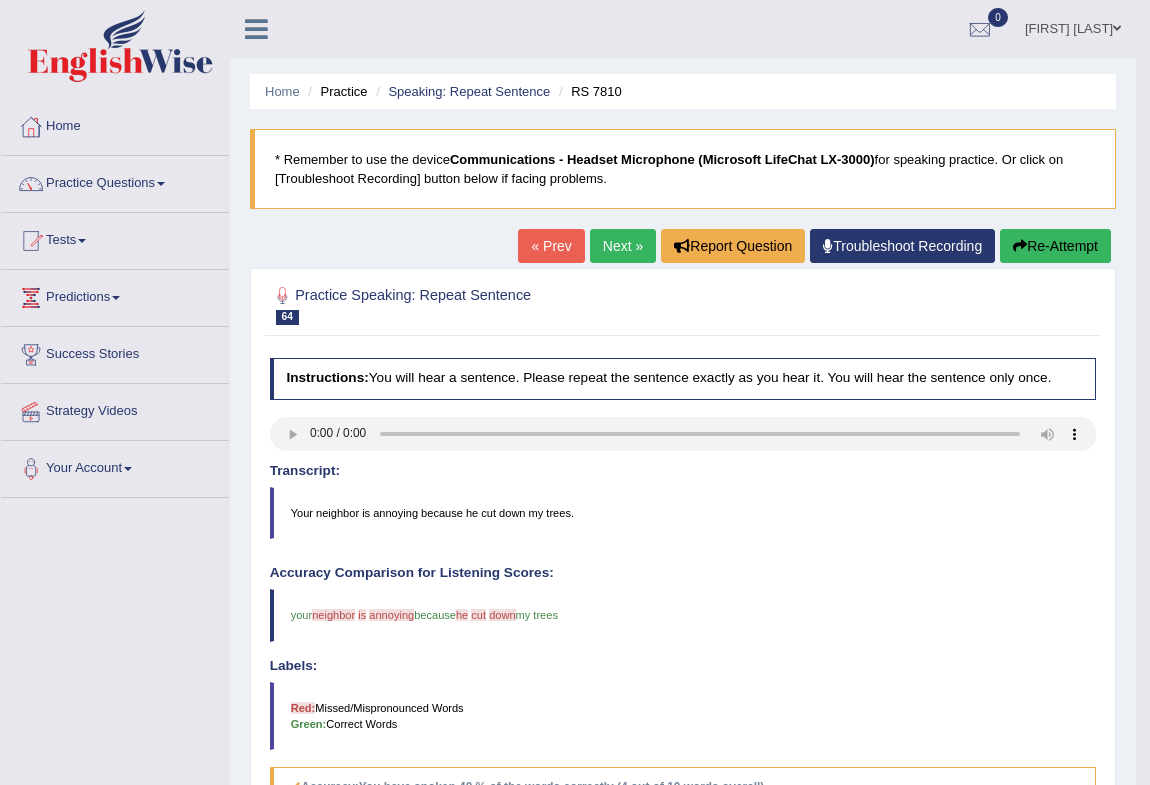 click at bounding box center [1020, 246] 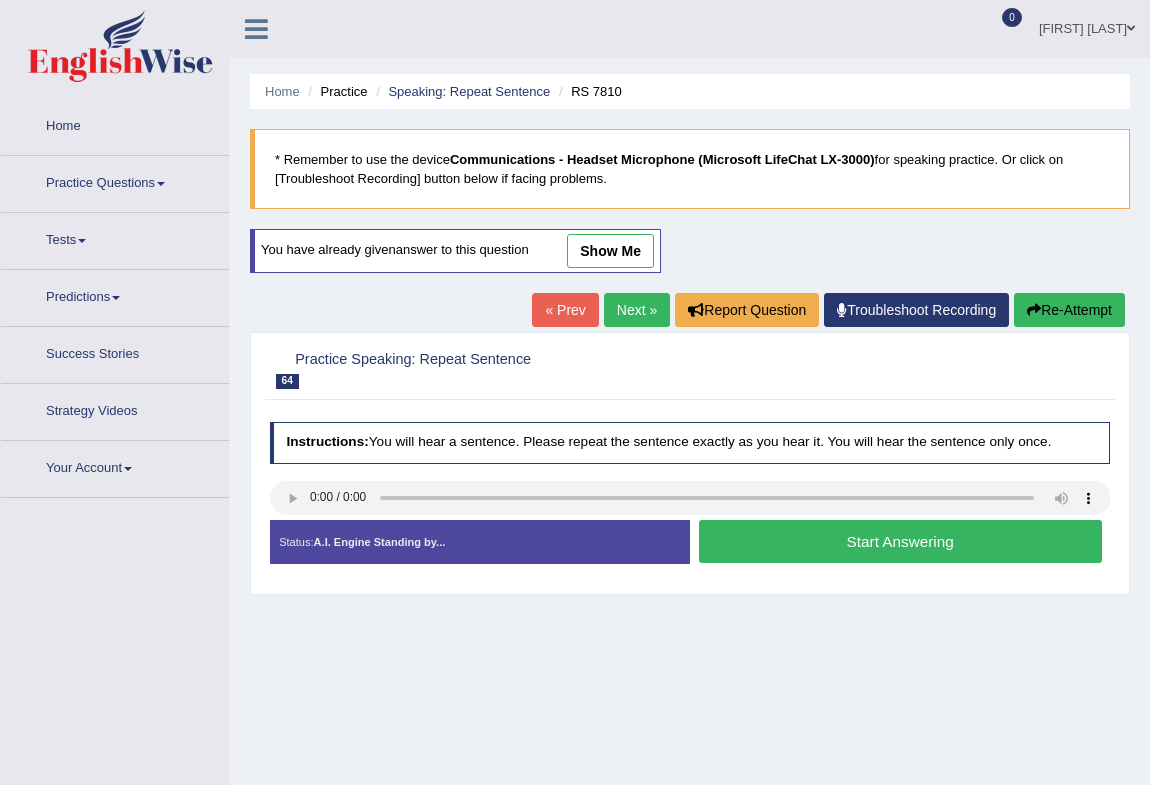 scroll, scrollTop: 0, scrollLeft: 0, axis: both 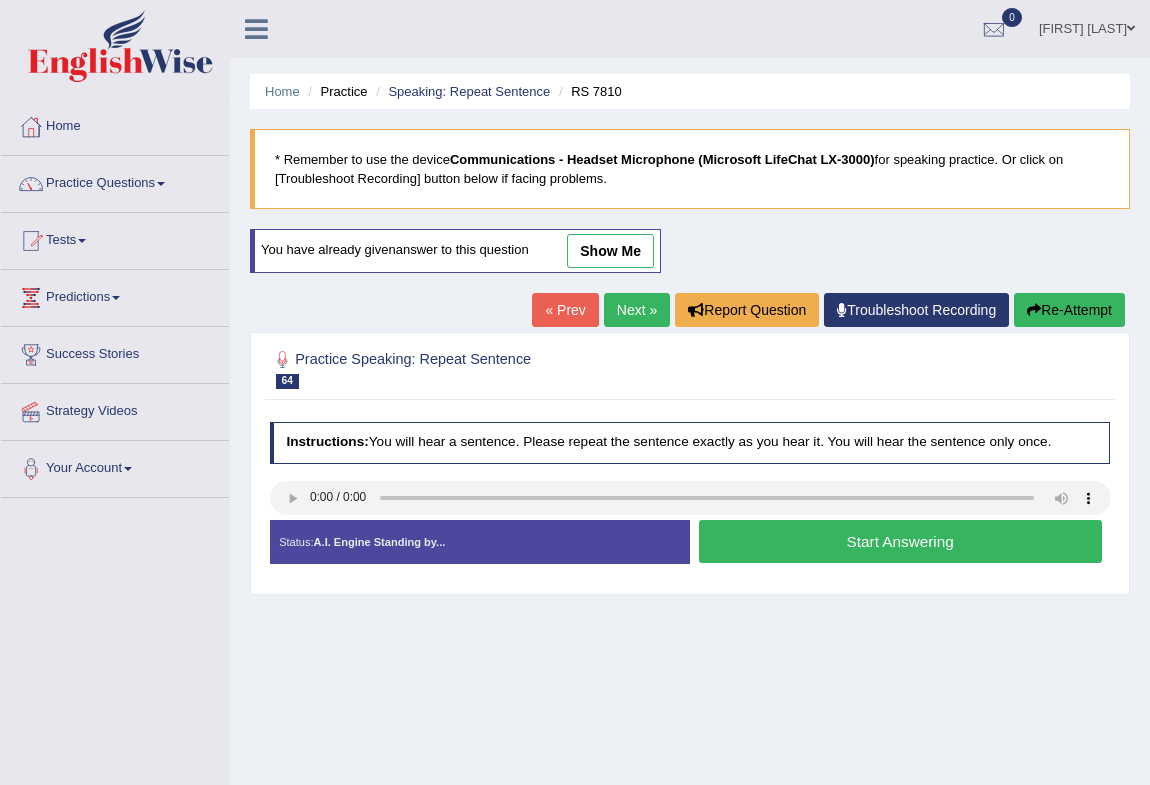 click on "Start Answering" at bounding box center [900, 541] 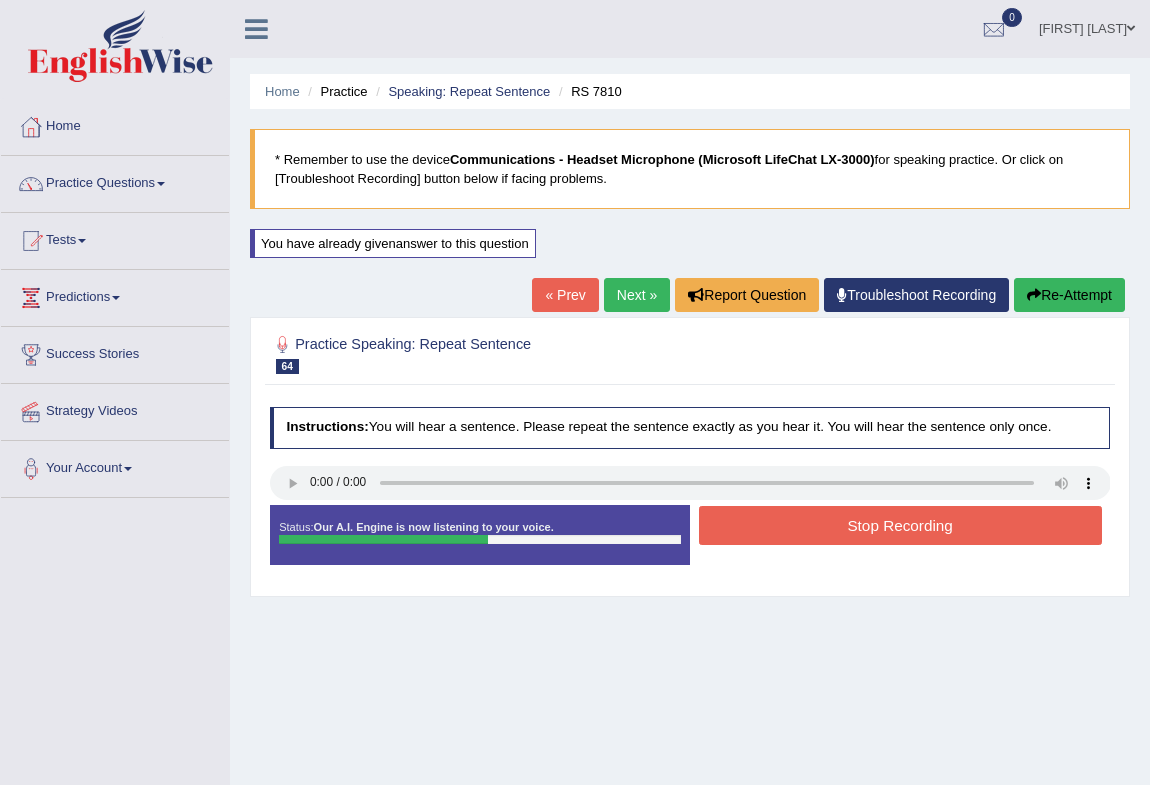 click on "Stop Recording" at bounding box center [900, 525] 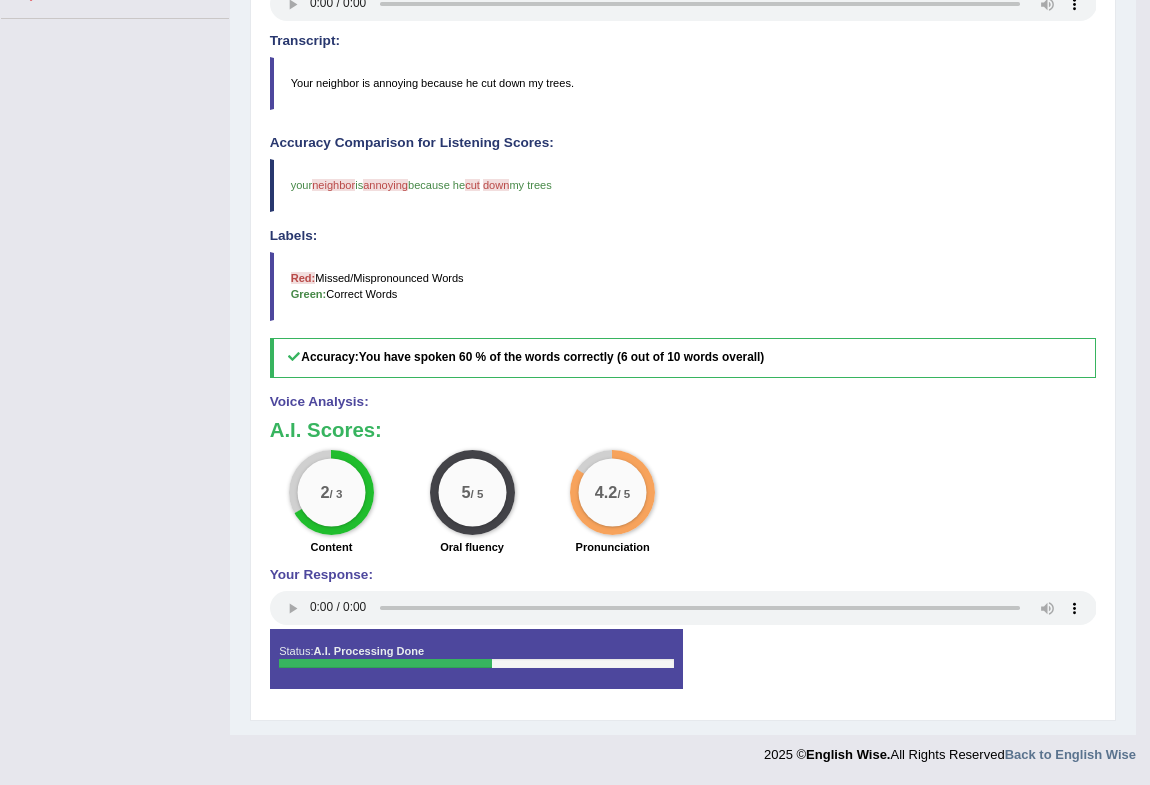scroll, scrollTop: 0, scrollLeft: 0, axis: both 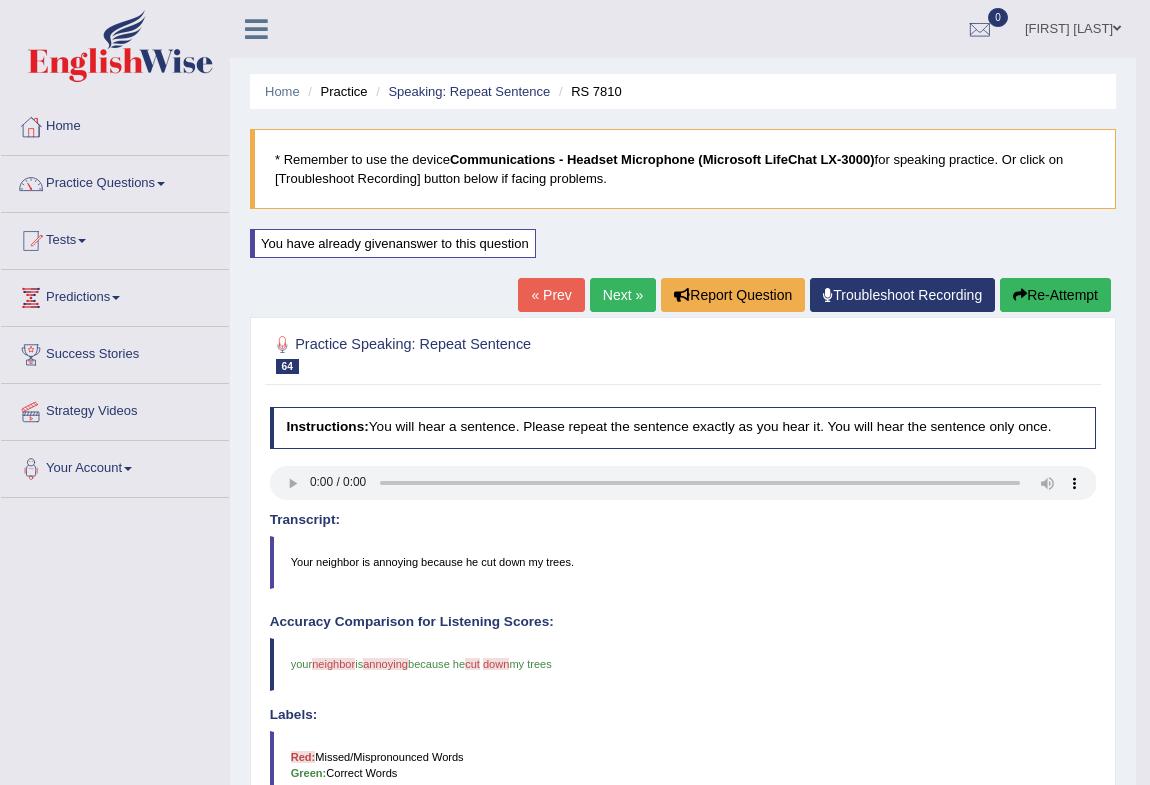 click on "Next »" at bounding box center [623, 295] 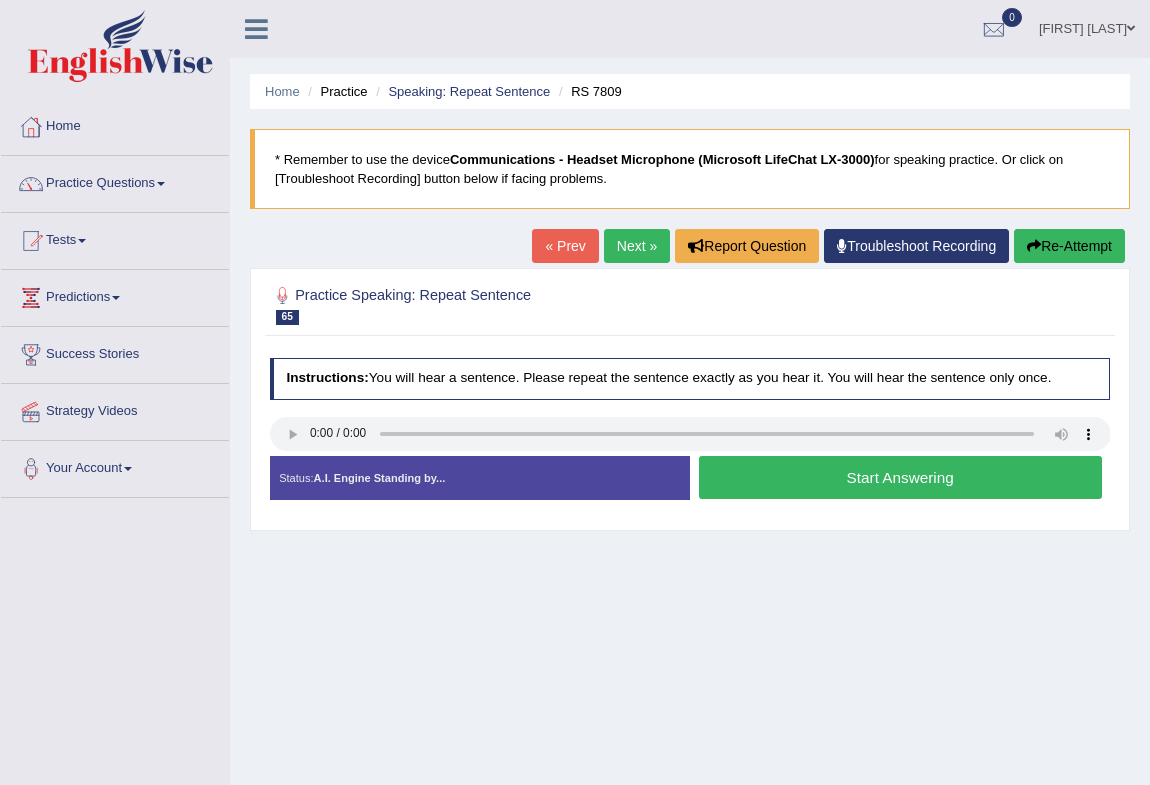 scroll, scrollTop: 0, scrollLeft: 0, axis: both 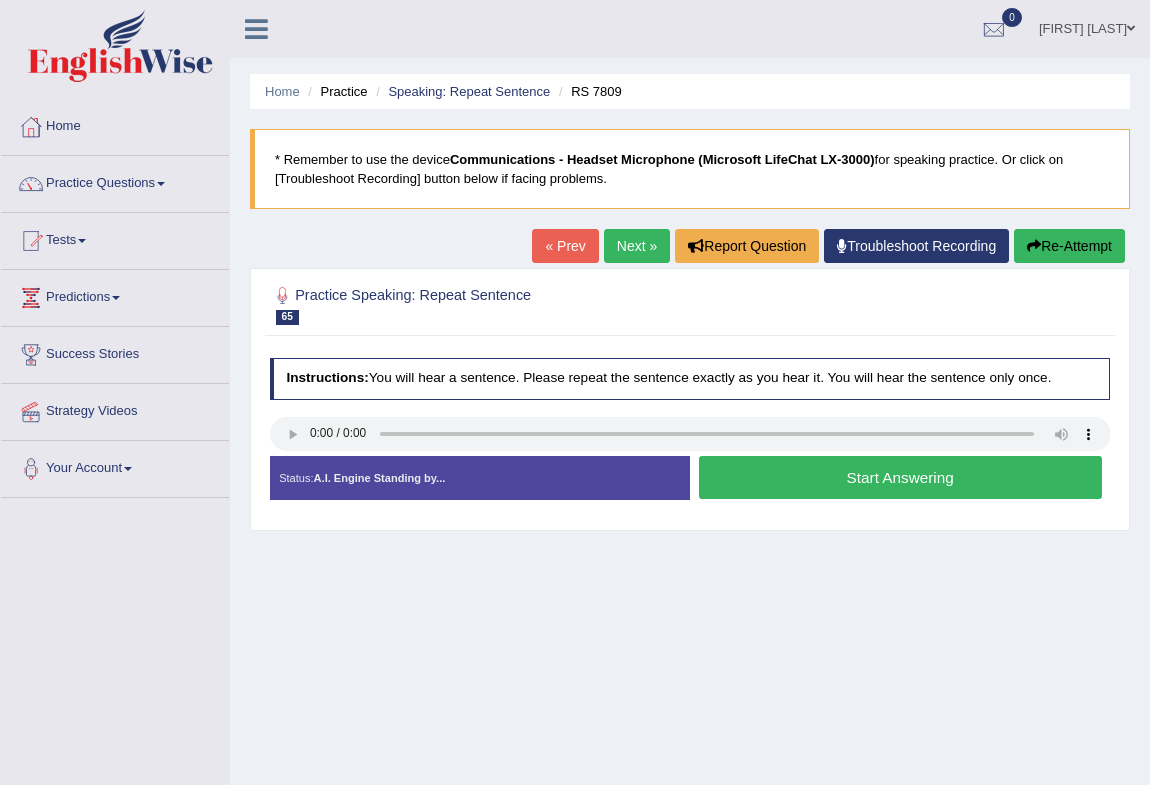 click on "Start Answering" at bounding box center [900, 477] 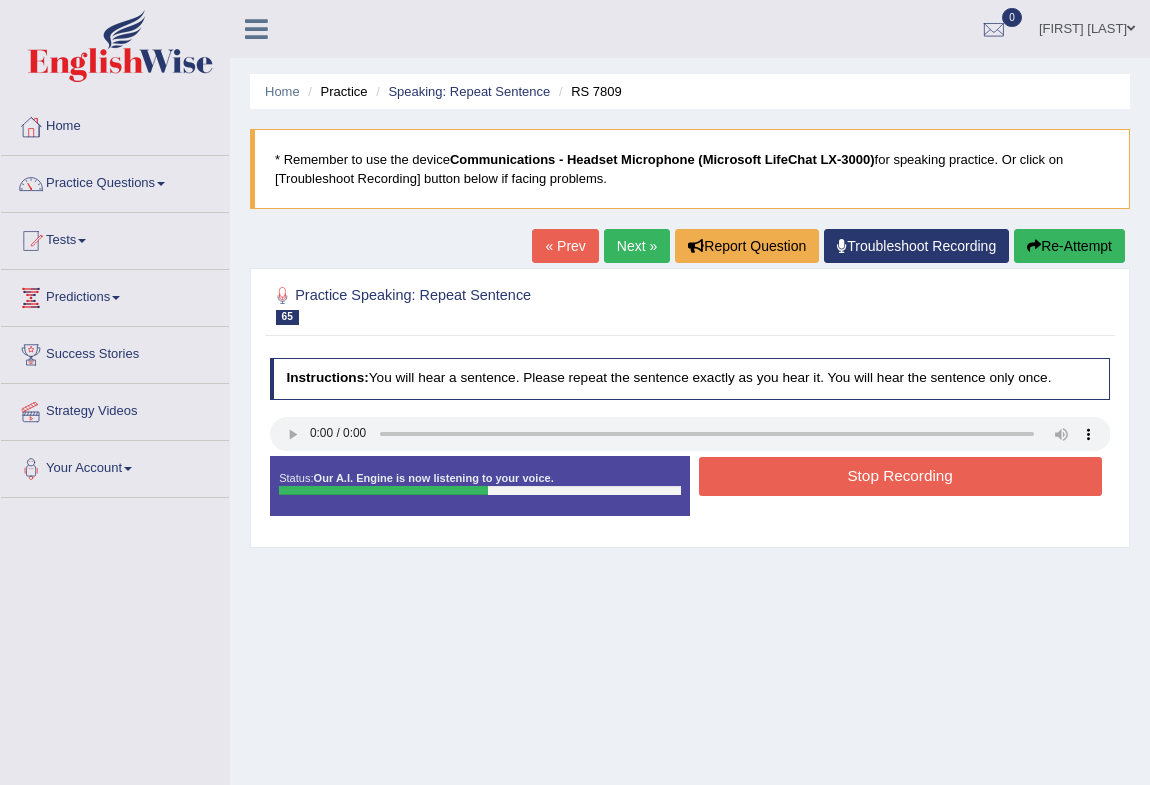 click on "Stop Recording" at bounding box center [900, 476] 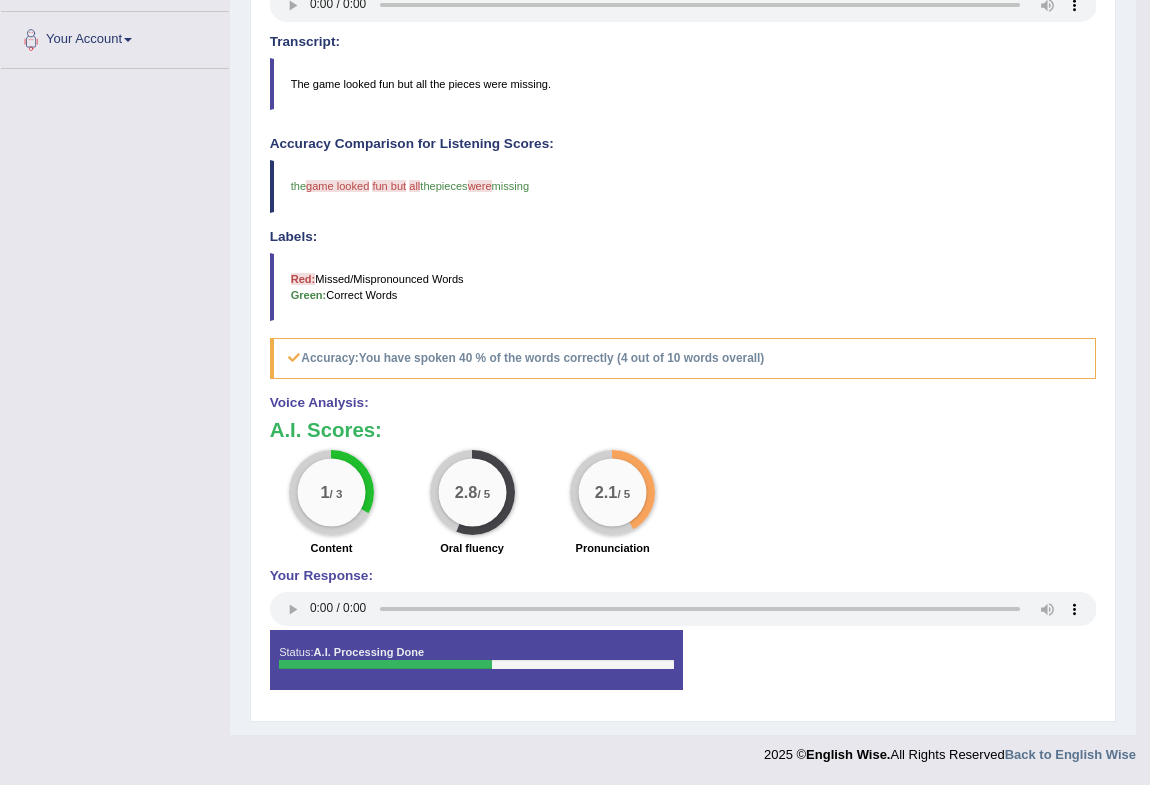 scroll, scrollTop: 0, scrollLeft: 0, axis: both 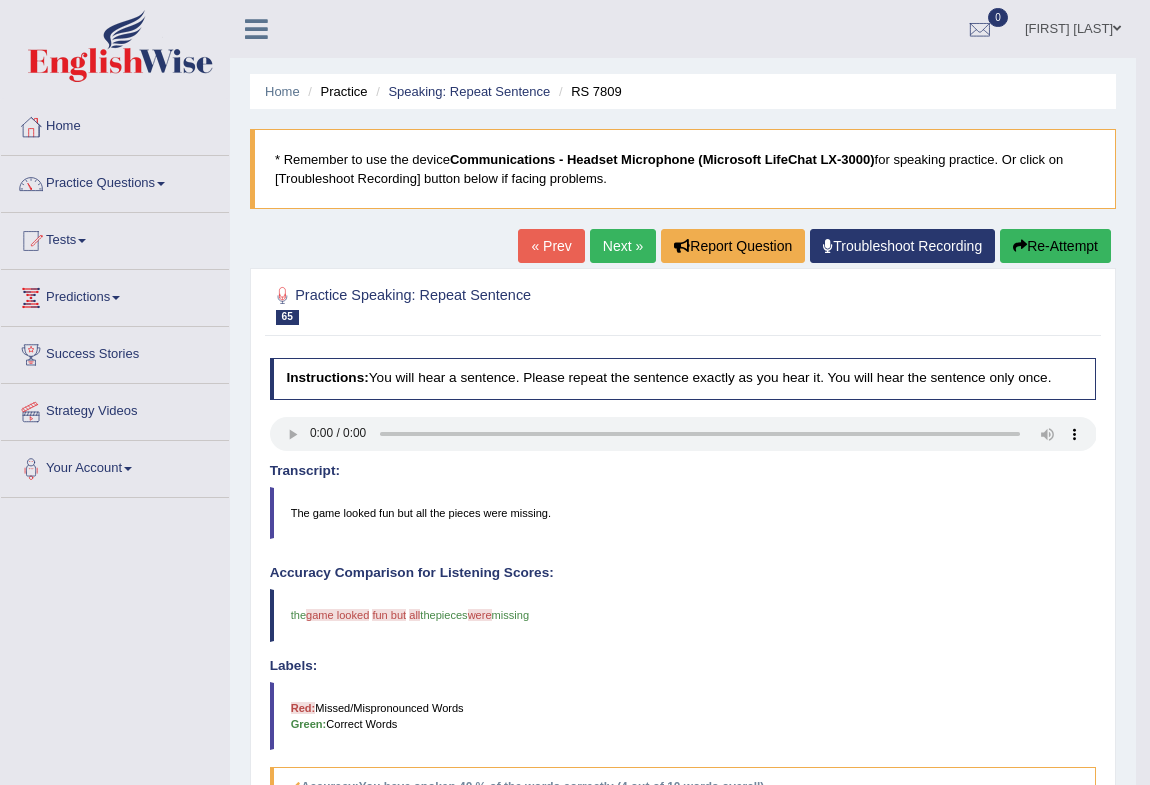 click on "Next »" at bounding box center [623, 246] 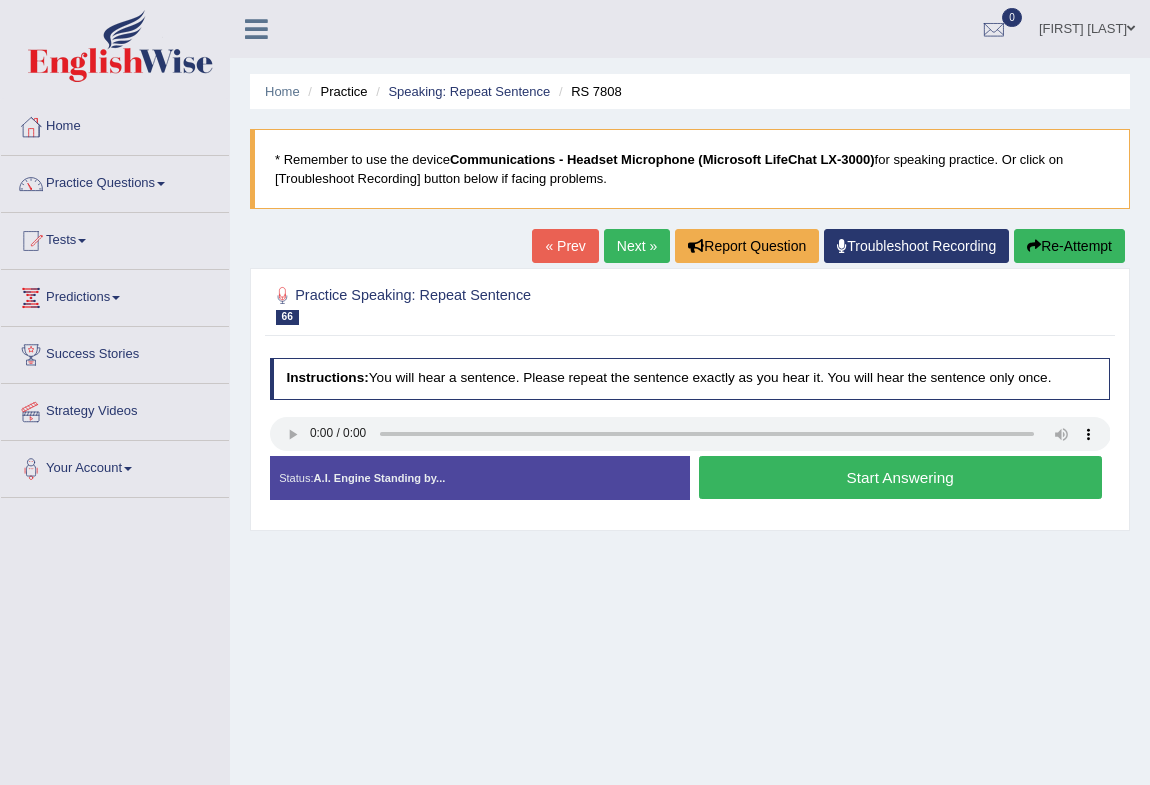 scroll, scrollTop: 0, scrollLeft: 0, axis: both 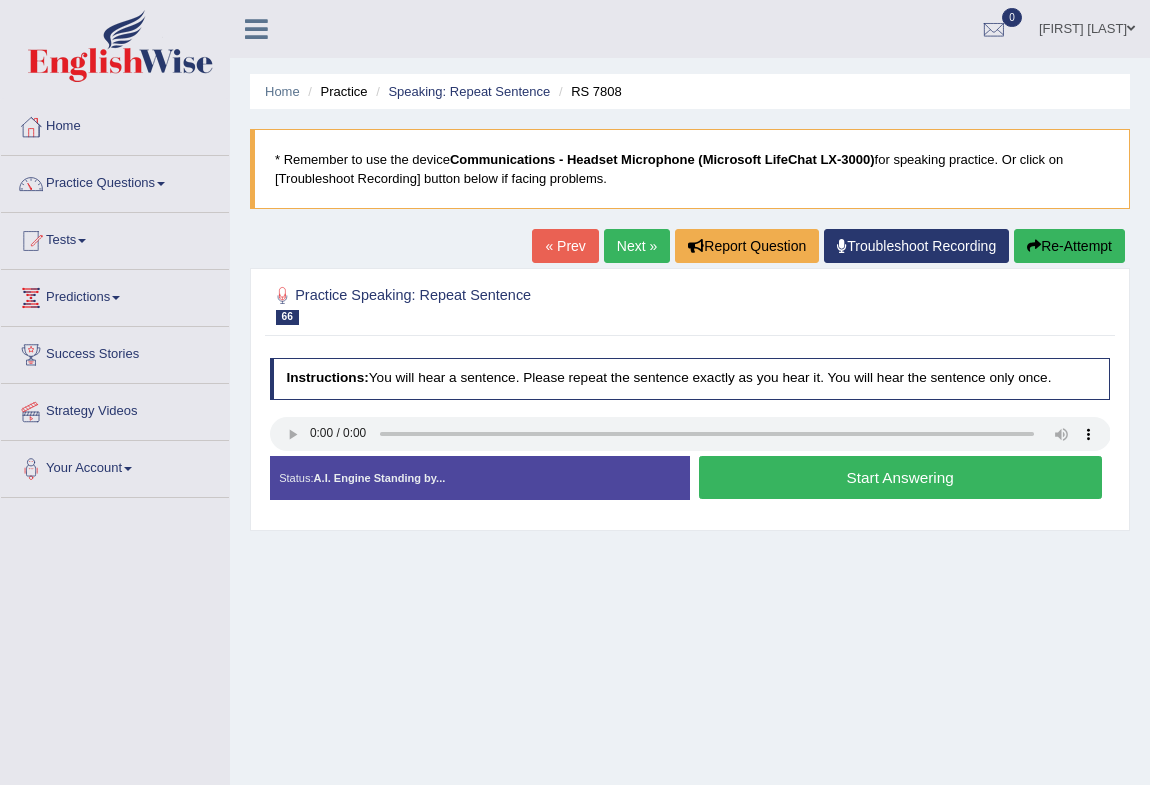 click on "Start Answering" at bounding box center [900, 477] 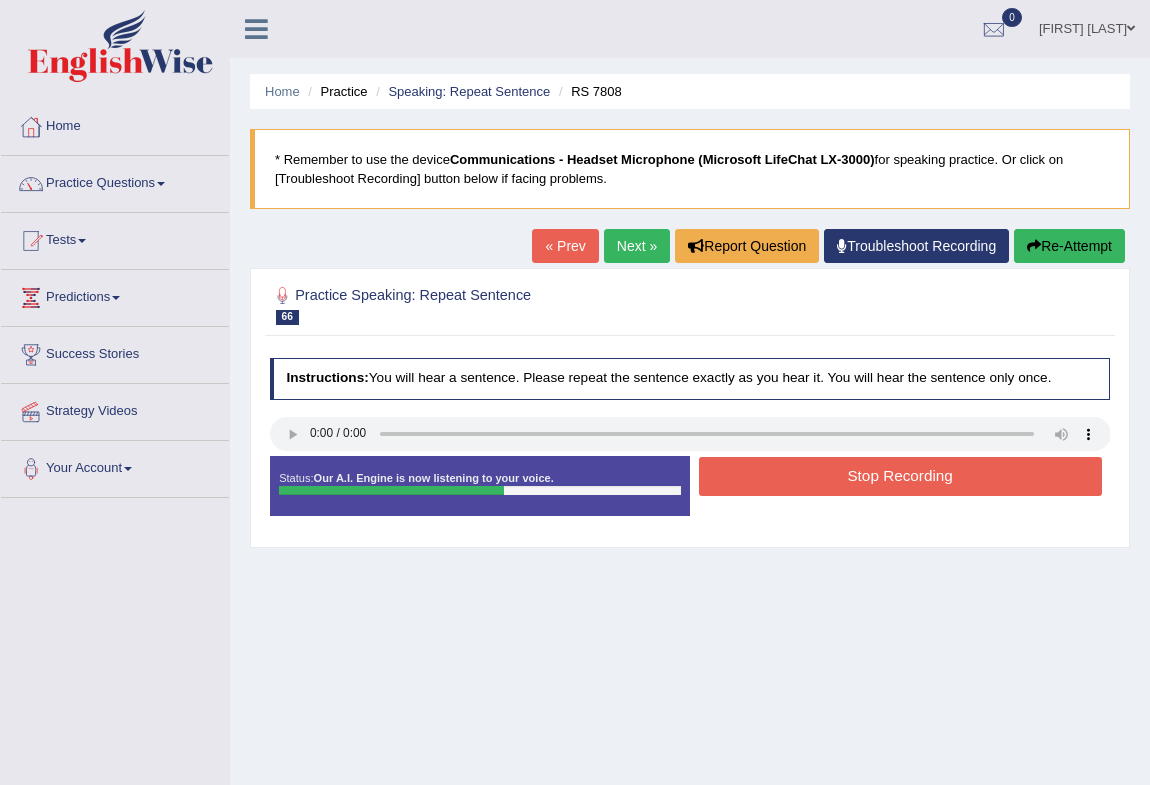 click on "Stop Recording" at bounding box center [900, 476] 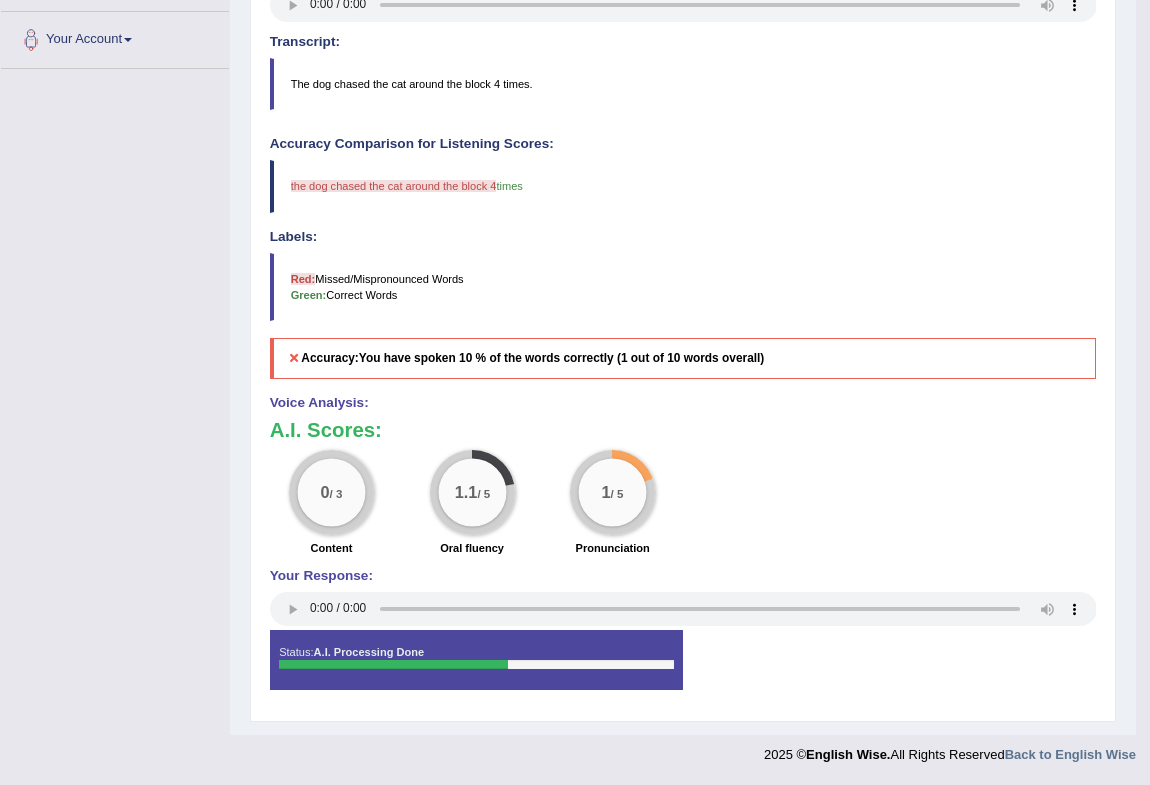 scroll, scrollTop: 0, scrollLeft: 0, axis: both 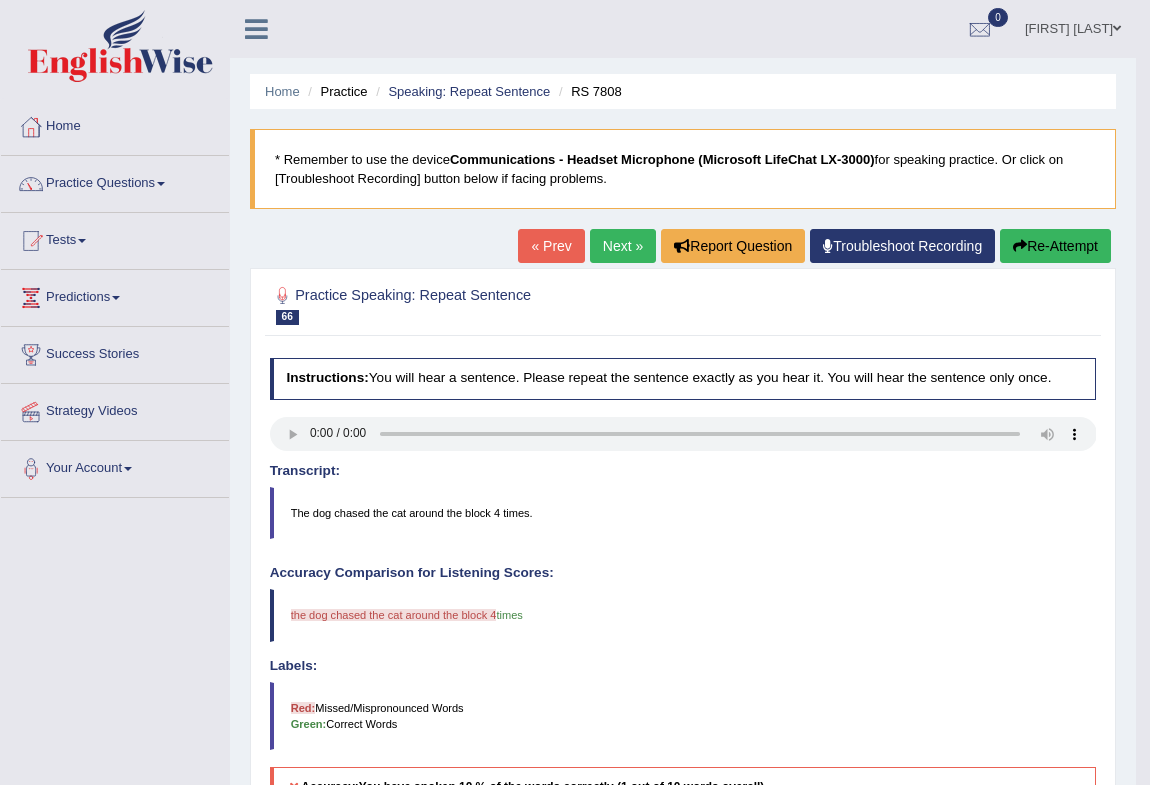 click on "Re-Attempt" at bounding box center [1055, 246] 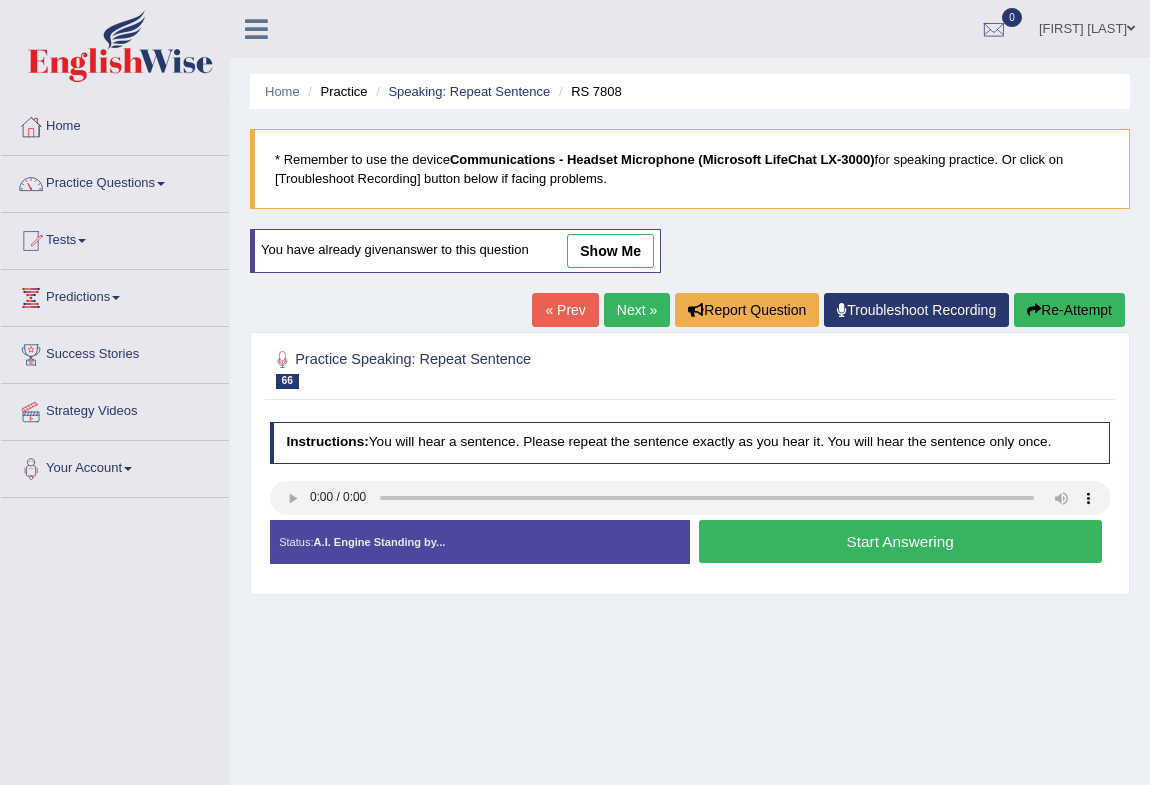 scroll, scrollTop: 0, scrollLeft: 0, axis: both 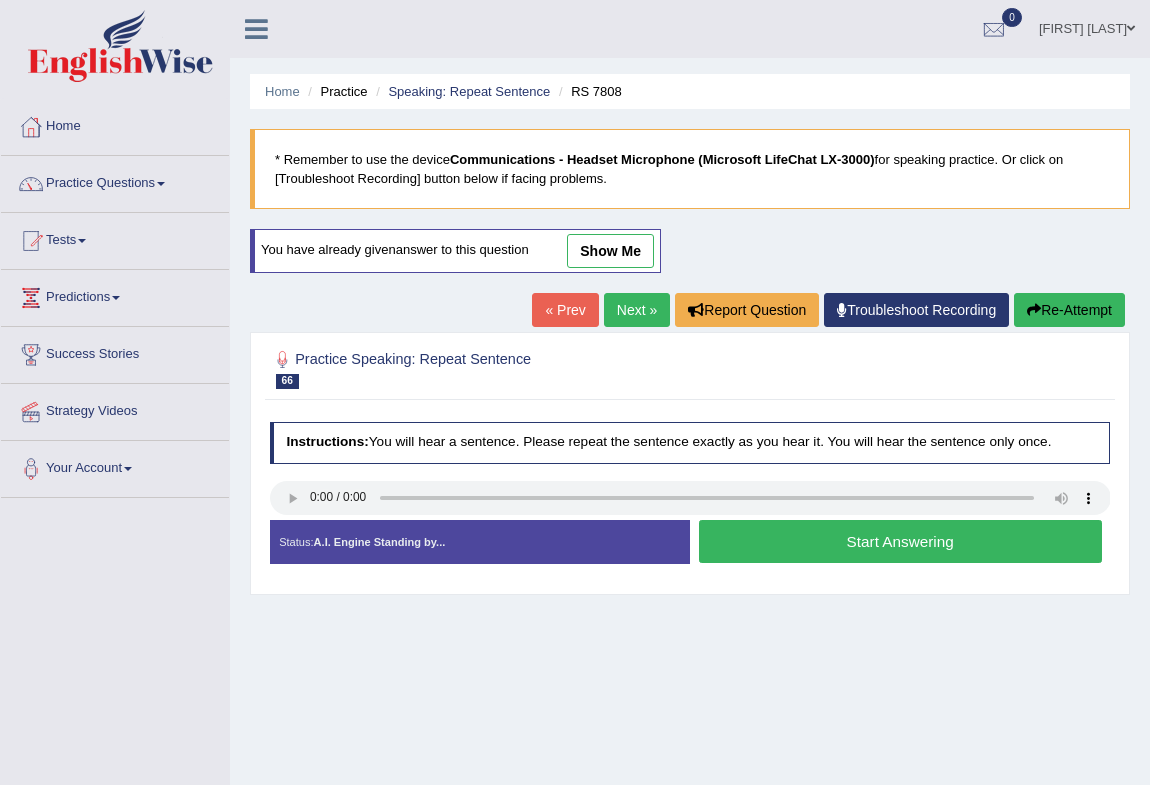 click on "Start Answering" at bounding box center [900, 541] 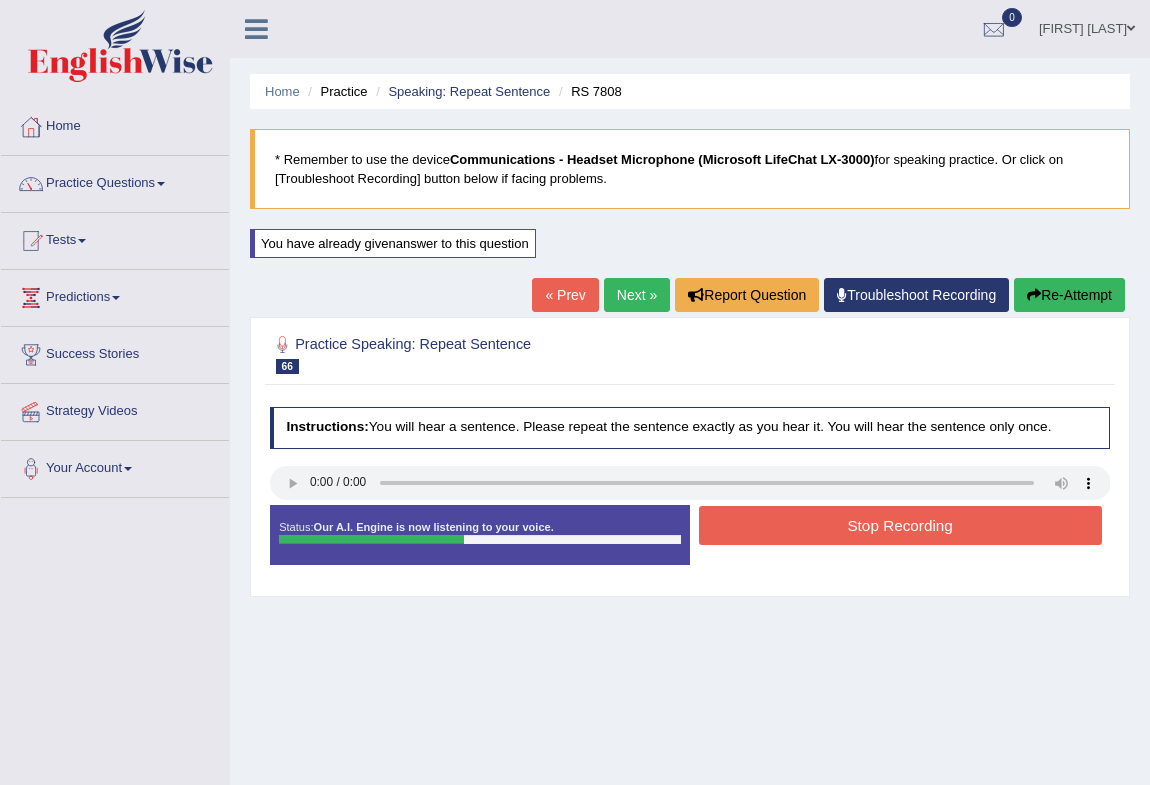 click on "Stop Recording" at bounding box center (900, 525) 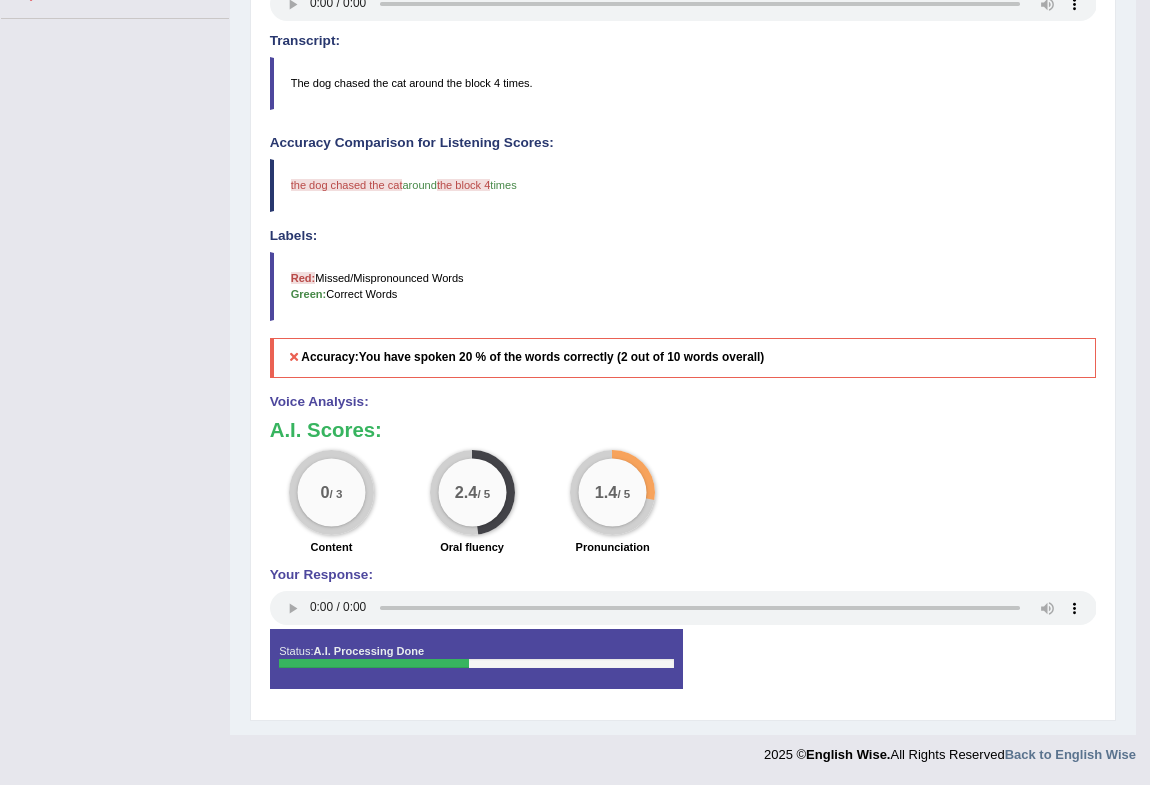 scroll, scrollTop: 0, scrollLeft: 0, axis: both 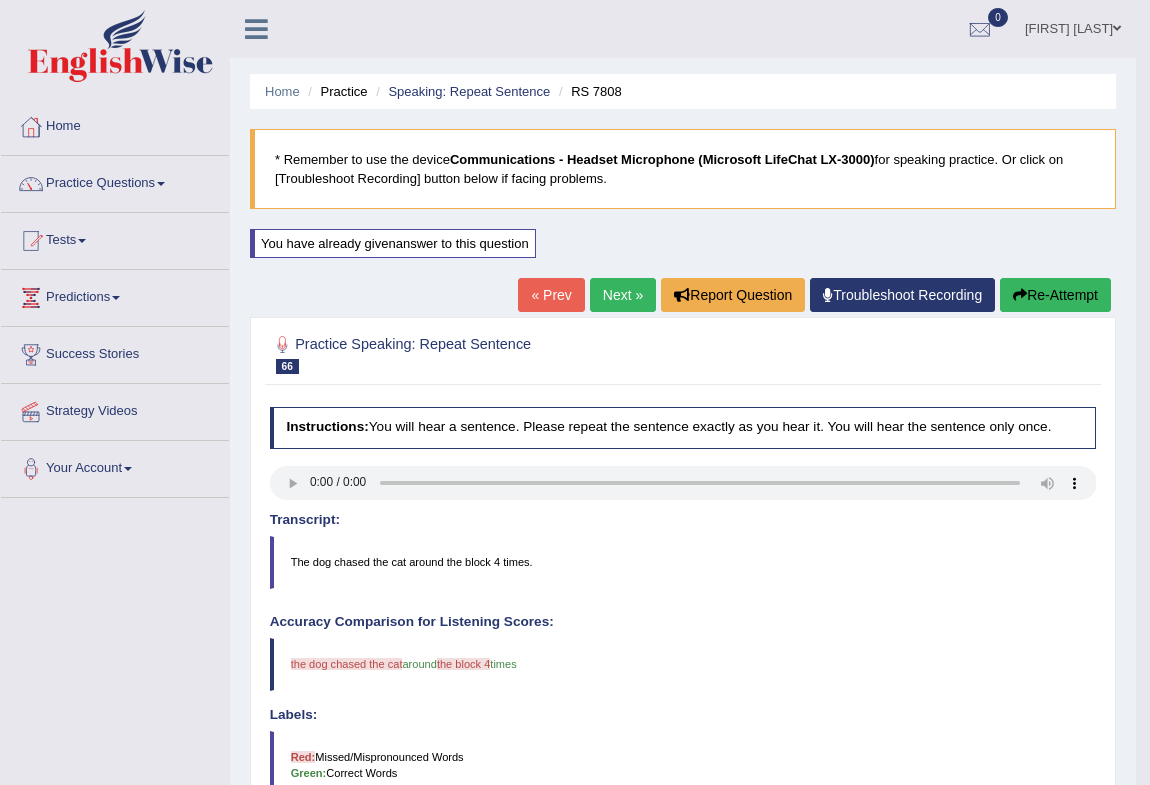 click on "Re-Attempt" at bounding box center (1055, 295) 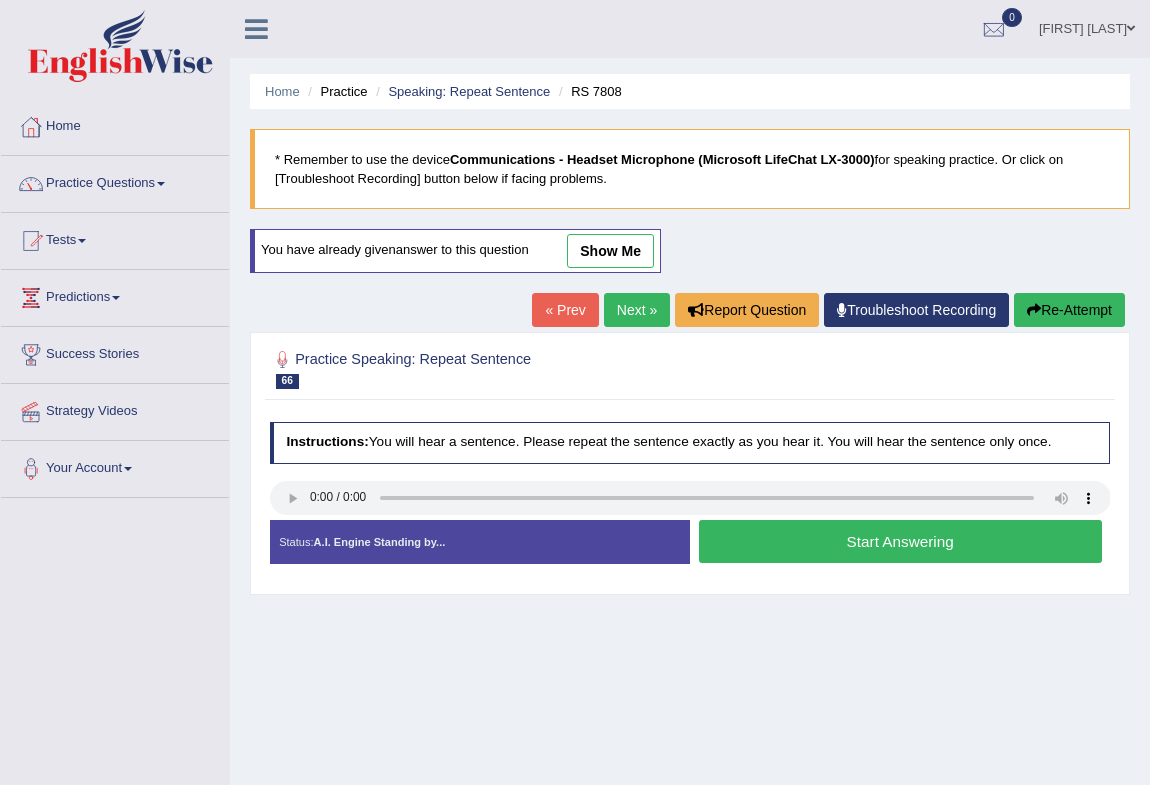 scroll, scrollTop: 0, scrollLeft: 0, axis: both 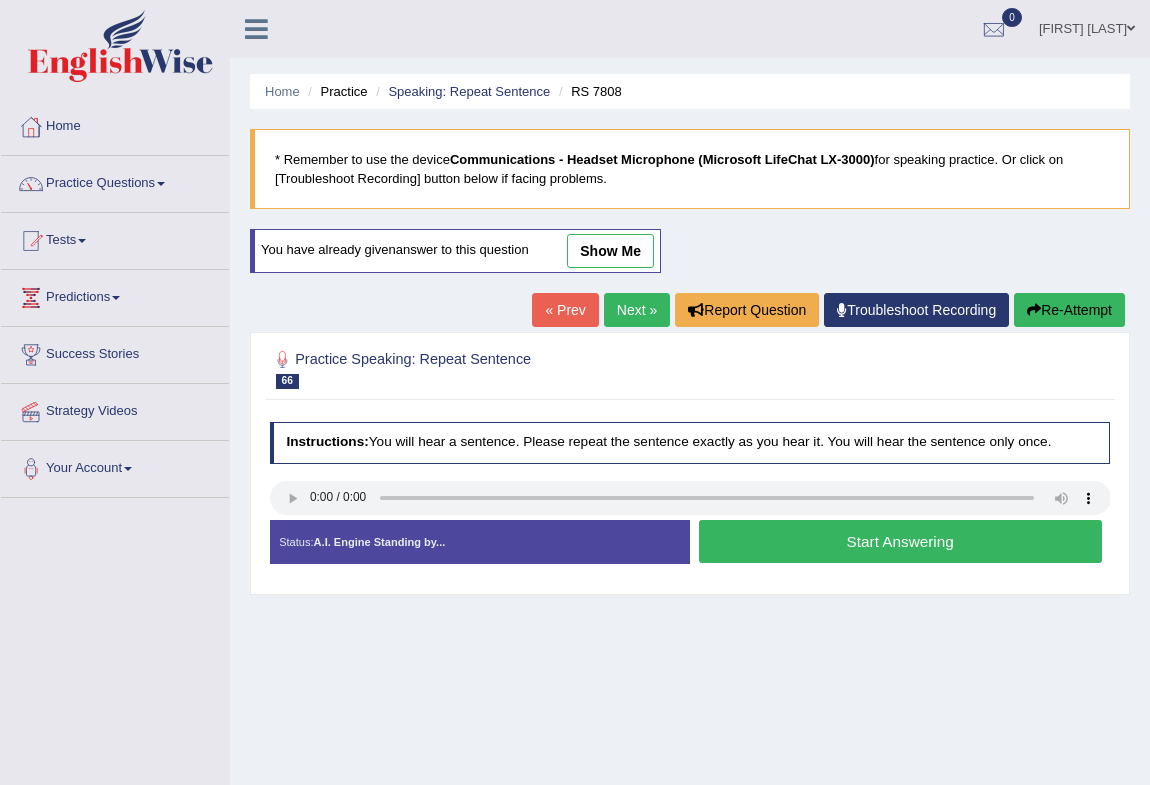 click on "Start Answering" at bounding box center (900, 541) 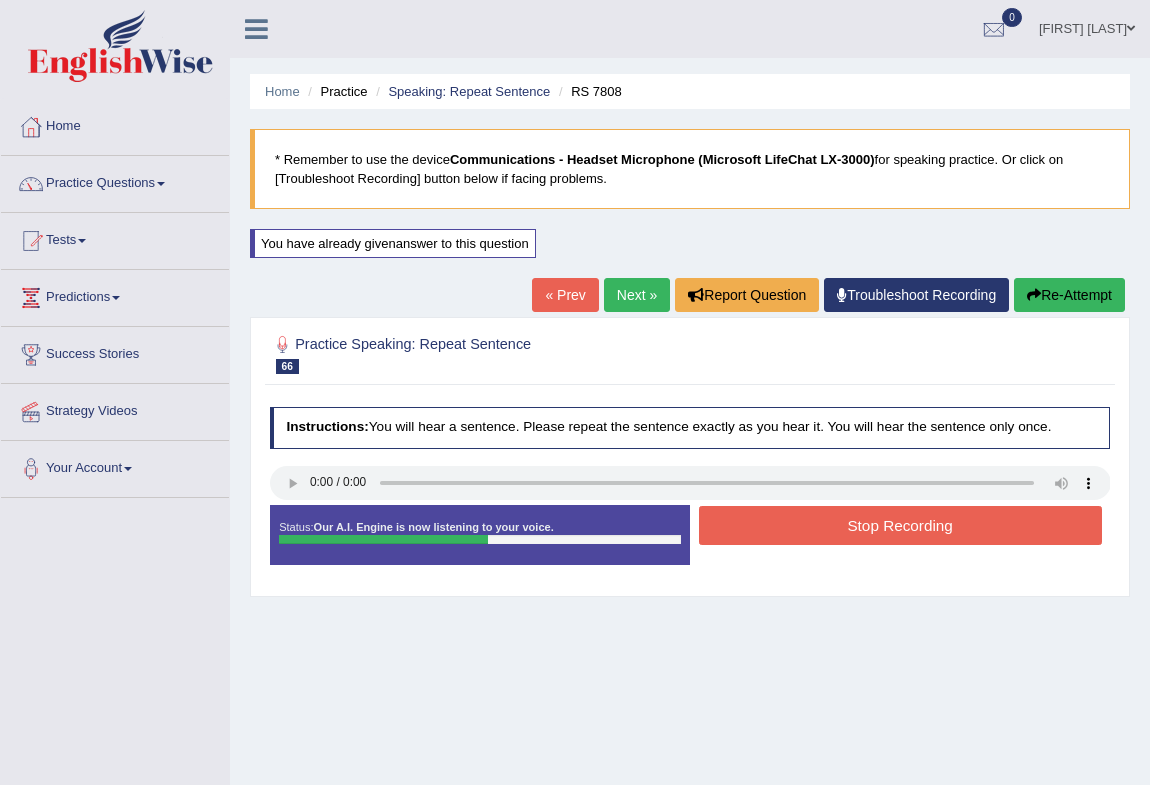 click on "Stop Recording" at bounding box center [900, 525] 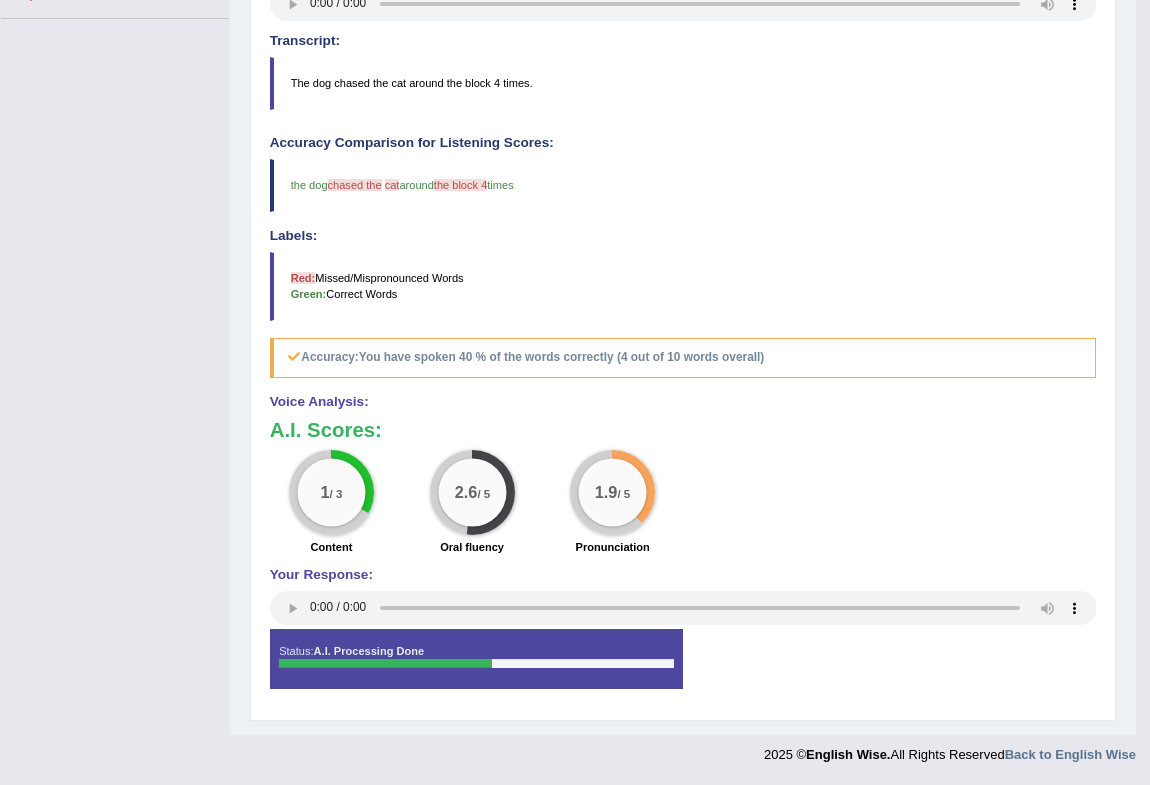 scroll, scrollTop: 0, scrollLeft: 0, axis: both 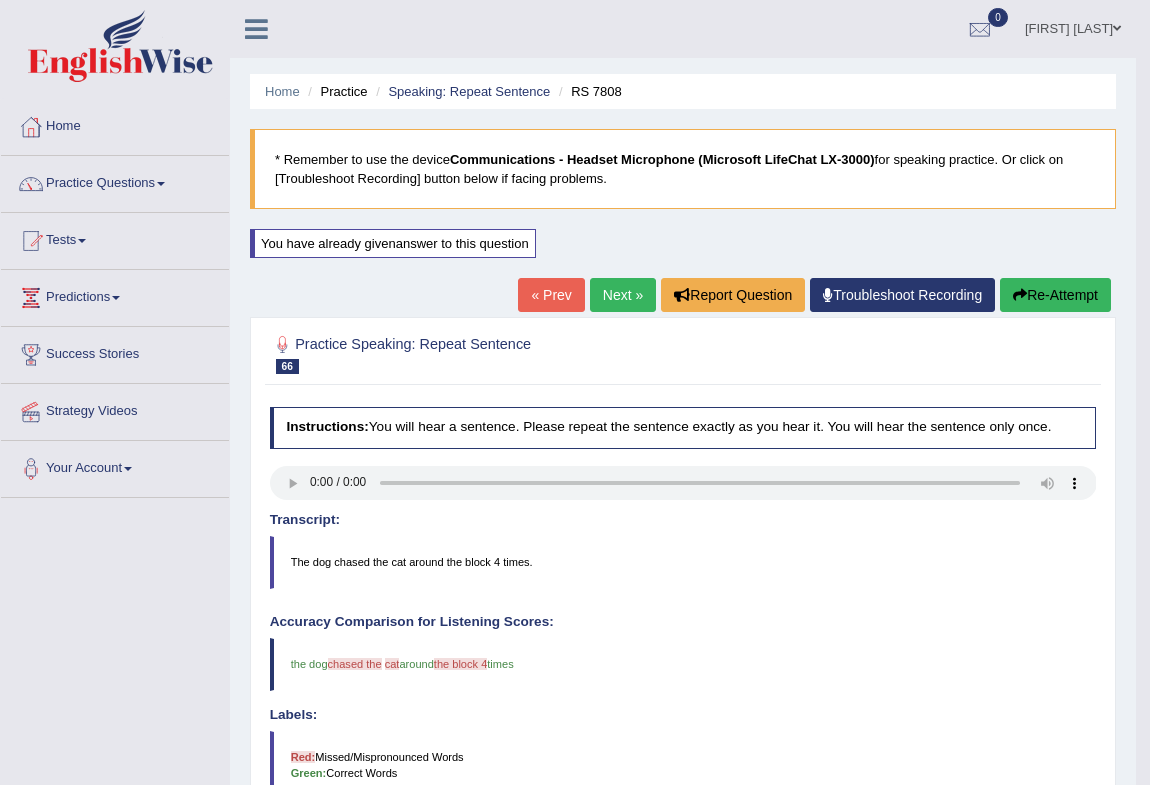 click on "Next »" at bounding box center (623, 295) 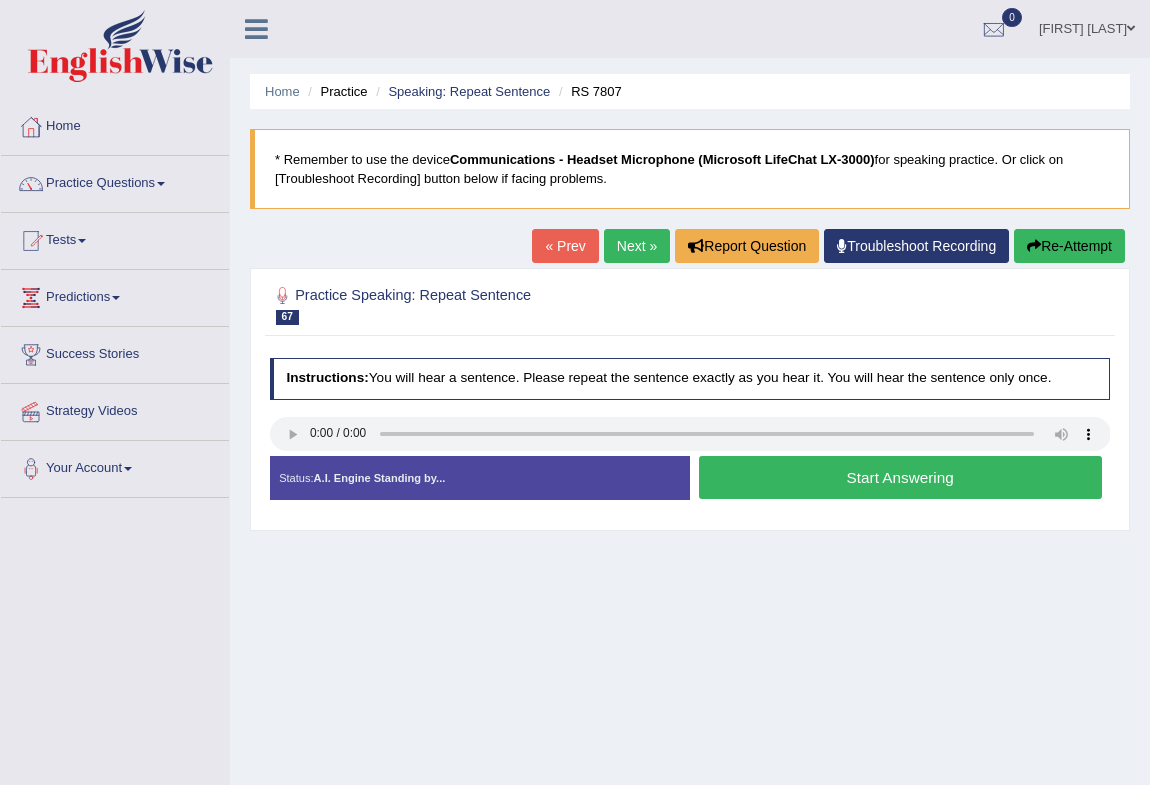 scroll, scrollTop: 0, scrollLeft: 0, axis: both 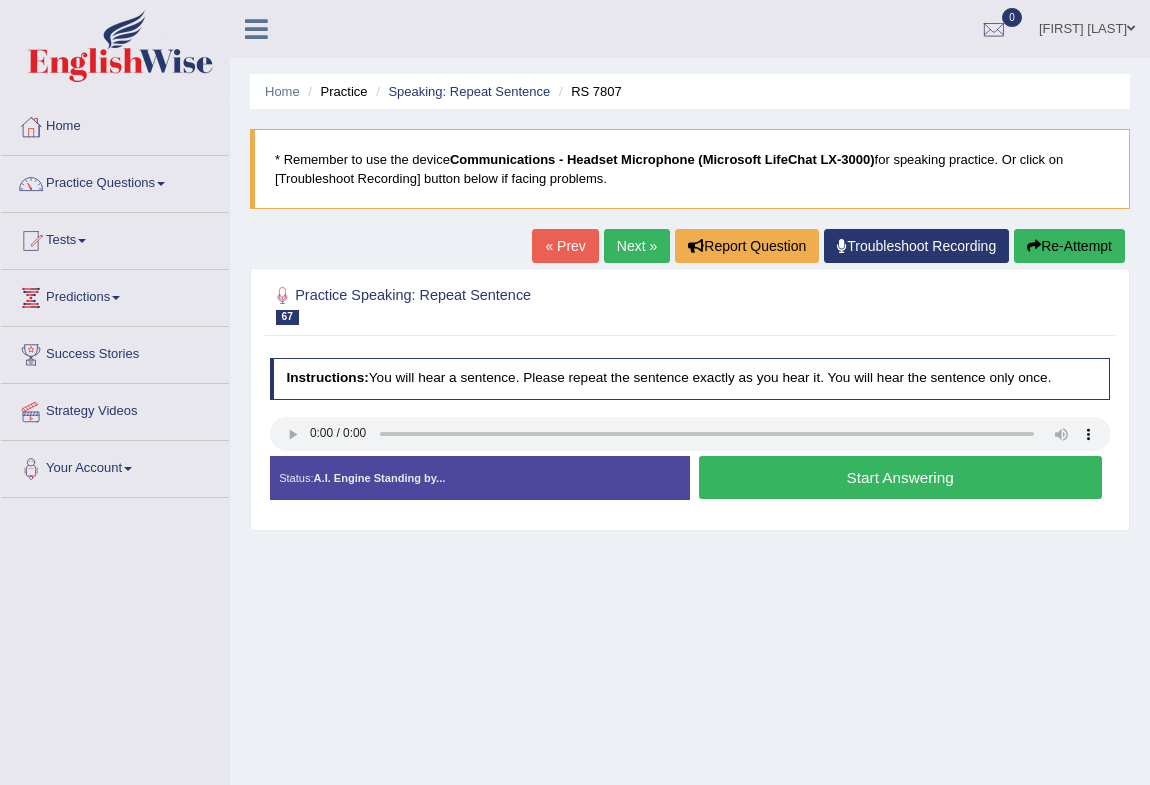 click on "Start Answering" at bounding box center [900, 477] 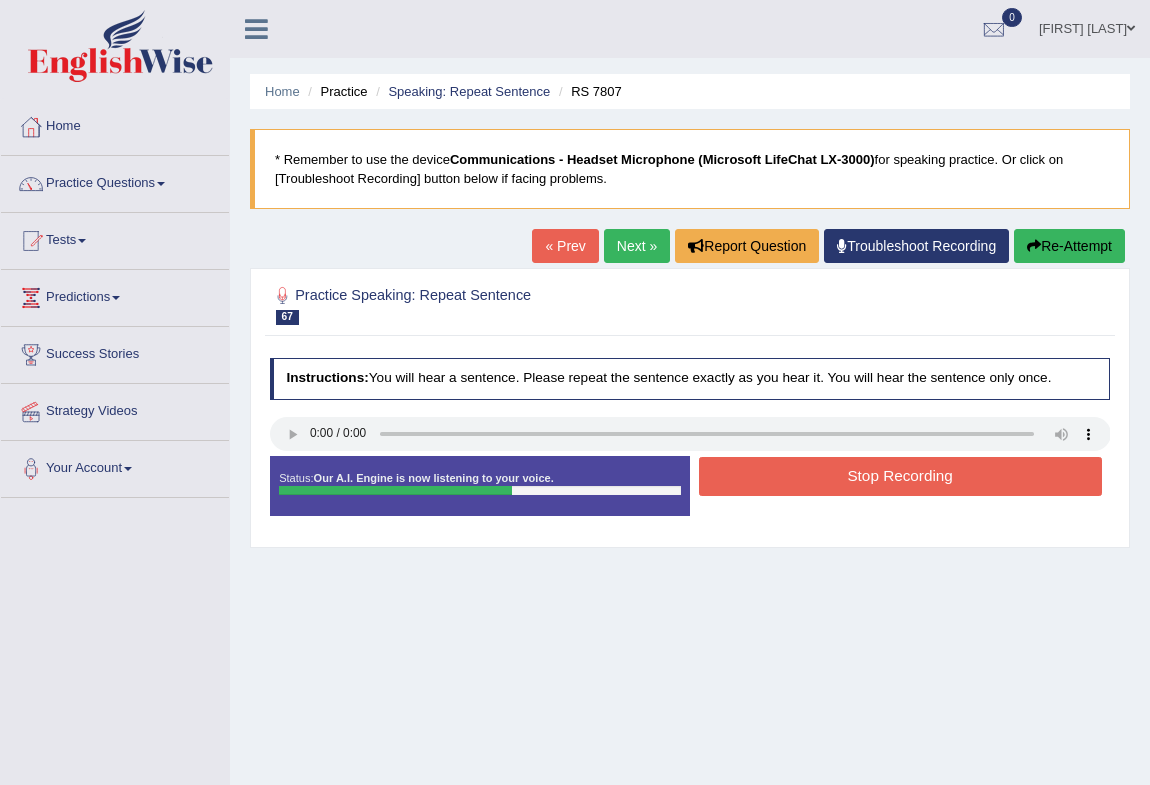 click on "Stop Recording" at bounding box center (900, 476) 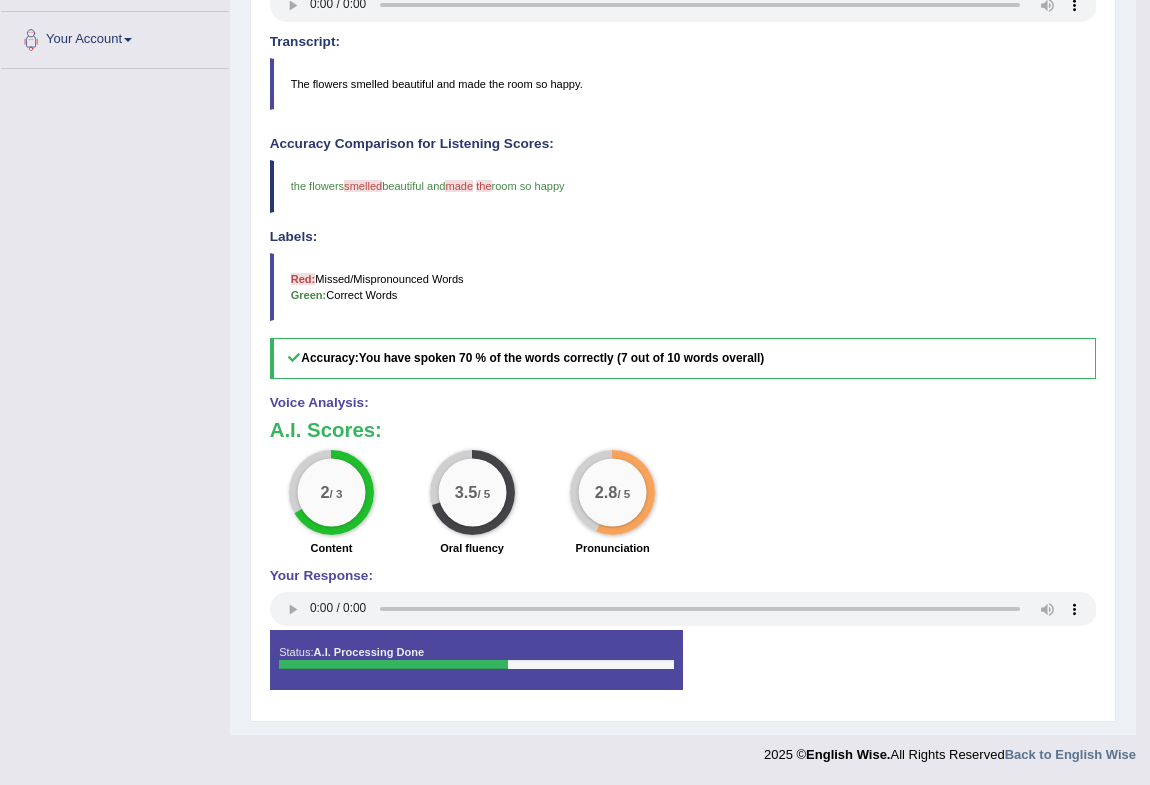 scroll, scrollTop: 0, scrollLeft: 0, axis: both 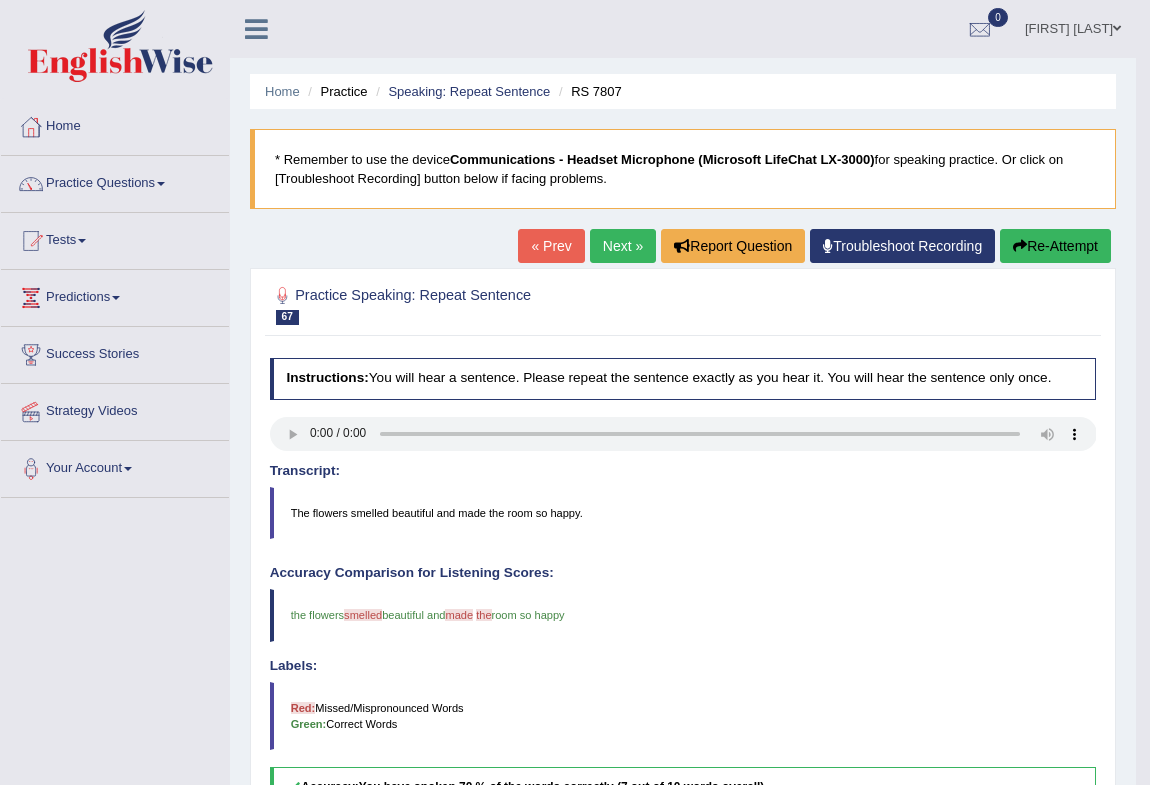 click on "Sandra Garcia" at bounding box center [1073, 26] 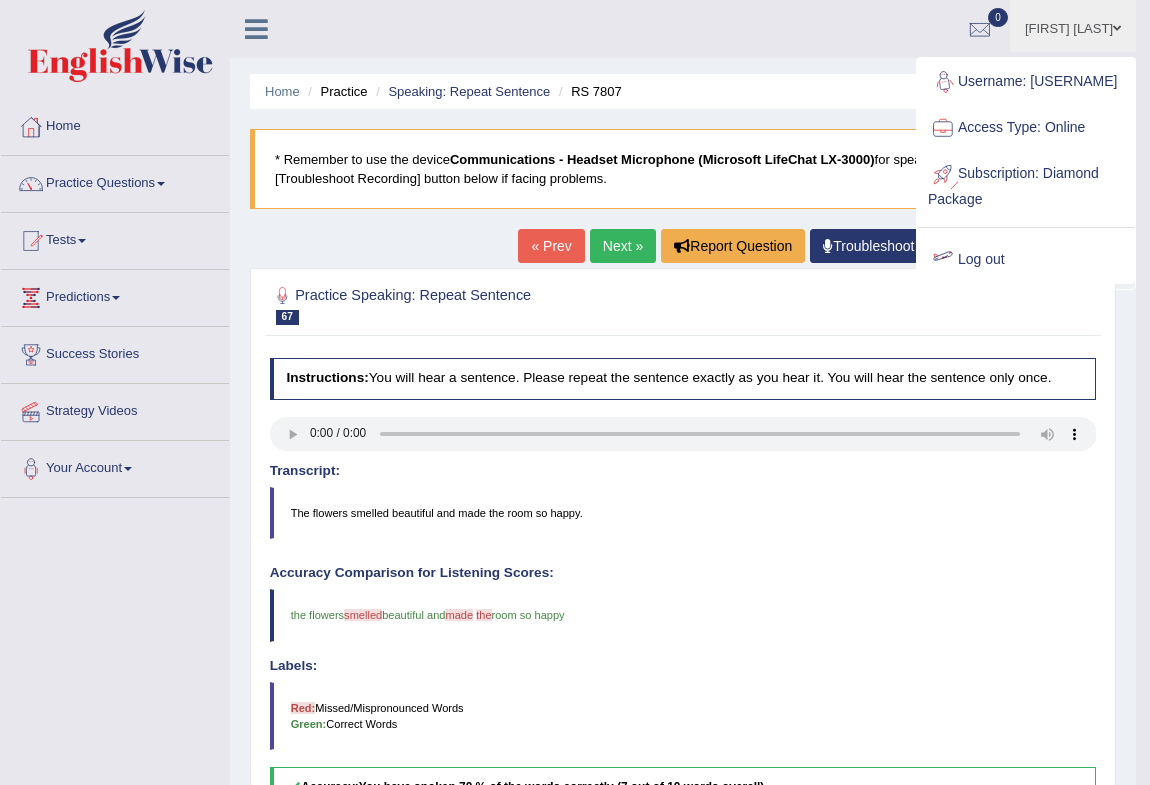 click on "Log out" at bounding box center [1026, 260] 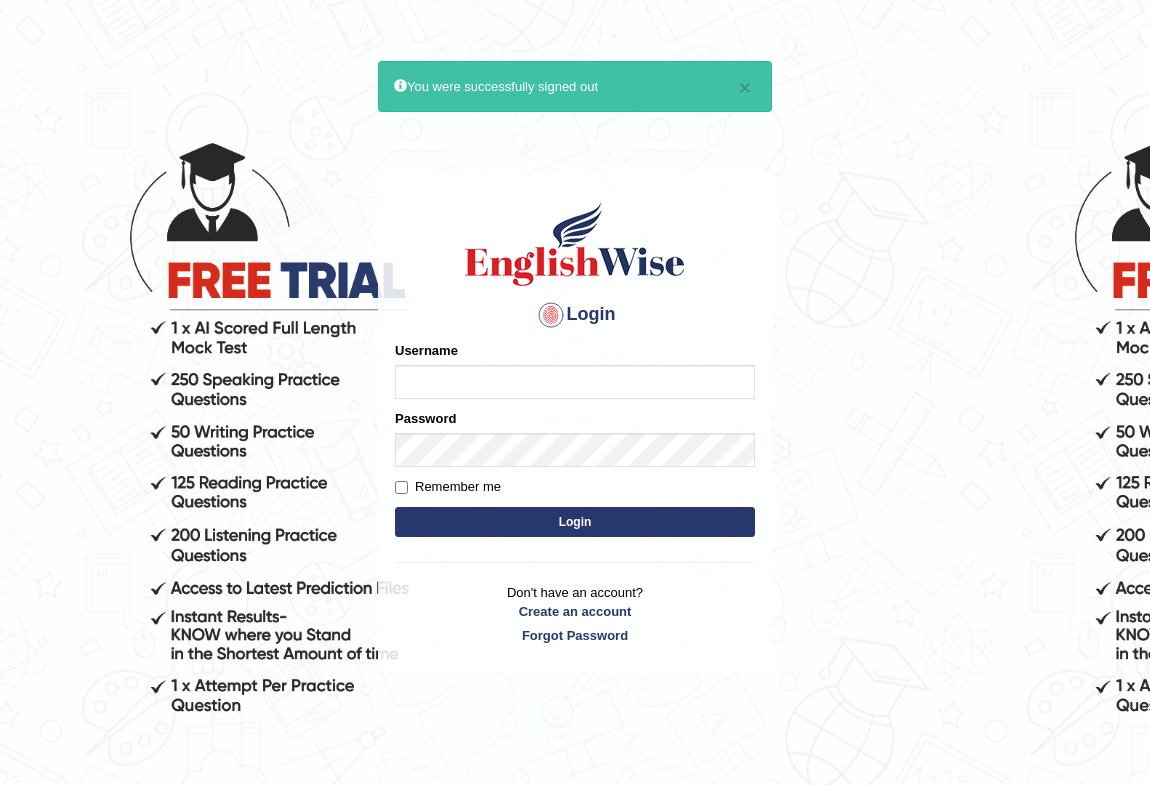 scroll, scrollTop: 0, scrollLeft: 0, axis: both 